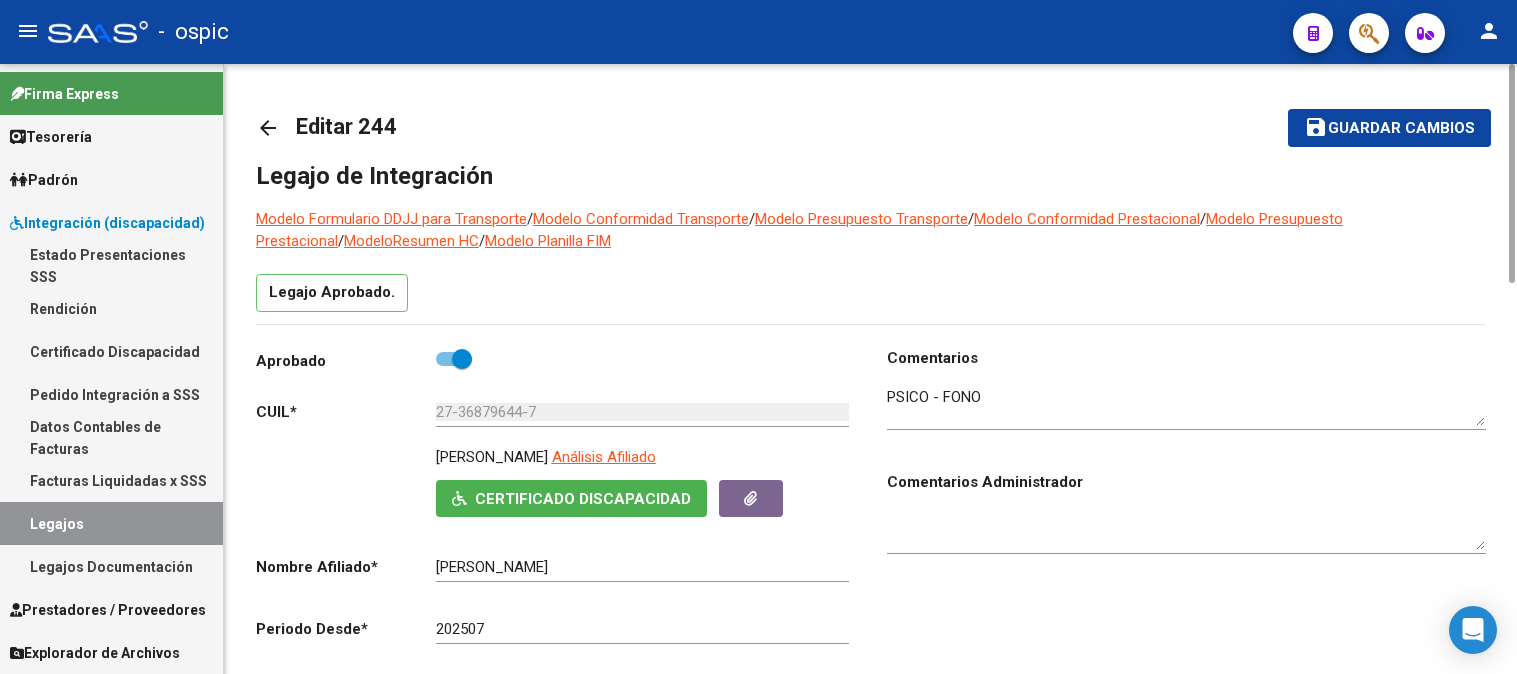scroll, scrollTop: 0, scrollLeft: 0, axis: both 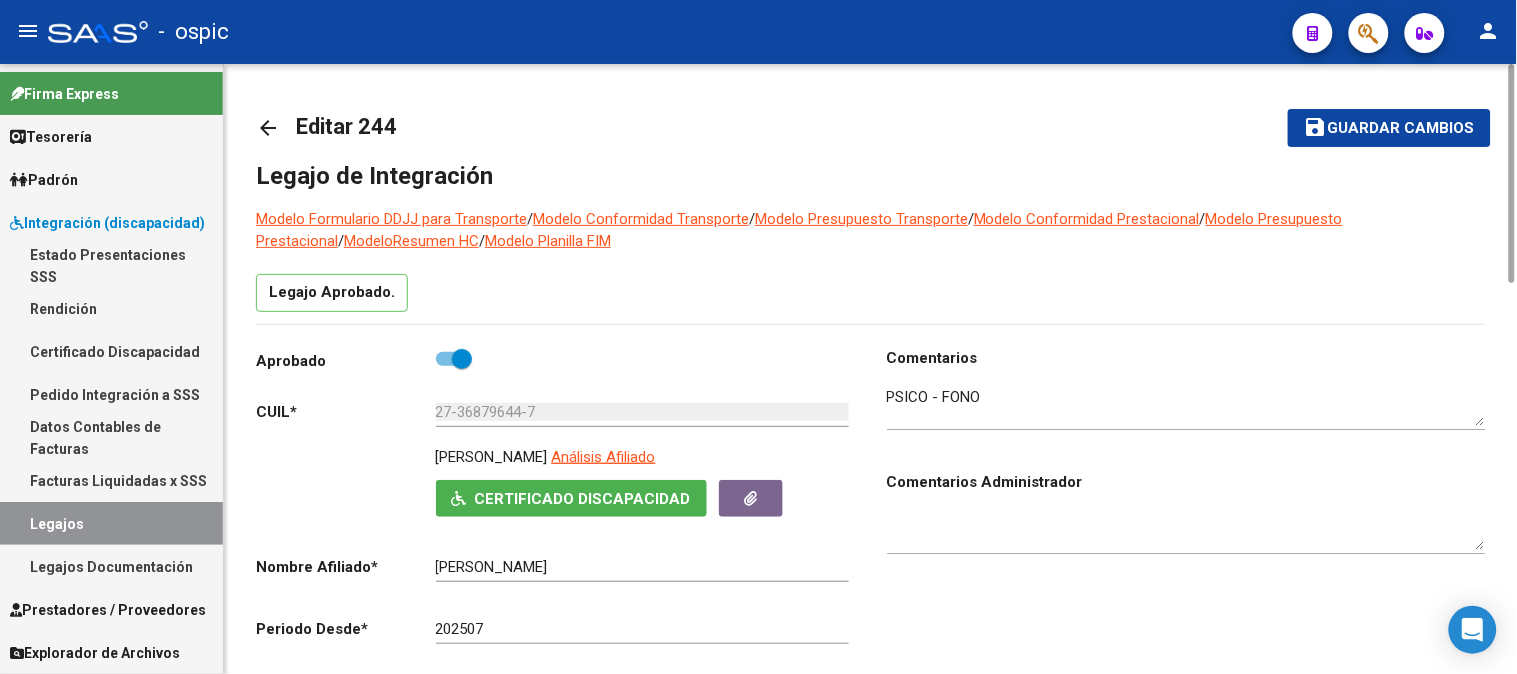click on "arrow_back" 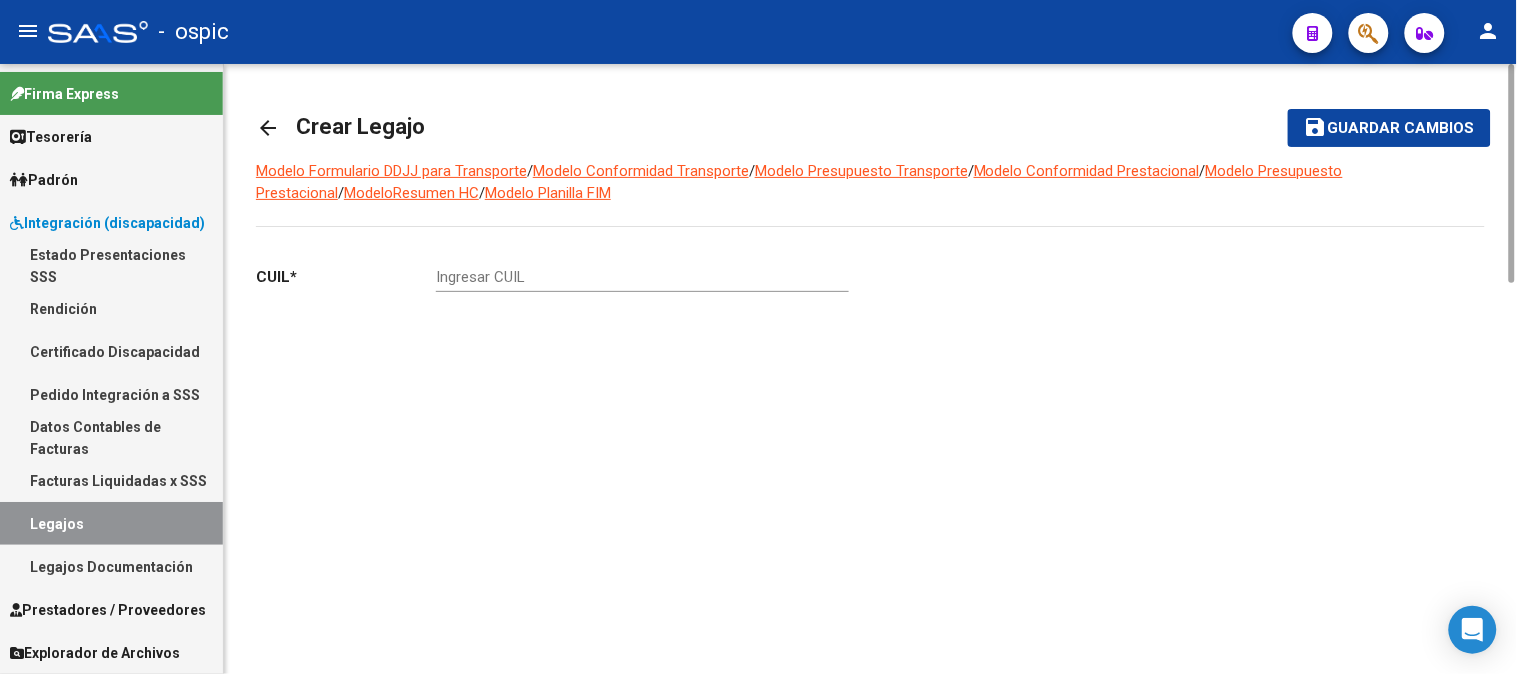 click on "arrow_back" 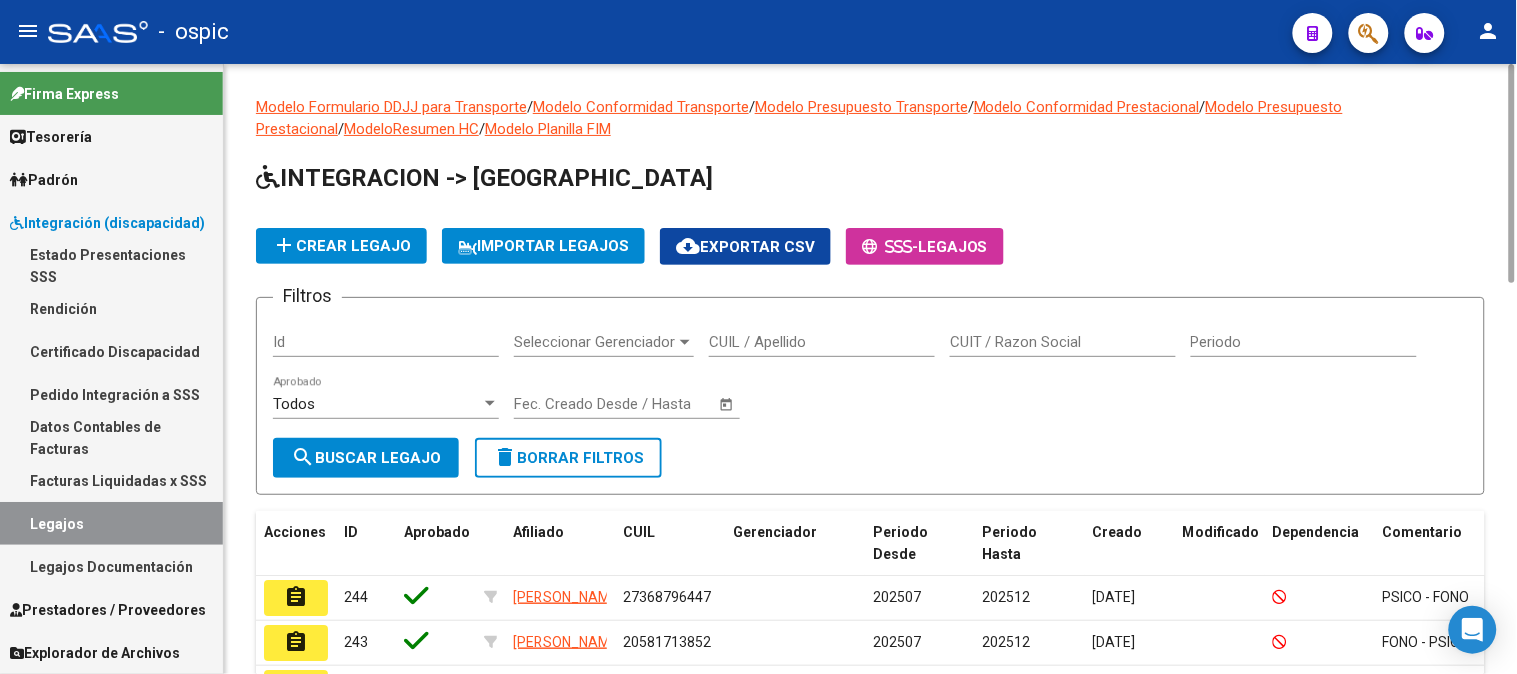 click on "add  Crear Legajo" 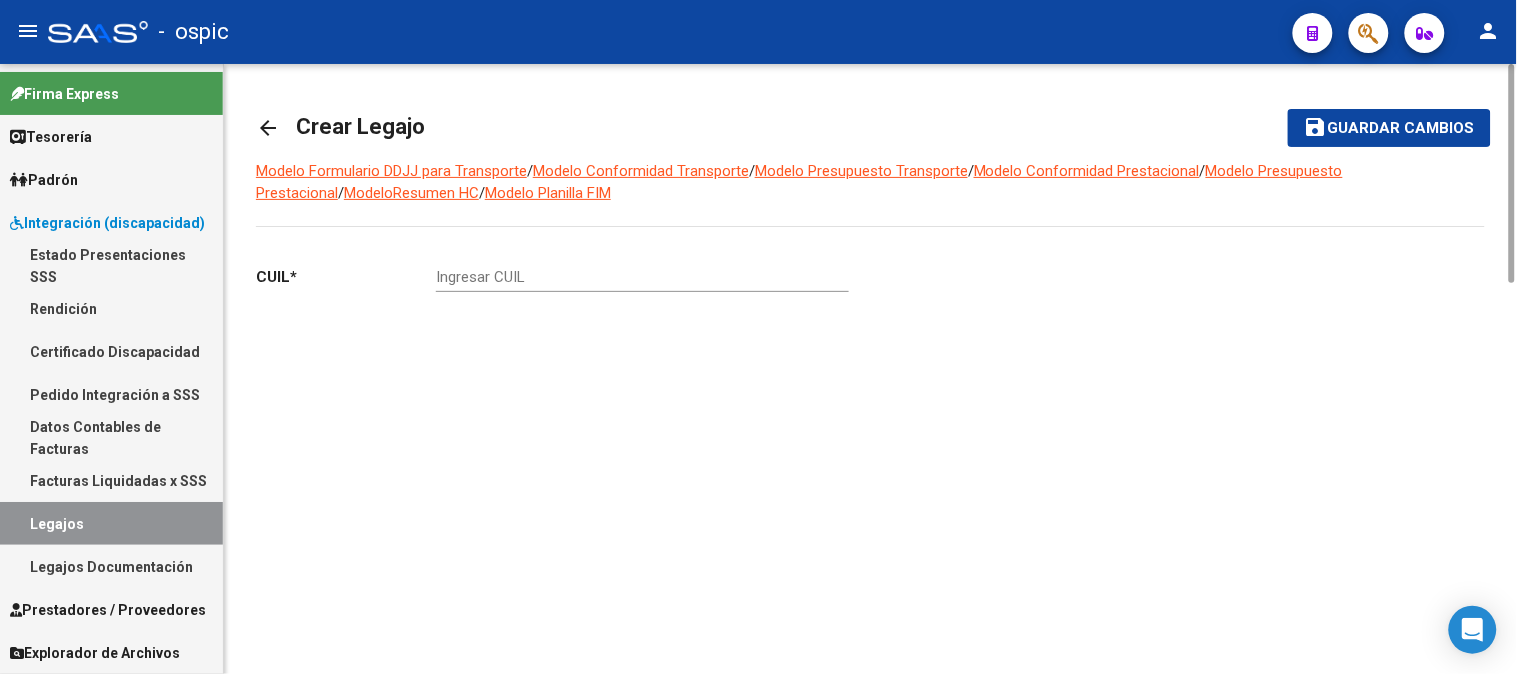 click on "Ingresar CUIL" at bounding box center (642, 277) 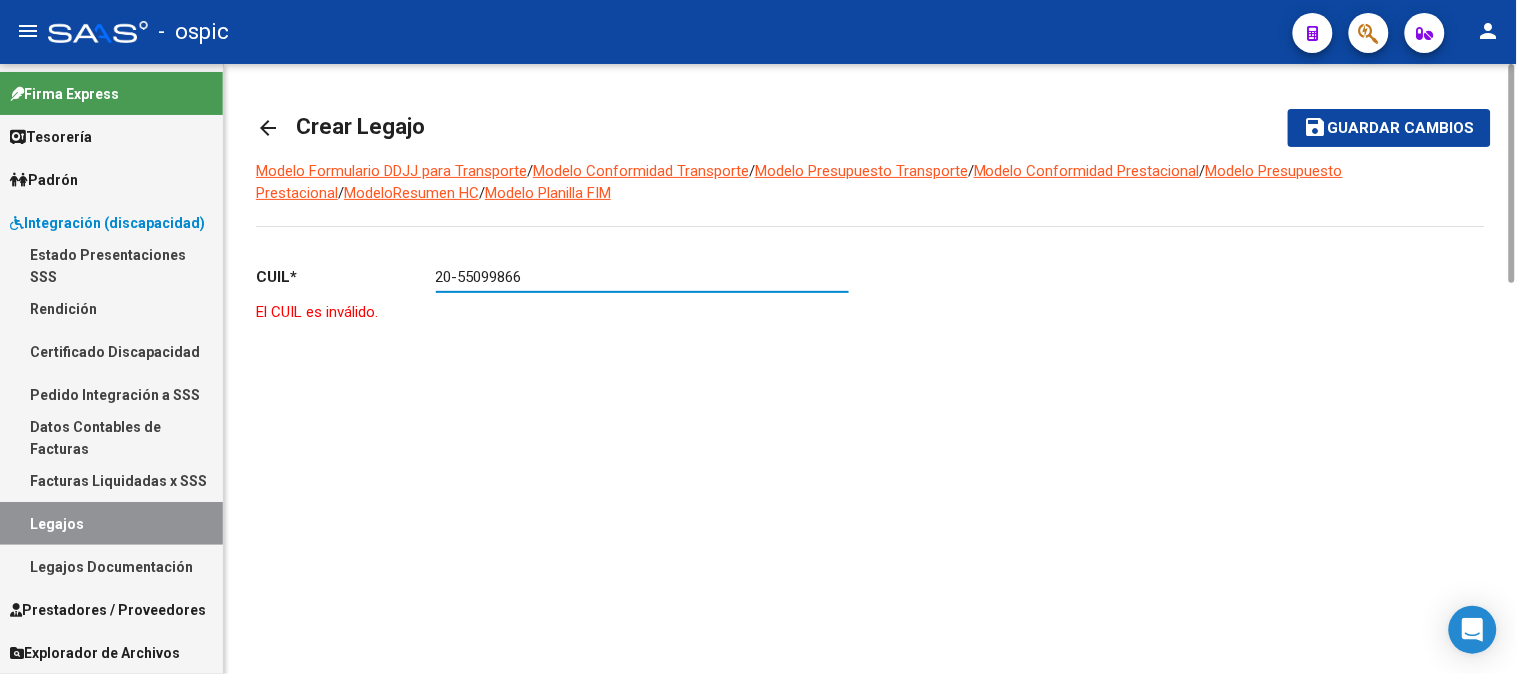 type on "20-55099866-2" 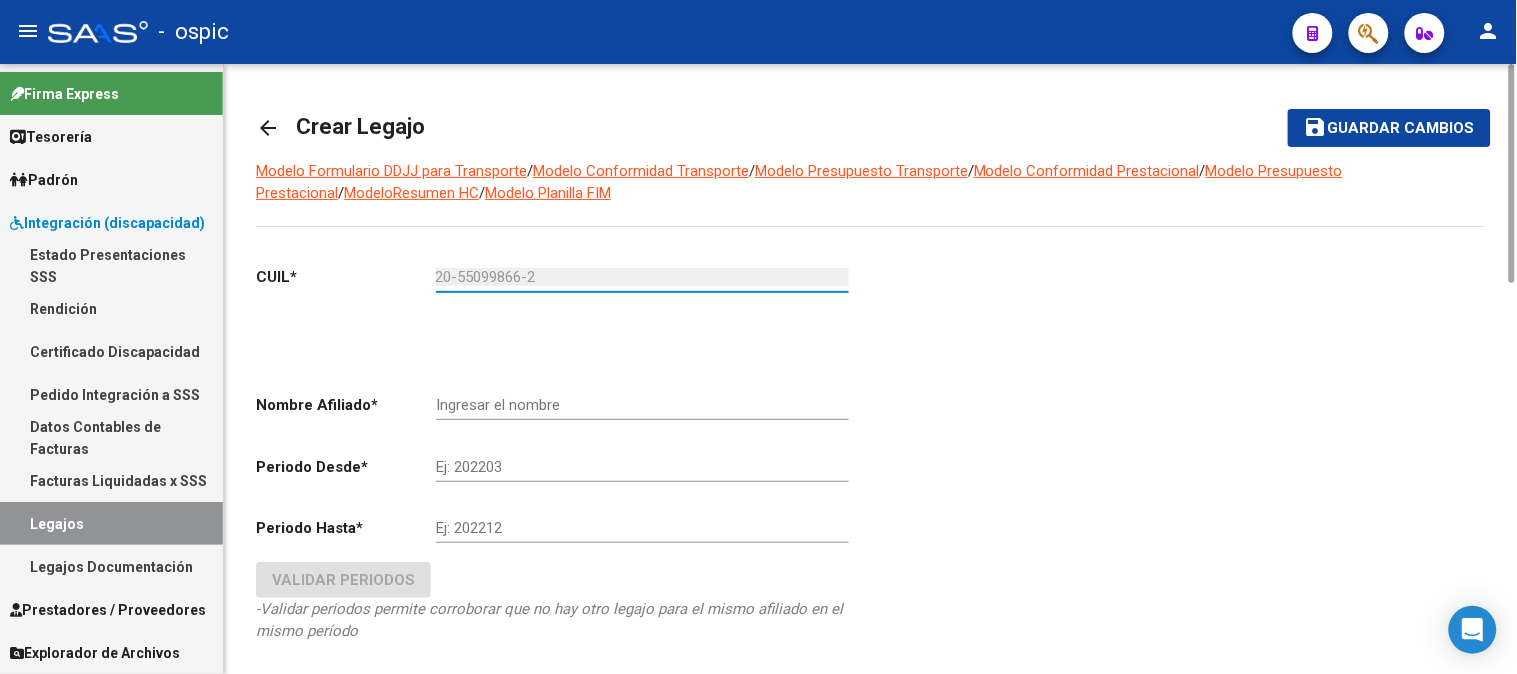 type on "FETTER PAULO MARTIN" 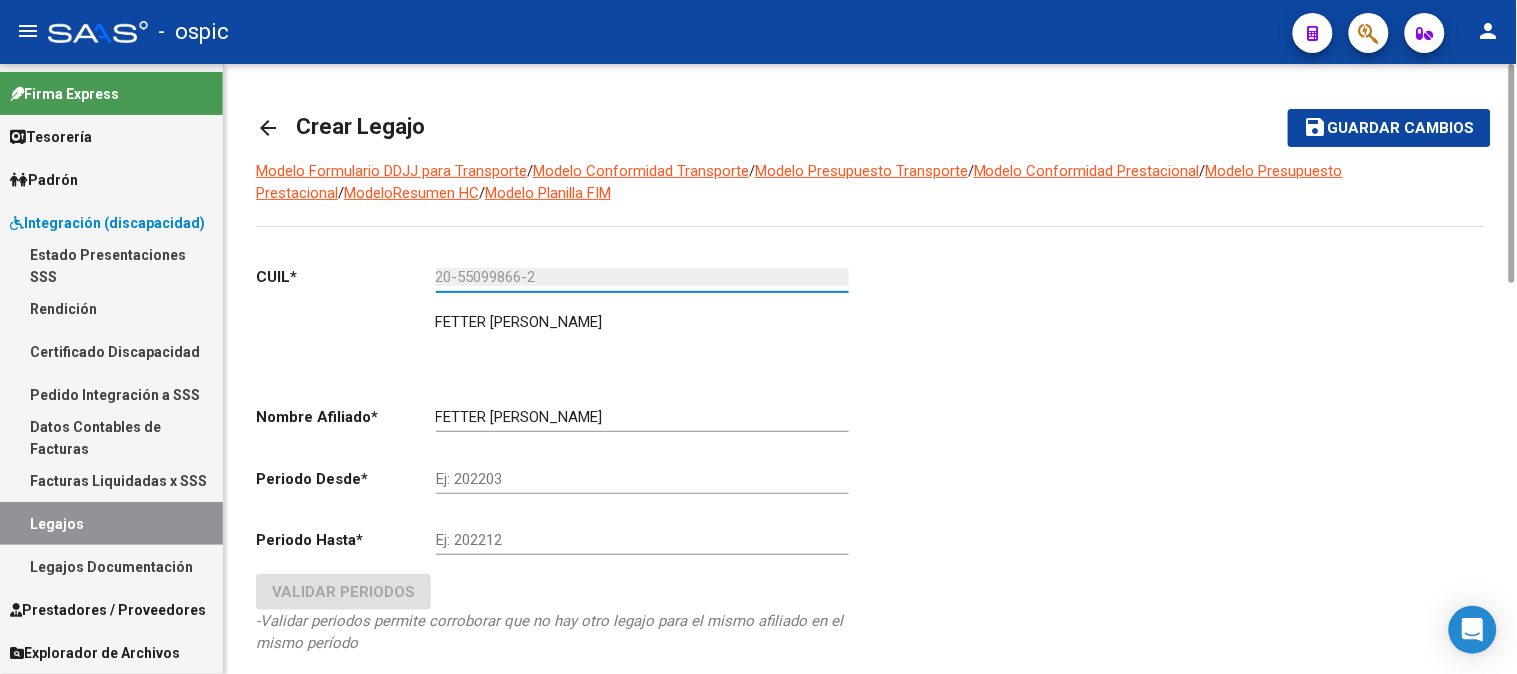 type on "20-55099866-2" 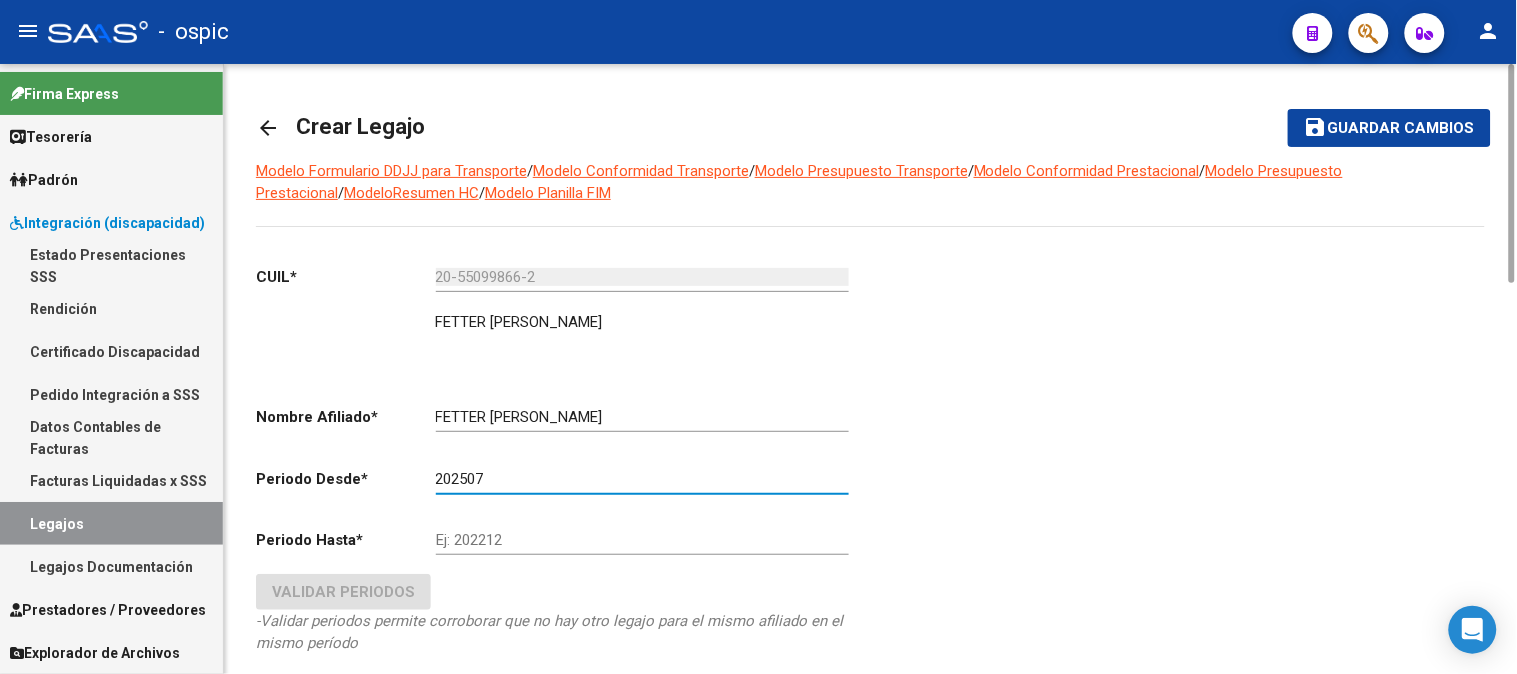 type on "202507" 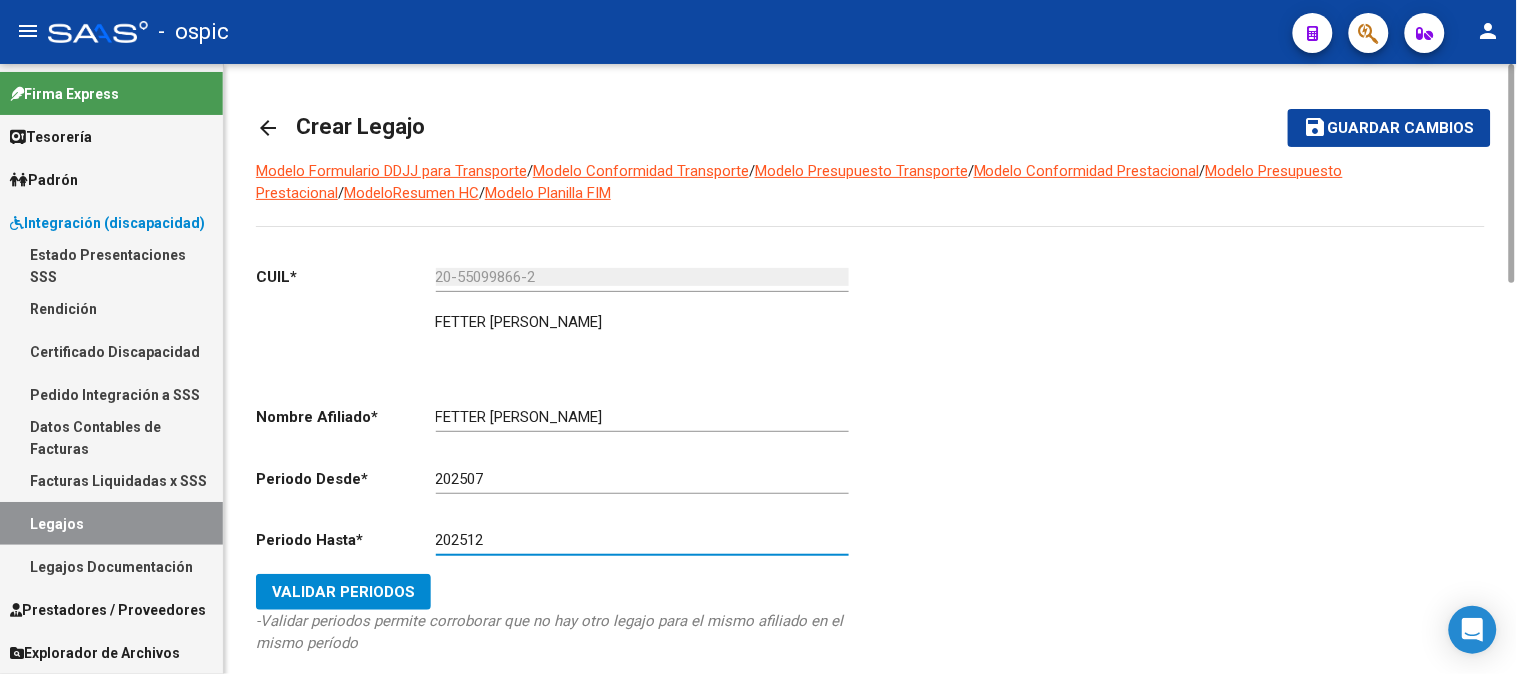 scroll, scrollTop: 102, scrollLeft: 0, axis: vertical 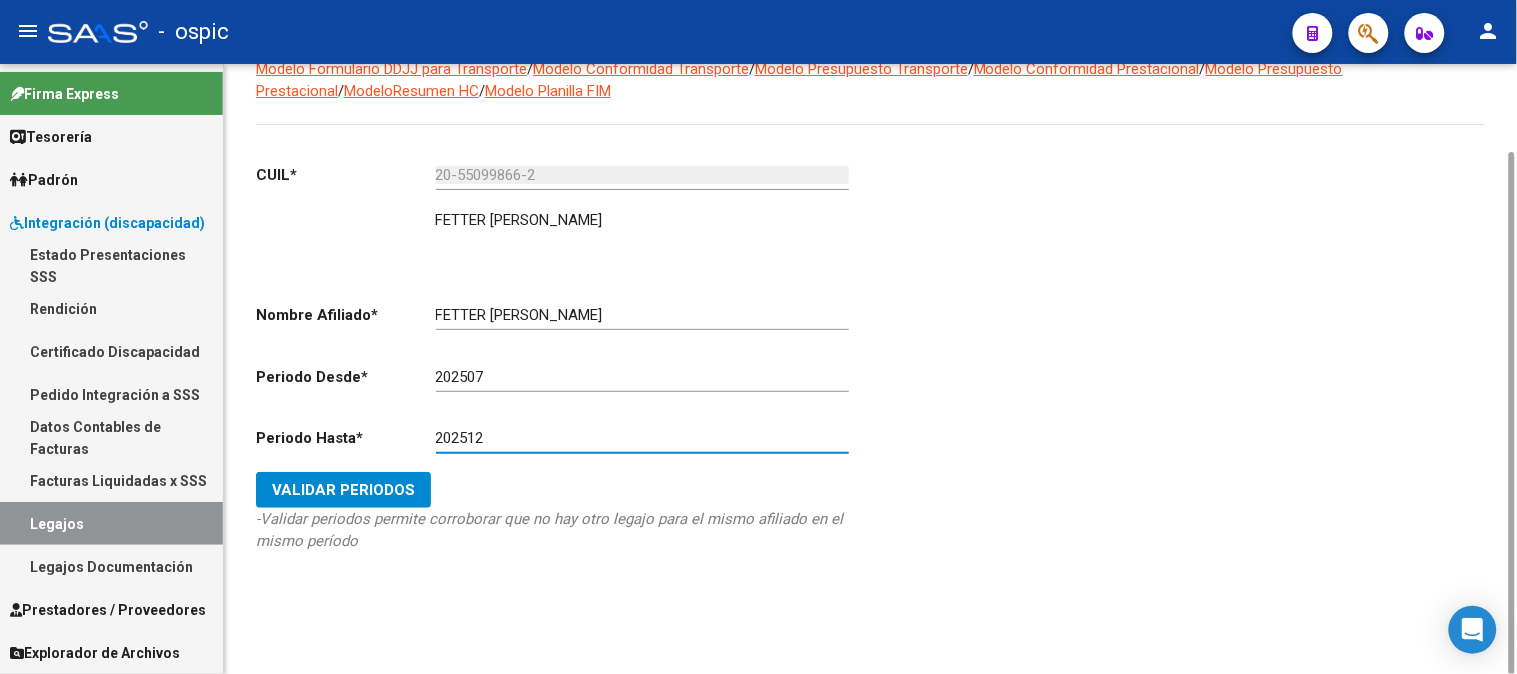 type on "202512" 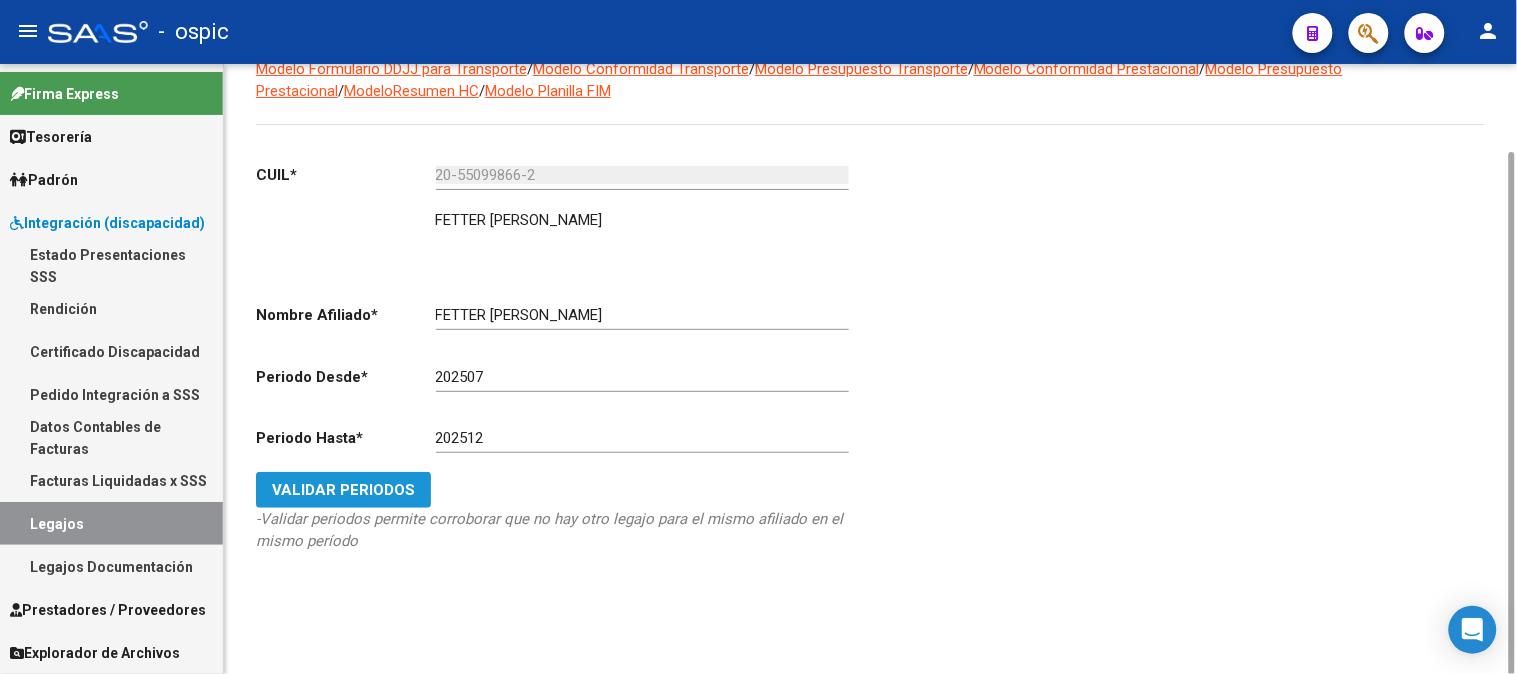 click on "Validar Periodos" 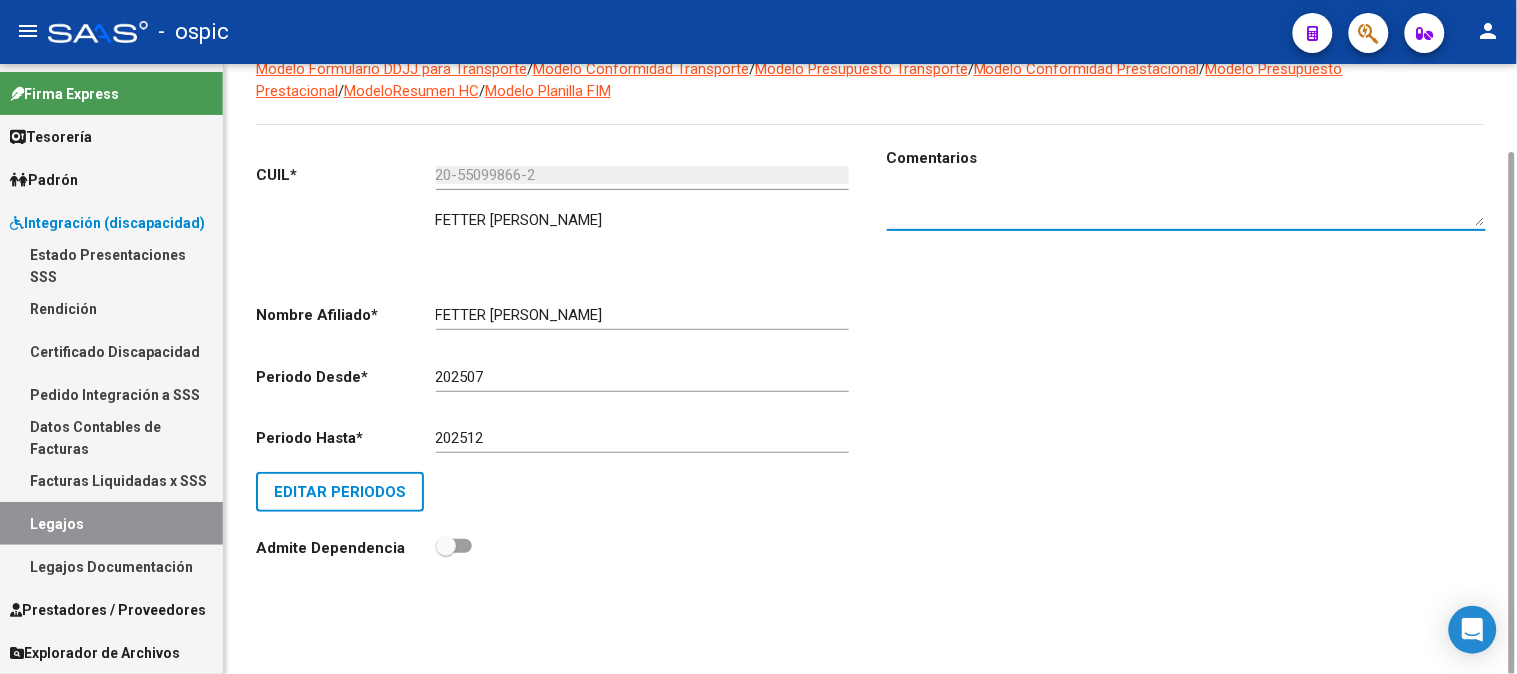 click at bounding box center [1186, 206] 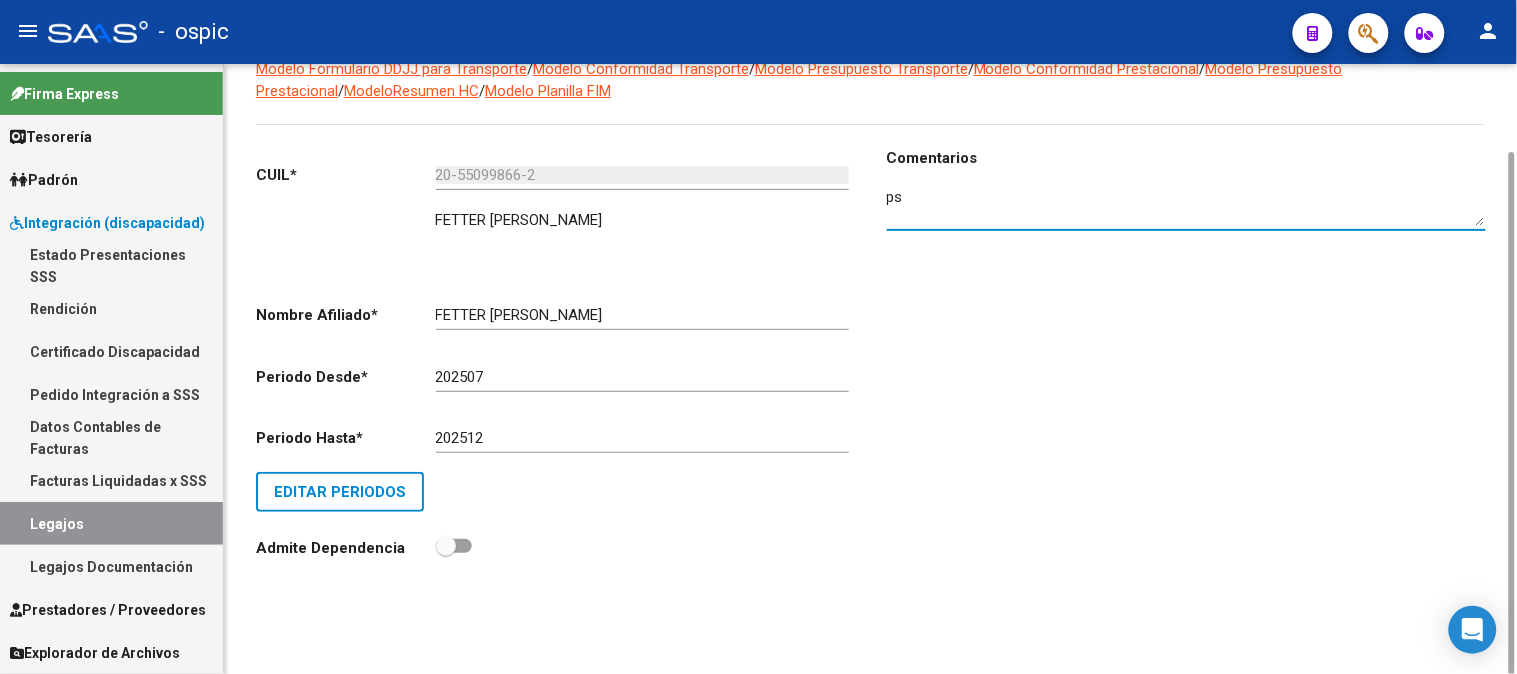 type on "p" 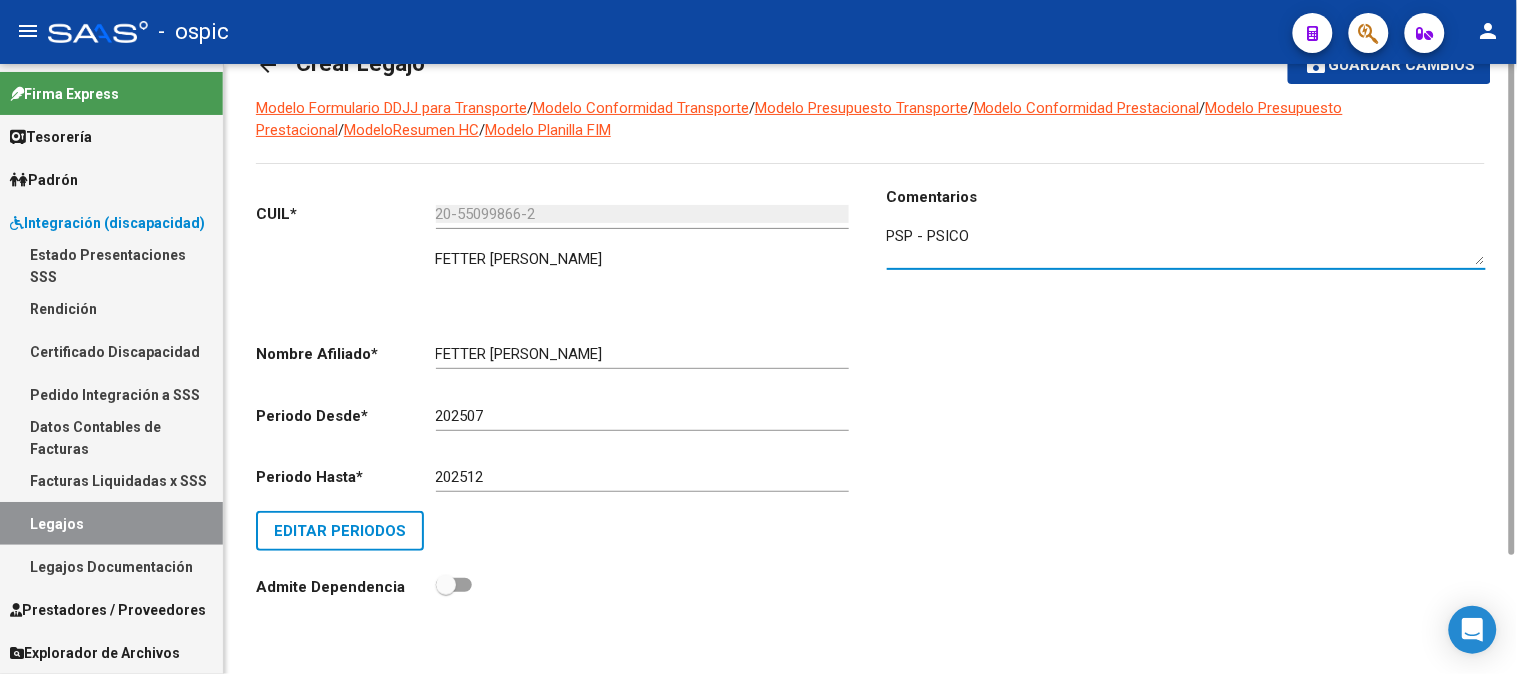 scroll, scrollTop: 0, scrollLeft: 0, axis: both 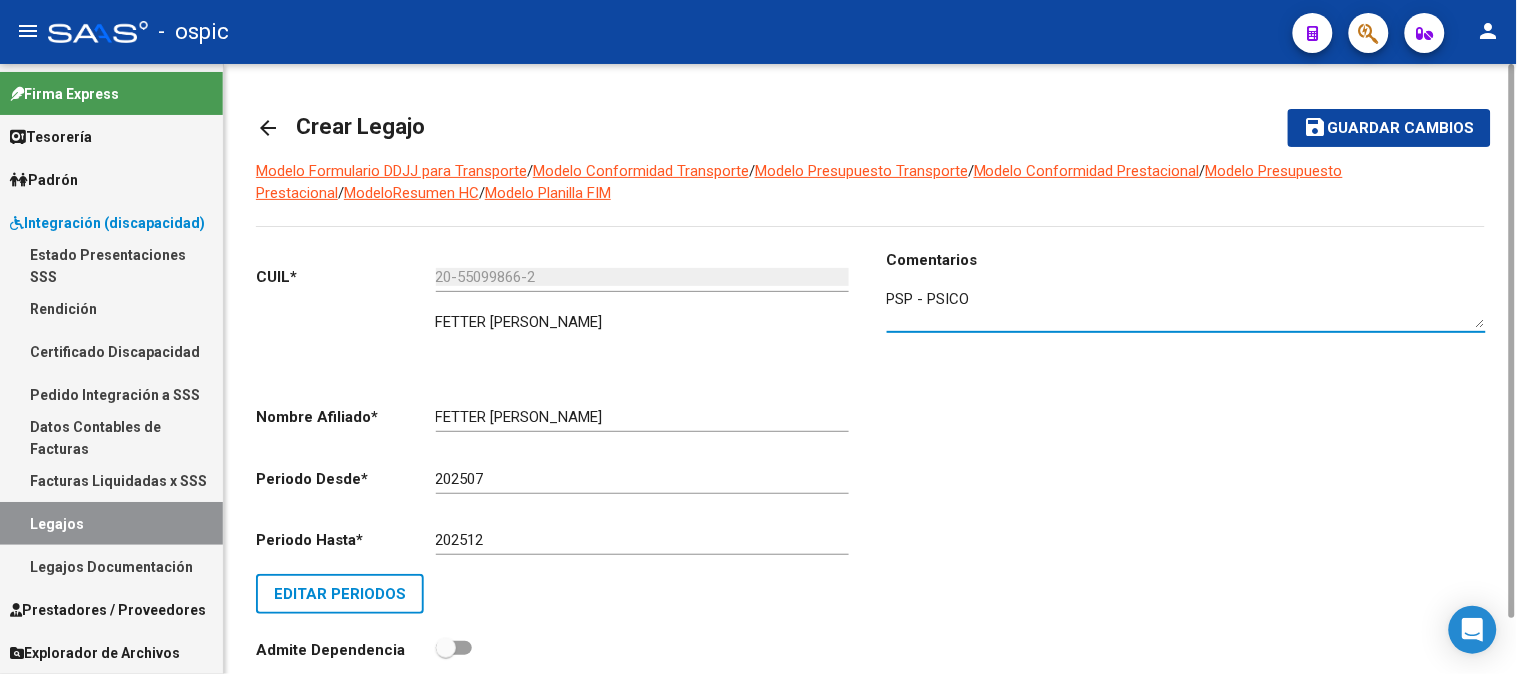type on "PSP - PSICO" 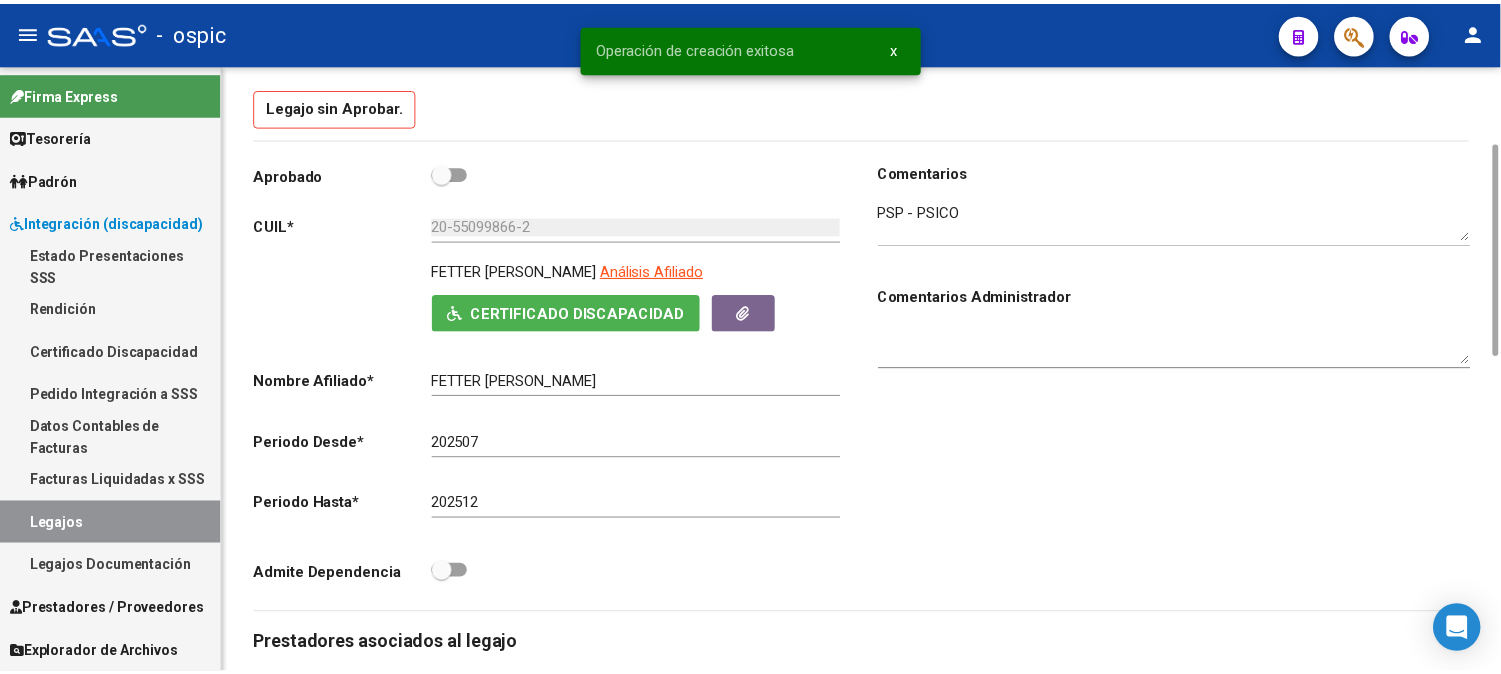 scroll, scrollTop: 444, scrollLeft: 0, axis: vertical 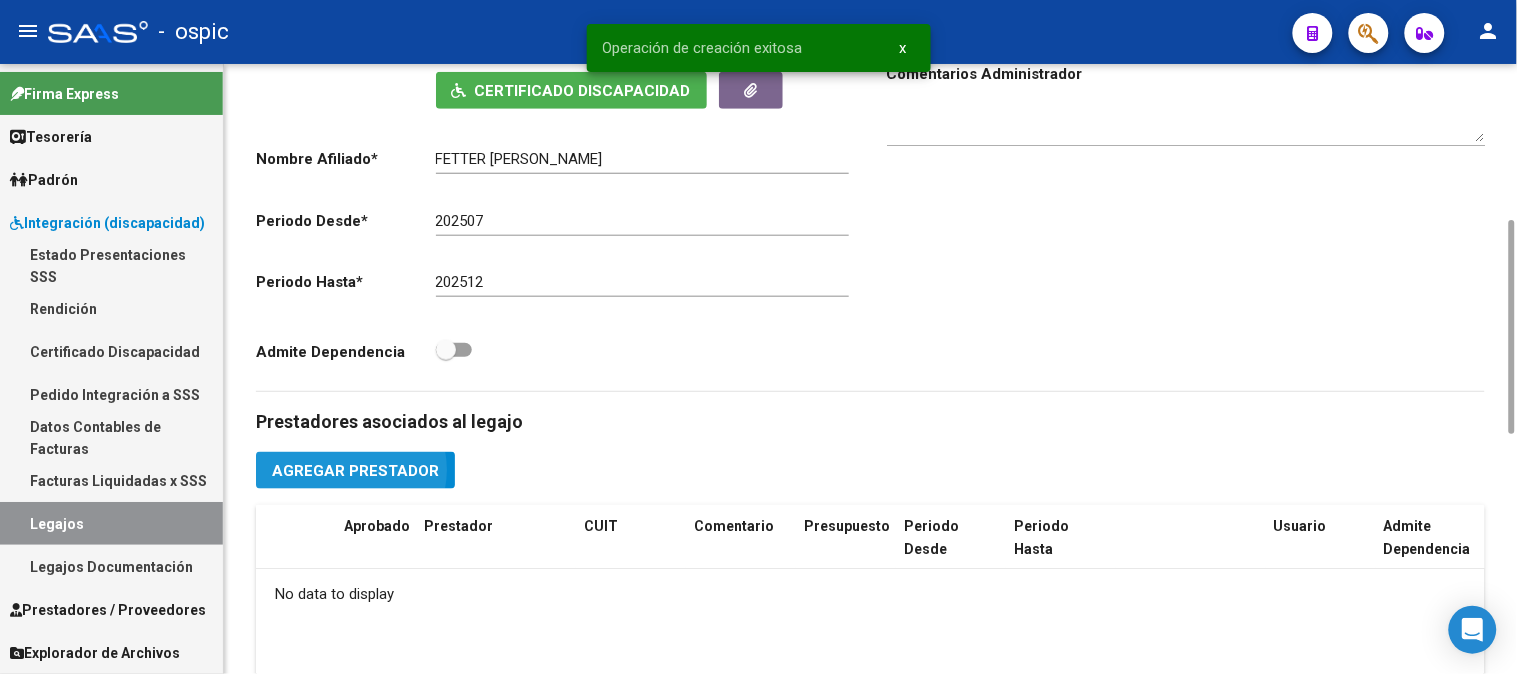 click on "Agregar Prestador" 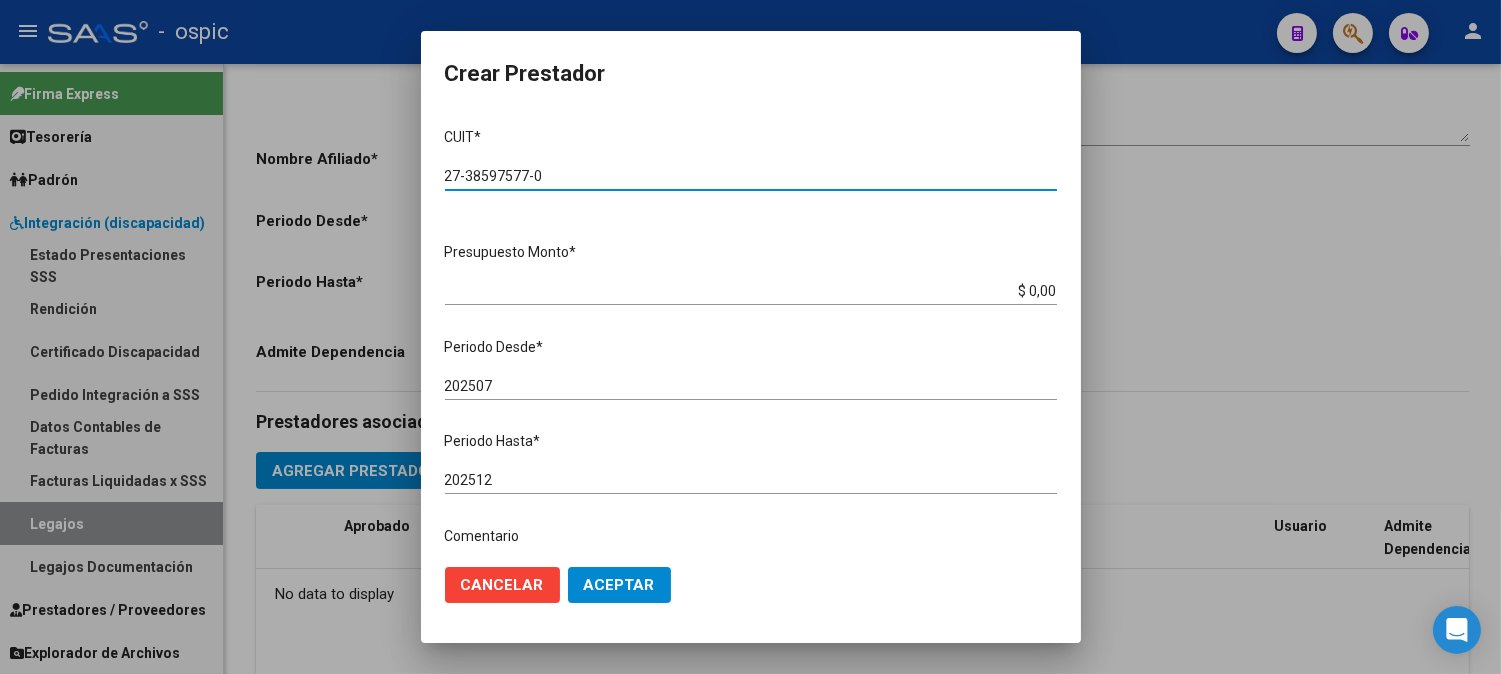 type on "27-38597577-0" 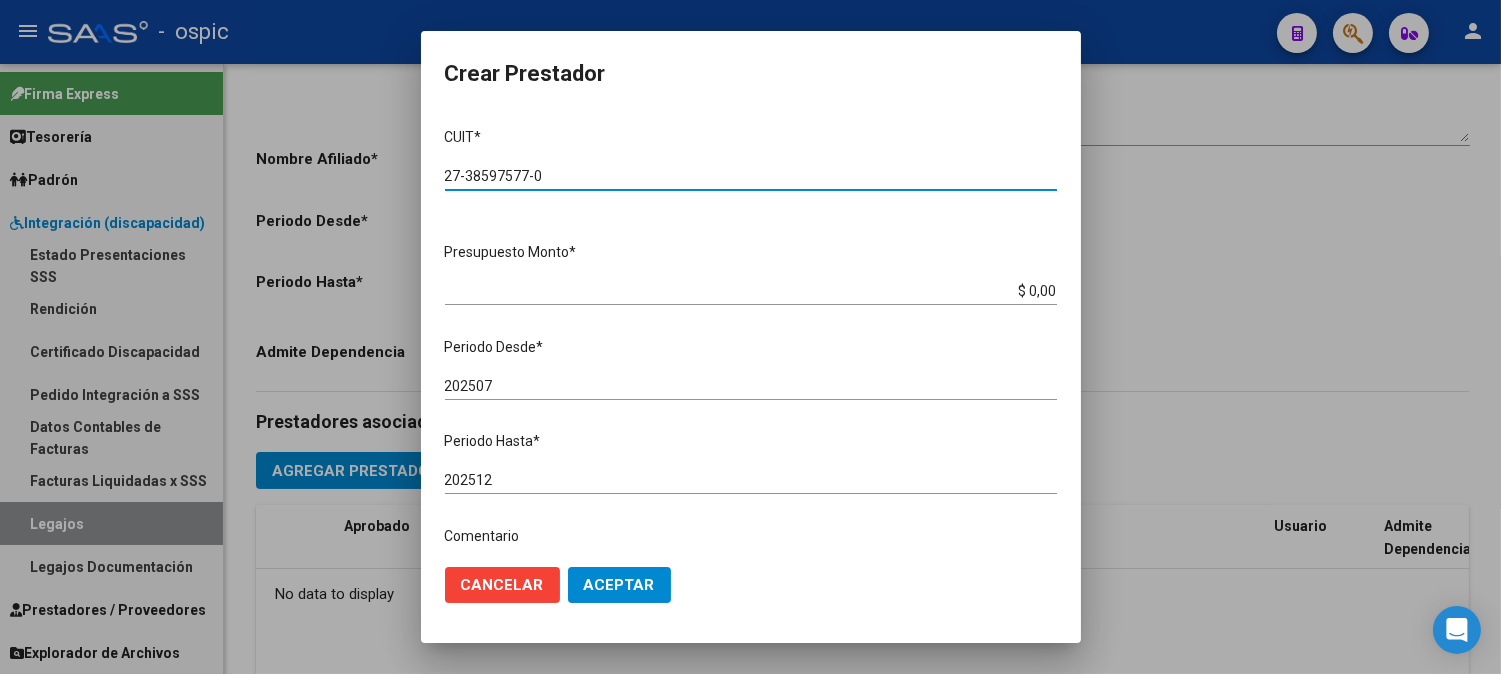 click on "Aceptar" 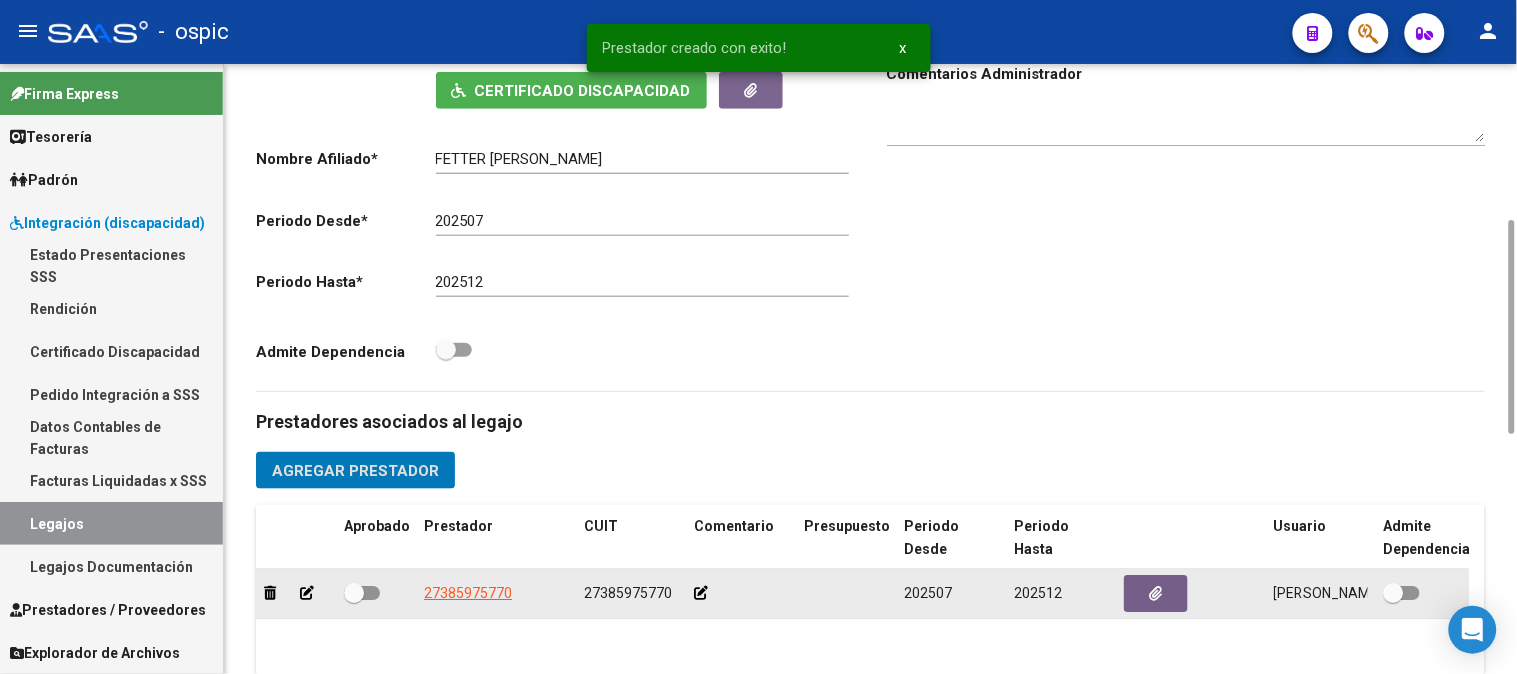click 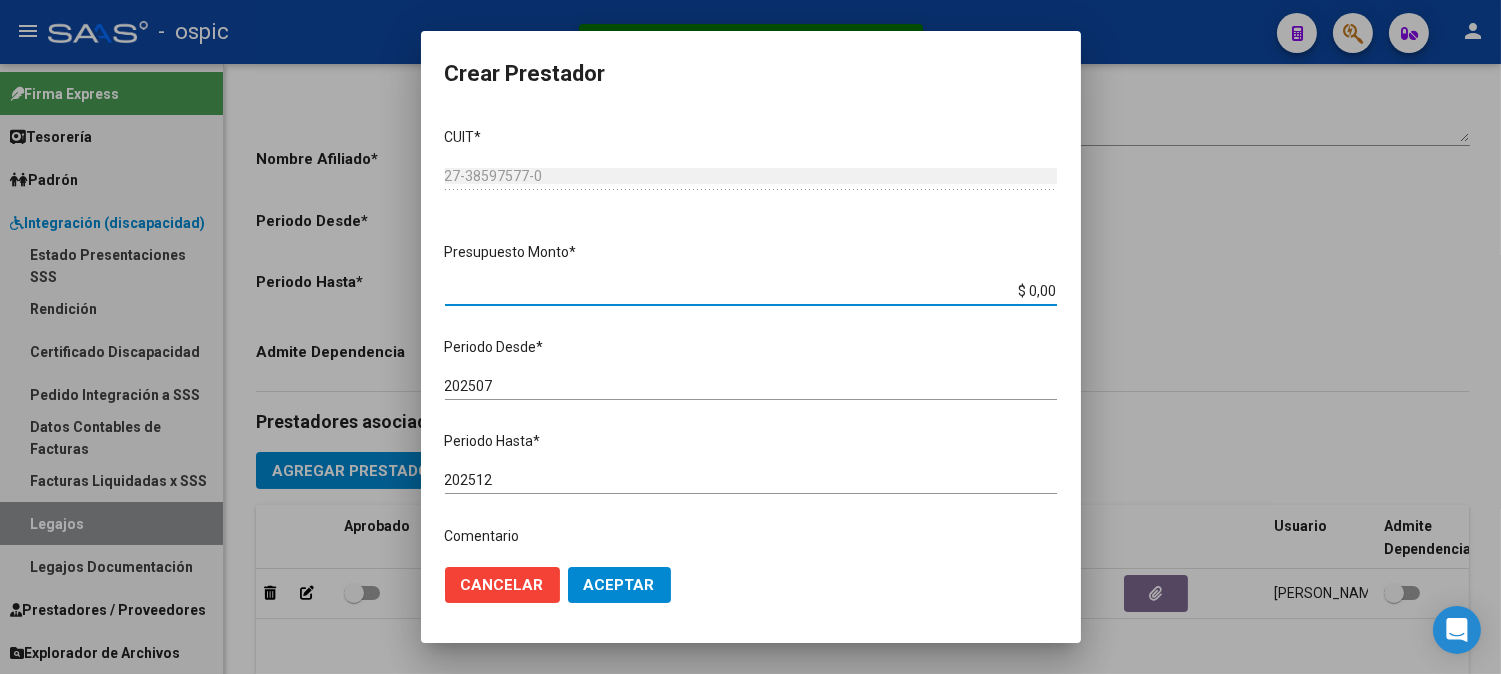 click on "$ 0,00" at bounding box center [751, 291] 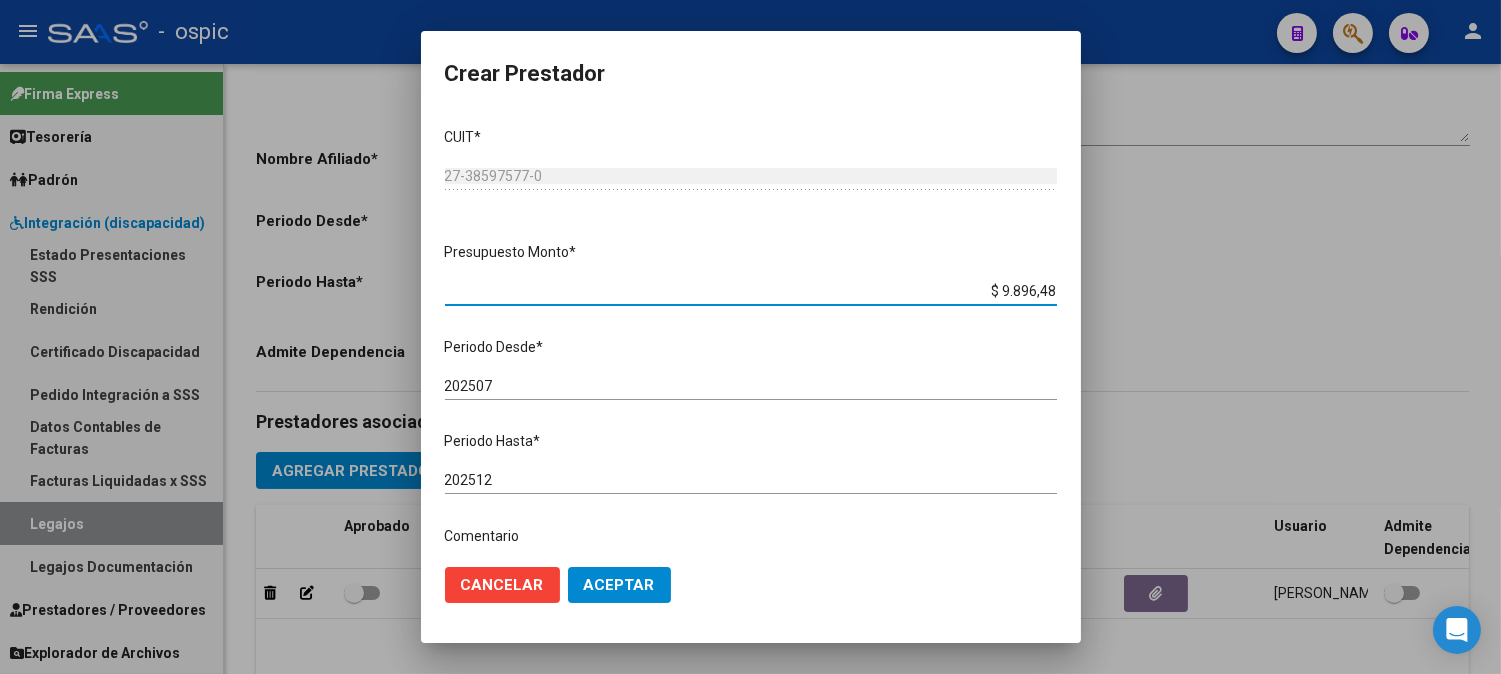 type on "$ 98.964,88" 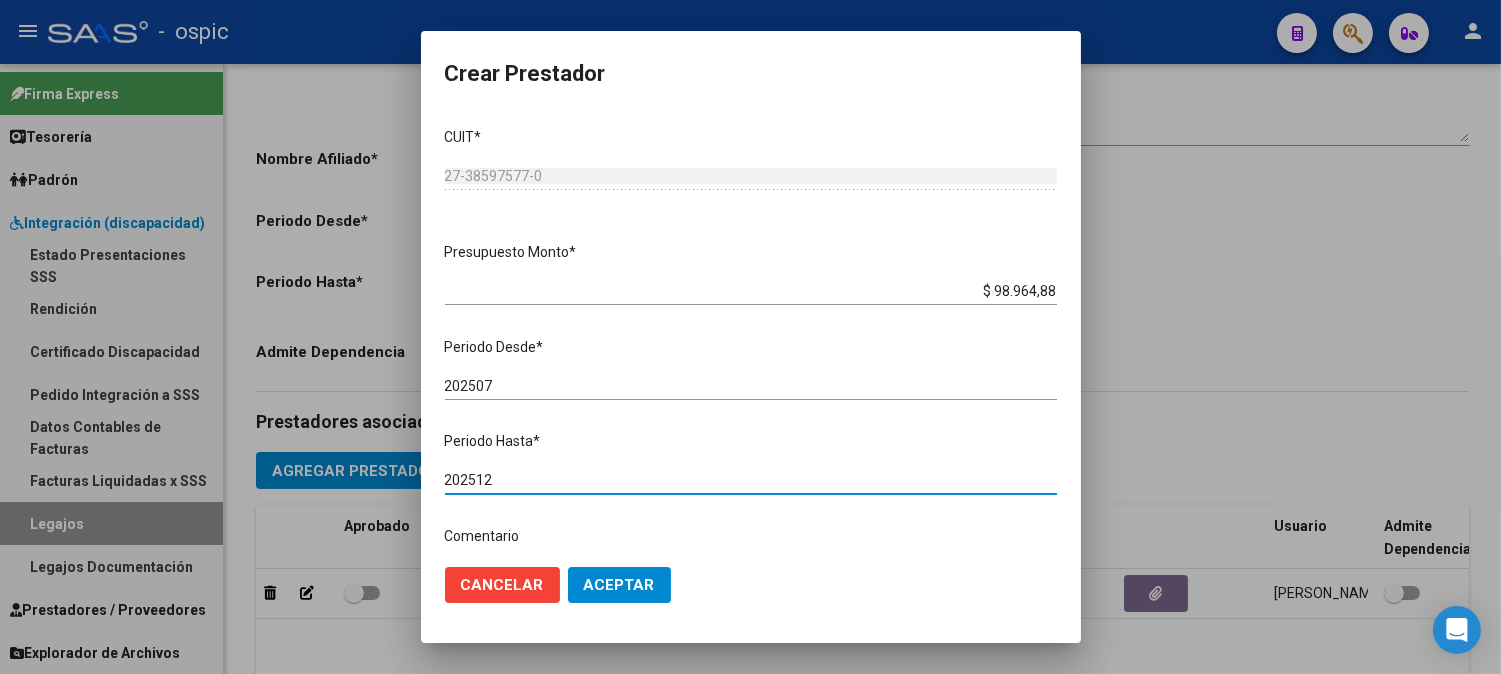 scroll, scrollTop: 202, scrollLeft: 0, axis: vertical 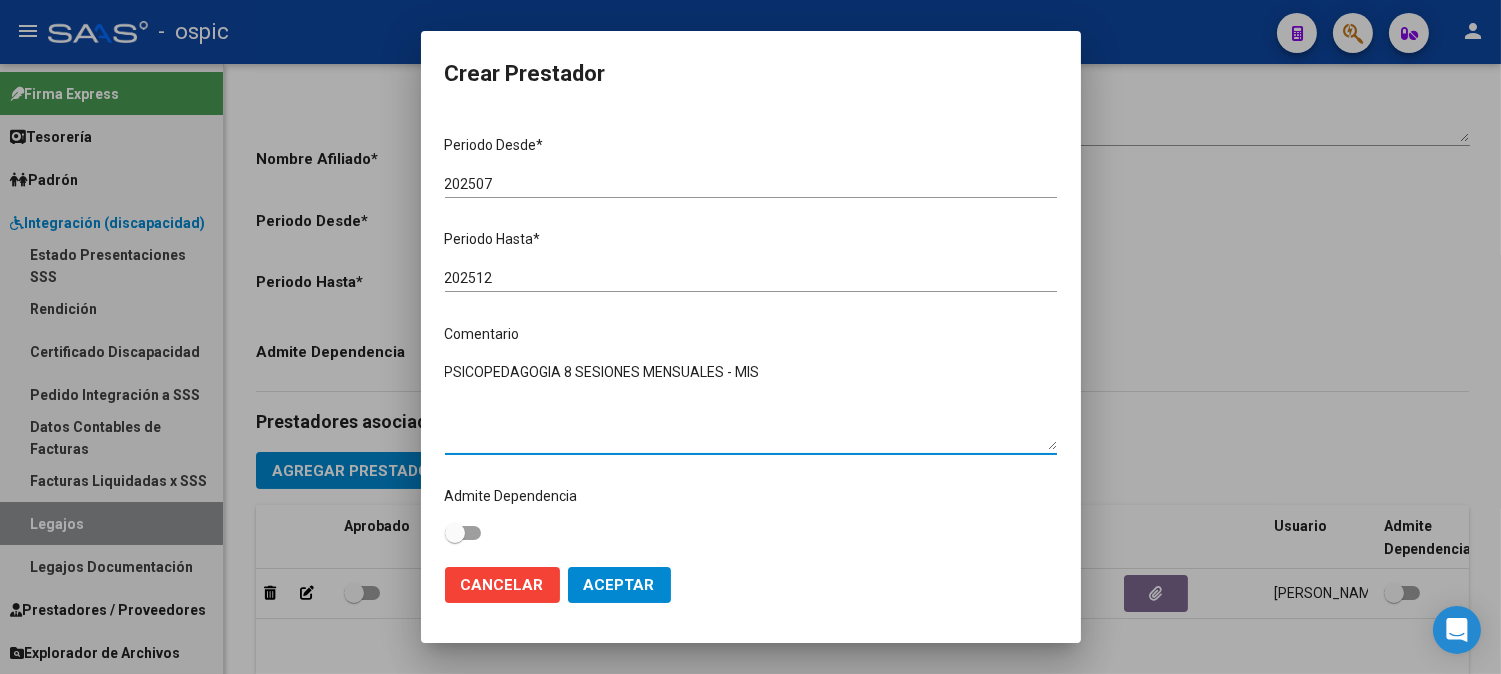 type on "PSICOPEDAGOGIA 8 SESIONES MENSUALES - MIS" 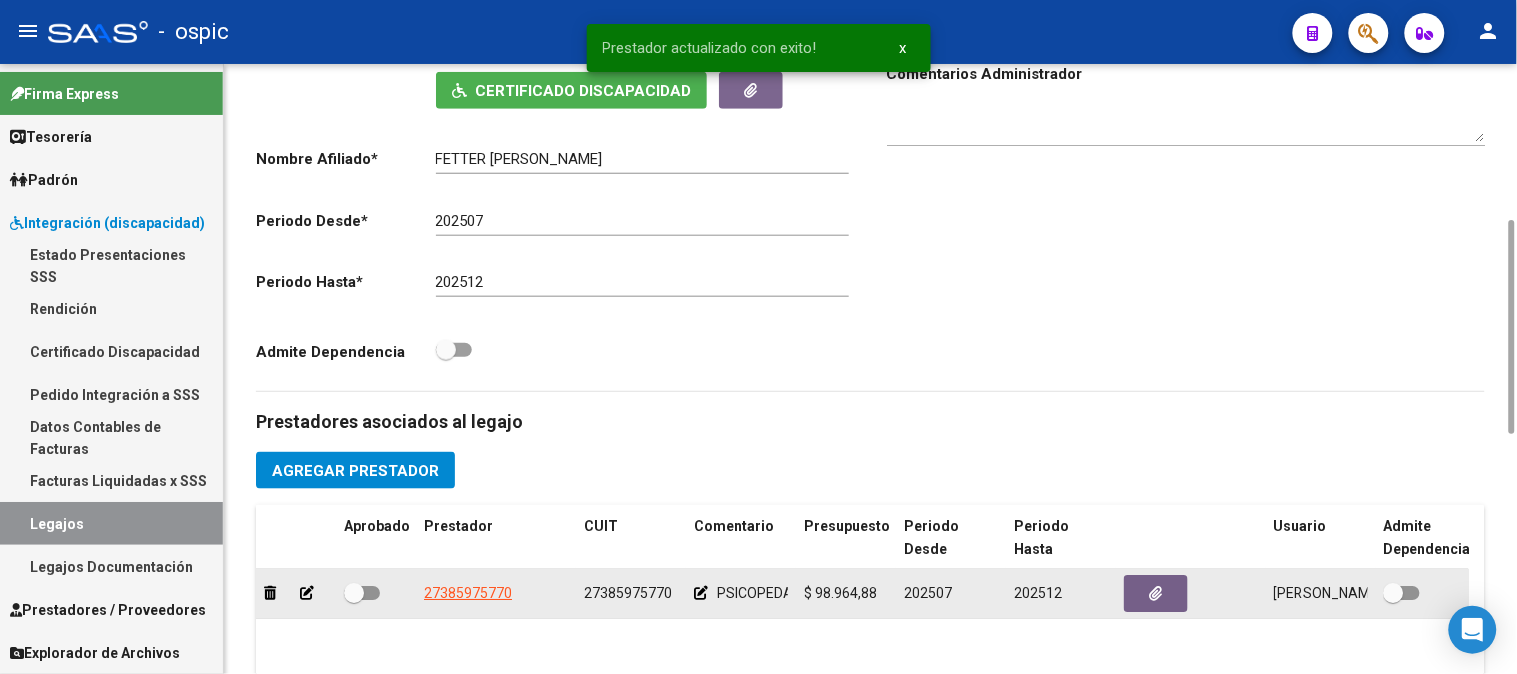 click at bounding box center [354, 593] 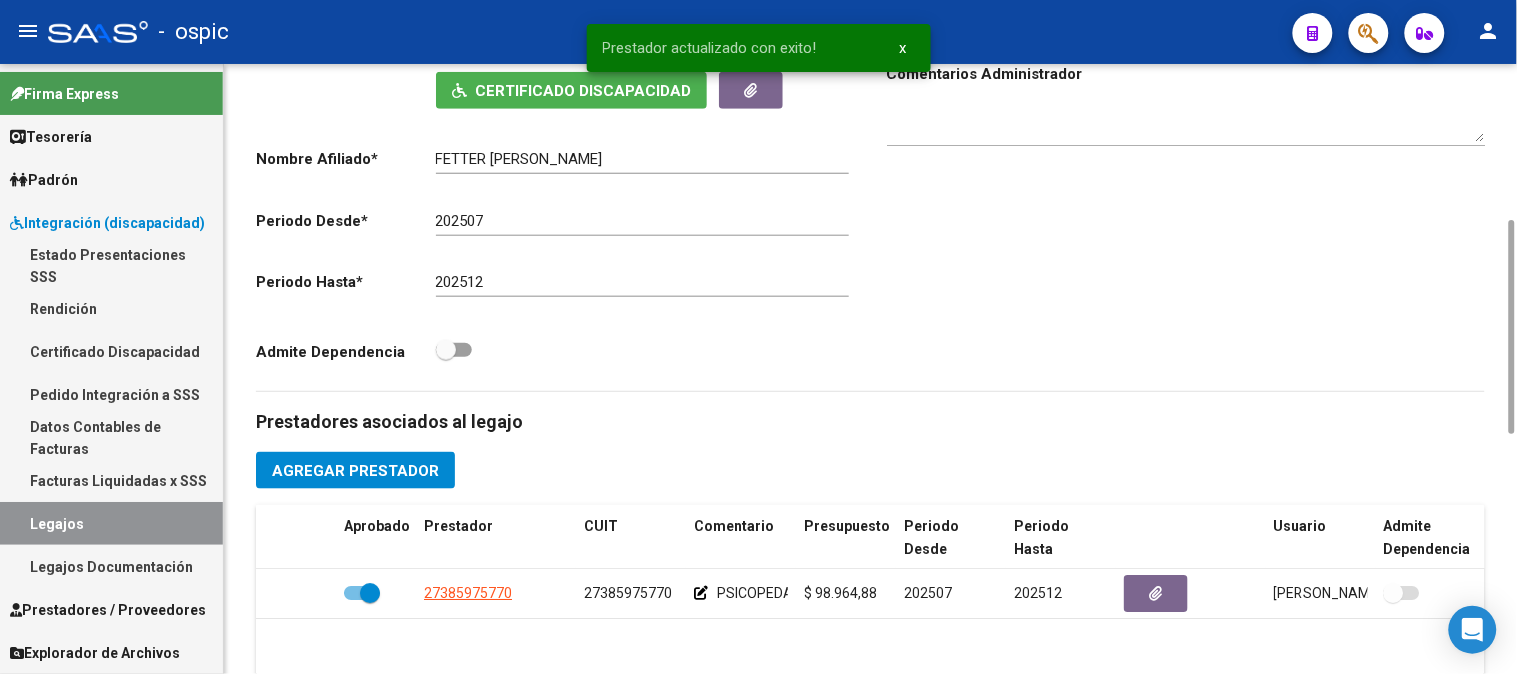 click on "Agregar Prestador" 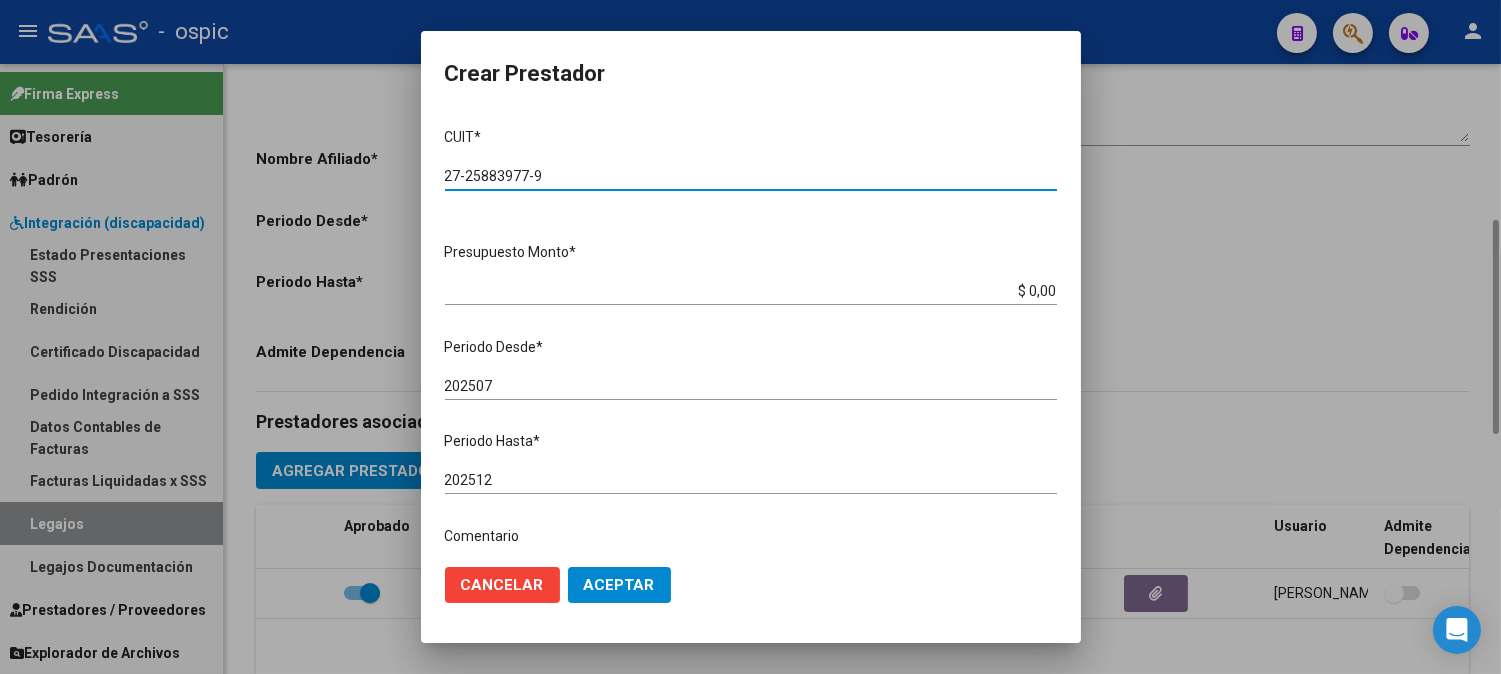 type on "27-25883977-9" 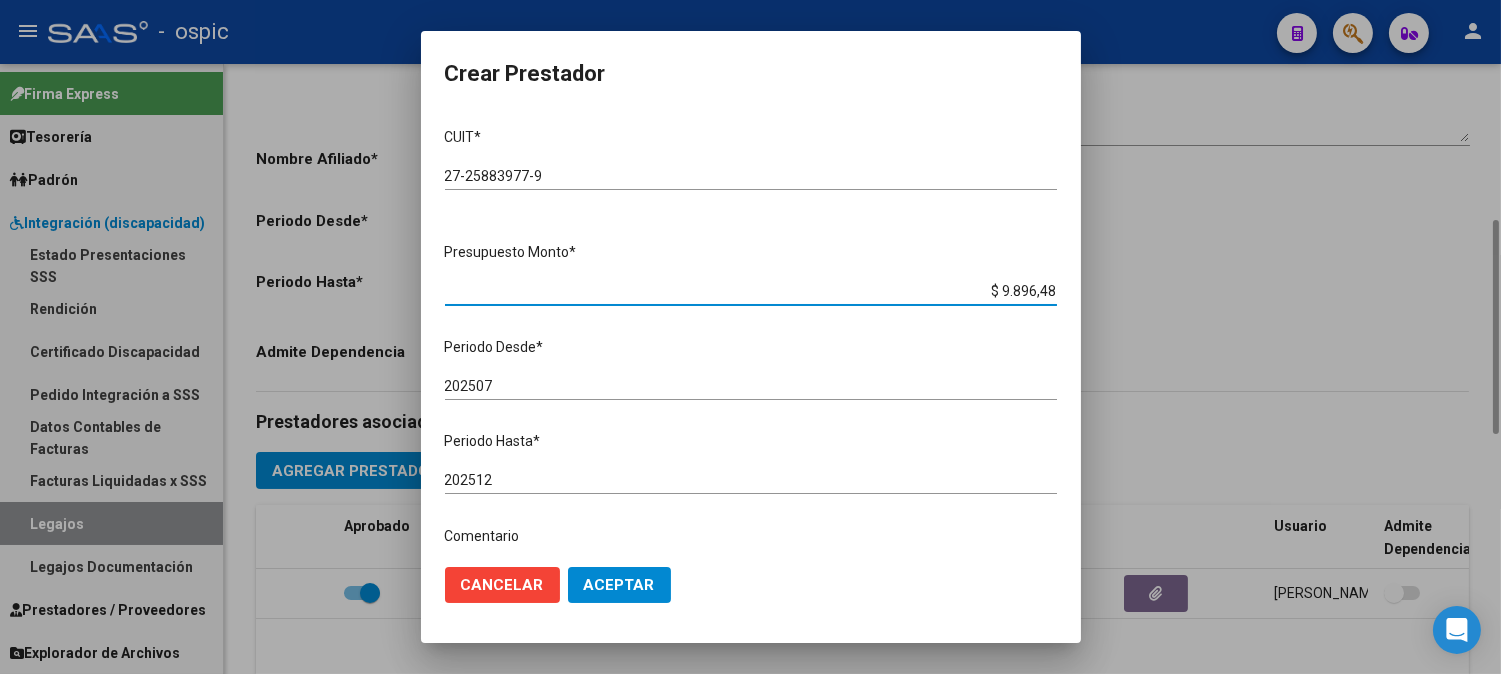type on "$ 98.964,88" 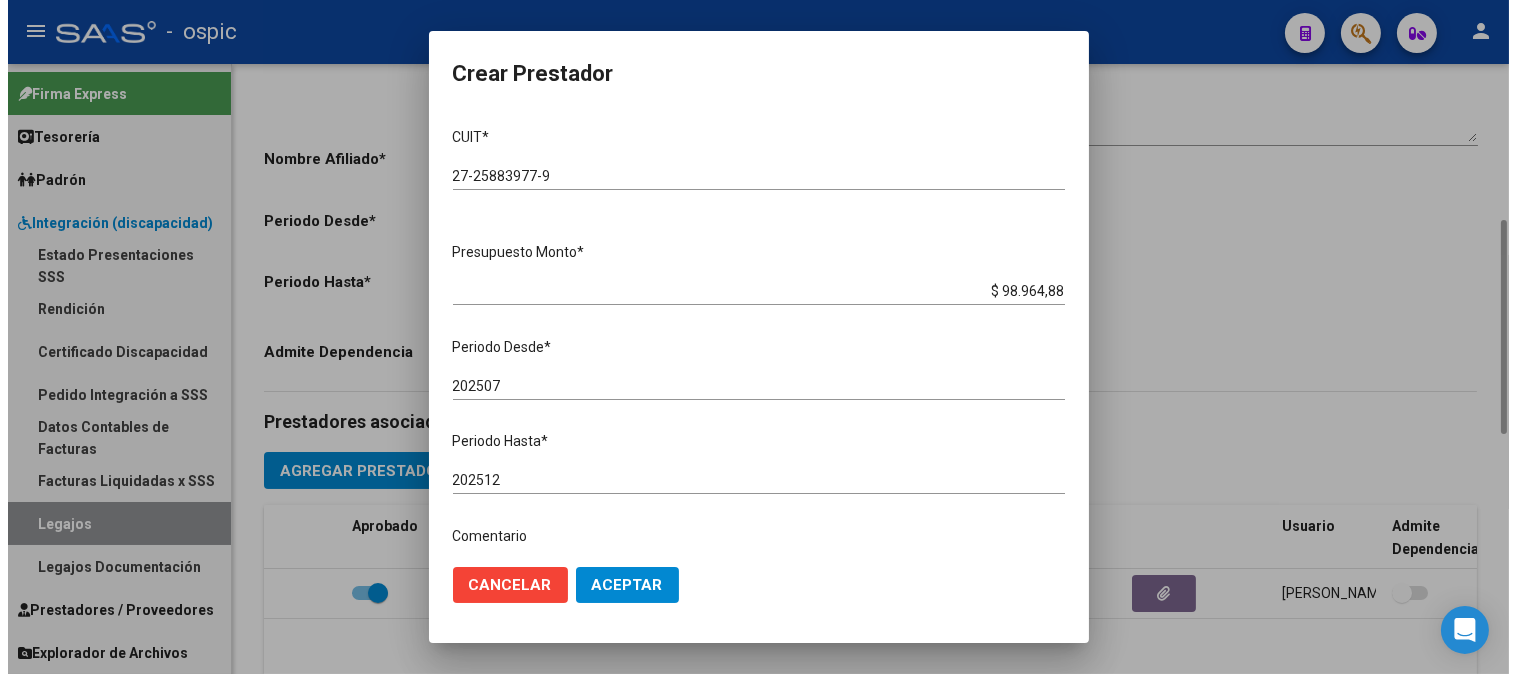 scroll, scrollTop: 202, scrollLeft: 0, axis: vertical 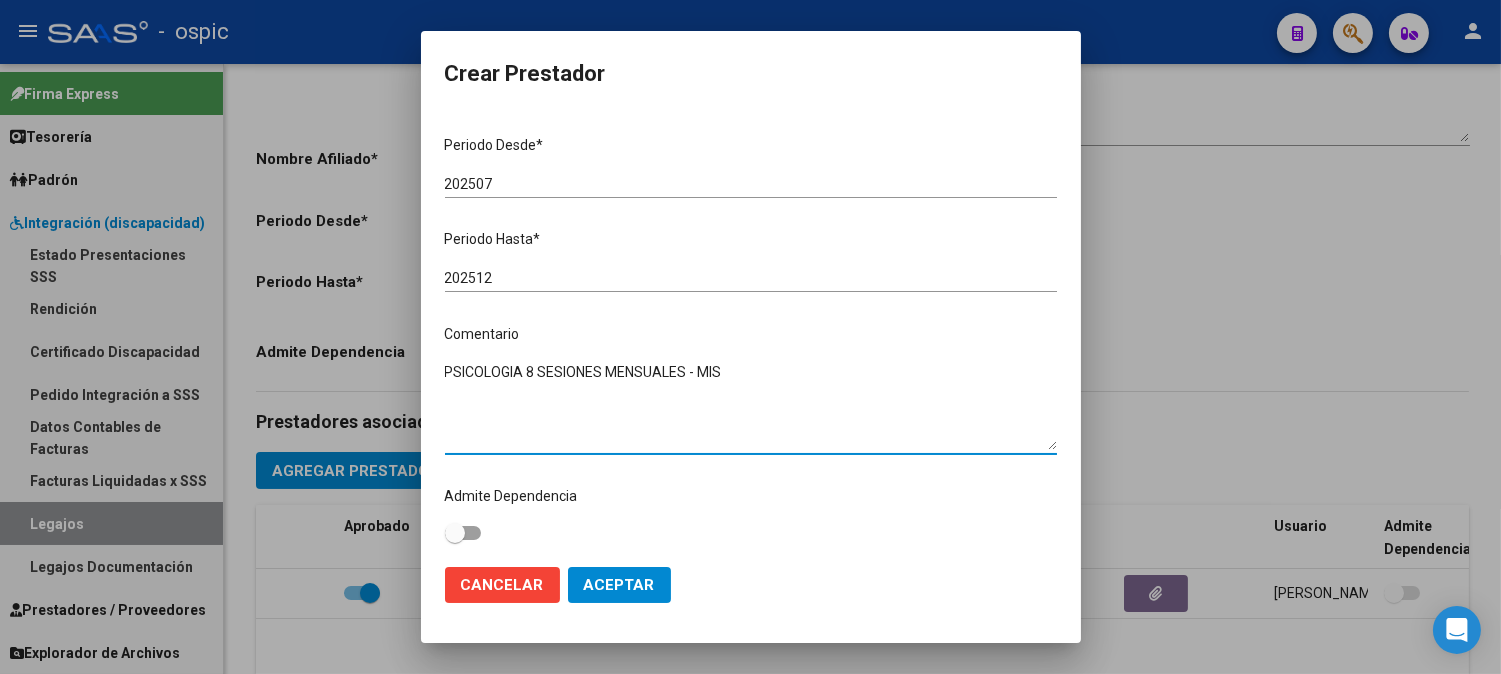 type on "PSICOLOGIA 8 SESIONES MENSUALES - MIS" 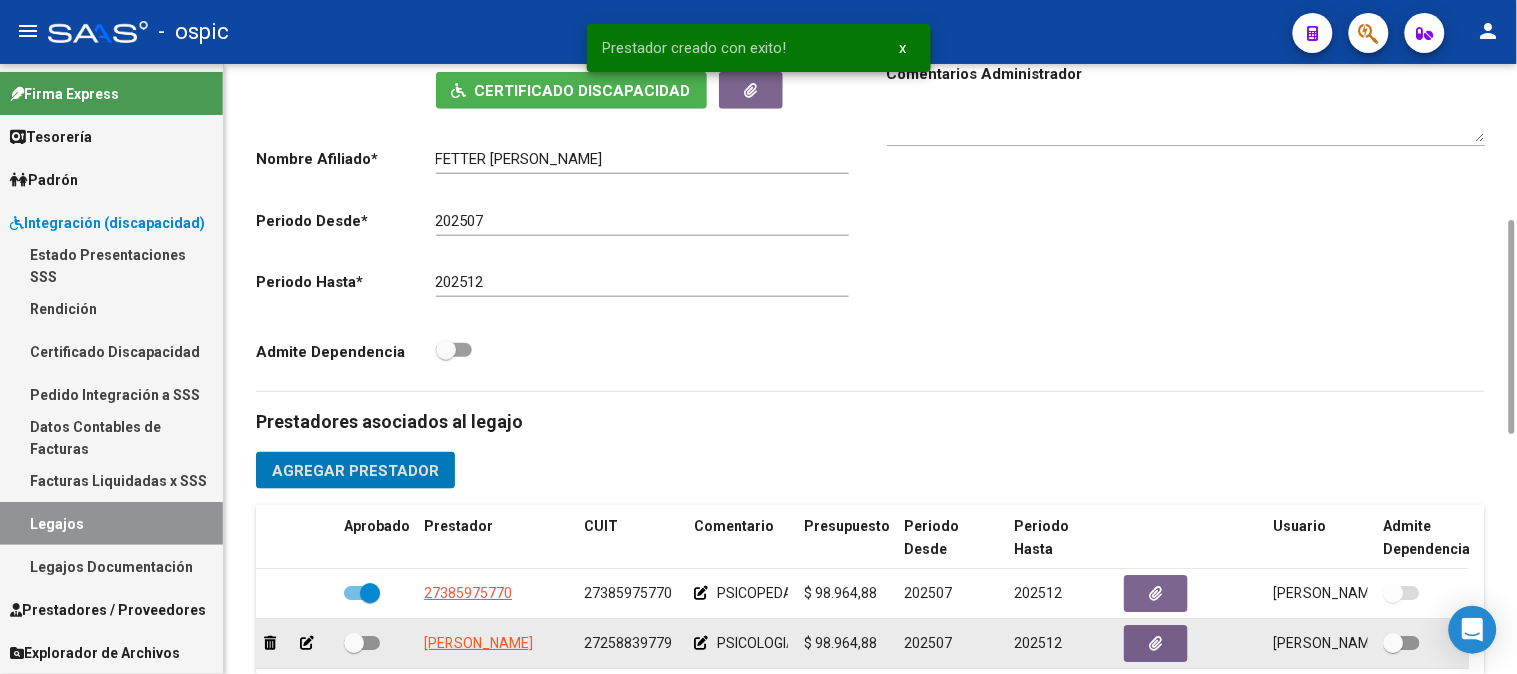 click at bounding box center [354, 643] 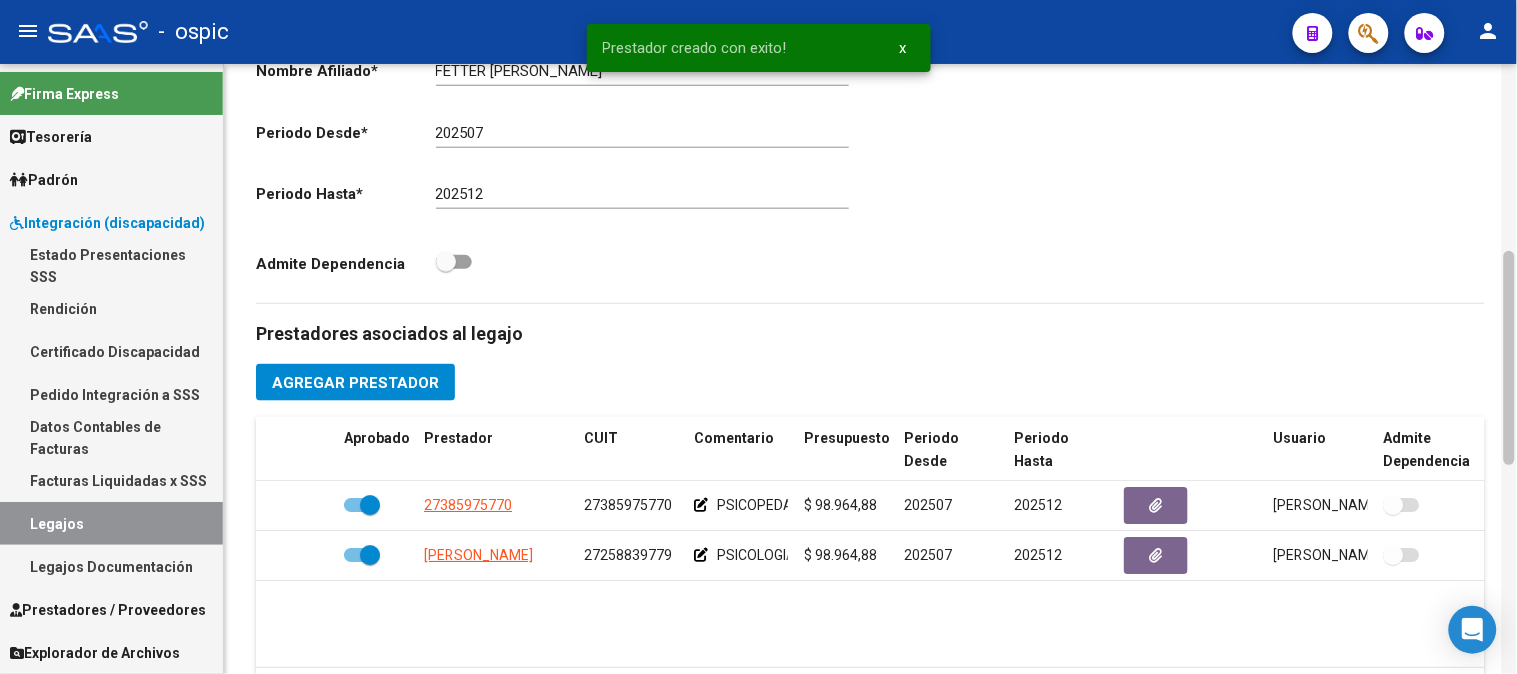 scroll, scrollTop: 535, scrollLeft: 0, axis: vertical 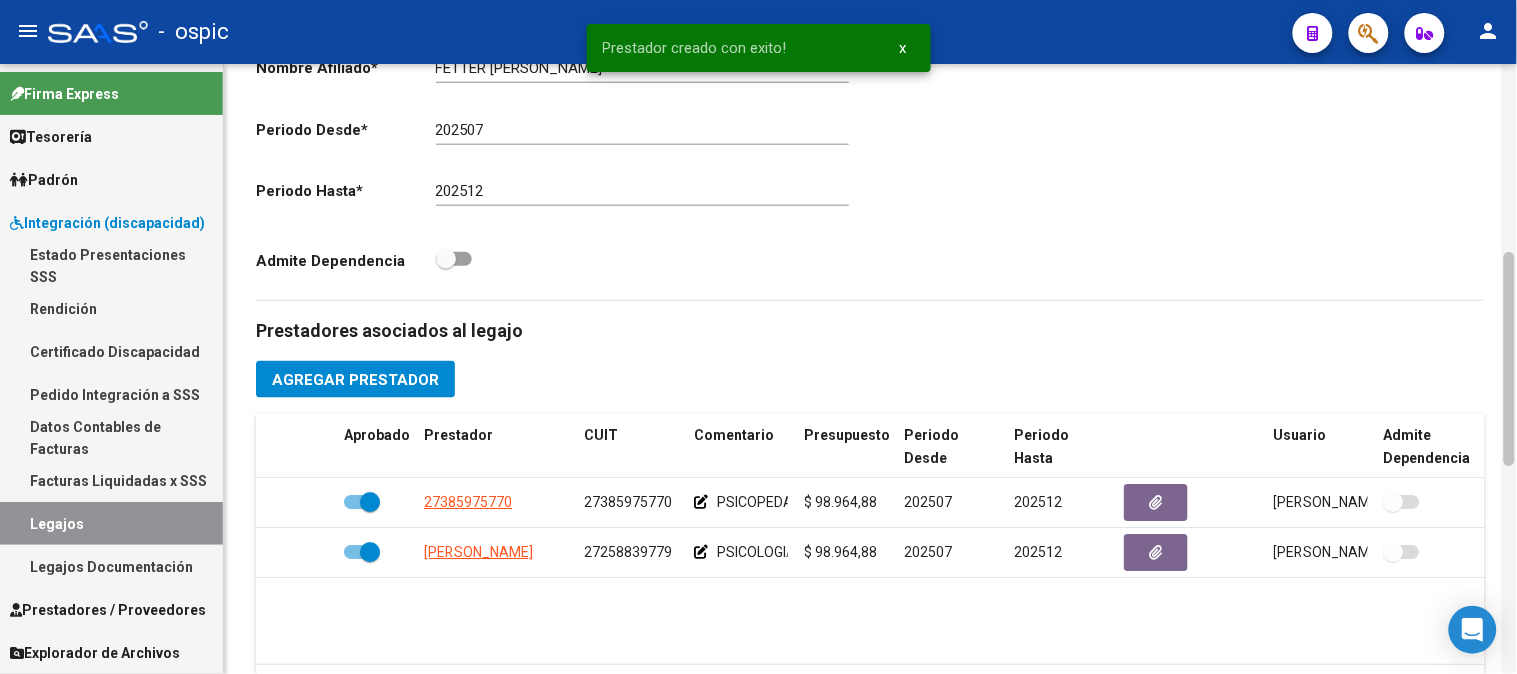 drag, startPoint x: 1512, startPoint y: 335, endPoint x: 1512, endPoint y: 367, distance: 32 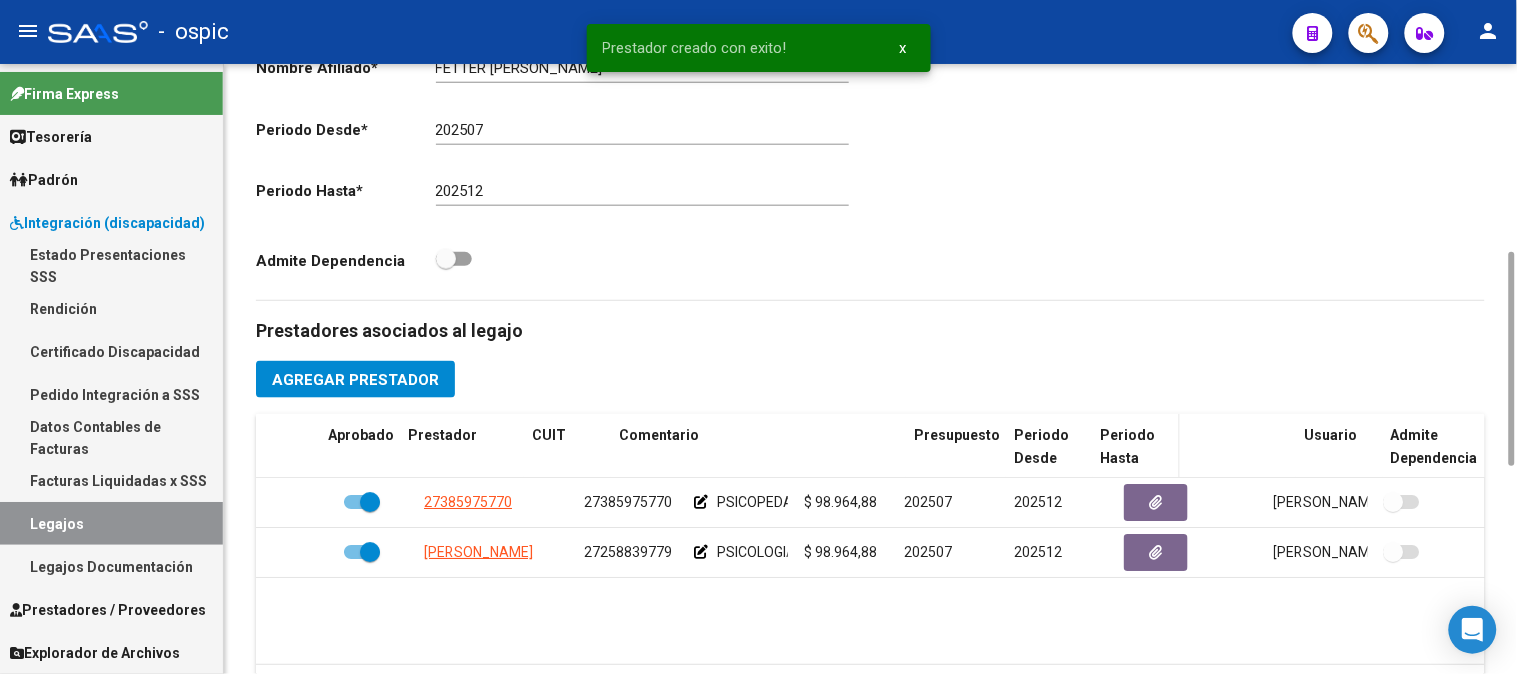 drag, startPoint x: 814, startPoint y: 438, endPoint x: 1102, endPoint y: 436, distance: 288.00696 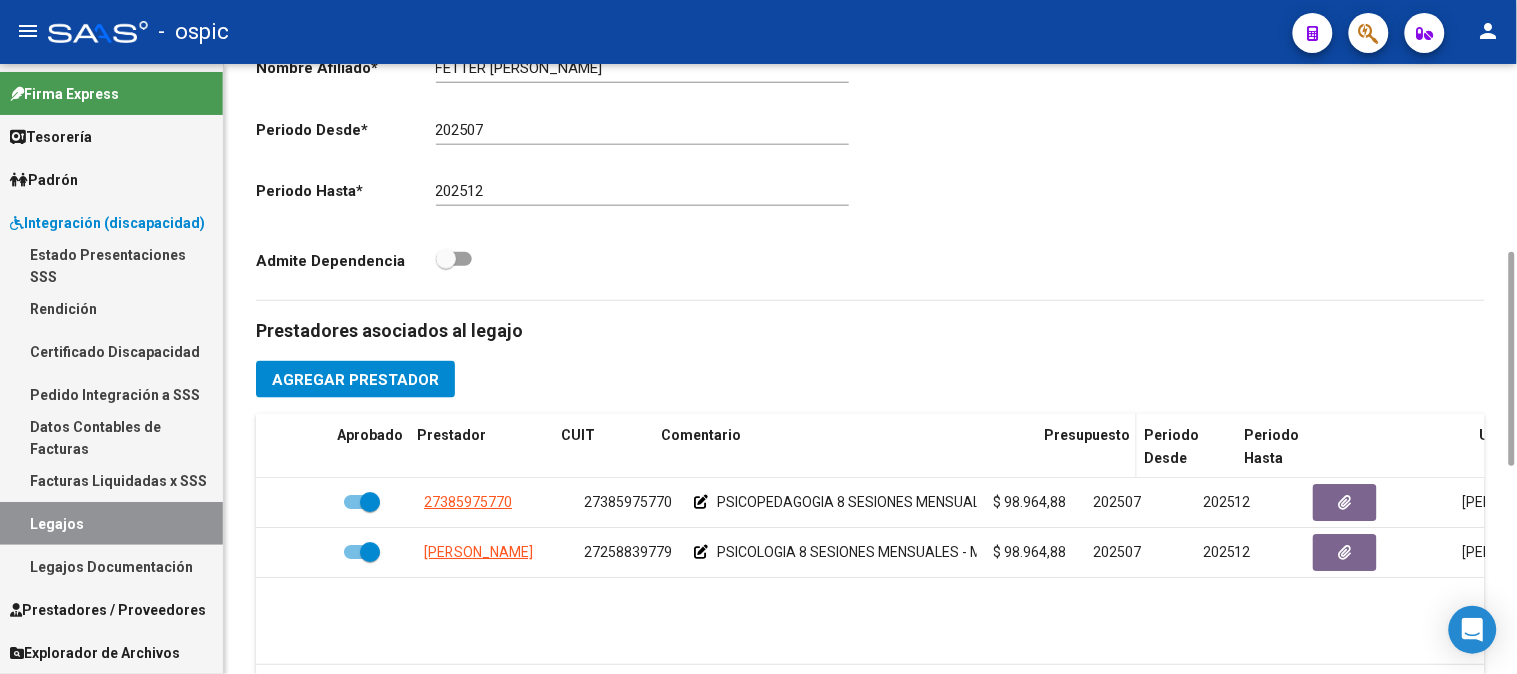 drag, startPoint x: 983, startPoint y: 444, endPoint x: 1128, endPoint y: 443, distance: 145.00345 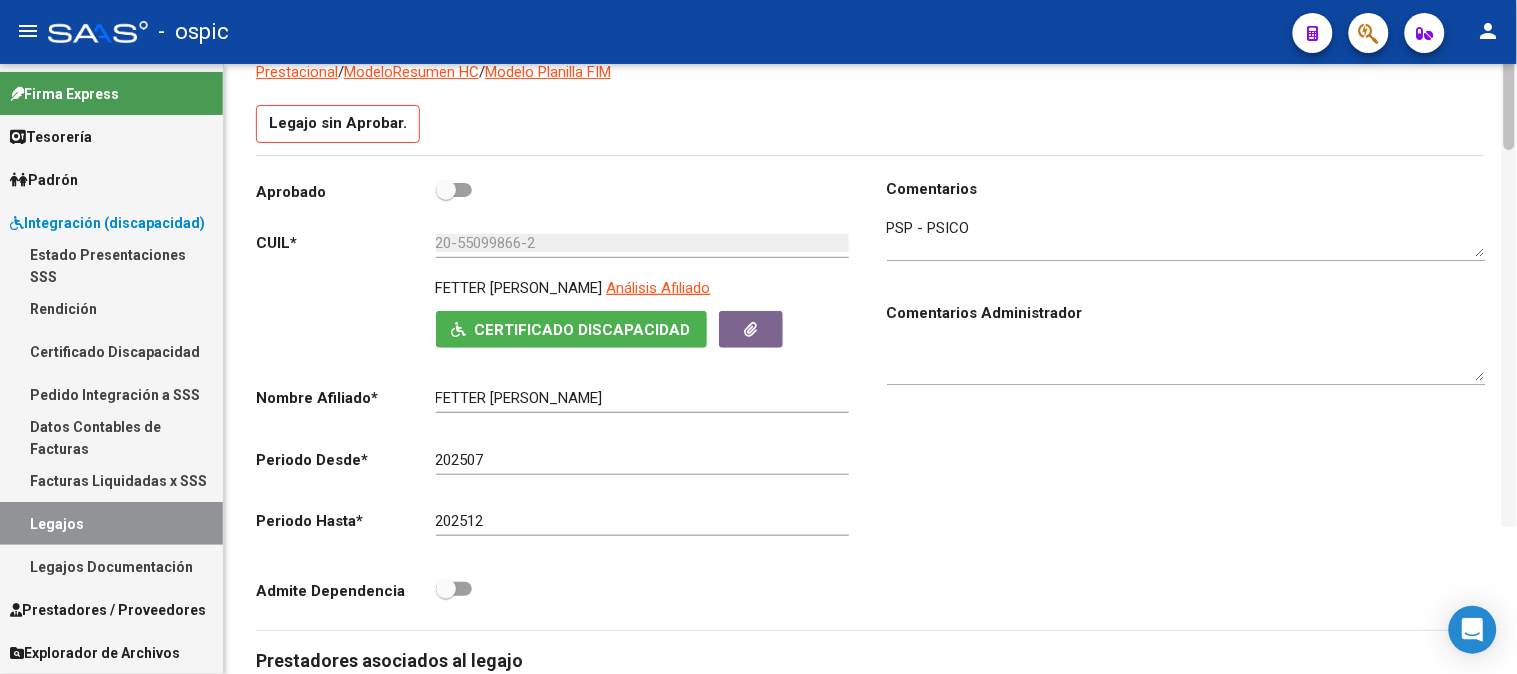 scroll, scrollTop: 0, scrollLeft: 0, axis: both 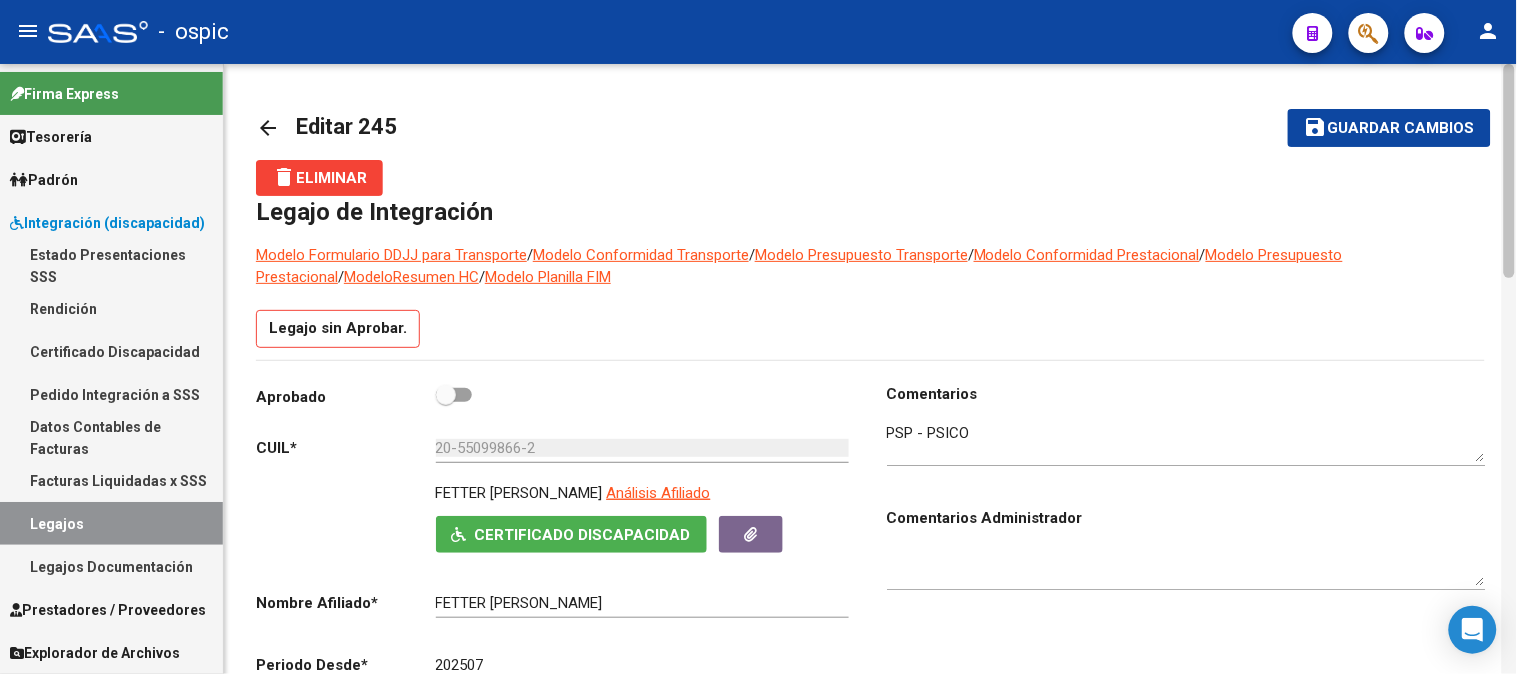 drag, startPoint x: 1507, startPoint y: 433, endPoint x: 810, endPoint y: 414, distance: 697.2589 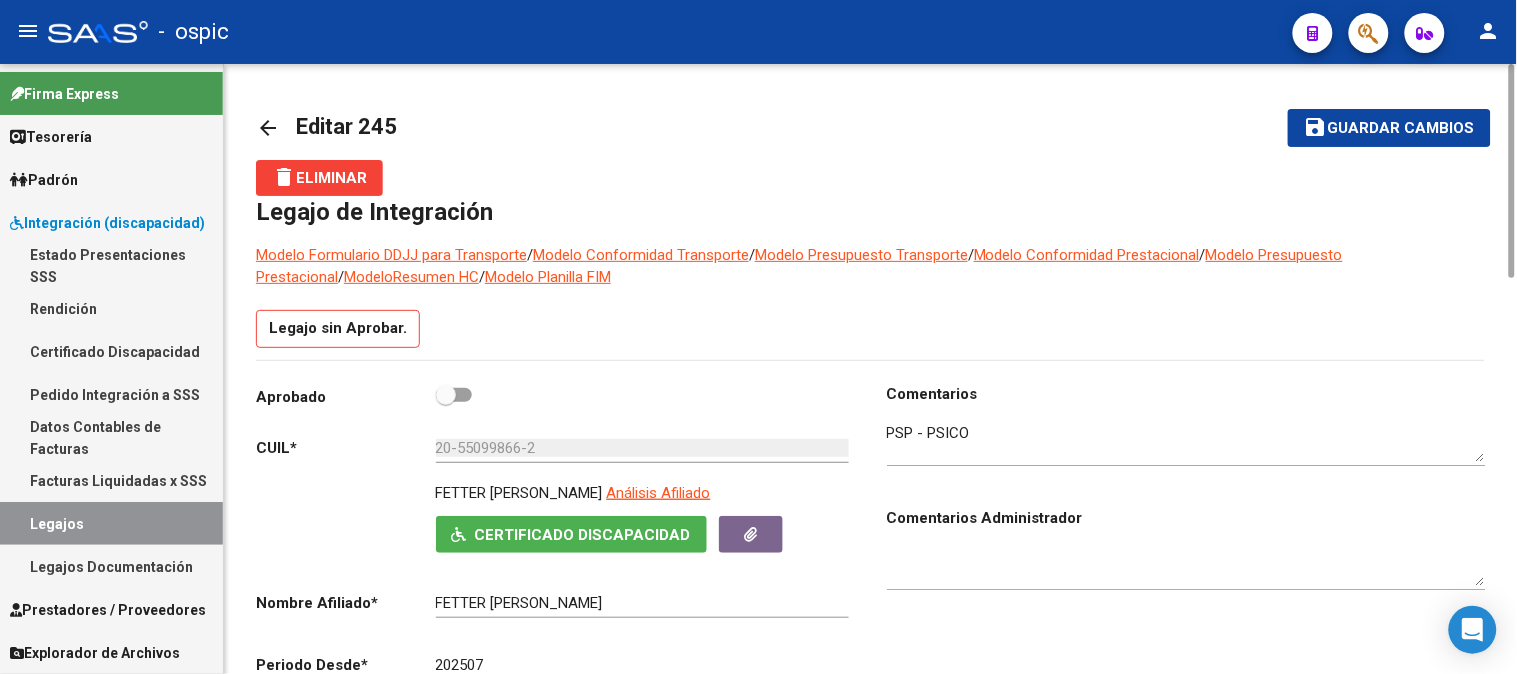 click 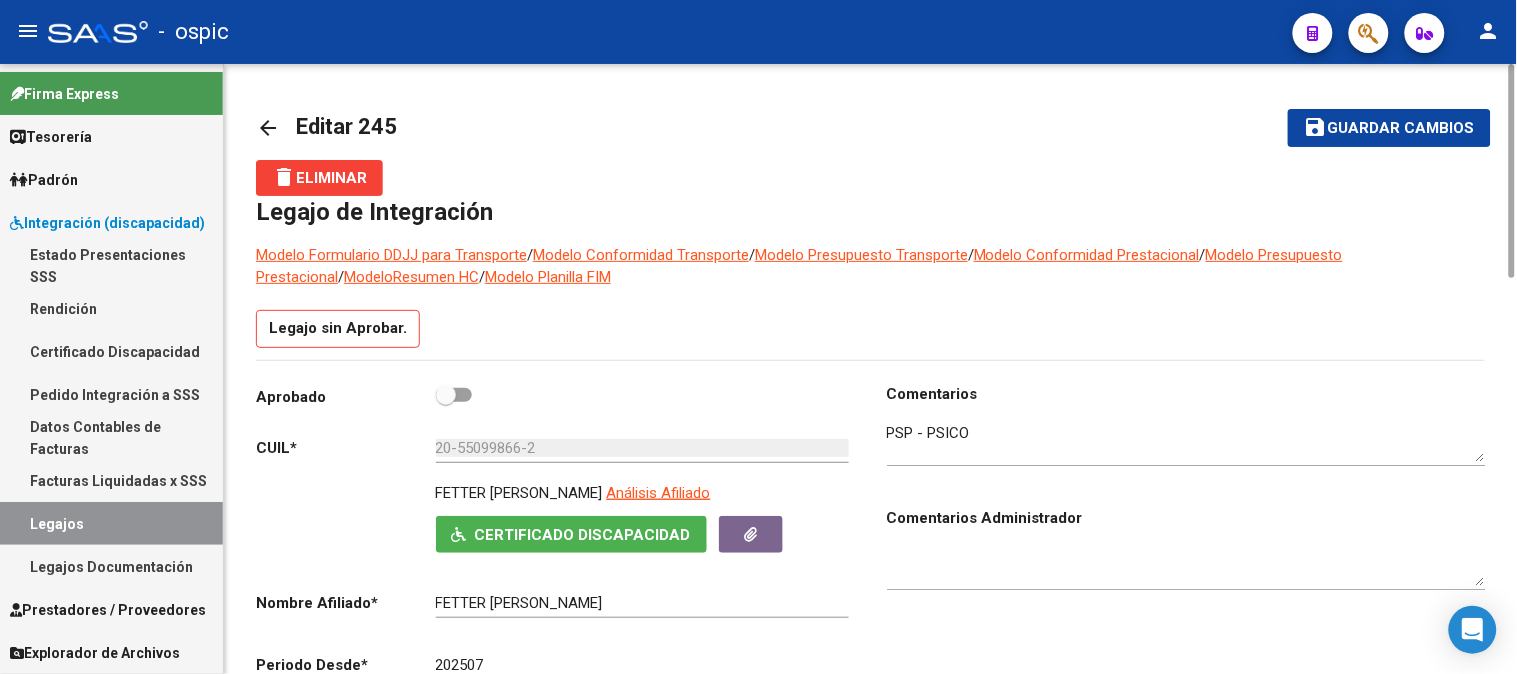 drag, startPoint x: 451, startPoint y: 395, endPoint x: 473, endPoint y: 390, distance: 22.561028 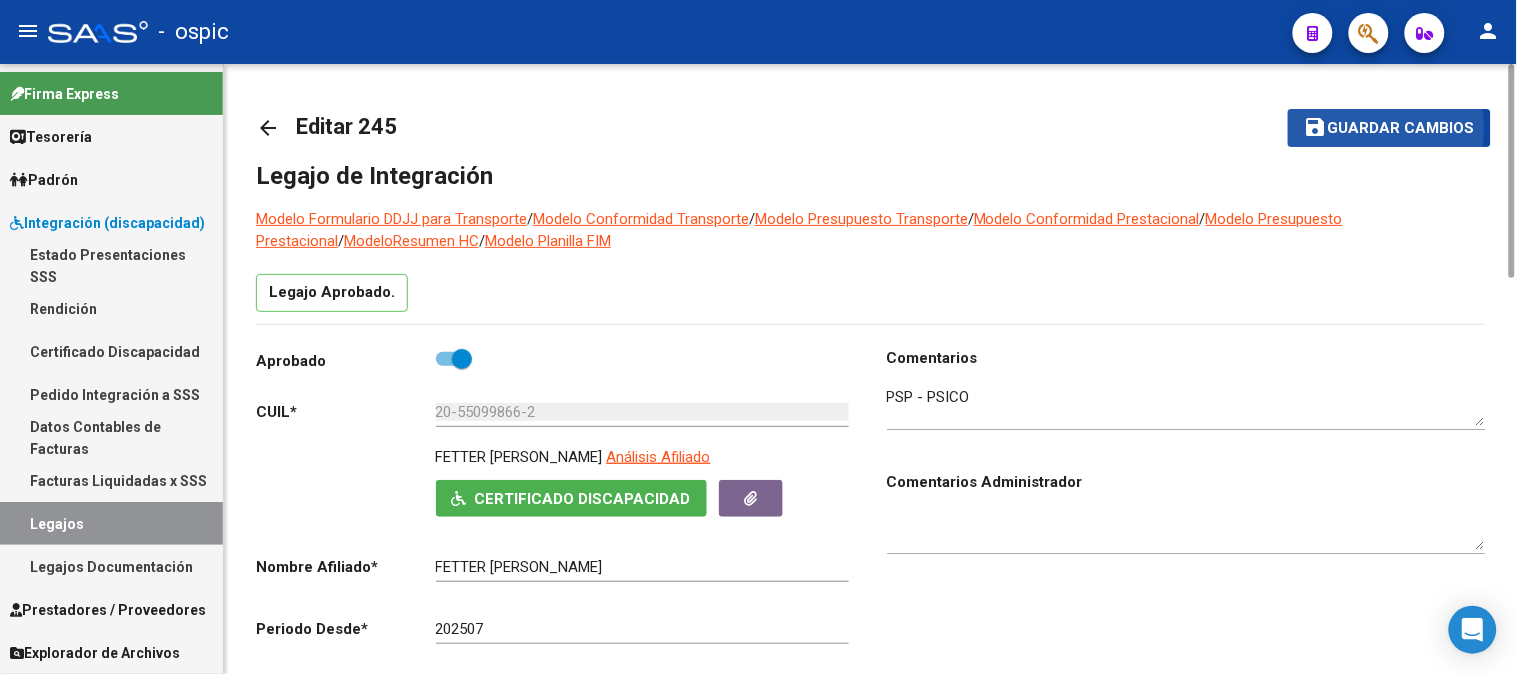 click on "Guardar cambios" 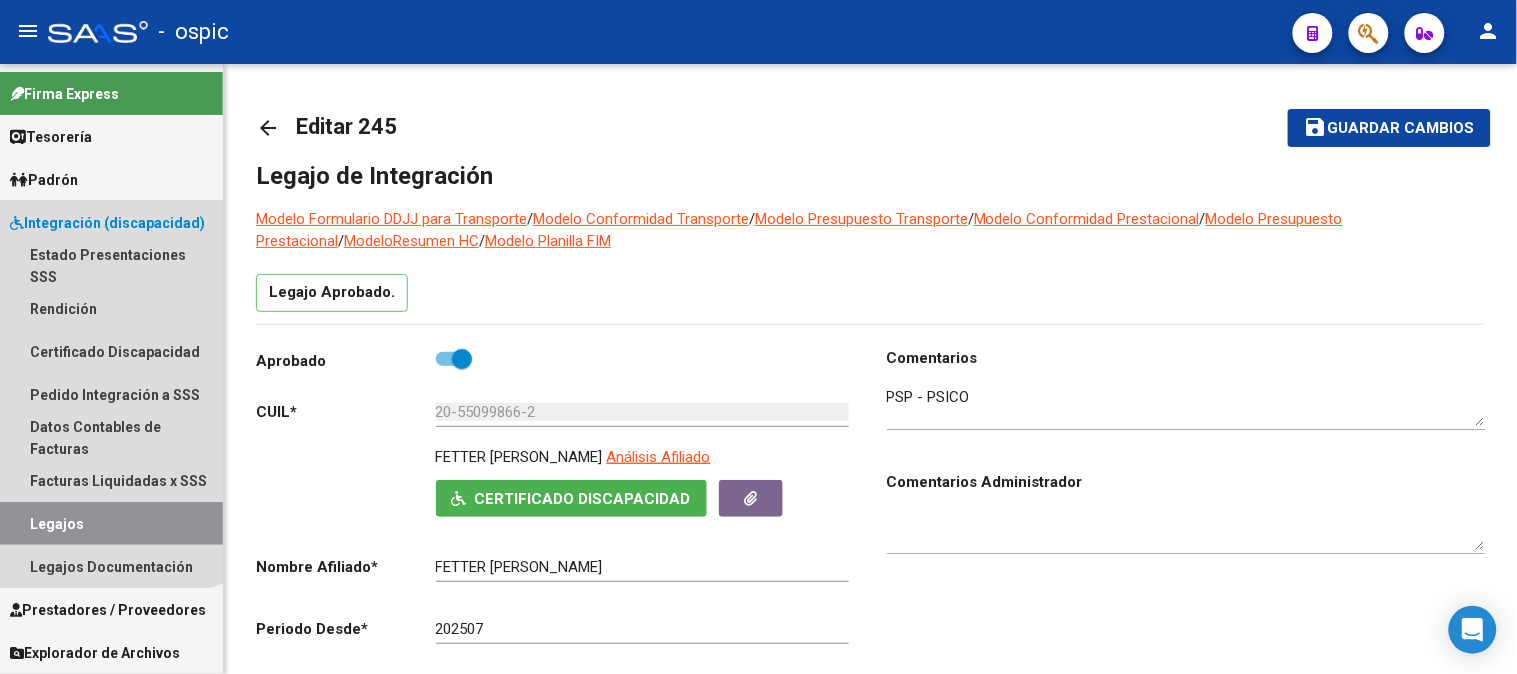 click on "Integración (discapacidad)" at bounding box center (107, 223) 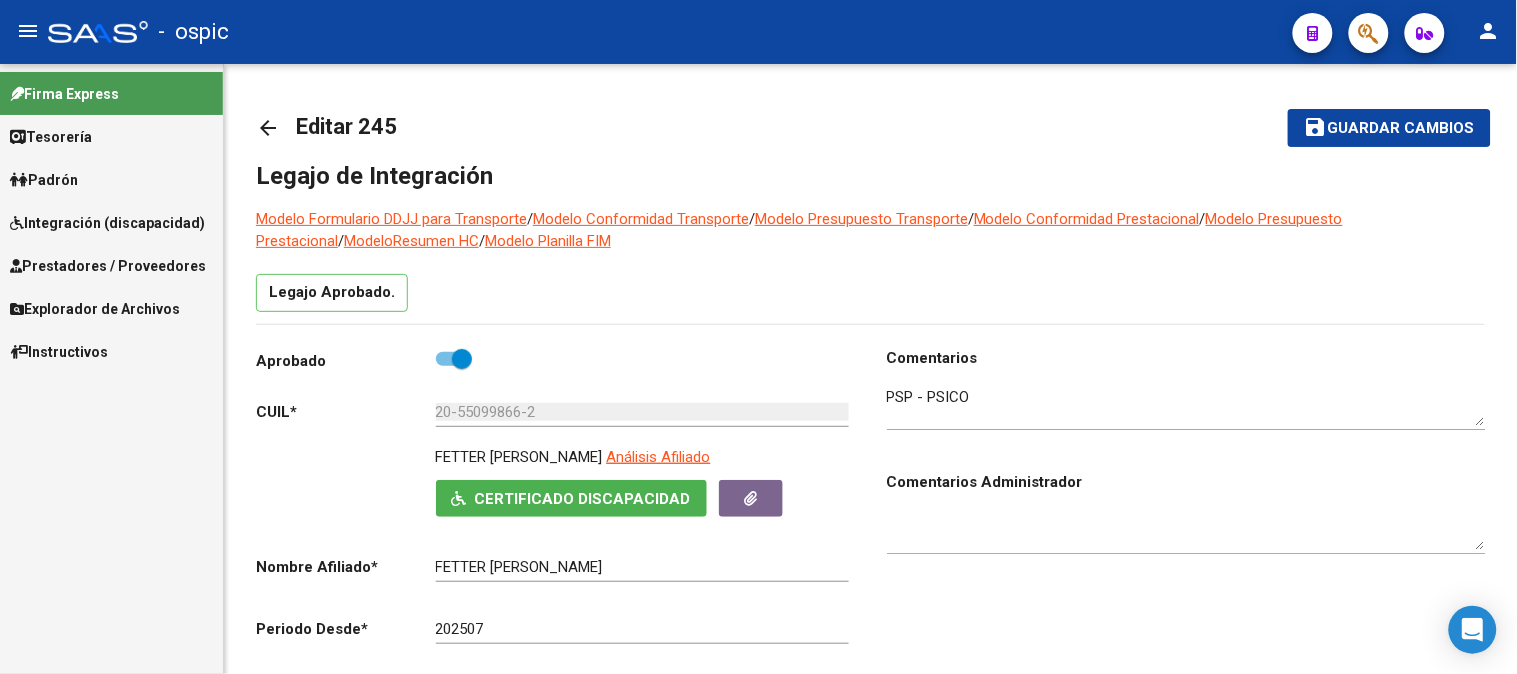 click on "Prestadores / Proveedores" at bounding box center [108, 266] 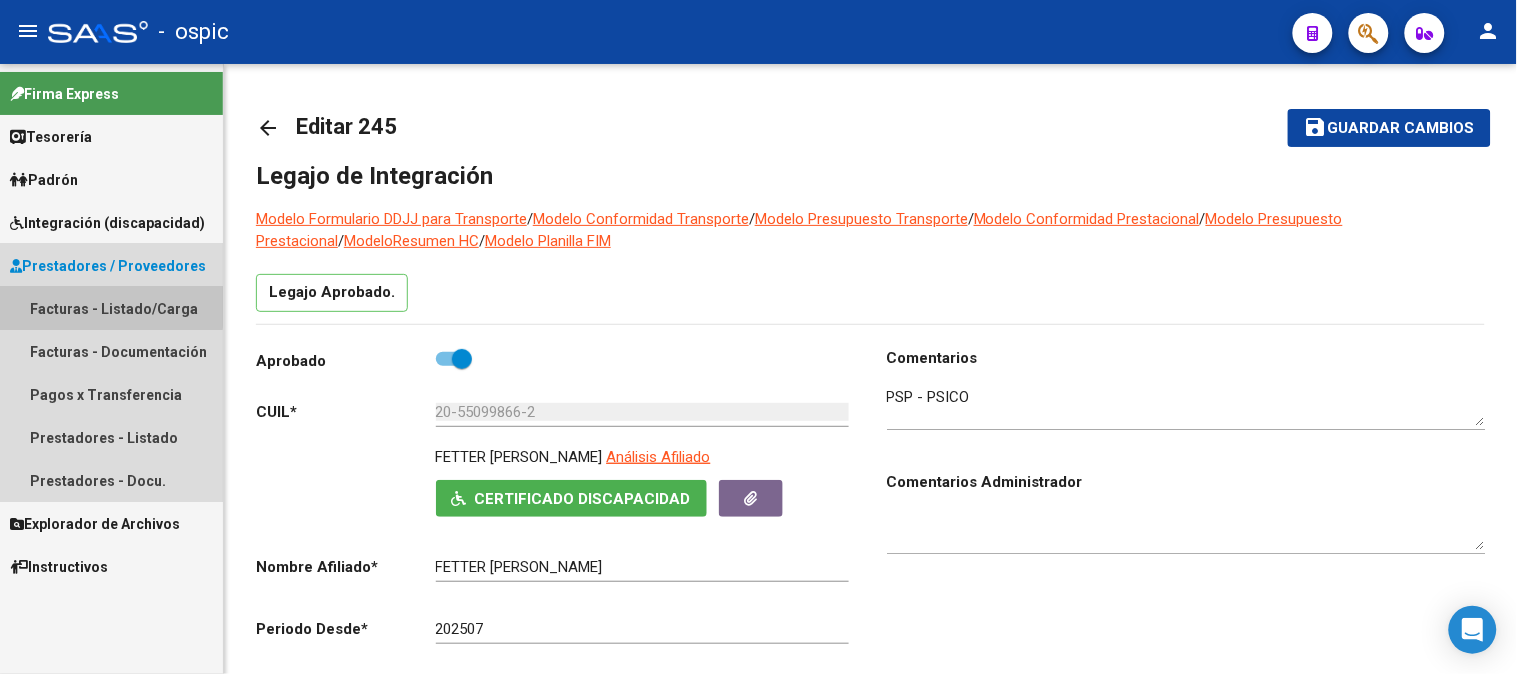click on "Facturas - Listado/Carga" at bounding box center [111, 308] 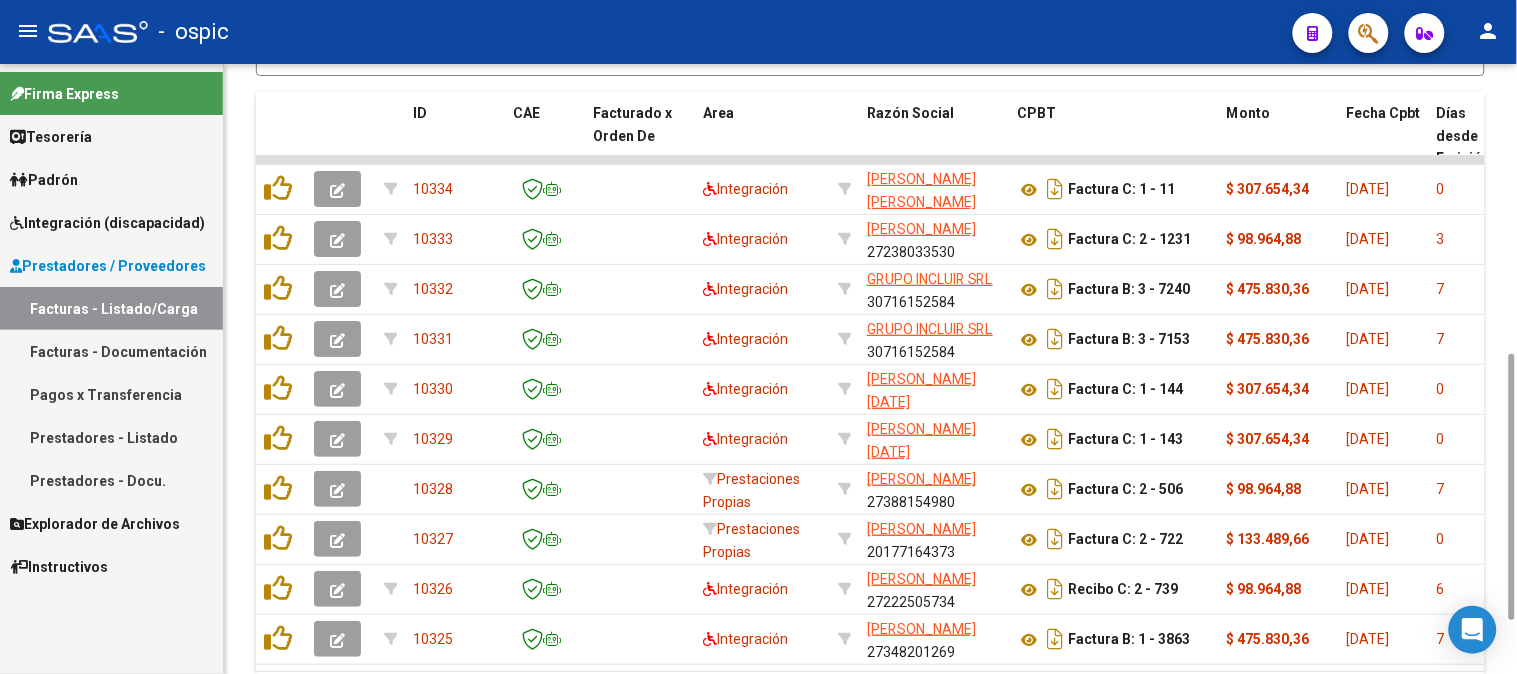 scroll, scrollTop: 222, scrollLeft: 0, axis: vertical 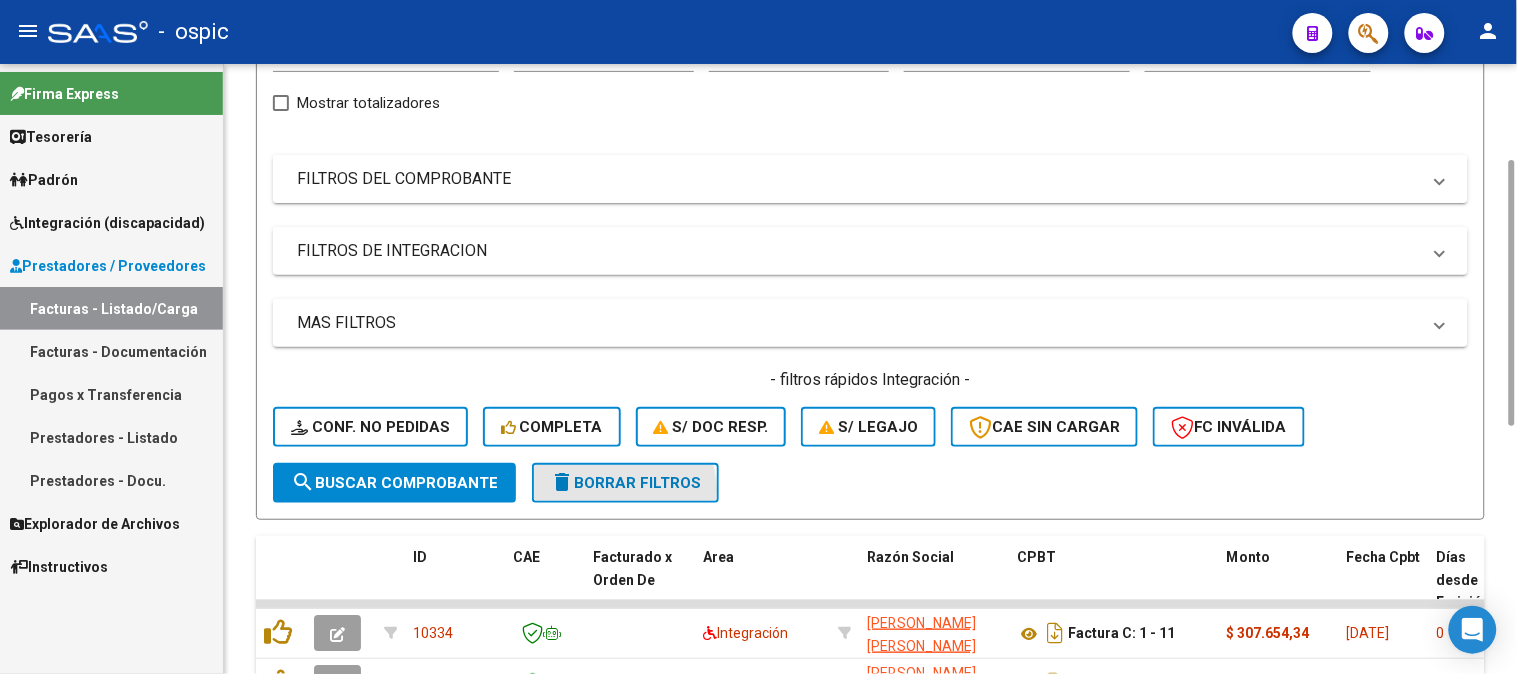 click on "delete  Borrar Filtros" 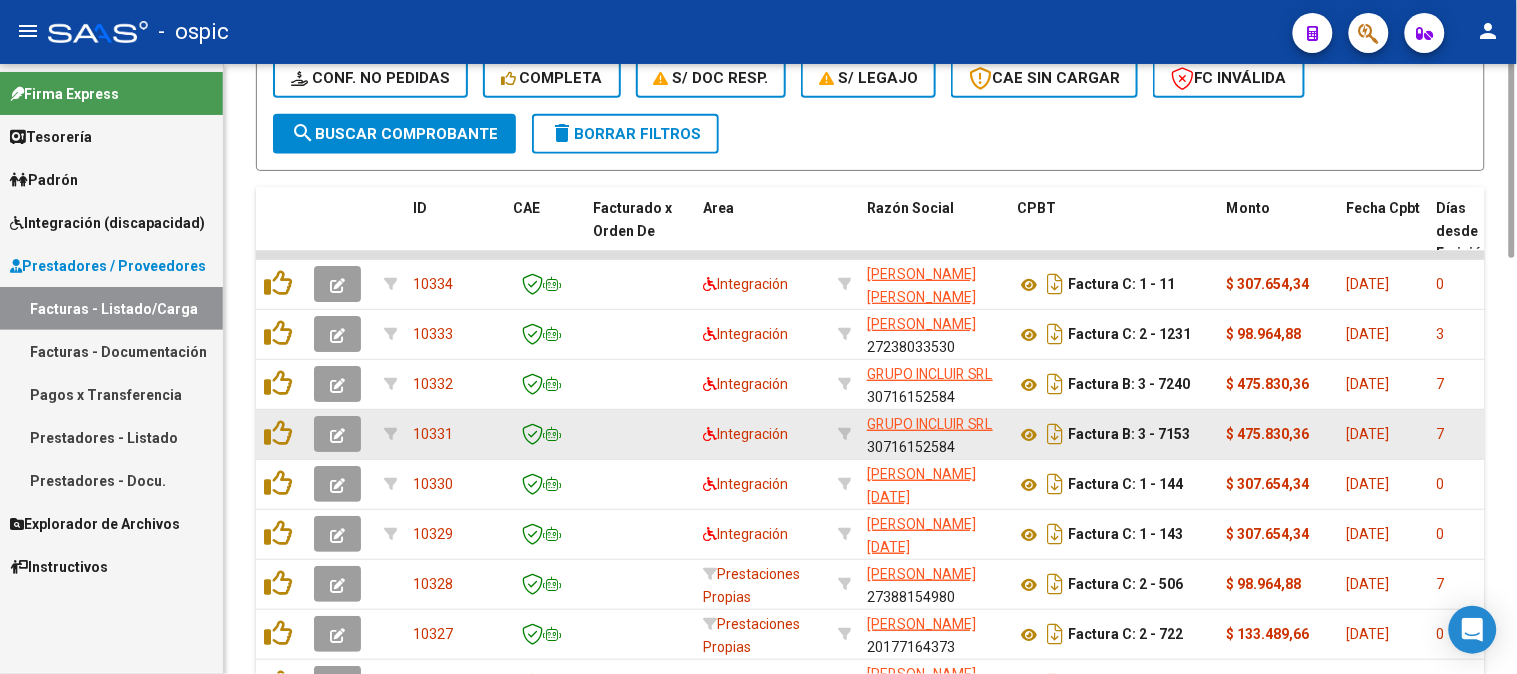 scroll, scrollTop: 348, scrollLeft: 0, axis: vertical 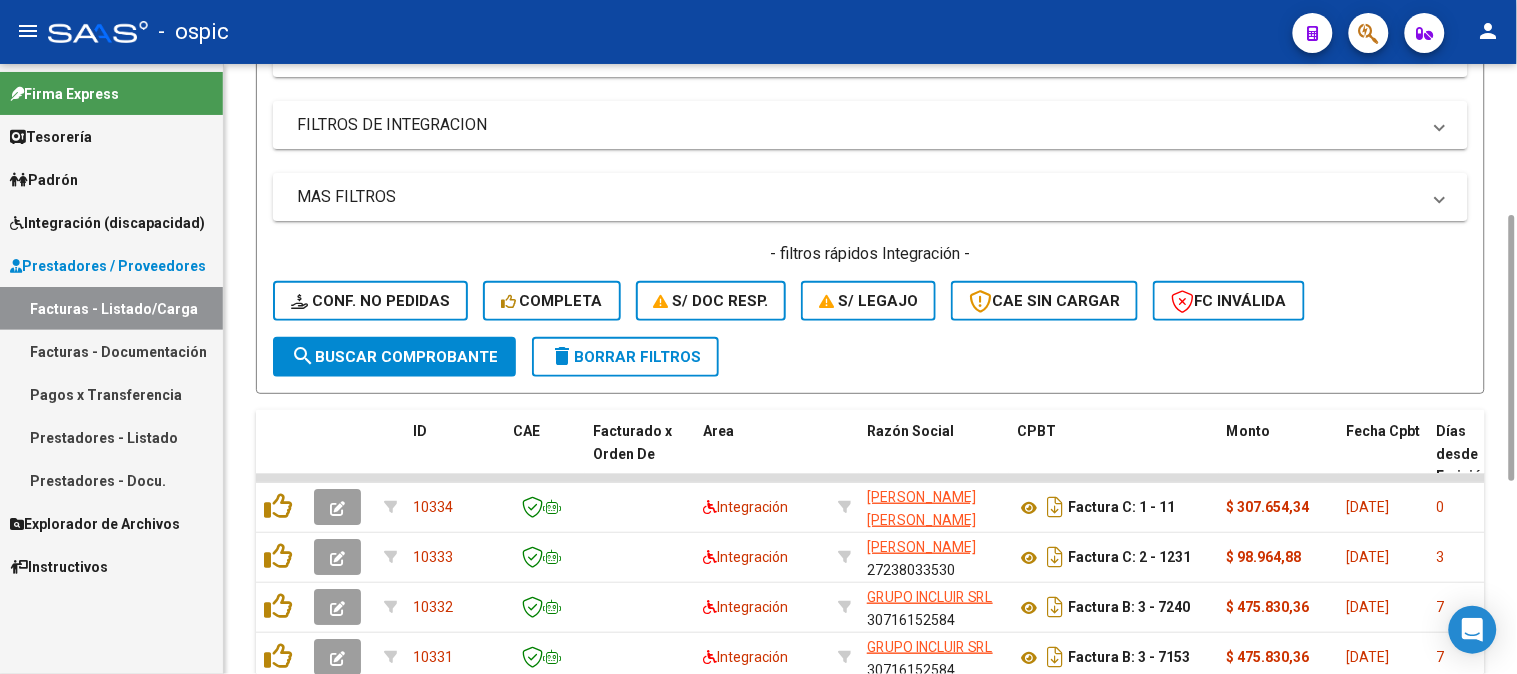 drag, startPoint x: 644, startPoint y: 346, endPoint x: 757, endPoint y: 322, distance: 115.52056 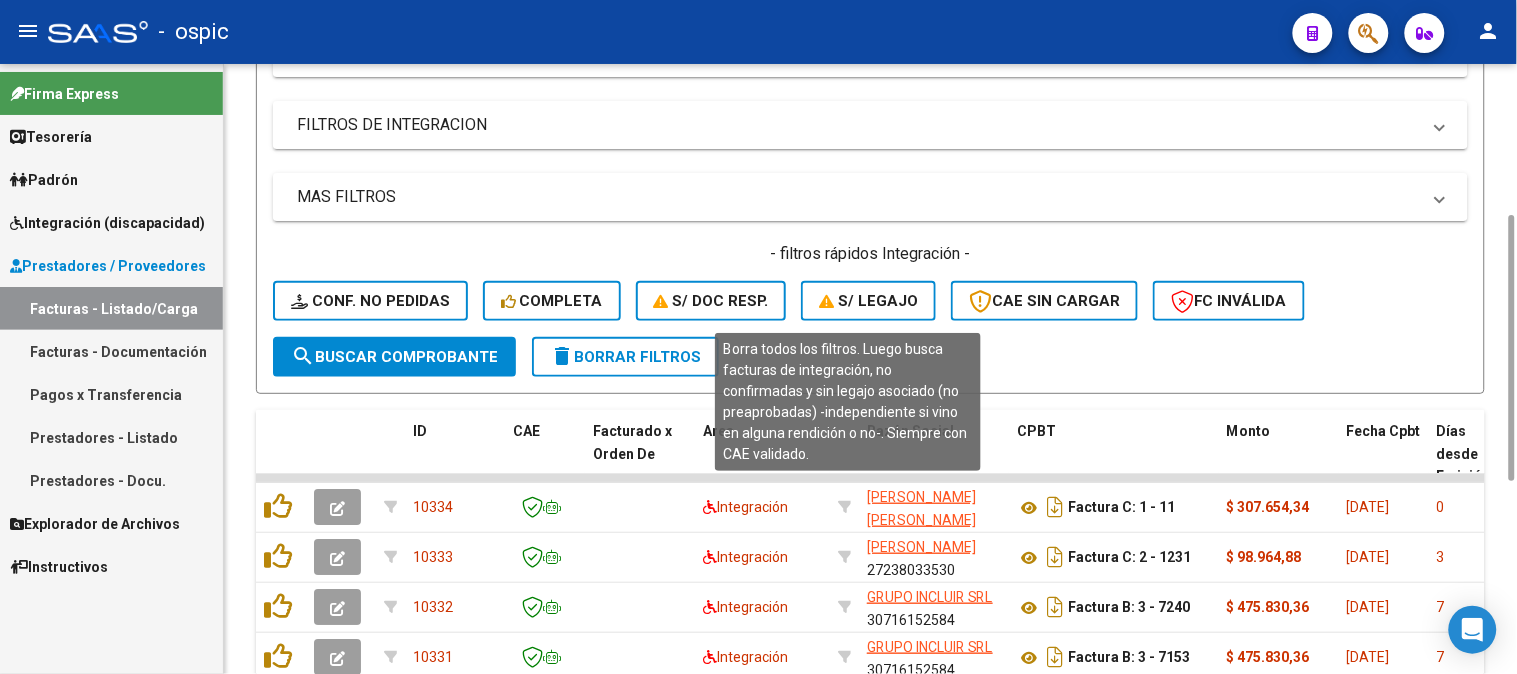 click on "S/ legajo" 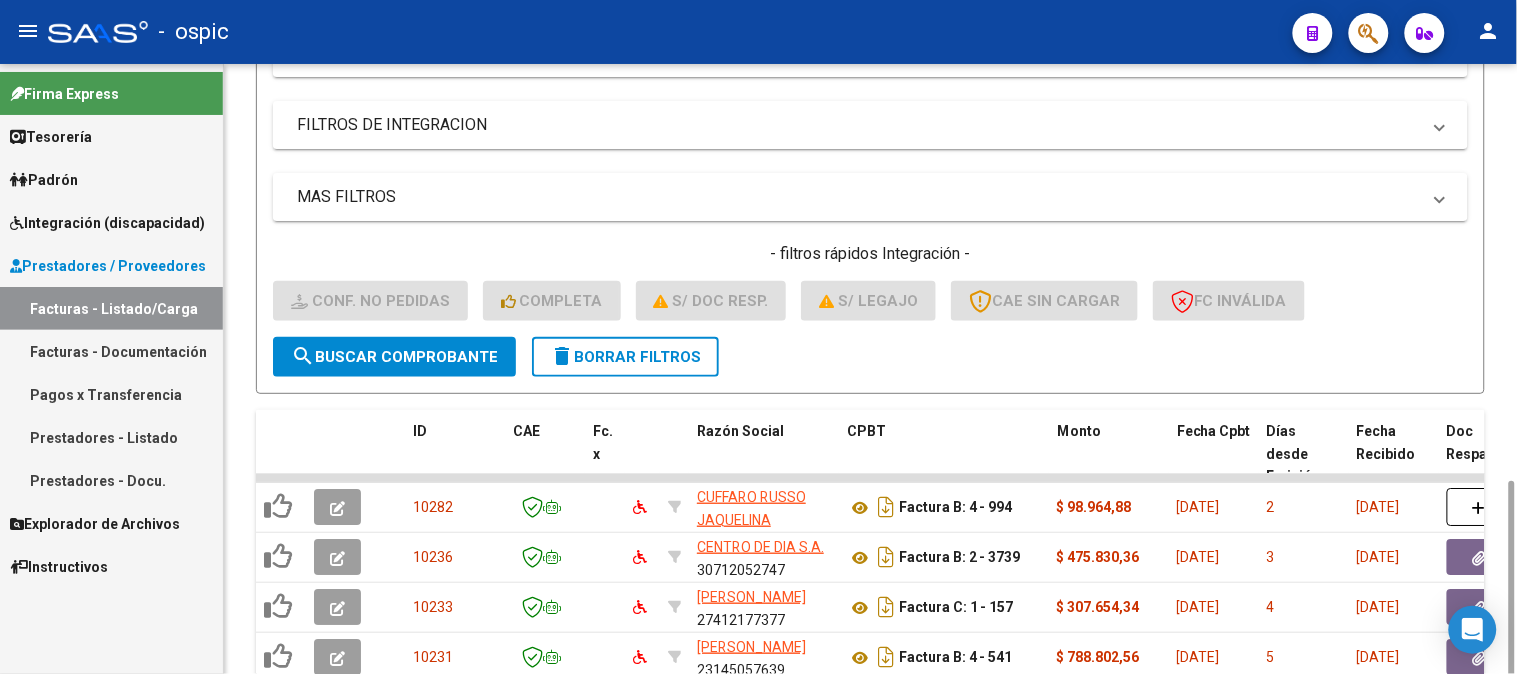 scroll, scrollTop: 493, scrollLeft: 0, axis: vertical 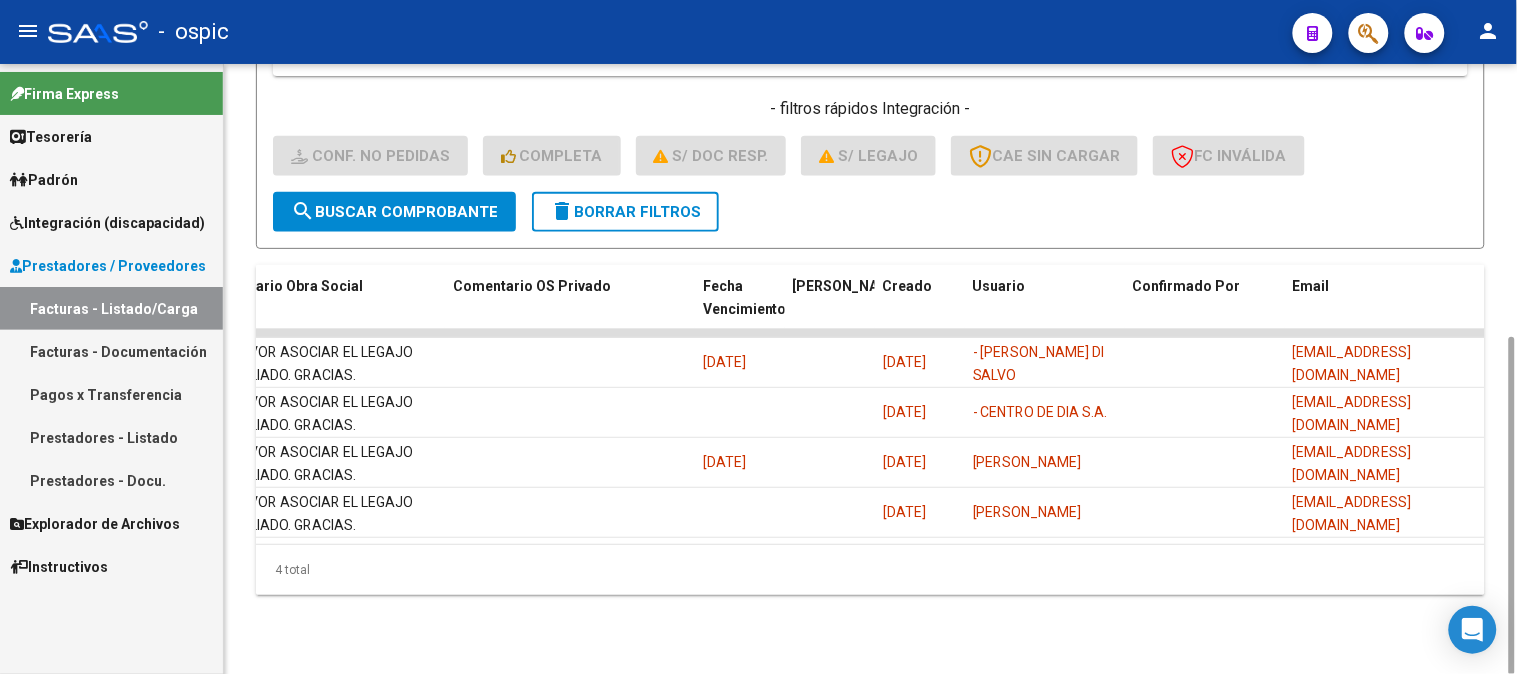 drag, startPoint x: 1293, startPoint y: 455, endPoint x: 1500, endPoint y: 455, distance: 207 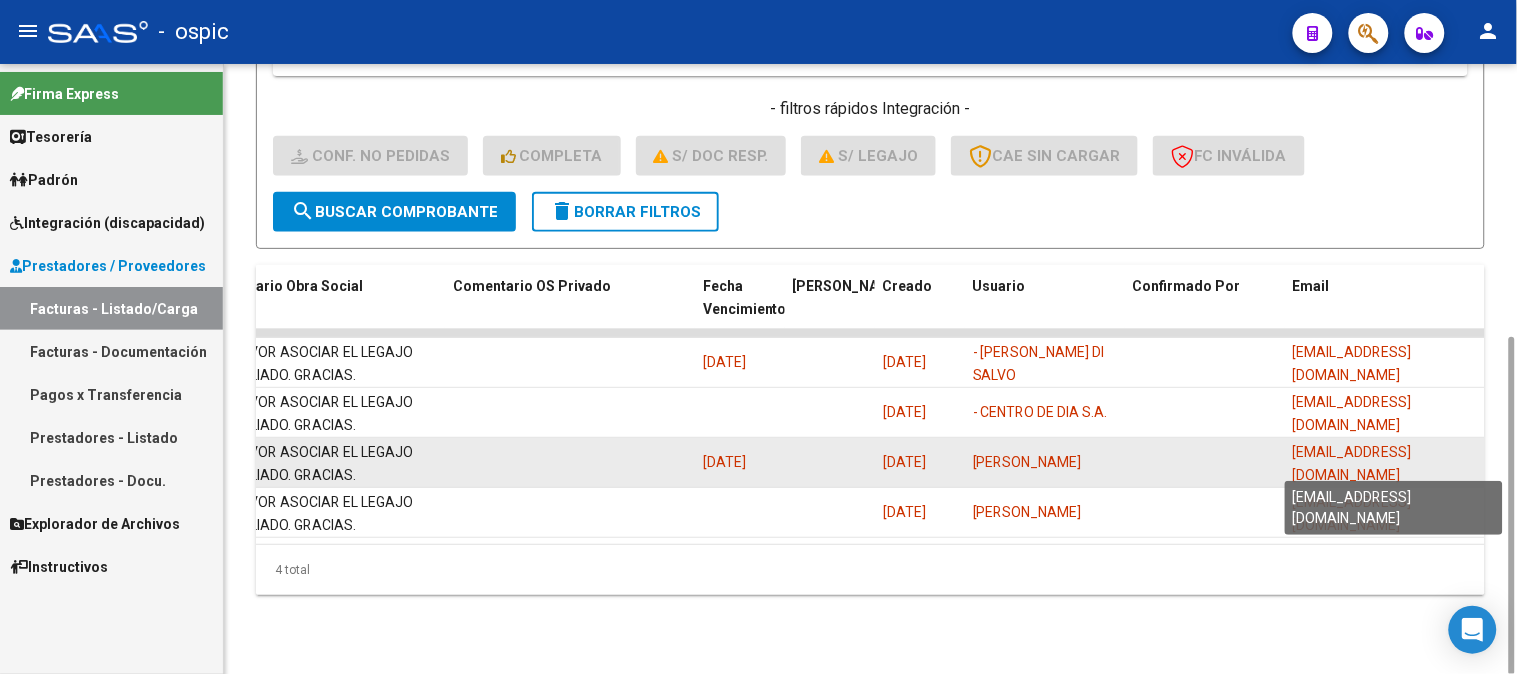 click on "[EMAIL_ADDRESS][DOMAIN_NAME]" 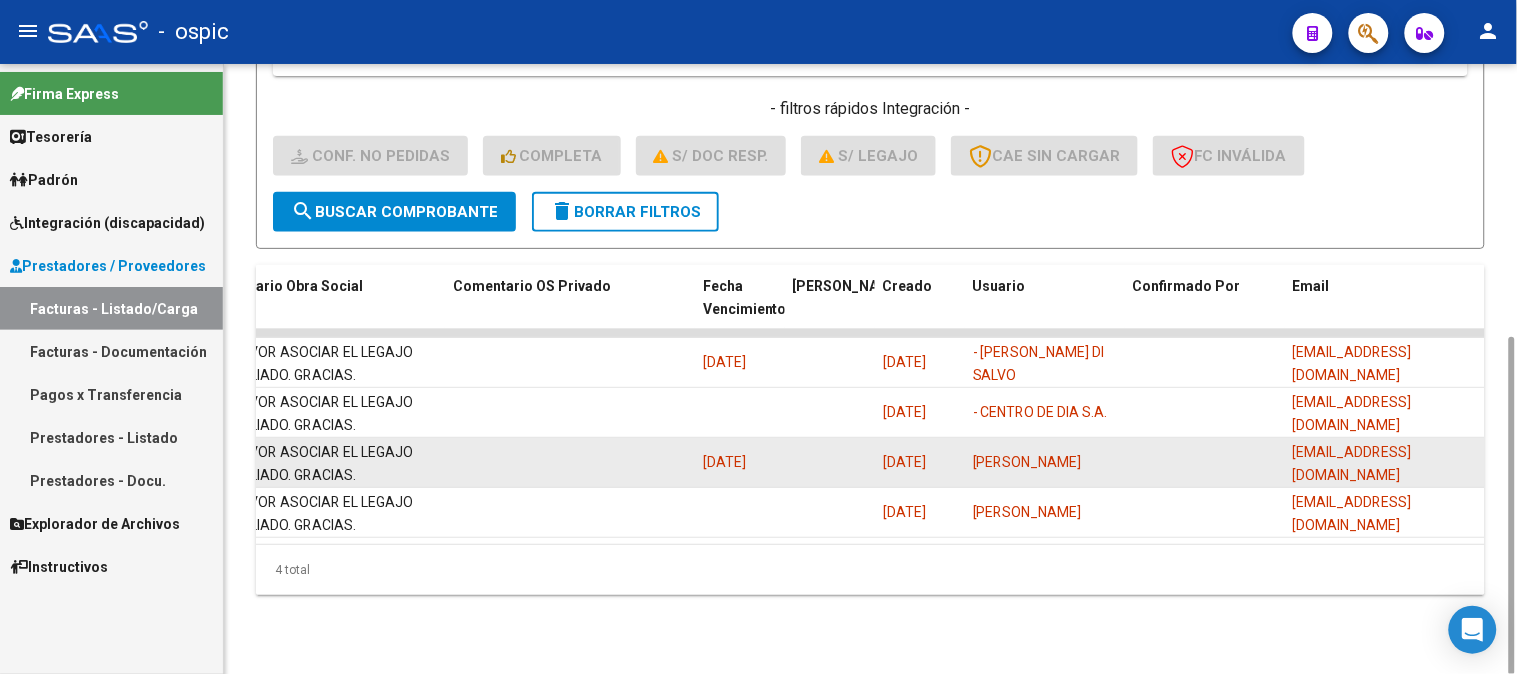 click on "[EMAIL_ADDRESS][DOMAIN_NAME]" 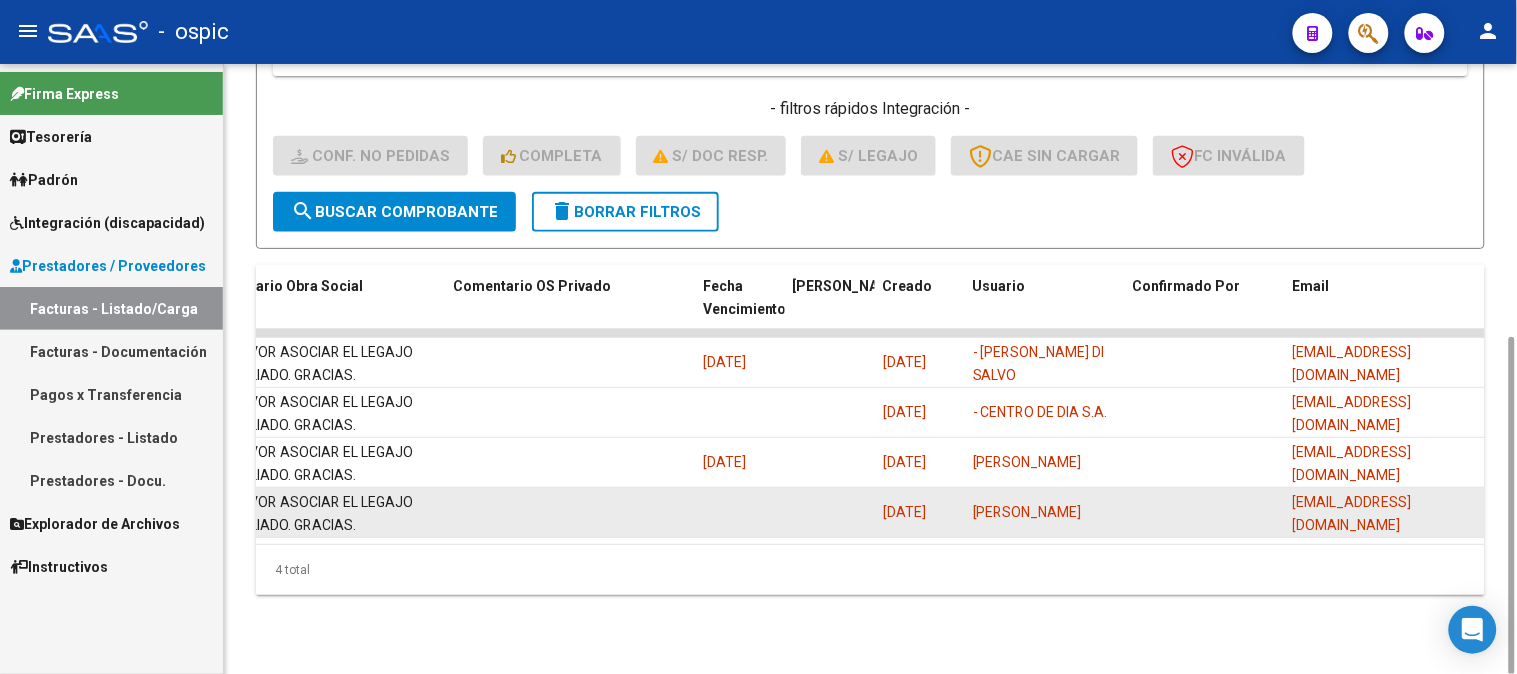 drag, startPoint x: 1294, startPoint y: 512, endPoint x: 1461, endPoint y: 505, distance: 167.14664 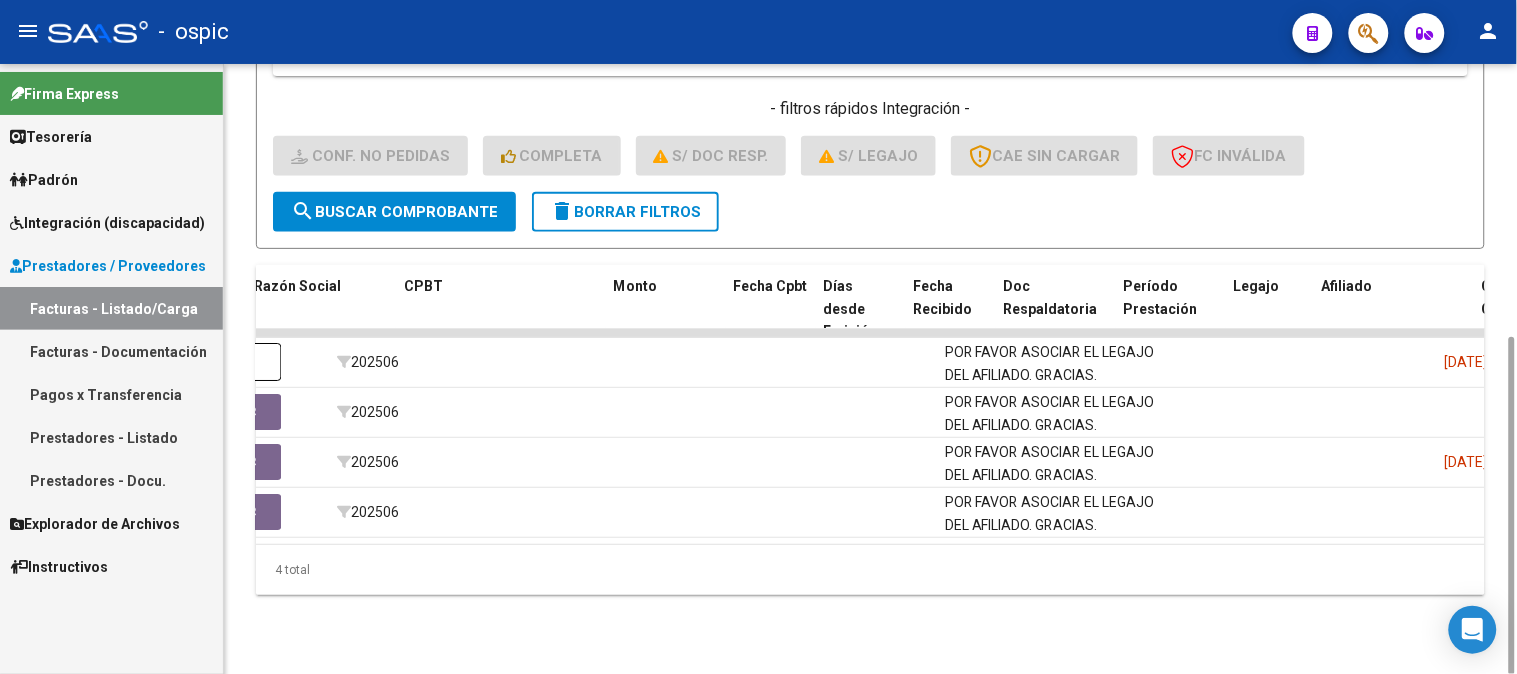 scroll, scrollTop: 0, scrollLeft: 0, axis: both 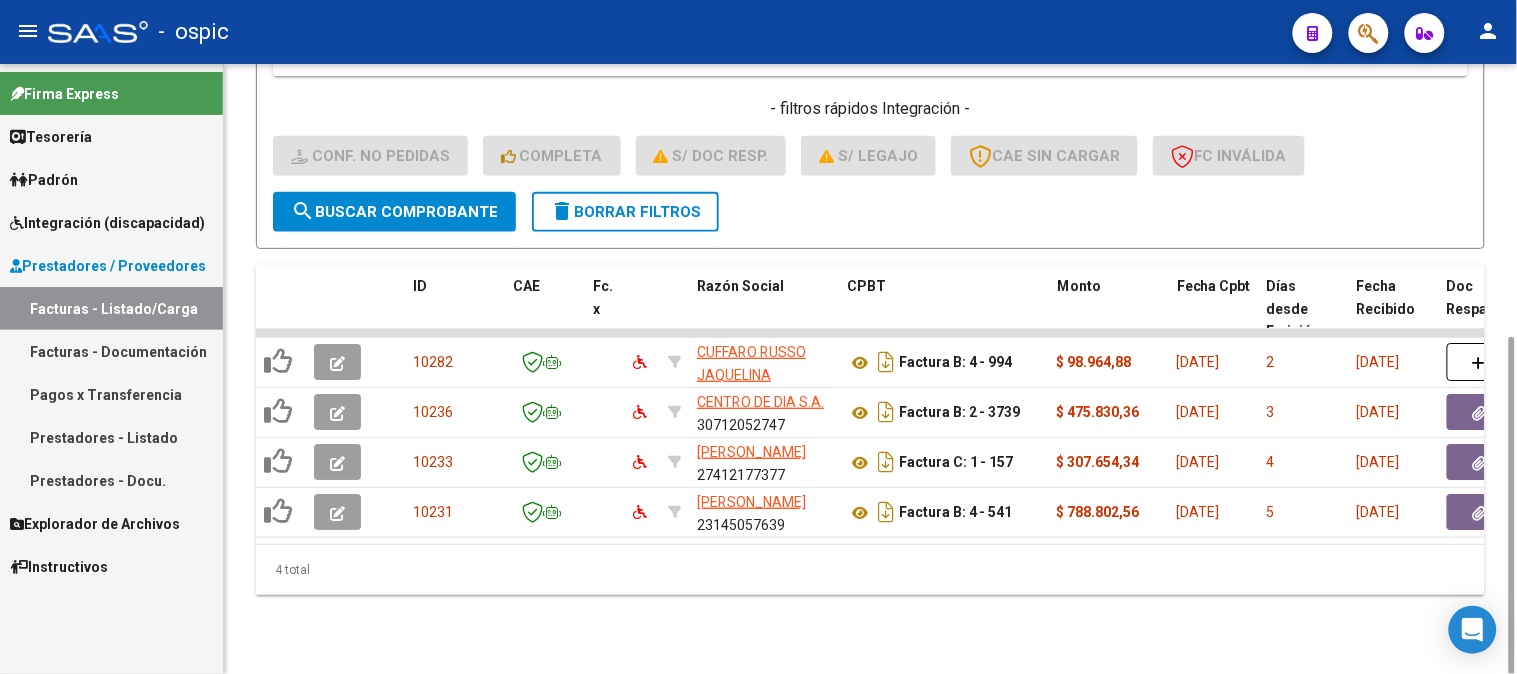 click on "- filtros rápidos Integración -    Conf. no pedidas    Completa    S/ Doc Resp.    S/ legajo  CAE SIN CARGAR  FC Inválida" 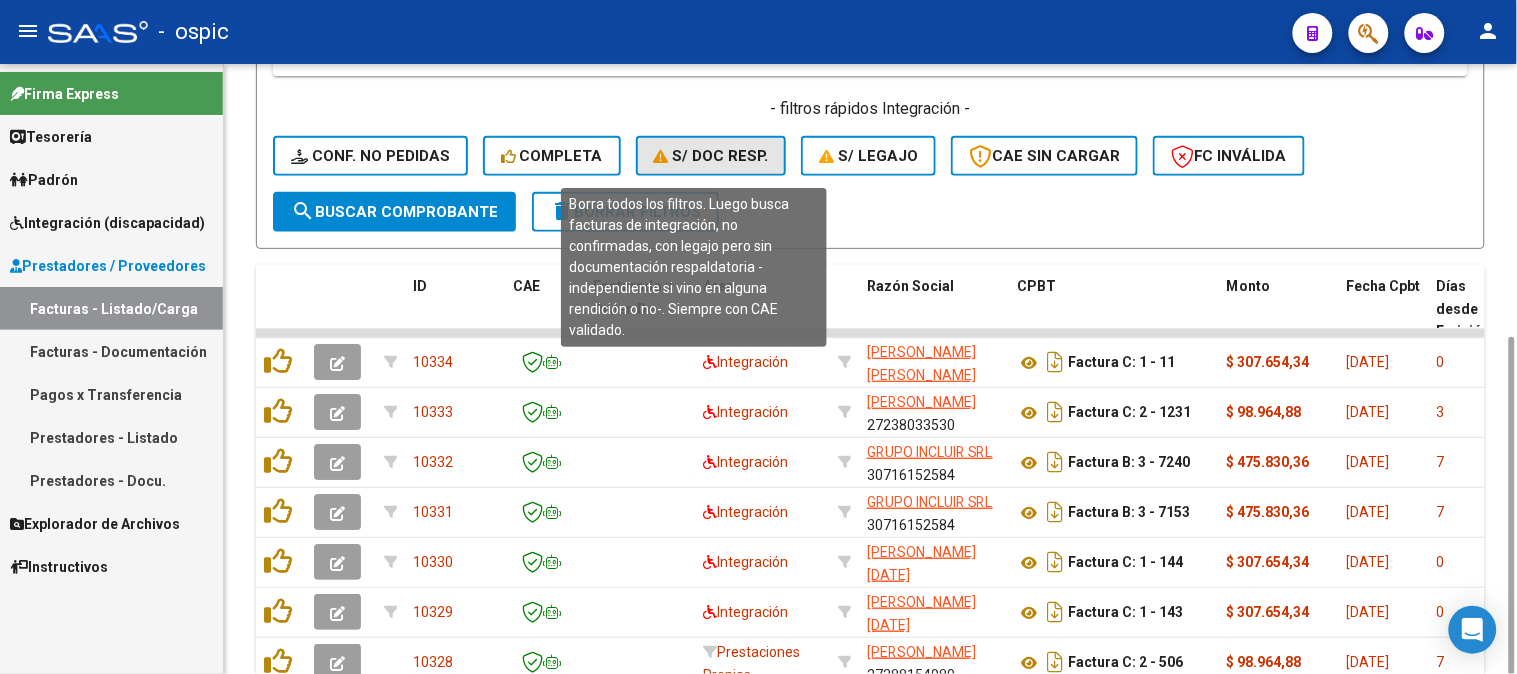 click on "S/ Doc Resp." 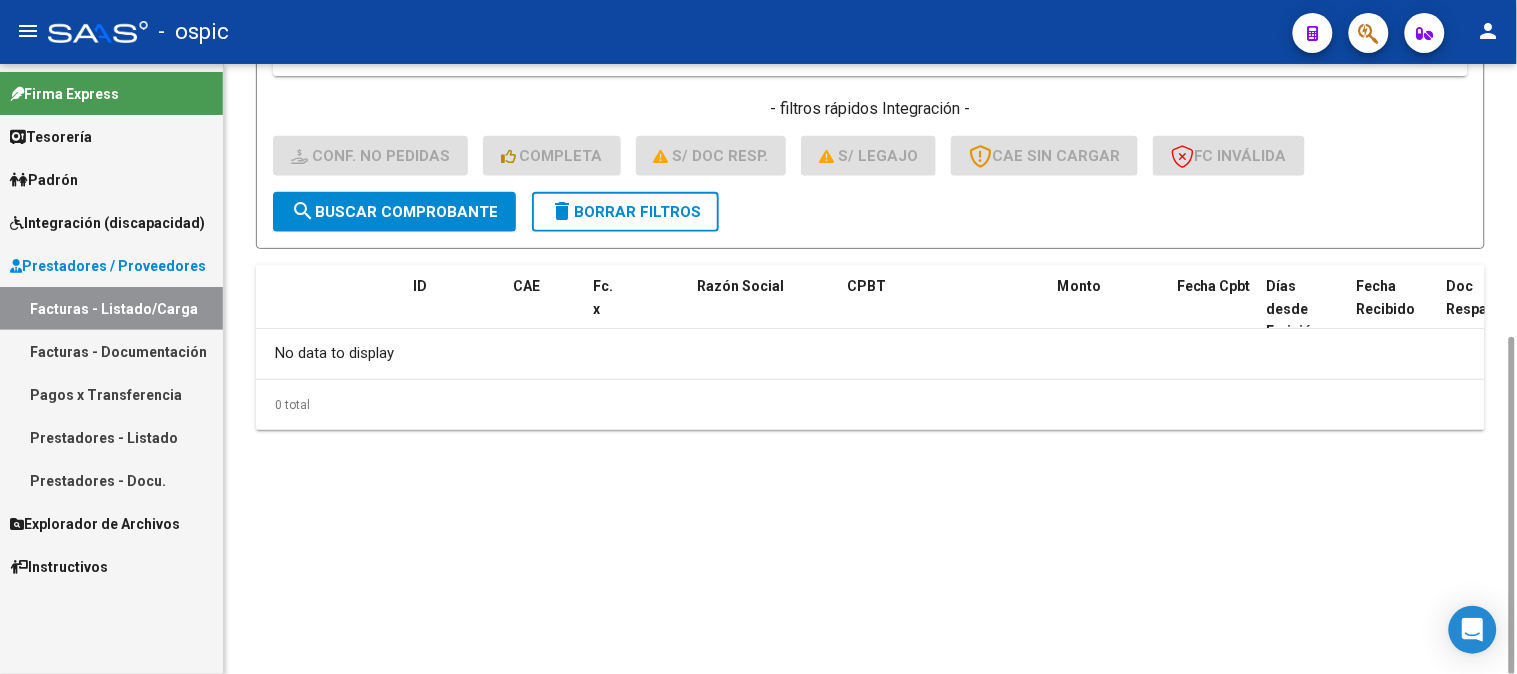click on "delete  Borrar Filtros" 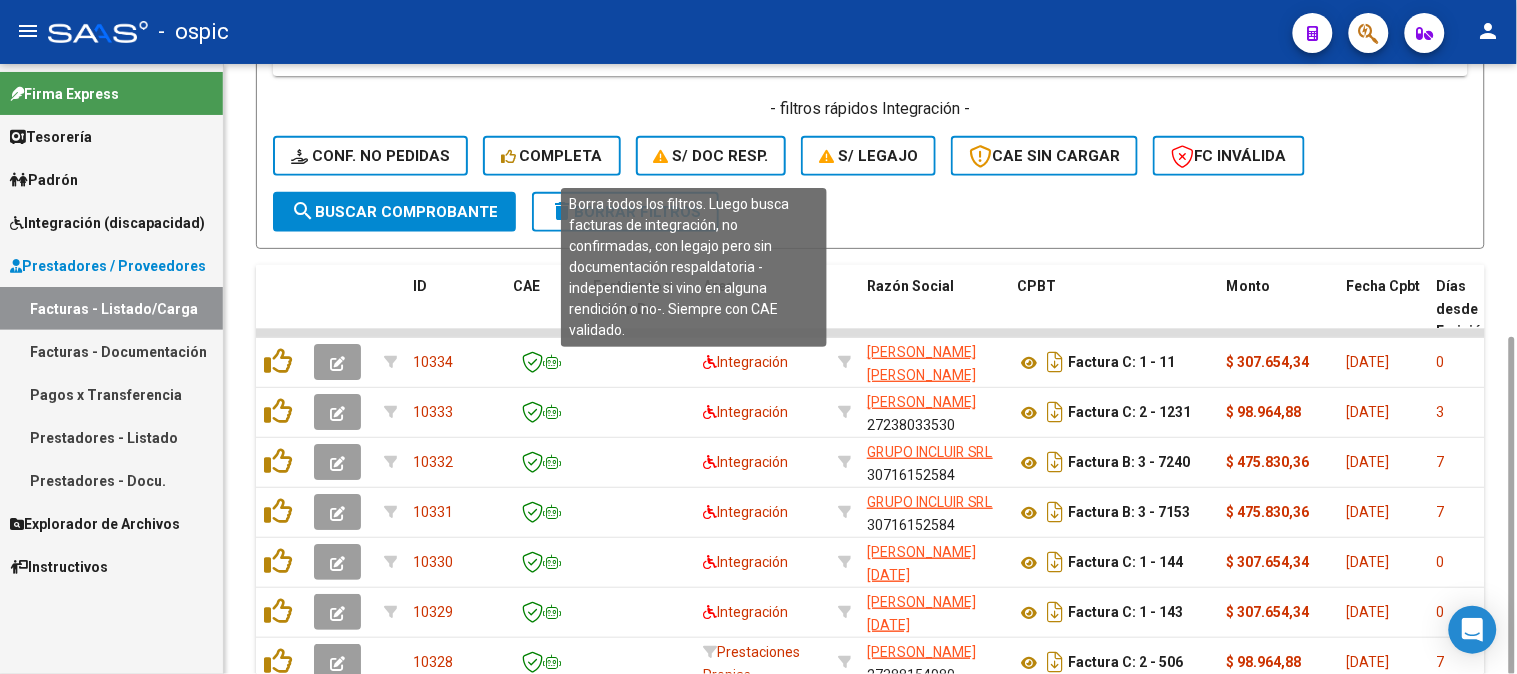 click on "S/ Doc Resp." 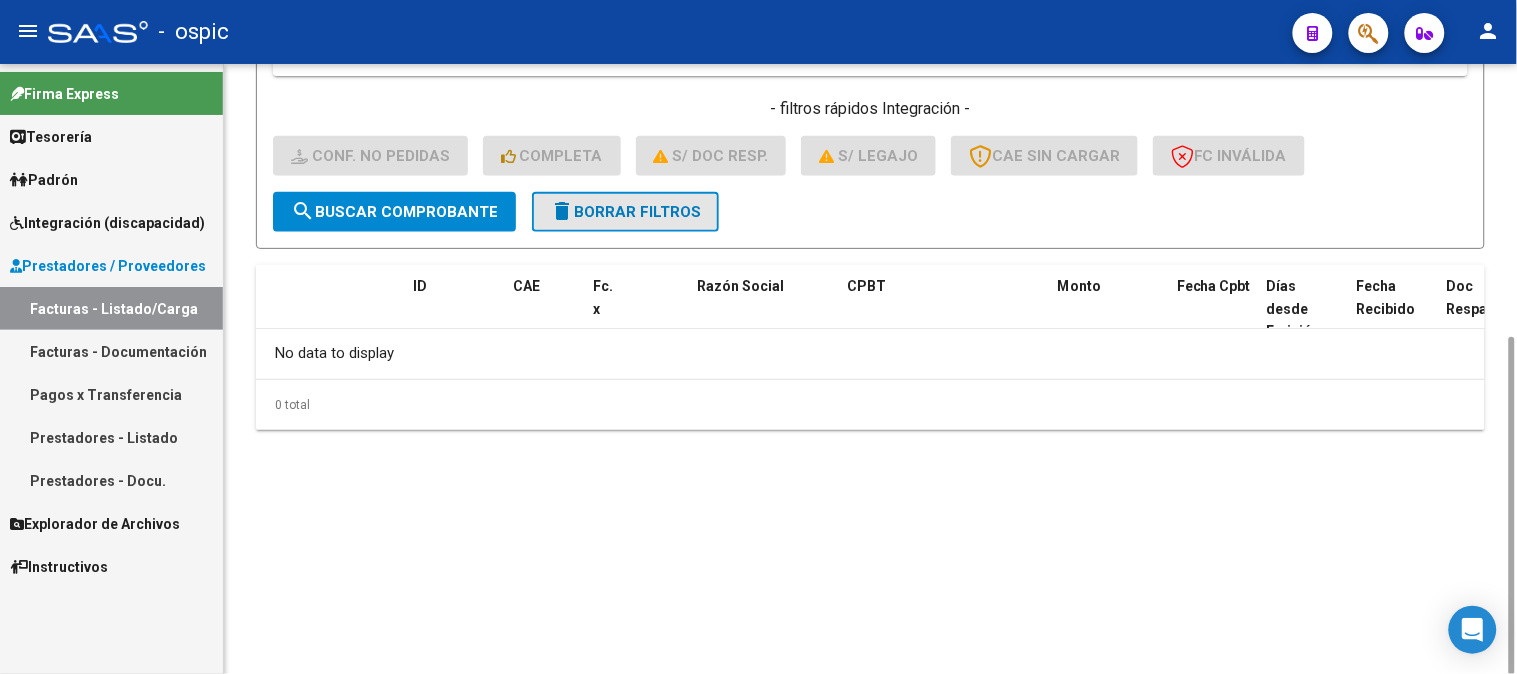 drag, startPoint x: 625, startPoint y: 216, endPoint x: 476, endPoint y: 175, distance: 154.53802 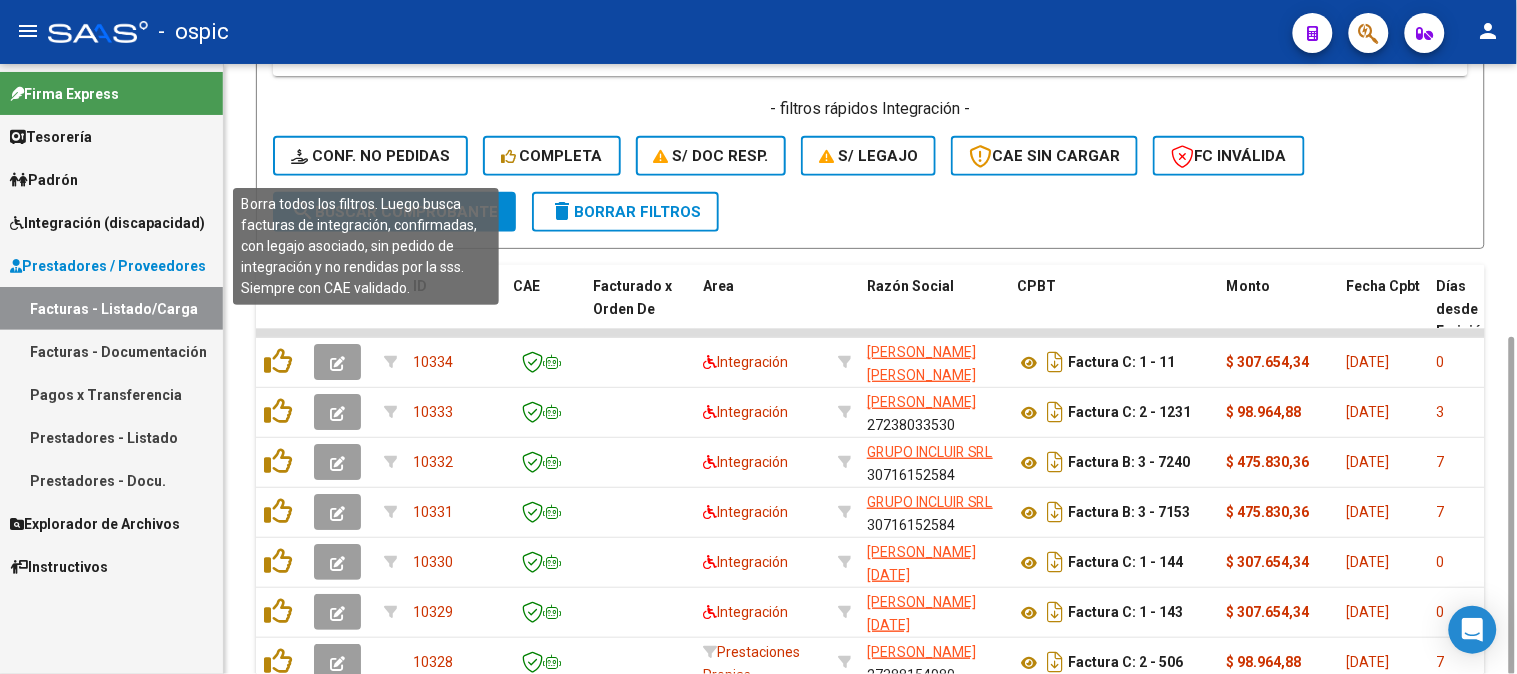click on "Conf. no pedidas" 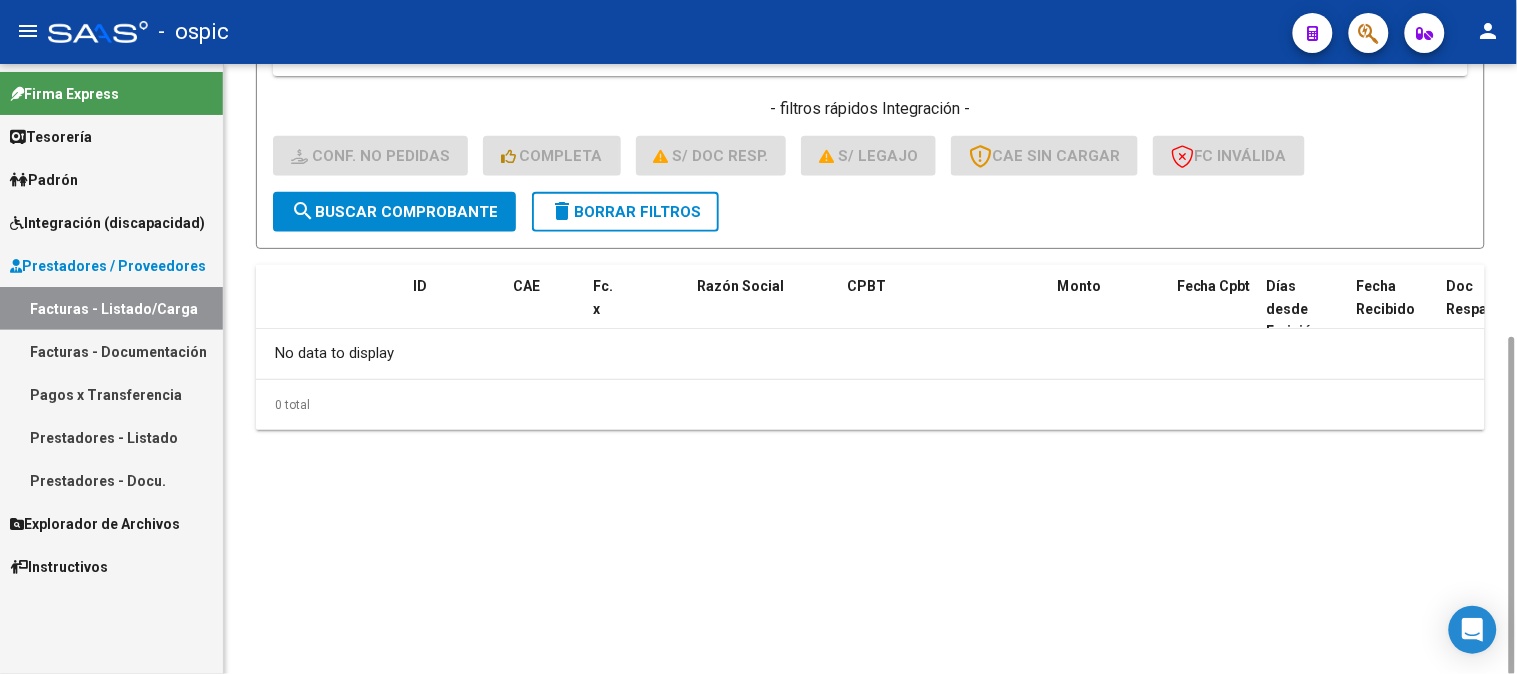 click on "delete  Borrar Filtros" 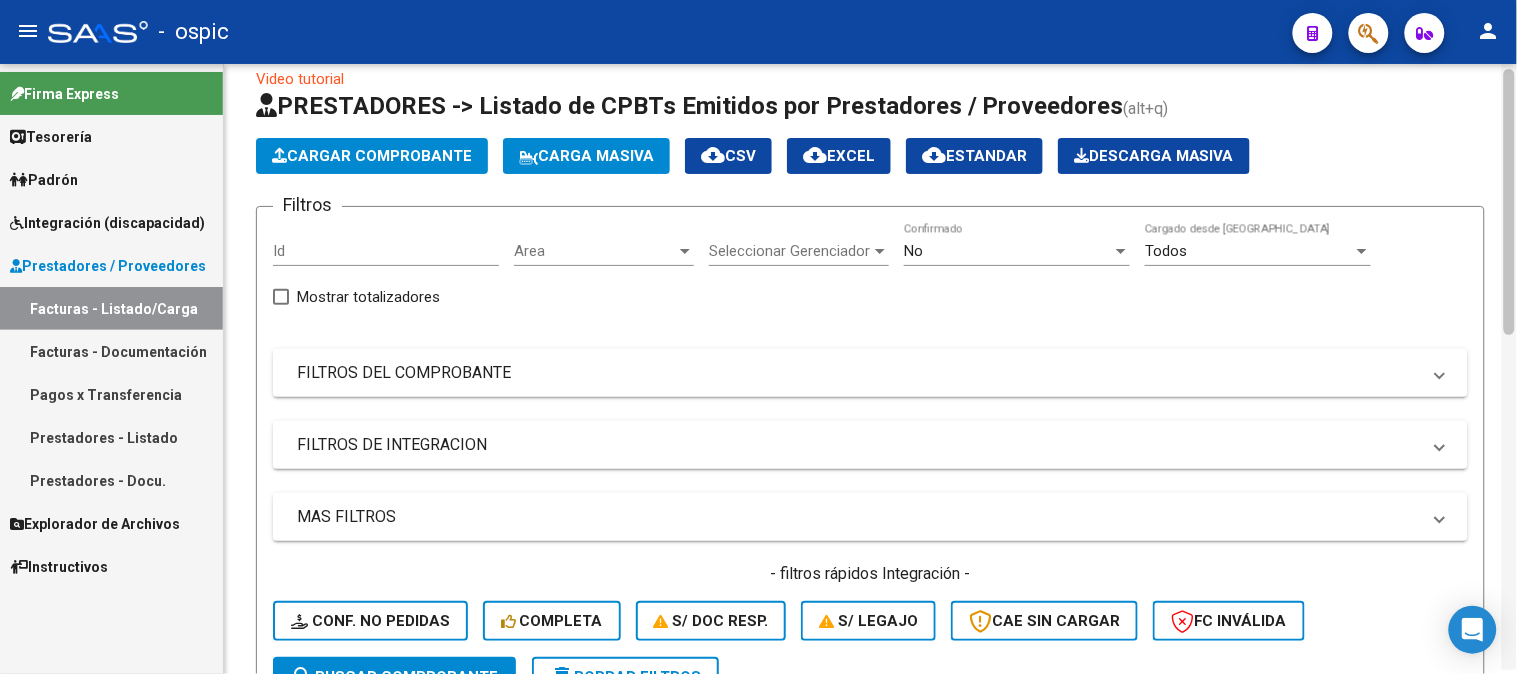 scroll, scrollTop: 23, scrollLeft: 0, axis: vertical 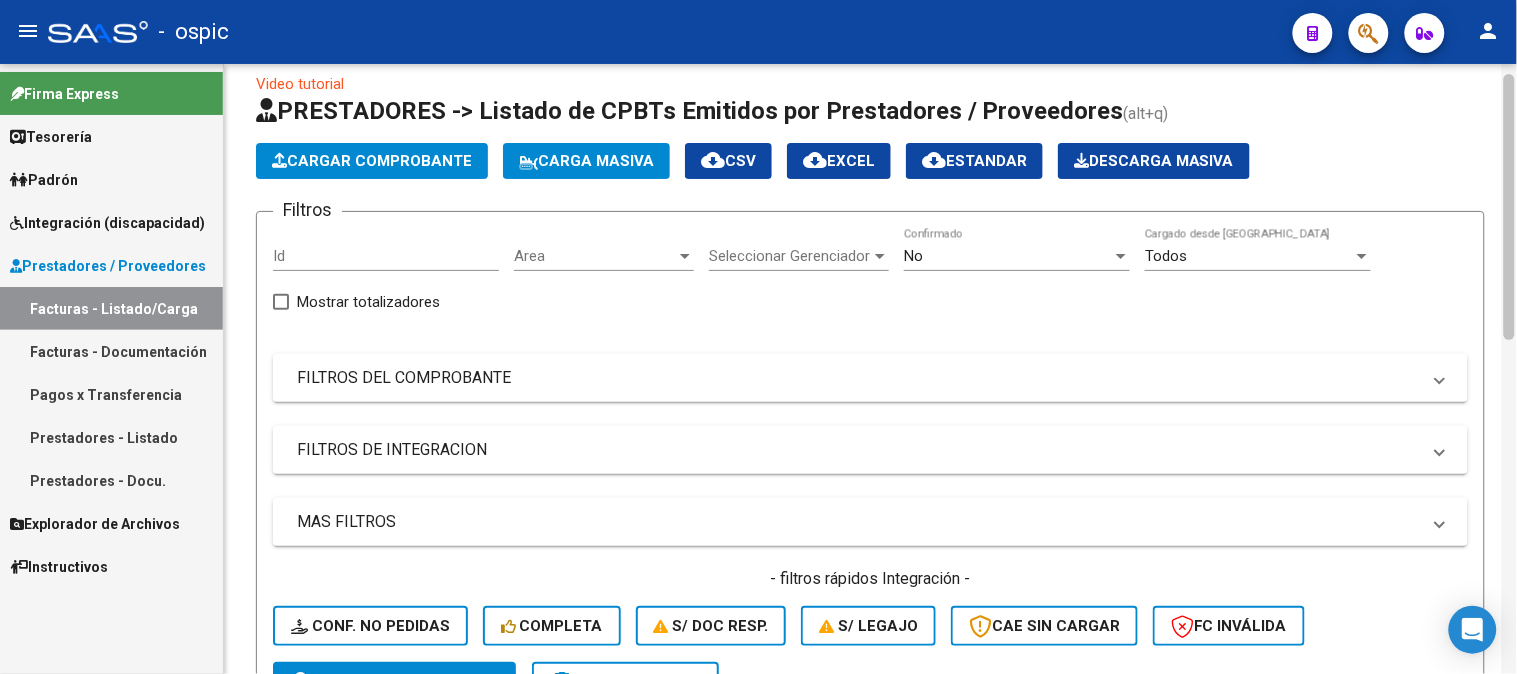 drag, startPoint x: 1511, startPoint y: 402, endPoint x: 1516, endPoint y: 142, distance: 260.04807 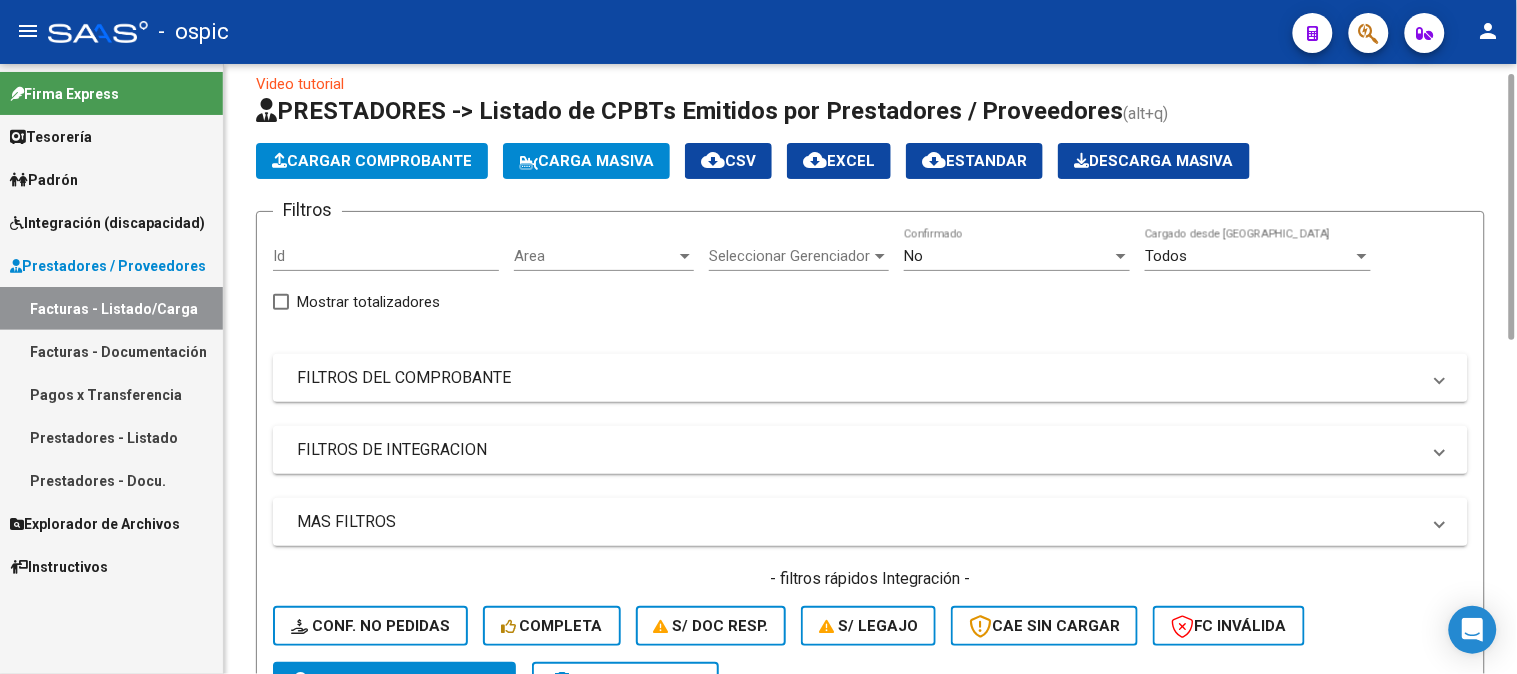 click on "Area" at bounding box center [595, 256] 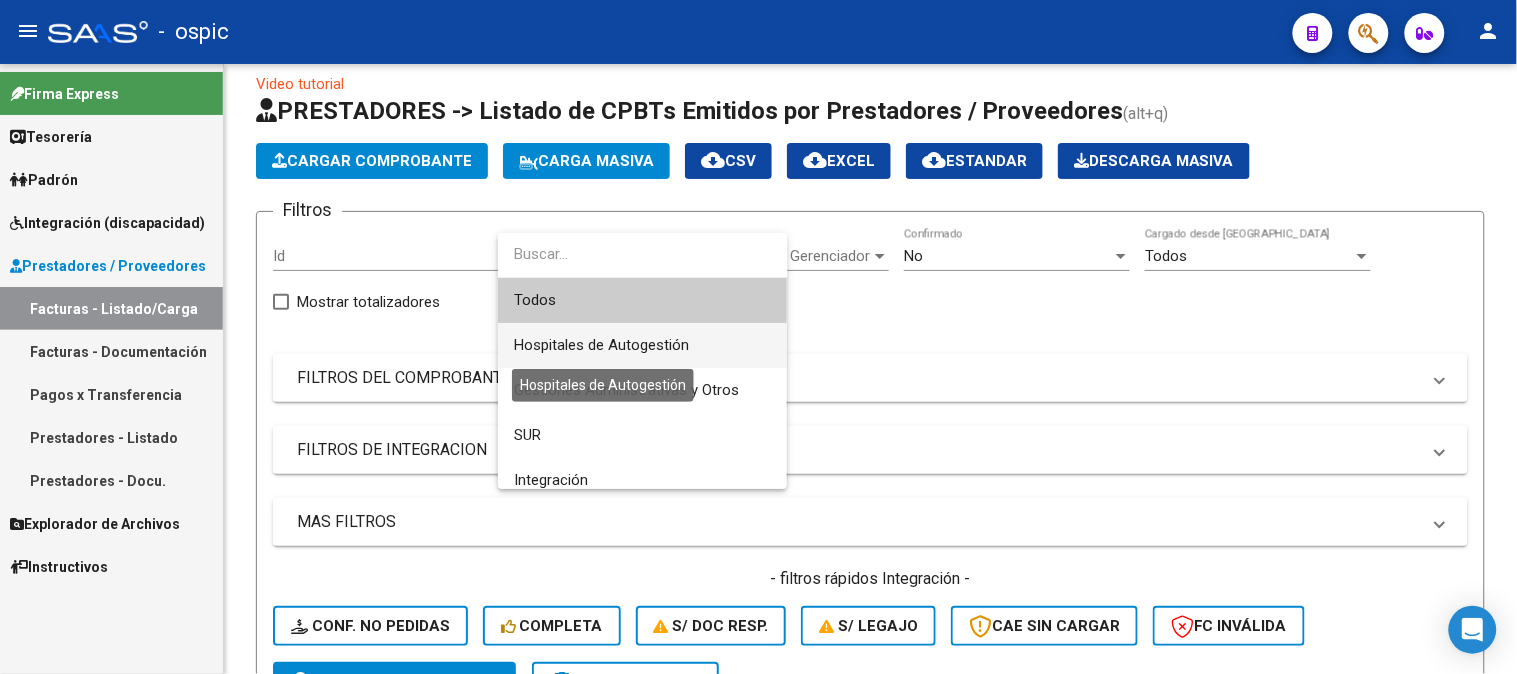 scroll, scrollTop: 111, scrollLeft: 0, axis: vertical 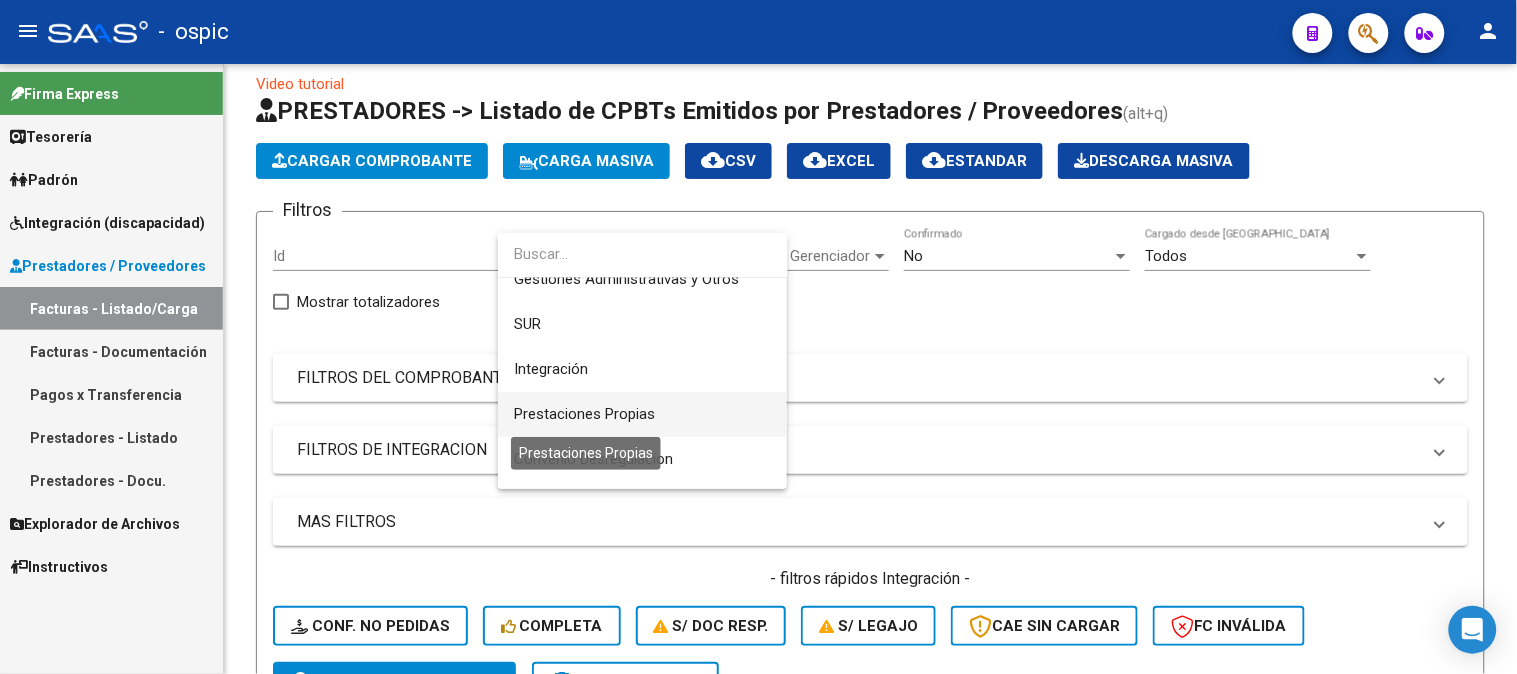 click on "Prestaciones Propias" at bounding box center [584, 414] 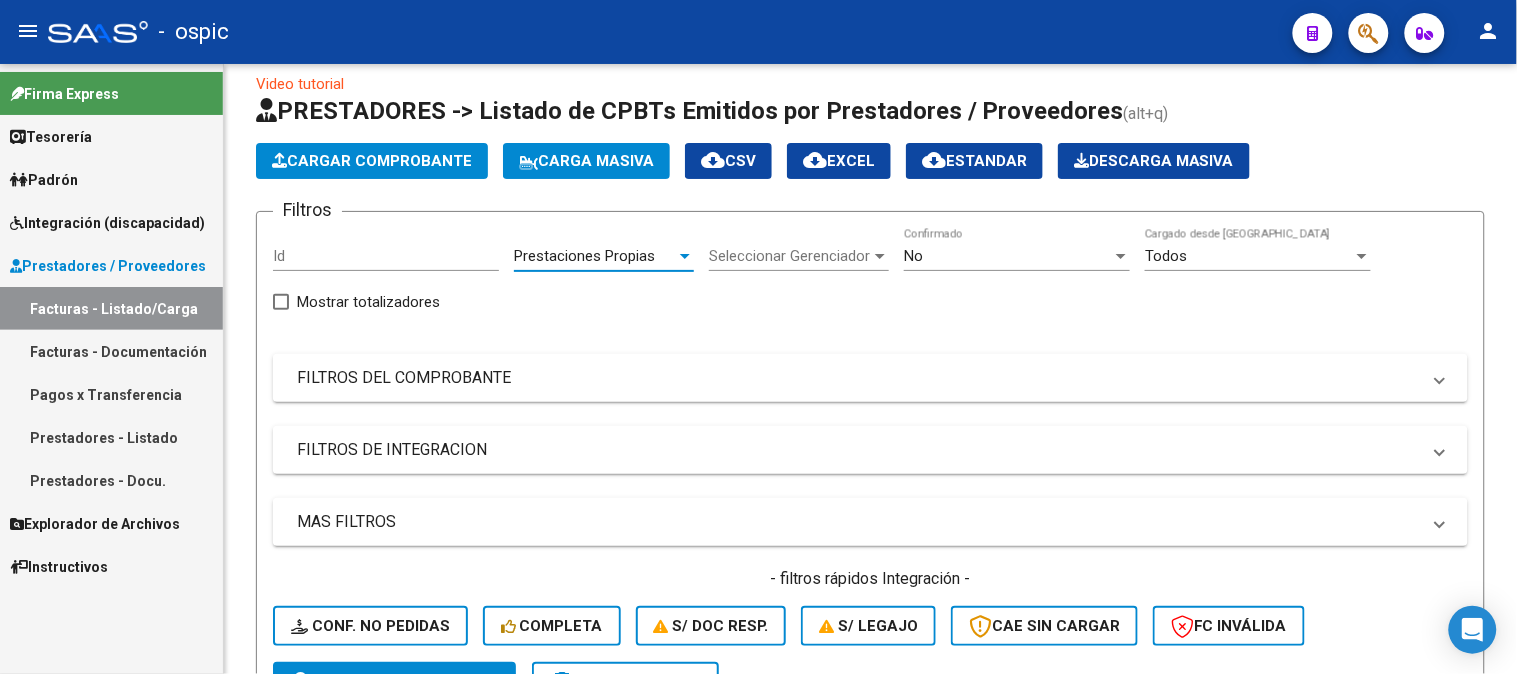 scroll, scrollTop: 467, scrollLeft: 0, axis: vertical 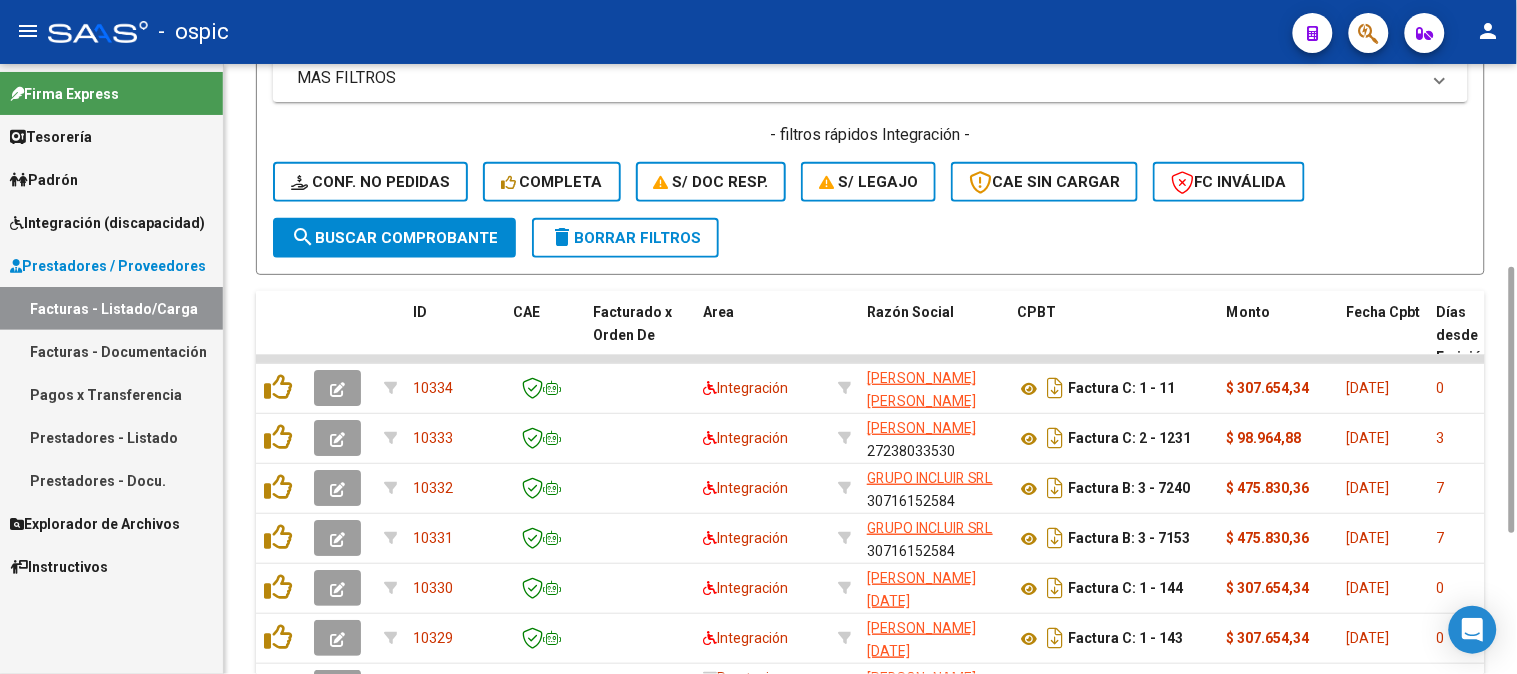 click on "search  Buscar Comprobante" 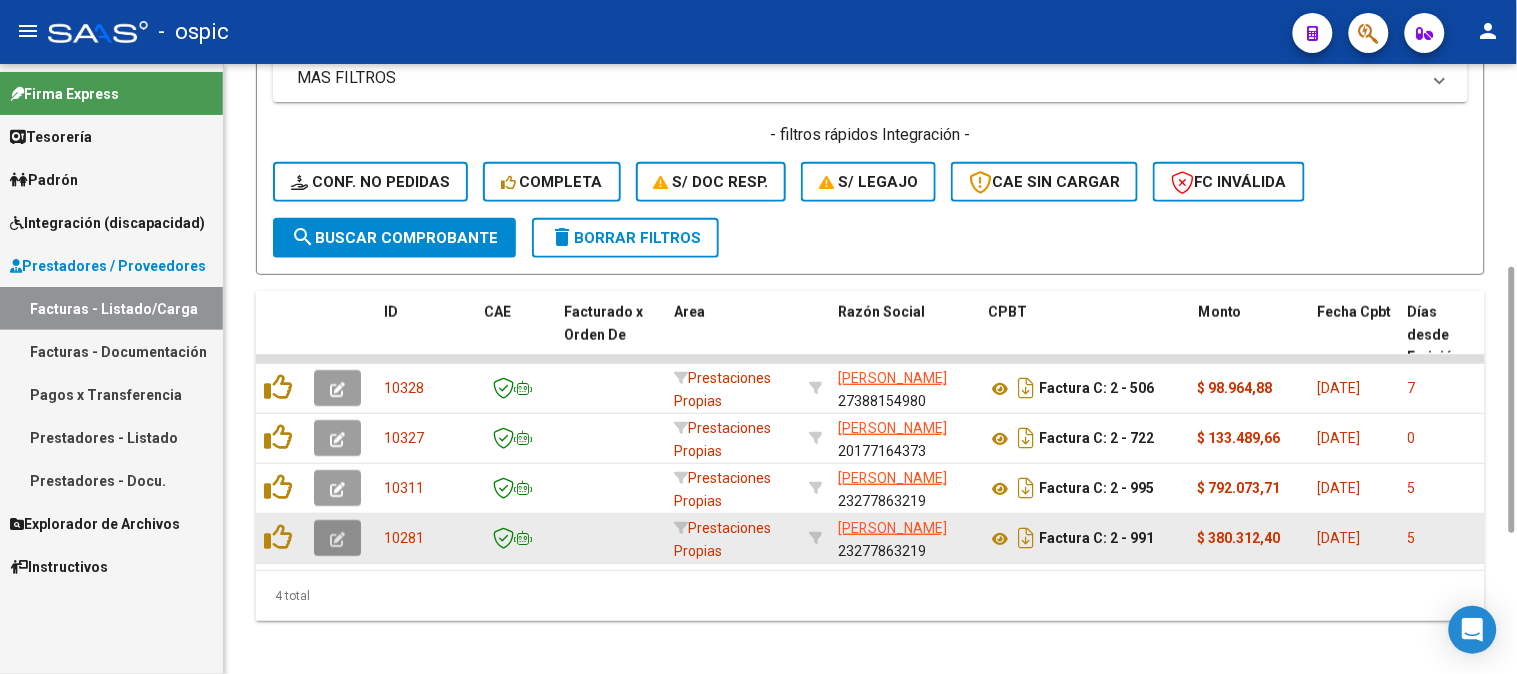 click 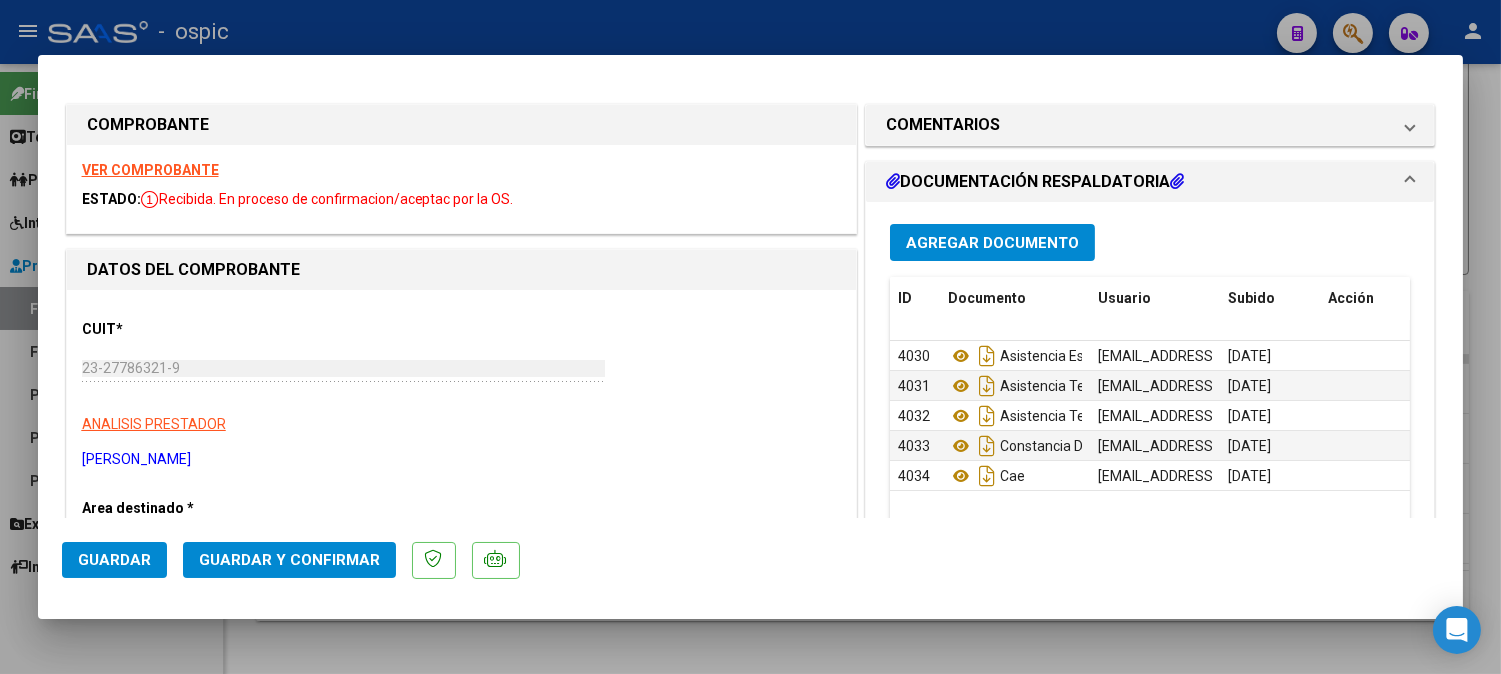 click on "COMENTARIOS Comentarios De la Obra Social: Comentarios de la Obra Social (no visibles para el prestador/gerenciador):  DOCUMENTACIÓN RESPALDATORIA  Agregar Documento ID Documento Usuario Subido Acción 4030  Asistencia Escuela   lucianoijia@yahoo.com.ar - - IJIA LUCIANO EDUARDO   06/07/2025  4031  Asistencia Terapia 1   lucianoijia@yahoo.com.ar - - IJIA LUCIANO EDUARDO   06/07/2025  4032  Asistencia Terapia 2   lucianoijia@yahoo.com.ar - - IJIA LUCIANO EDUARDO   06/07/2025  4033  Constancia De Inscripcion   lucianoijia@yahoo.com.ar - - IJIA LUCIANO EDUARDO   06/07/2025  4034  Cae   lucianoijia@yahoo.com.ar - - IJIA LUCIANO EDUARDO   06/07/2025   5 total   1   TRAZABILIDAD ANMAT  Agregar Trazabilidad ID Estado Serial Lote C/ Rec Apellido Nombre DNI Medicamento Razón Social gtin Fecha Trans. Fecha Evento ID Transacción Anmat No data to display  0 total   1" at bounding box center (1150, 860) 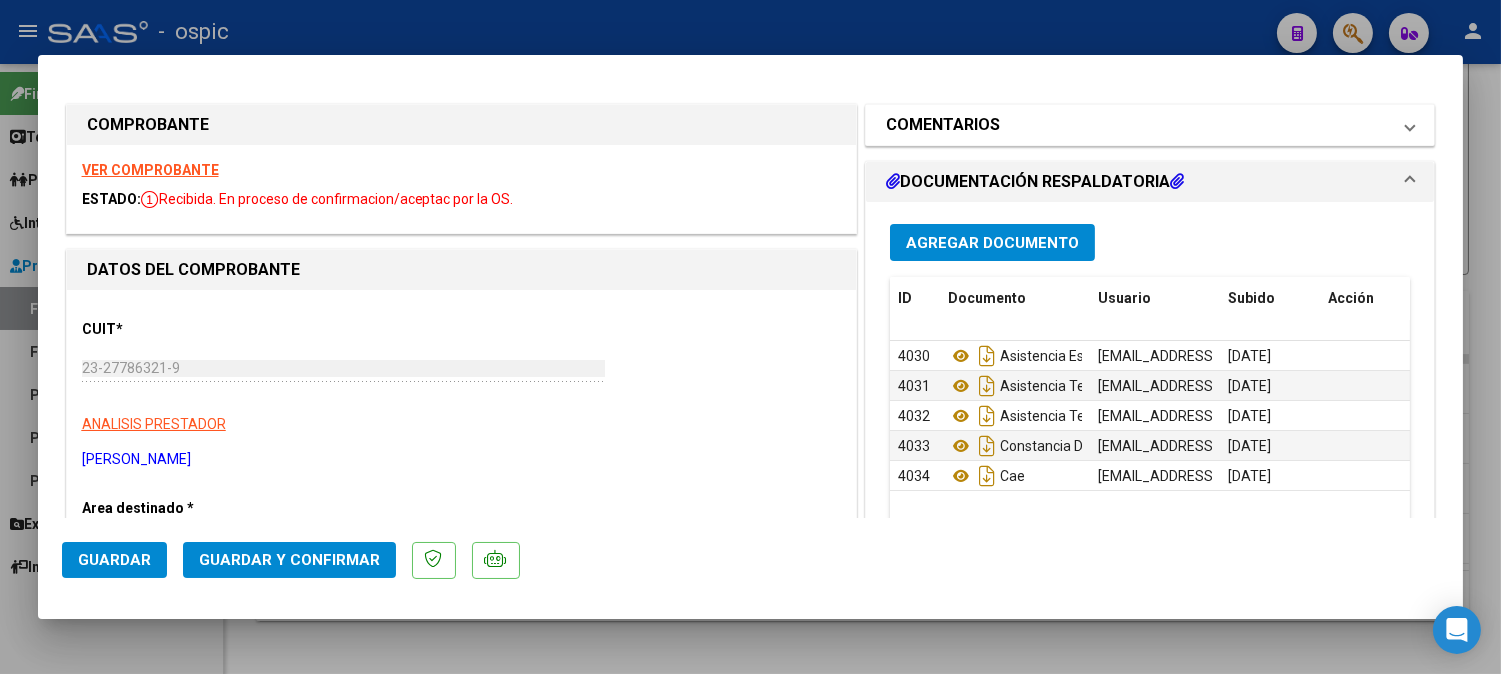 click on "COMENTARIOS" at bounding box center [943, 125] 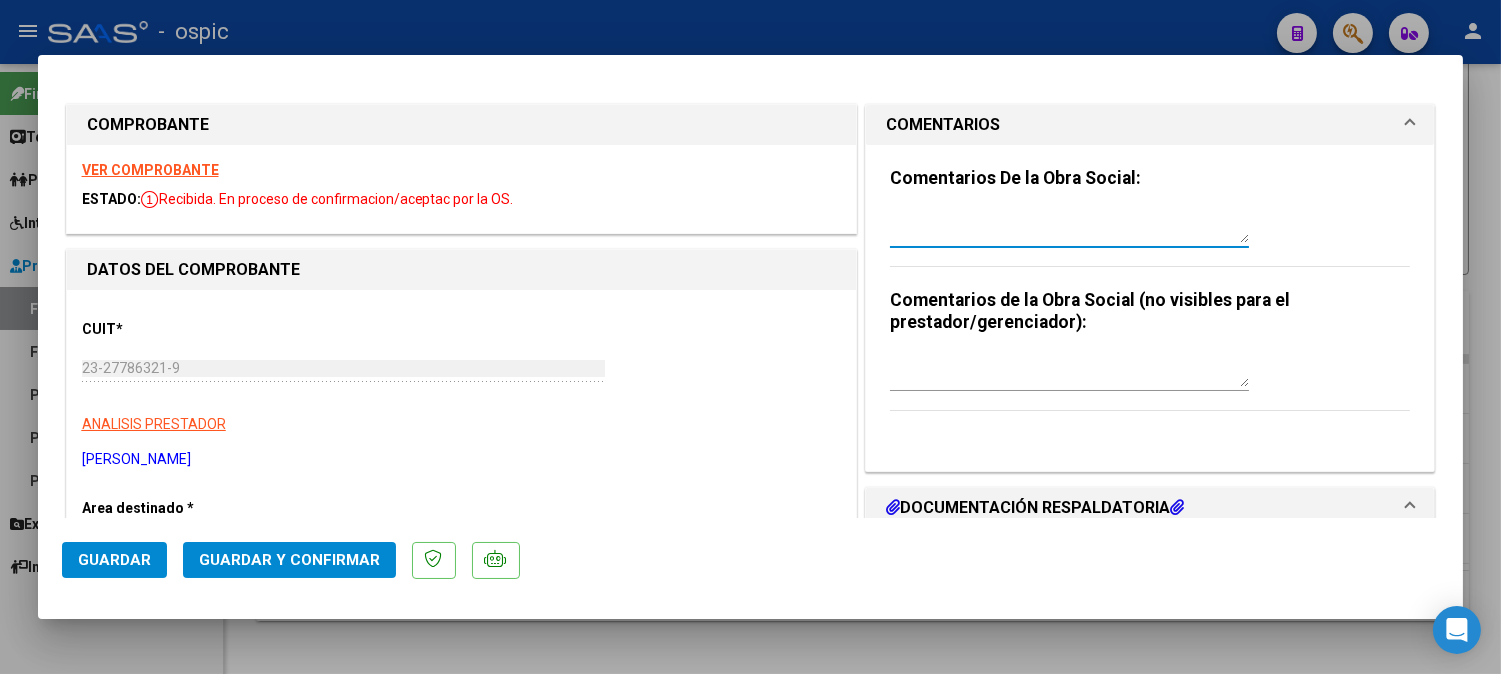 click at bounding box center [1069, 223] 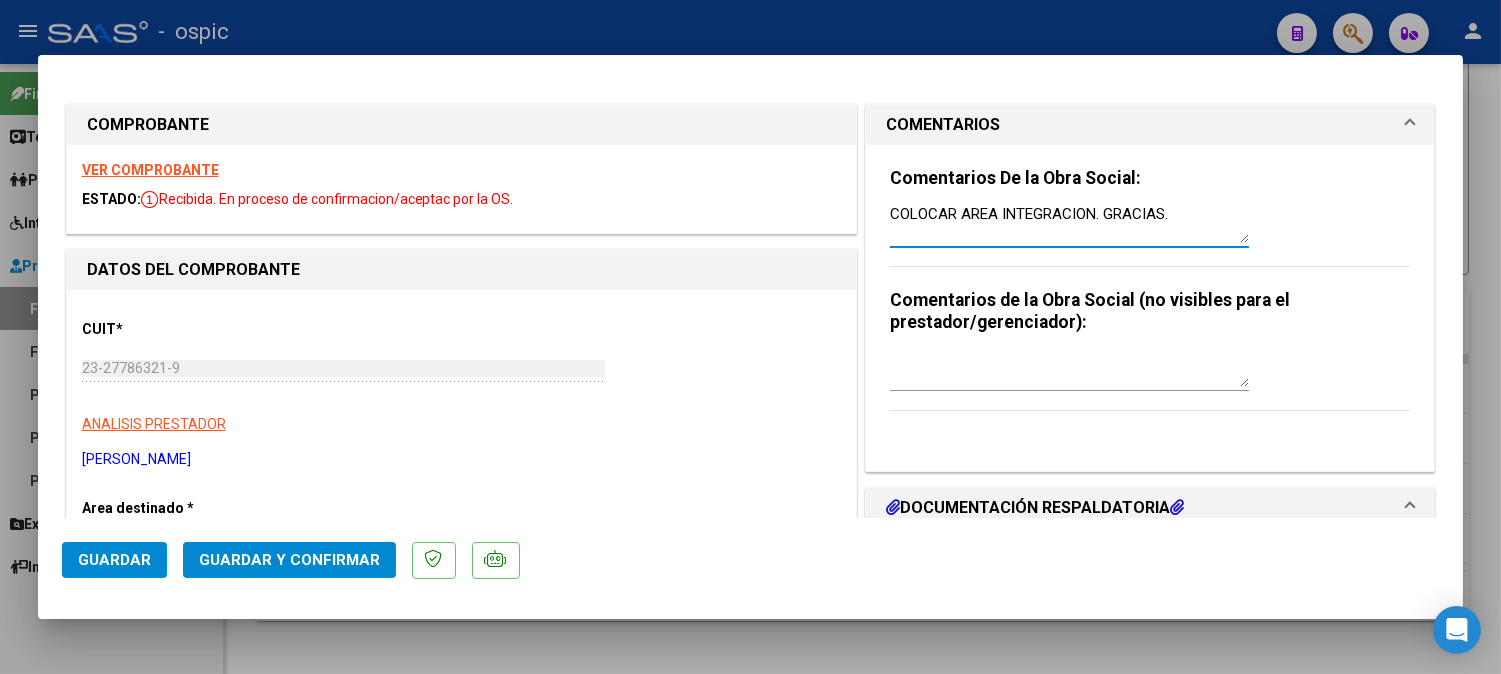 drag, startPoint x: 943, startPoint y: 217, endPoint x: 1211, endPoint y: 218, distance: 268.00186 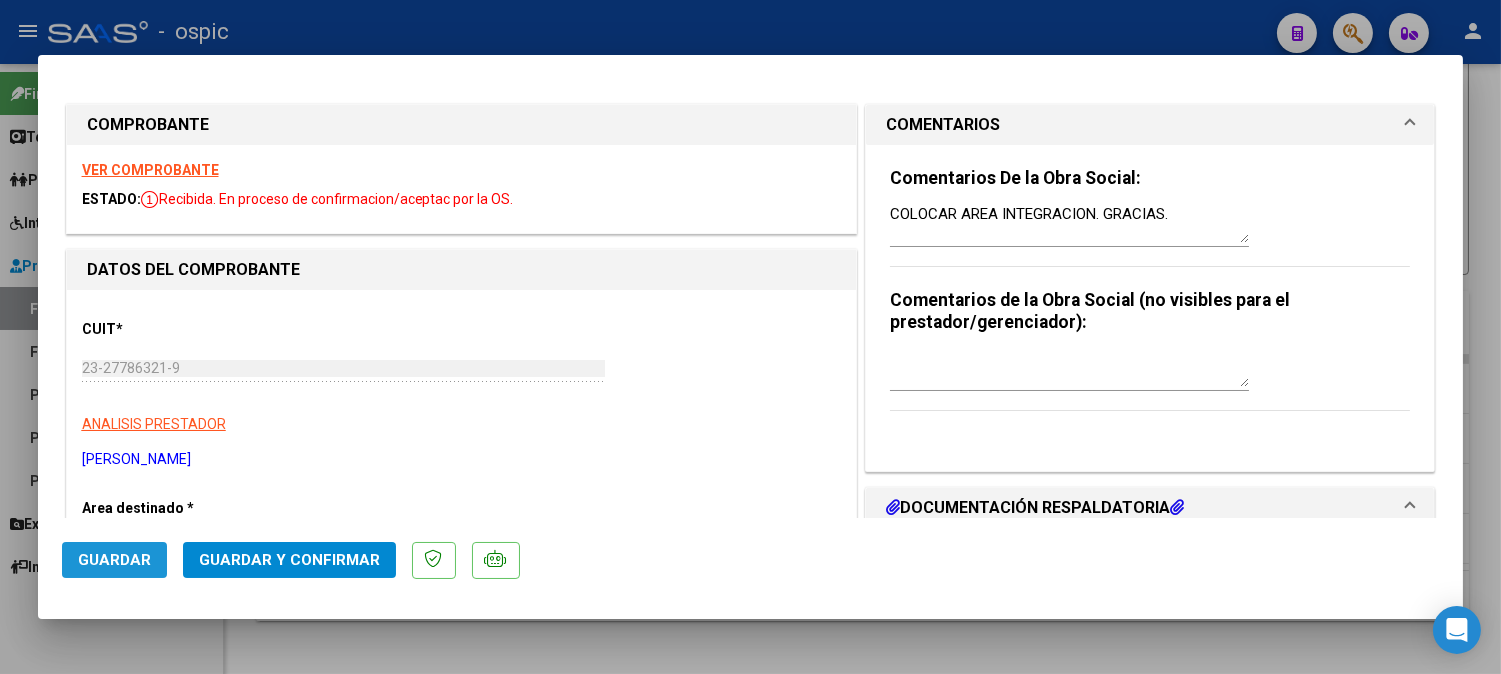 click on "Guardar" 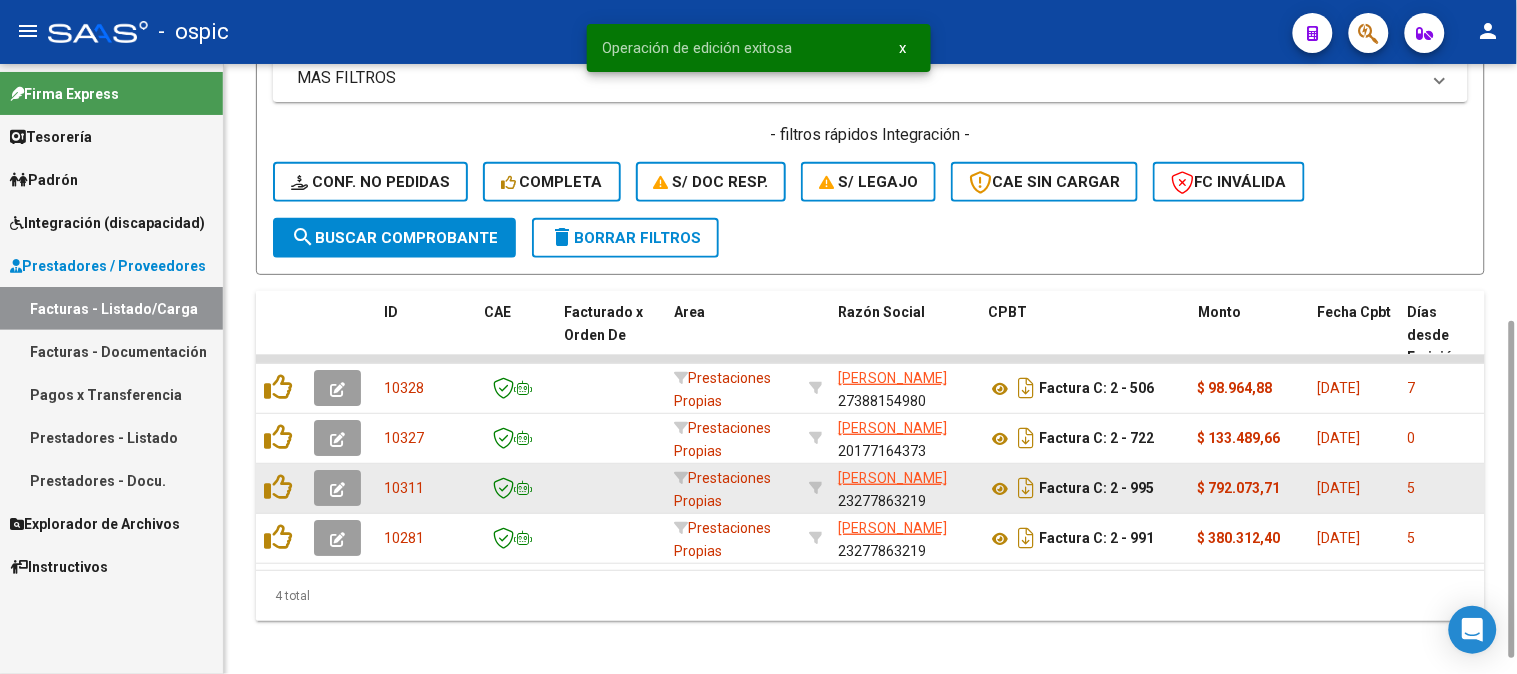 click 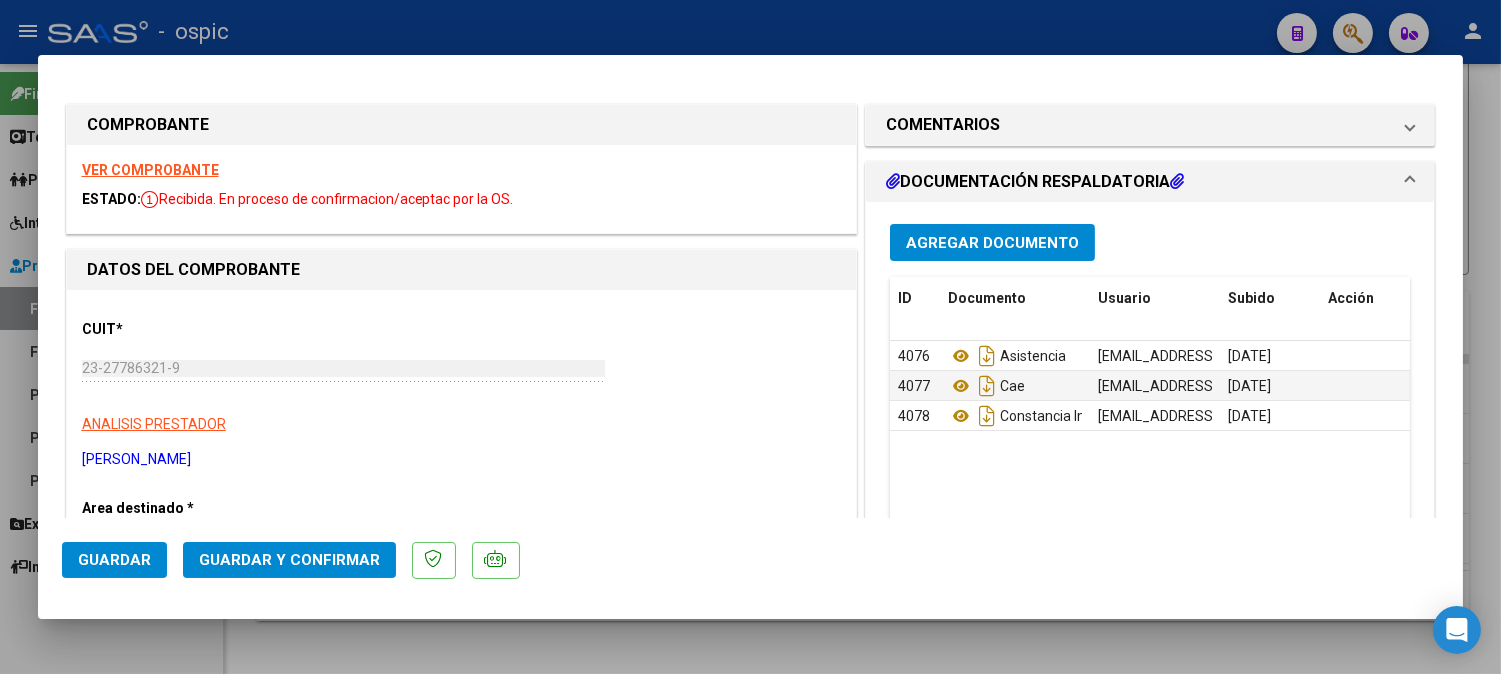 drag, startPoint x: 1013, startPoint y: 127, endPoint x: 981, endPoint y: 208, distance: 87.0919 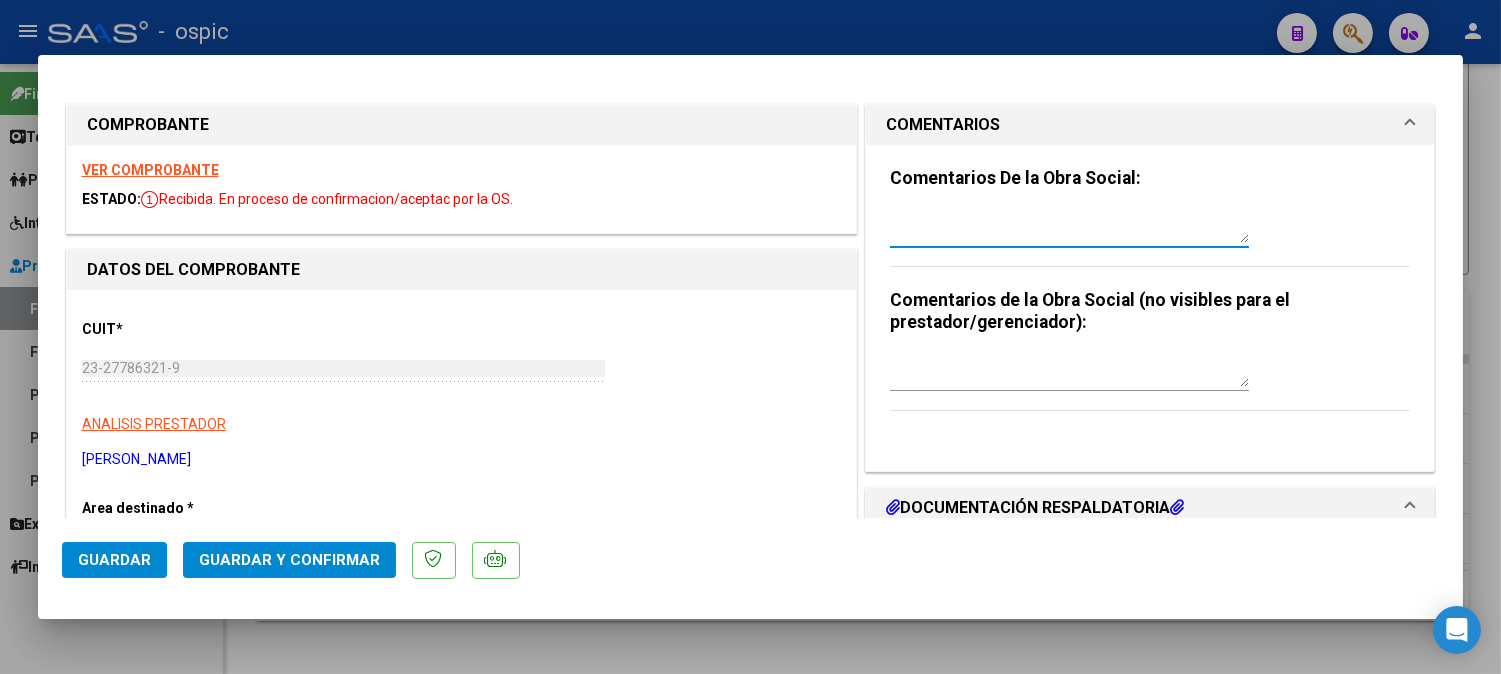 click at bounding box center (1069, 223) 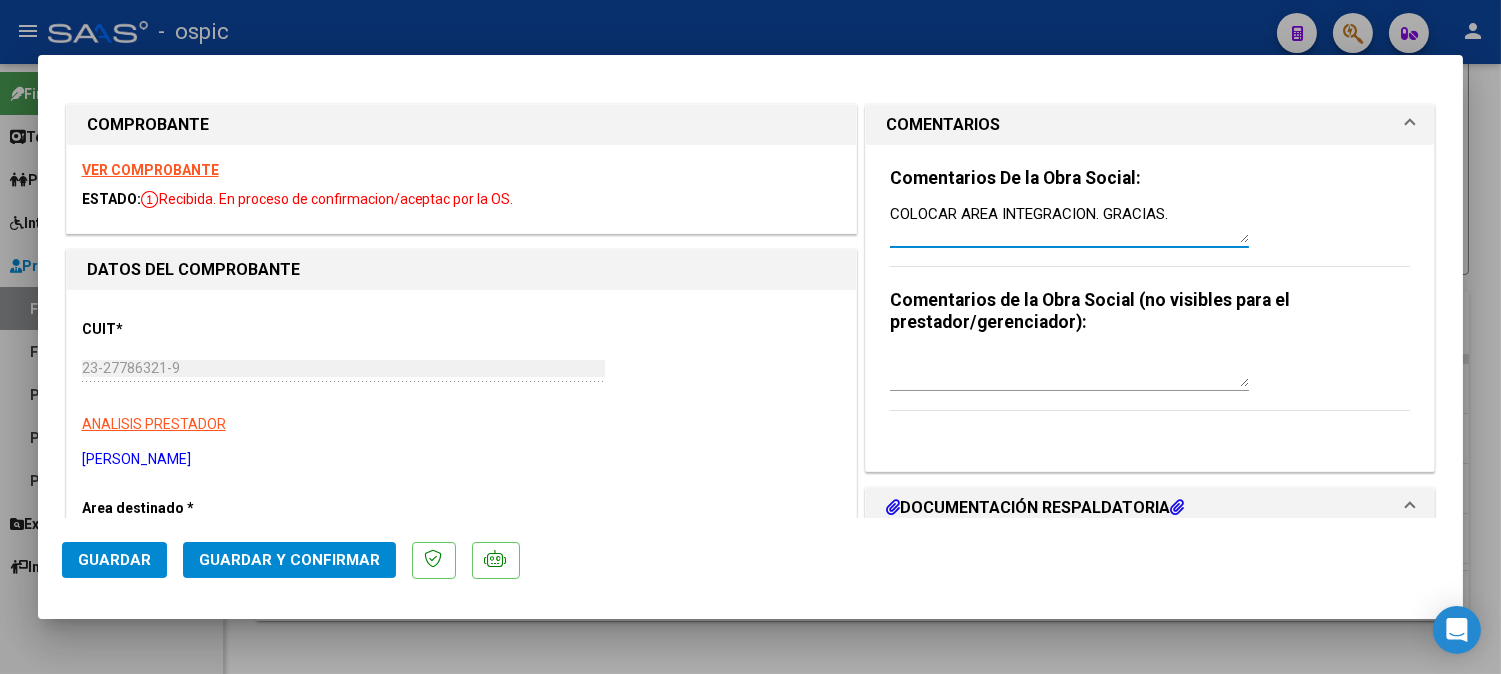 type on "COLOCAR AREA INTEGRACION. GRACIAS." 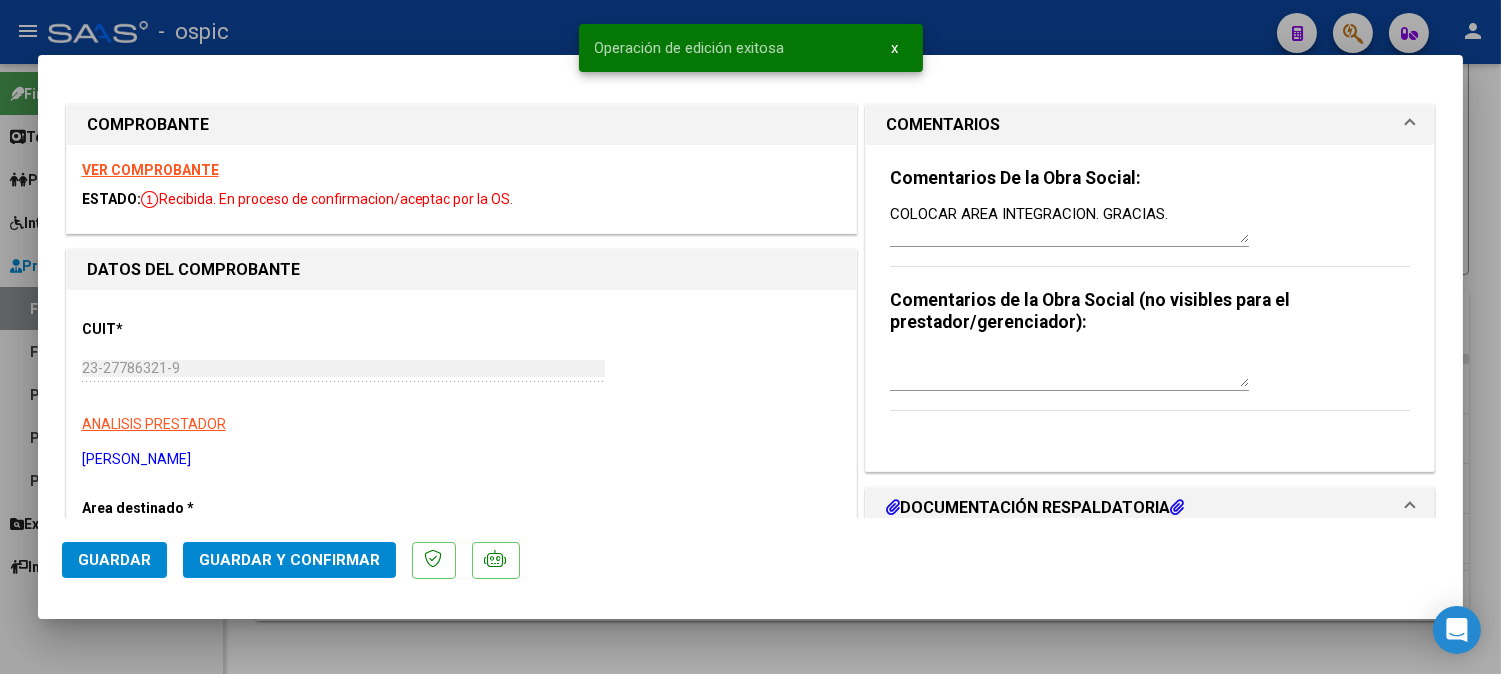 type 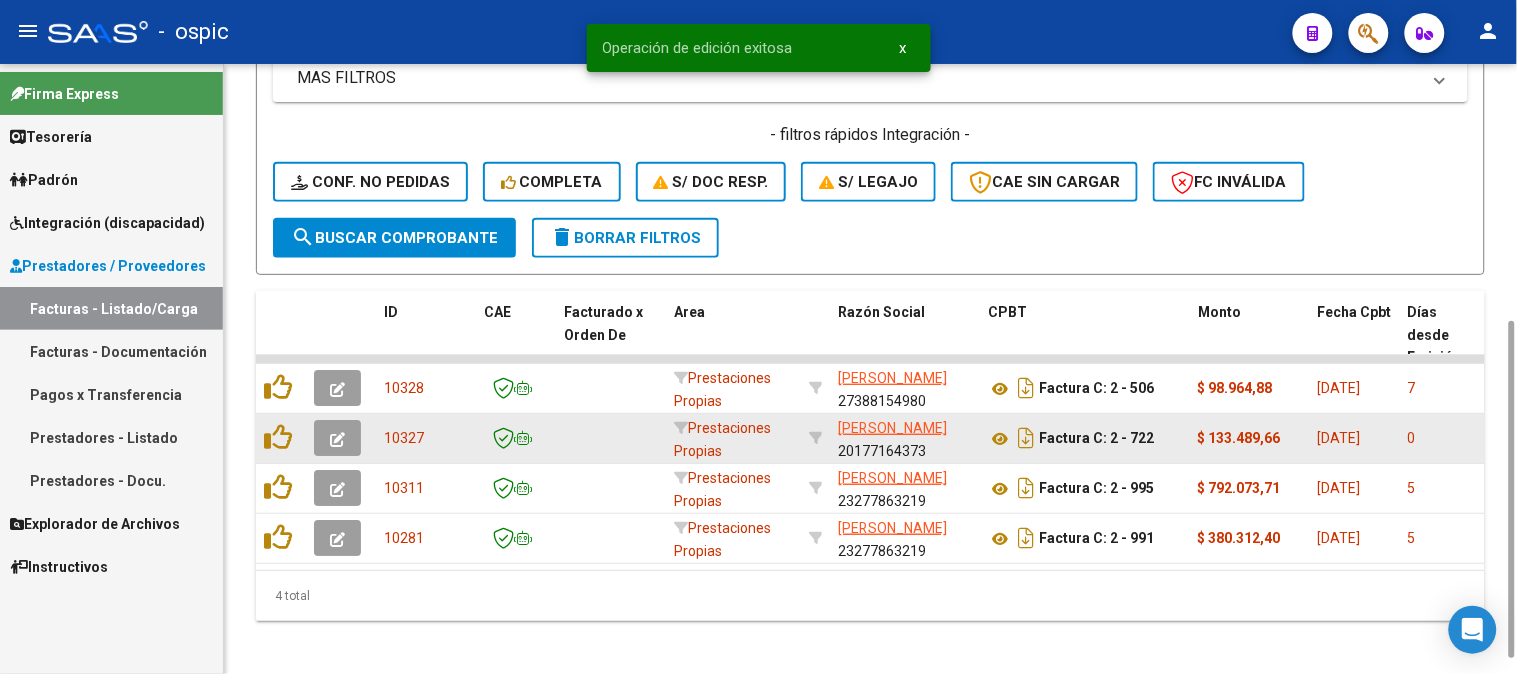 click 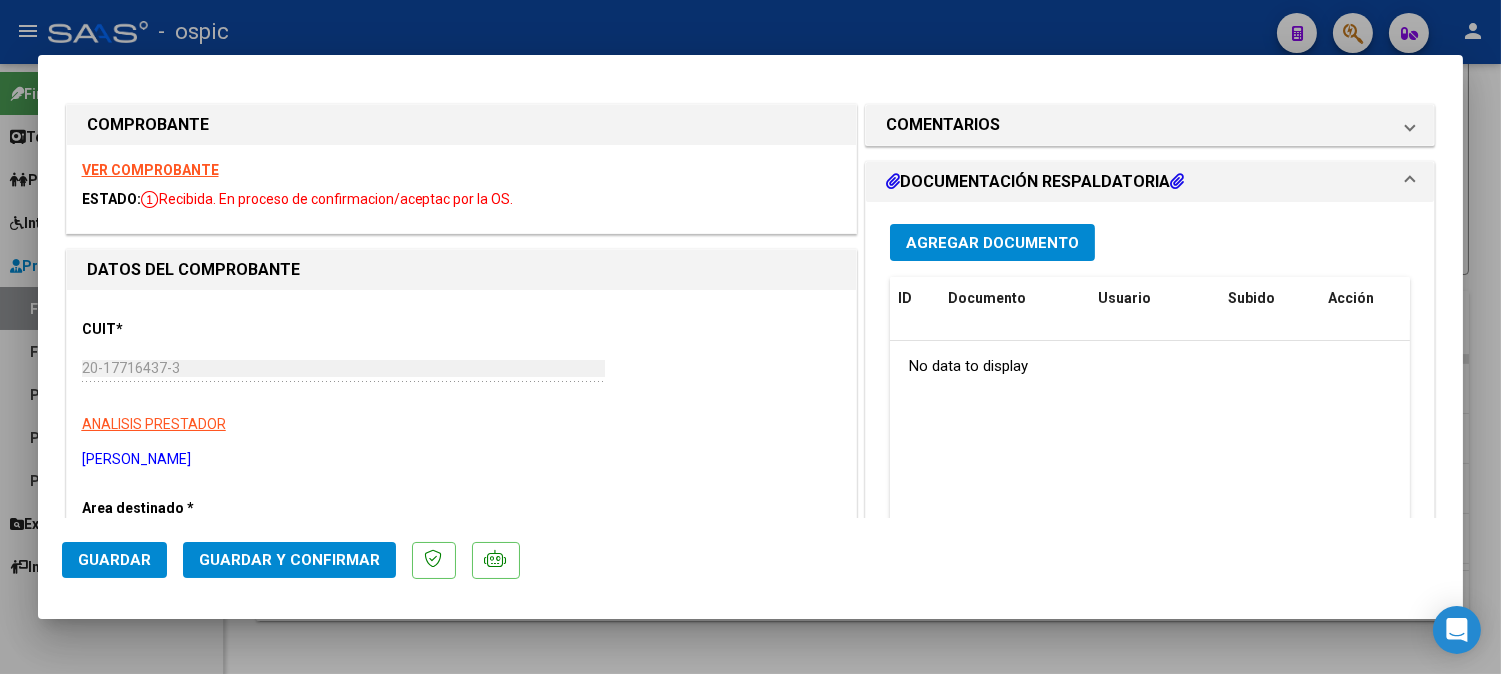 drag, startPoint x: 941, startPoint y: 123, endPoint x: 951, endPoint y: 187, distance: 64.77654 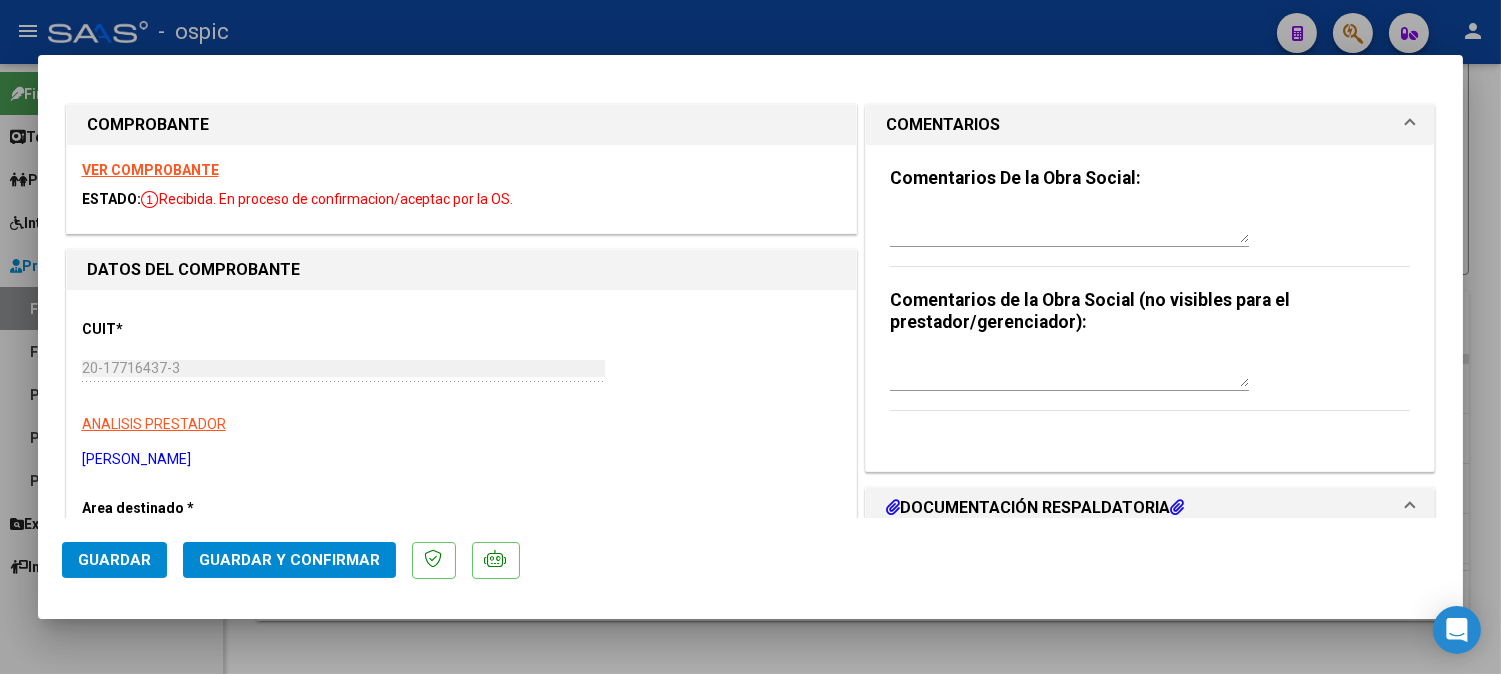 click at bounding box center (1069, 223) 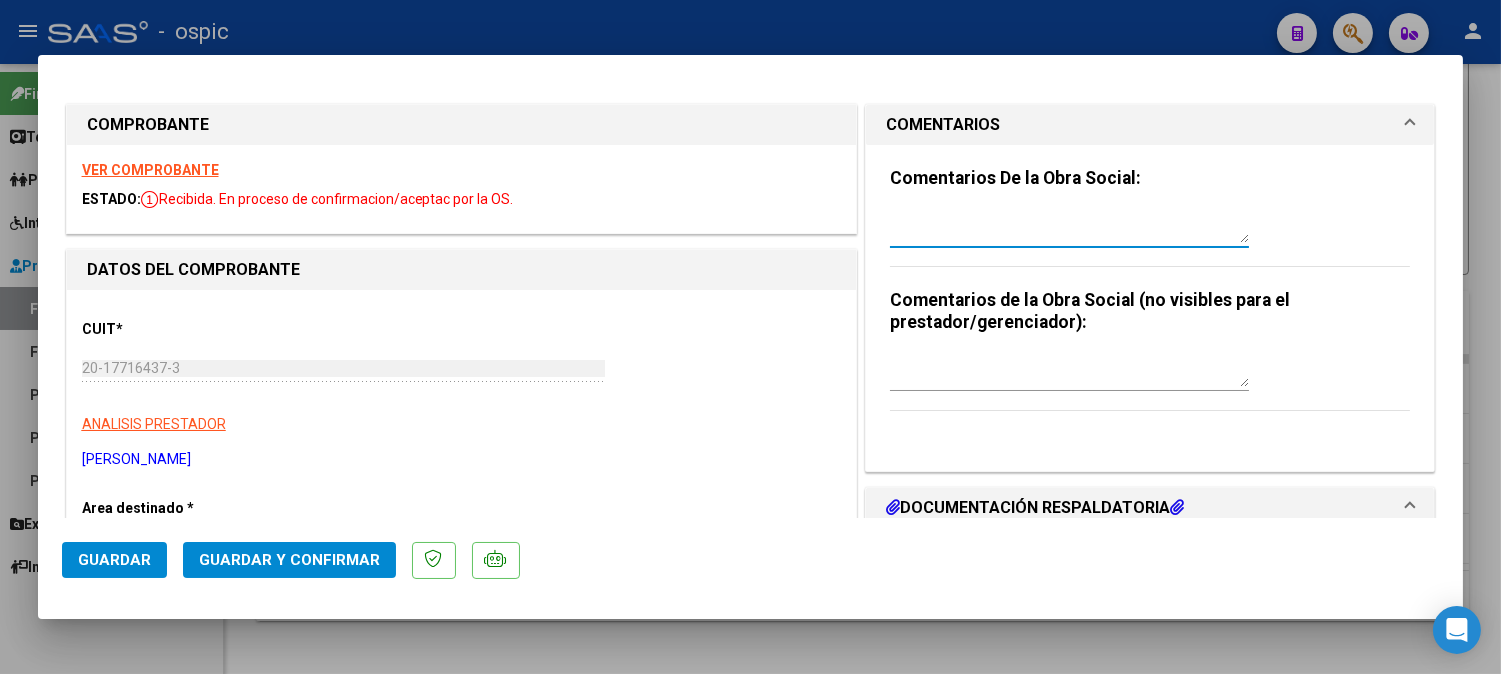 paste on "COLOCAR AREA INTEGRACION. GRACIAS." 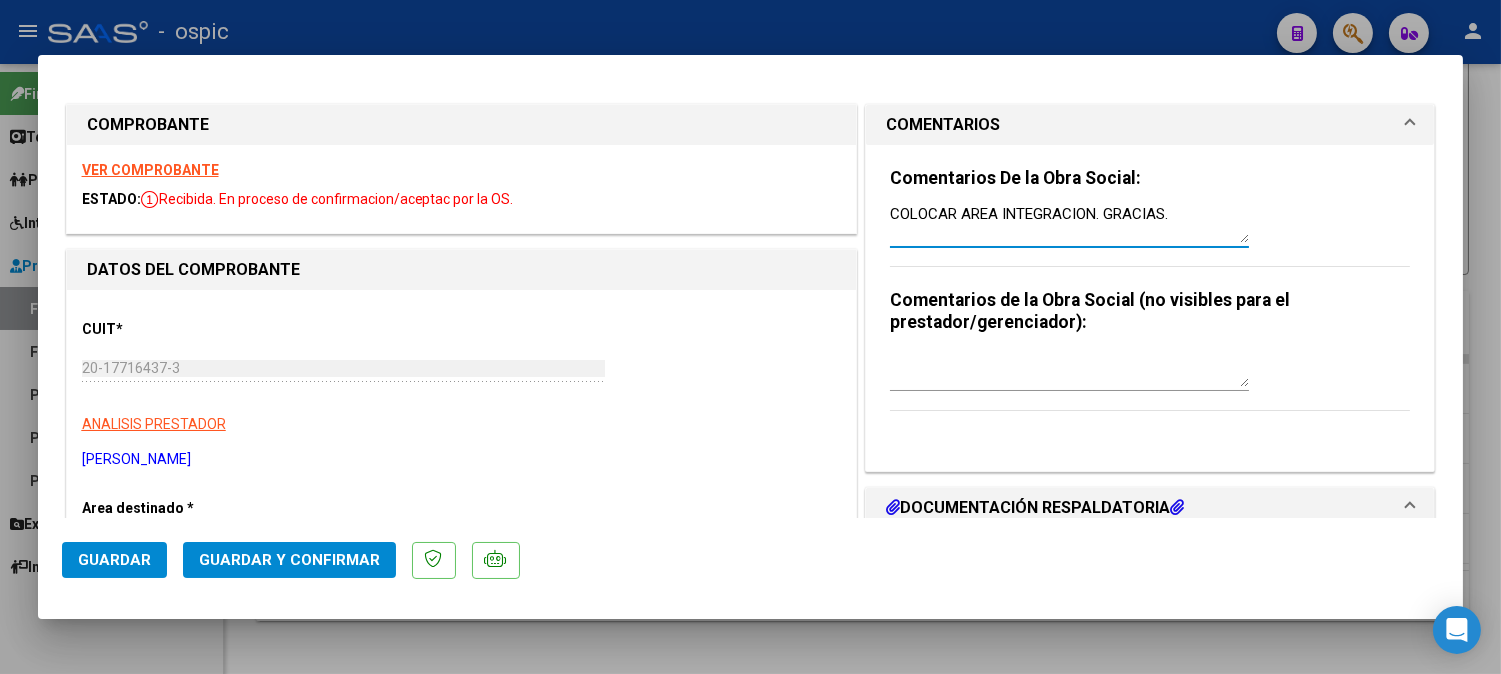 type on "COLOCAR AREA INTEGRACION. GRACIAS." 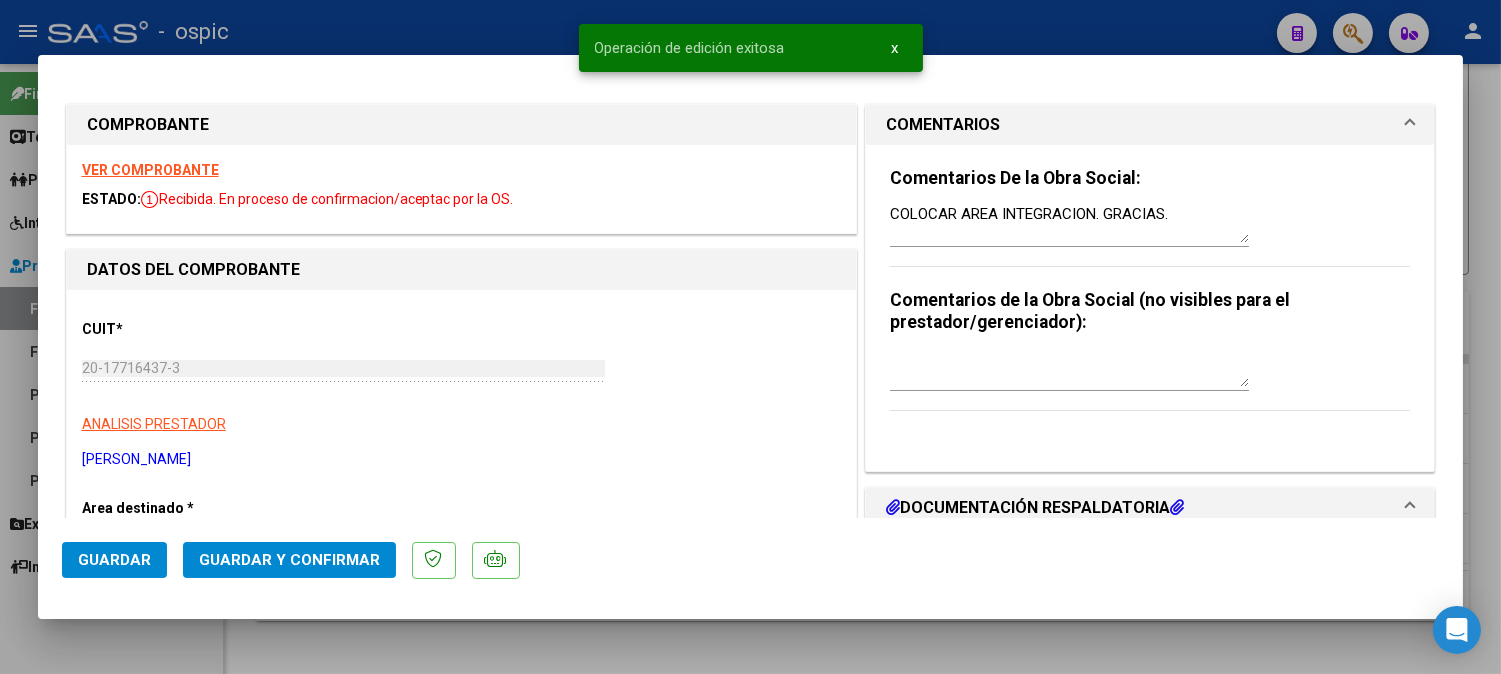 type 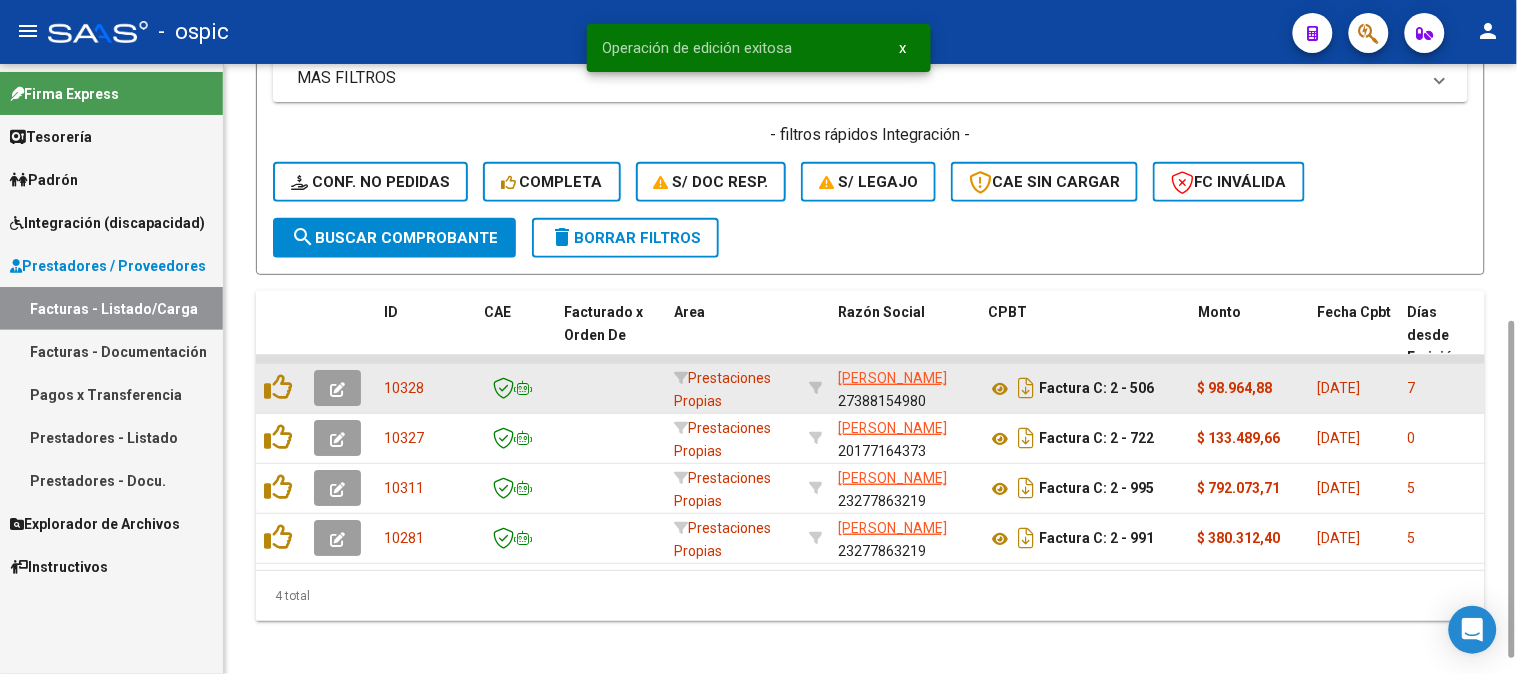 click 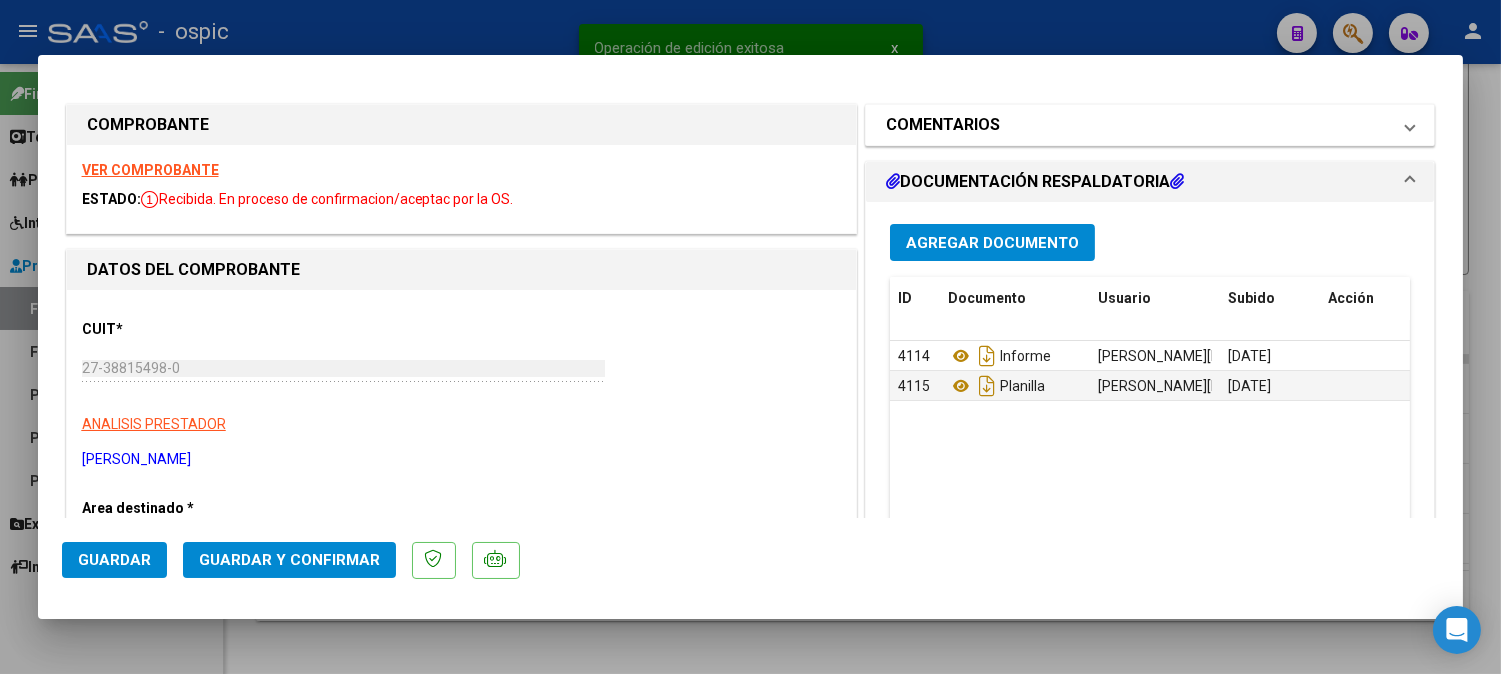 click on "COMENTARIOS" at bounding box center [1150, 125] 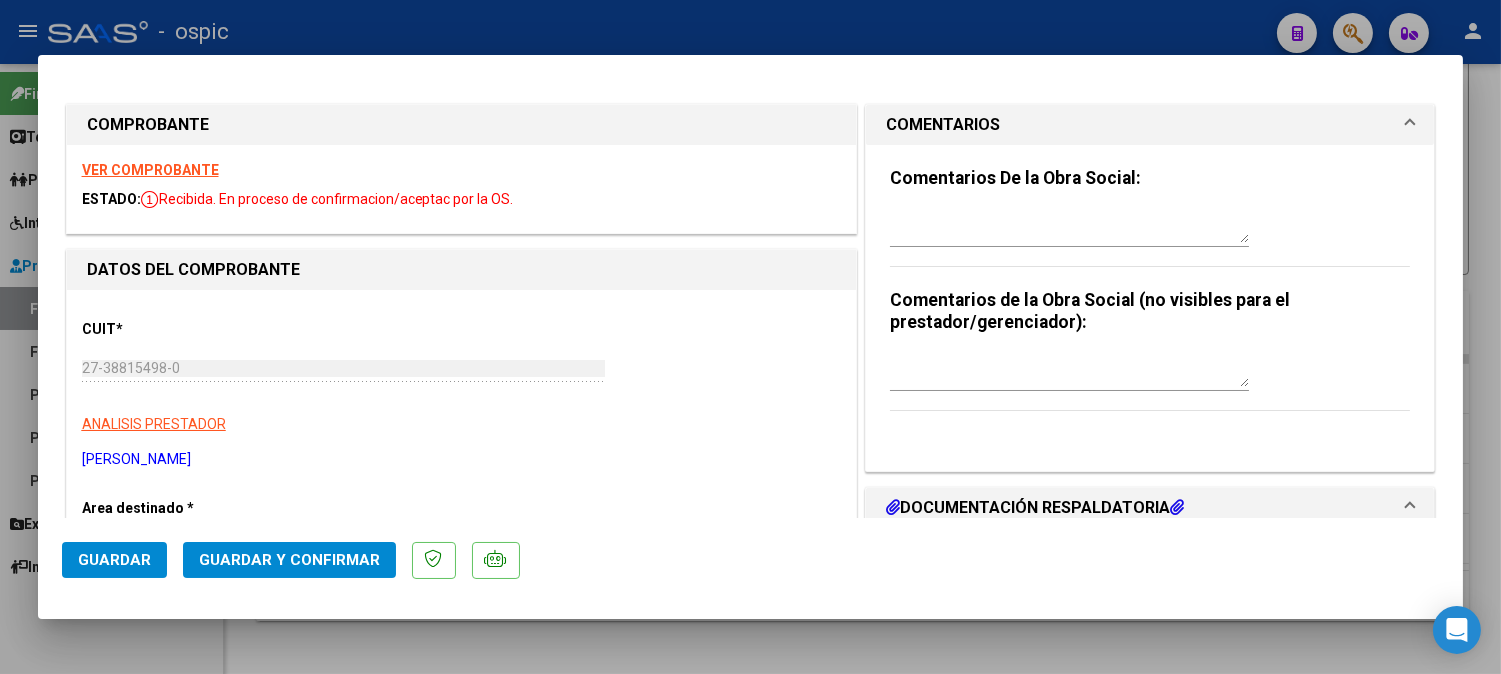 drag, startPoint x: 943, startPoint y: 236, endPoint x: 945, endPoint y: 221, distance: 15.132746 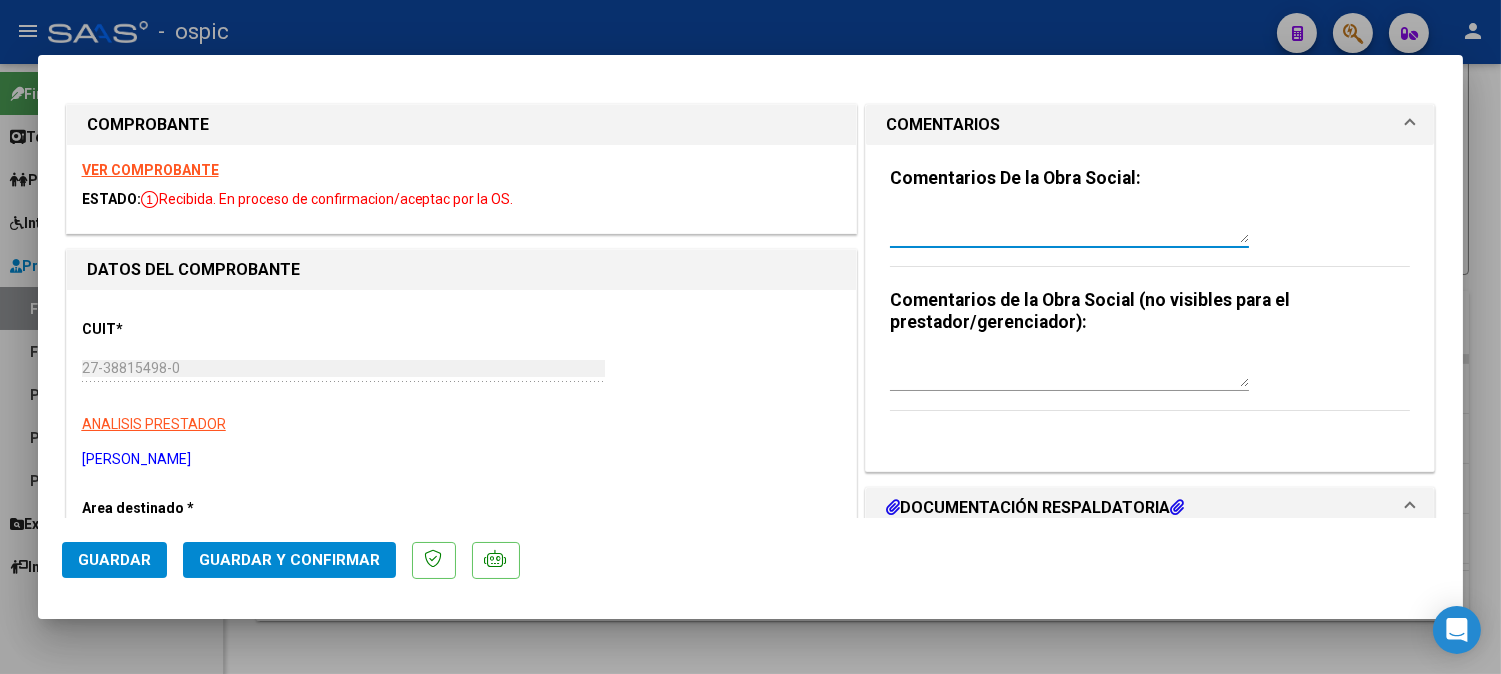 paste on "COLOCAR AREA INTEGRACION. GRACIAS." 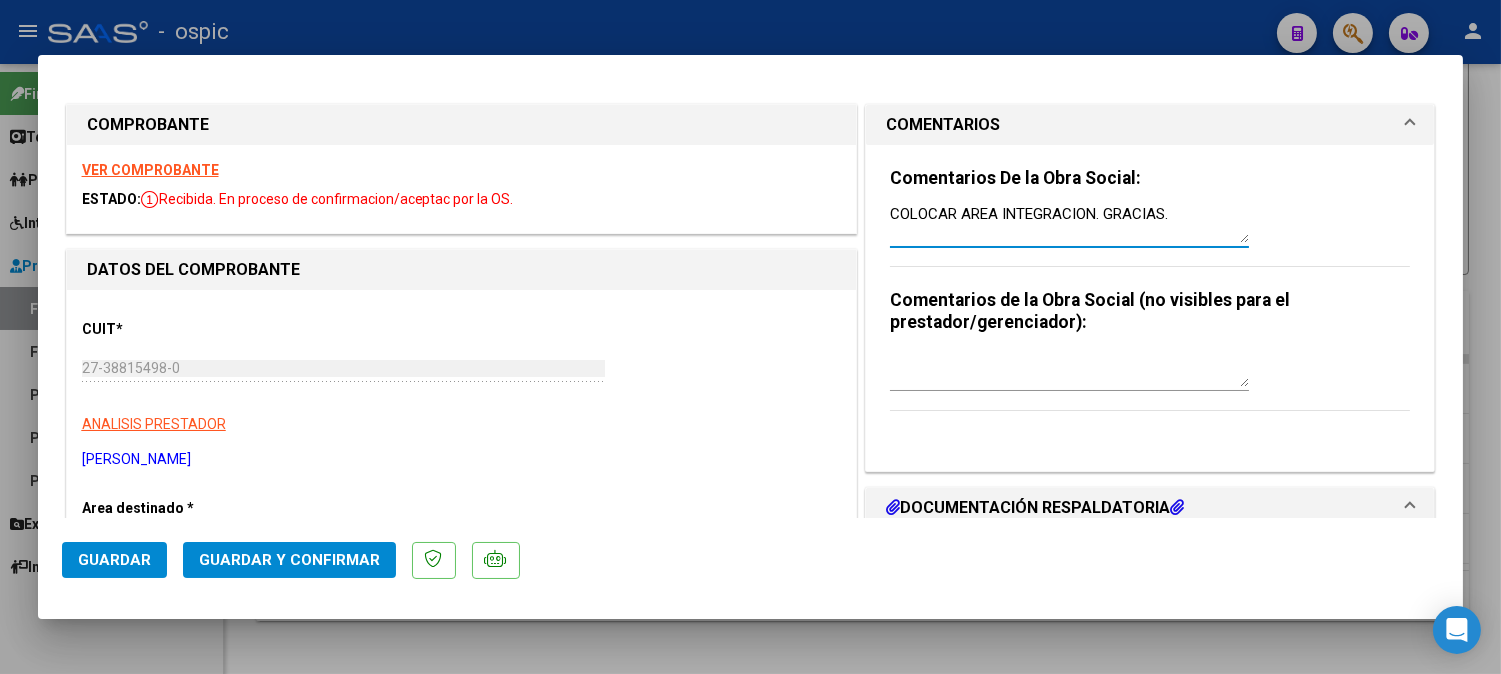 type on "COLOCAR AREA INTEGRACION. GRACIAS." 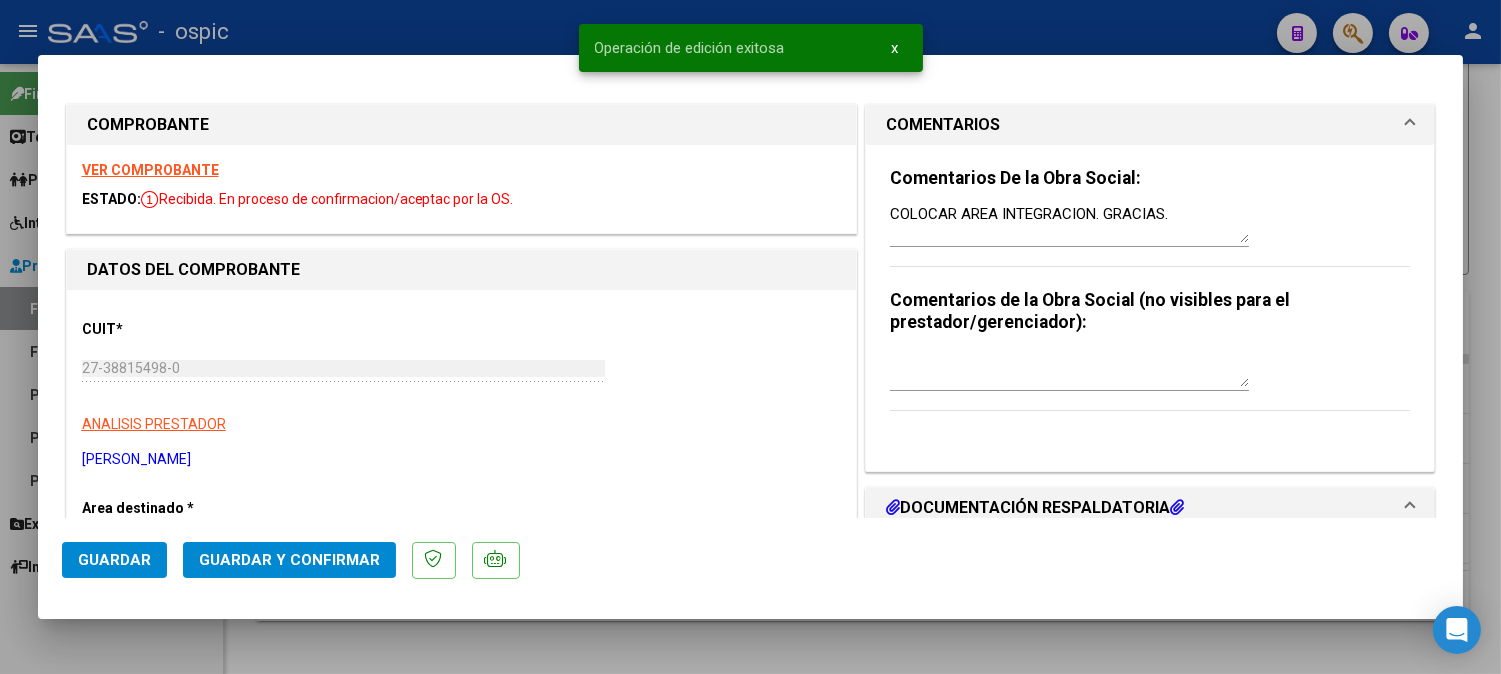 type 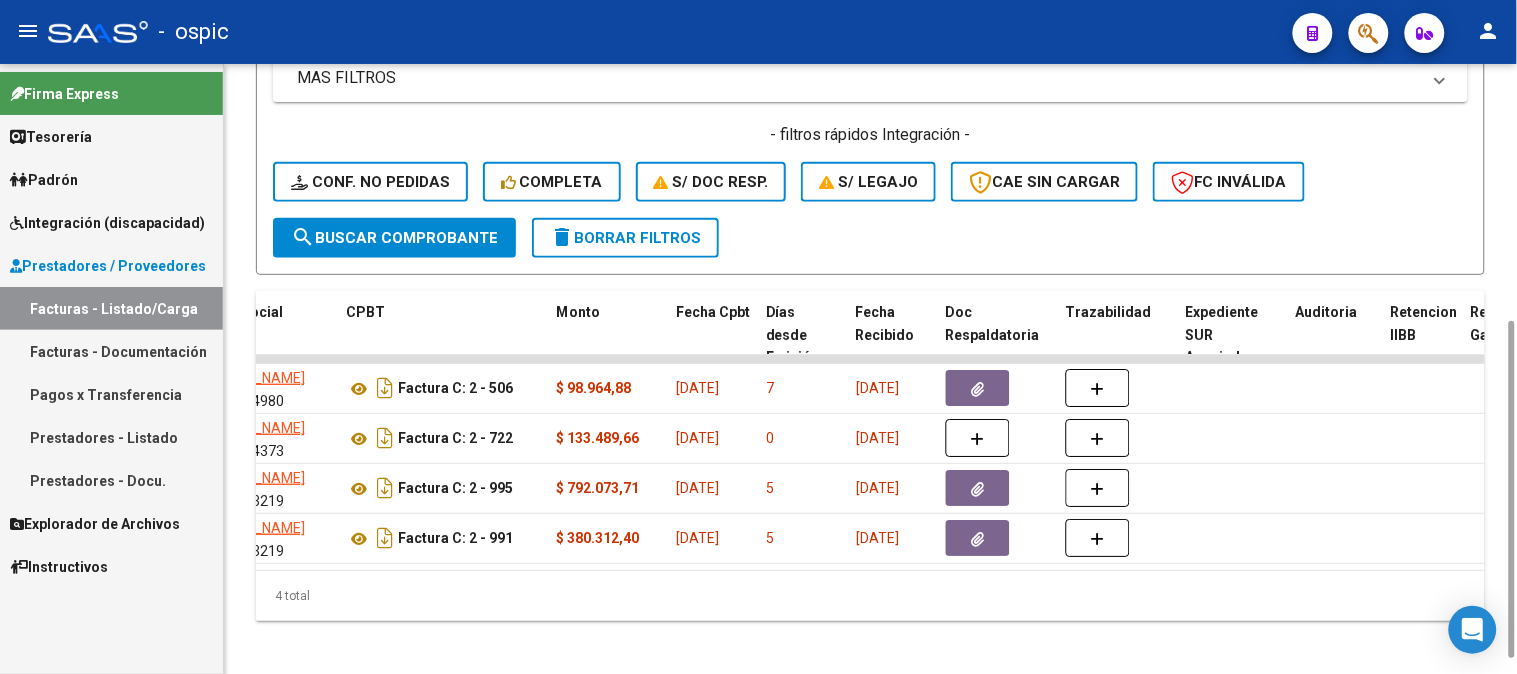 scroll, scrollTop: 0, scrollLeft: 0, axis: both 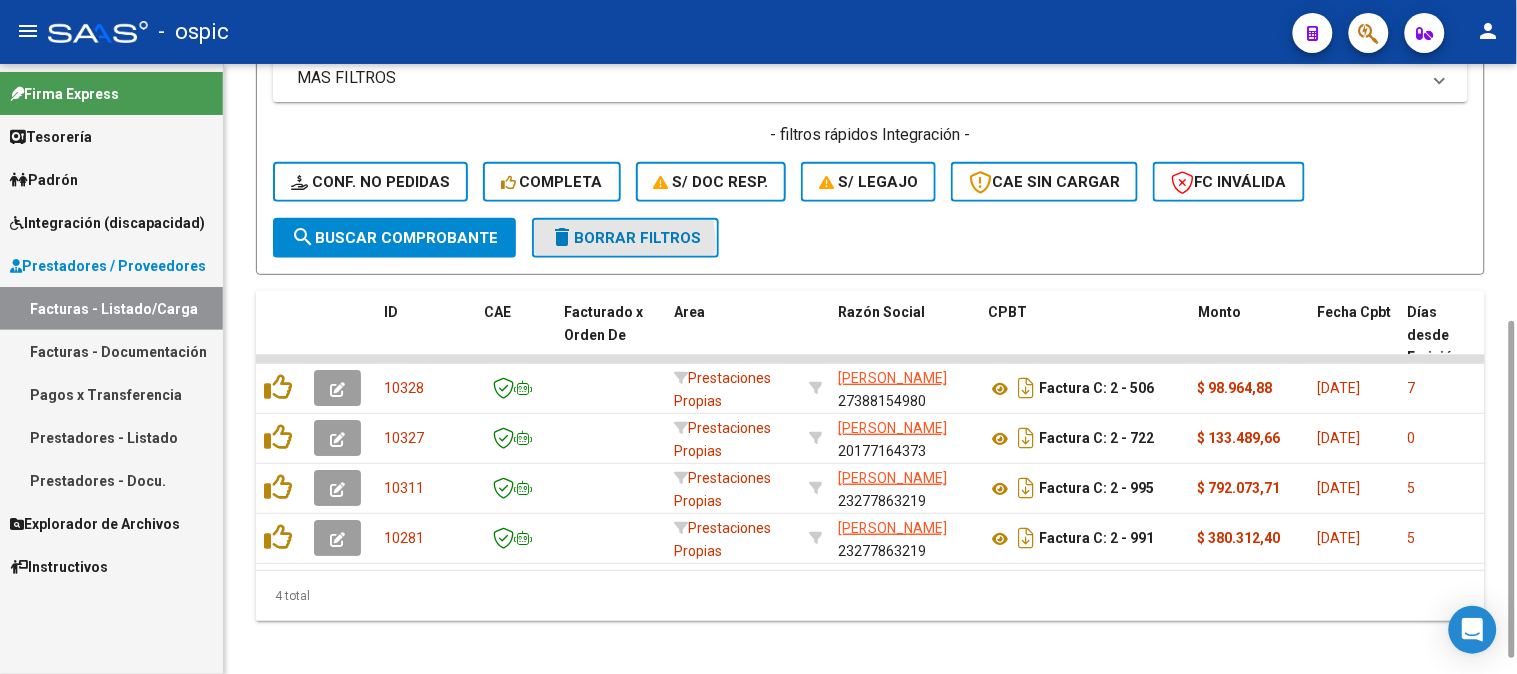 click on "delete  Borrar Filtros" 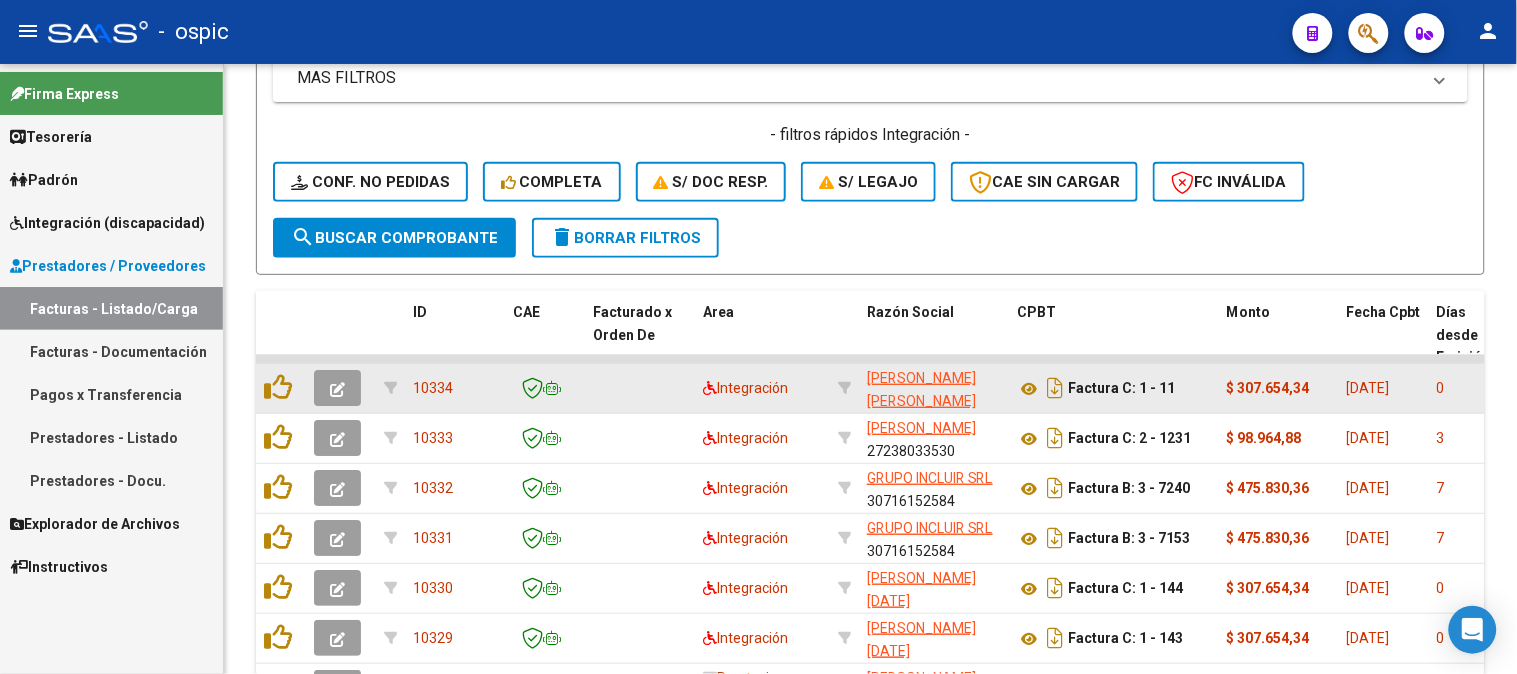 scroll, scrollTop: 794, scrollLeft: 0, axis: vertical 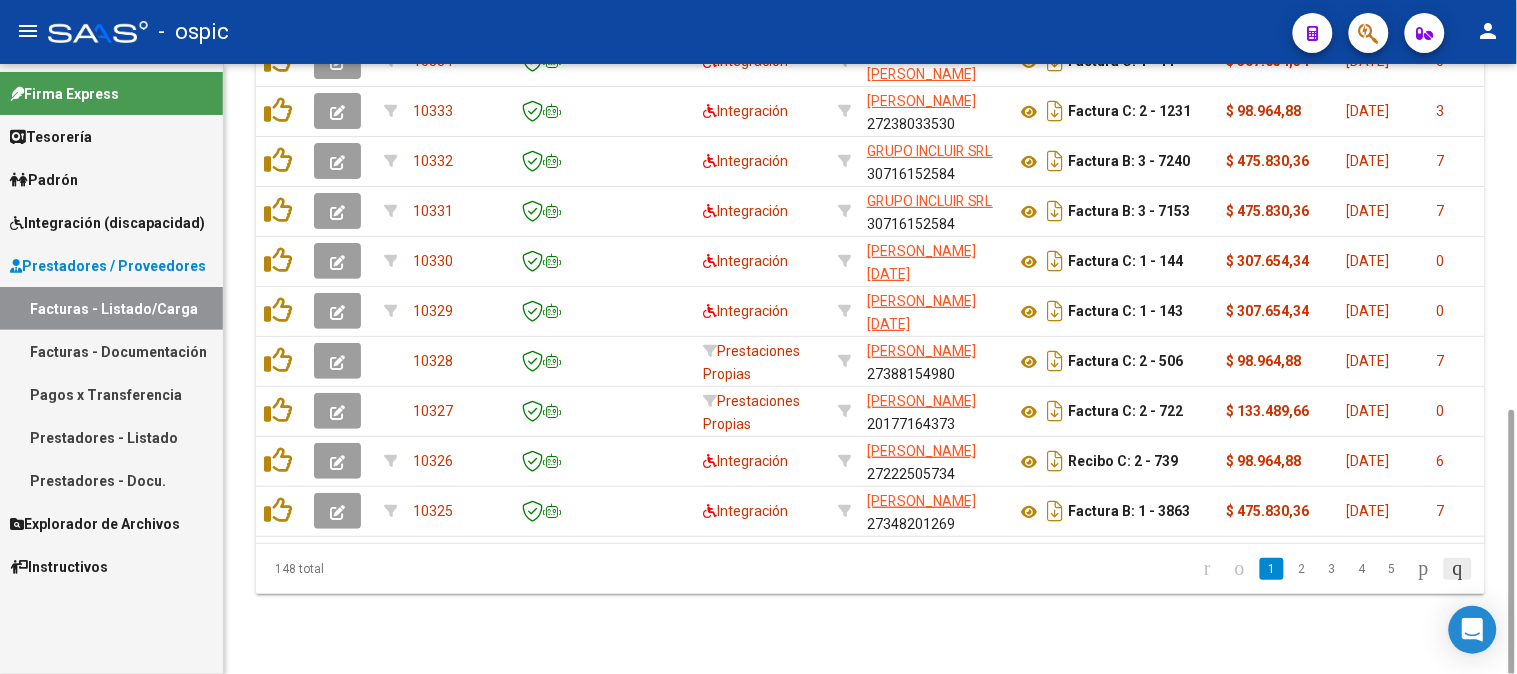 click 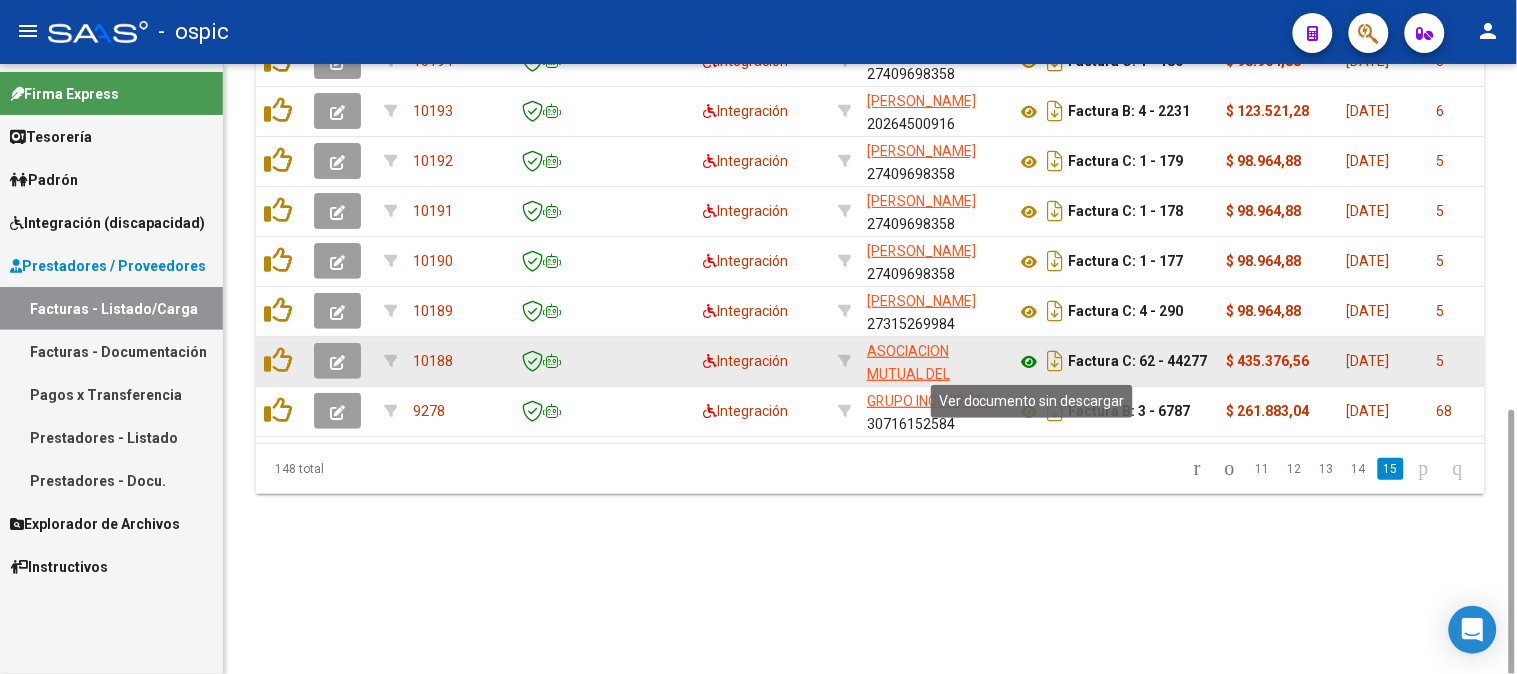 click 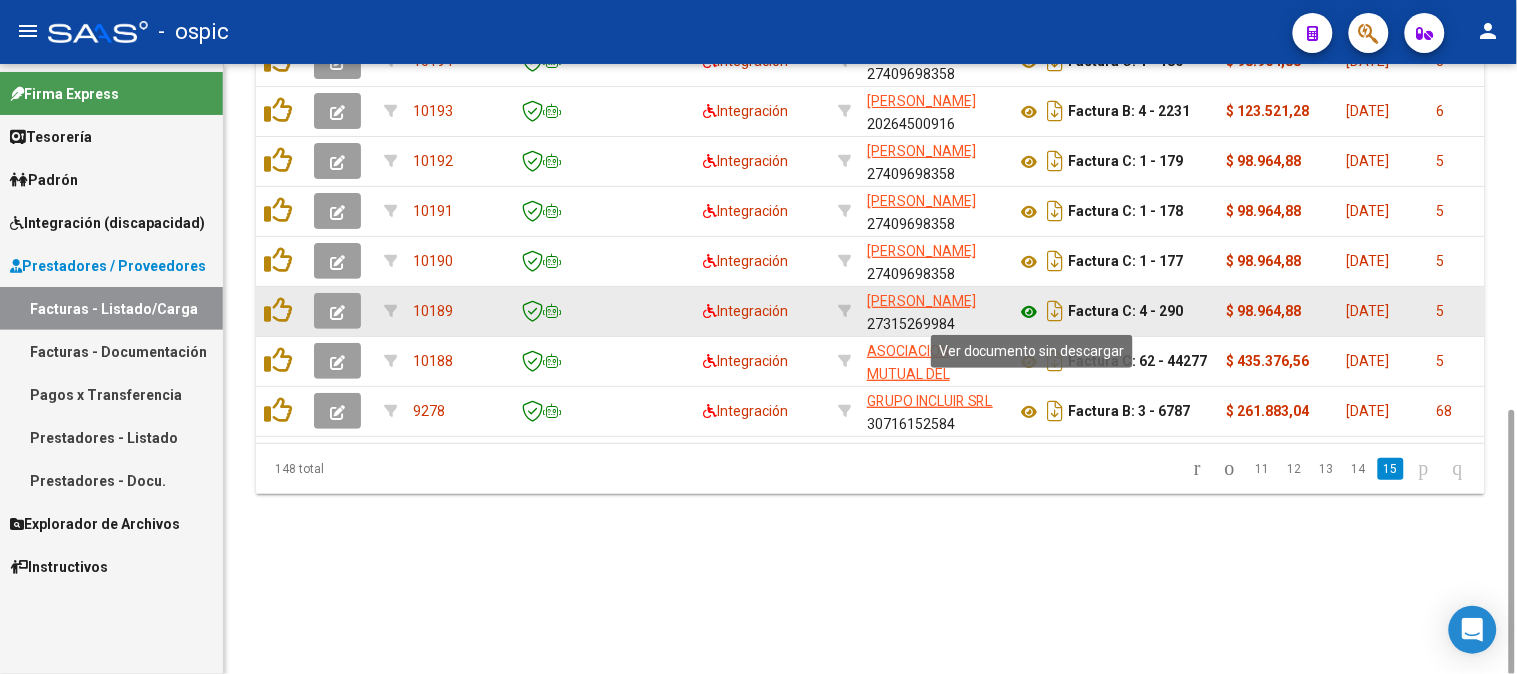 click 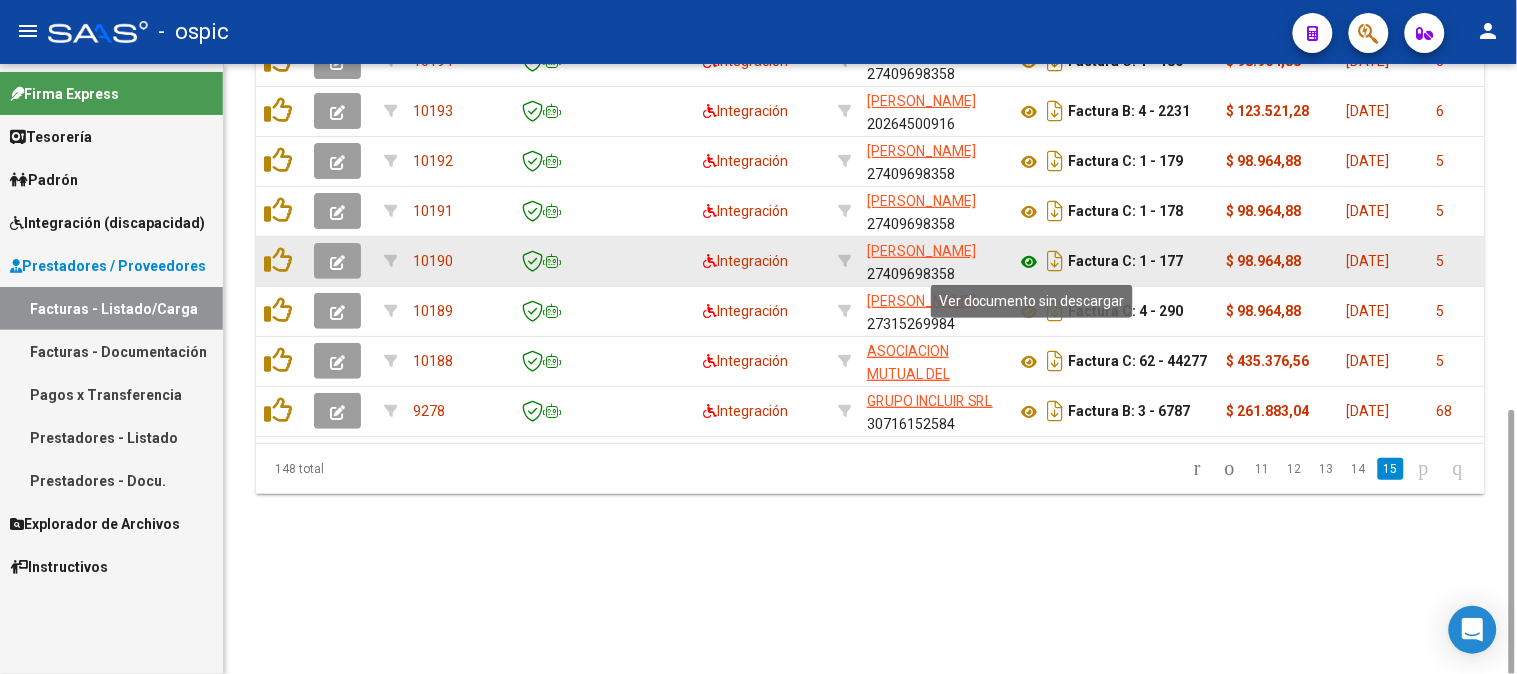 click 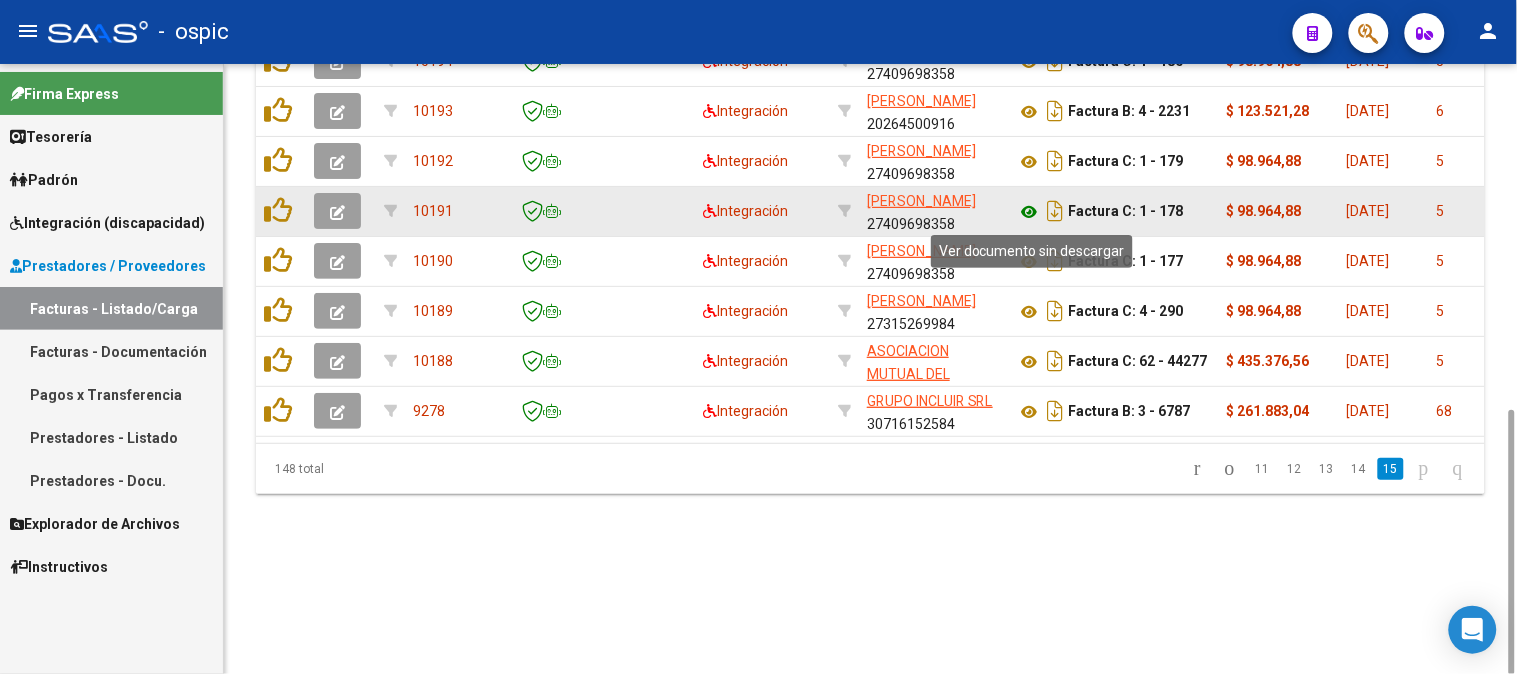 click 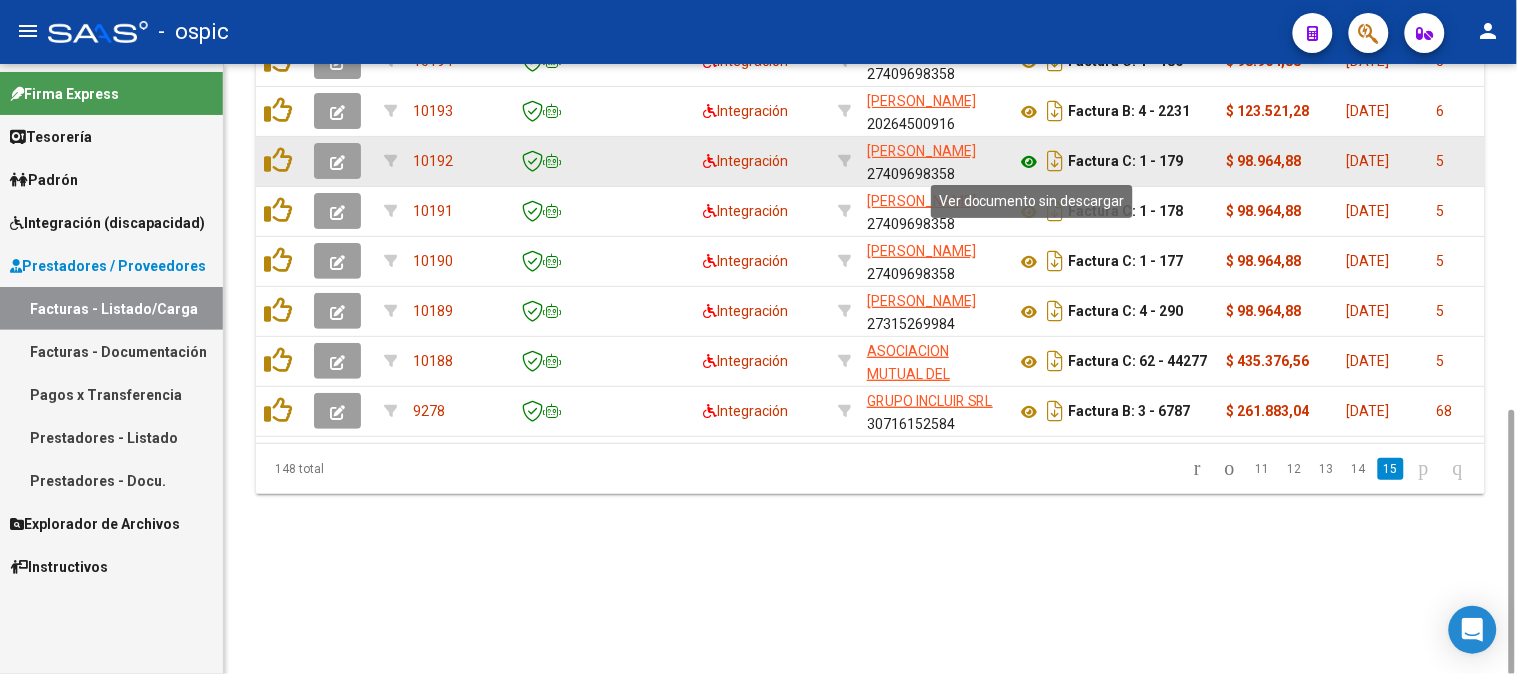 click 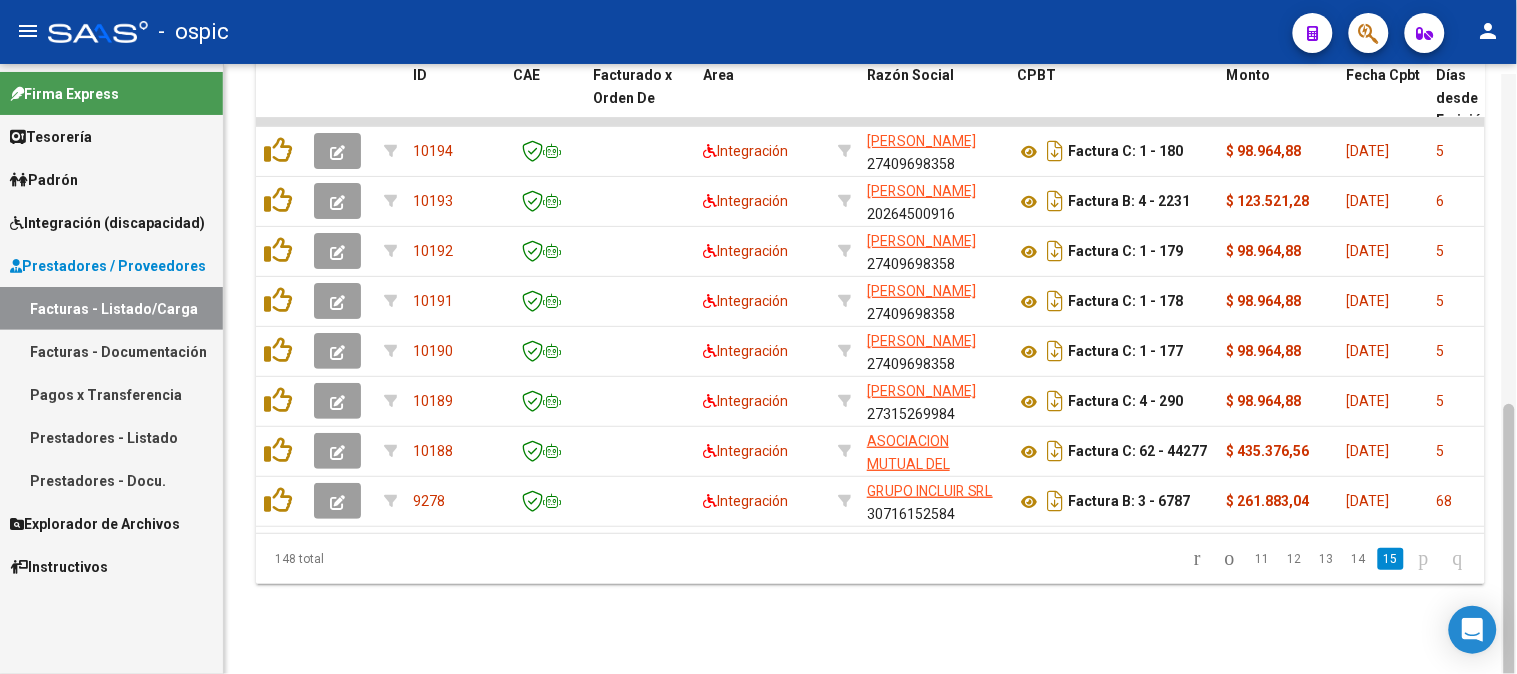 scroll, scrollTop: 700, scrollLeft: 0, axis: vertical 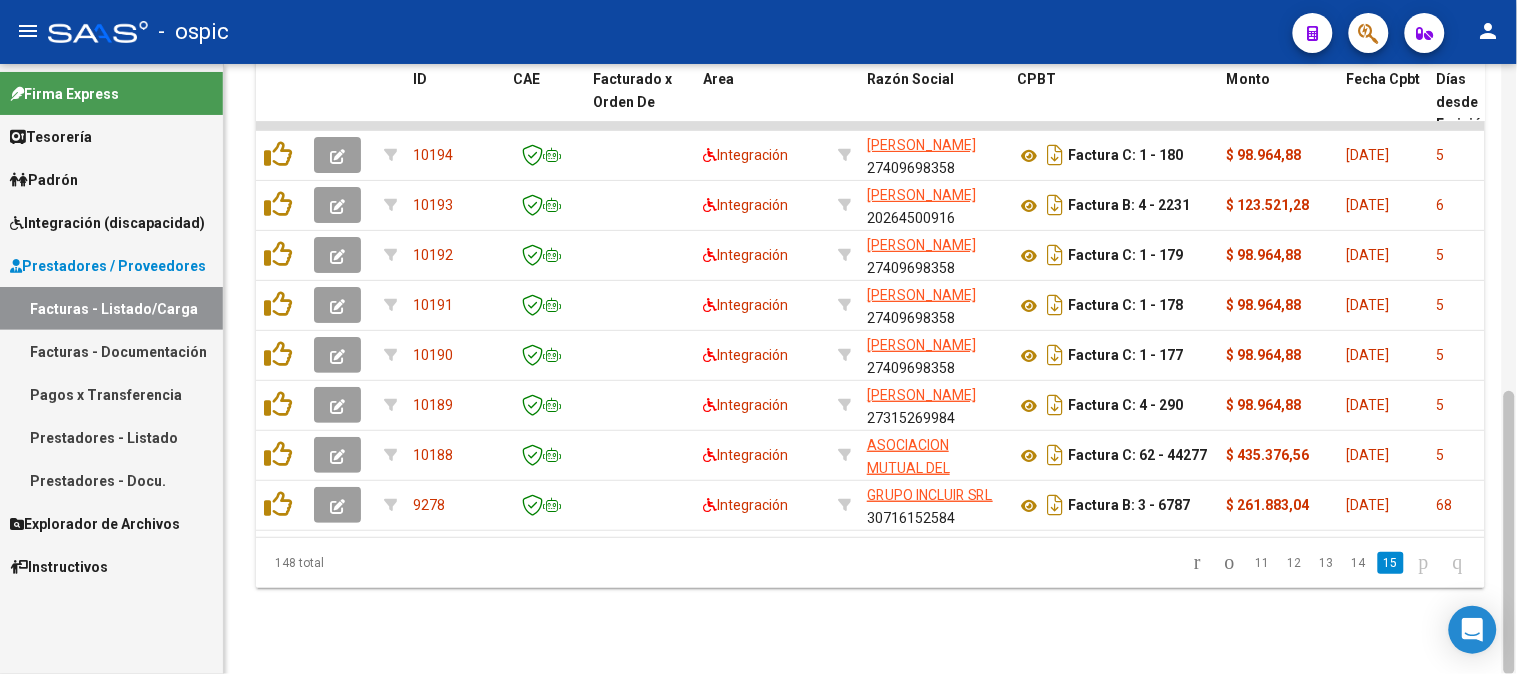 drag, startPoint x: 1512, startPoint y: 453, endPoint x: 1512, endPoint y: 412, distance: 41 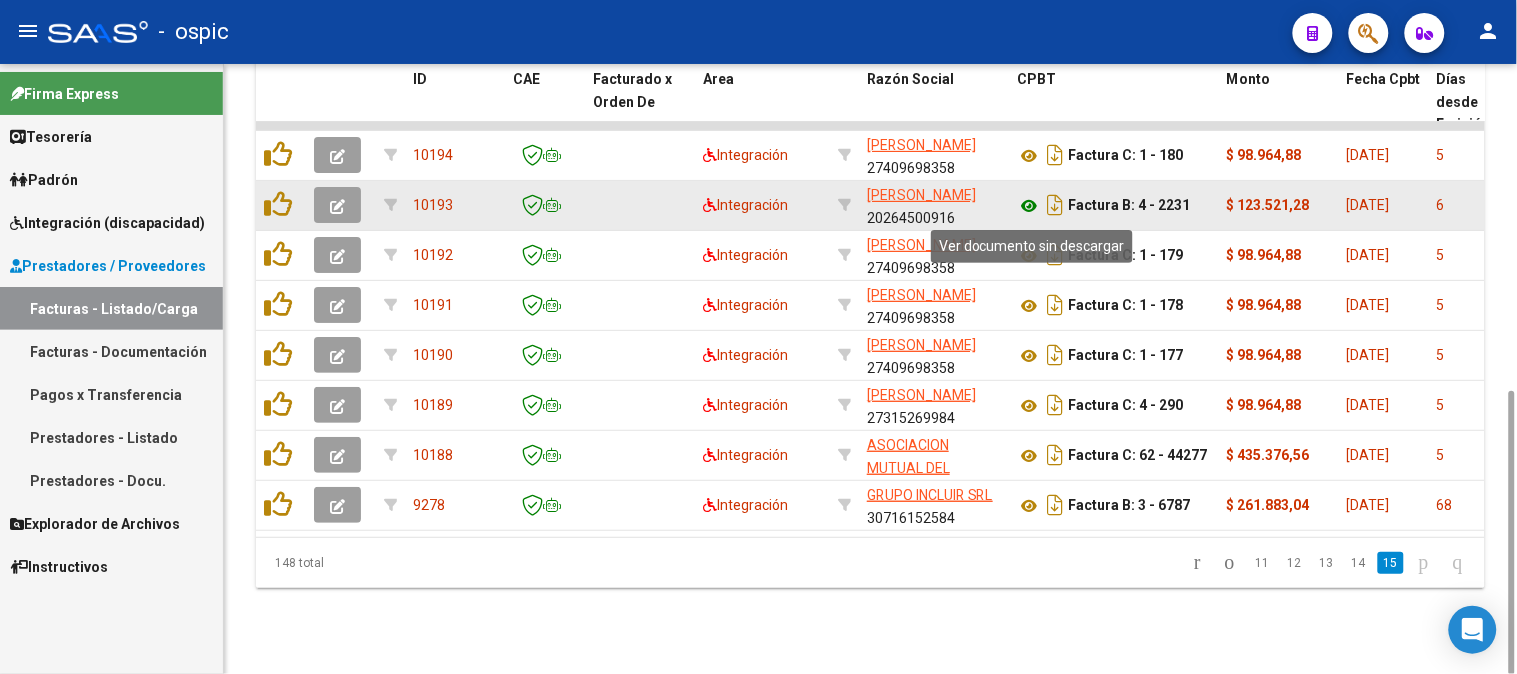 click 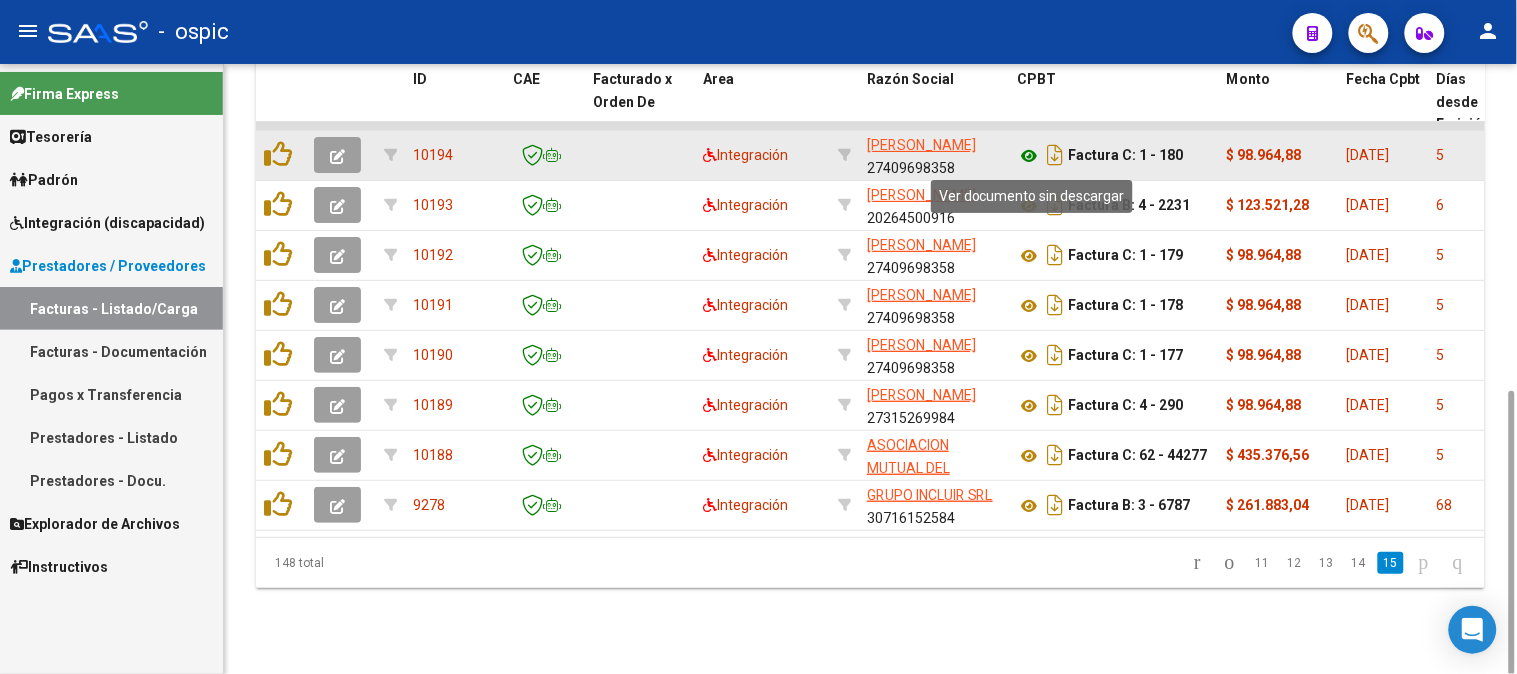 click 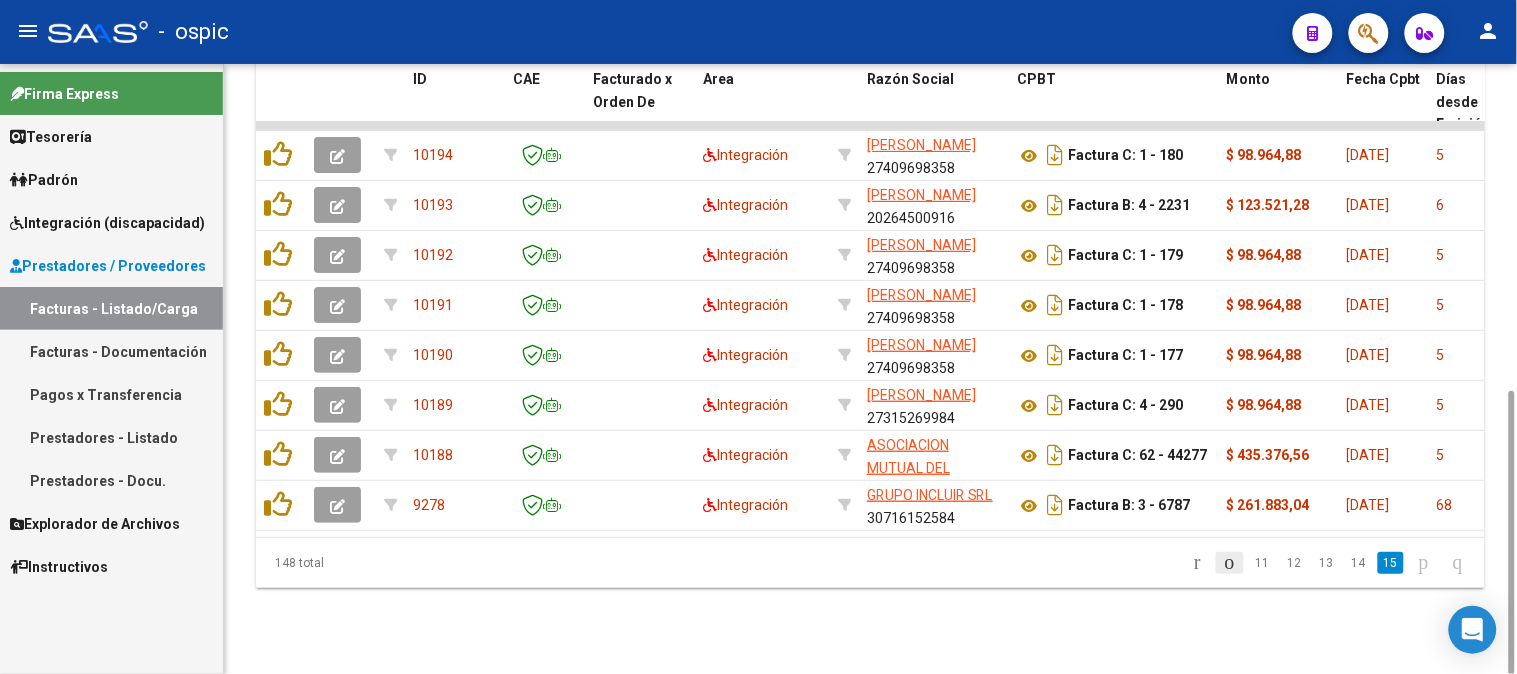 click 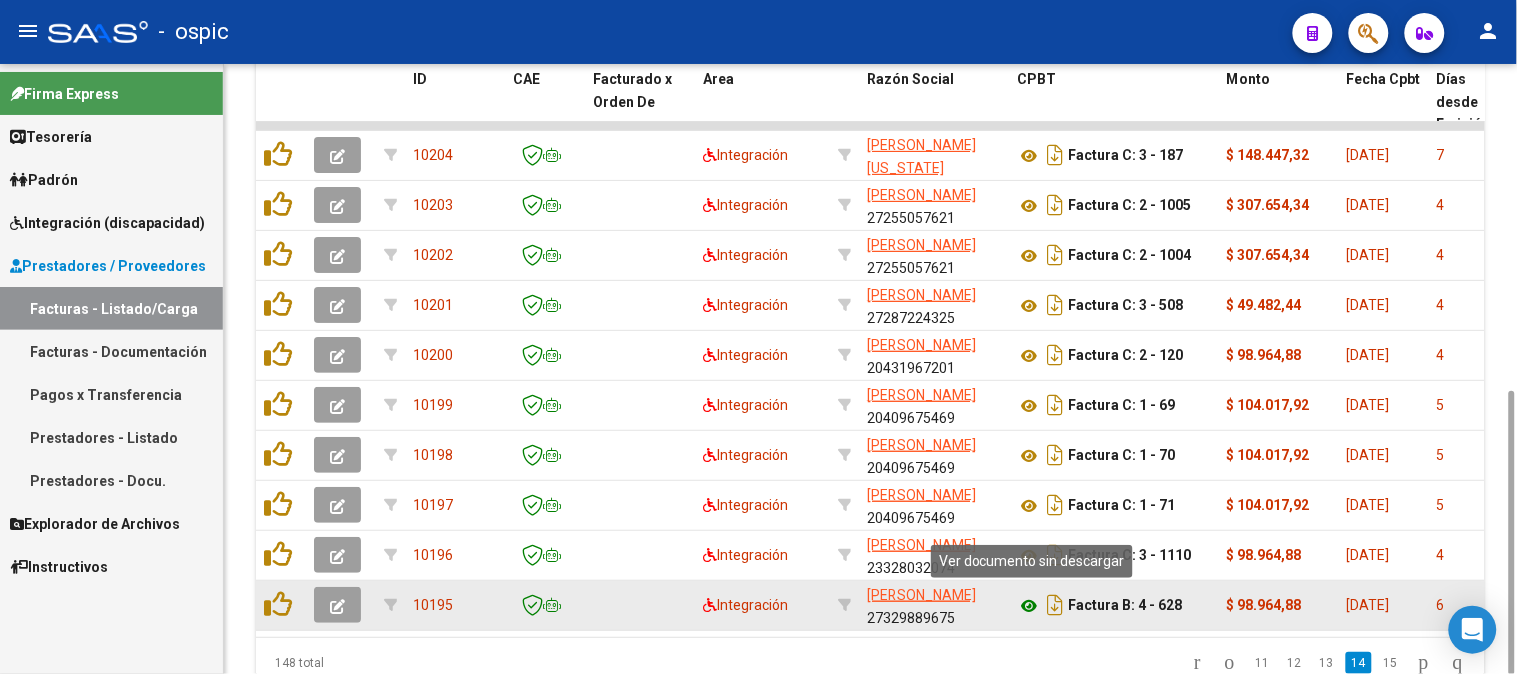 click 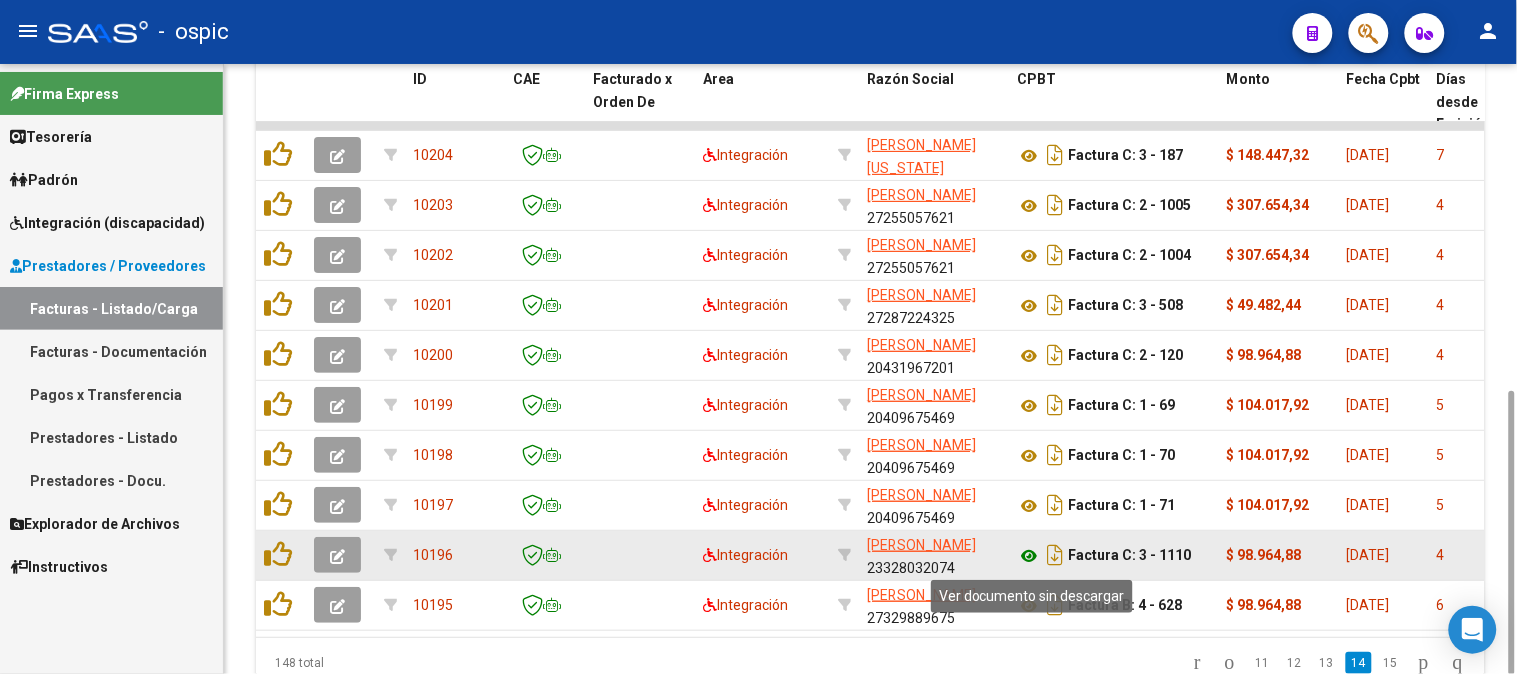 click 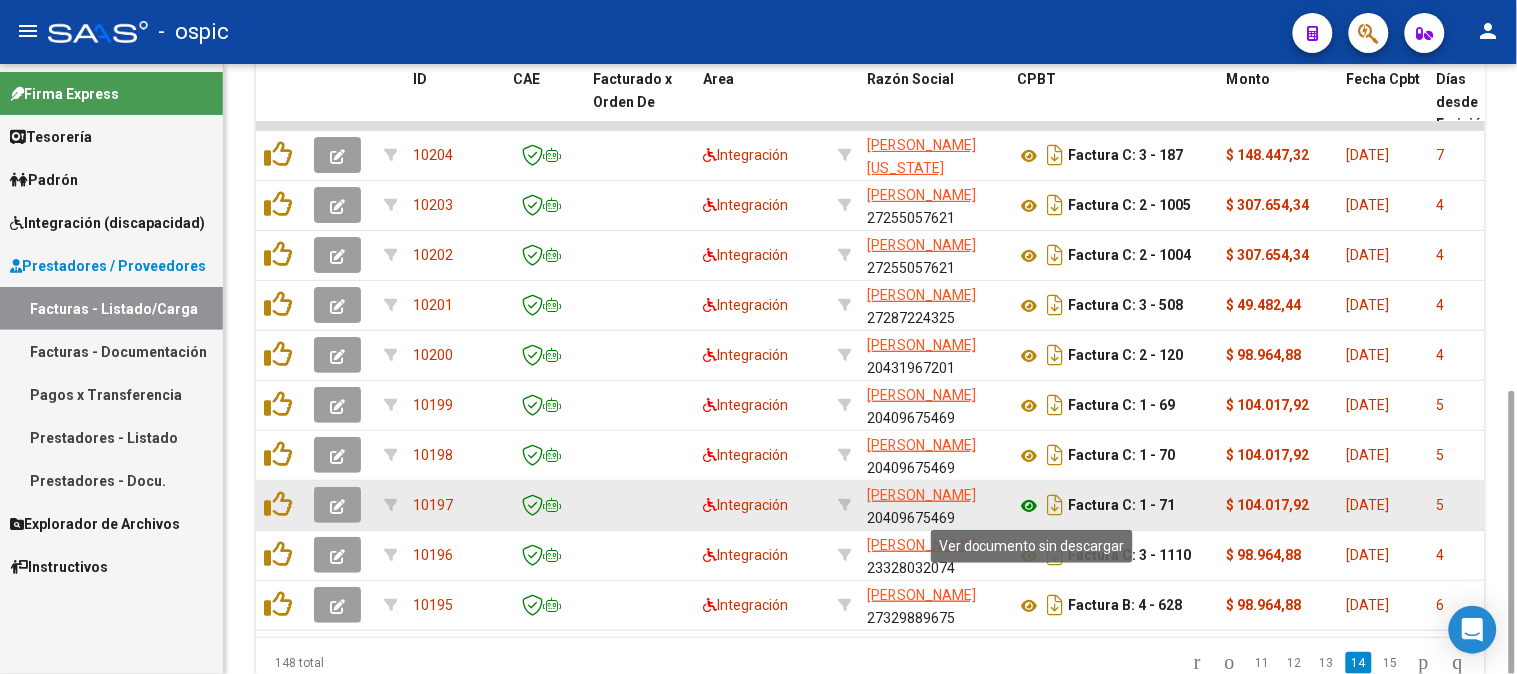 click 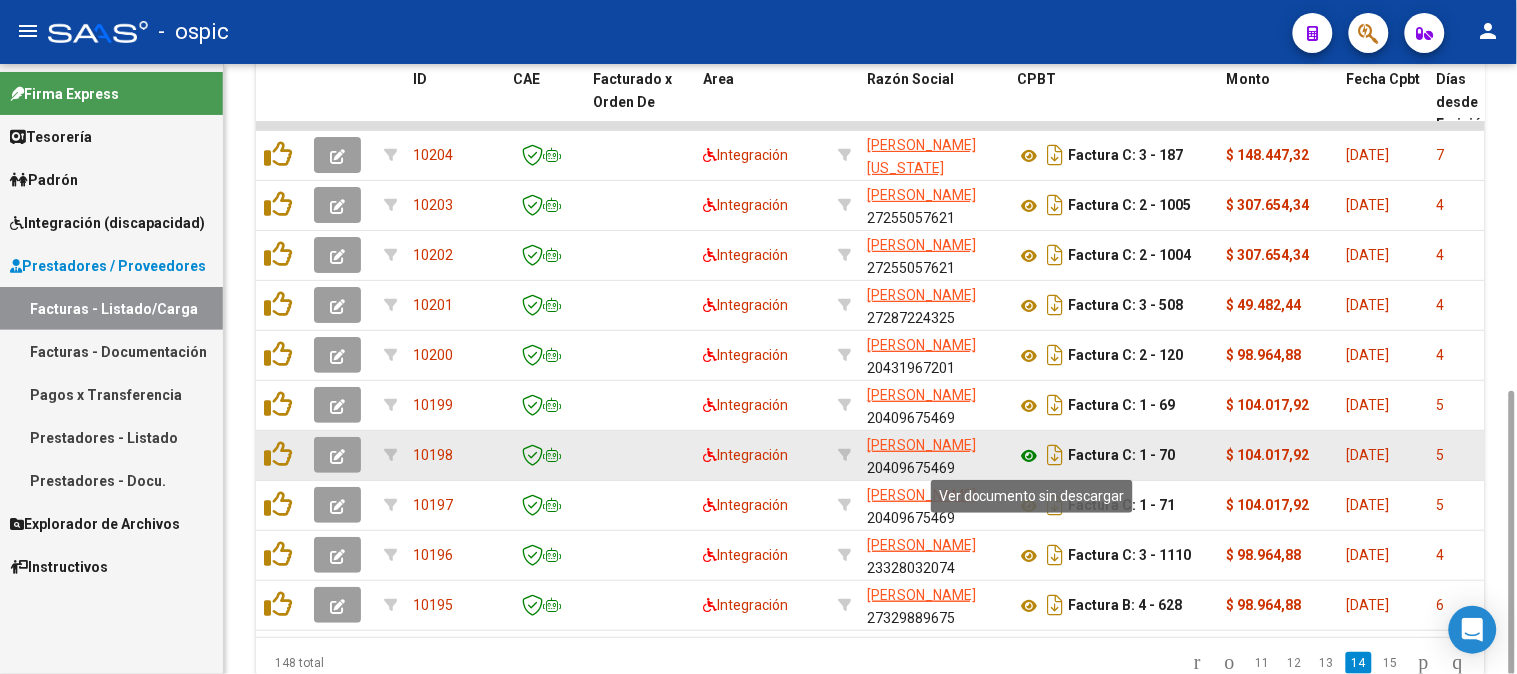 click 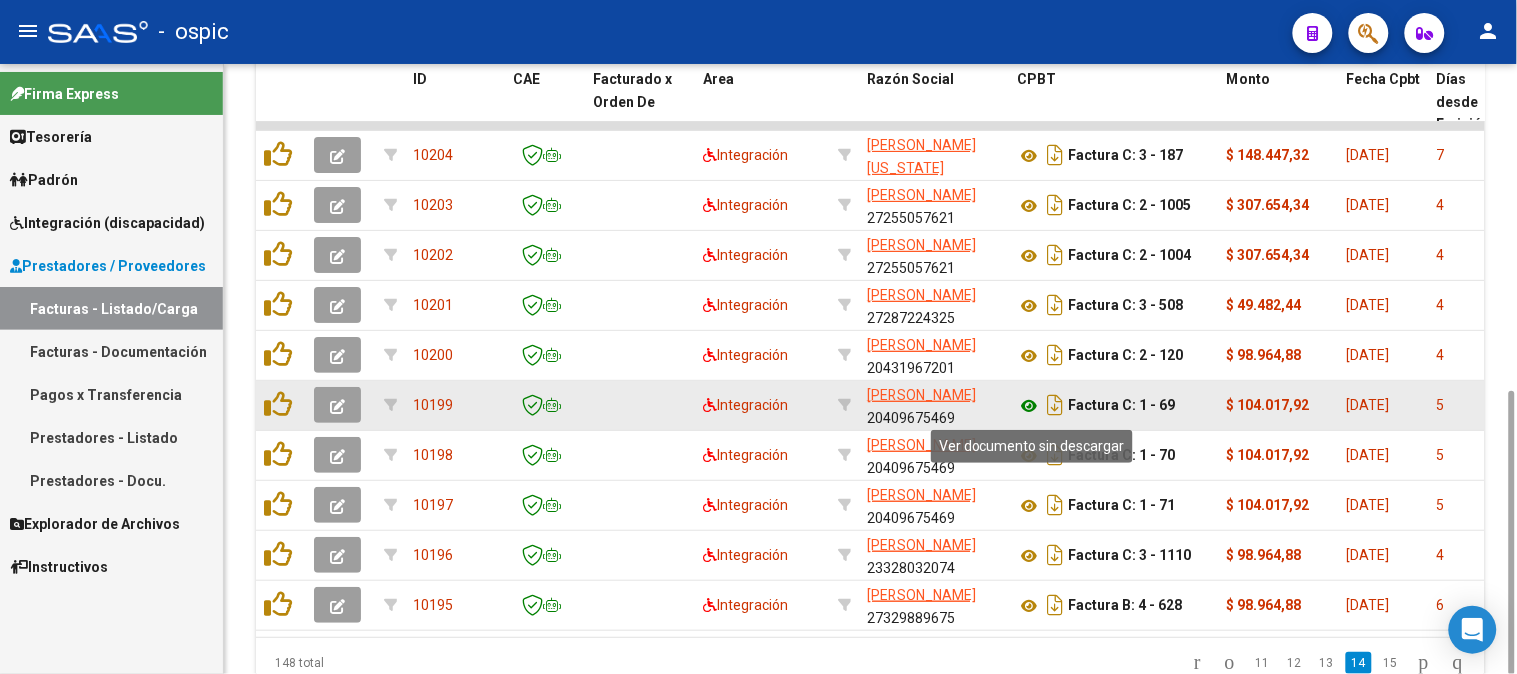 click 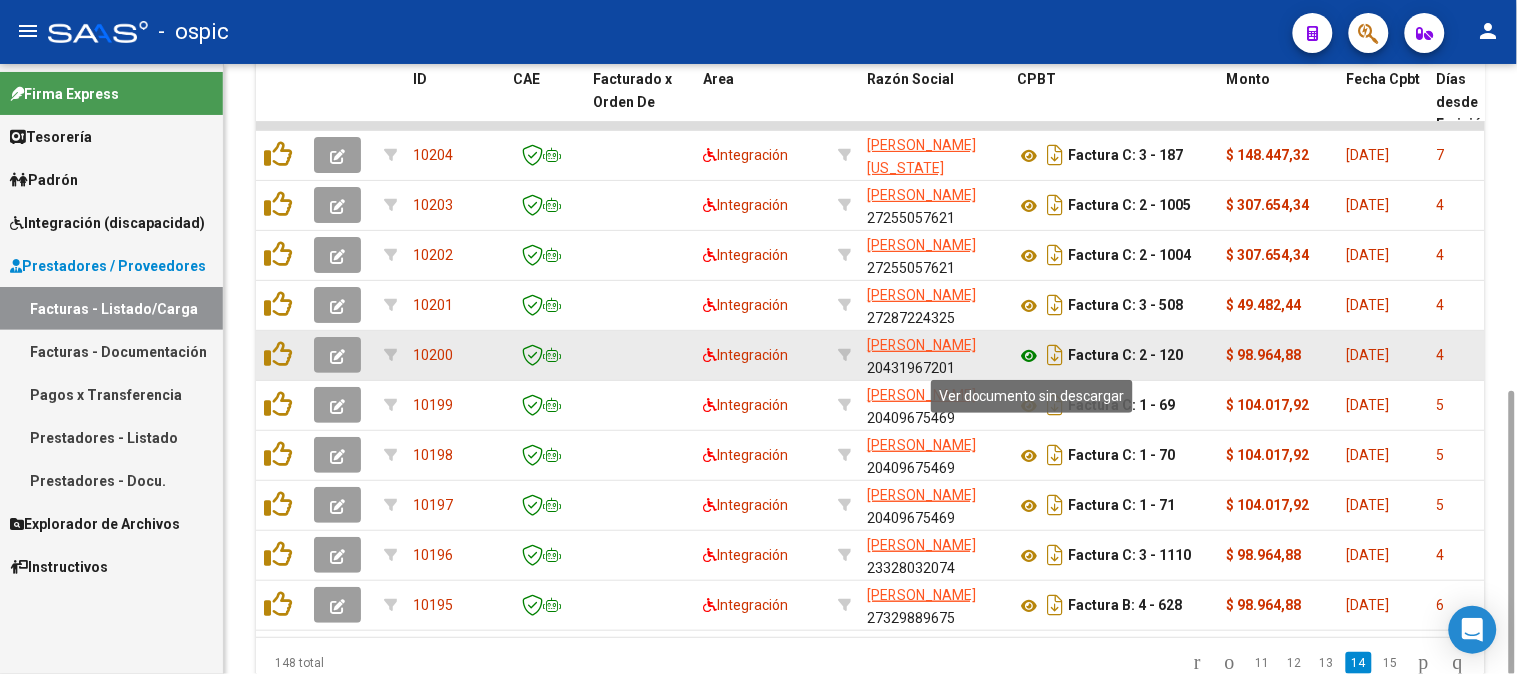 click 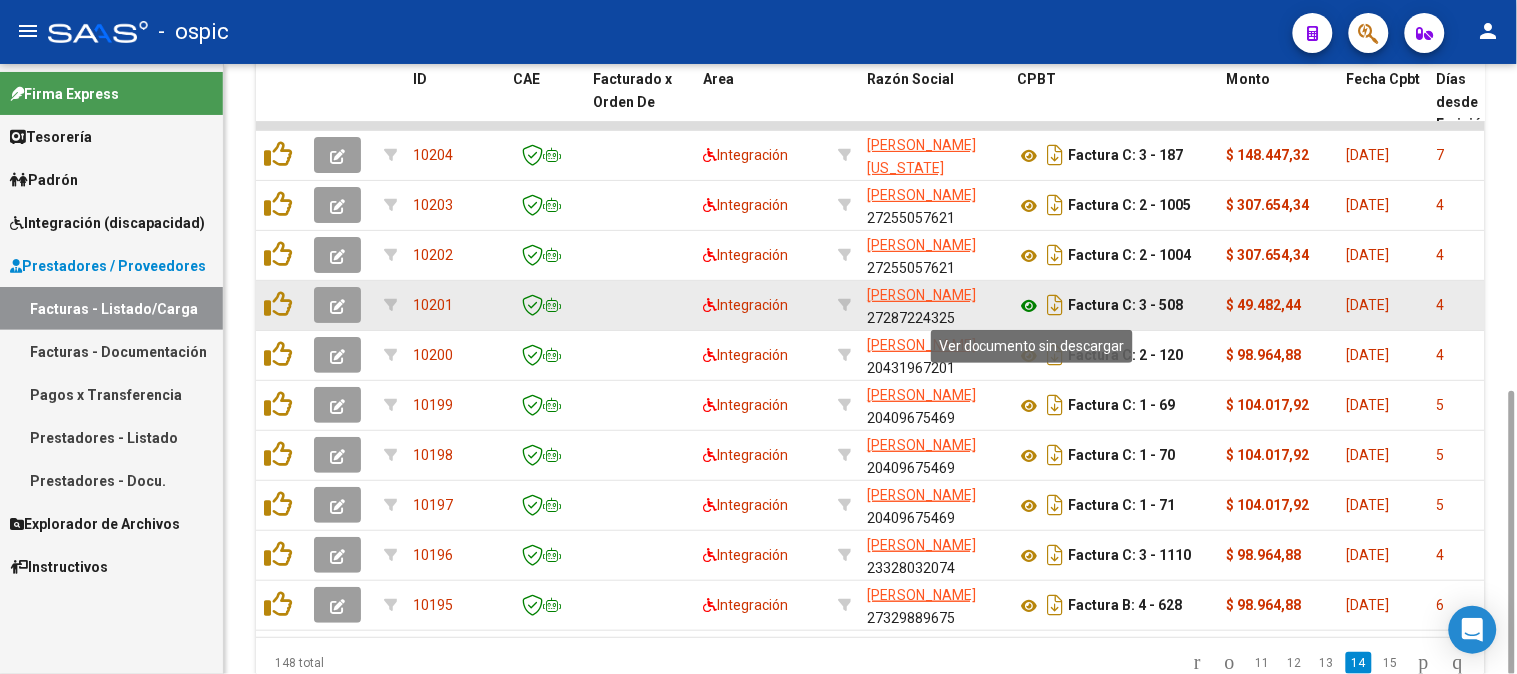 click 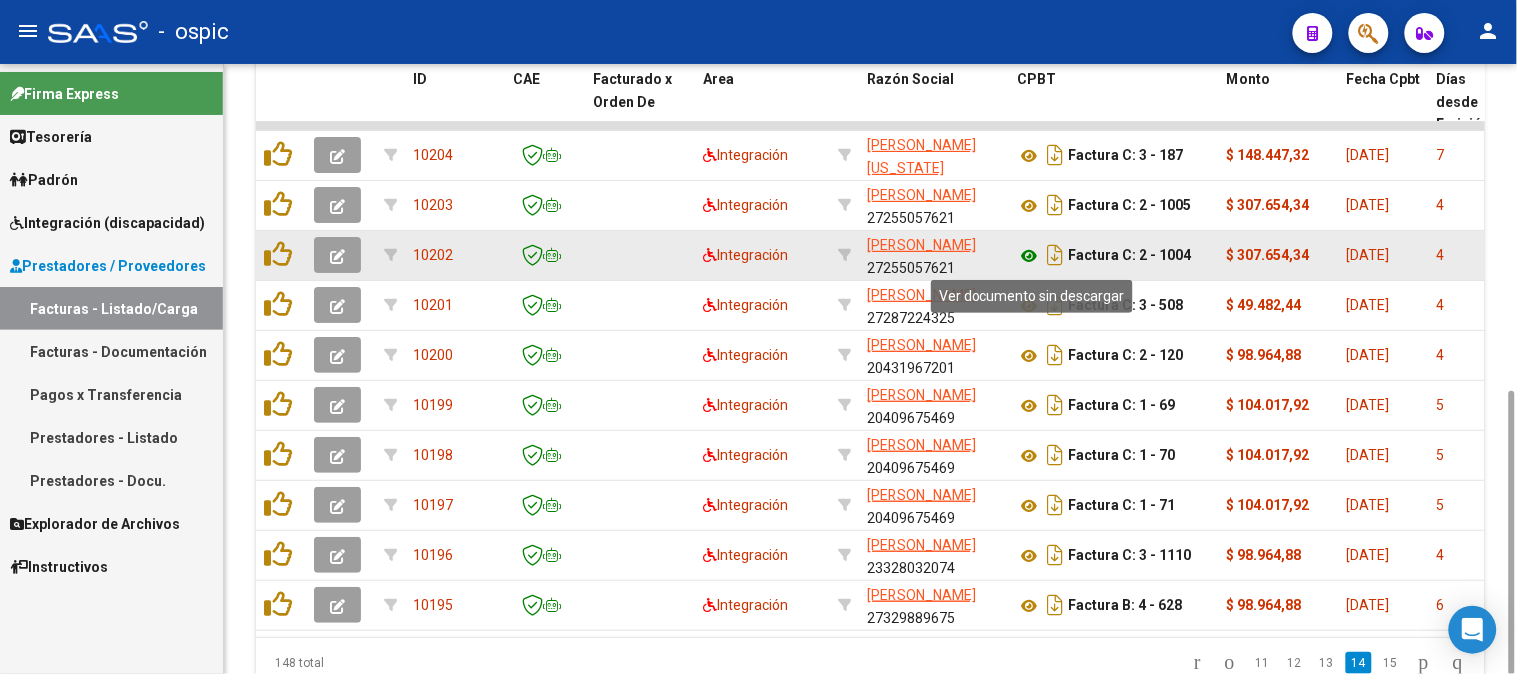 click 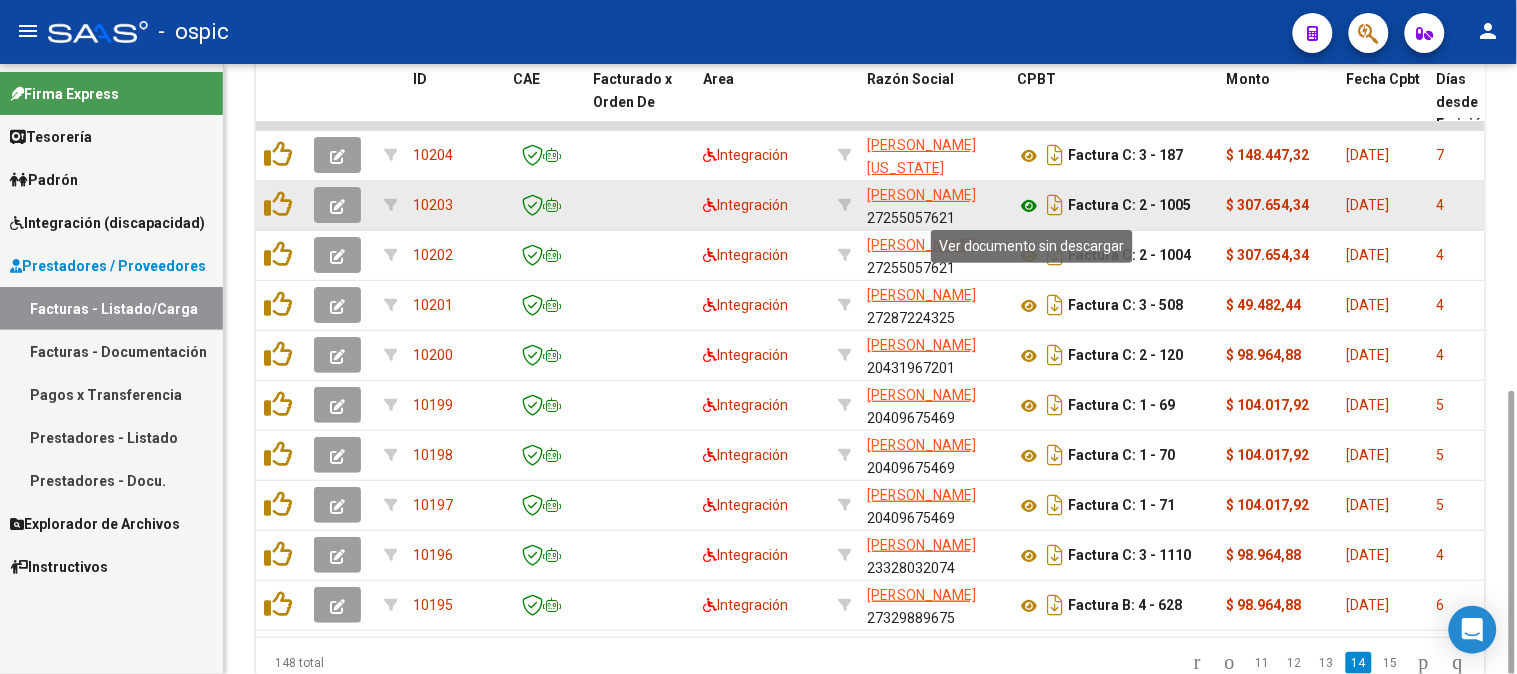click 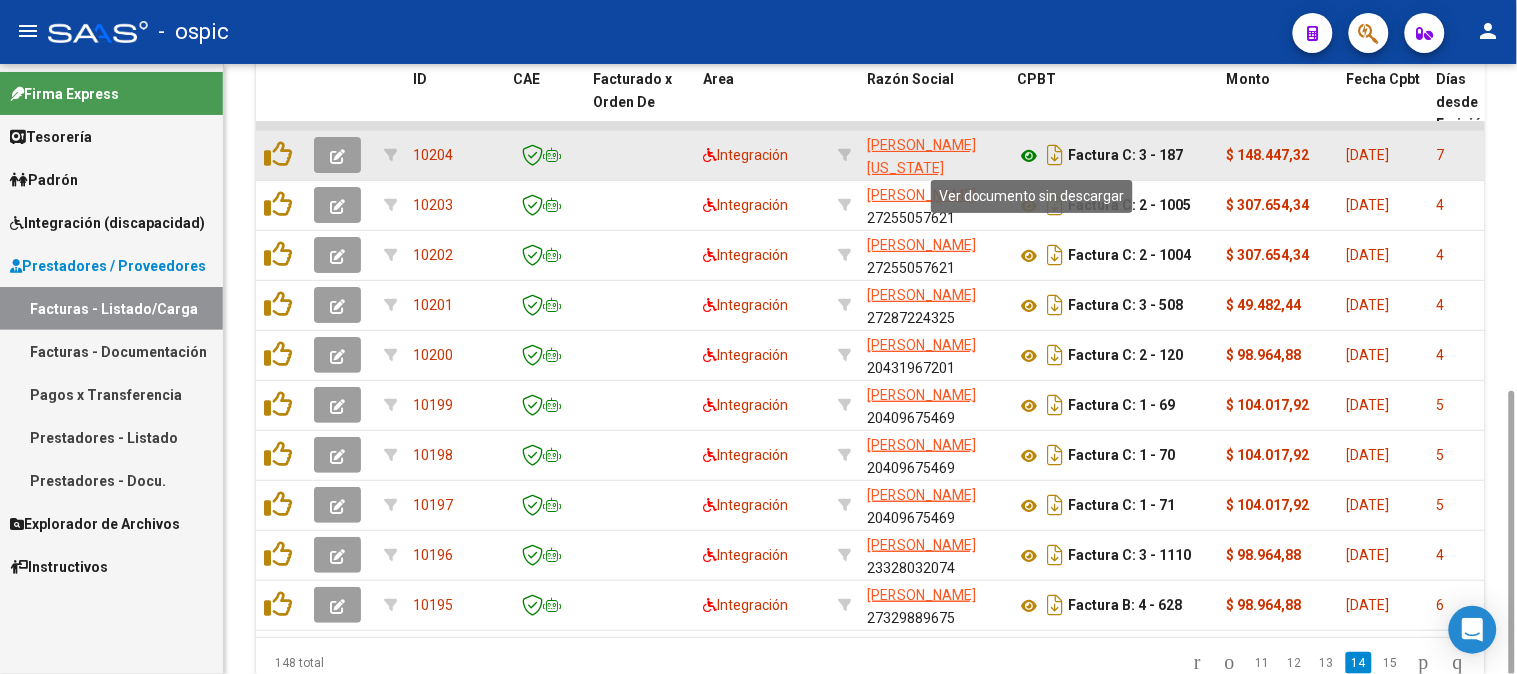 click 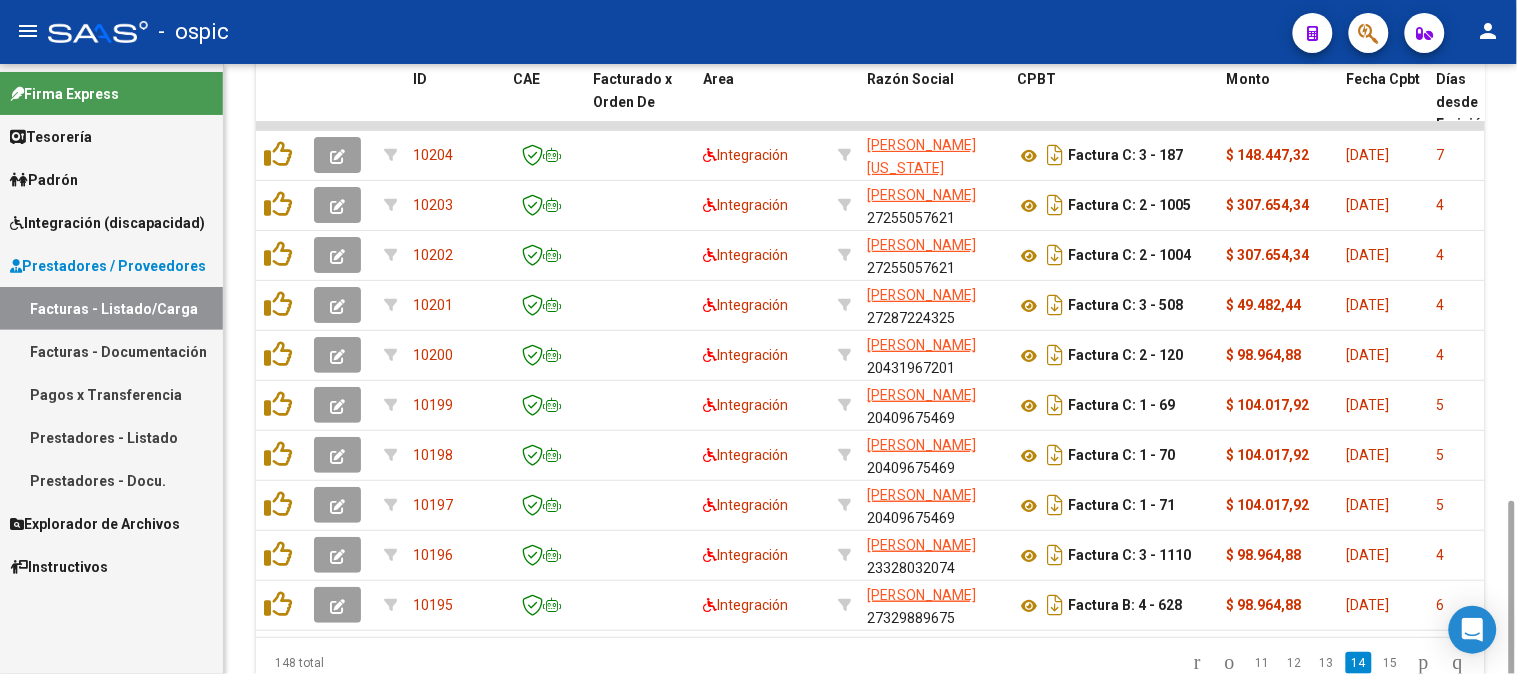 scroll, scrollTop: 792, scrollLeft: 0, axis: vertical 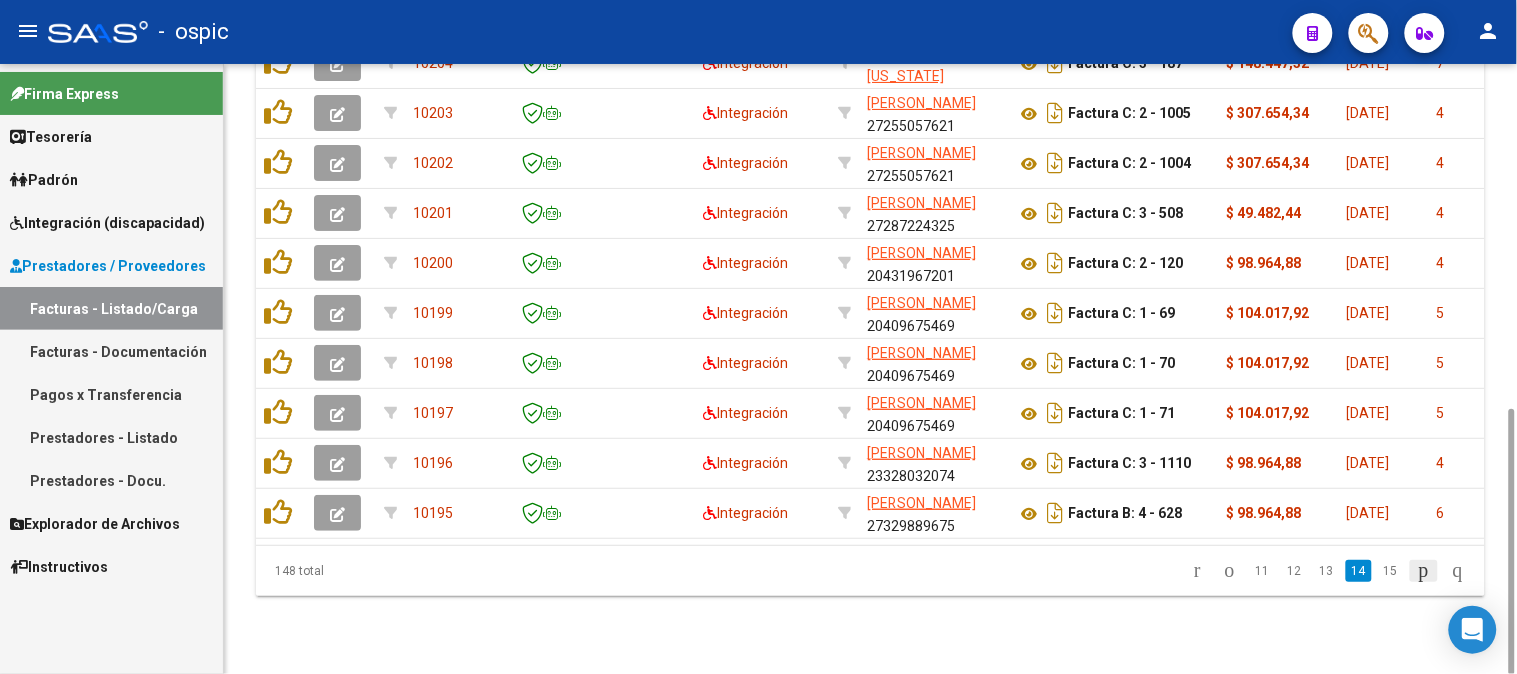 click 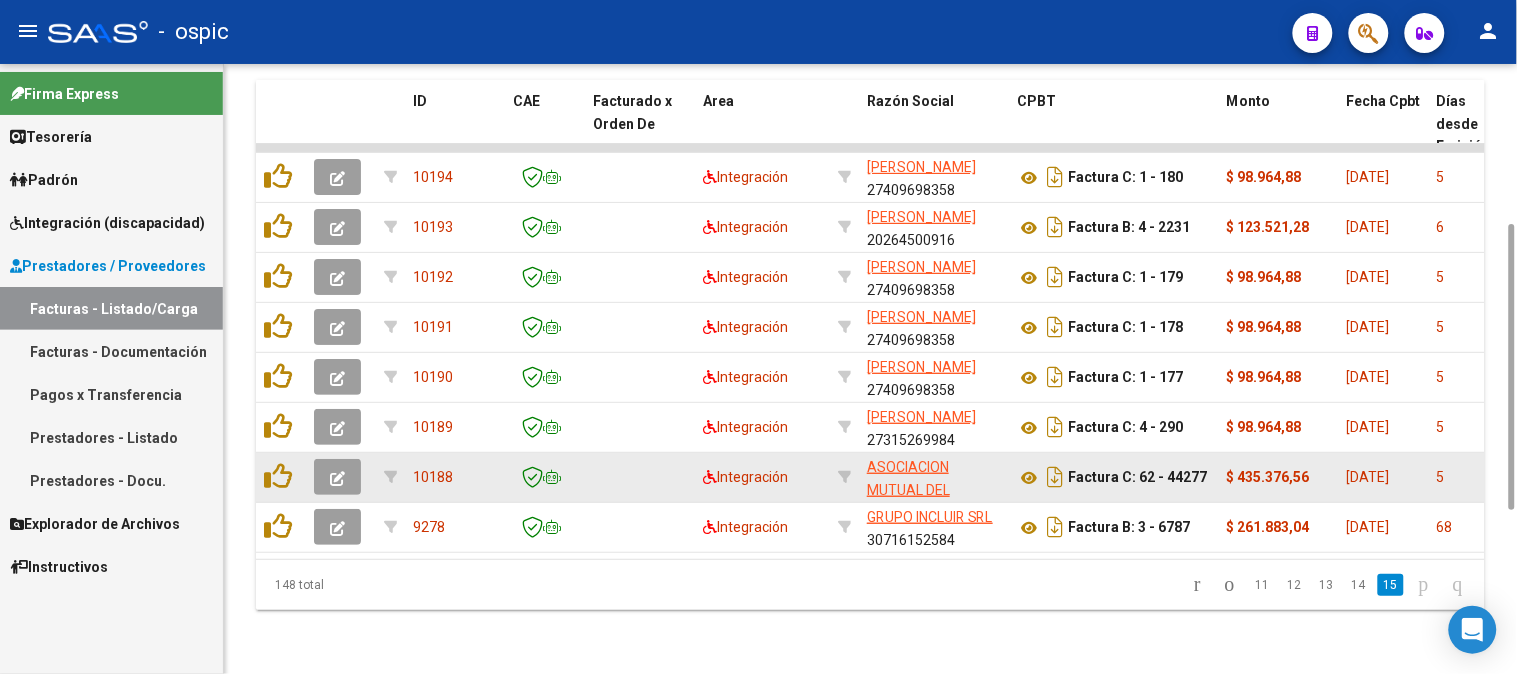 scroll, scrollTop: 570, scrollLeft: 0, axis: vertical 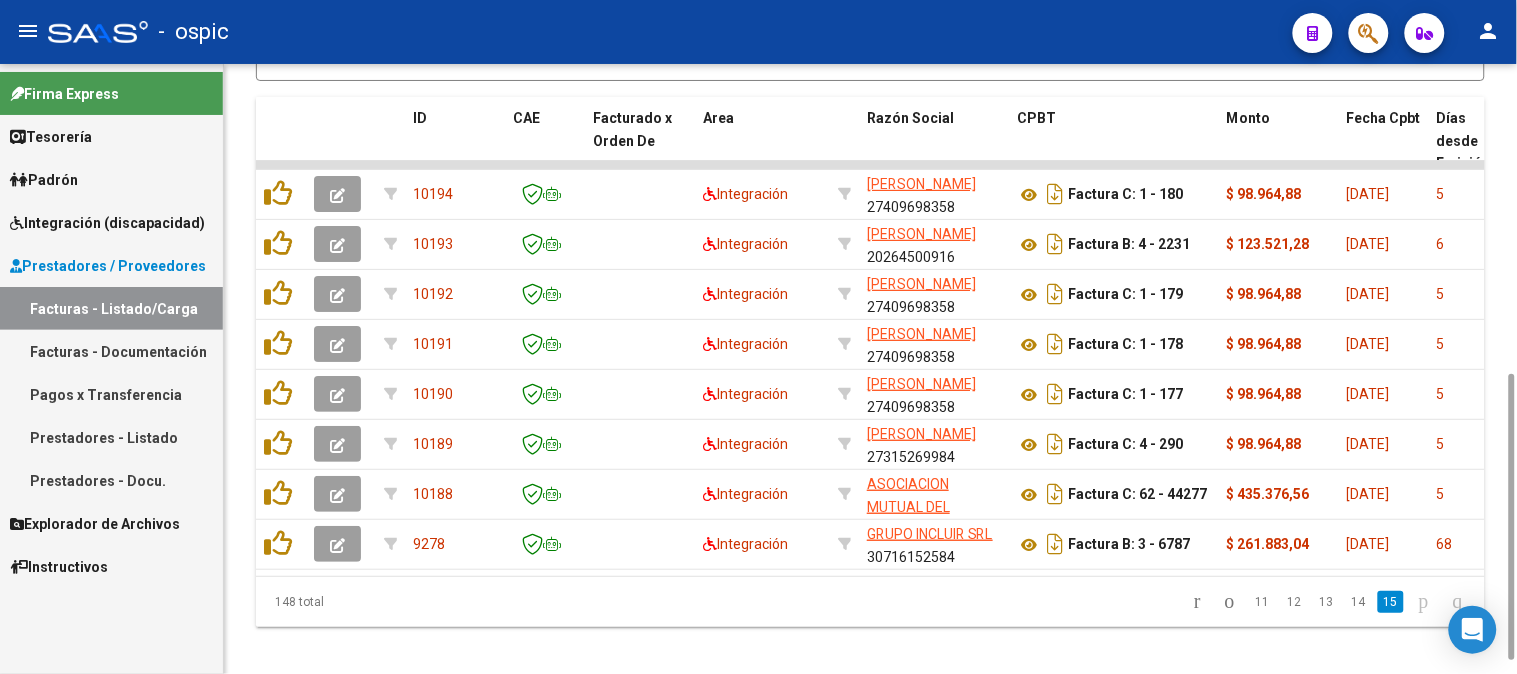 drag, startPoint x: 1510, startPoint y: 405, endPoint x: 1317, endPoint y: 600, distance: 274.36108 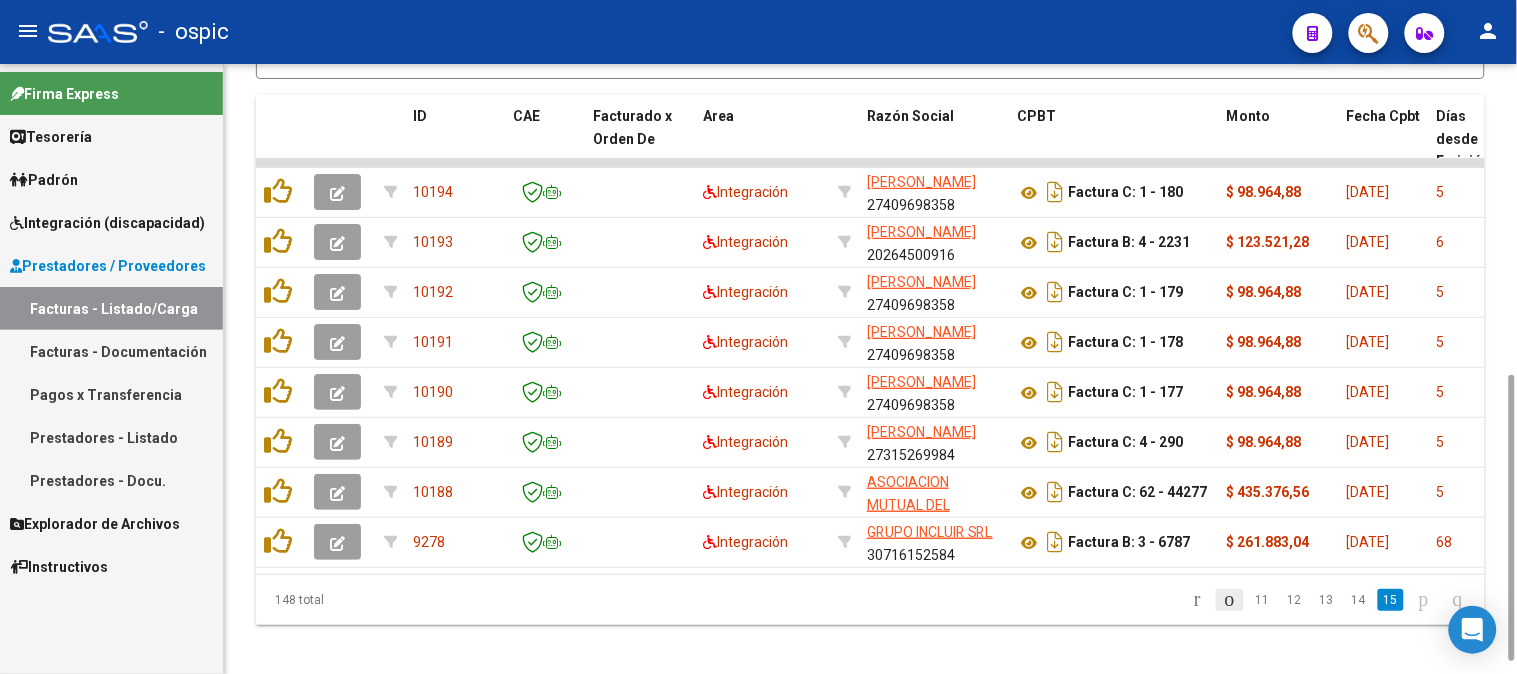 click 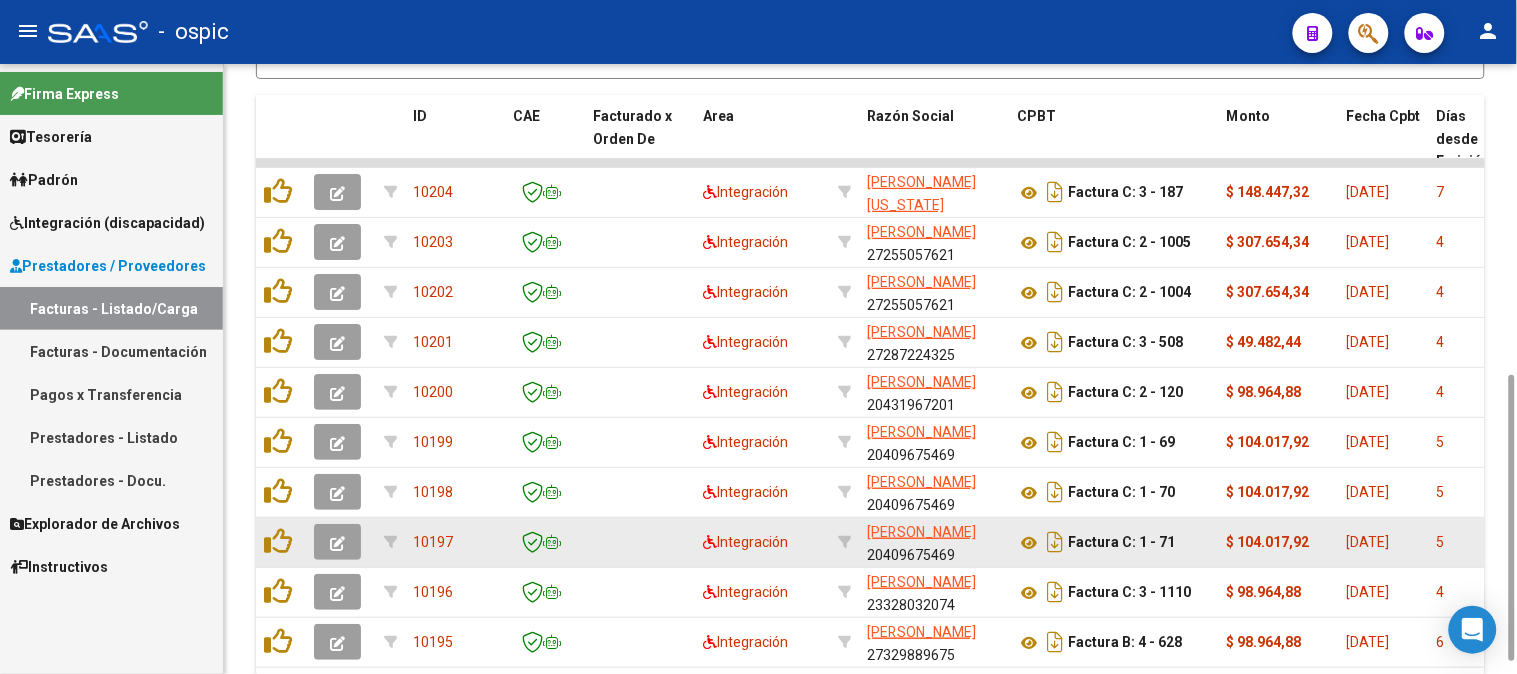 scroll, scrollTop: 792, scrollLeft: 0, axis: vertical 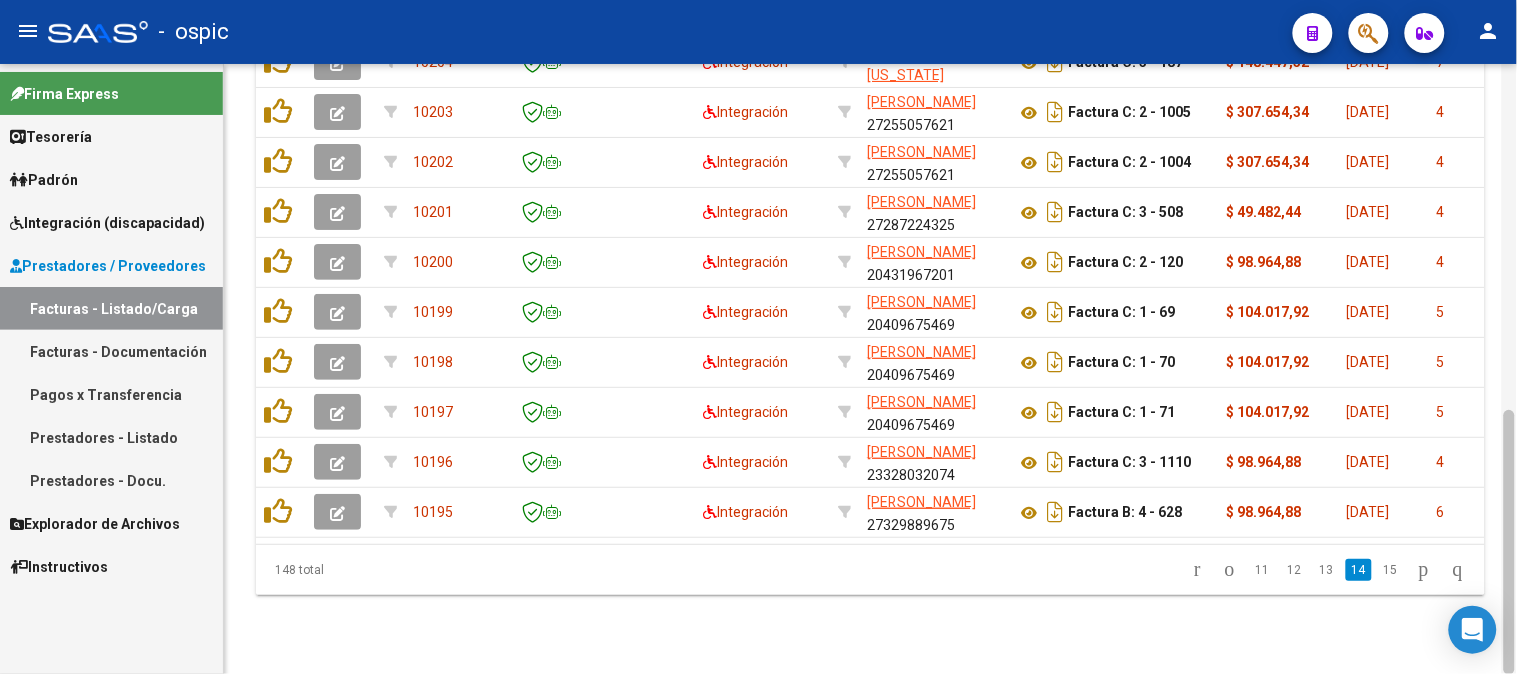 drag, startPoint x: 1516, startPoint y: 515, endPoint x: 1516, endPoint y: 482, distance: 33 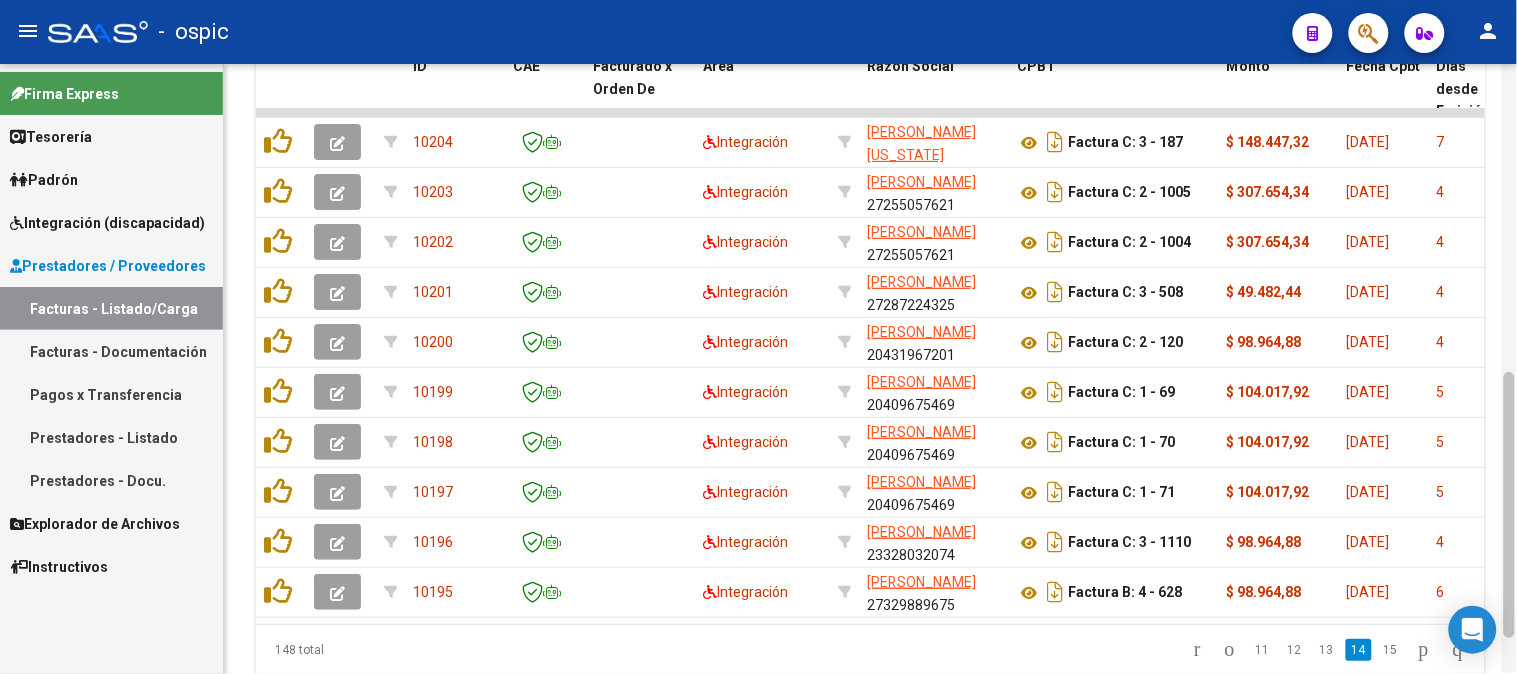 scroll, scrollTop: 711, scrollLeft: 0, axis: vertical 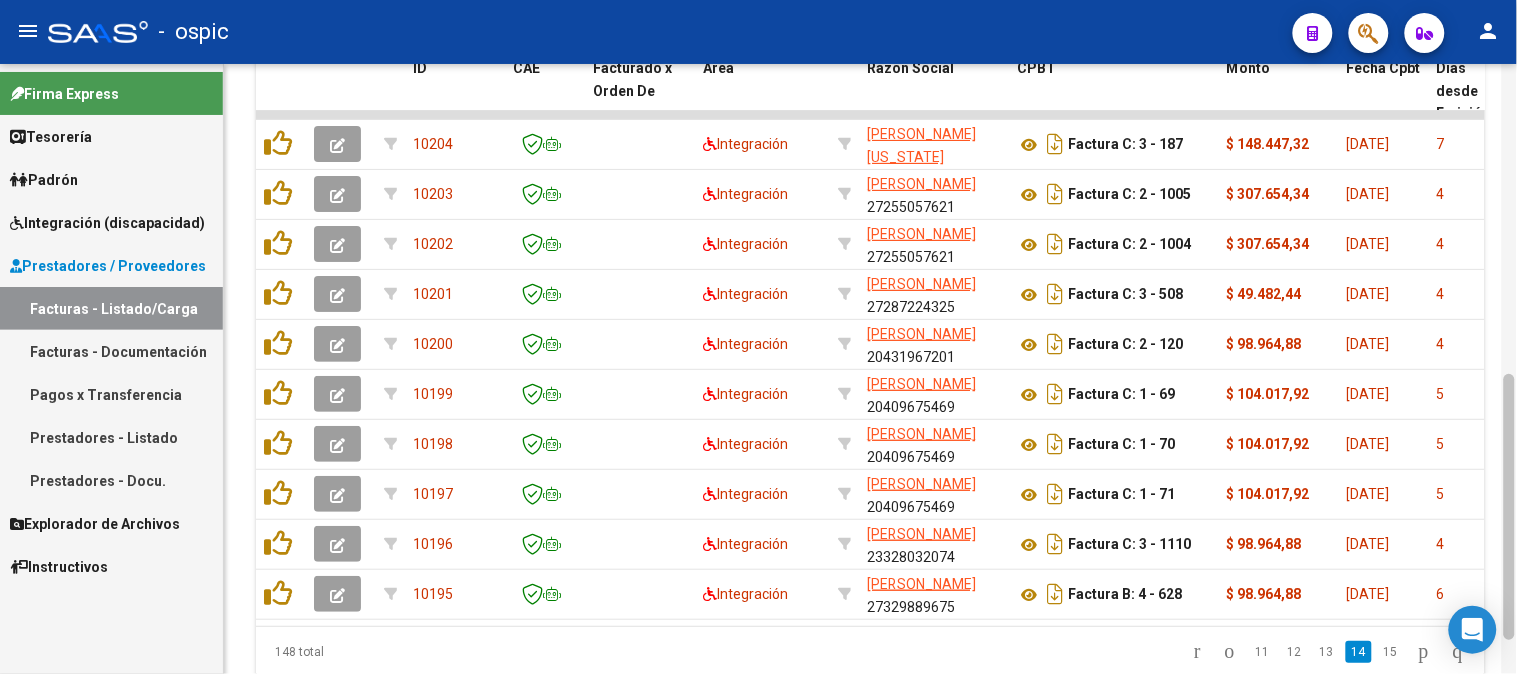 drag, startPoint x: 1512, startPoint y: 518, endPoint x: 1515, endPoint y: 482, distance: 36.124783 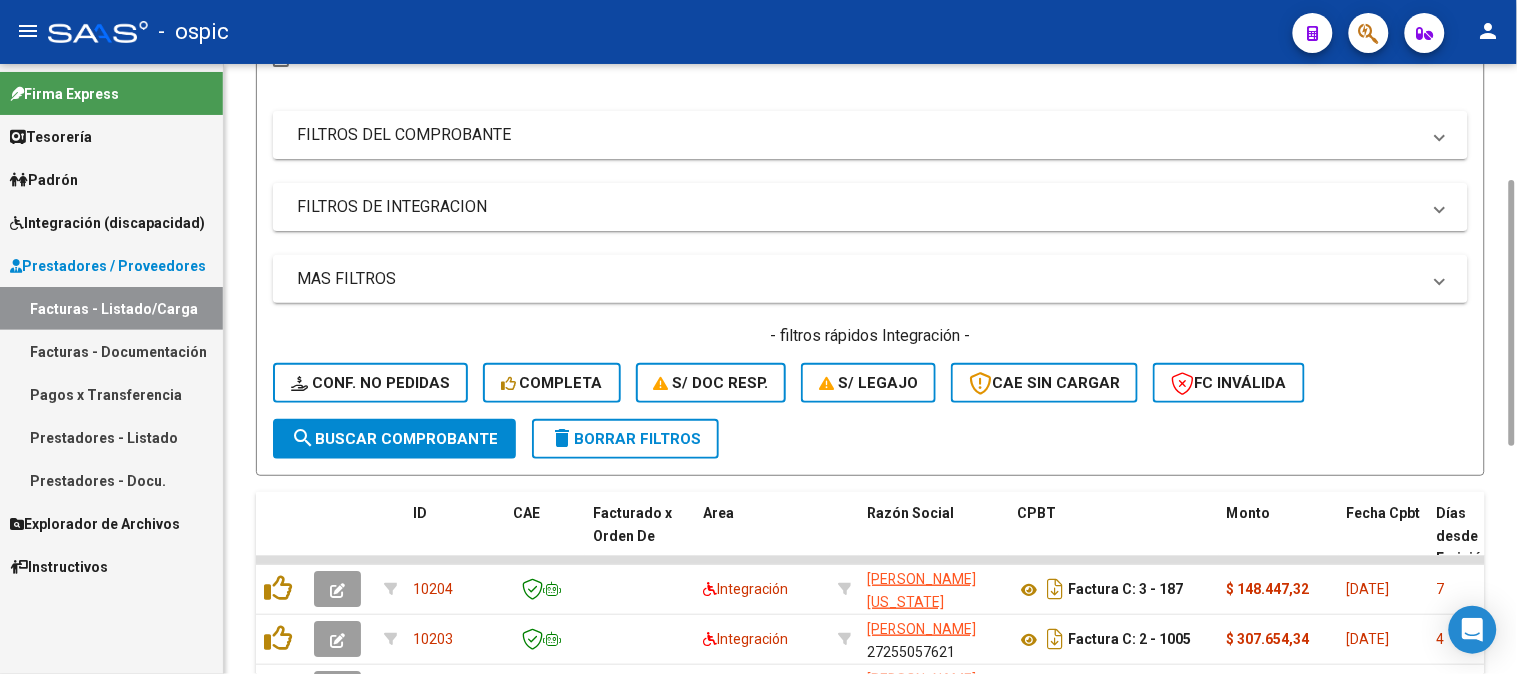 scroll, scrollTop: 0, scrollLeft: 0, axis: both 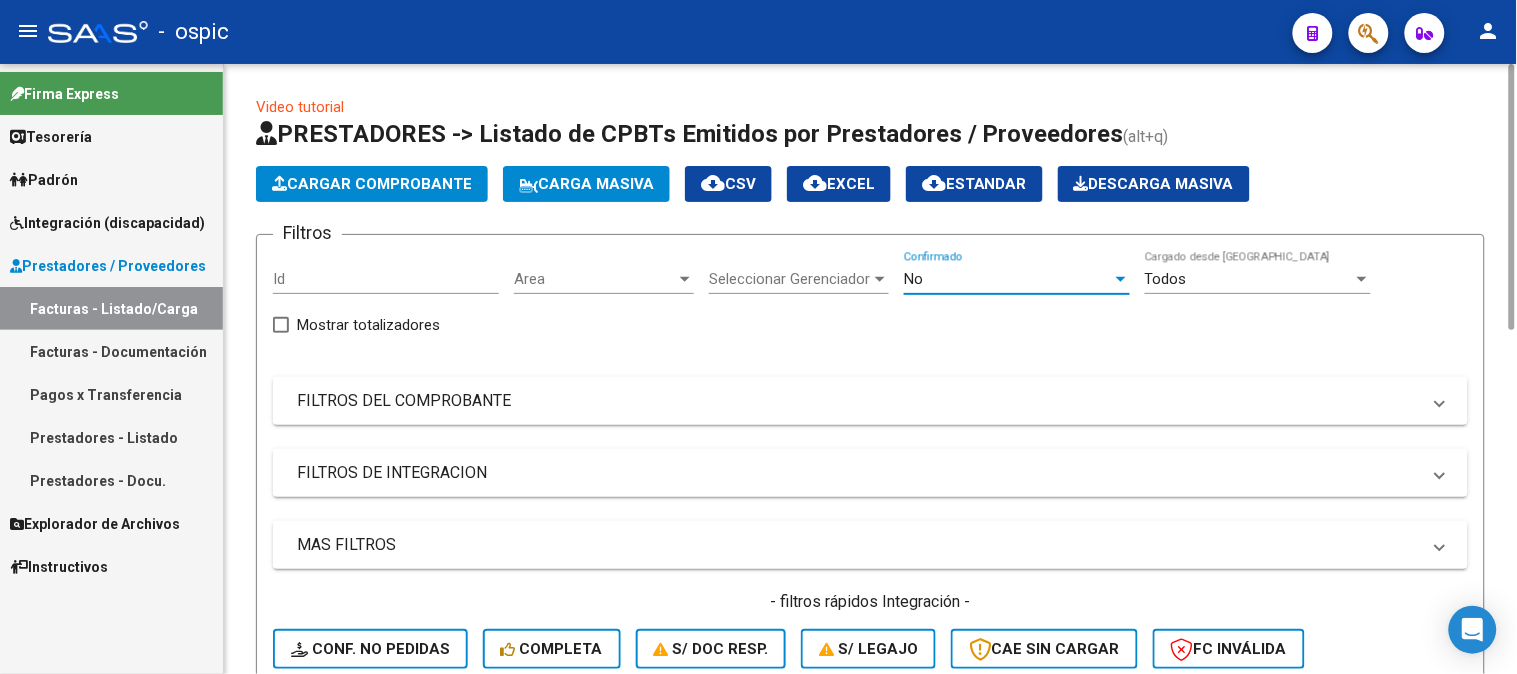 click on "No" at bounding box center (1008, 279) 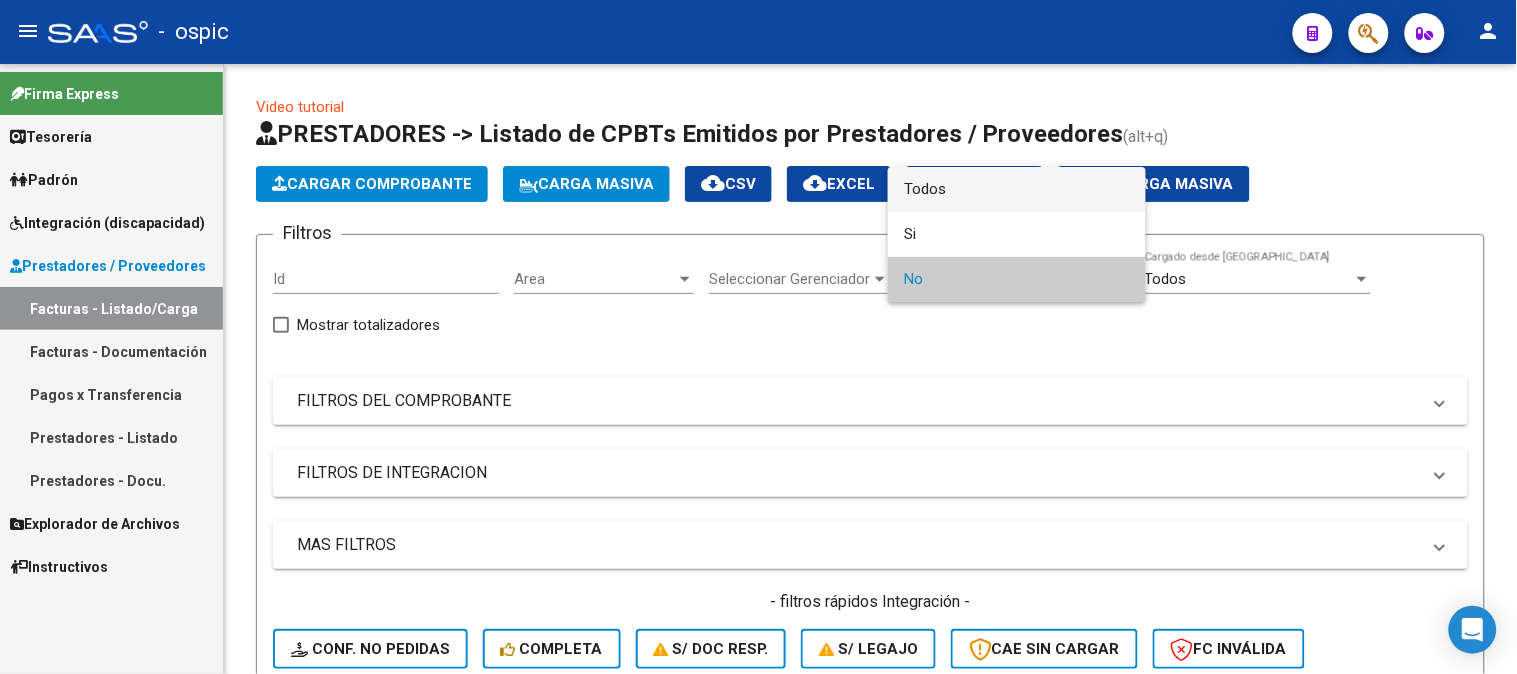 click on "Todos" at bounding box center [1017, 189] 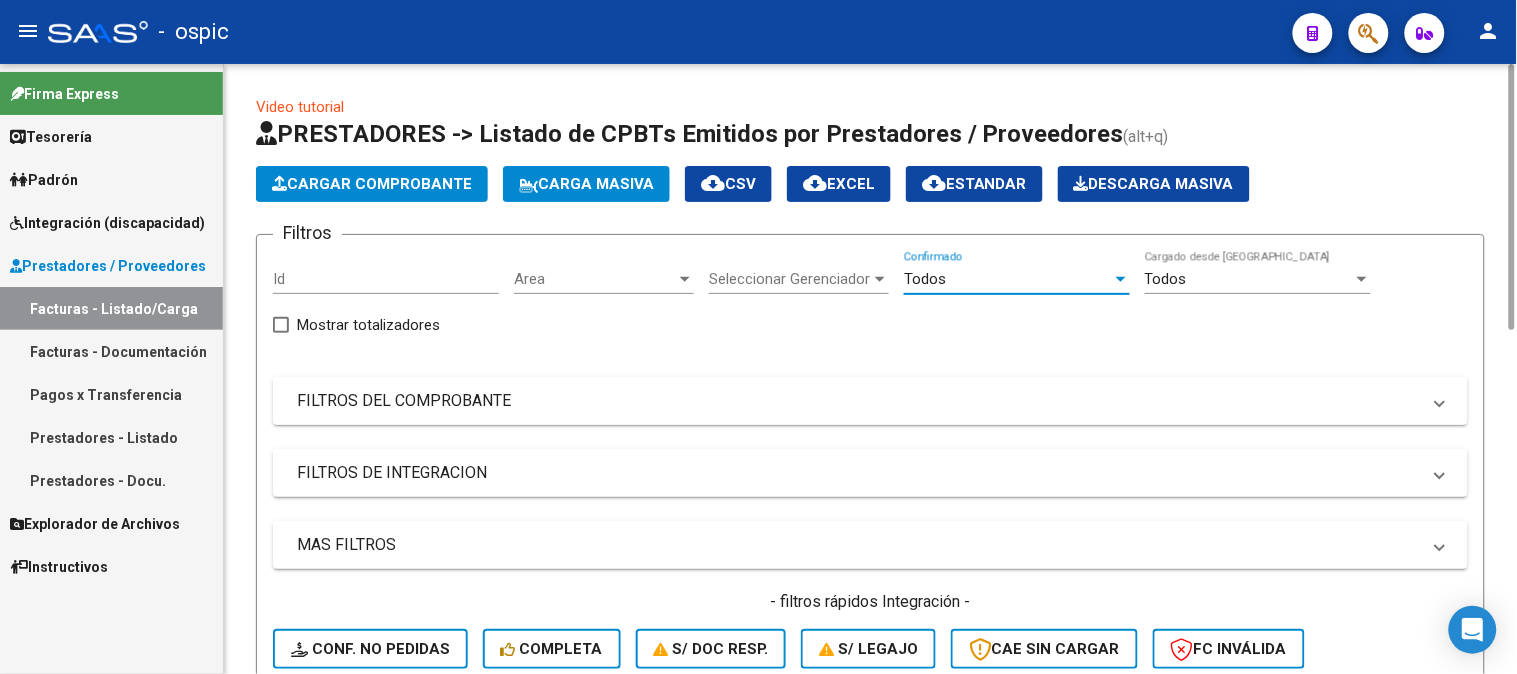 click on "FILTROS DEL COMPROBANTE" at bounding box center (858, 401) 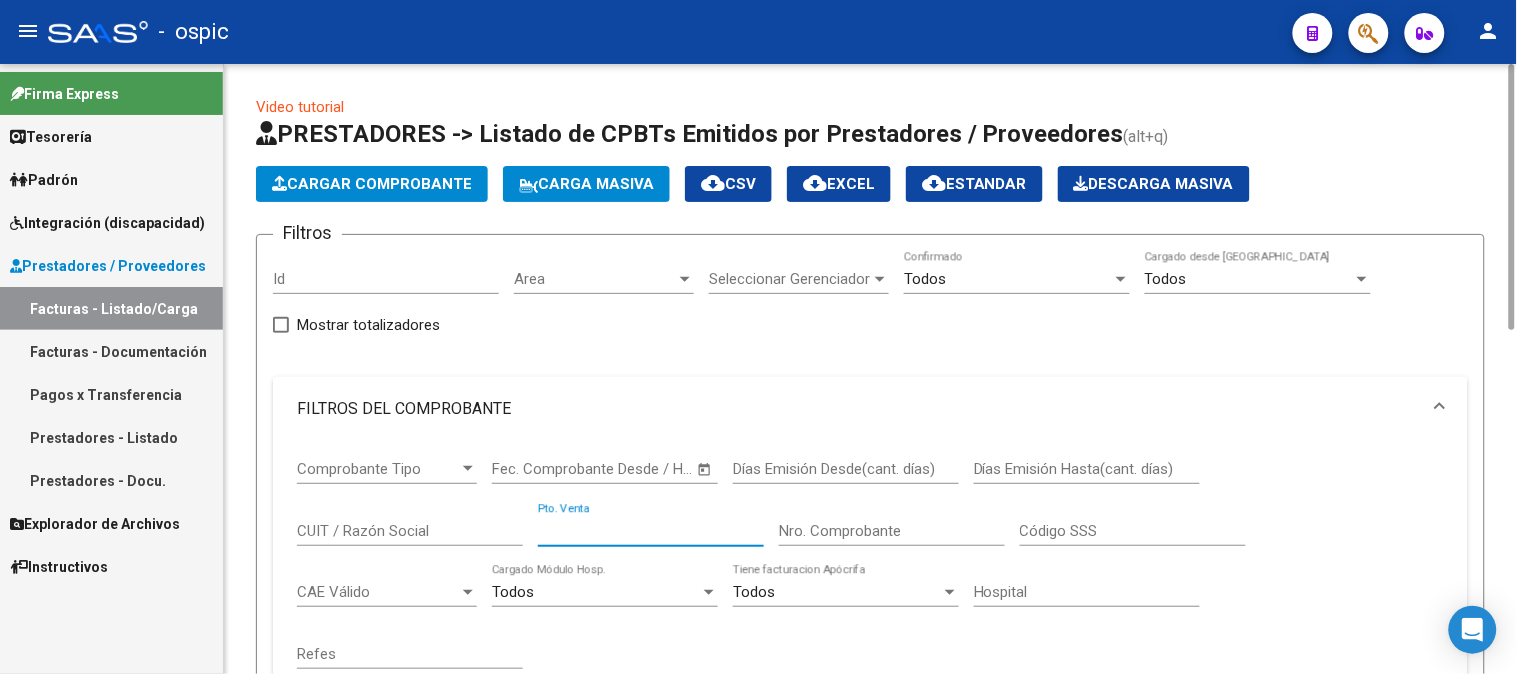 click on "Pto. Venta" at bounding box center [651, 531] 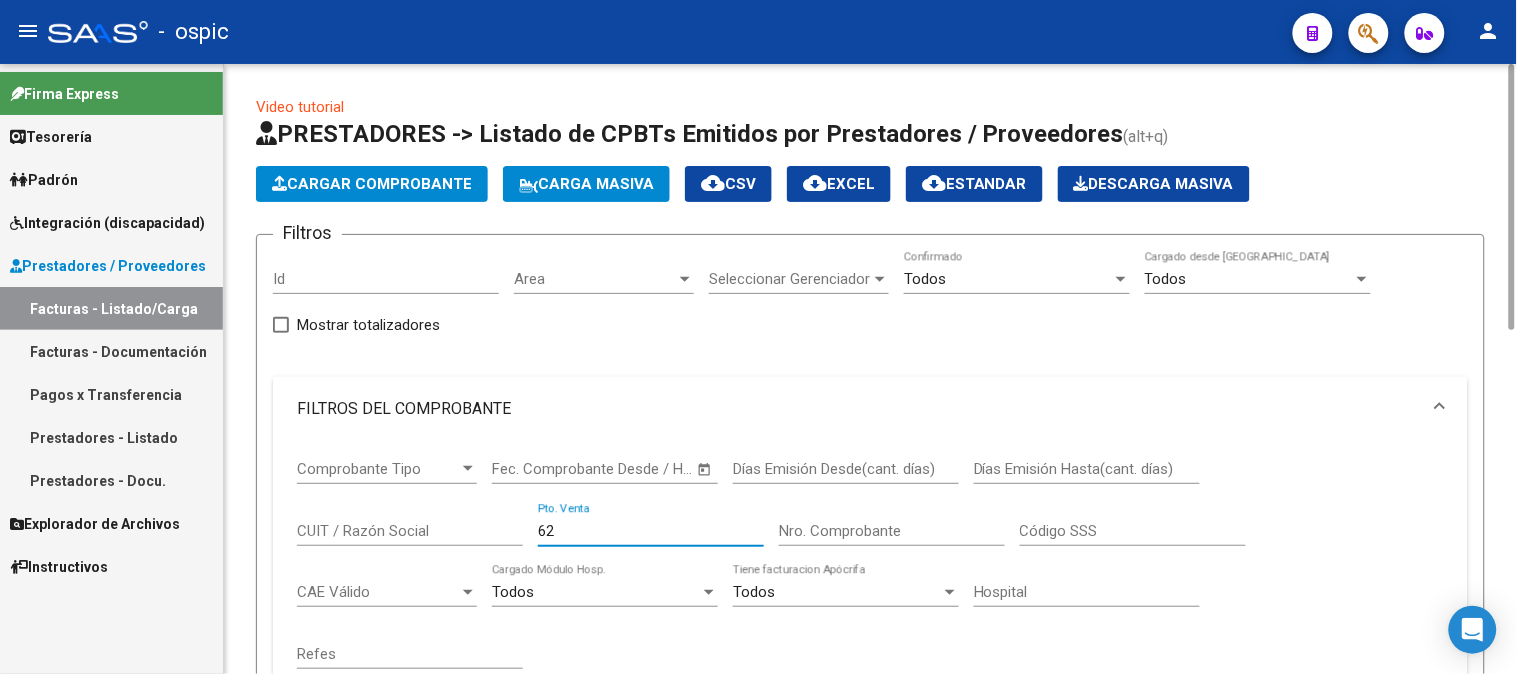 type on "62" 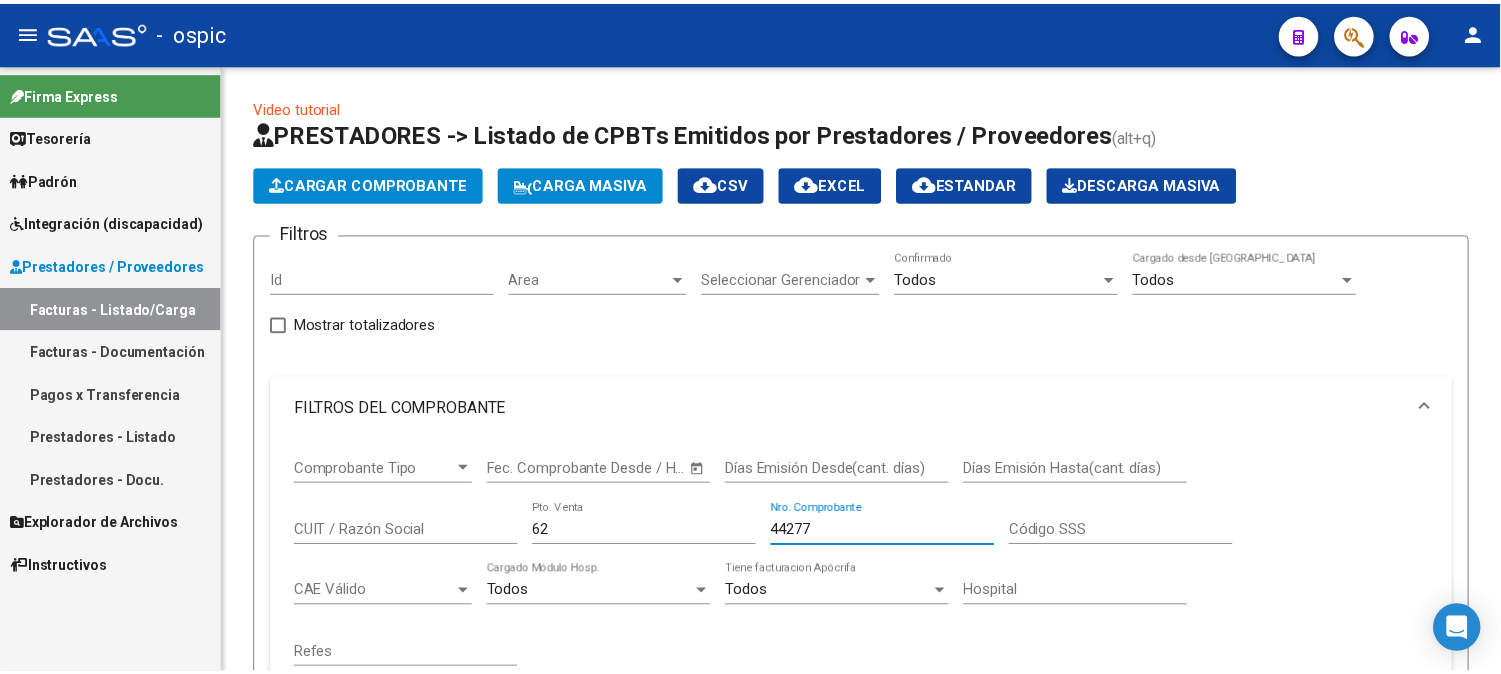 scroll, scrollTop: 666, scrollLeft: 0, axis: vertical 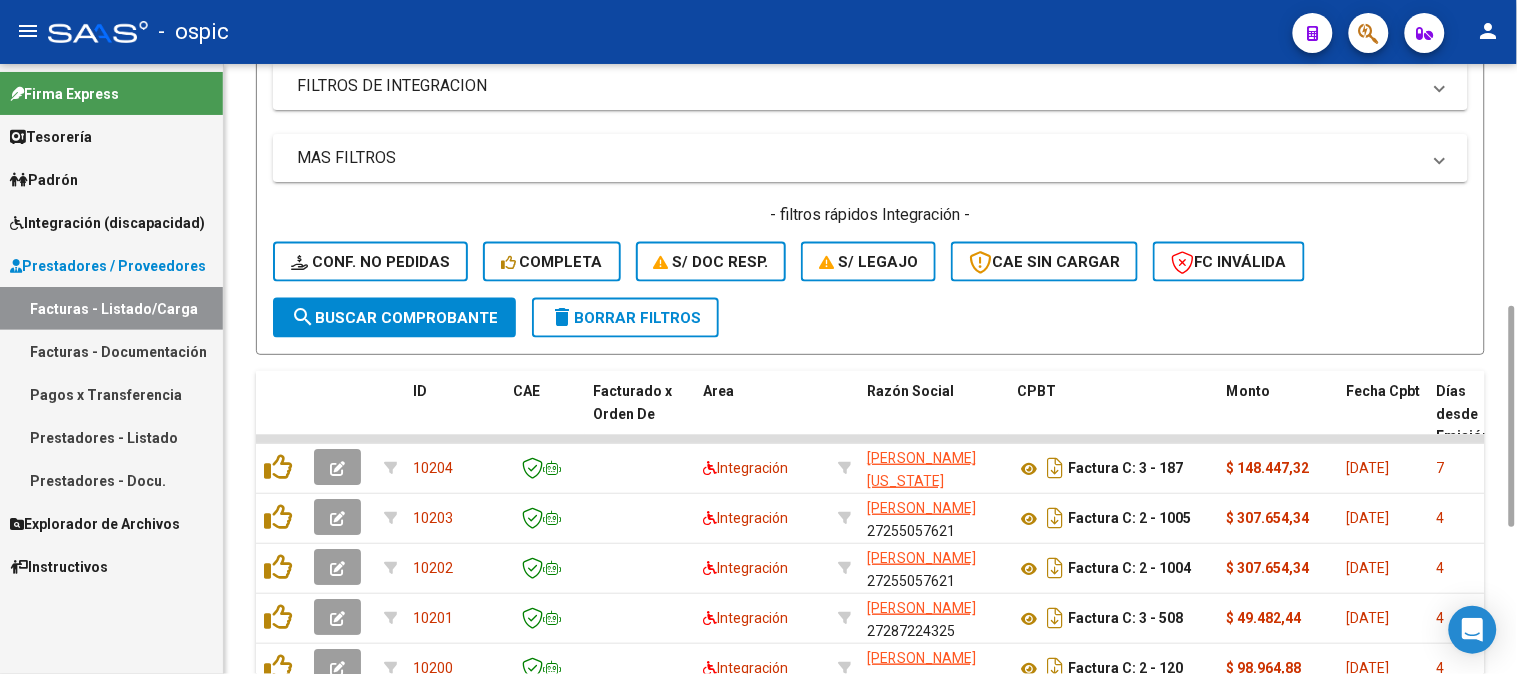 type on "44277" 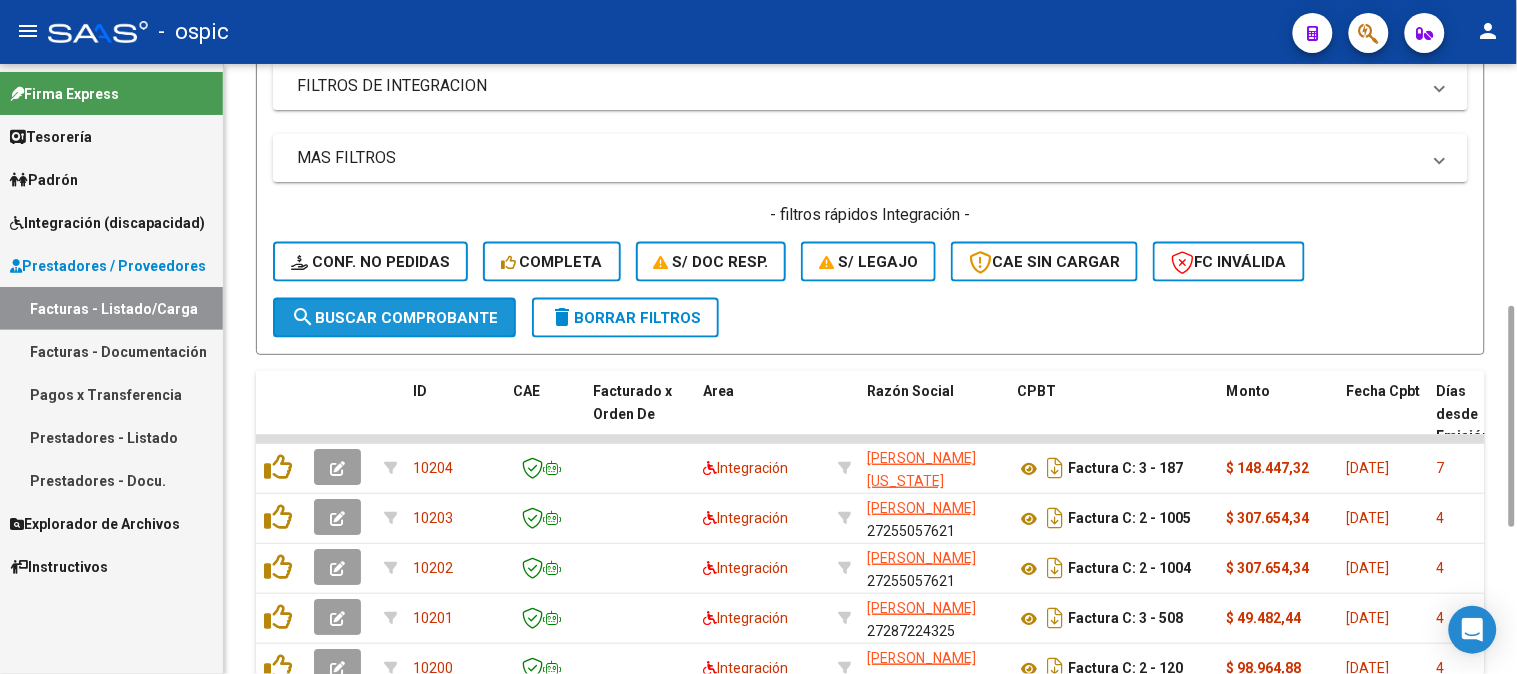 click on "search  Buscar Comprobante" 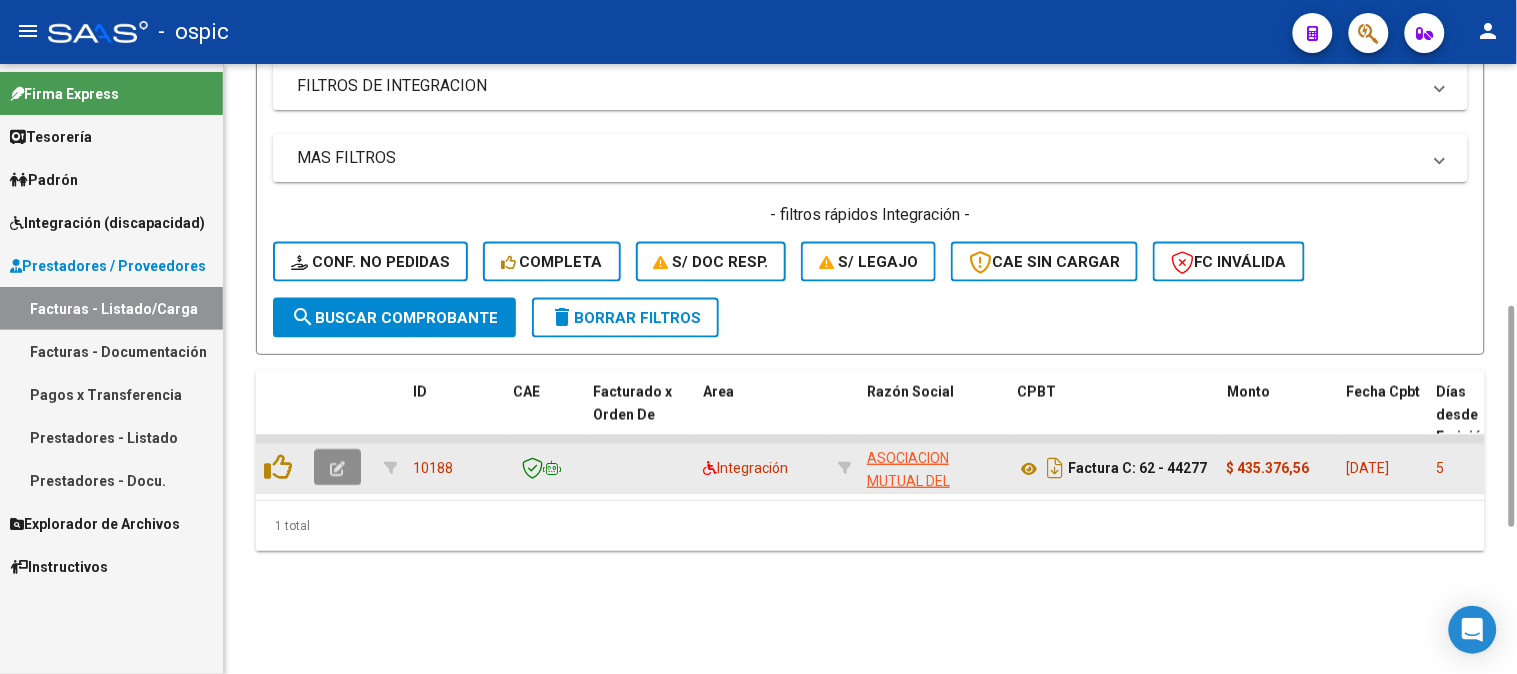 click 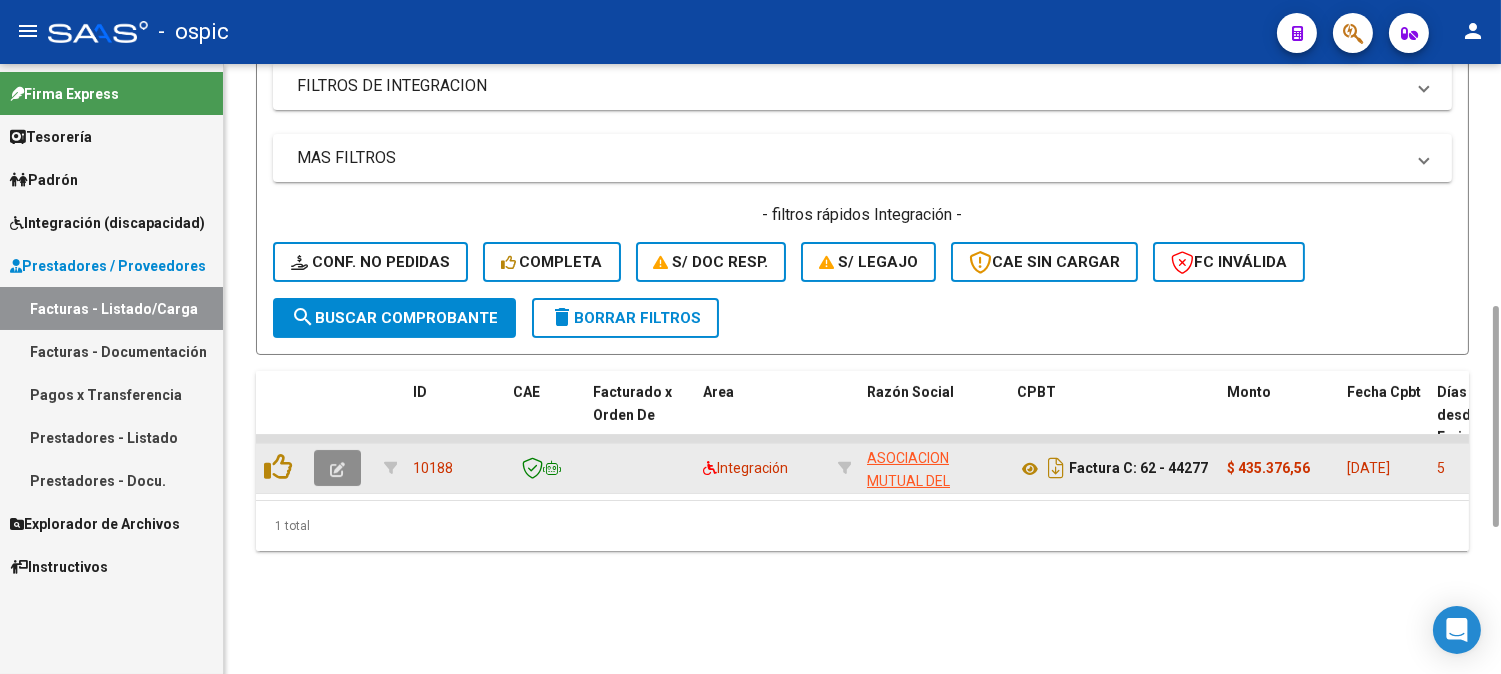 scroll, scrollTop: 622, scrollLeft: 0, axis: vertical 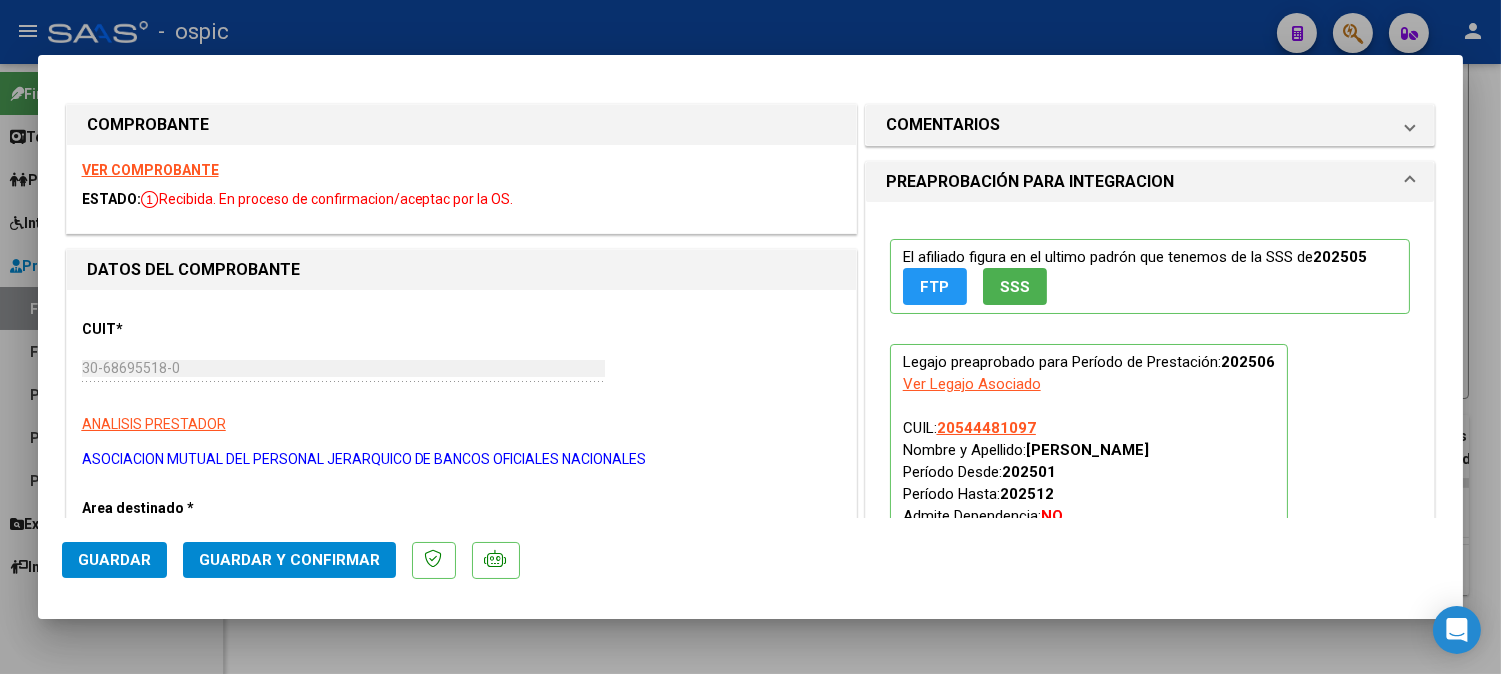 drag, startPoint x: 1018, startPoint y: 116, endPoint x: 1011, endPoint y: 172, distance: 56.435802 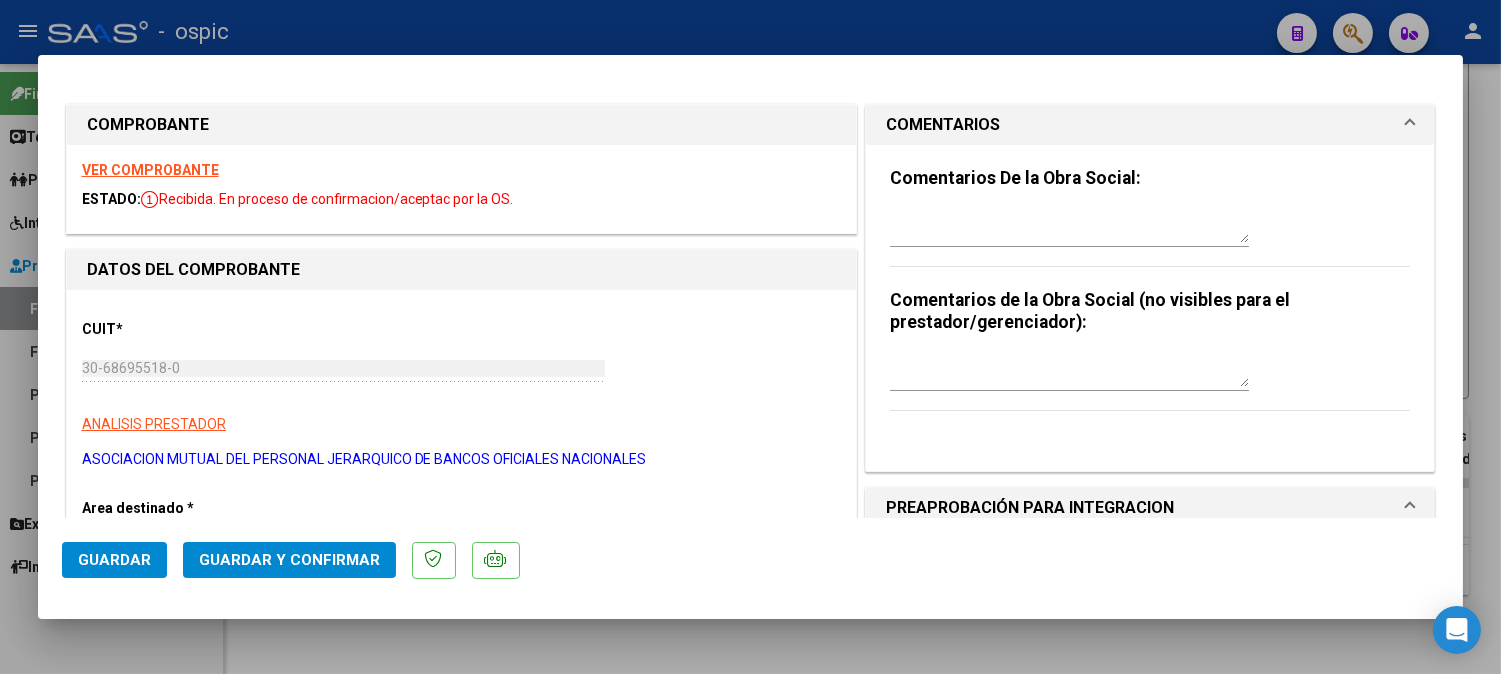 click at bounding box center [1069, 367] 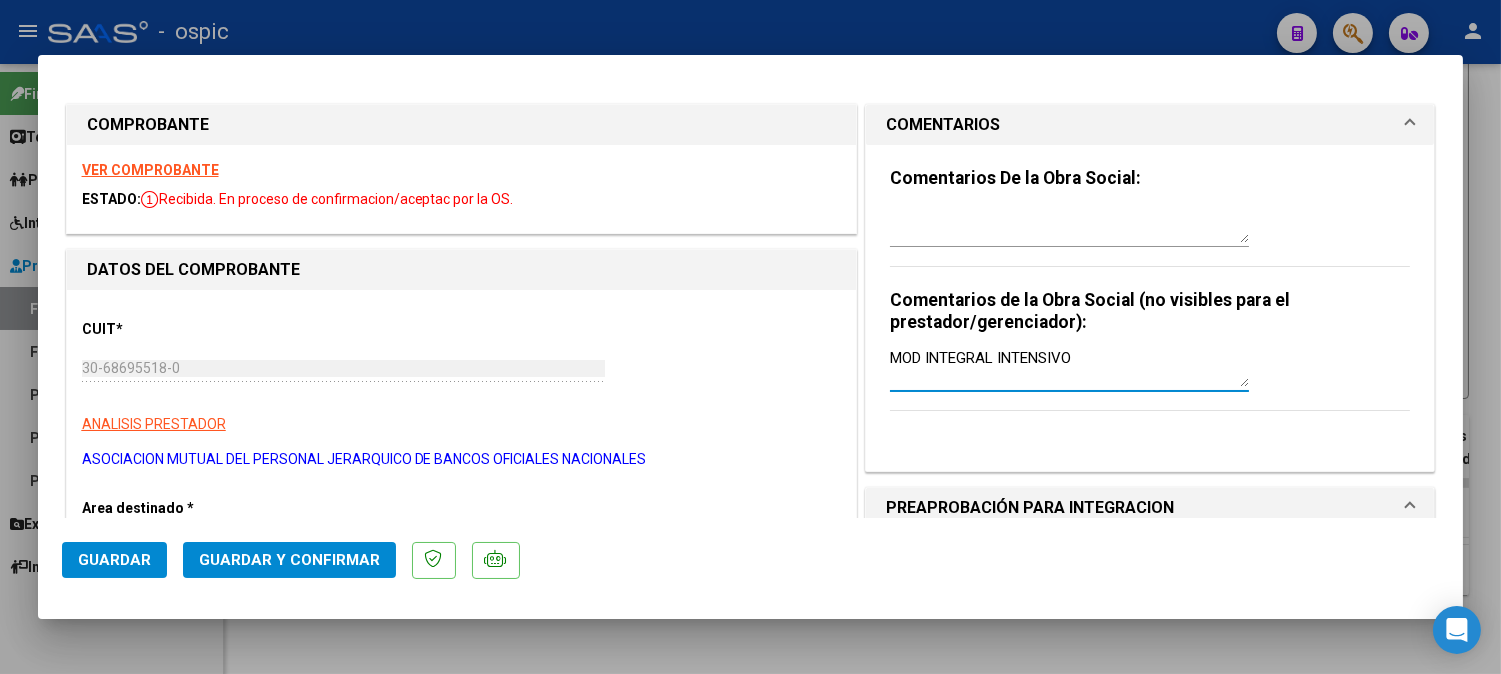 type on "MOD INTEGRAL INTENSIVO" 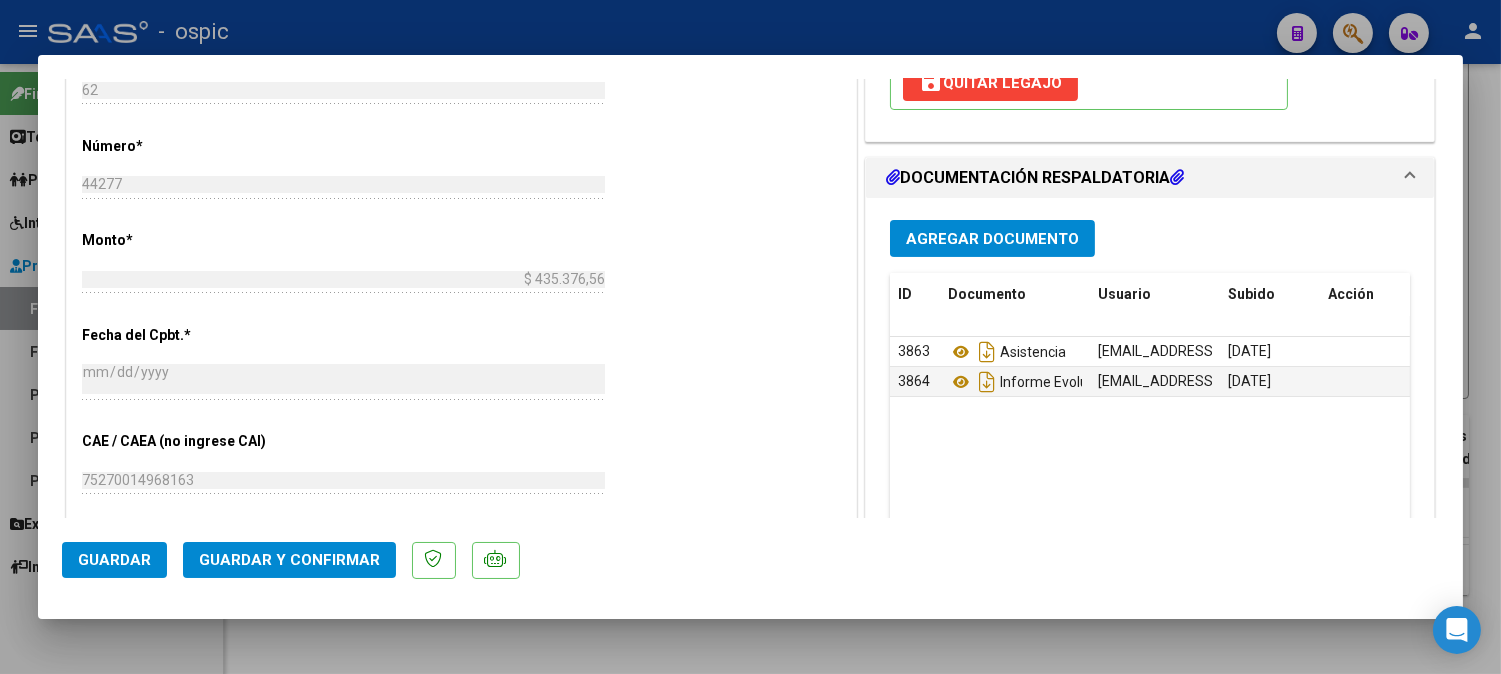 scroll, scrollTop: 884, scrollLeft: 0, axis: vertical 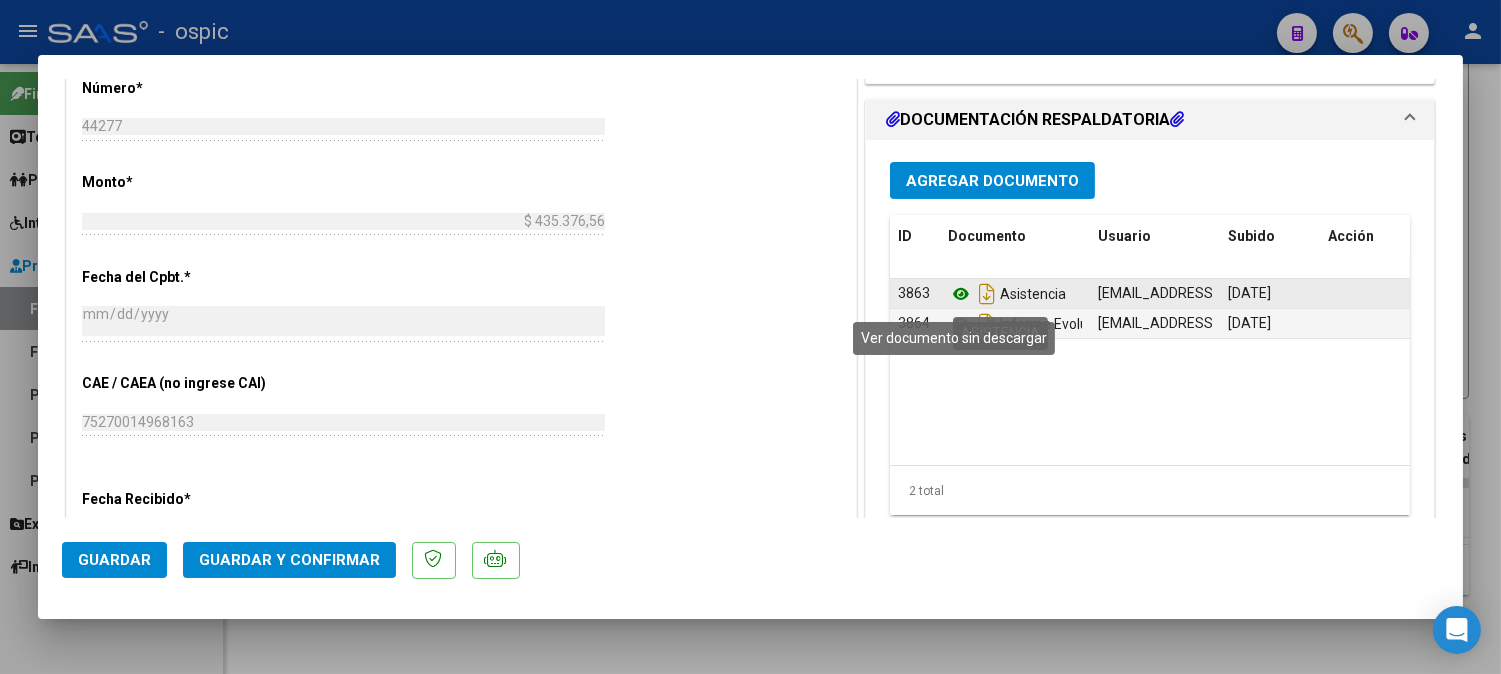 click 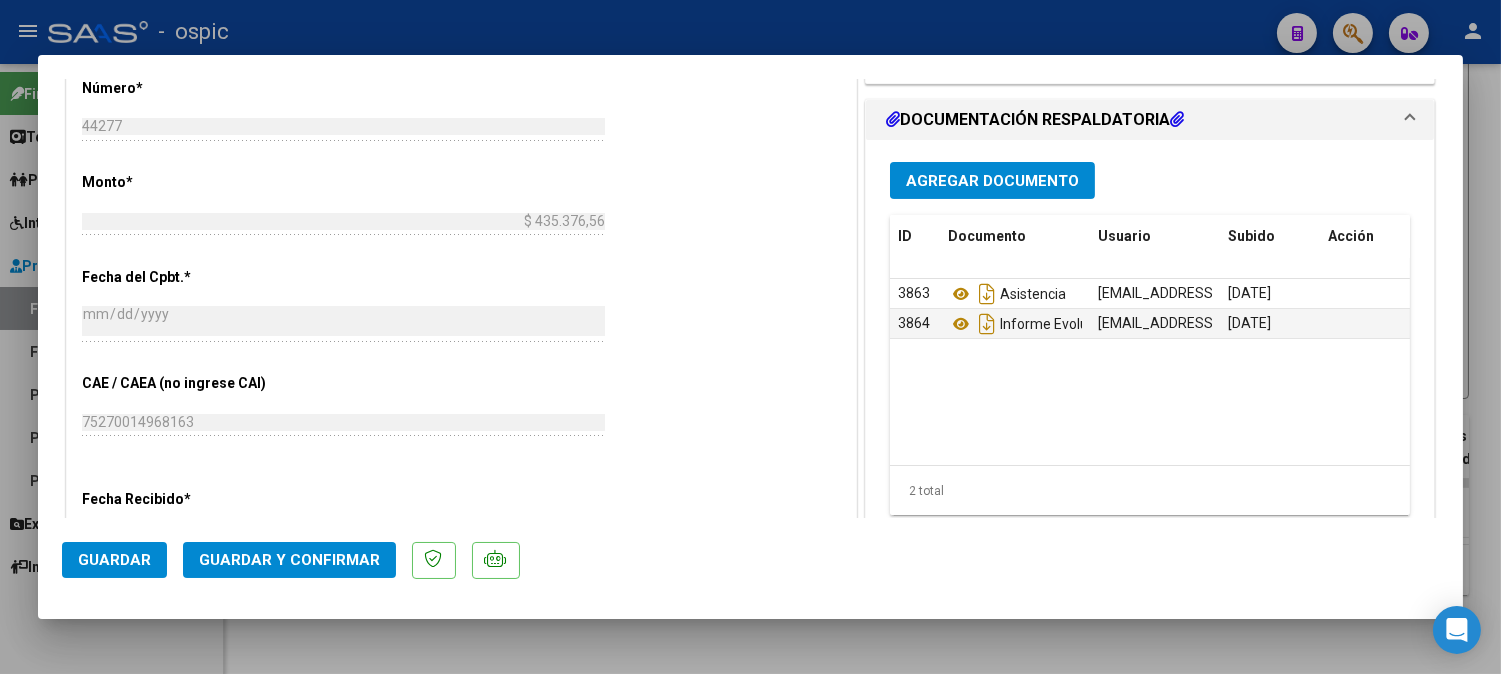 click on "Guardar y Confirmar" 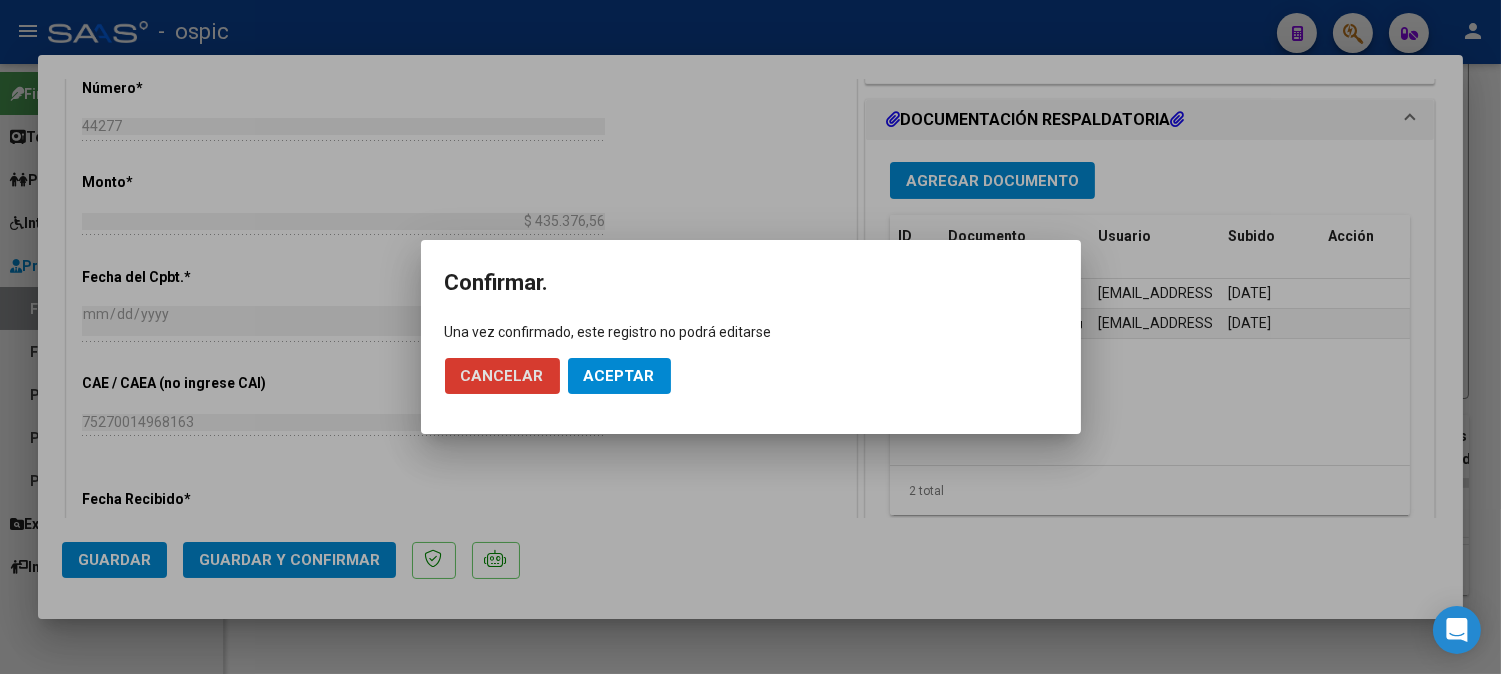 click on "Aceptar" 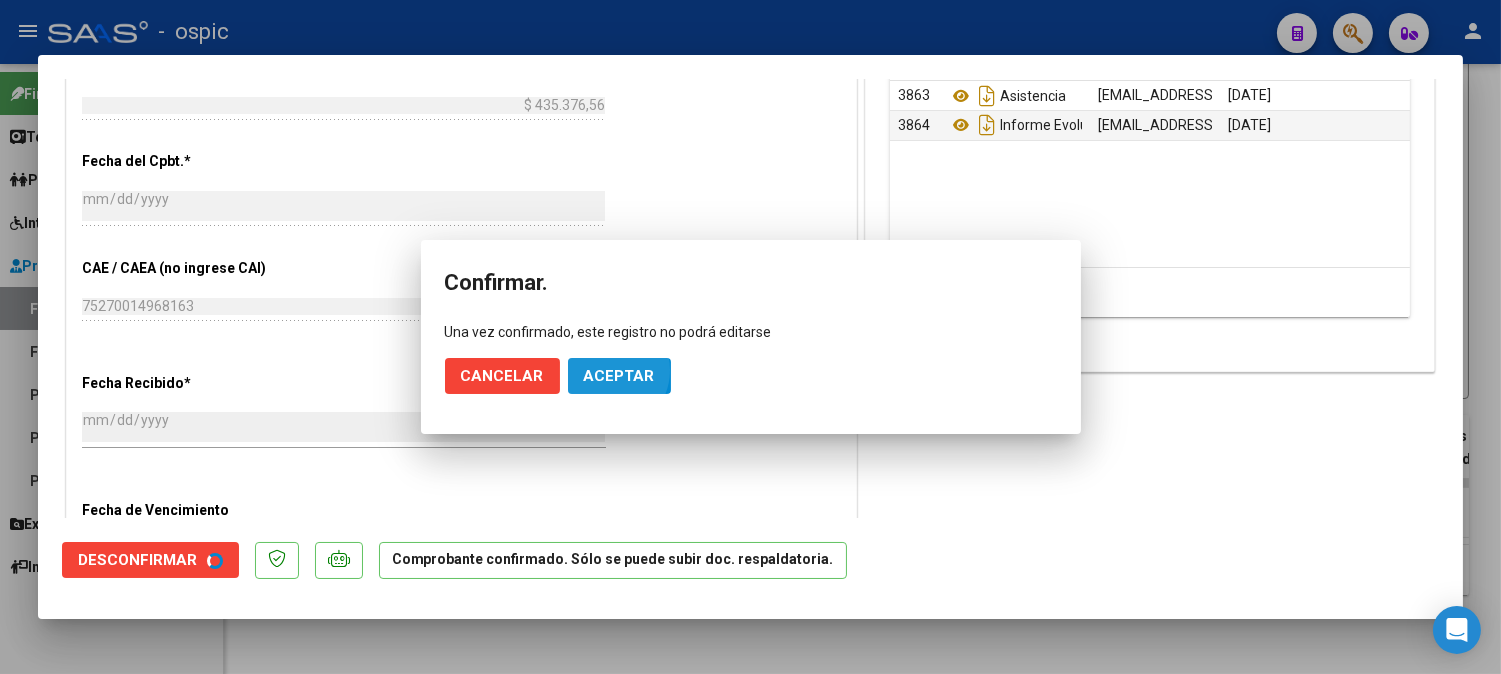 scroll, scrollTop: 768, scrollLeft: 0, axis: vertical 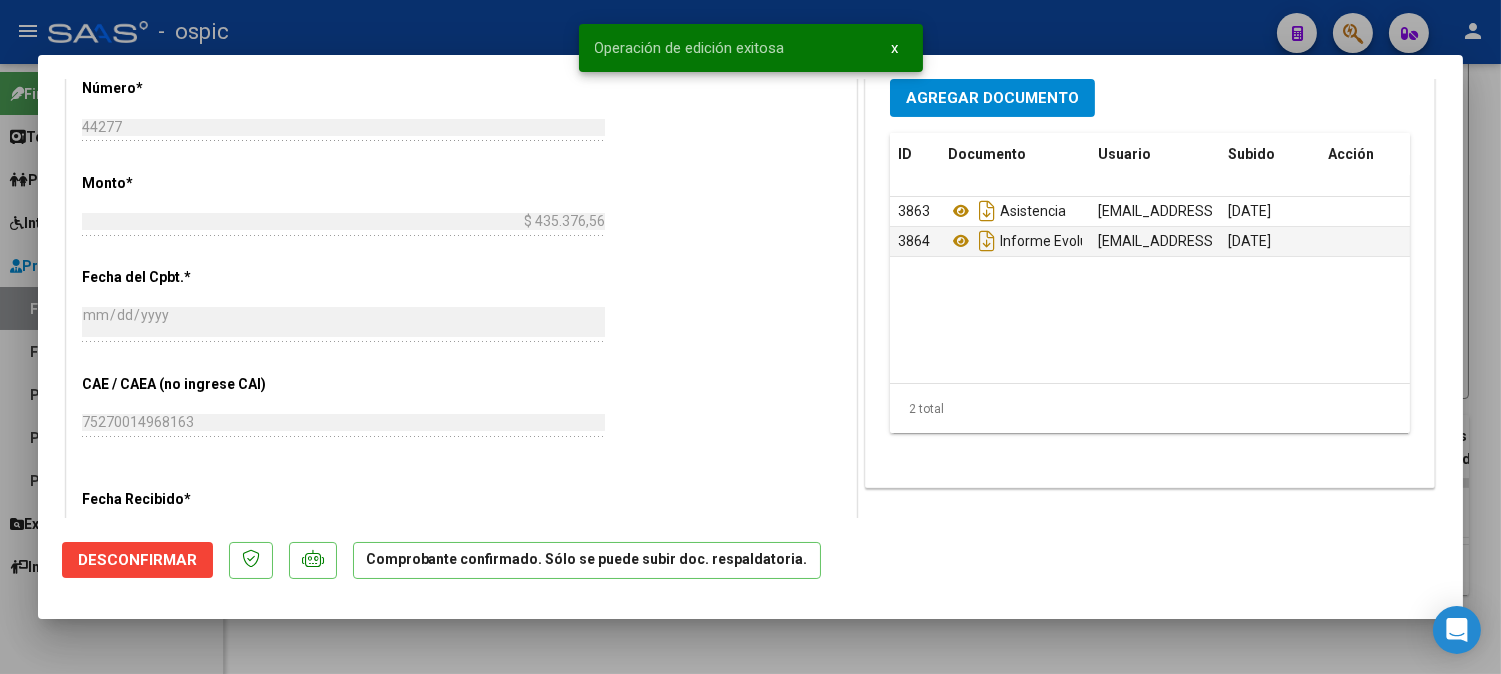 type 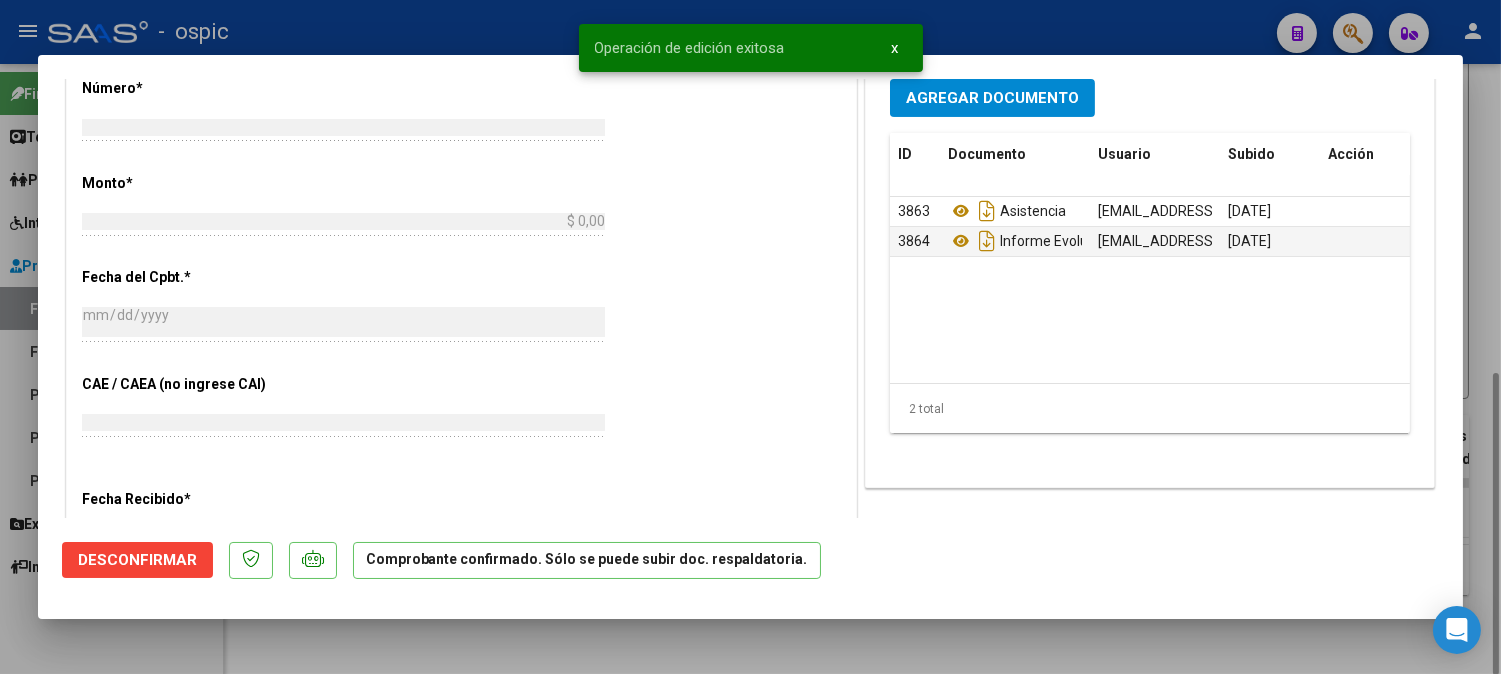 scroll, scrollTop: 0, scrollLeft: 0, axis: both 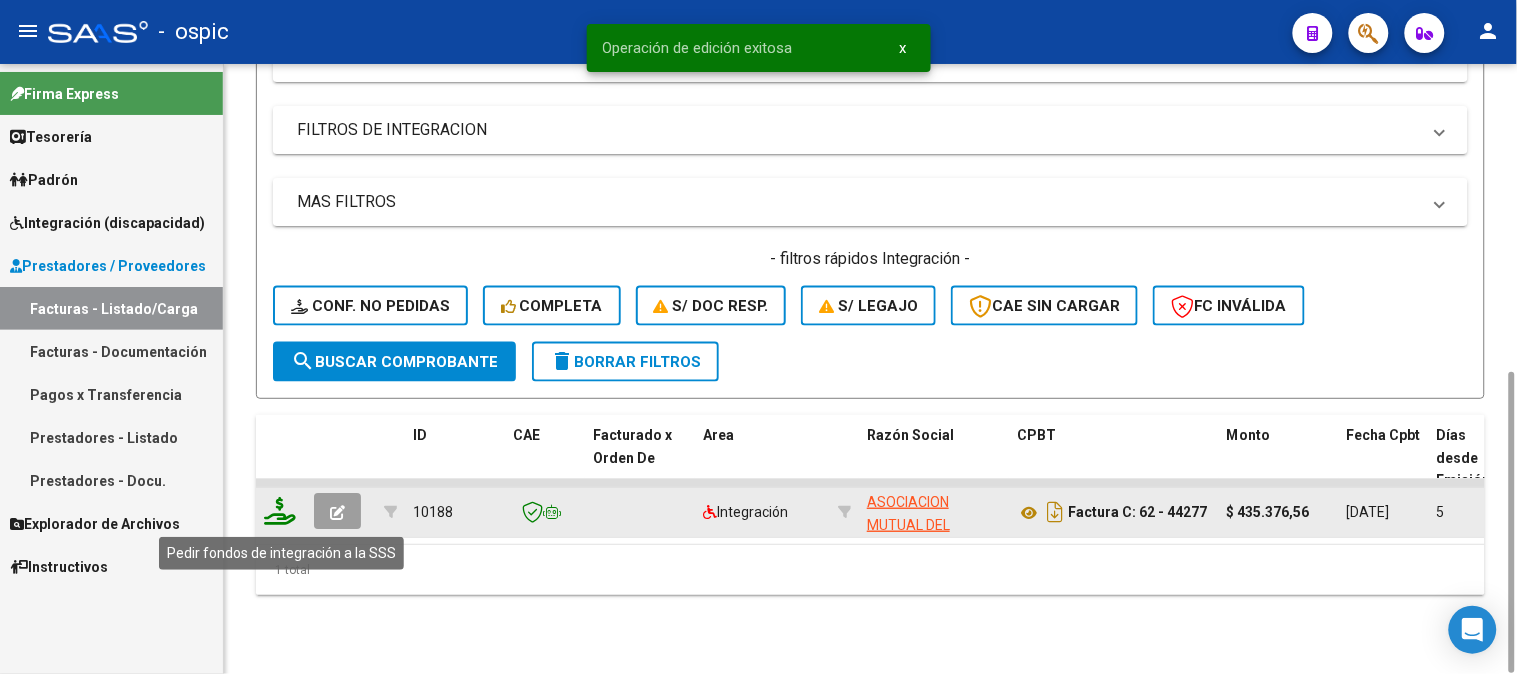 click 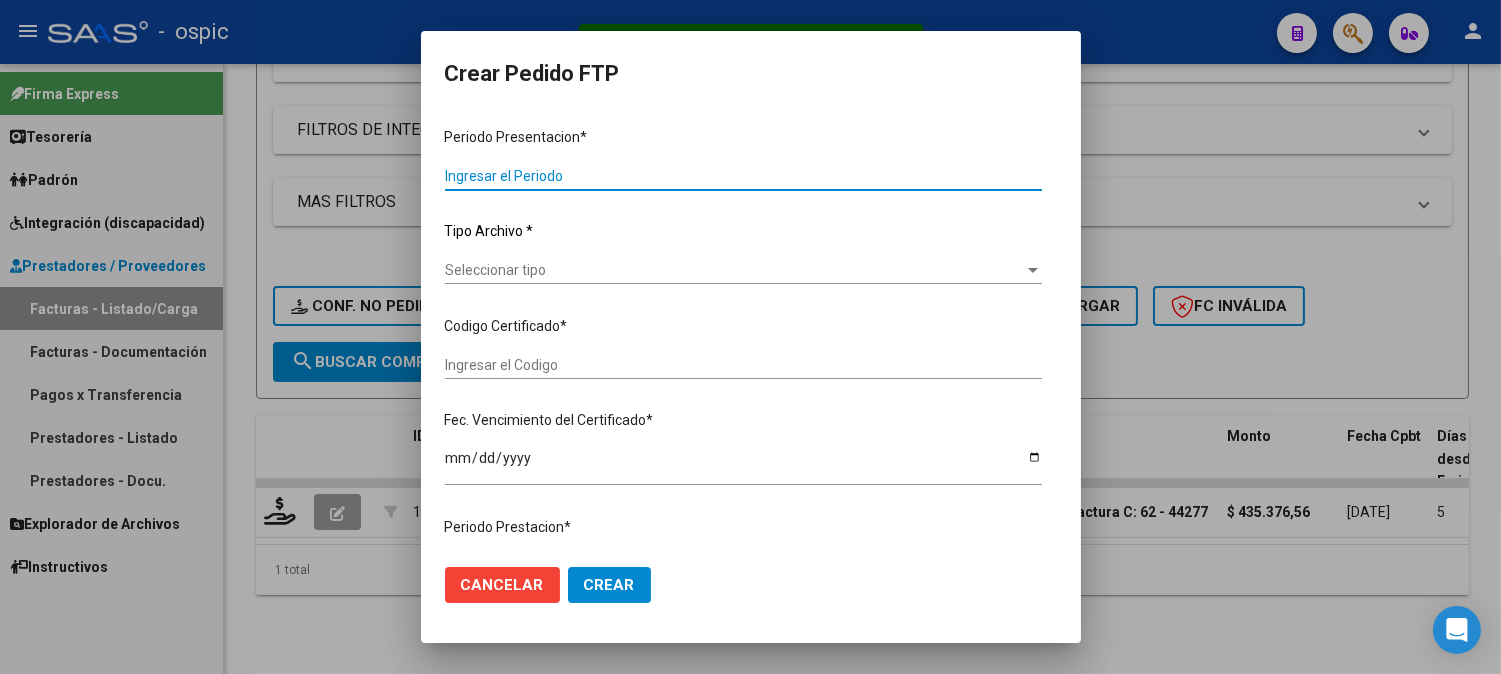 type on "202506" 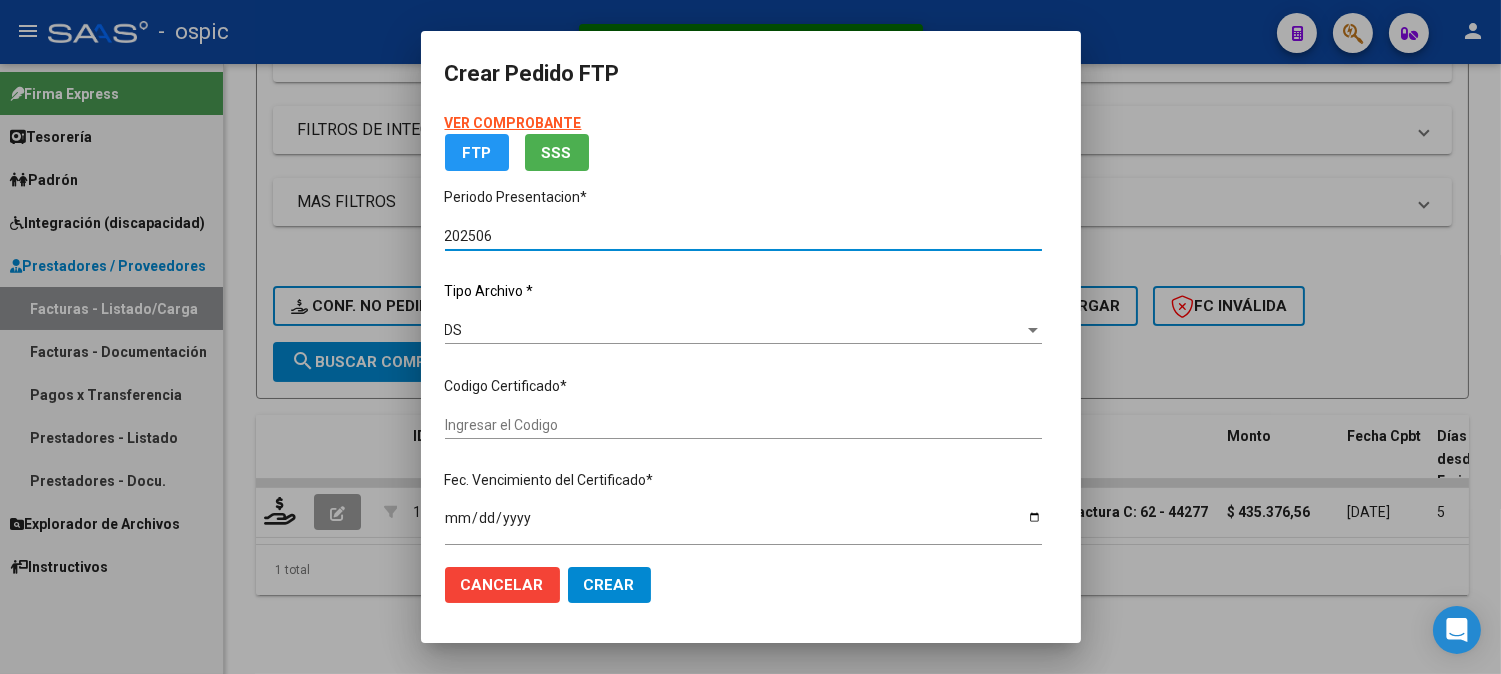 type on "0000000000000000000000000000006821079492" 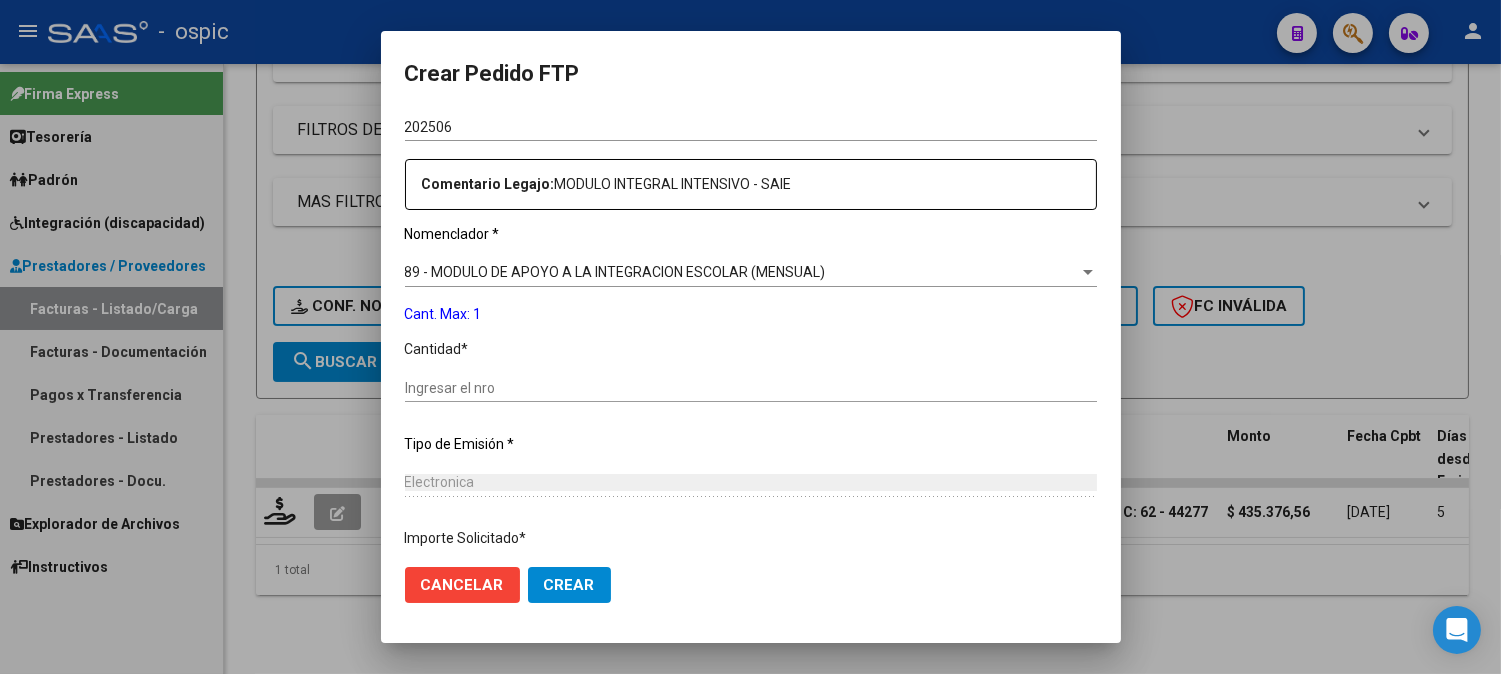 scroll, scrollTop: 660, scrollLeft: 0, axis: vertical 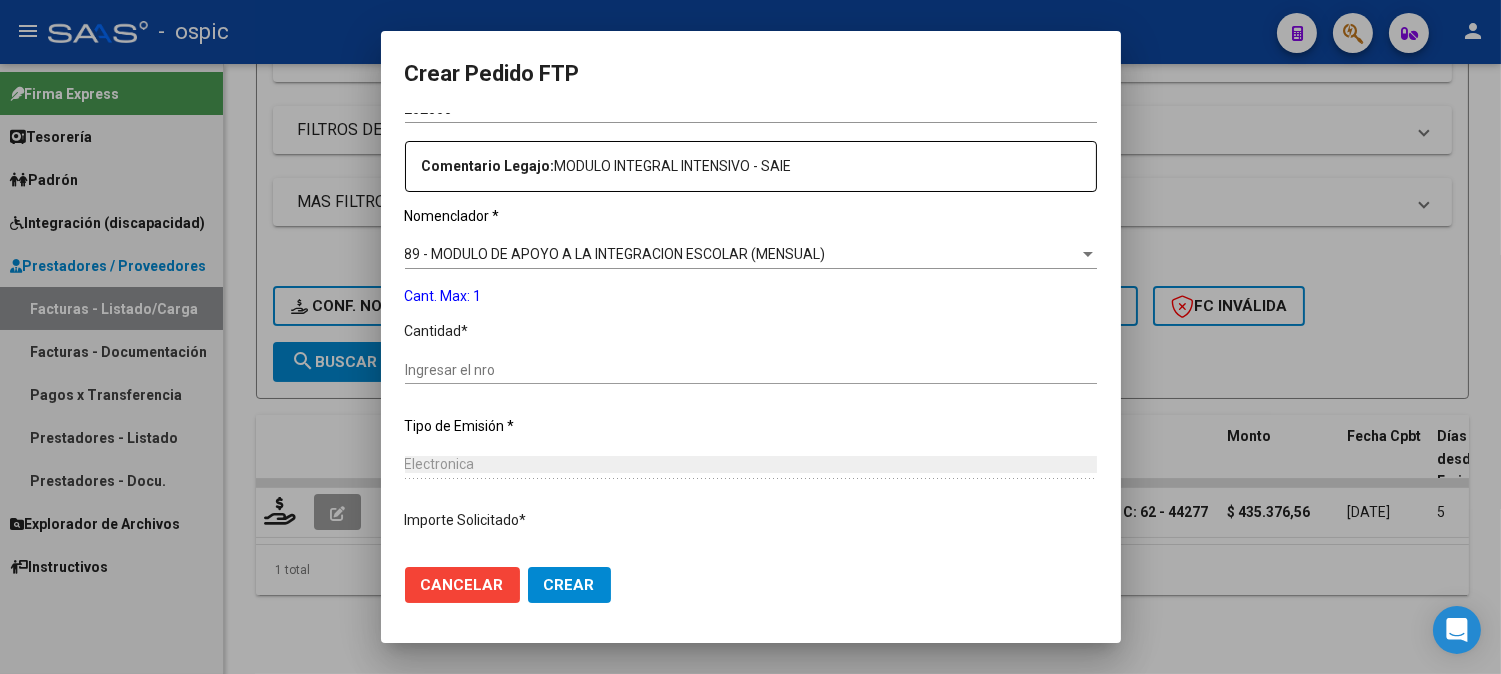 click on "89 - MODULO DE APOYO A LA INTEGRACION ESCOLAR (MENSUAL)" at bounding box center (615, 254) 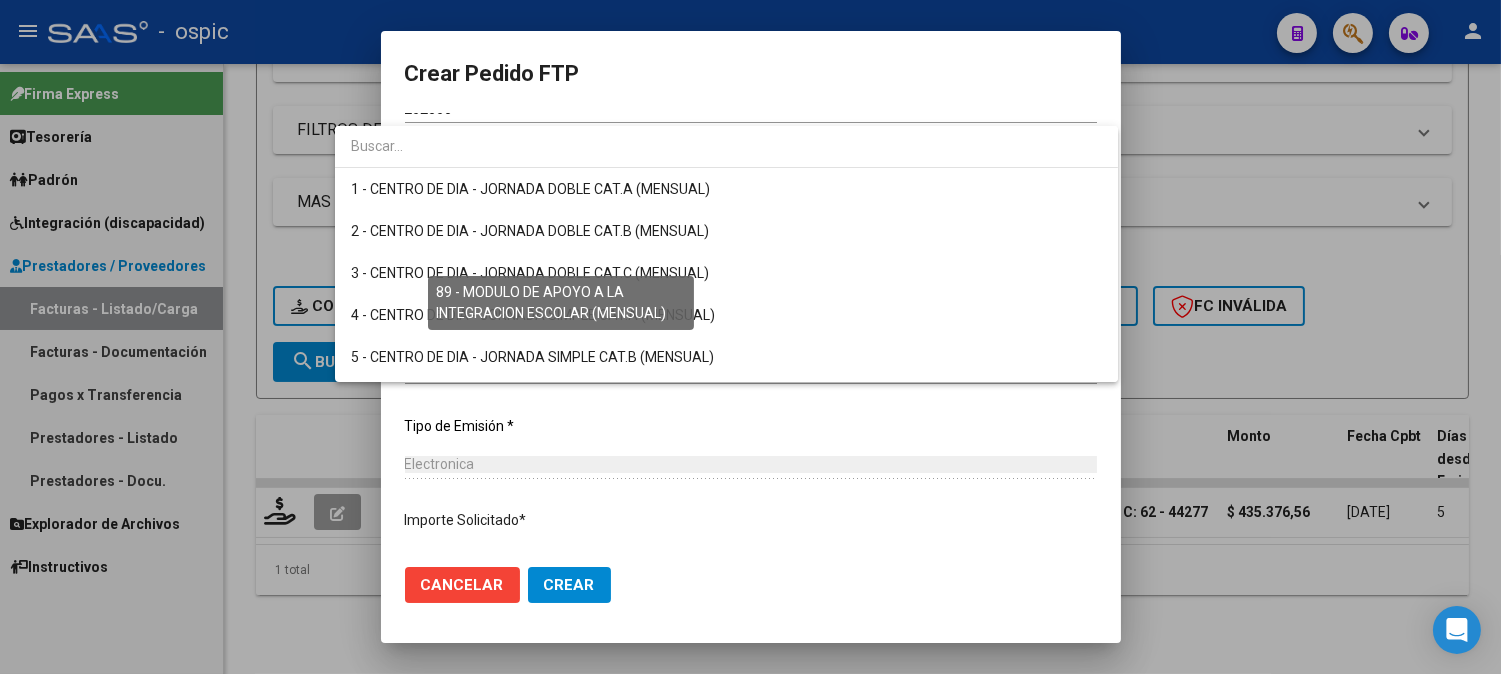 scroll, scrollTop: 3631, scrollLeft: 0, axis: vertical 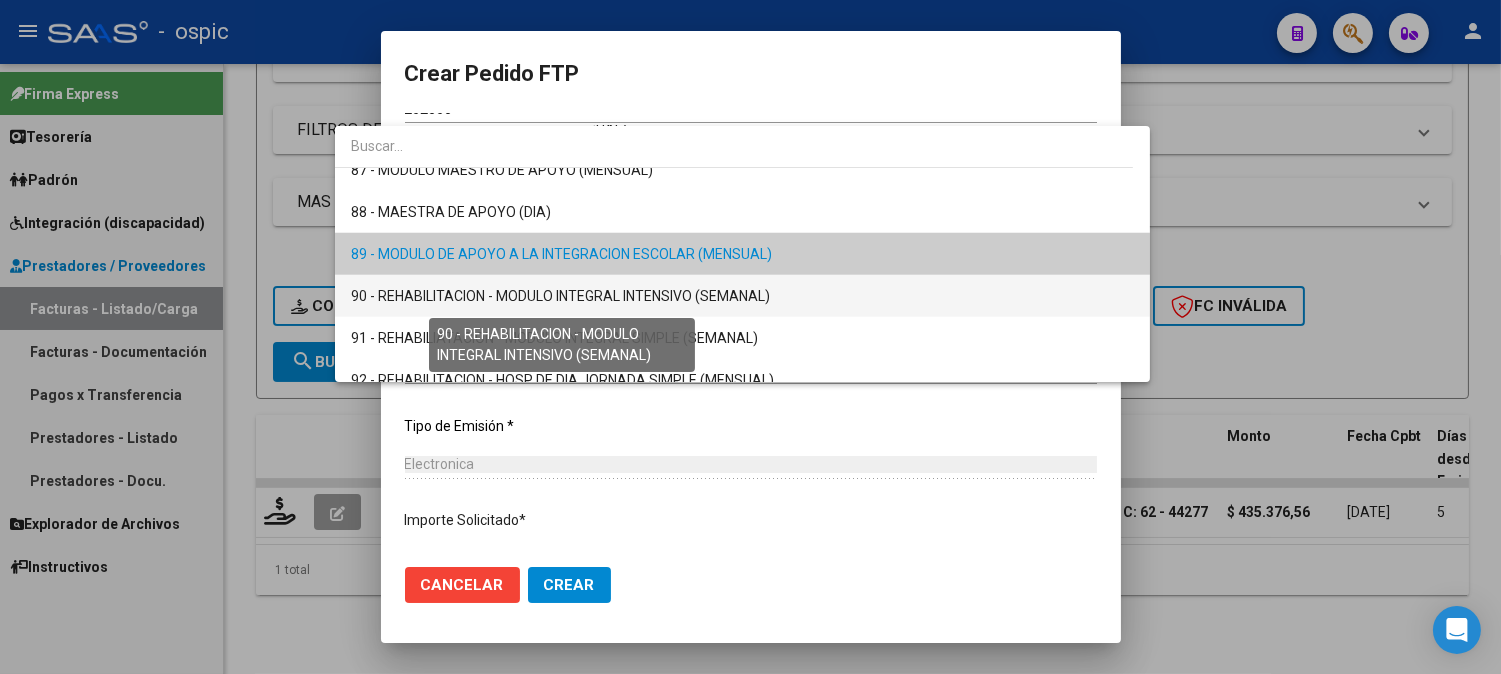 click on "90 - REHABILITACION - MODULO INTEGRAL INTENSIVO (SEMANAL)" at bounding box center (560, 296) 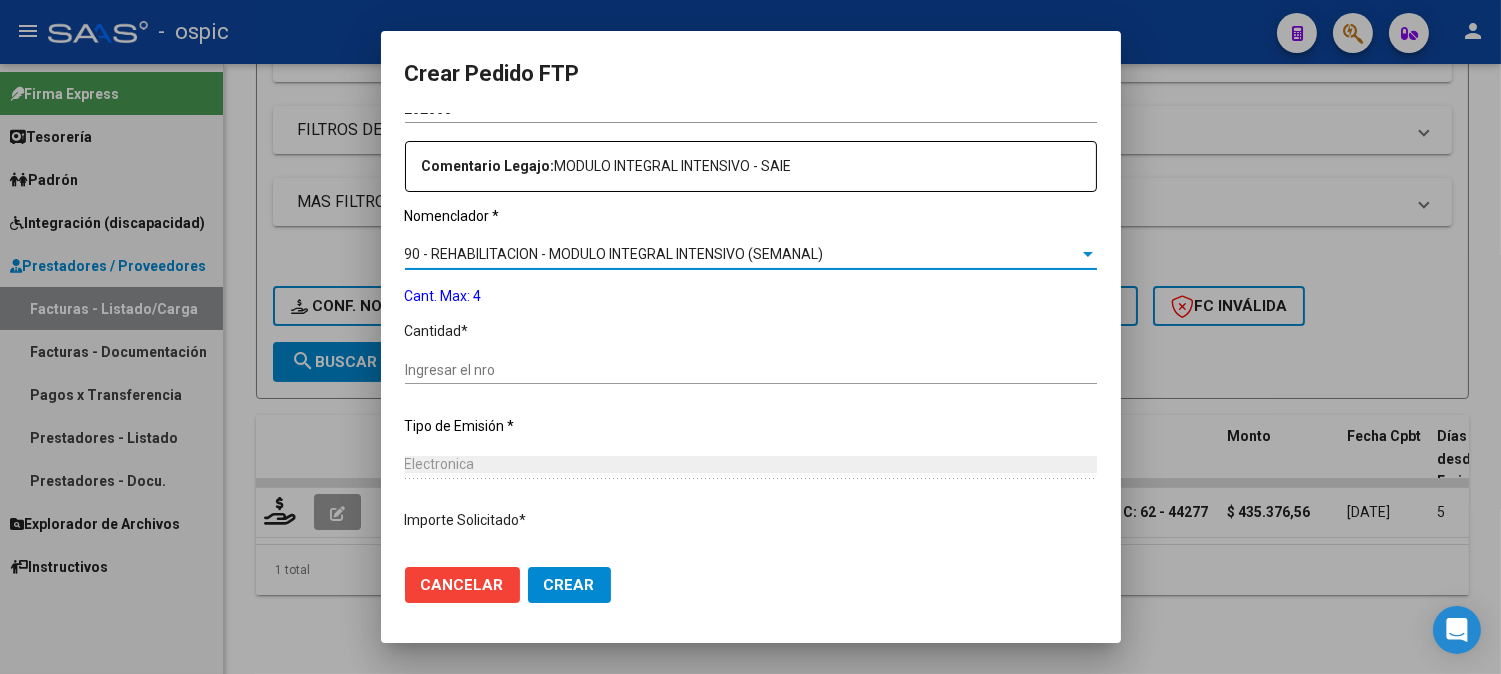 click on "Ingresar el nro" at bounding box center [751, 370] 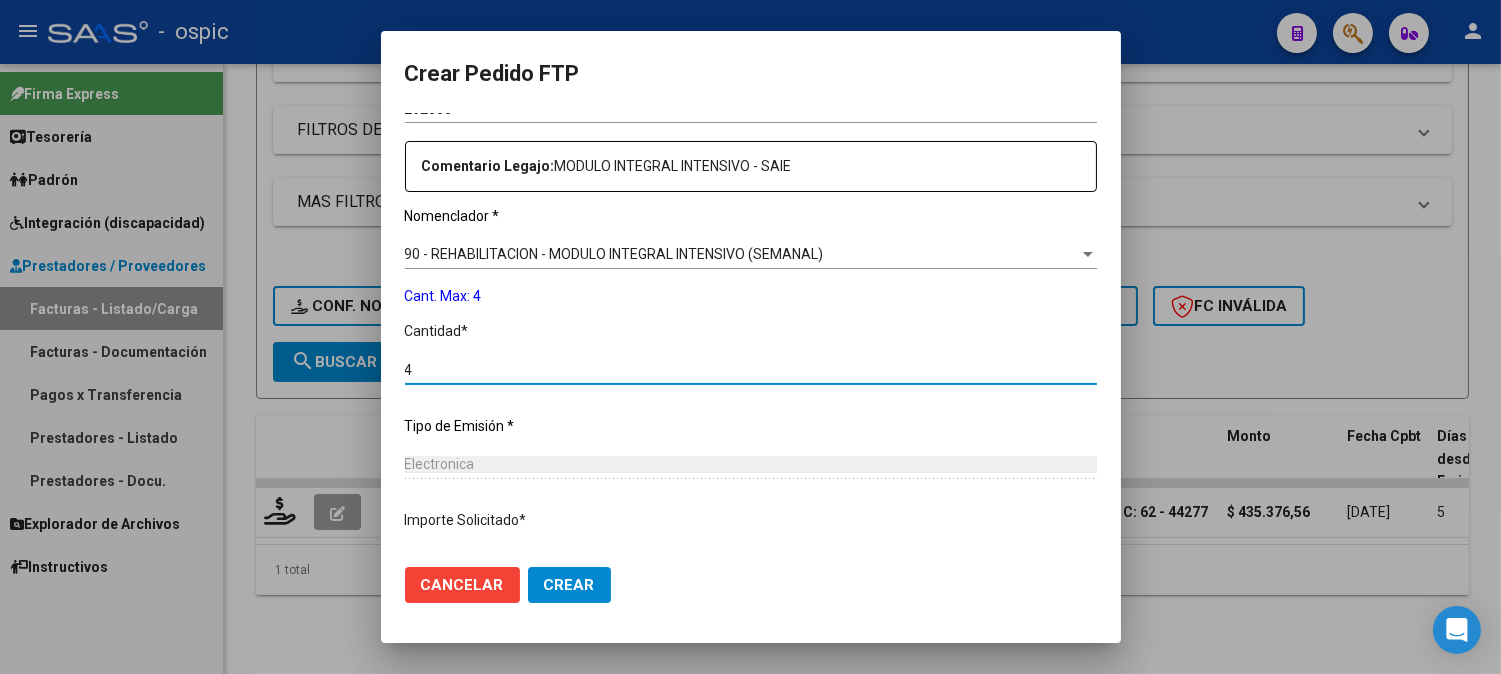 type on "4" 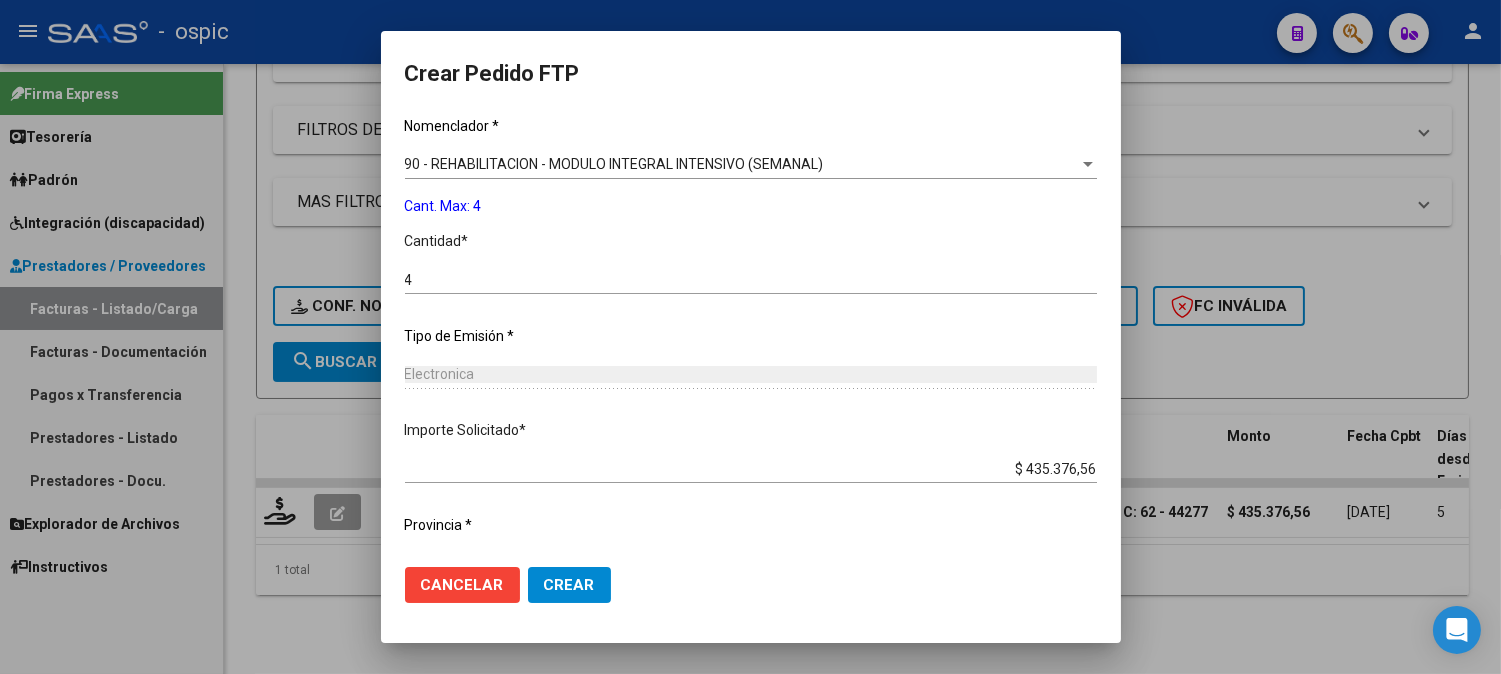scroll, scrollTop: 793, scrollLeft: 0, axis: vertical 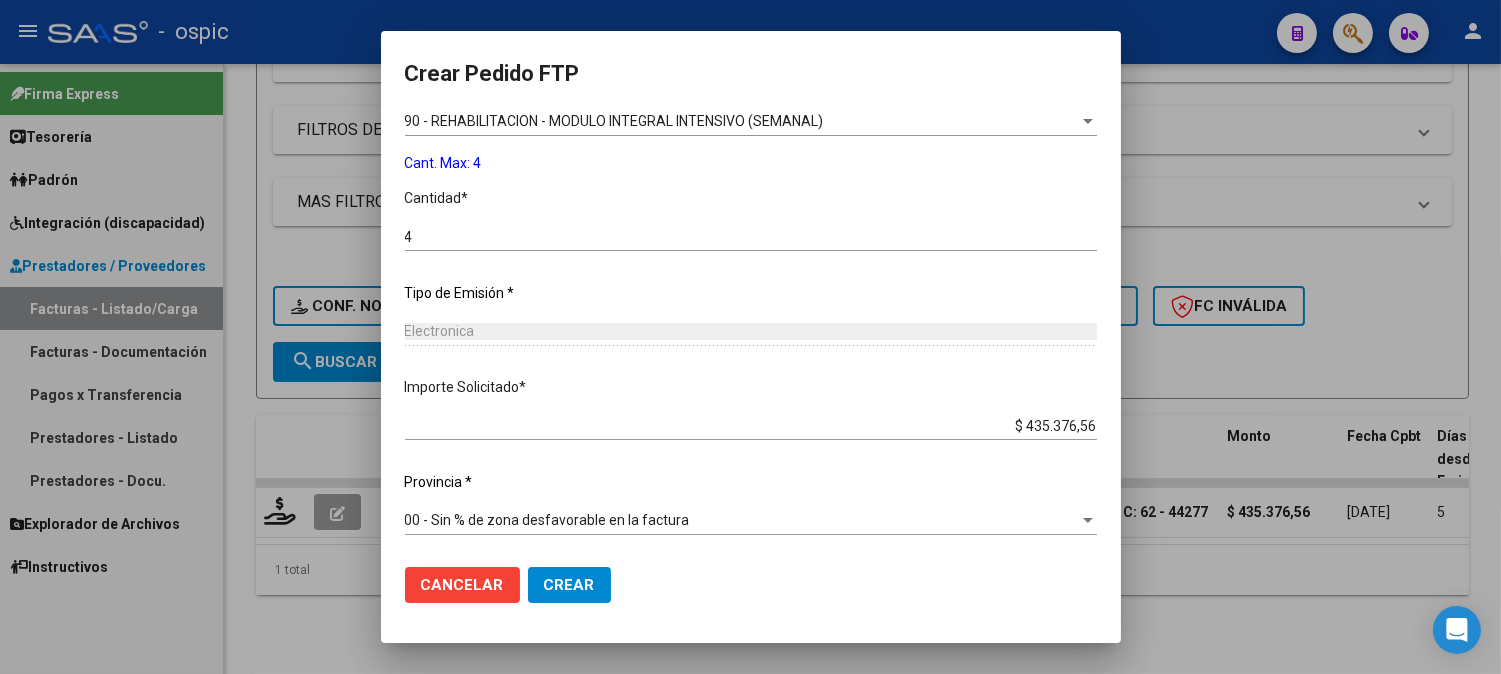 click on "Crear" 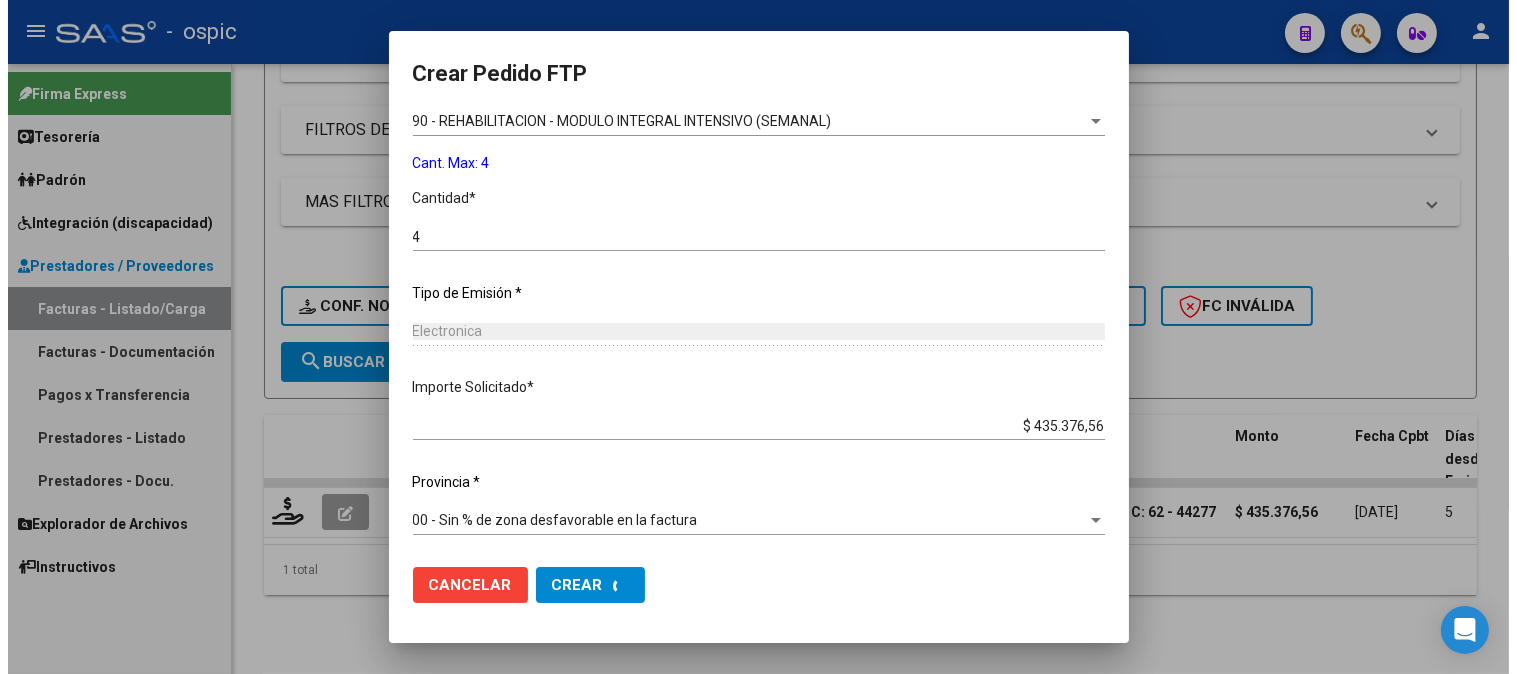 scroll, scrollTop: 0, scrollLeft: 0, axis: both 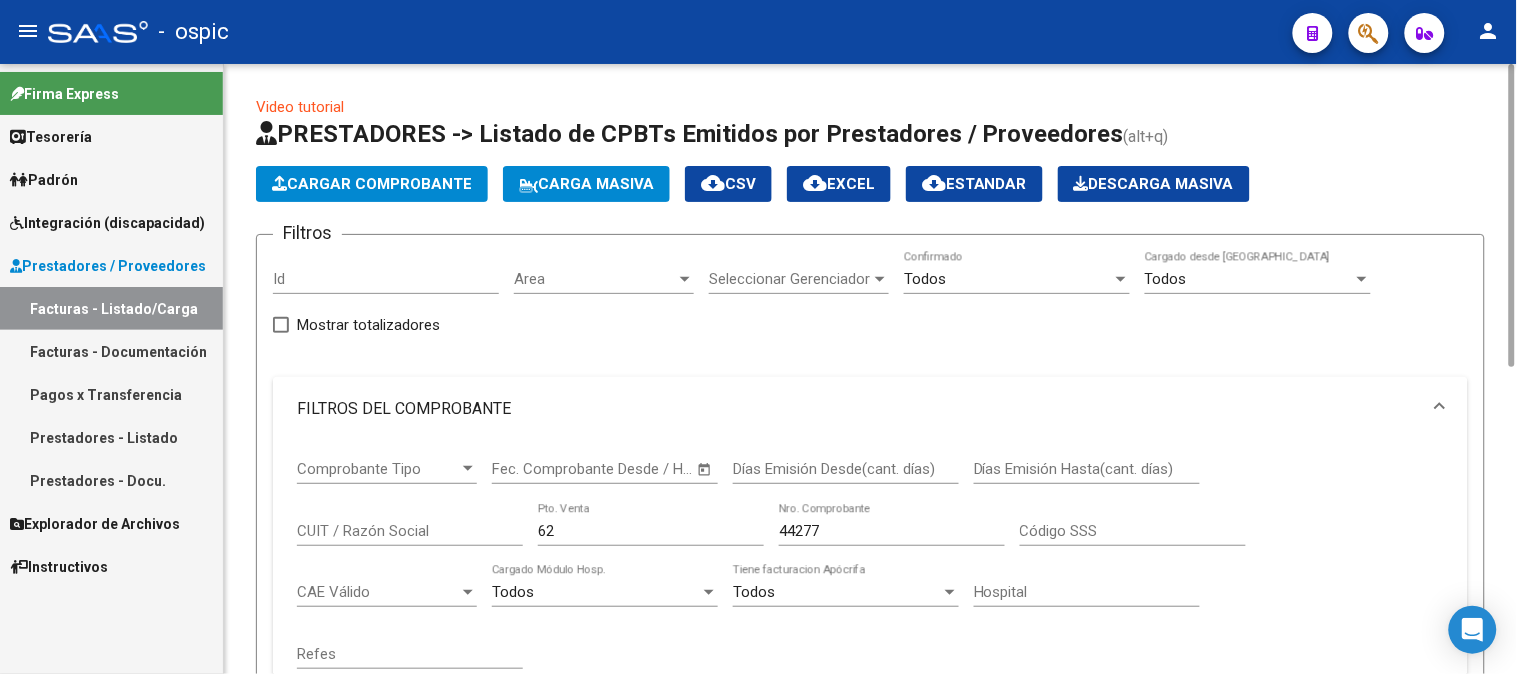 drag, startPoint x: 483, startPoint y: 527, endPoint x: 468, endPoint y: 527, distance: 15 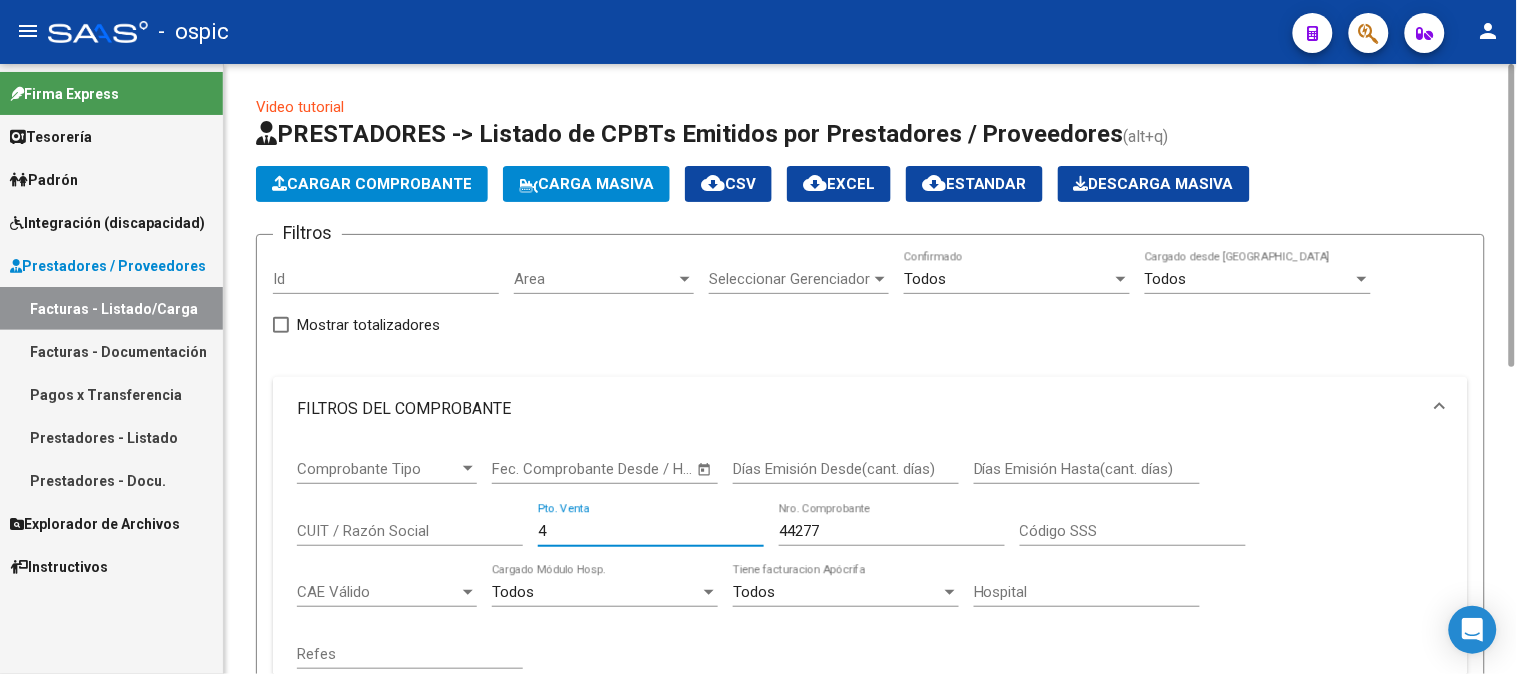 type on "4" 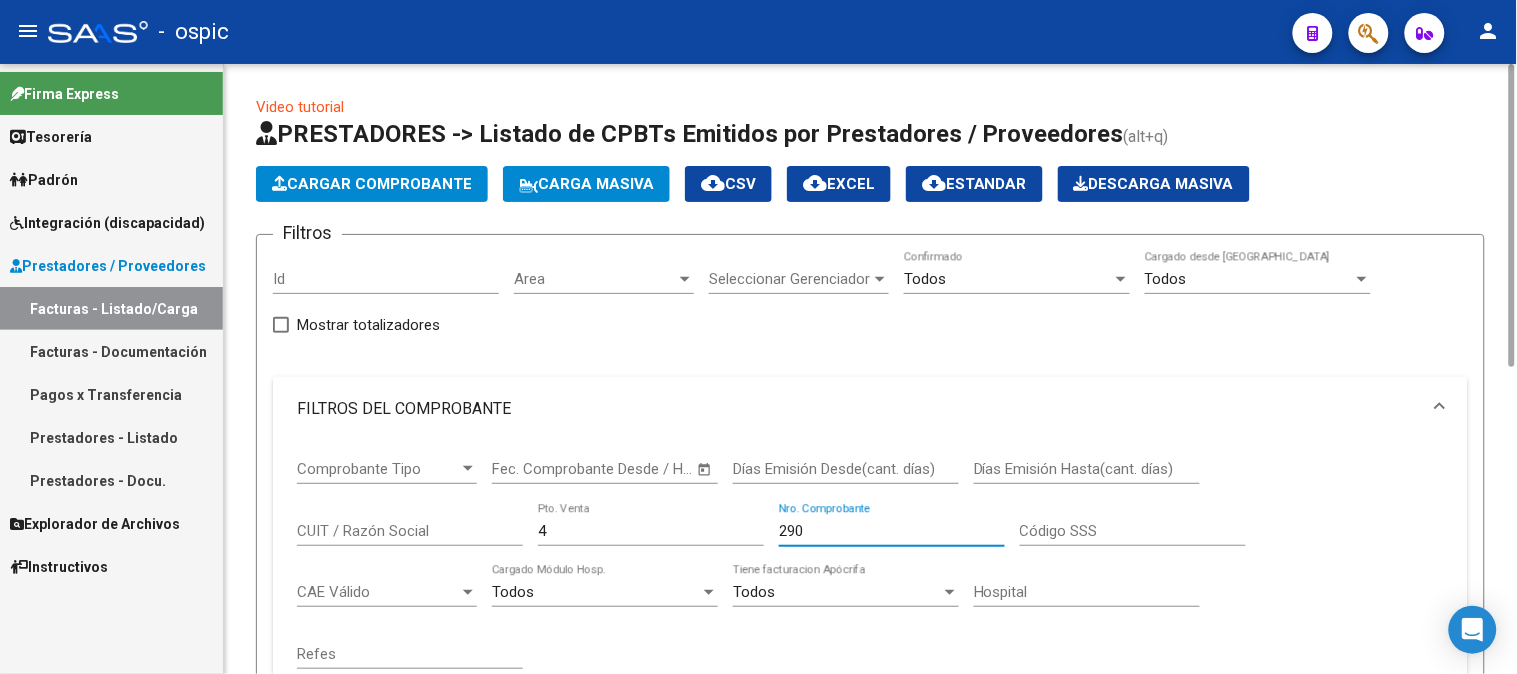 scroll, scrollTop: 444, scrollLeft: 0, axis: vertical 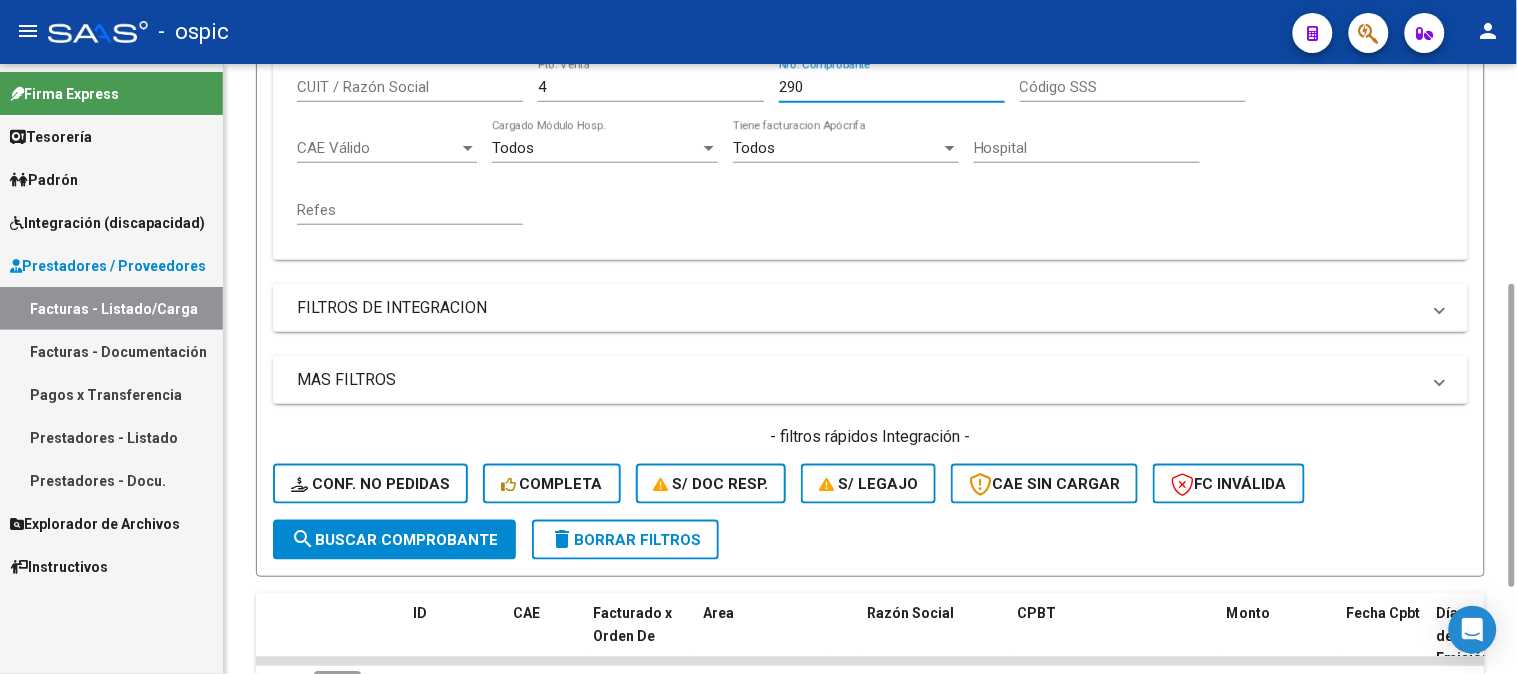 type on "290" 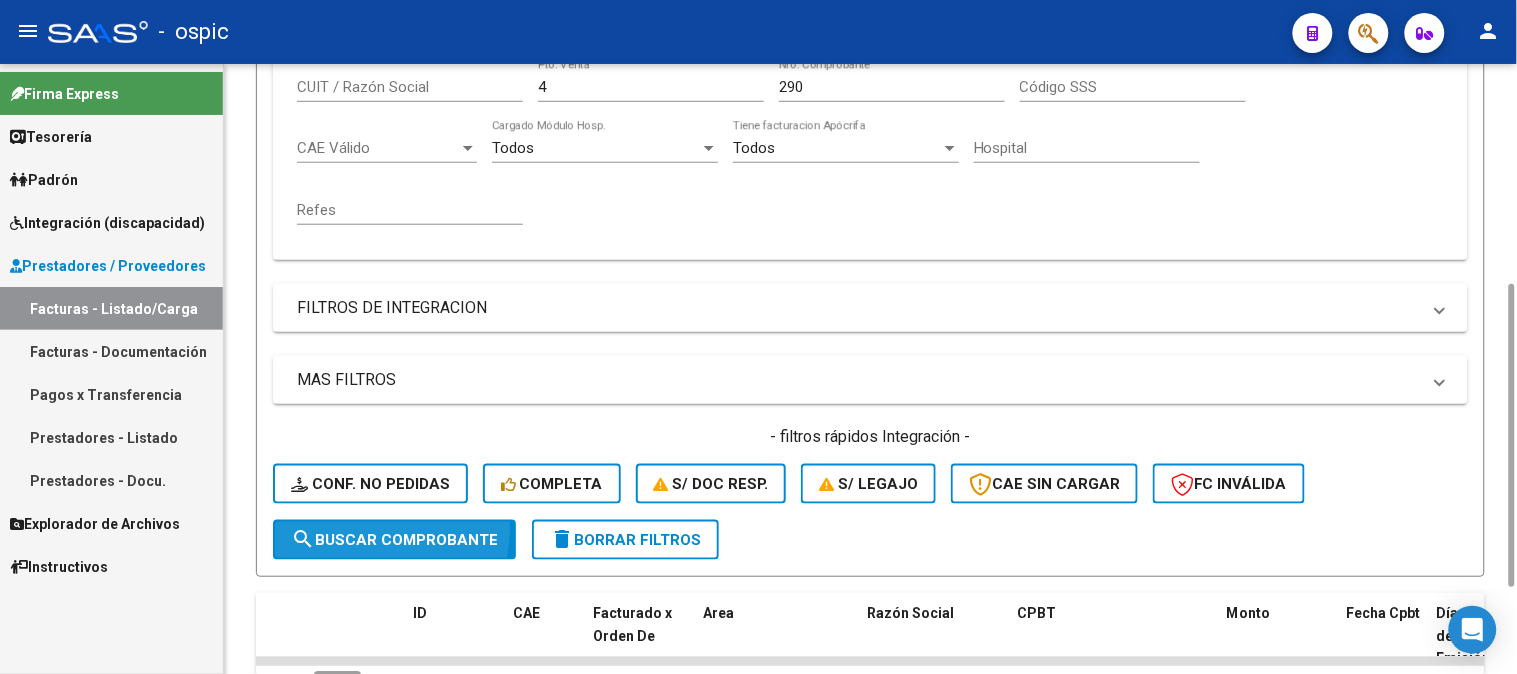 click on "search  Buscar Comprobante" 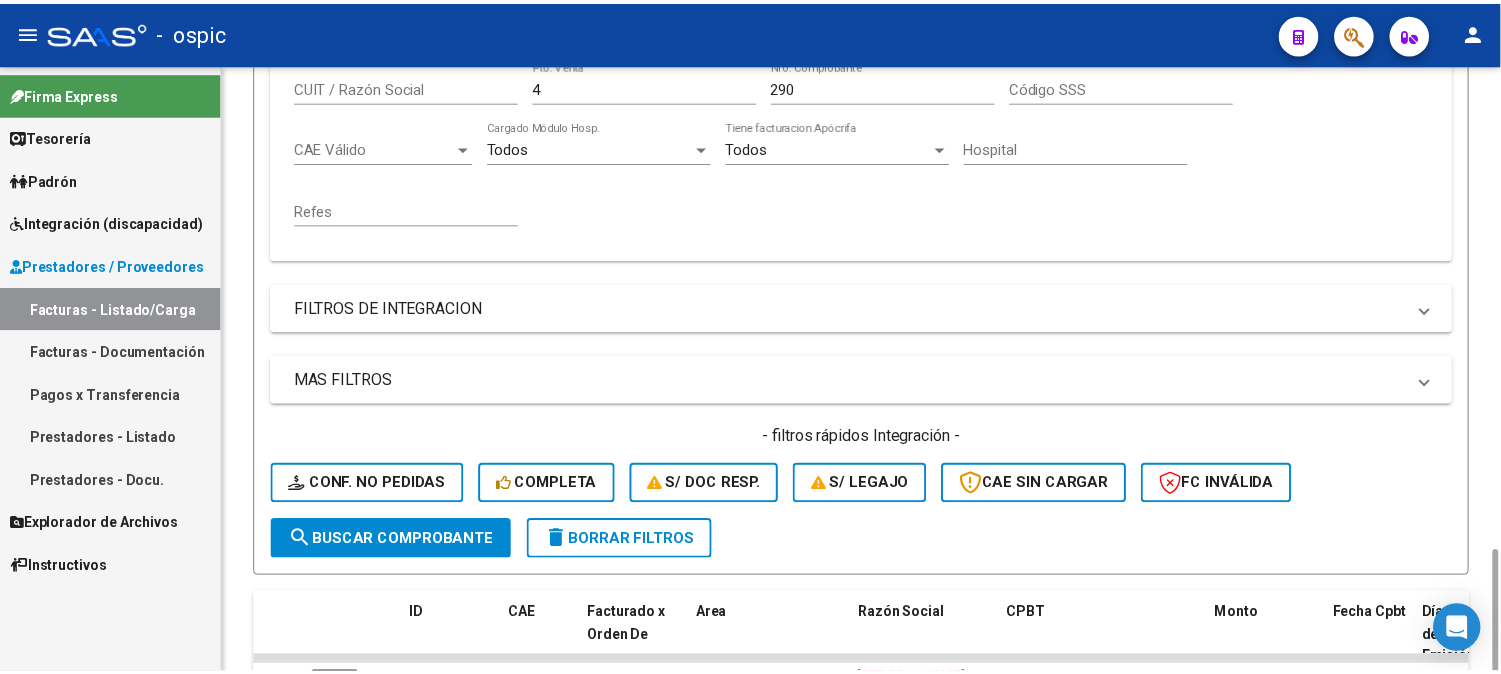scroll, scrollTop: 622, scrollLeft: 0, axis: vertical 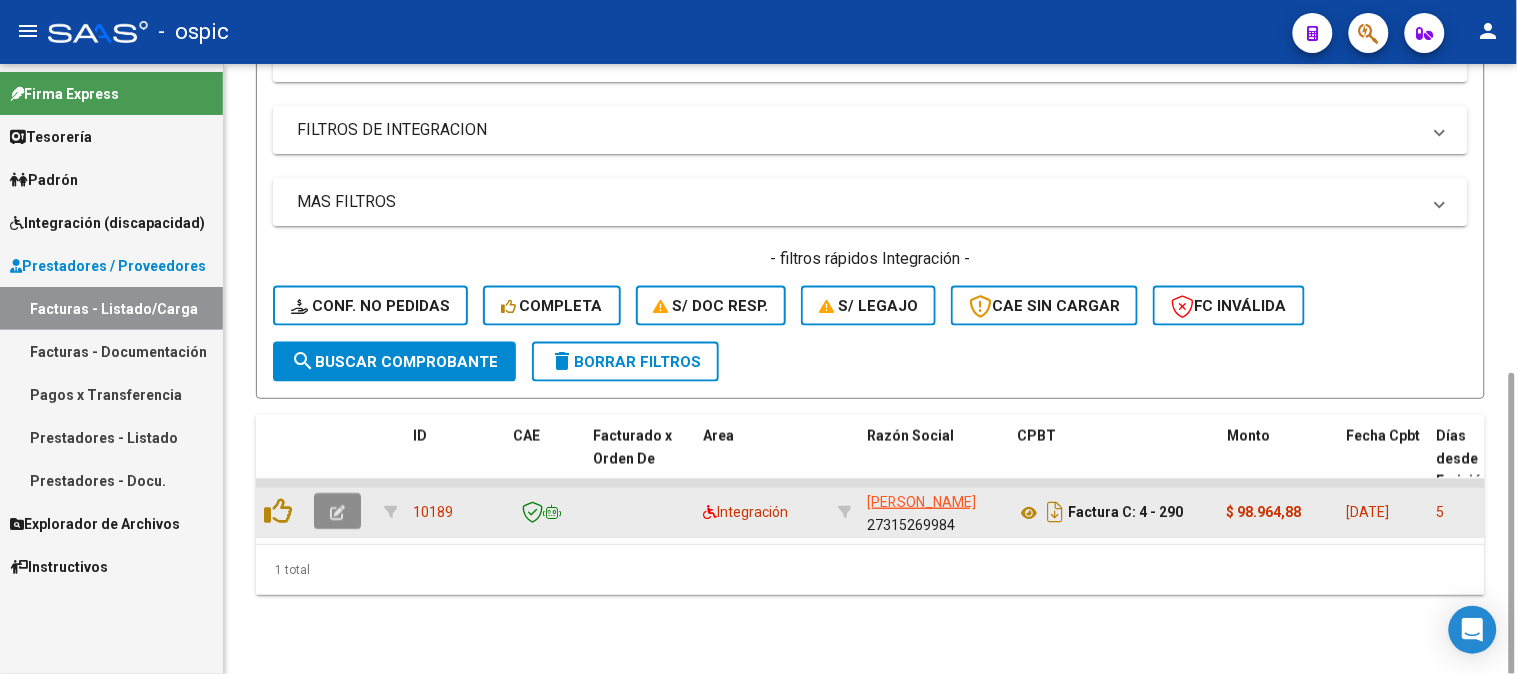click 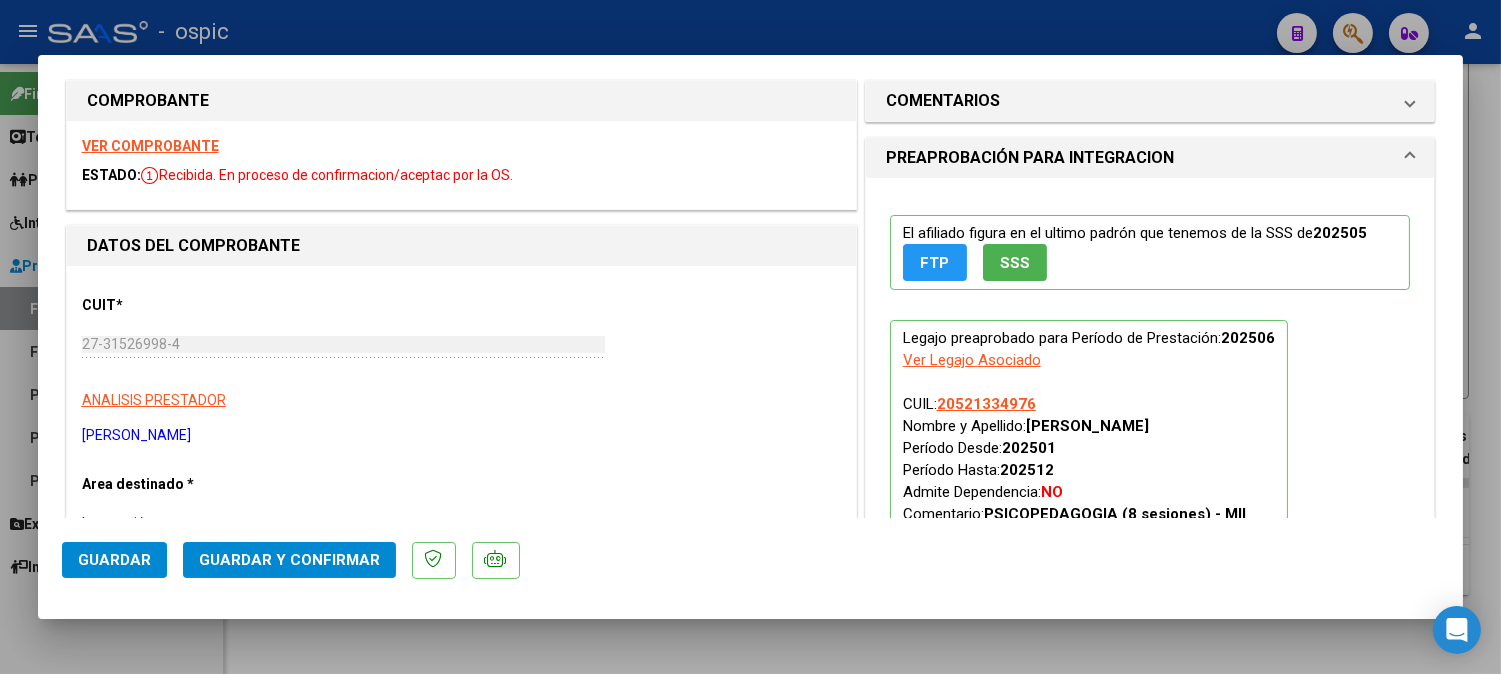 scroll, scrollTop: 0, scrollLeft: 0, axis: both 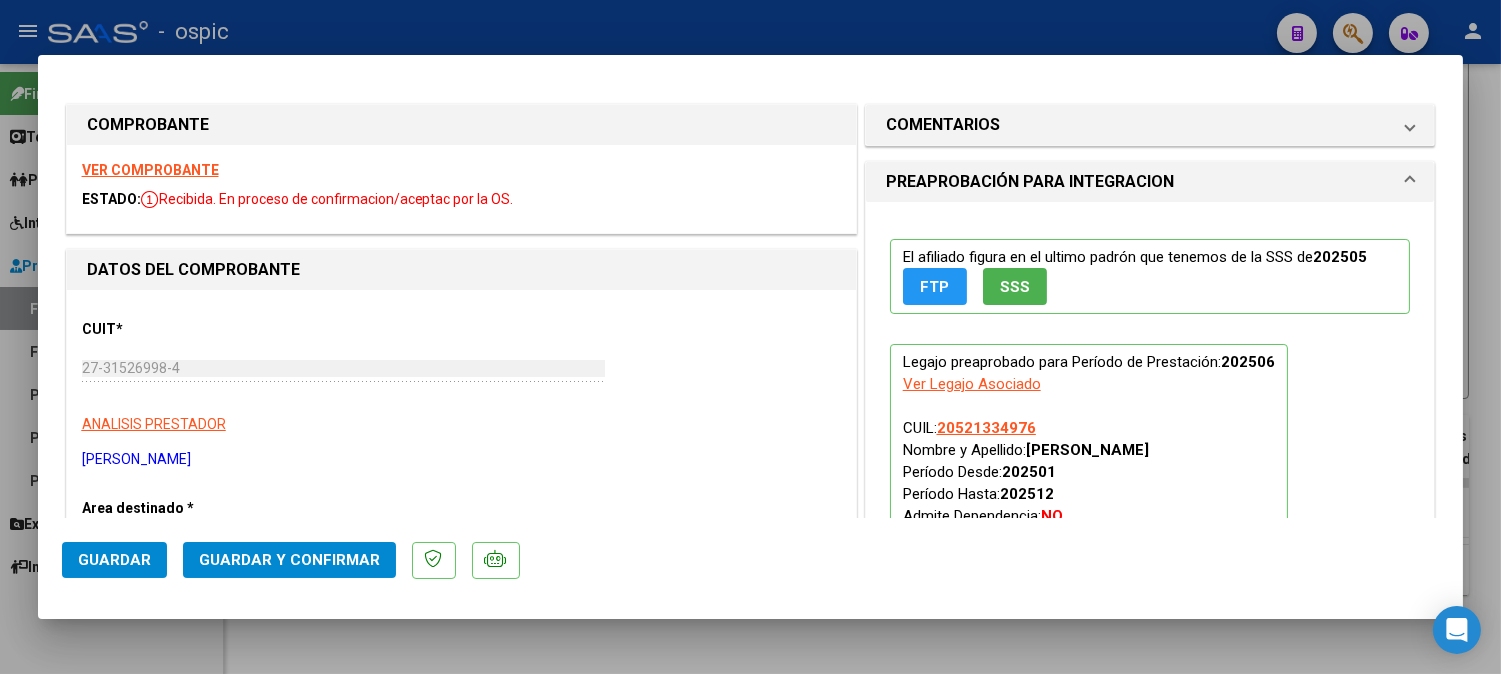 drag, startPoint x: 994, startPoint y: 117, endPoint x: 1024, endPoint y: 400, distance: 284.58566 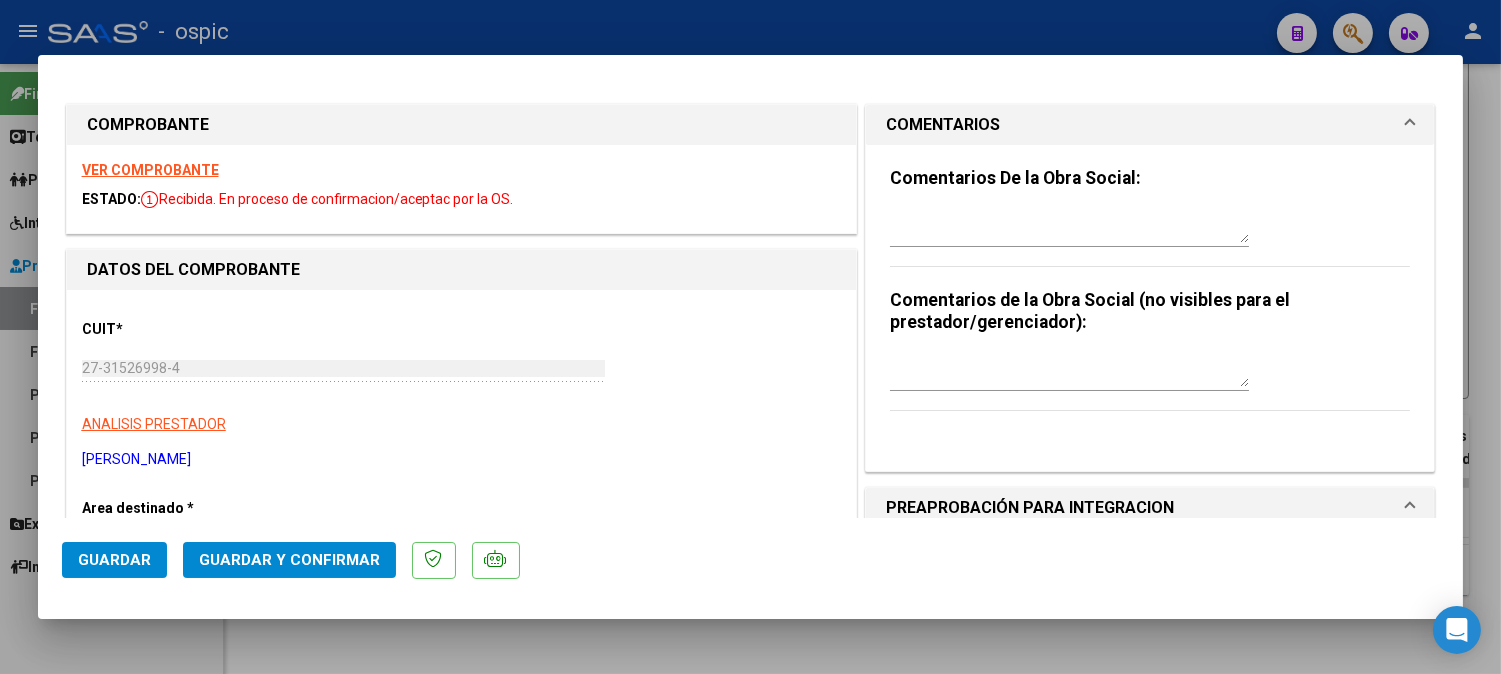 click at bounding box center (1069, 367) 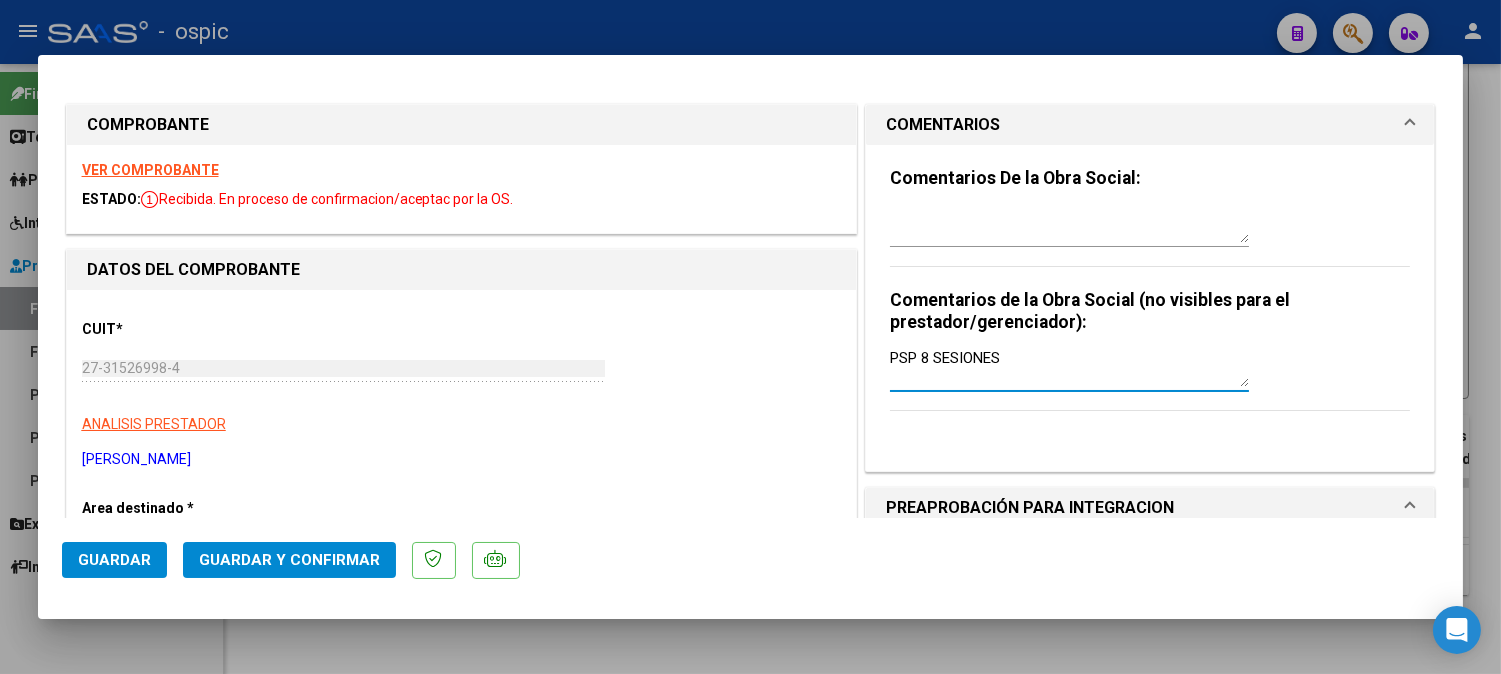 type on "PSP 8 SESIONES" 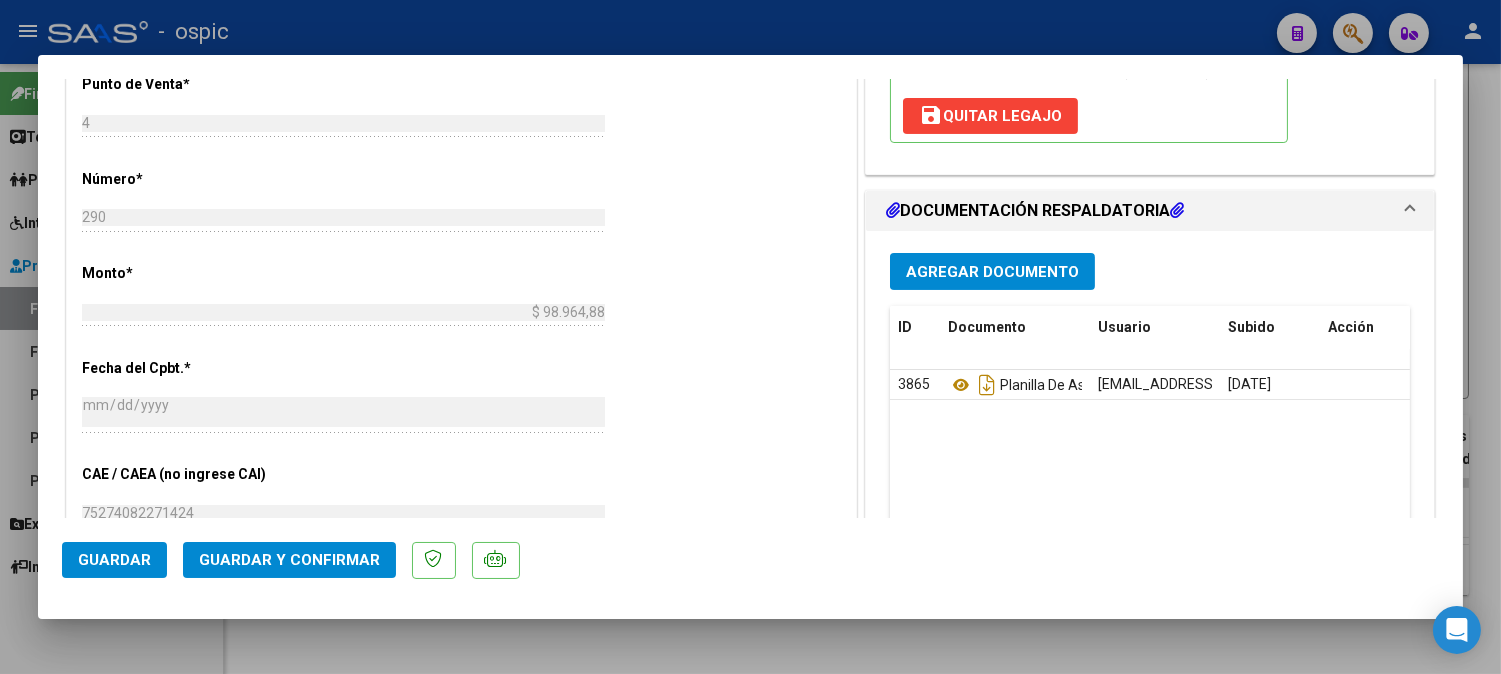 scroll, scrollTop: 851, scrollLeft: 0, axis: vertical 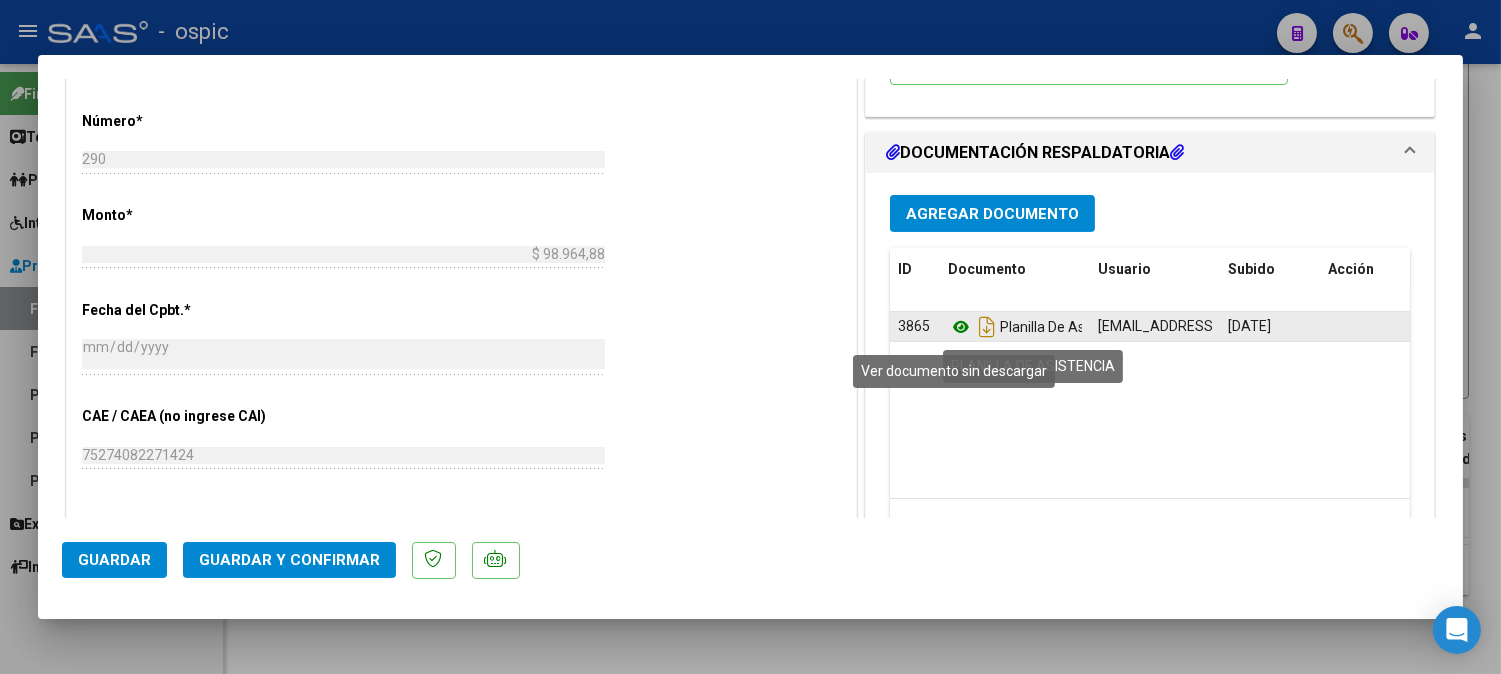 click 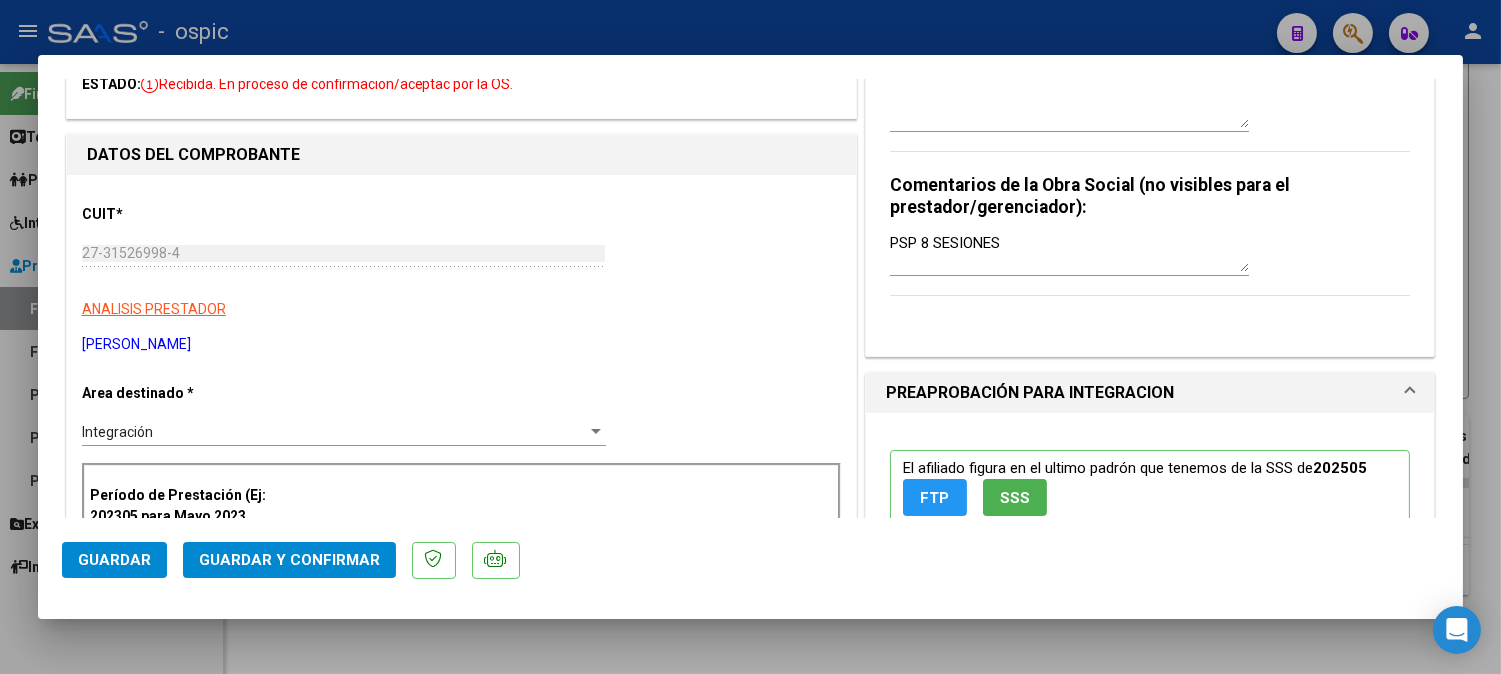 scroll, scrollTop: 110, scrollLeft: 0, axis: vertical 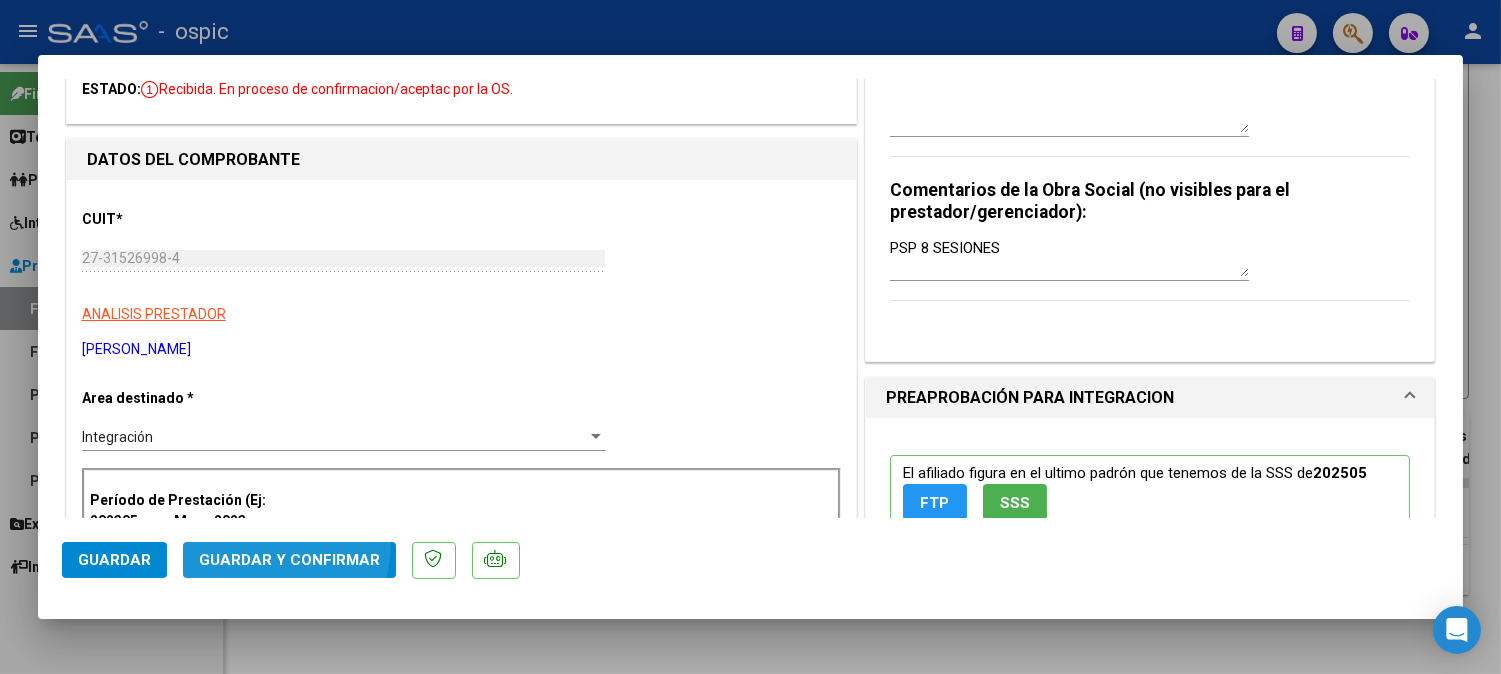 click on "Guardar y Confirmar" 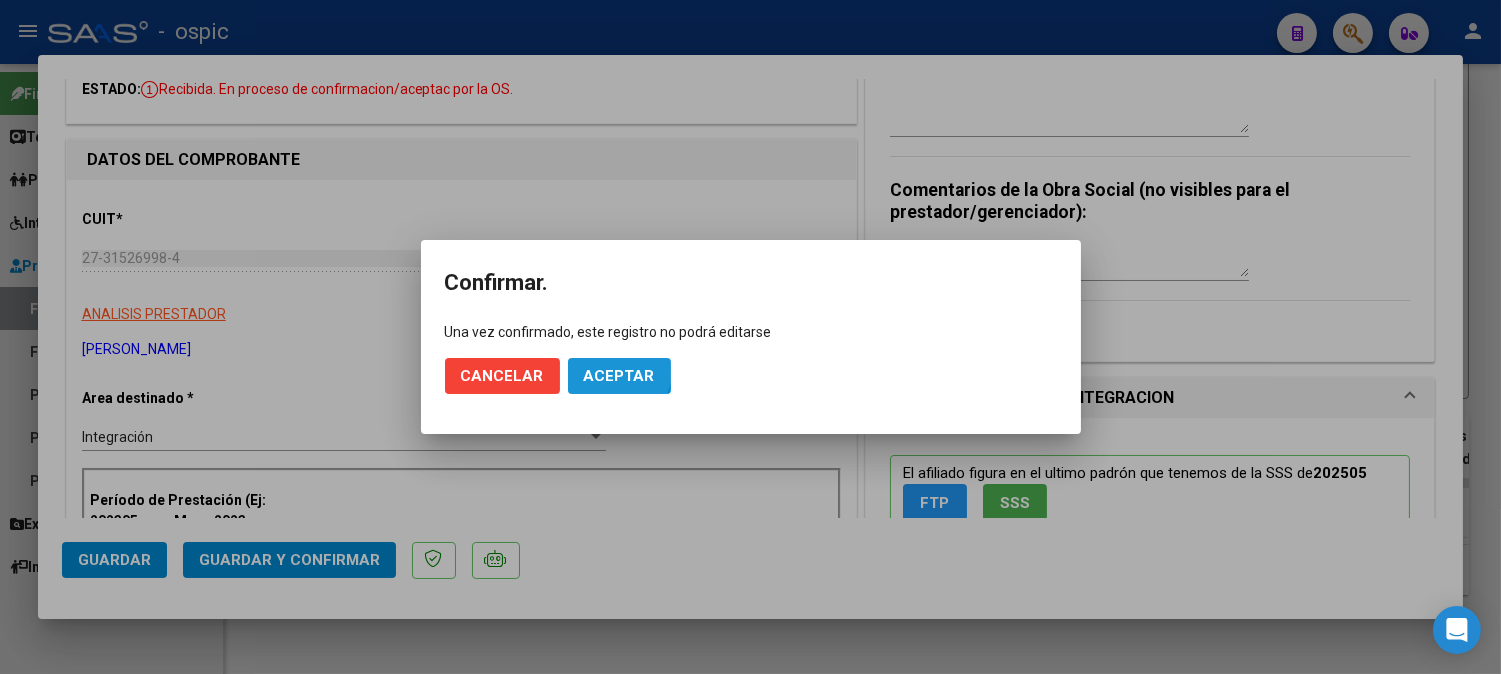 click on "Aceptar" 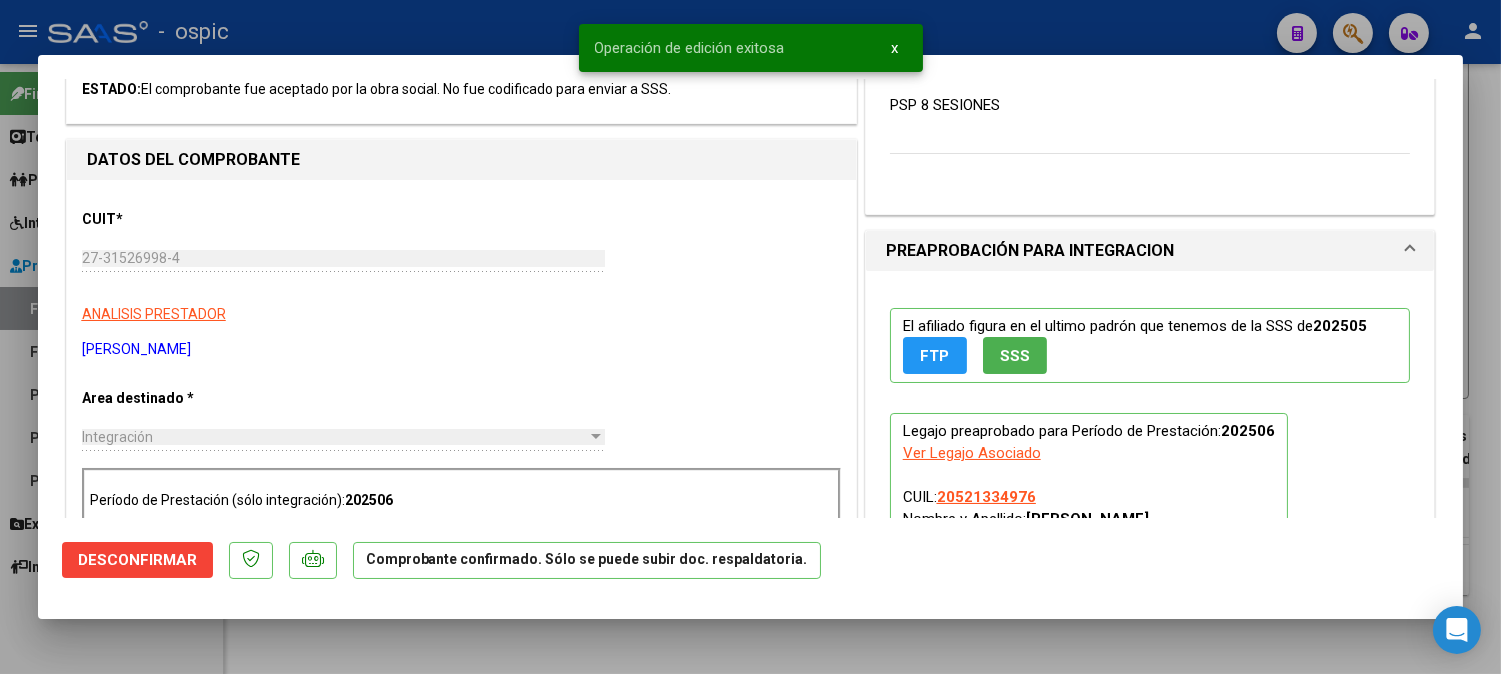 type 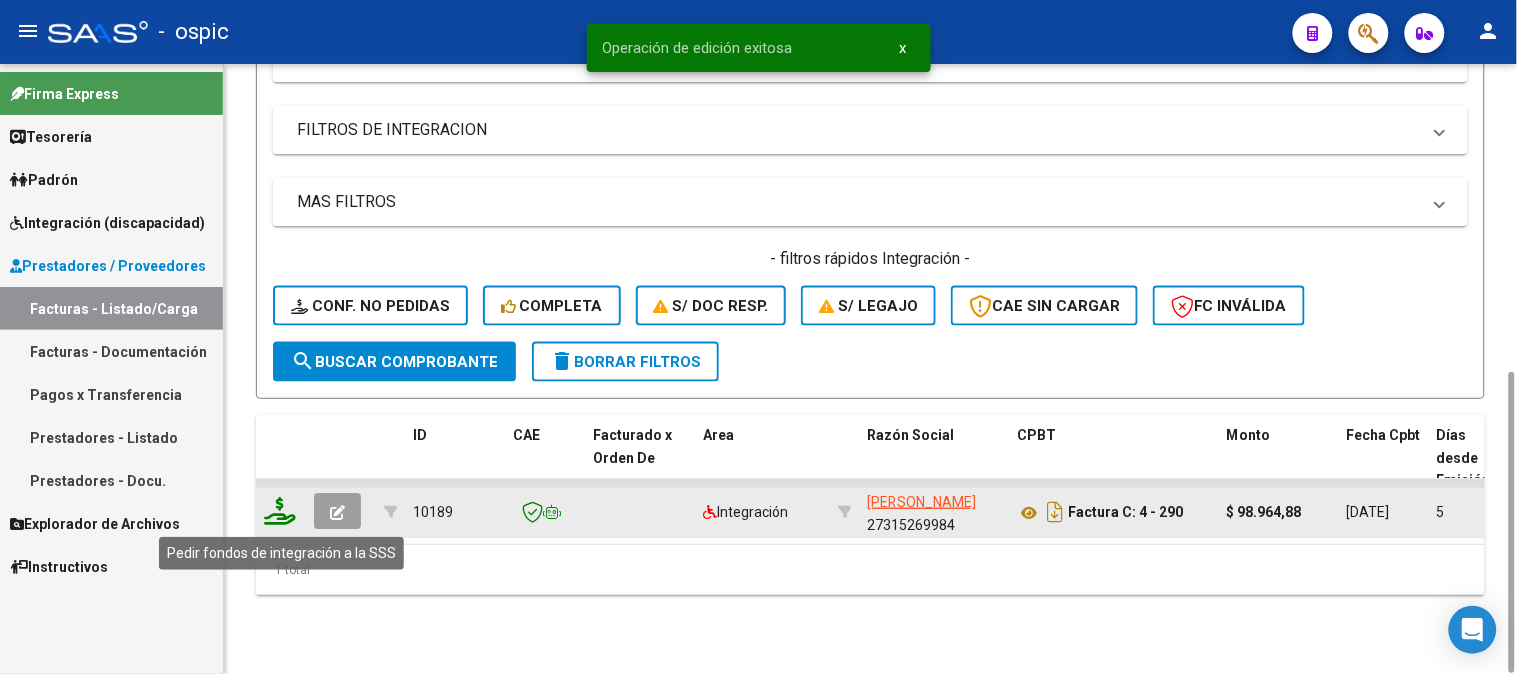 click 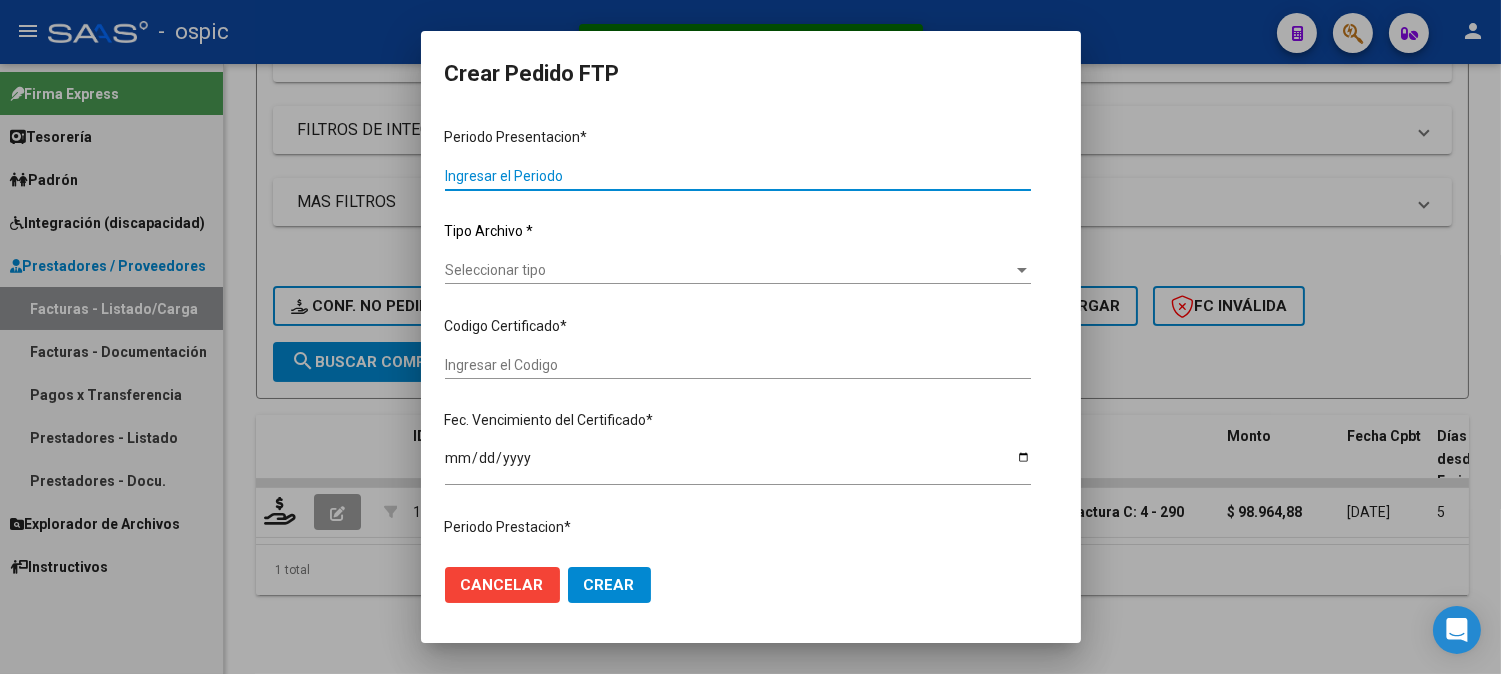 type on "202506" 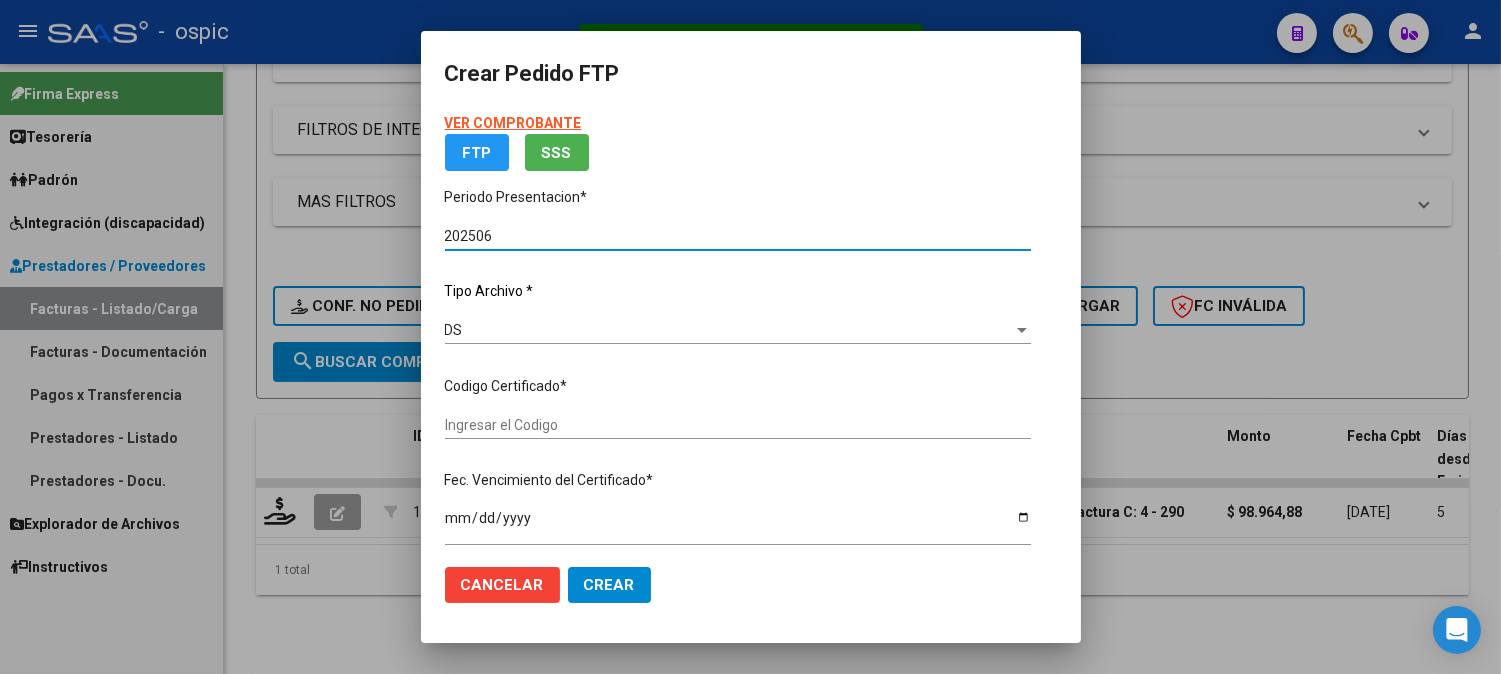 type on "0000000000000000000000000000001144011637" 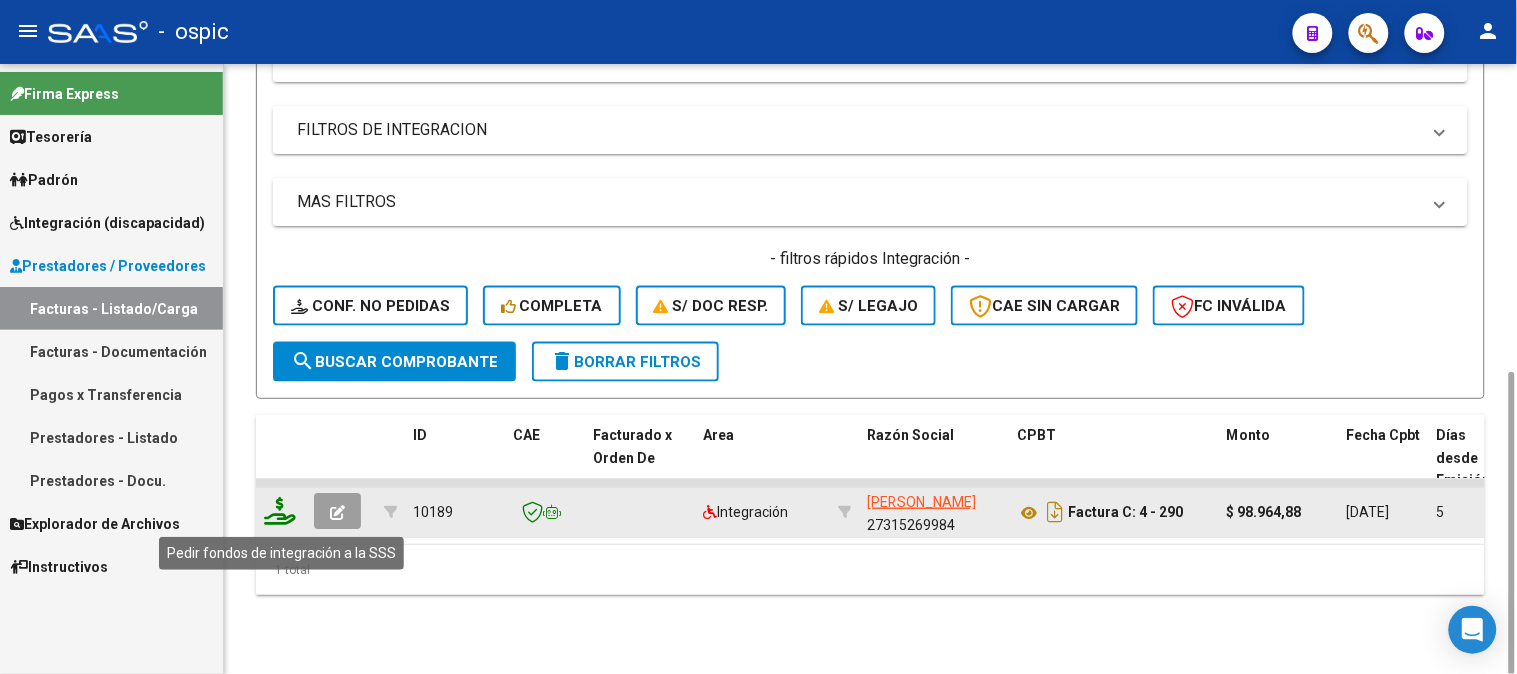 click 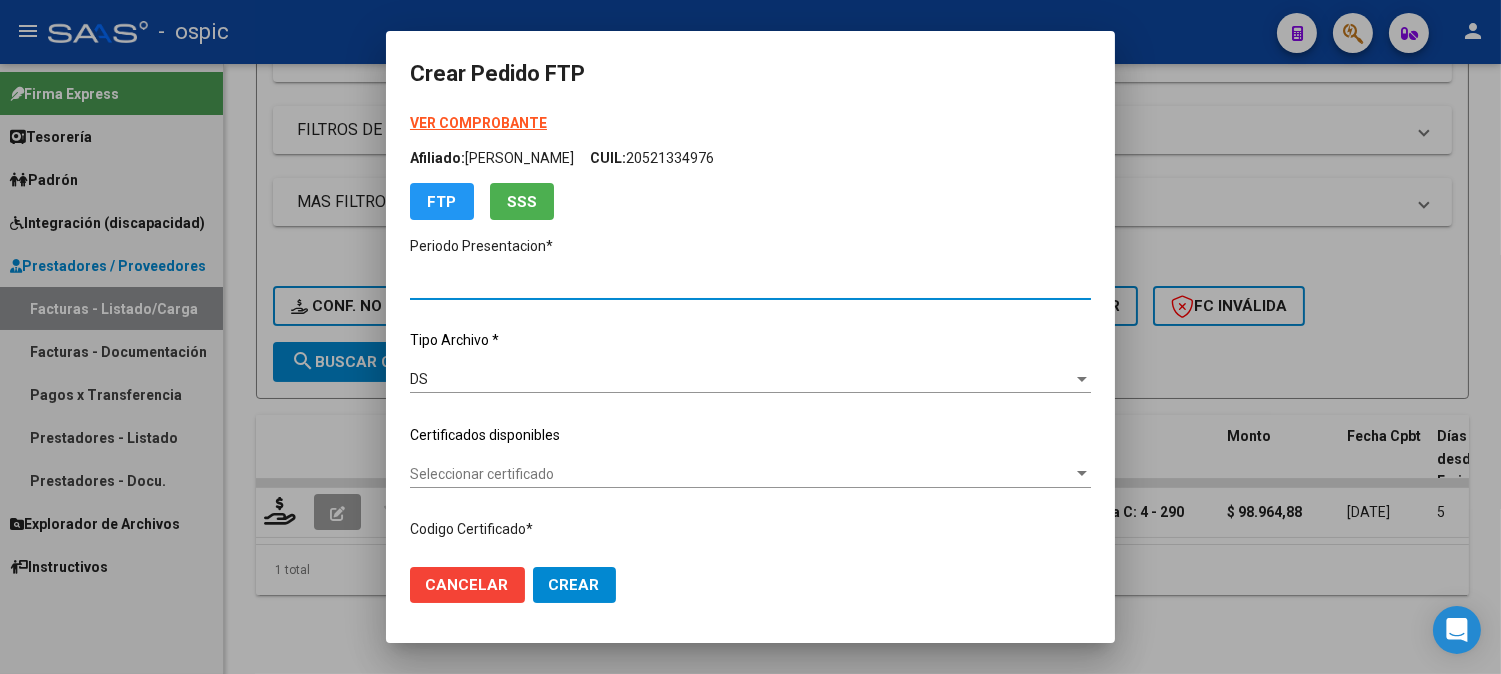 type on "202506" 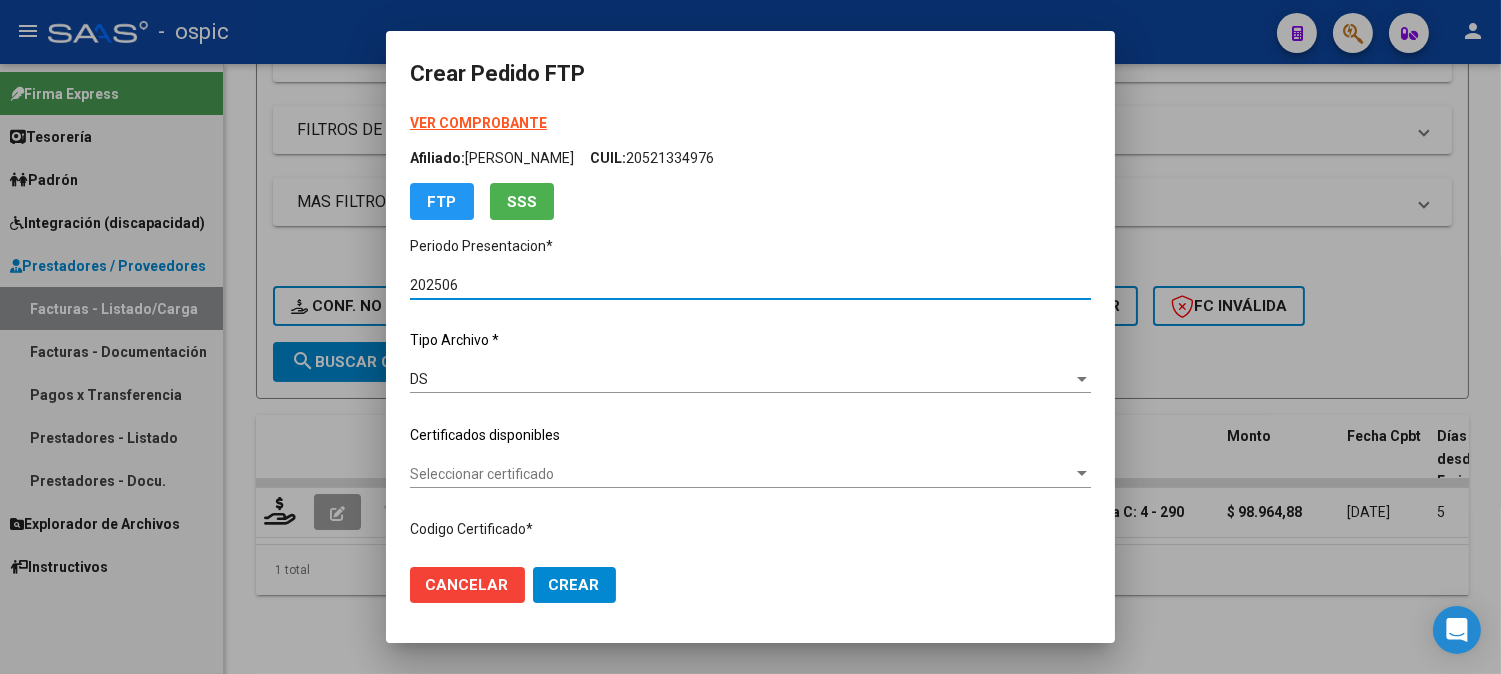 type on "0000000000000000000000000000001144011637" 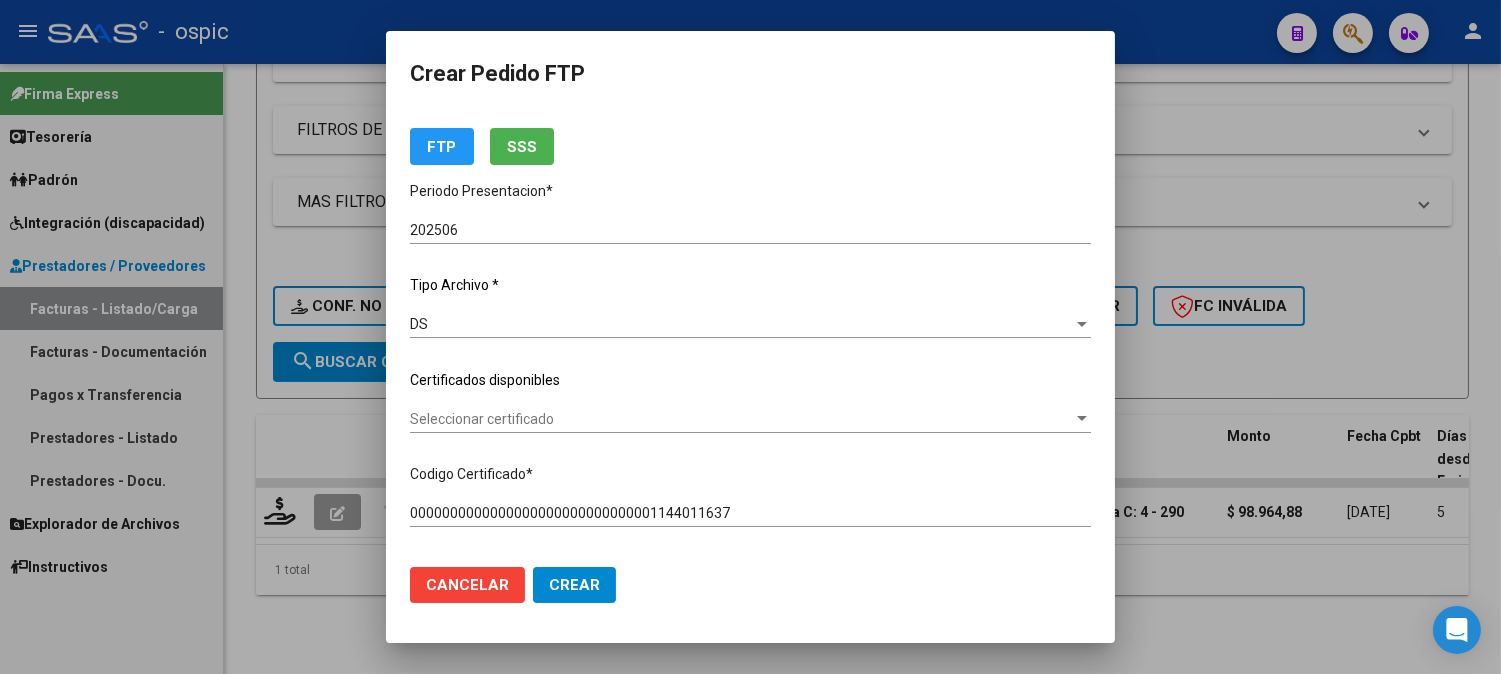 scroll, scrollTop: 0, scrollLeft: 0, axis: both 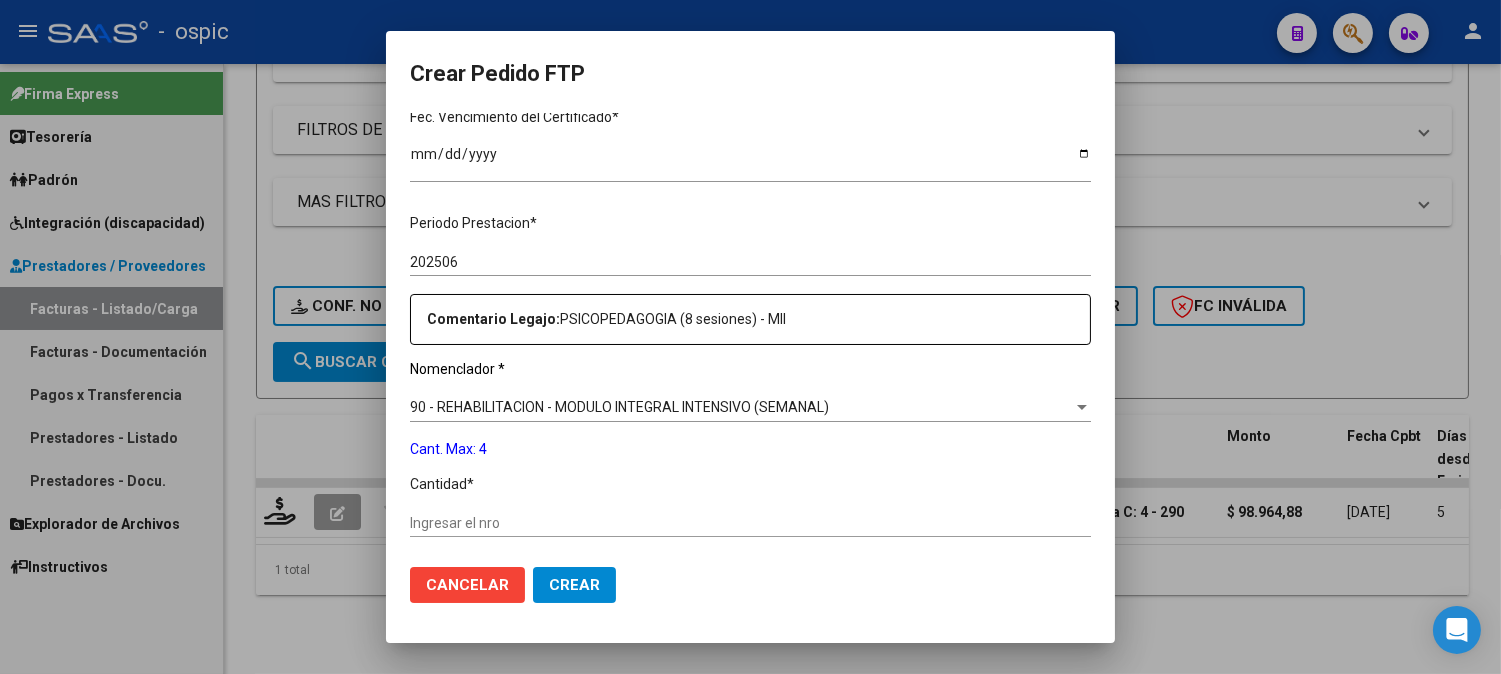 click on "Periodo Prestacion  *   202506 Ingresar el Periodo Prestacion  Comentario Legajo:    PSICOPEDAGOGIA (8 sesiones) - MII  Nomenclador * 90 - REHABILITACION - MODULO INTEGRAL INTENSIVO (SEMANAL) Seleccionar nomenclador Cant. Max: 4 Cantidad  *   Ingresar el nro   Tipo de Emisión * Electronica Seleccionar tipo Importe Solicitado  *   $ 98.964,88 Ingresar imp. solicitado   Provincia * 00 - Sin % de zona desfavorable en la factura Seleccionar provincia" at bounding box center (750, 518) 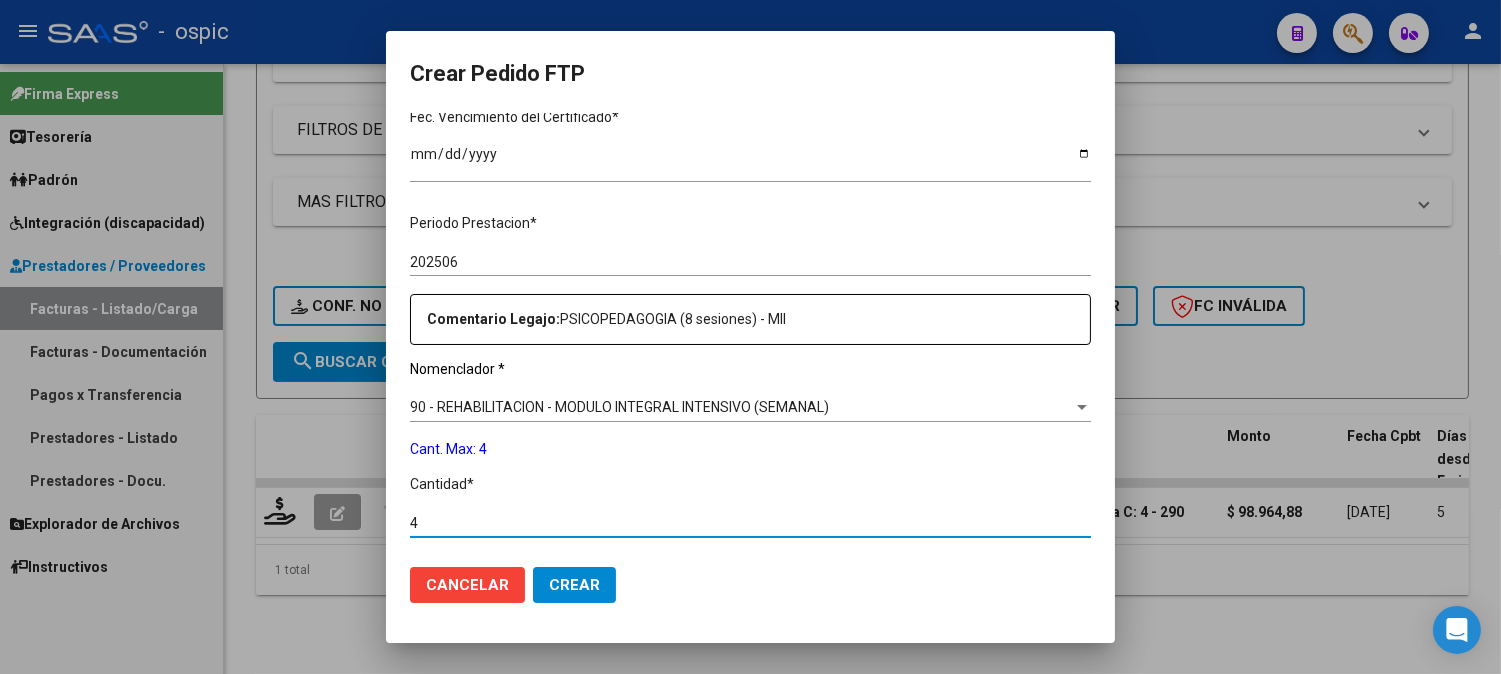 type on "4" 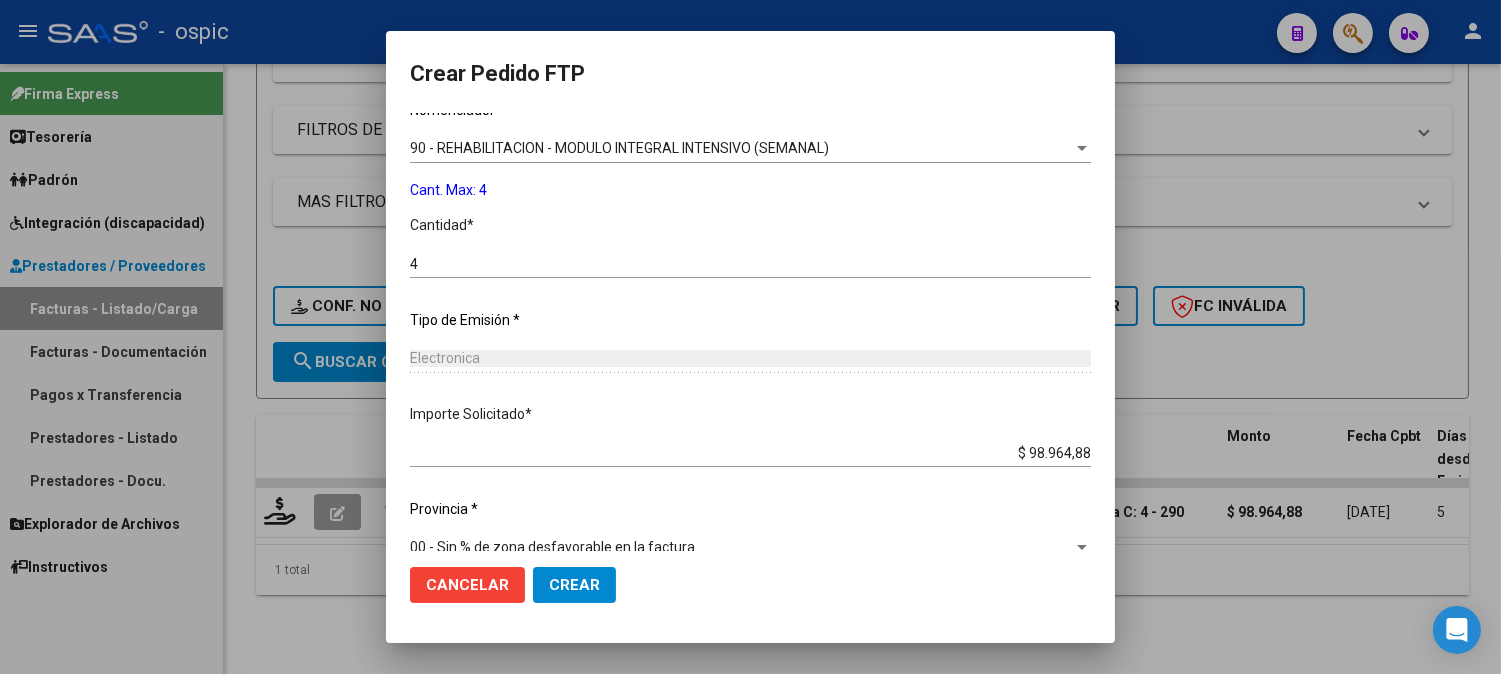 scroll, scrollTop: 773, scrollLeft: 0, axis: vertical 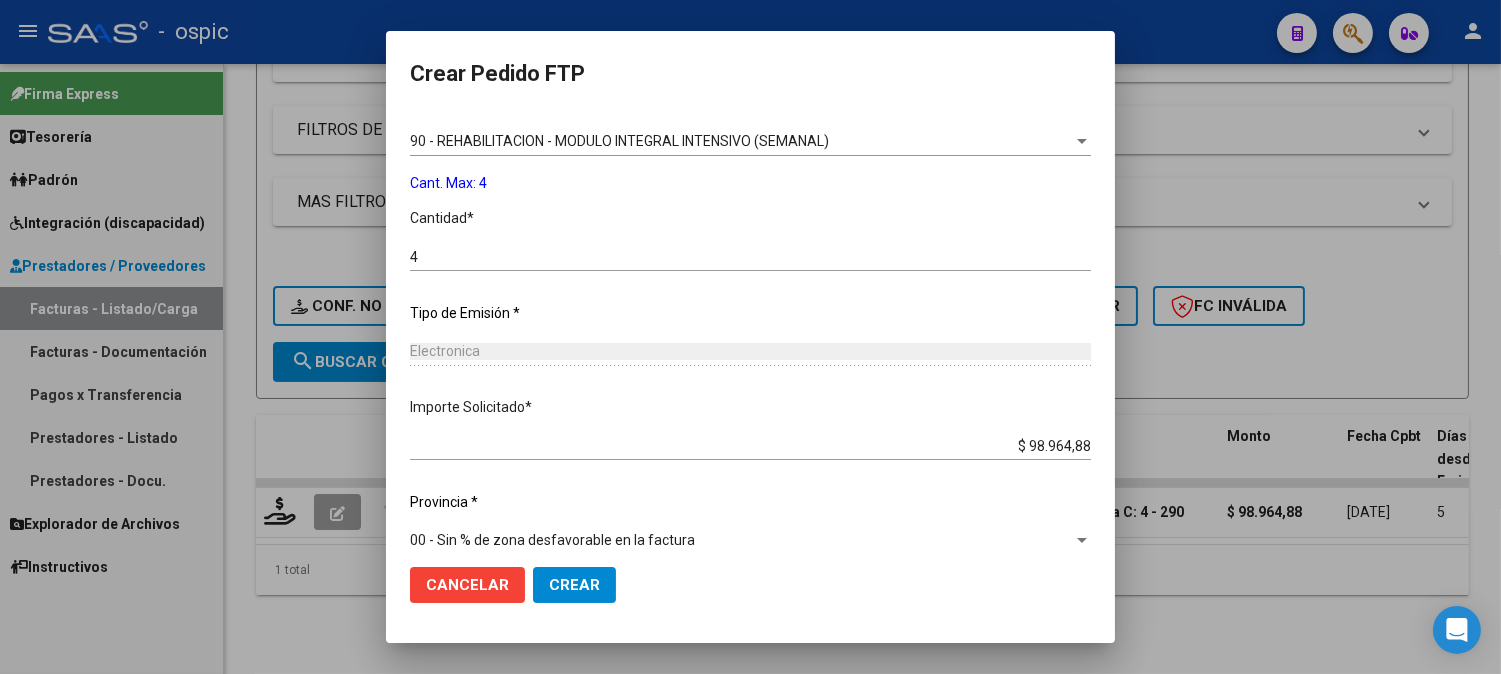 click on "Crear" 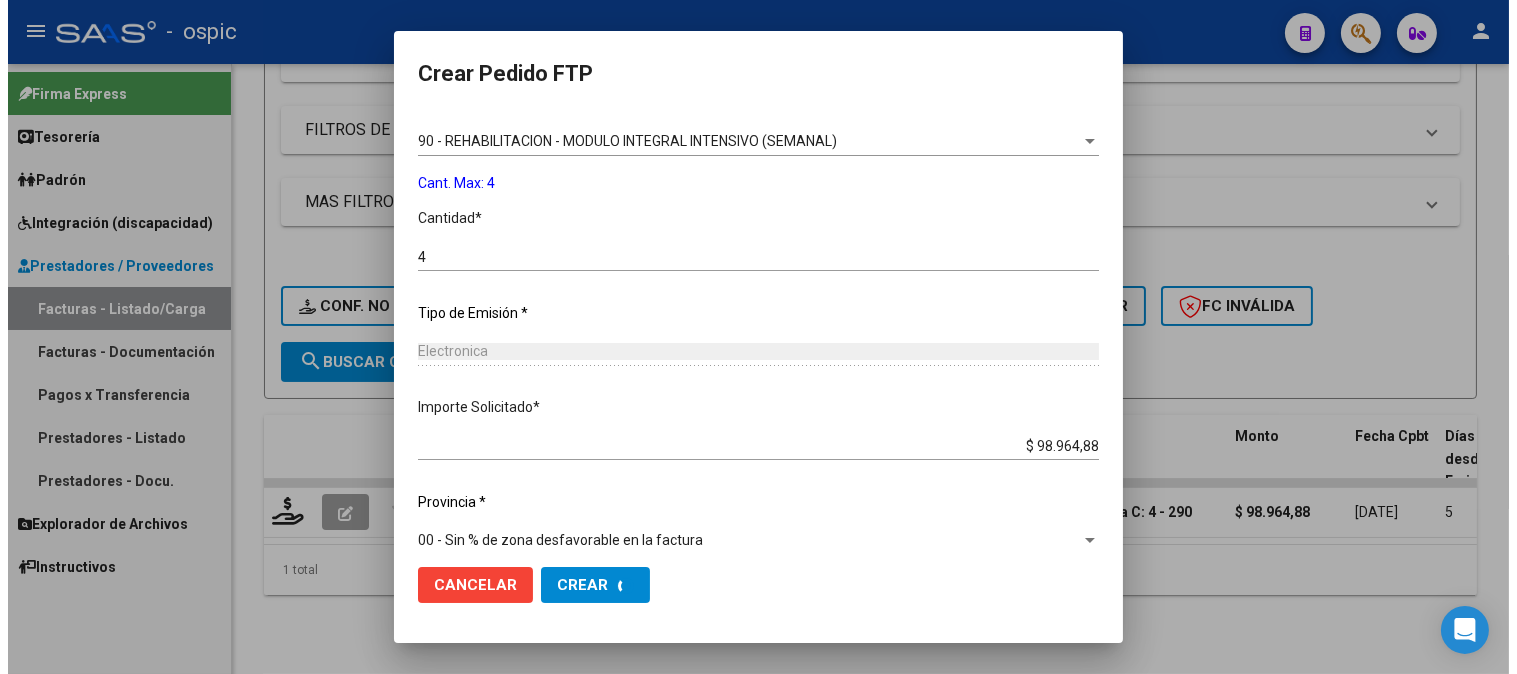 scroll, scrollTop: 0, scrollLeft: 0, axis: both 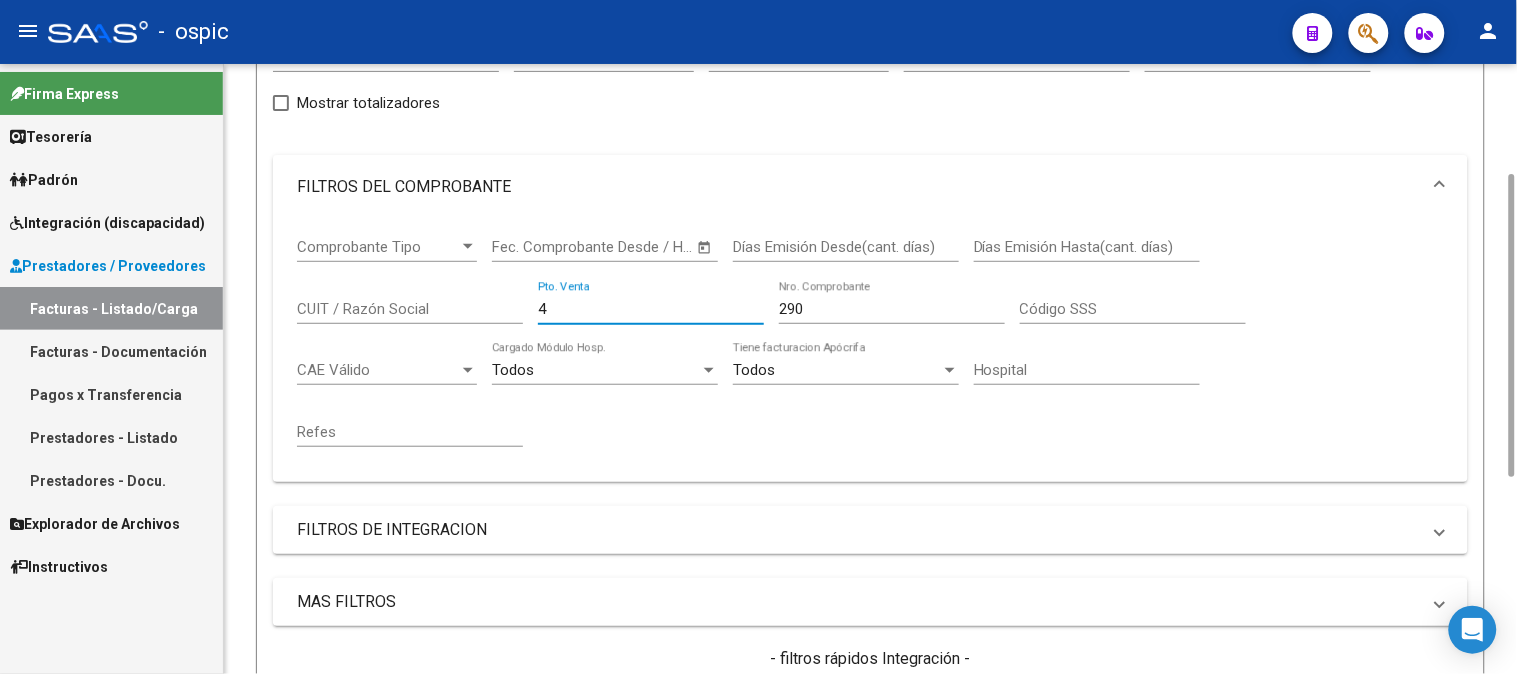 drag, startPoint x: 570, startPoint y: 317, endPoint x: 483, endPoint y: 315, distance: 87.02299 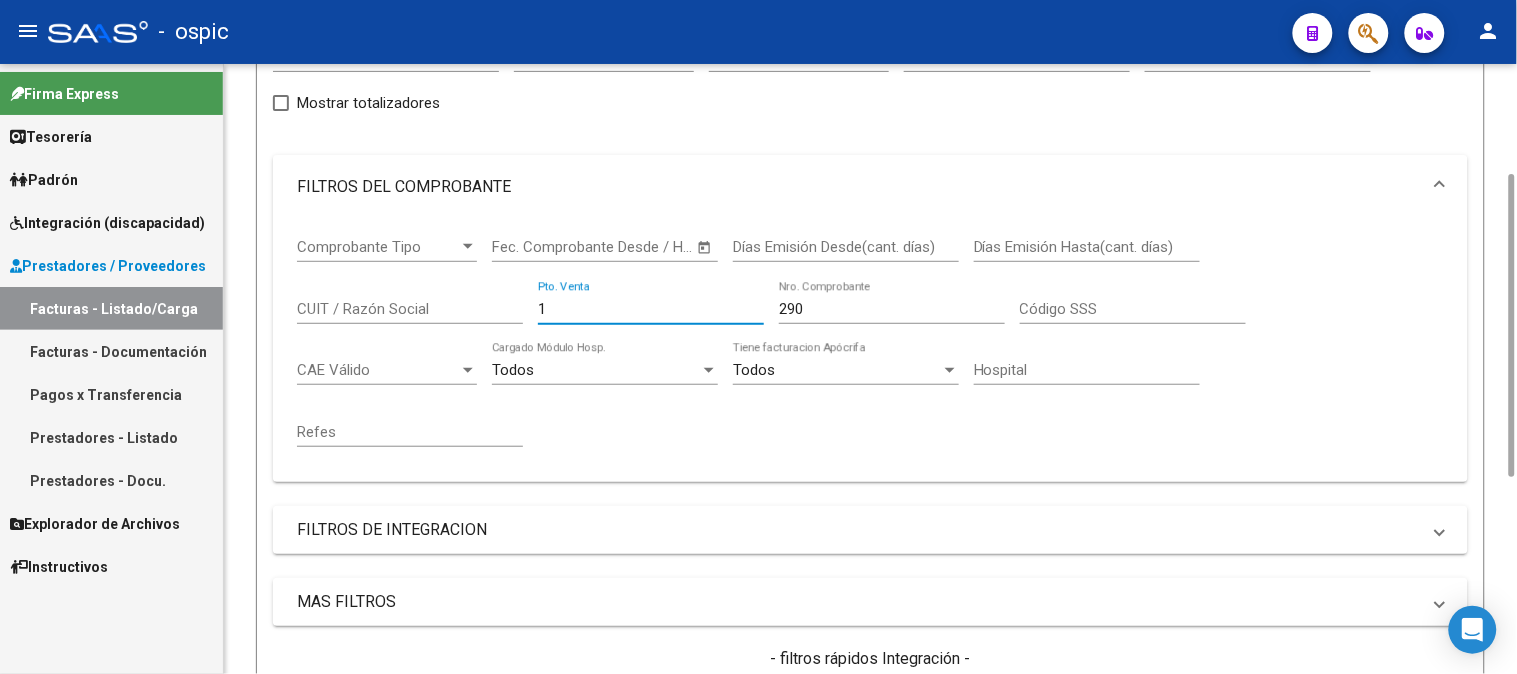 type on "1" 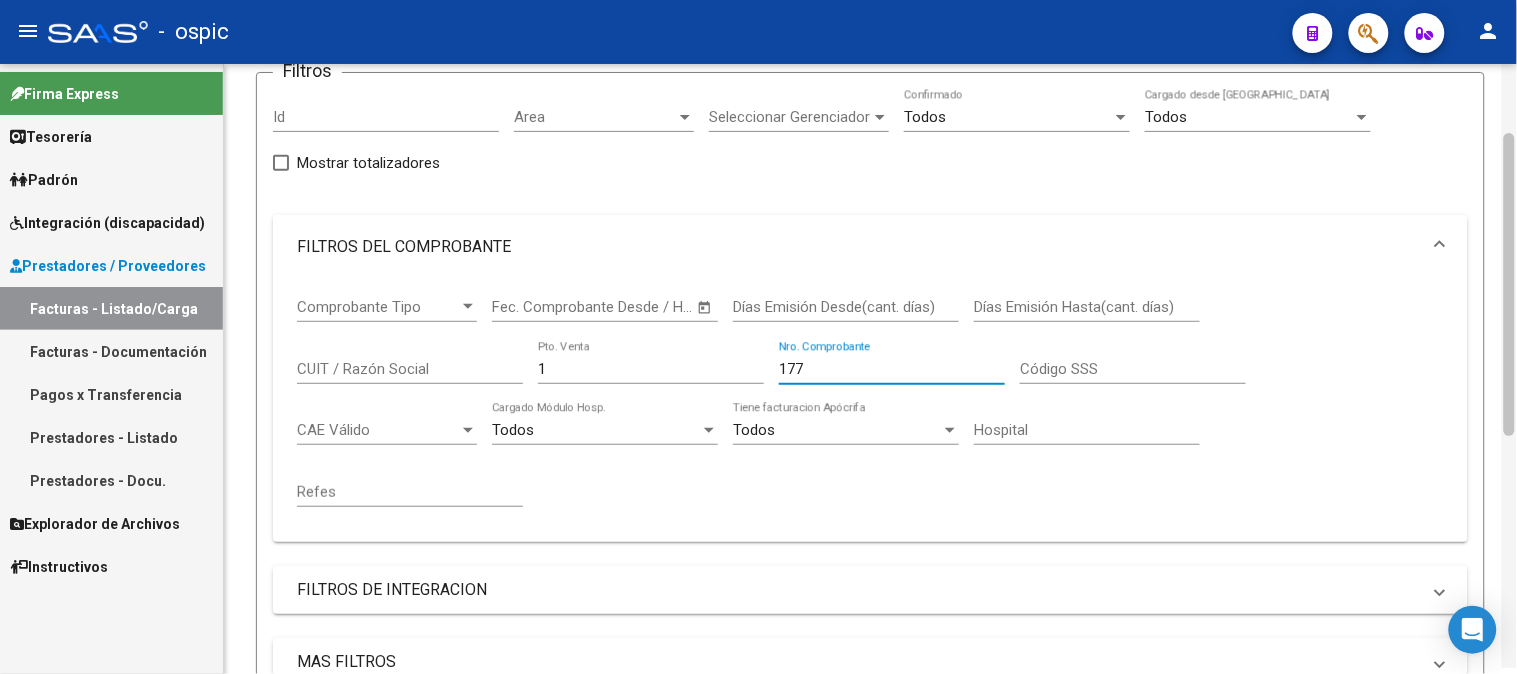 scroll, scrollTop: 145, scrollLeft: 0, axis: vertical 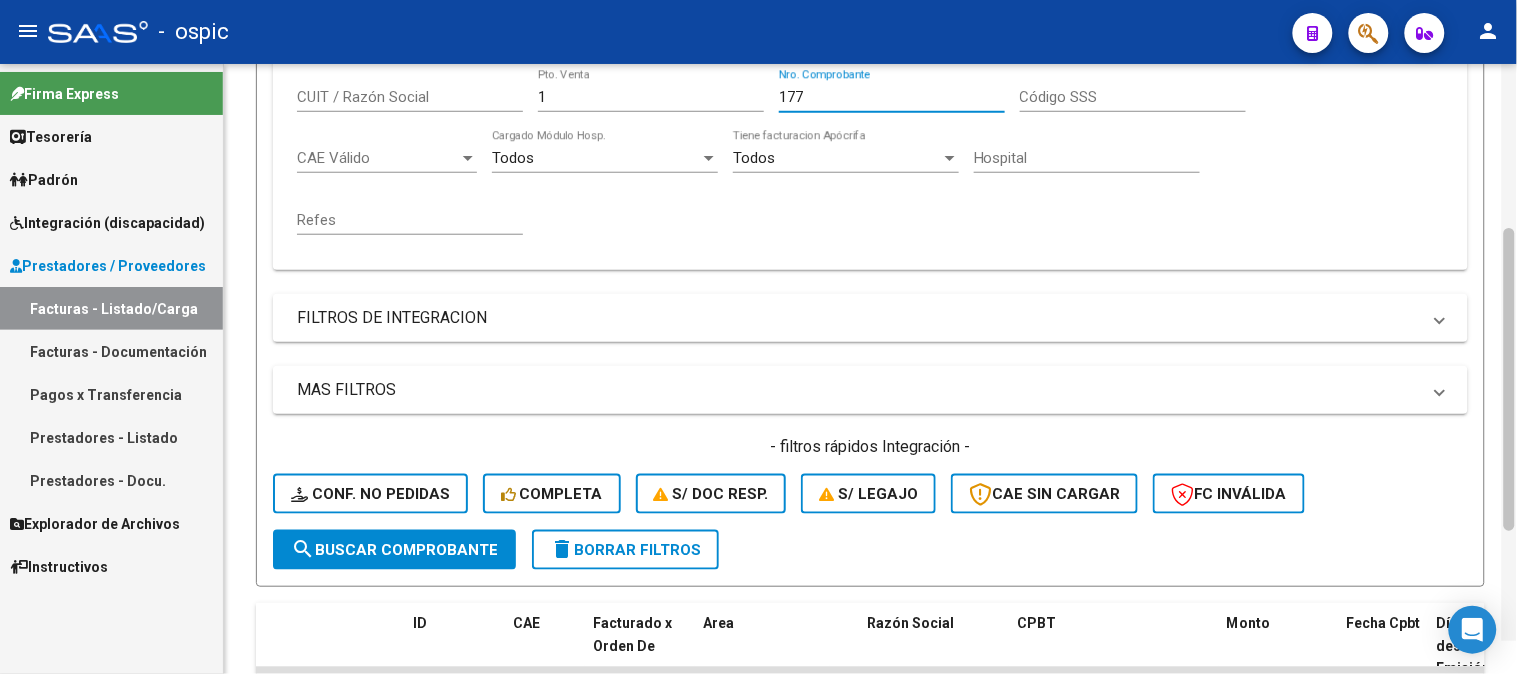 drag, startPoint x: 1512, startPoint y: 266, endPoint x: 1510, endPoint y: 376, distance: 110.01818 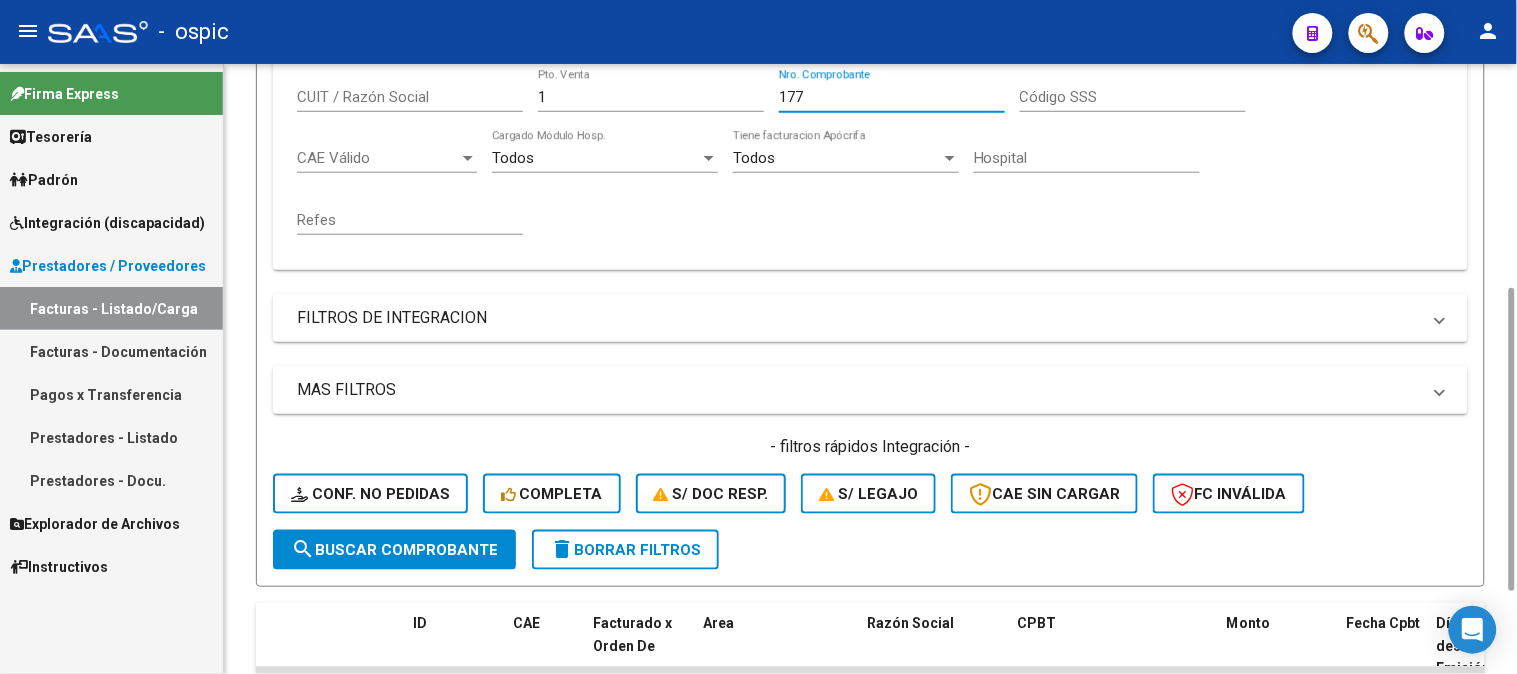 scroll, scrollTop: 440, scrollLeft: 0, axis: vertical 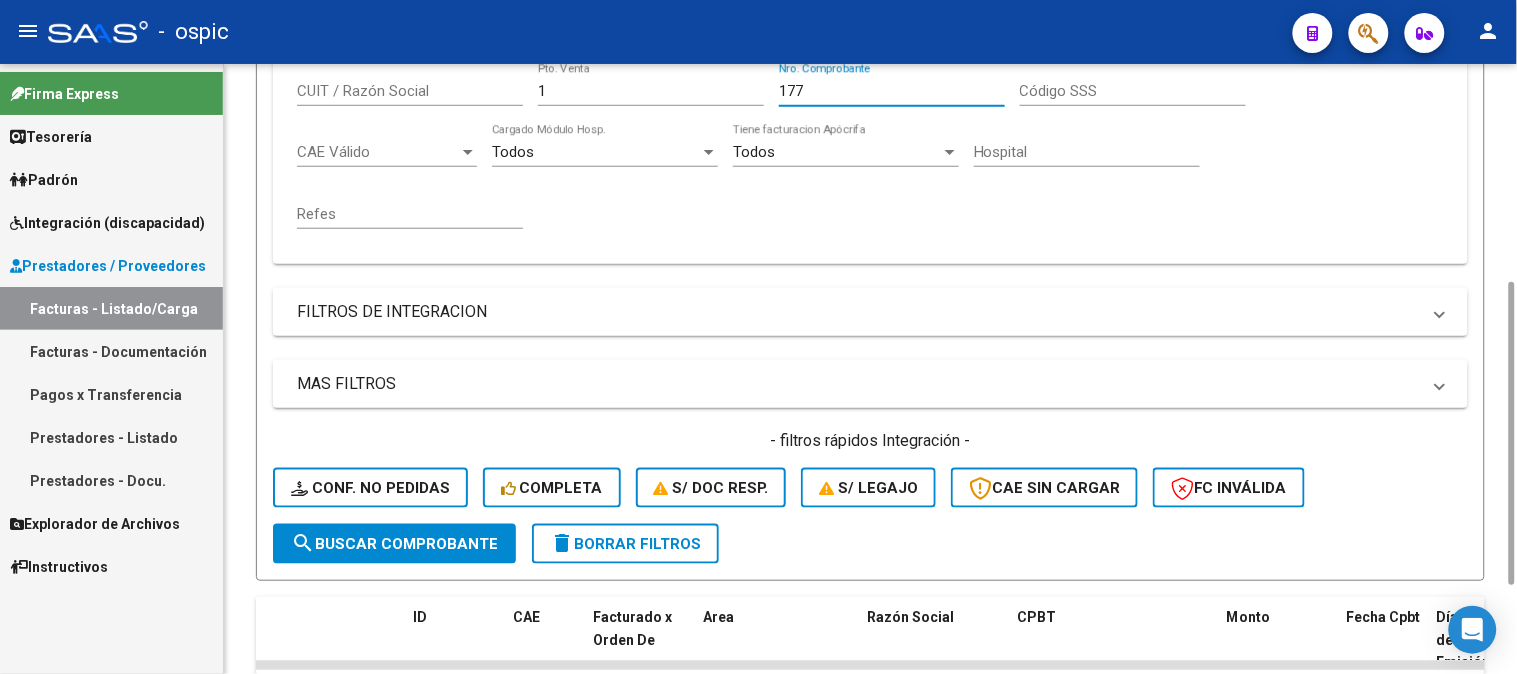 type on "177" 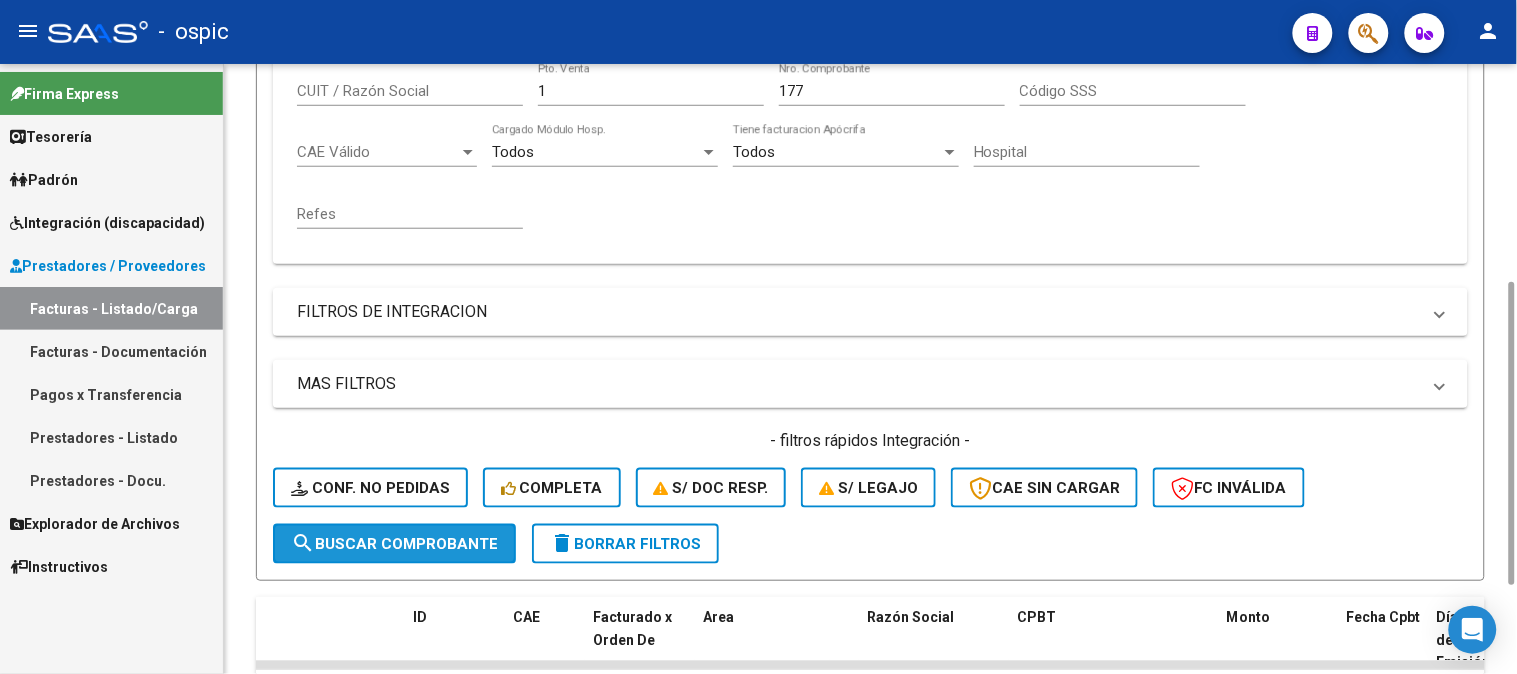 click on "search  Buscar Comprobante" 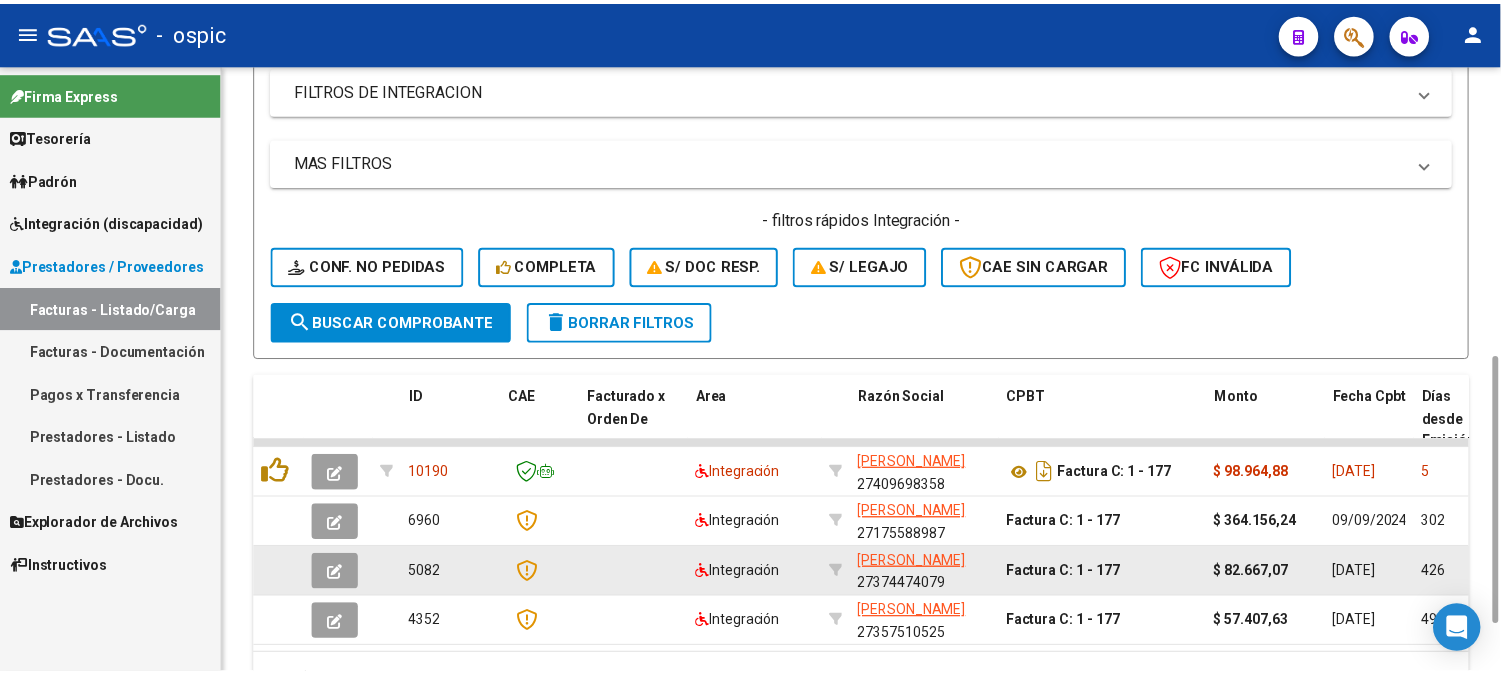 scroll, scrollTop: 772, scrollLeft: 0, axis: vertical 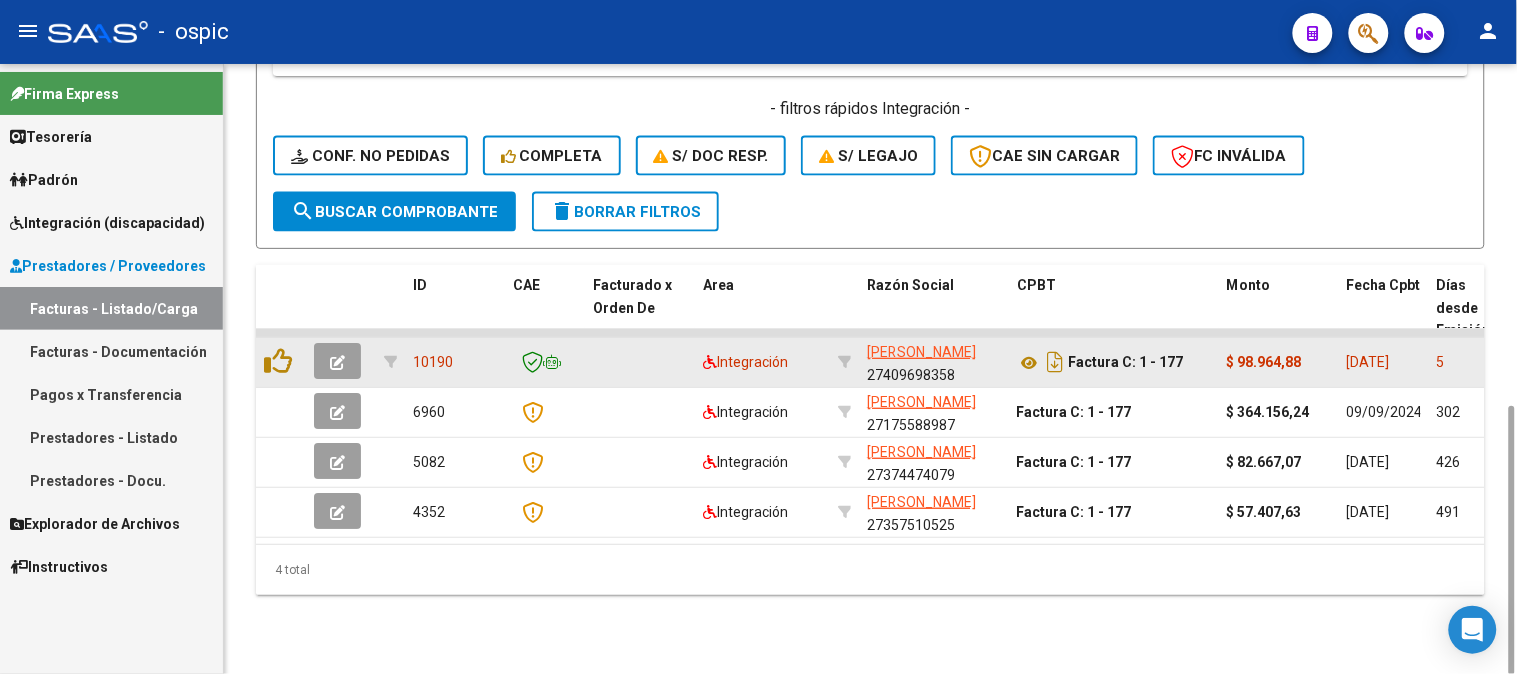 click 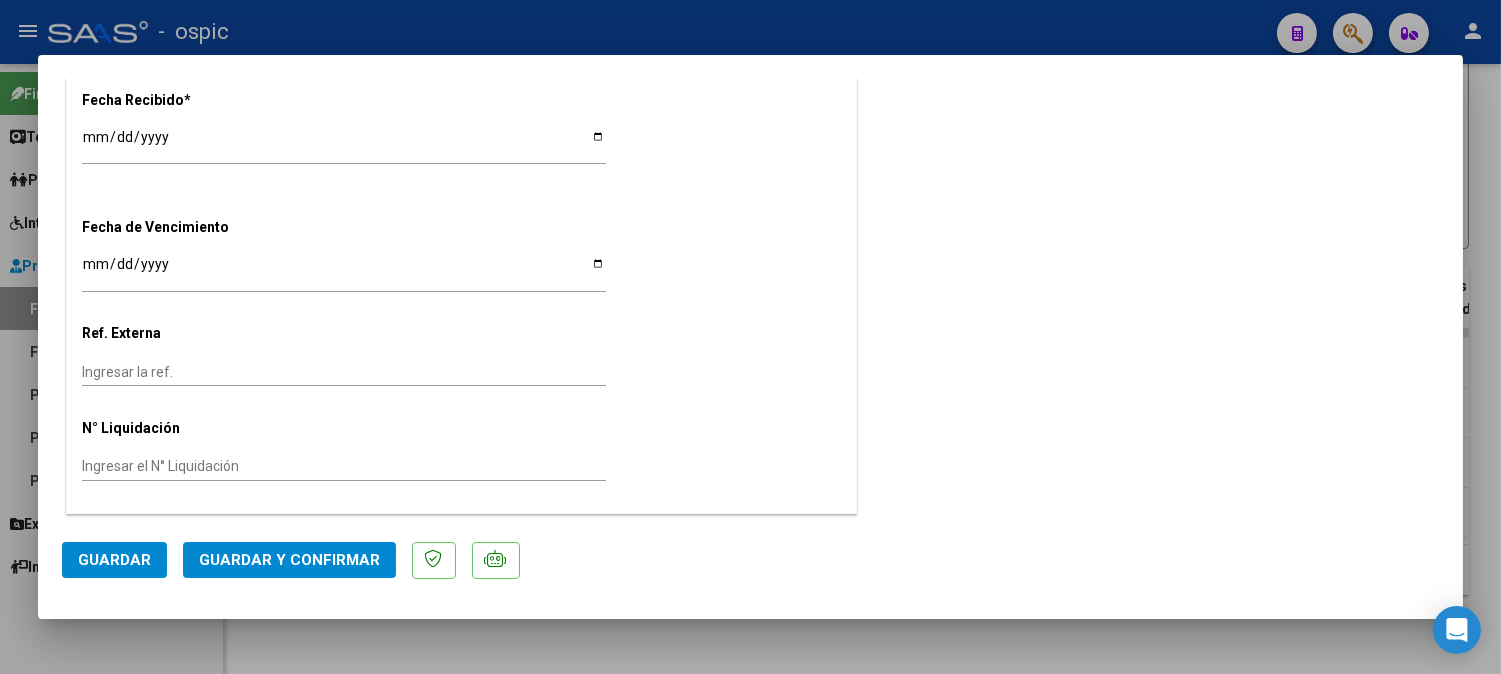 scroll, scrollTop: 0, scrollLeft: 0, axis: both 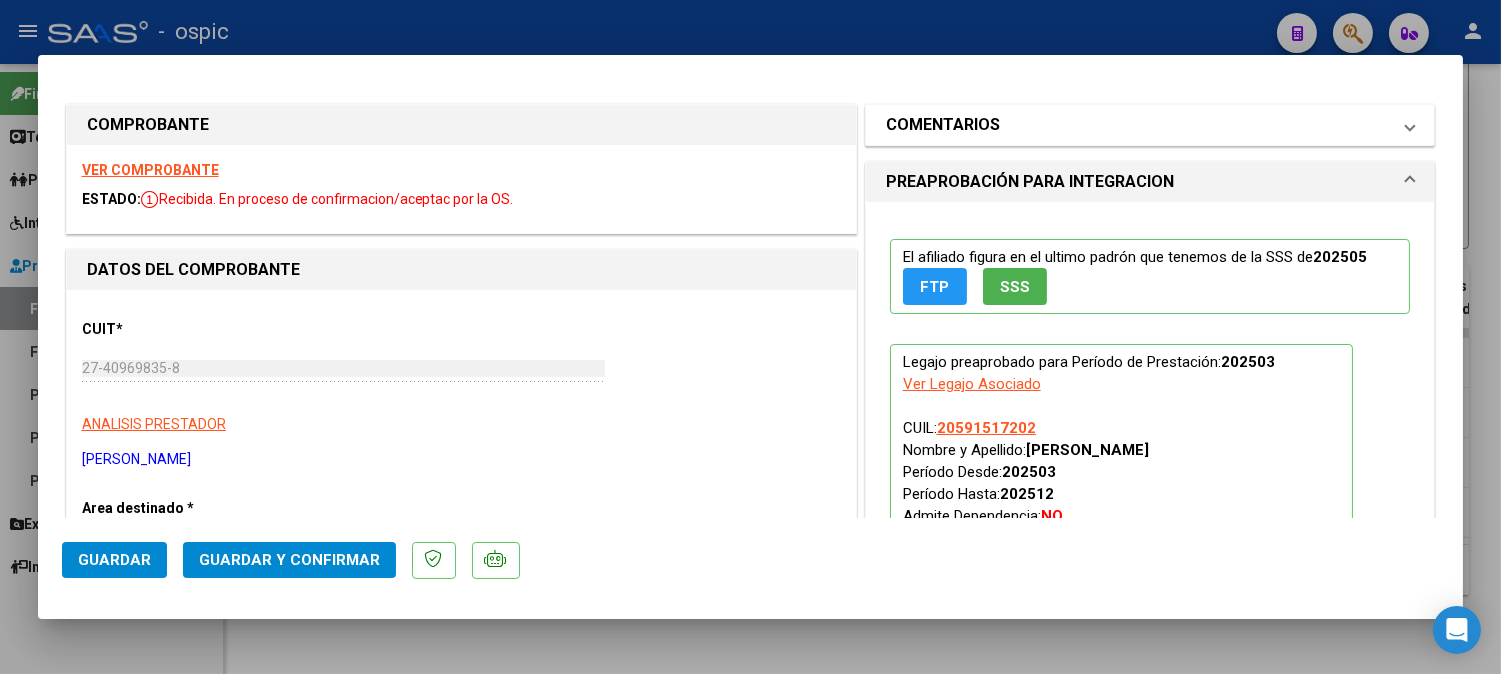 click on "COMENTARIOS" at bounding box center (1150, 125) 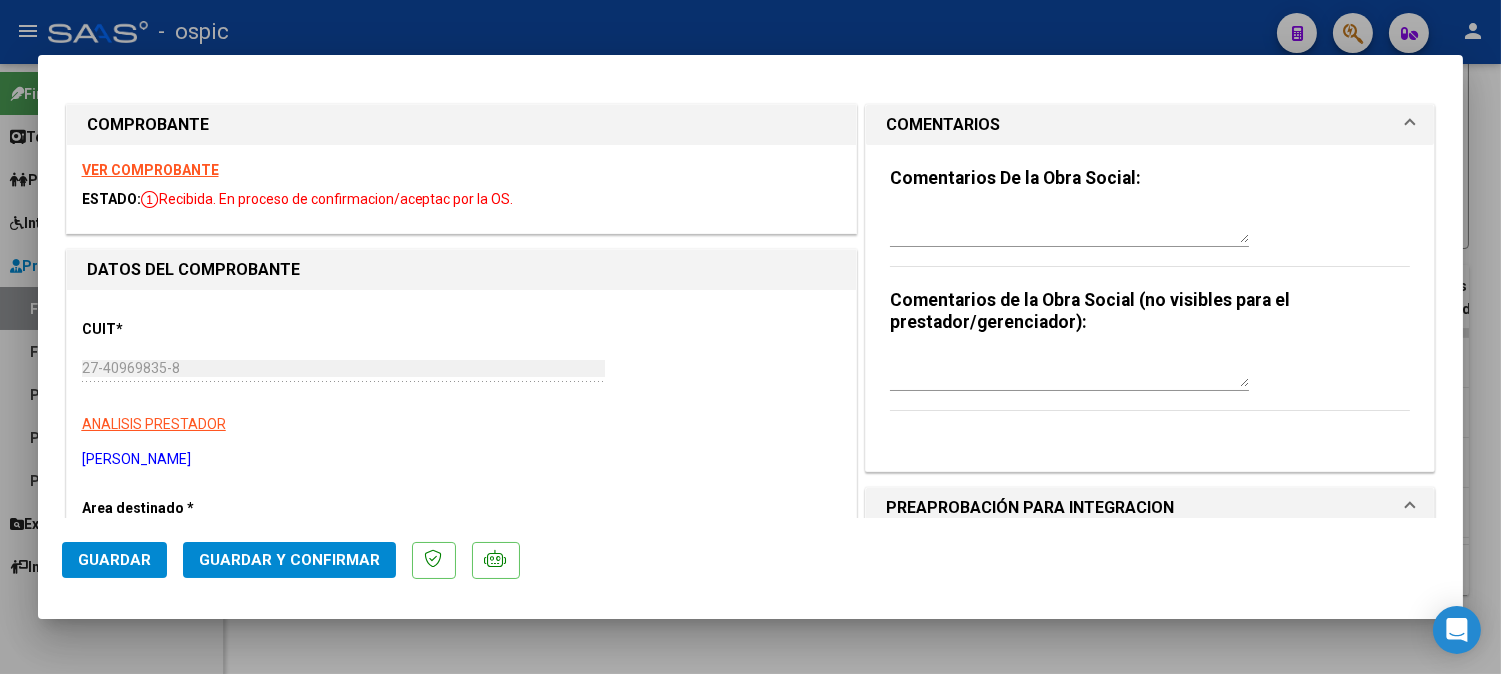 drag, startPoint x: 934, startPoint y: 228, endPoint x: 1022, endPoint y: 166, distance: 107.647575 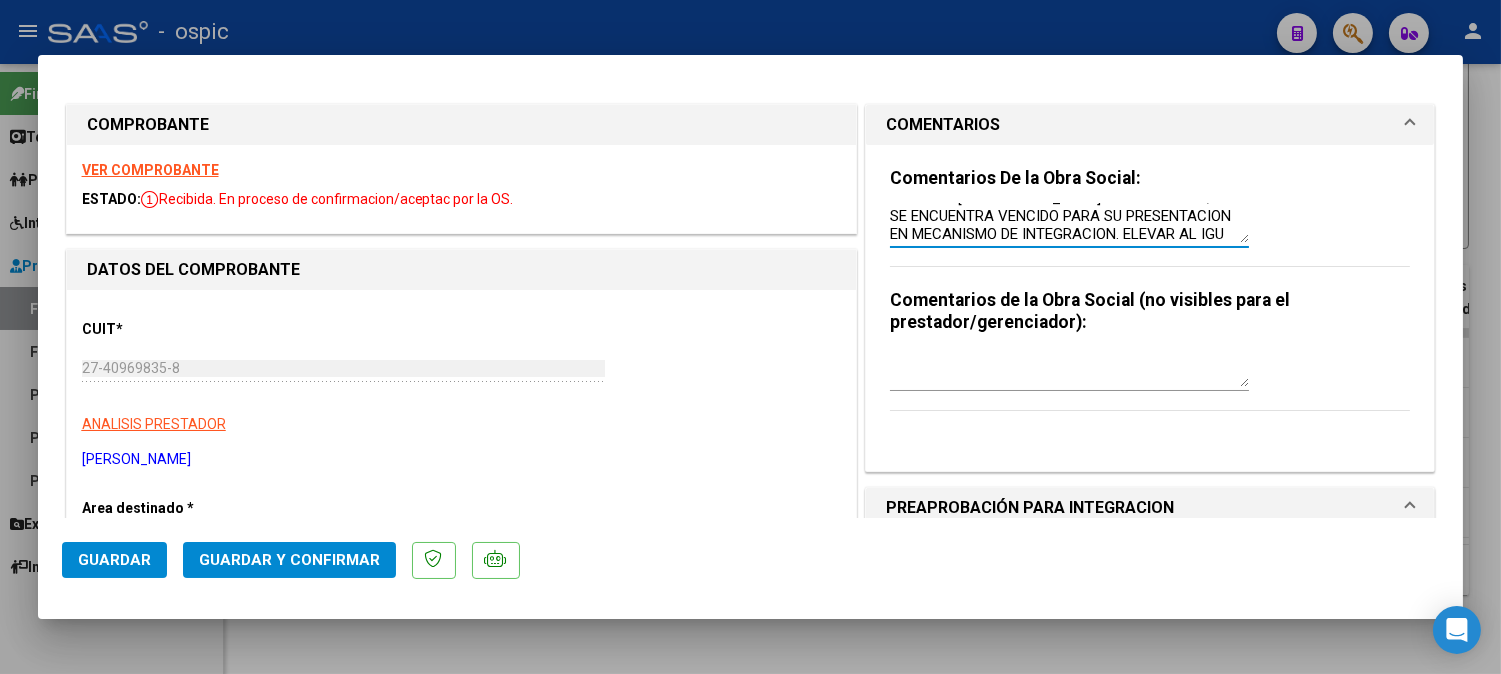 scroll, scrollTop: 34, scrollLeft: 0, axis: vertical 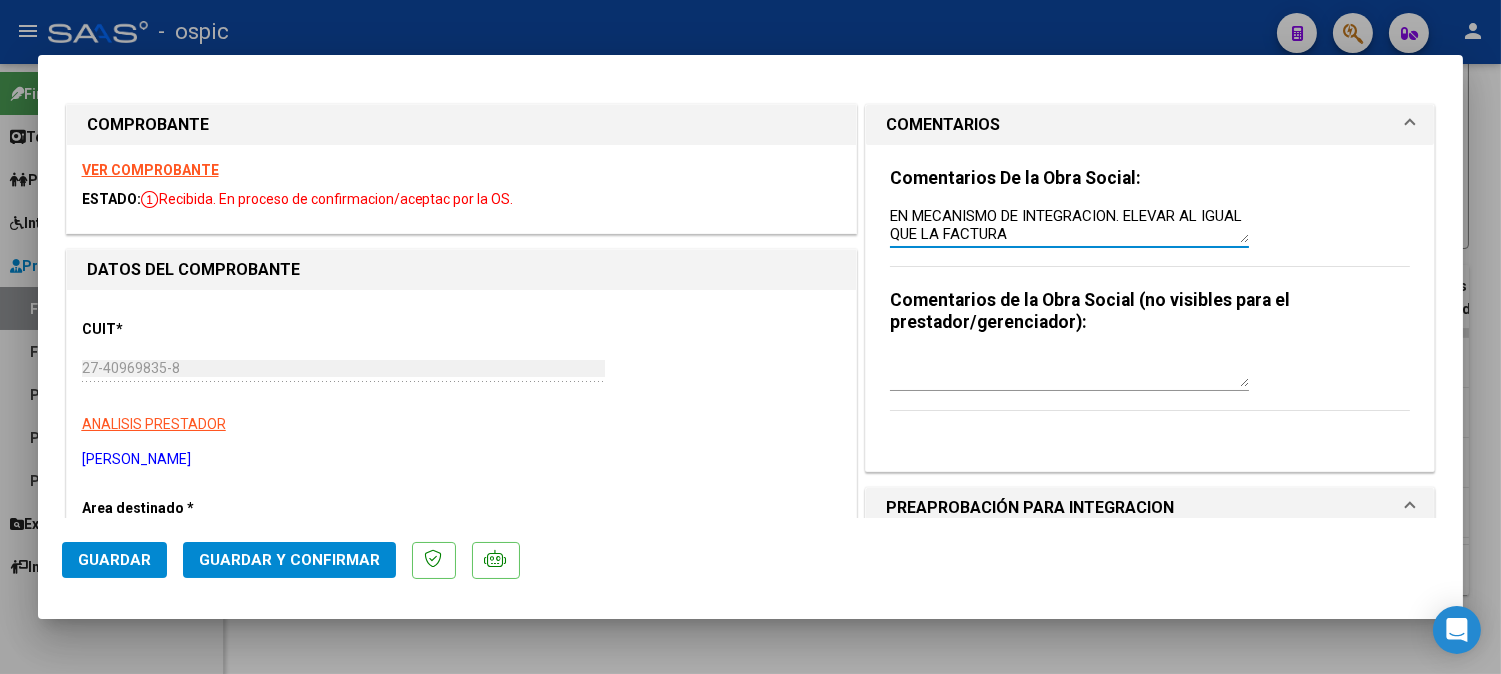 click on "SOLICITO NC. EL PERIODO 03/2025 SE ENCUENTRA VENCIDO PARA SU PRESENTACION EN MECANISMO DE INTEGRACION. ELEVAR AL IGUAL QUE LA FACTURA" at bounding box center (1069, 223) 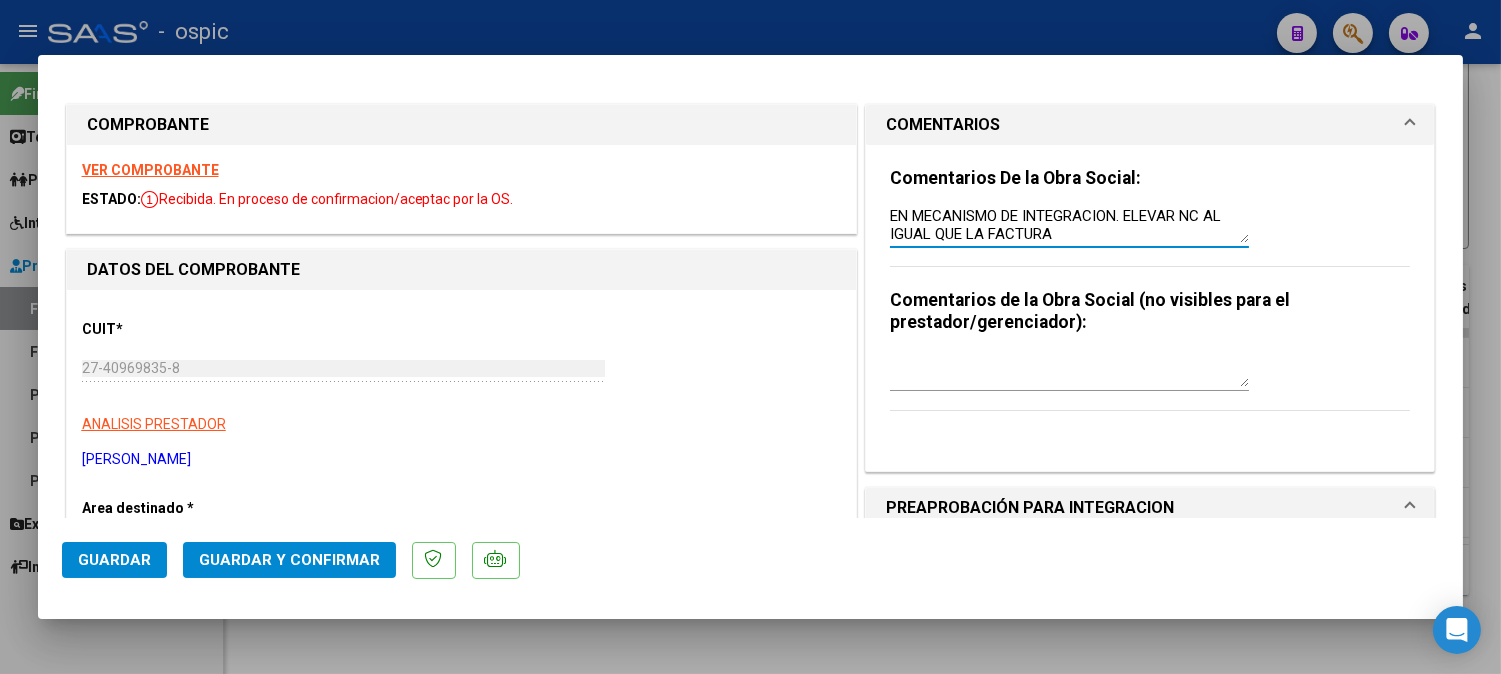 click on "SOLICITO NC. EL PERIODO 03/2025 SE ENCUENTRA VENCIDO PARA SU PRESENTACION EN MECANISMO DE INTEGRACION. ELEVAR NC AL IGUAL QUE LA FACTURA" at bounding box center [1069, 223] 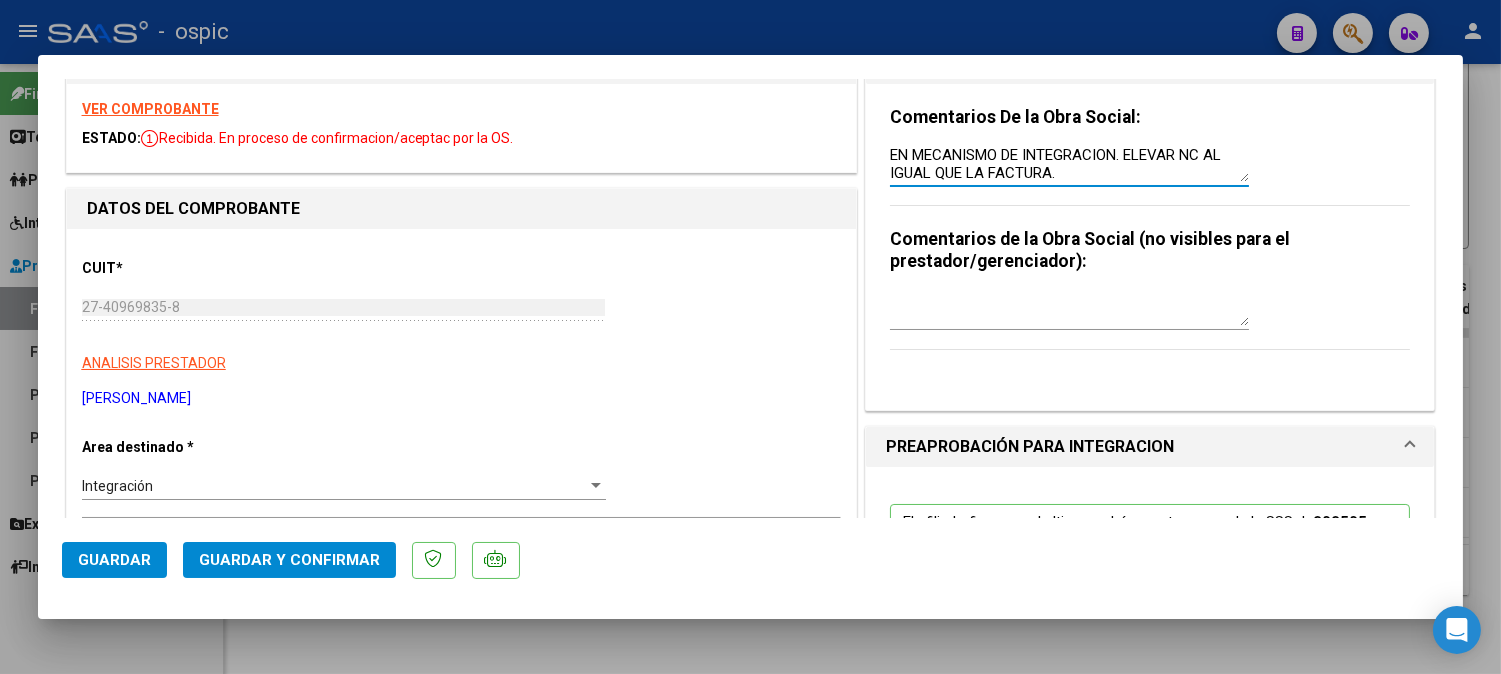 scroll, scrollTop: 111, scrollLeft: 0, axis: vertical 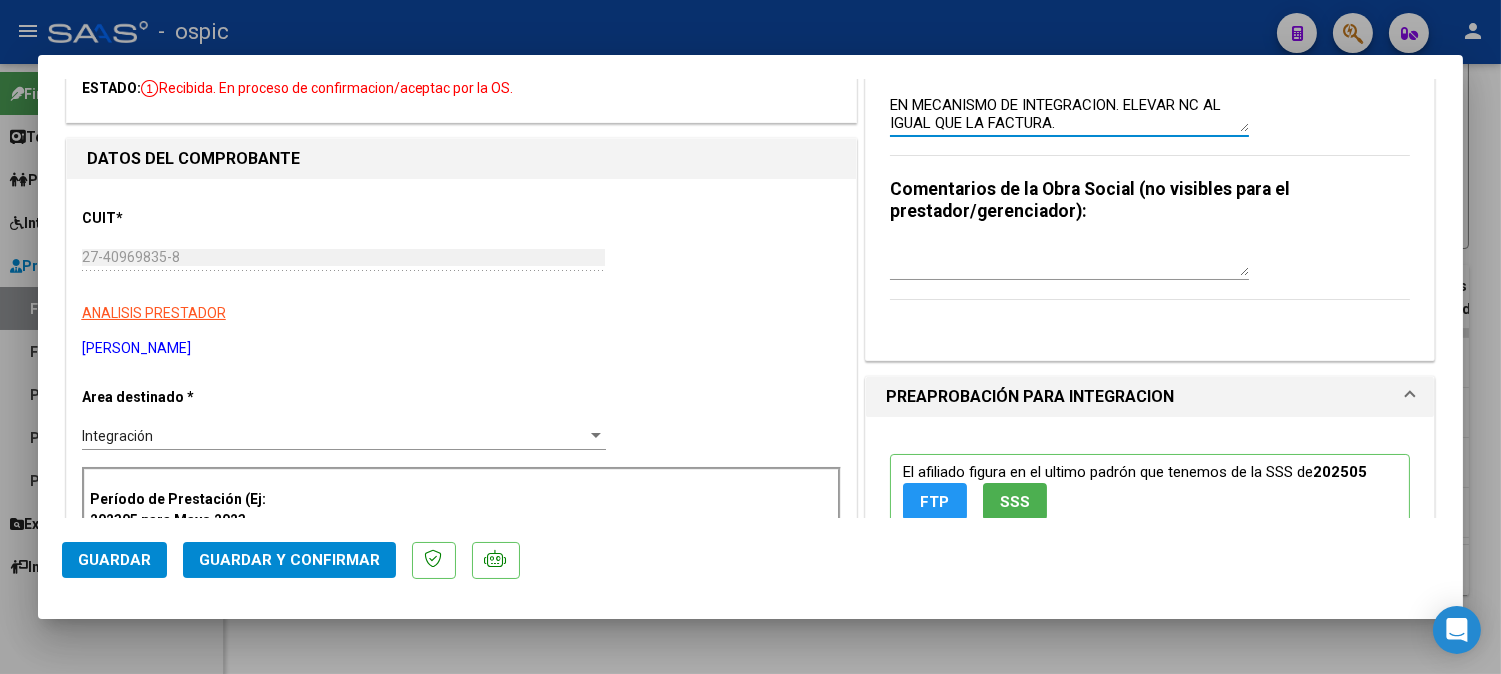 type on "SOLICITO NC. EL PERIODO 03/2025 SE ENCUENTRA VENCIDO PARA SU PRESENTACION EN MECANISMO DE INTEGRACION. ELEVAR NC AL IGUAL QUE LA FACTURA." 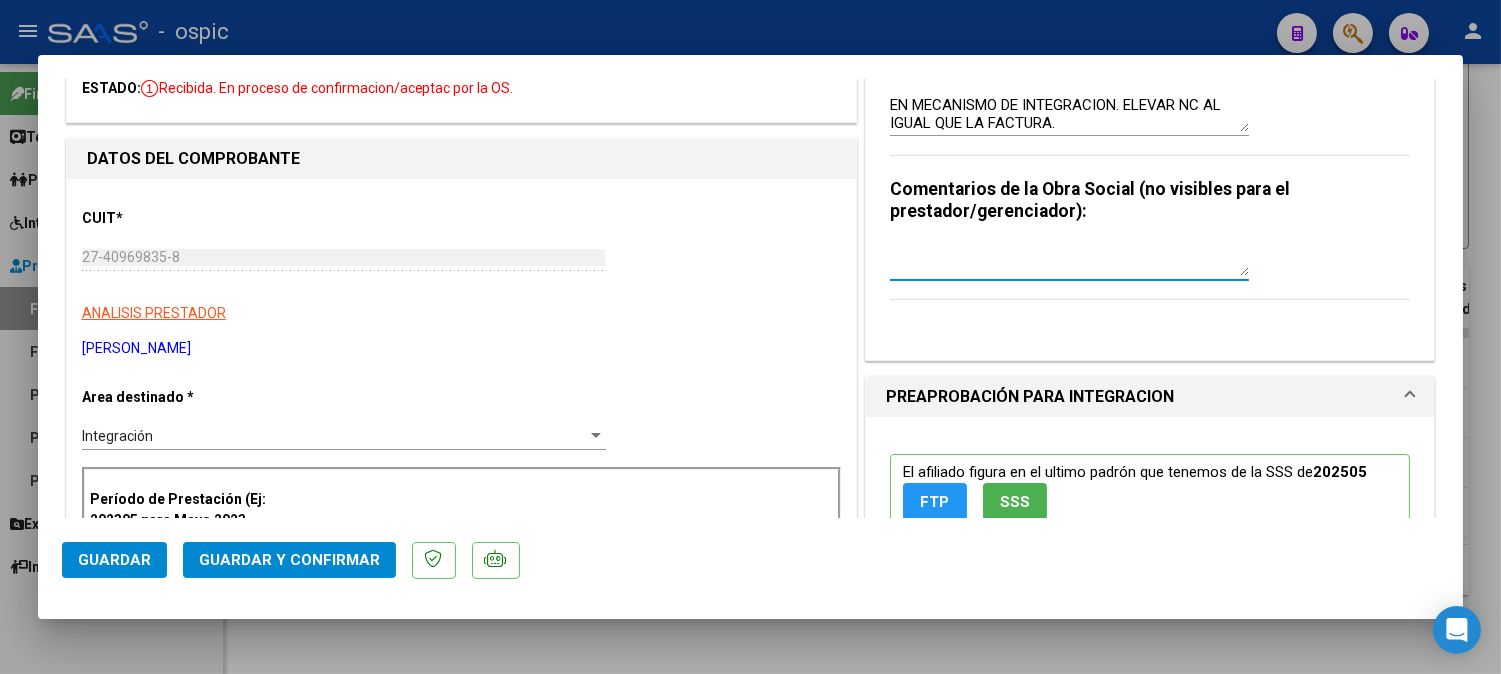 click at bounding box center [1069, 256] 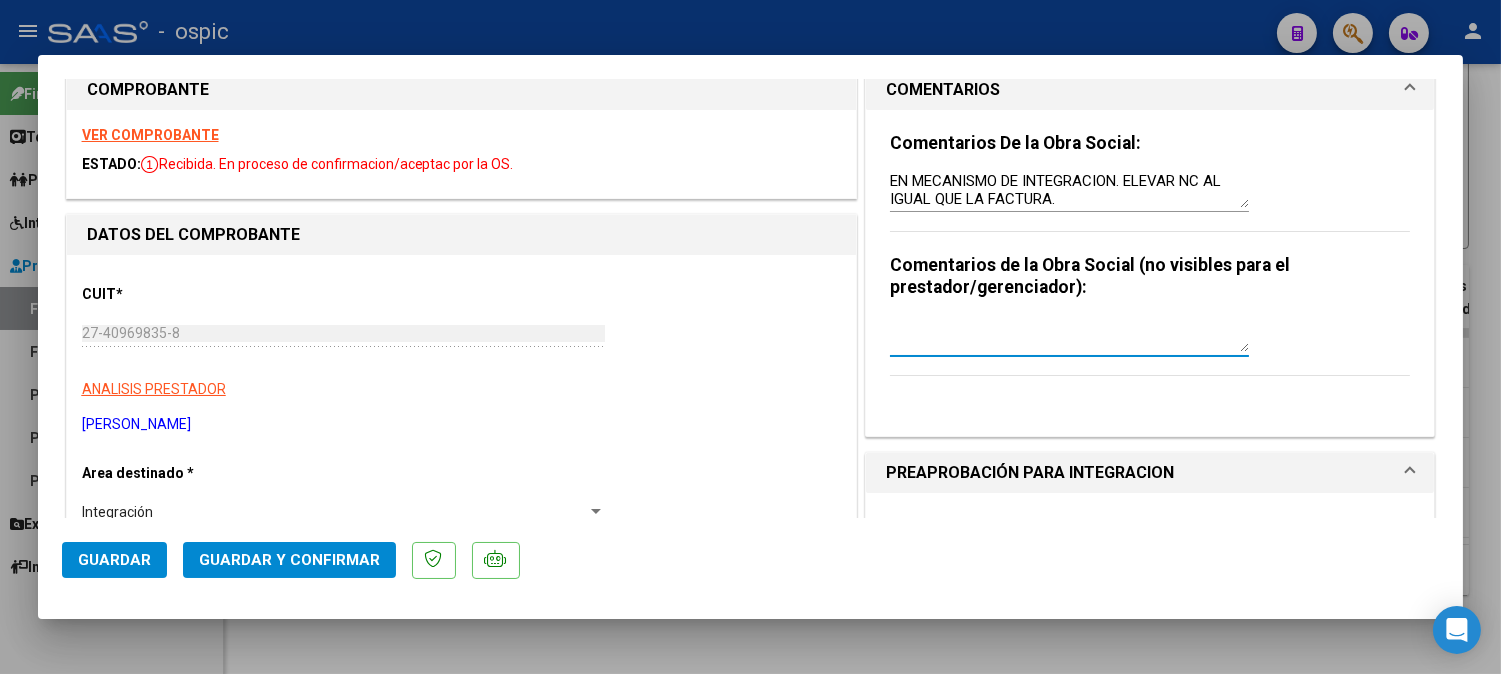 scroll, scrollTop: 0, scrollLeft: 0, axis: both 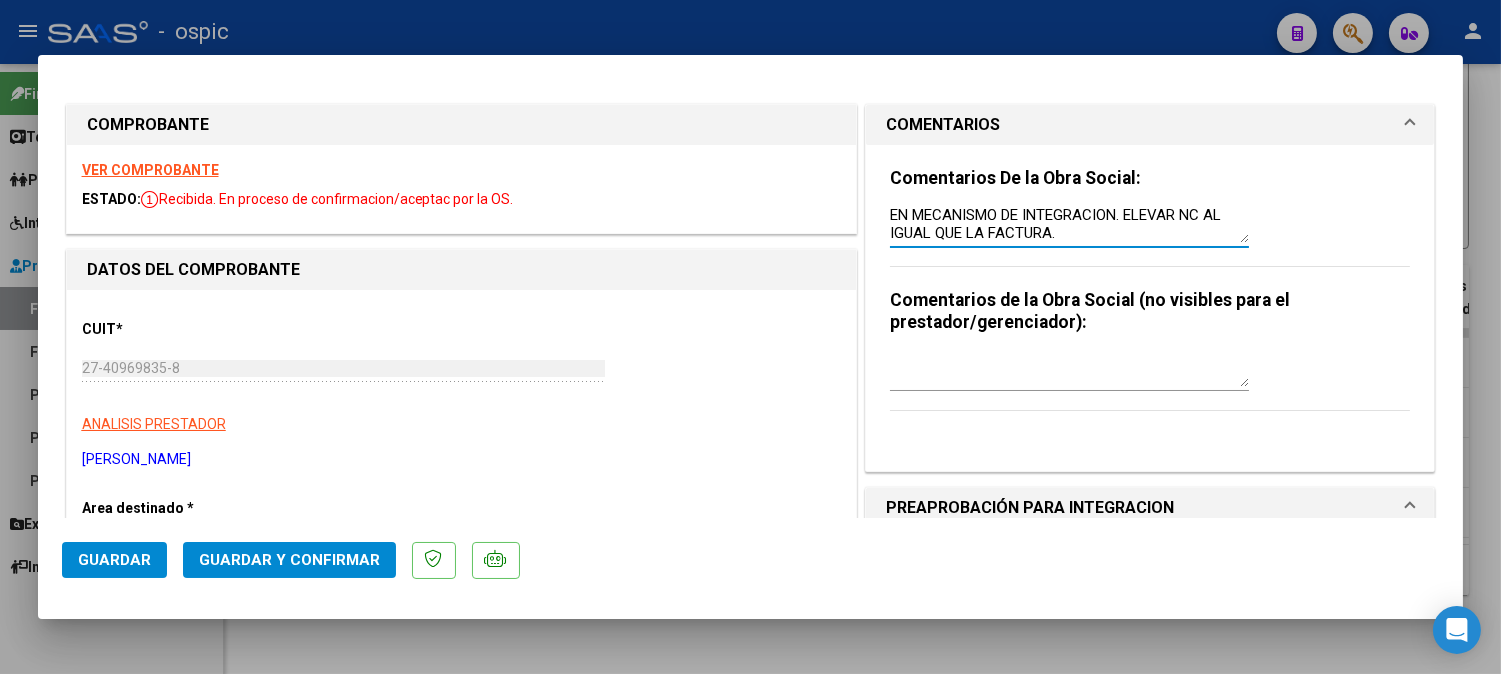 drag, startPoint x: 883, startPoint y: 214, endPoint x: 1131, endPoint y: 271, distance: 254.46611 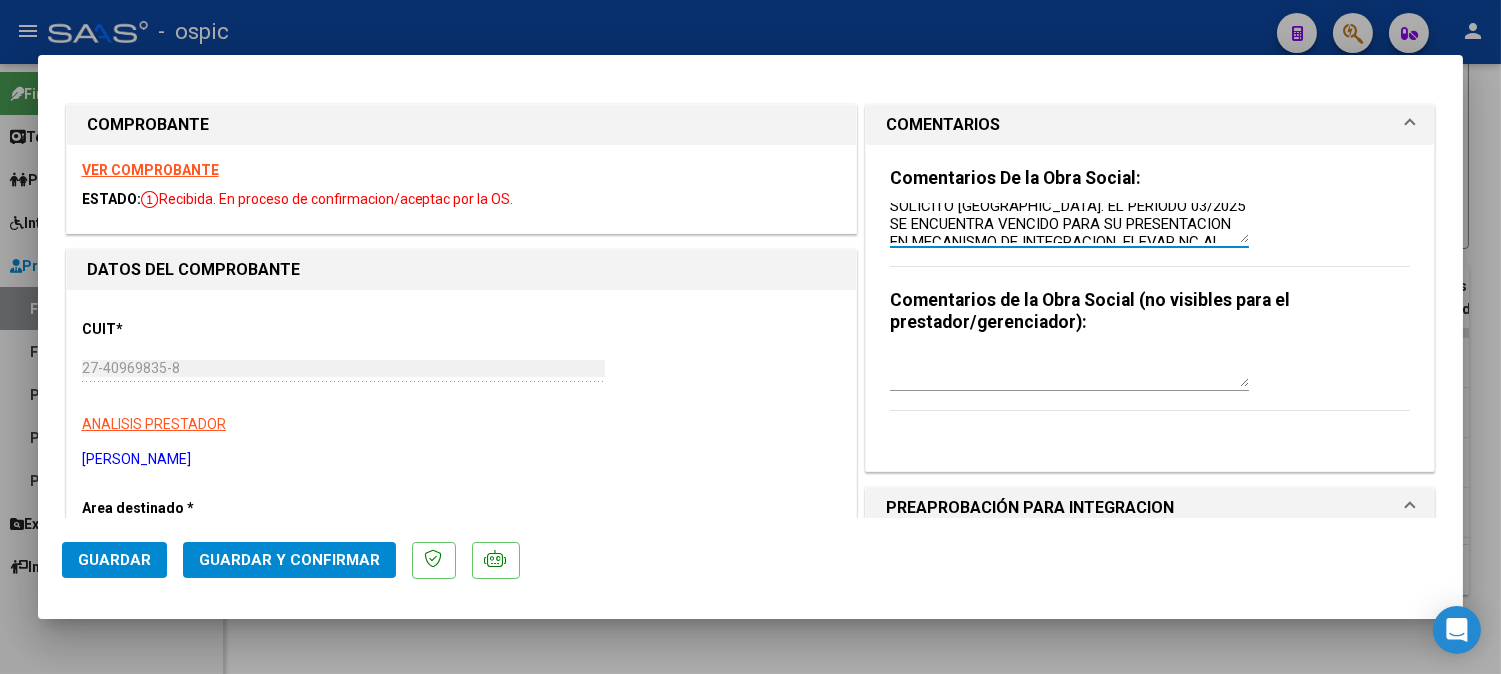 scroll, scrollTop: 0, scrollLeft: 0, axis: both 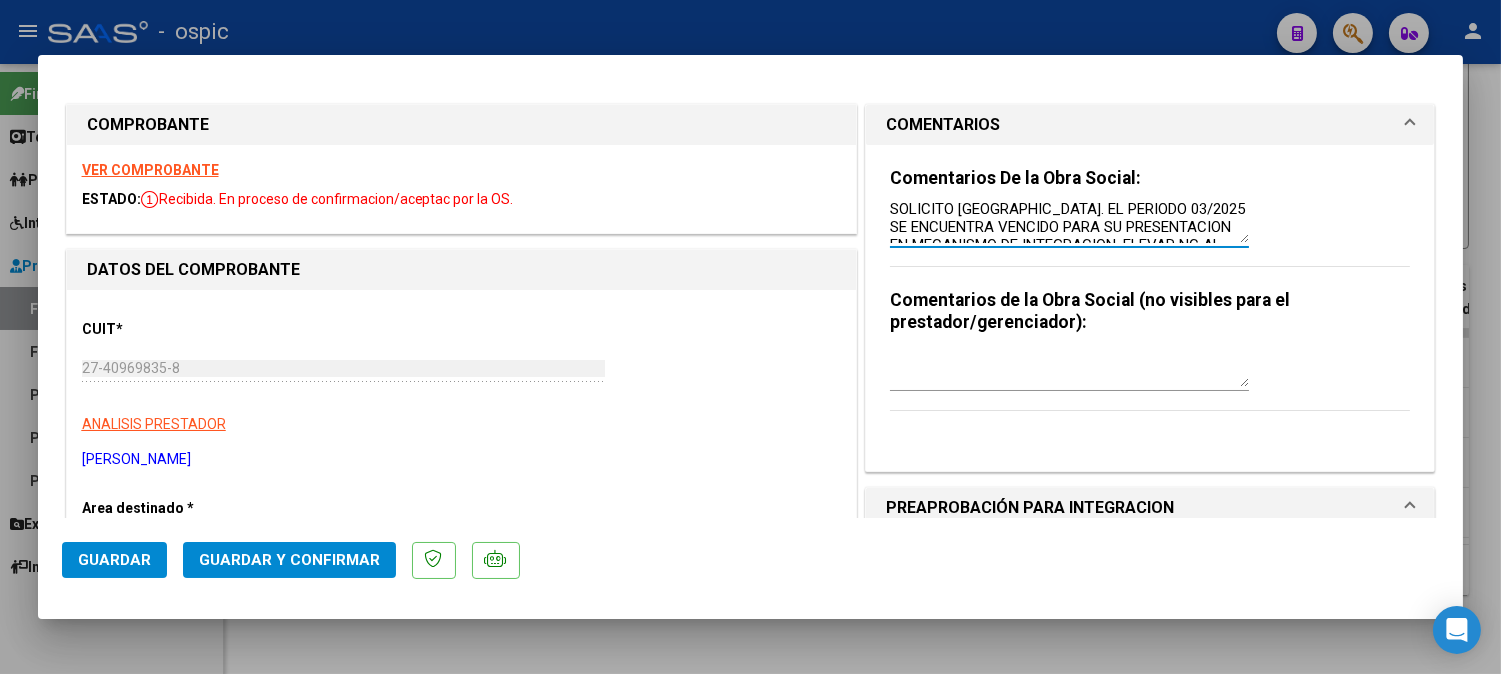 drag, startPoint x: 881, startPoint y: 212, endPoint x: 1111, endPoint y: 228, distance: 230.55585 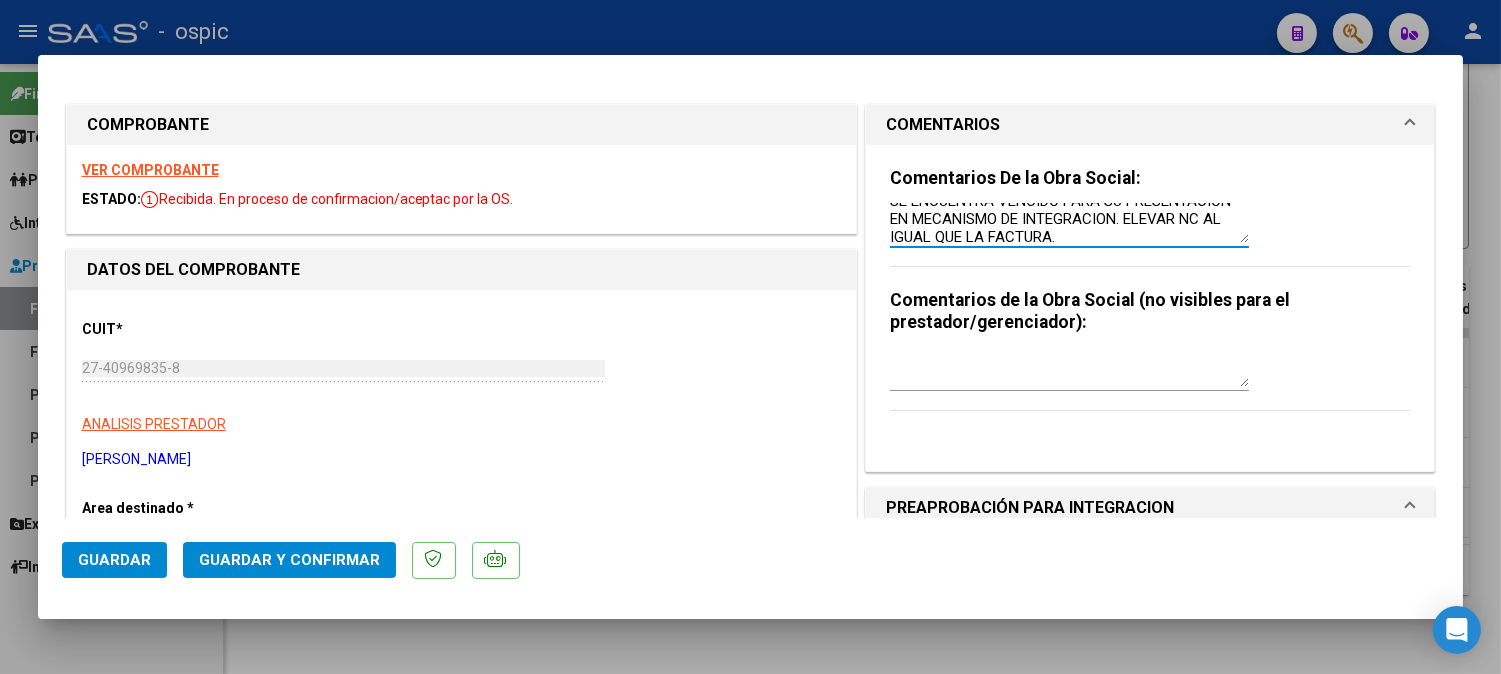 scroll, scrollTop: 35, scrollLeft: 0, axis: vertical 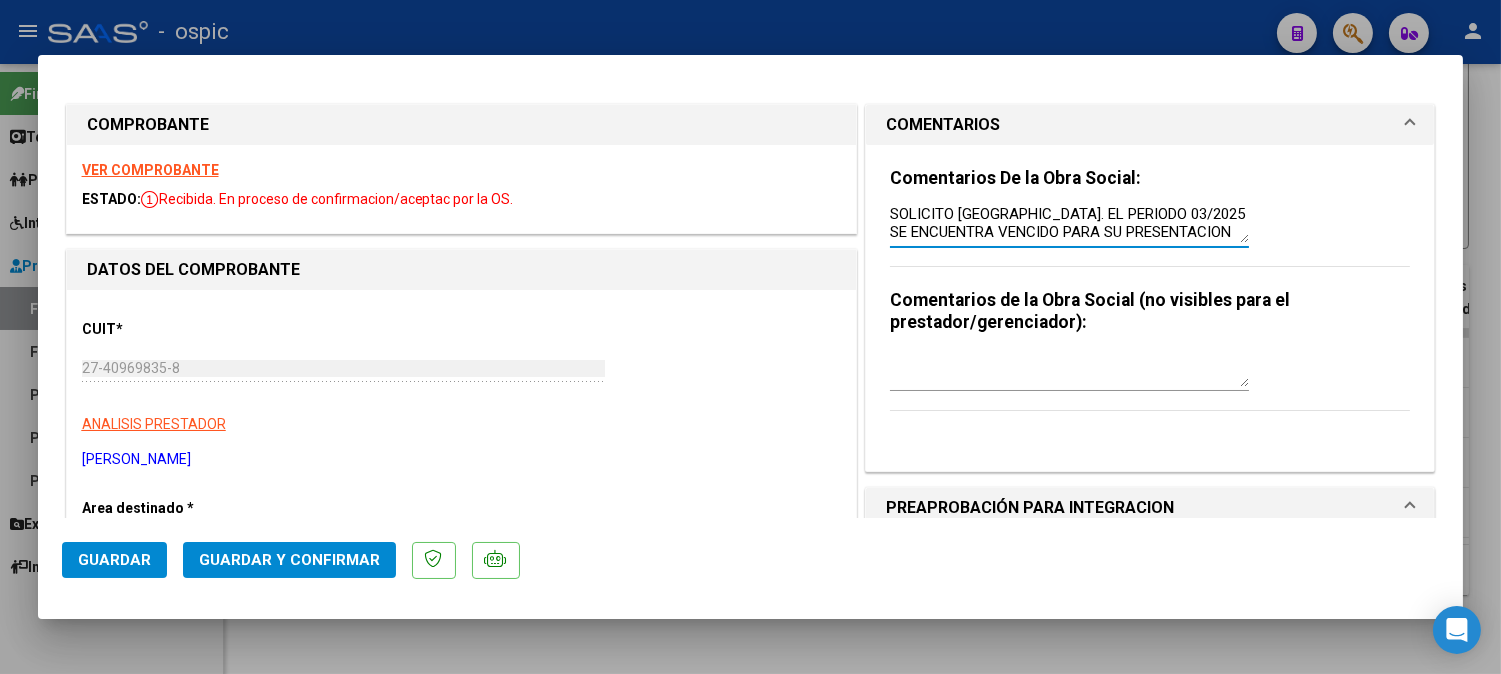 drag, startPoint x: 1115, startPoint y: 215, endPoint x: 797, endPoint y: 201, distance: 318.308 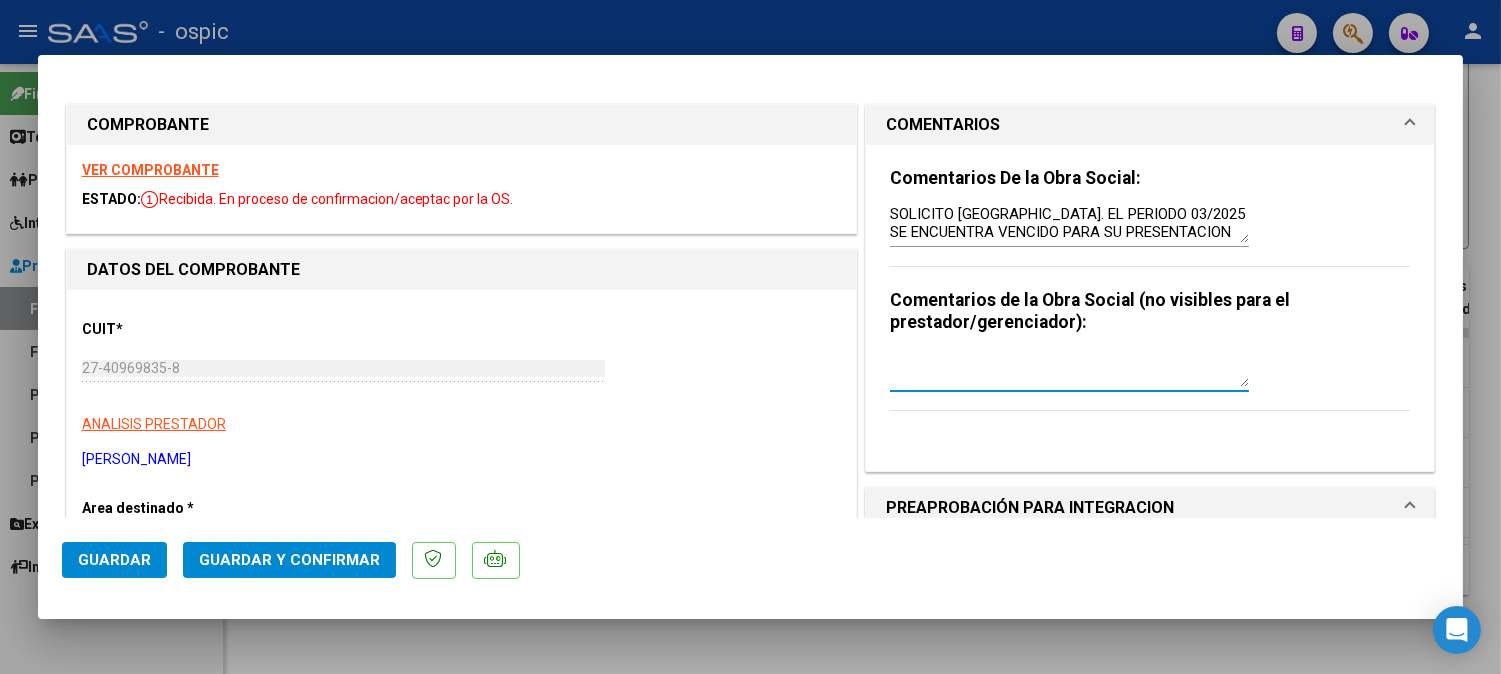paste on "SOLICITO NC. EL PERIODO 03/2025 SE ENCUENTRA VENCIDO PARA SU PRESENTACION EN MECANISMO DE INTEGRACION" 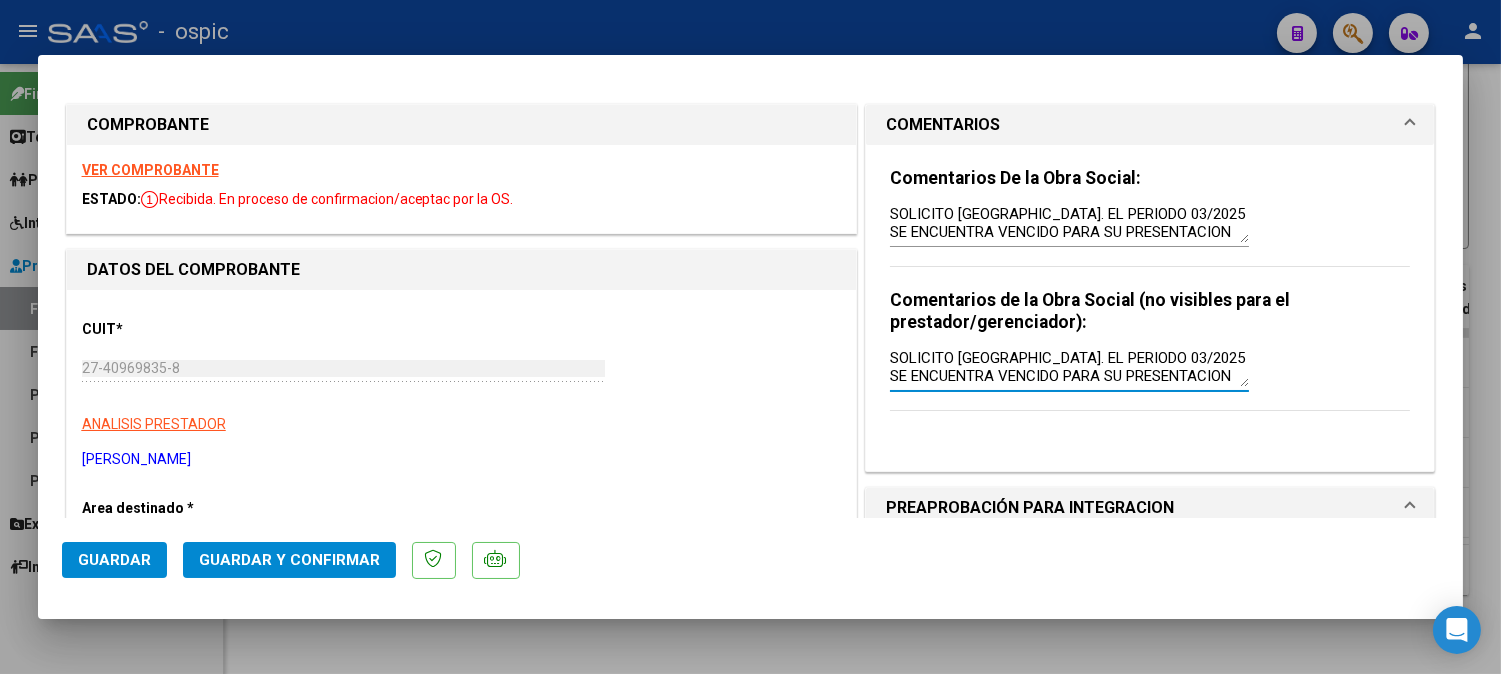 scroll, scrollTop: 15, scrollLeft: 0, axis: vertical 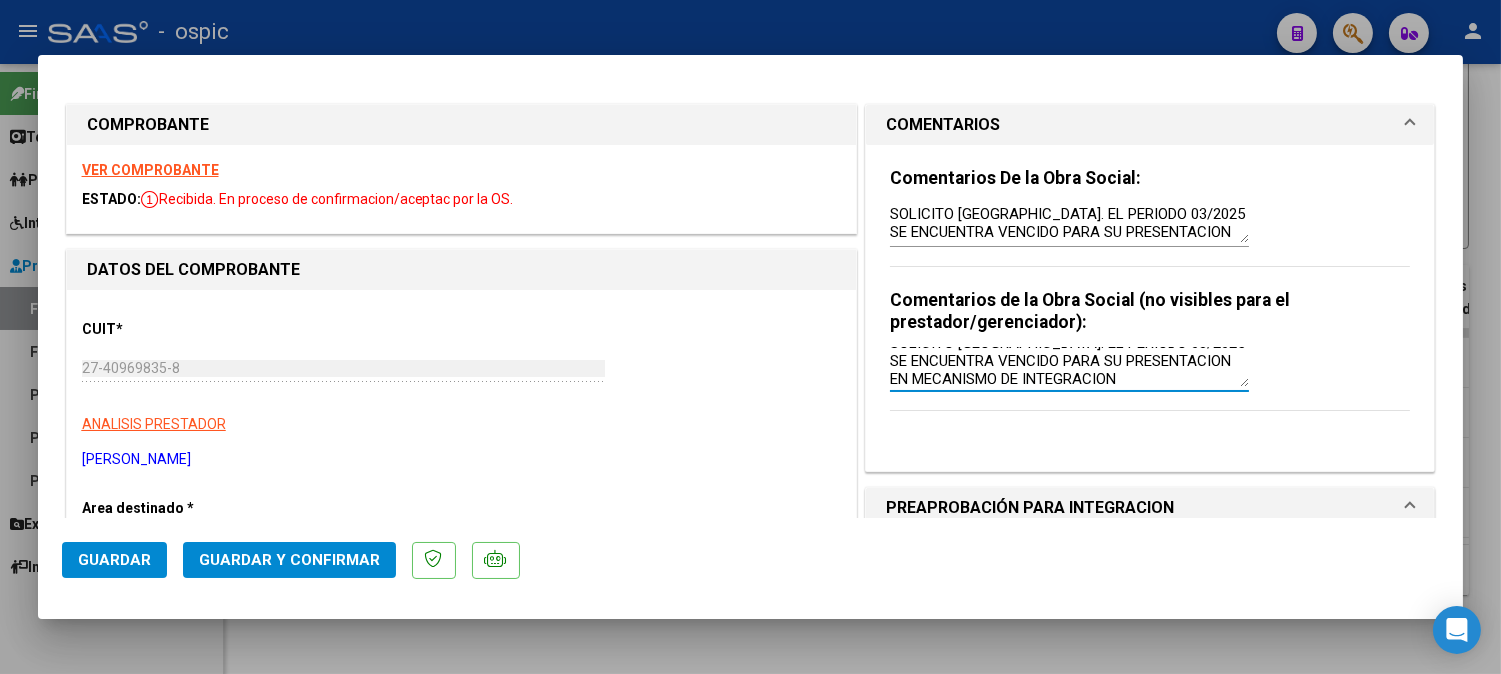 click on "SOLICITO NC. EL PERIODO 03/2025 SE ENCUENTRA VENCIDO PARA SU PRESENTACION EN MECANISMO DE INTEGRACION" at bounding box center [1069, 367] 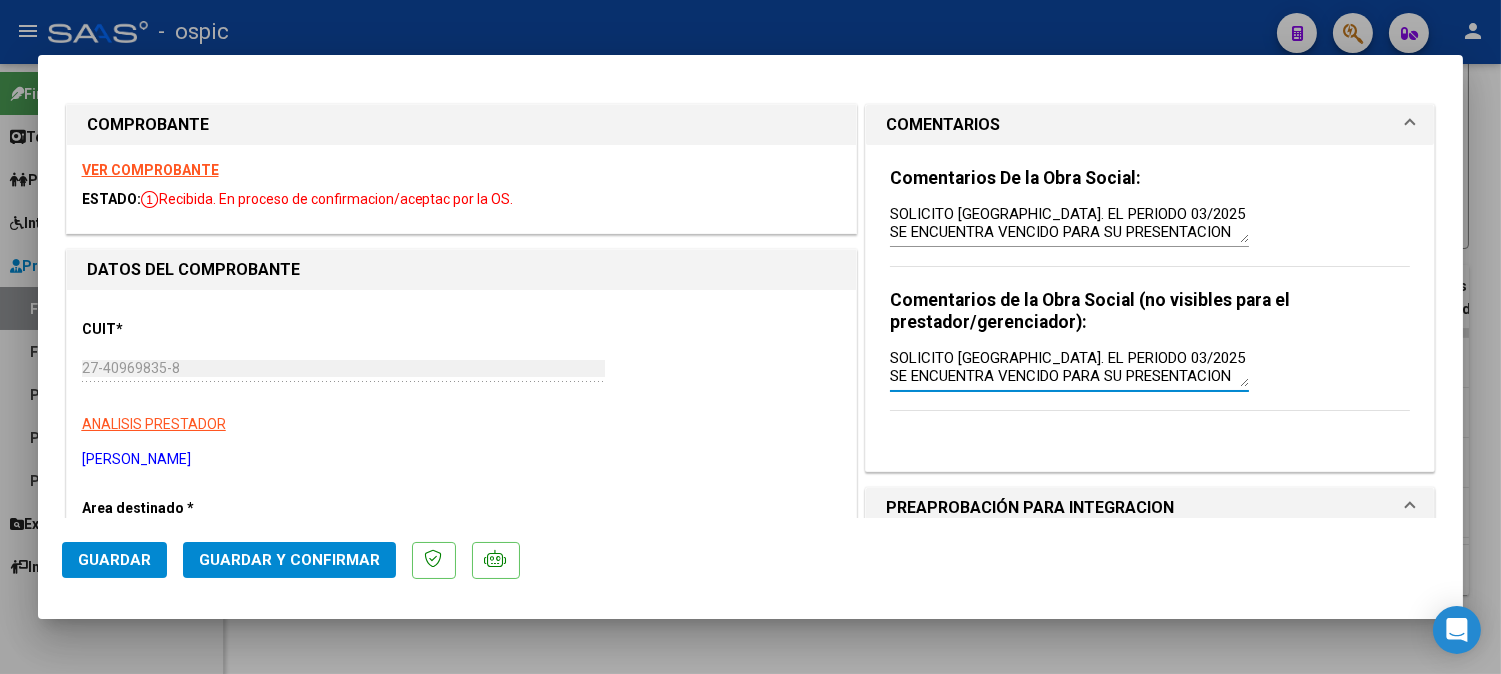 click on "SOLICITO NC. EL PERIODO 03/2025 SE ENCUENTRA VENCIDO PARA SU PRESENTACION EN MECANISMO DE INTEGRACION" at bounding box center [1069, 367] 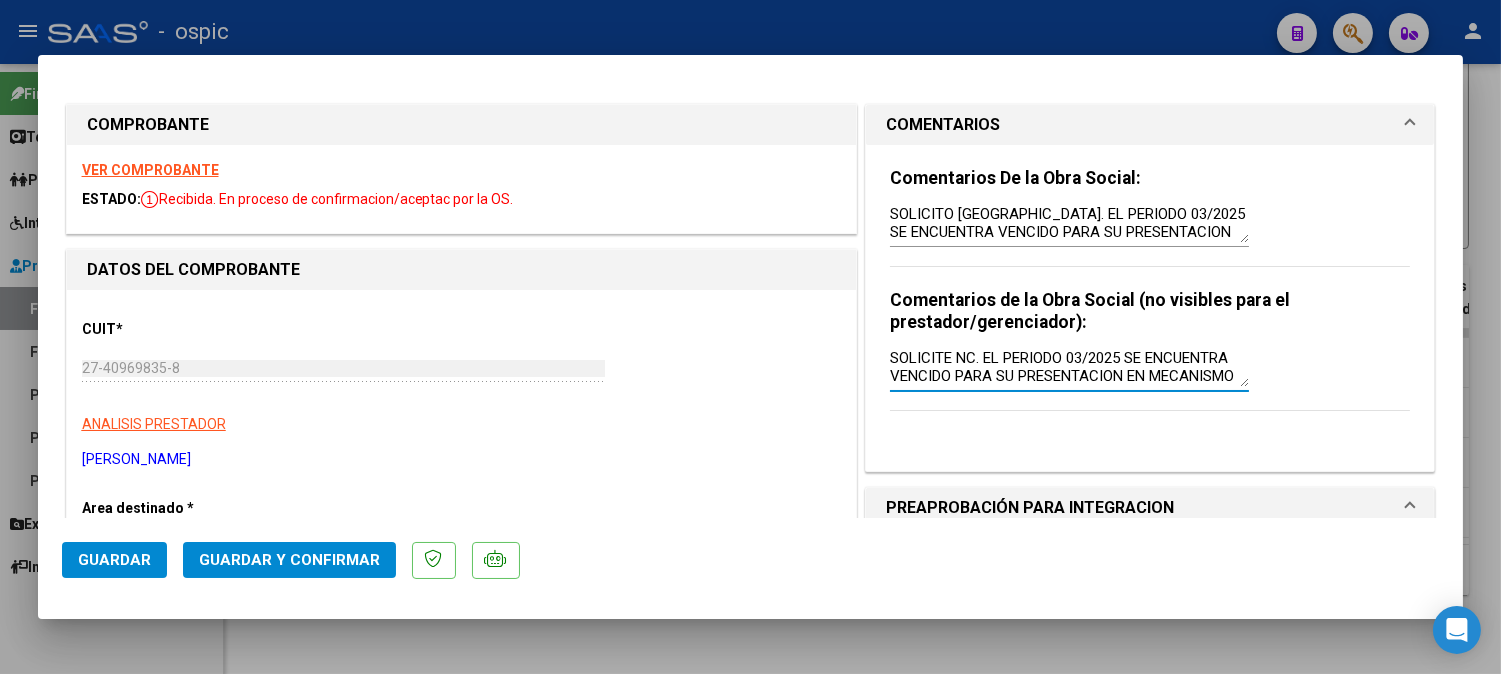 scroll, scrollTop: 17, scrollLeft: 0, axis: vertical 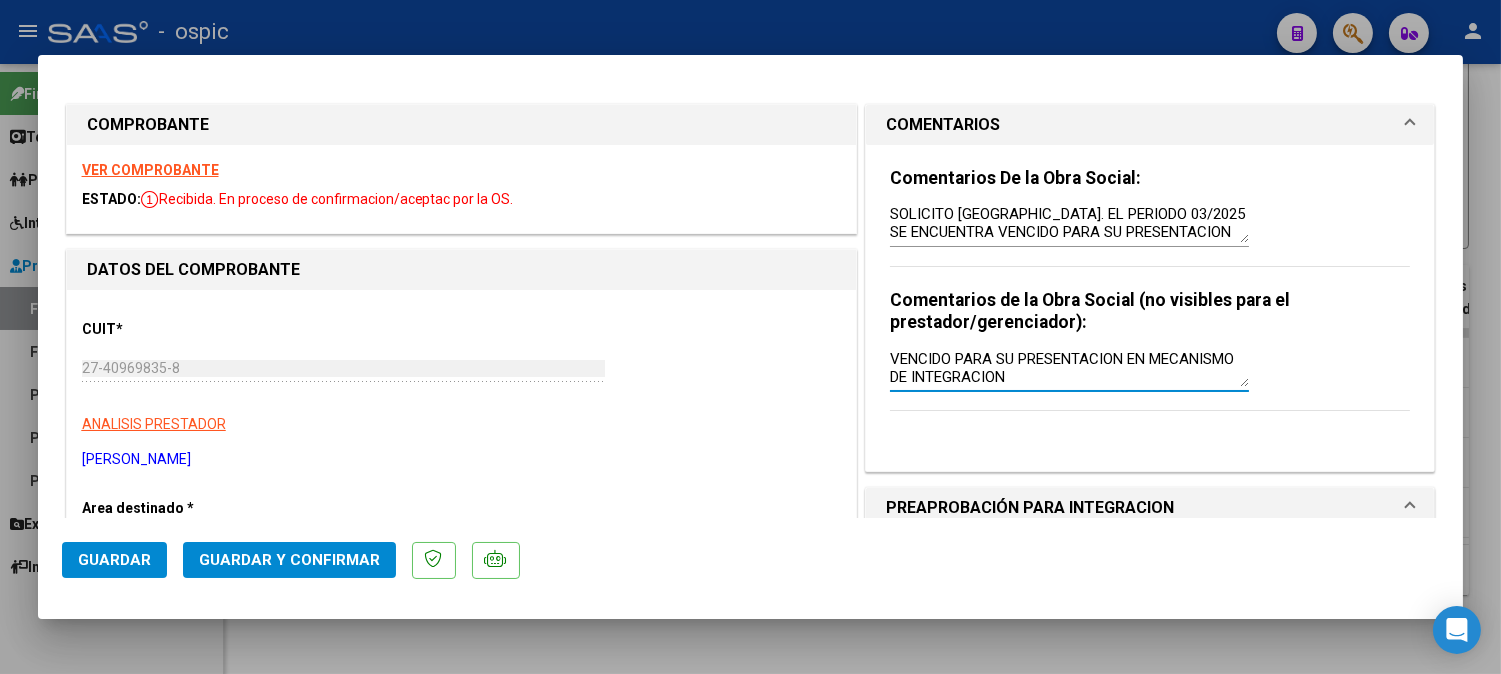 type on "SOLICITE NC. EL PERIODO 03/2025 SE ENCUENTRA VENCIDO PARA SU PRESENTACION EN MECANISMO DE INTEGRACION" 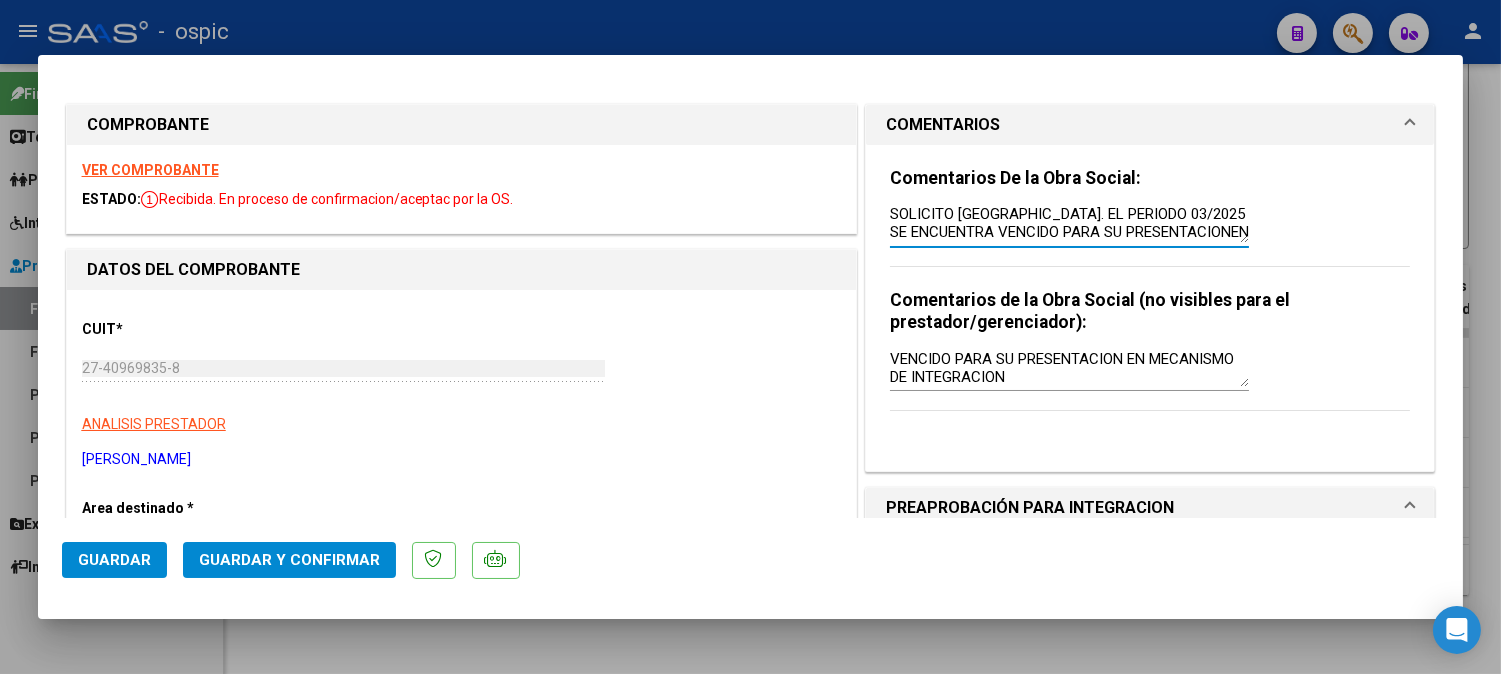 scroll 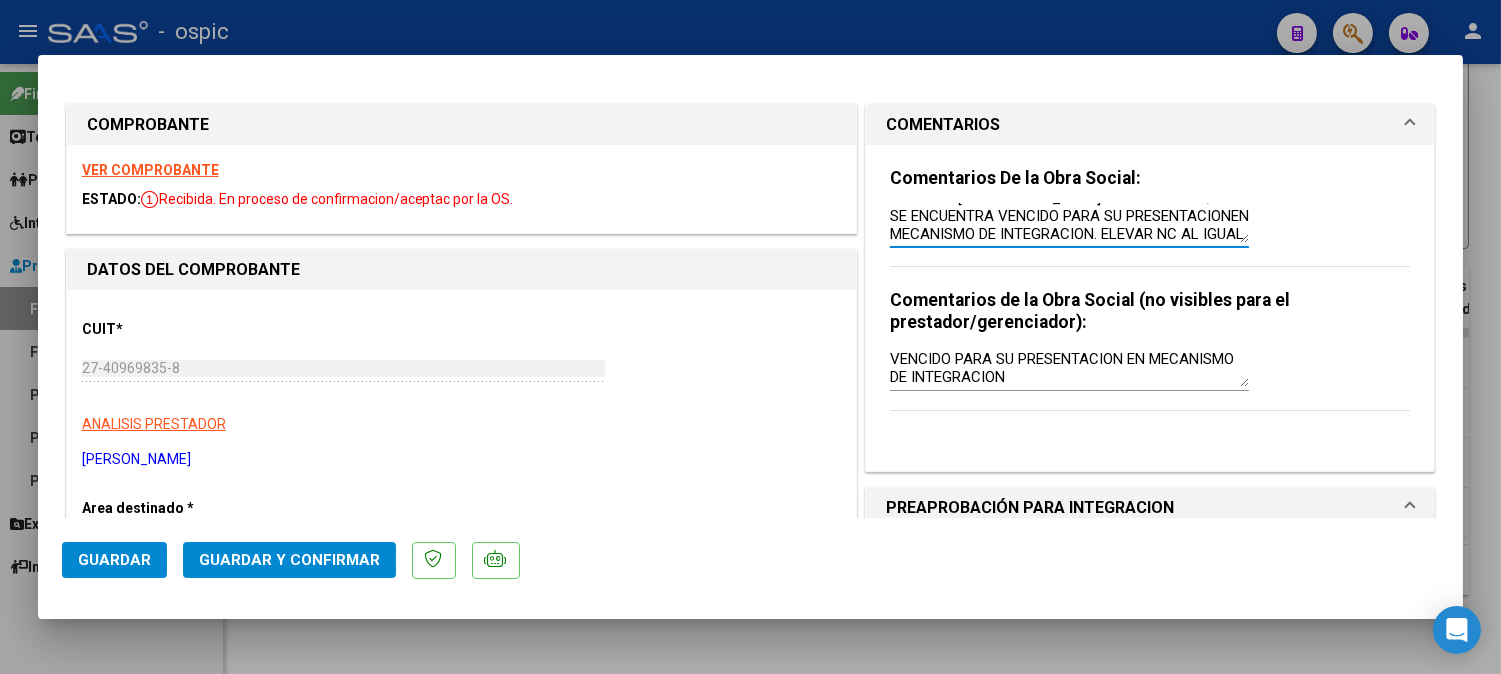 type on "SOLICITO NC. EL PERIODO 03/2025 SE ENCUENTRA VENCIDO PARA SU PRESENTACION EN MECANISMO DE INTEGRACION. ELEVAR NC AL IGUAL QUE LA FACTURA." 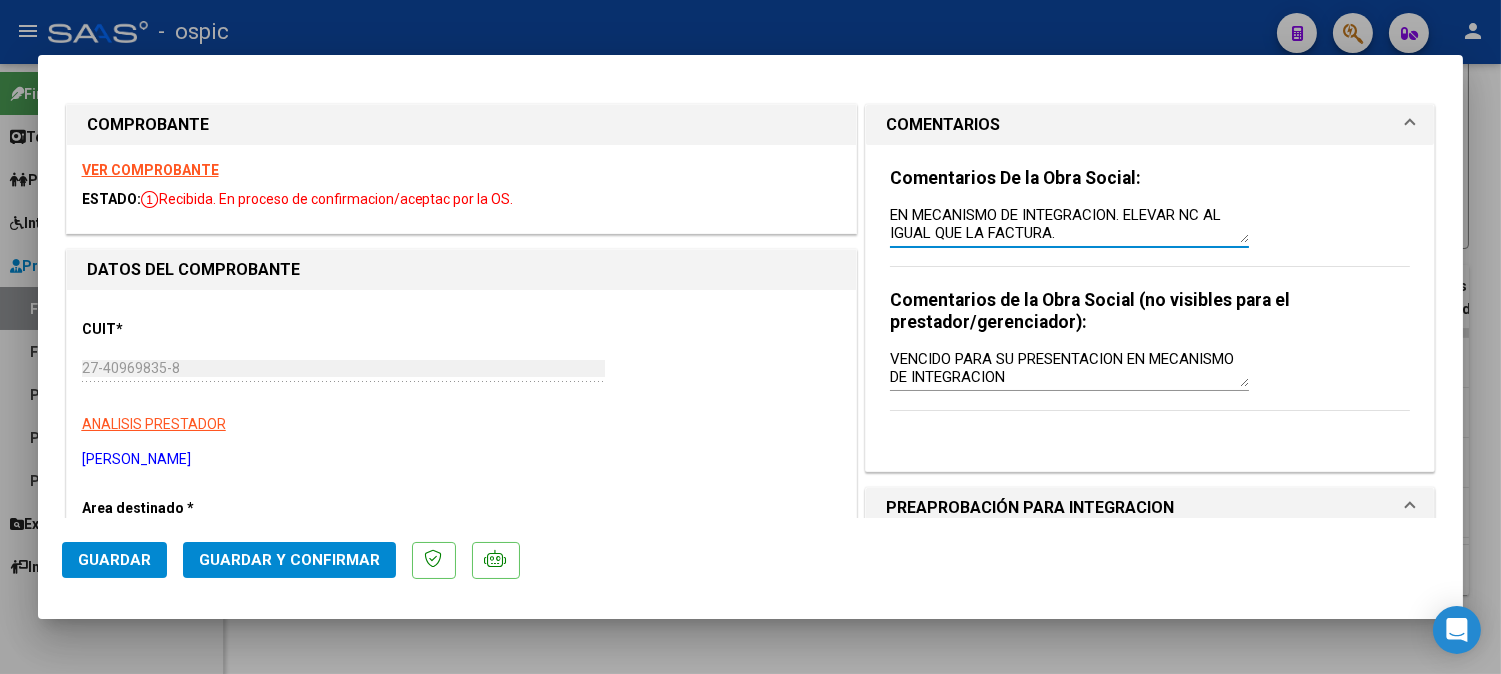 click on "SOLICITE NC. EL PERIODO 03/2025 SE ENCUENTRA VENCIDO PARA SU PRESENTACION EN MECANISMO DE INTEGRACION" at bounding box center [1069, 367] 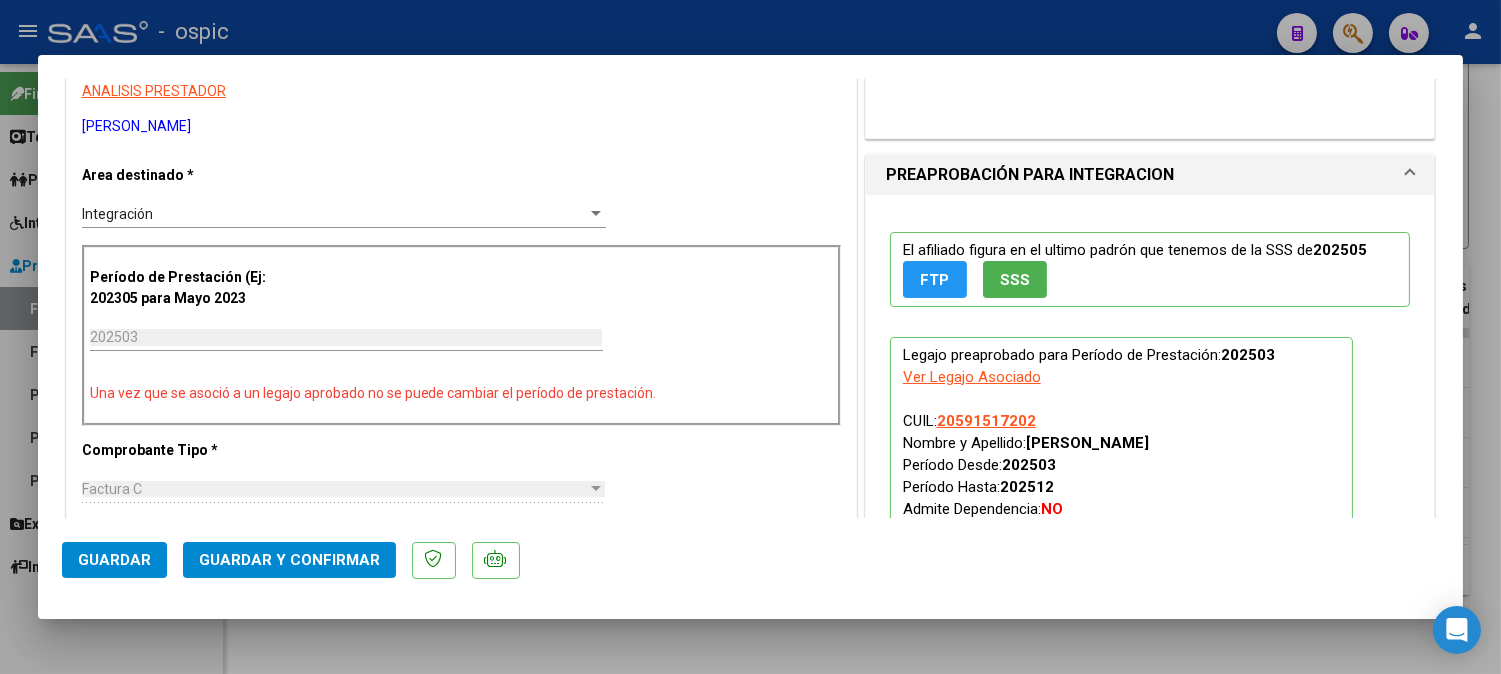 type on "SOLICITE NC. EL PERIODO 03/2025 SE ENCUENTRA VENCIDO PARA SU PRESENTACION EN MECANISMO DE INTEGRACION." 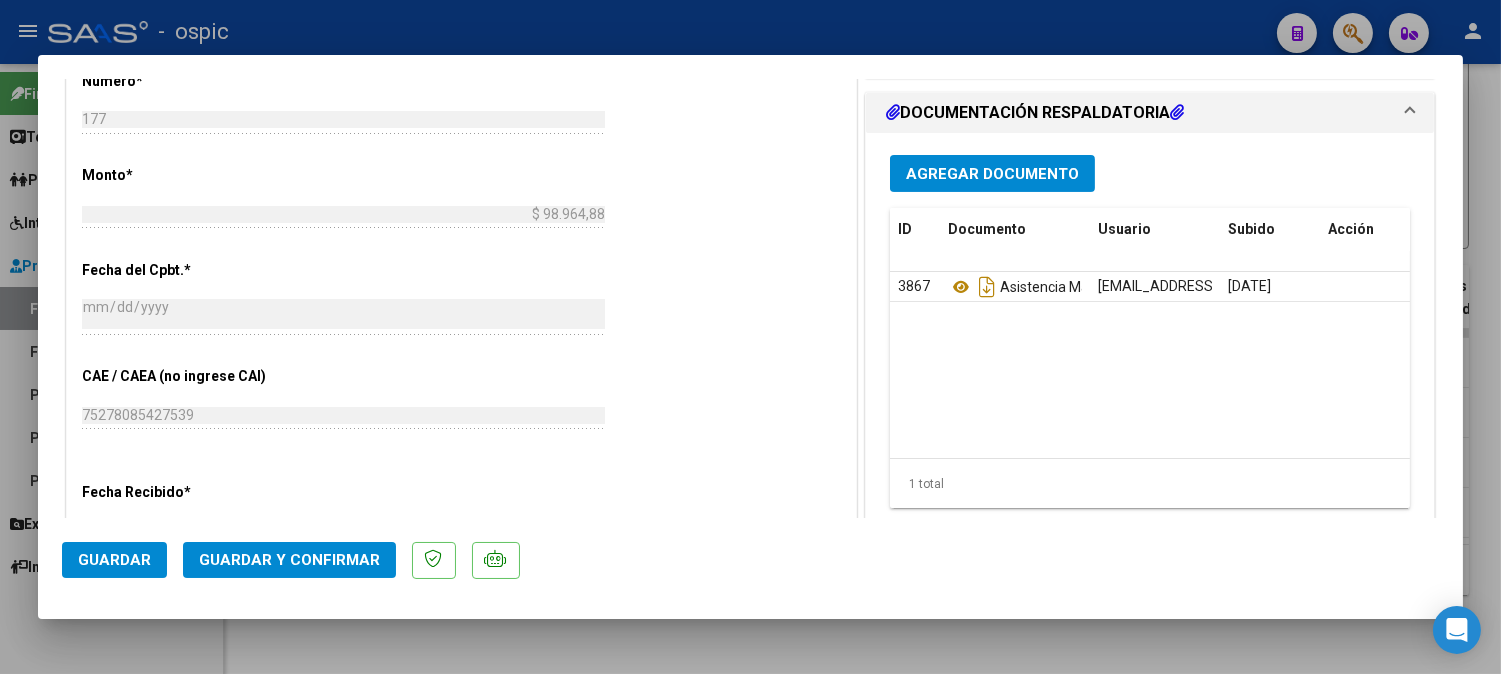scroll, scrollTop: 895, scrollLeft: 0, axis: vertical 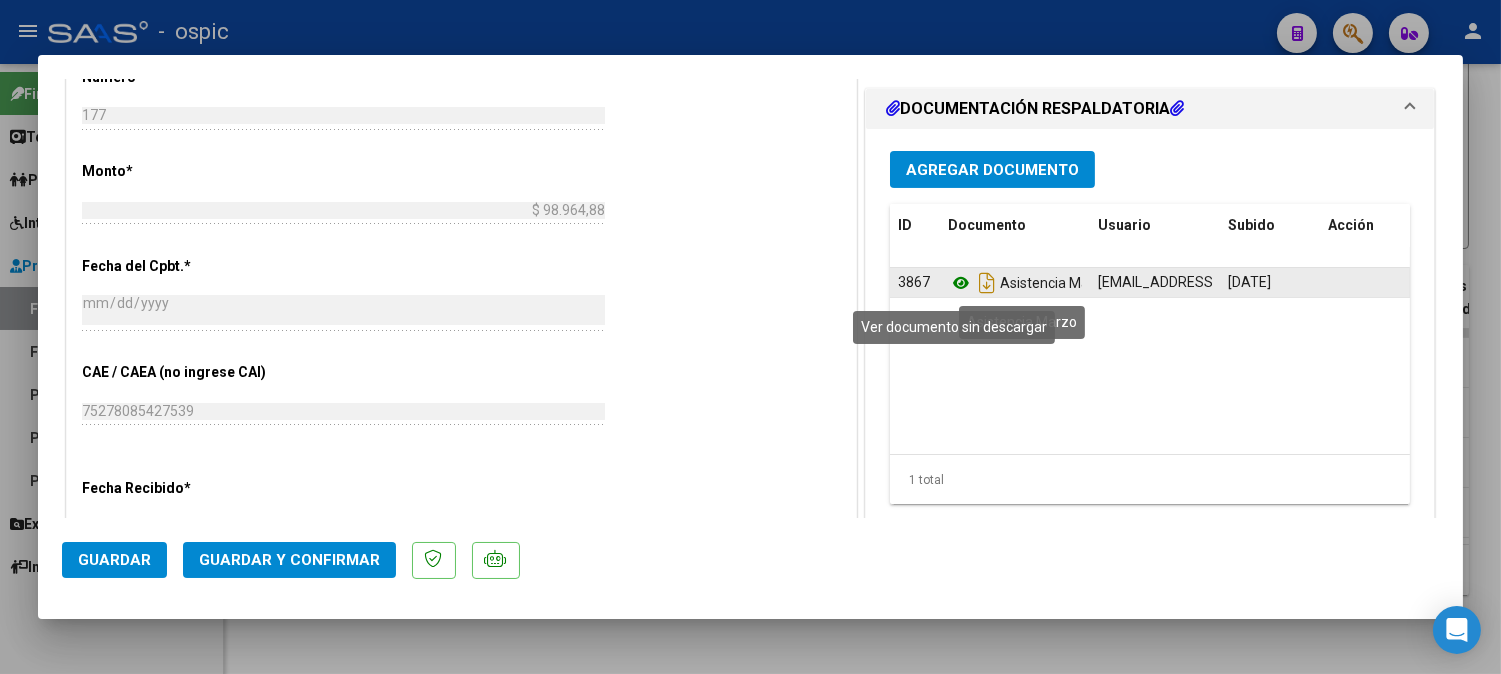 click 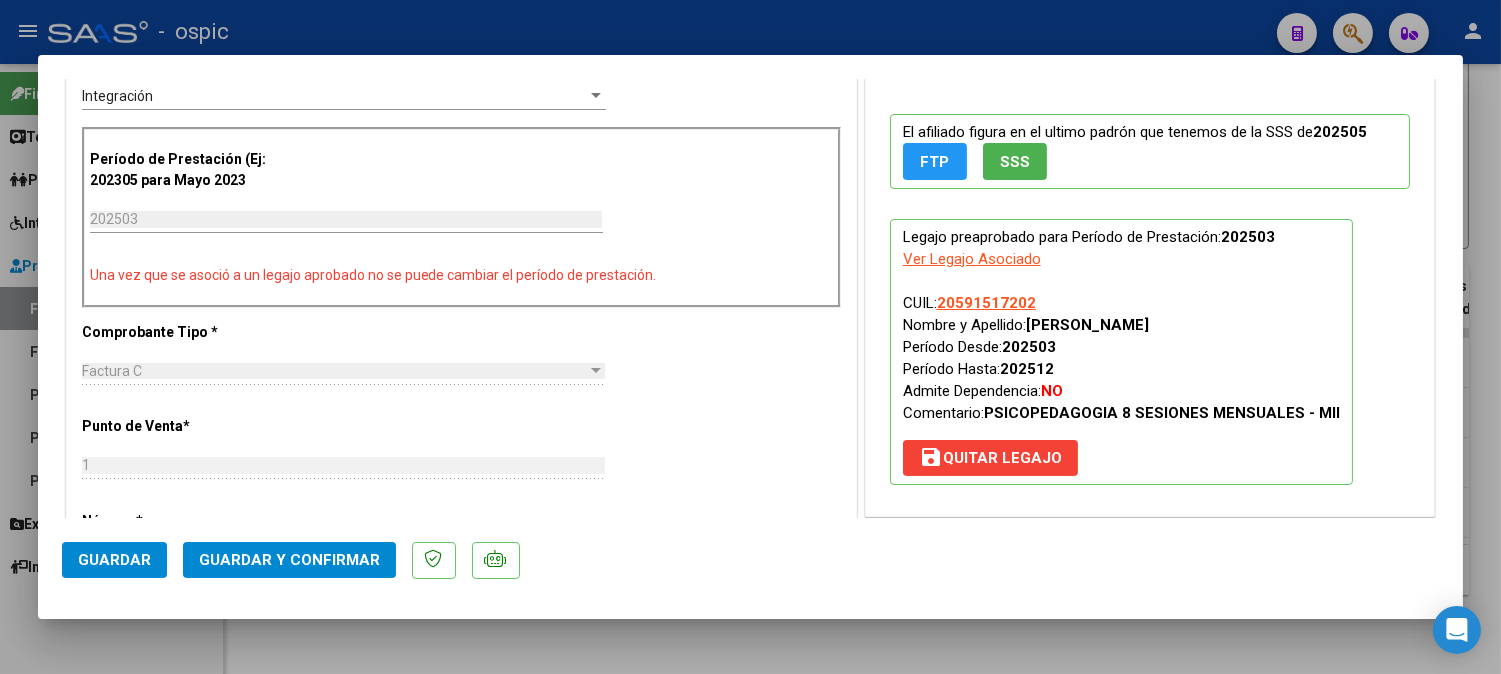 scroll, scrollTop: 228, scrollLeft: 0, axis: vertical 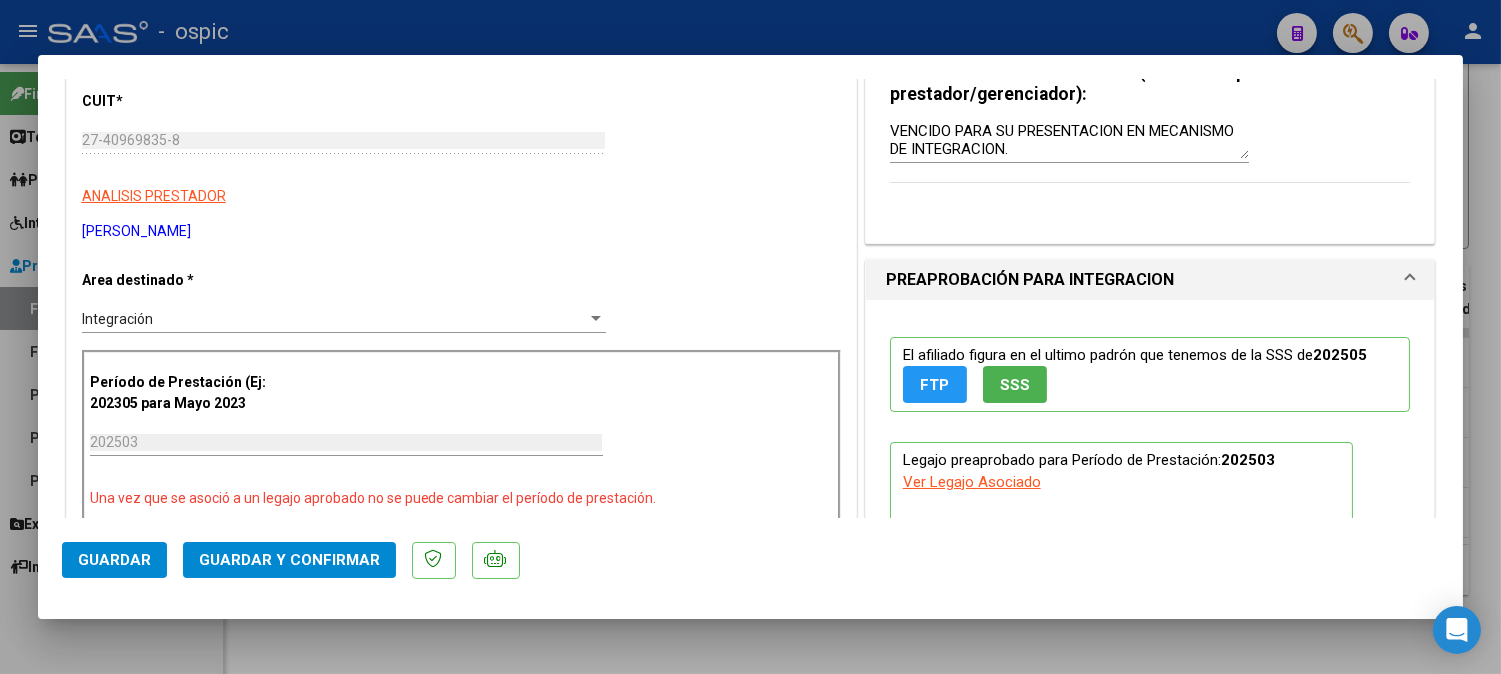 click on "Integración" at bounding box center [335, 319] 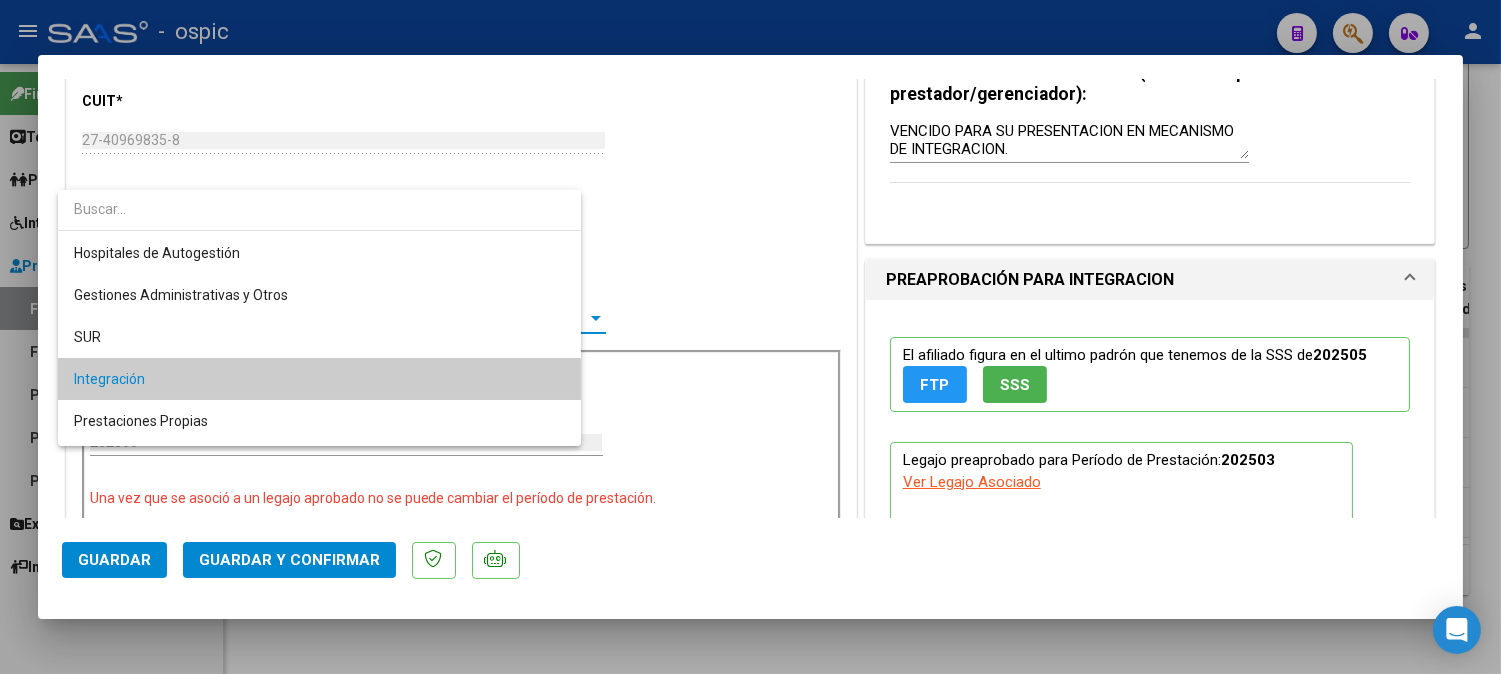 scroll, scrollTop: 61, scrollLeft: 0, axis: vertical 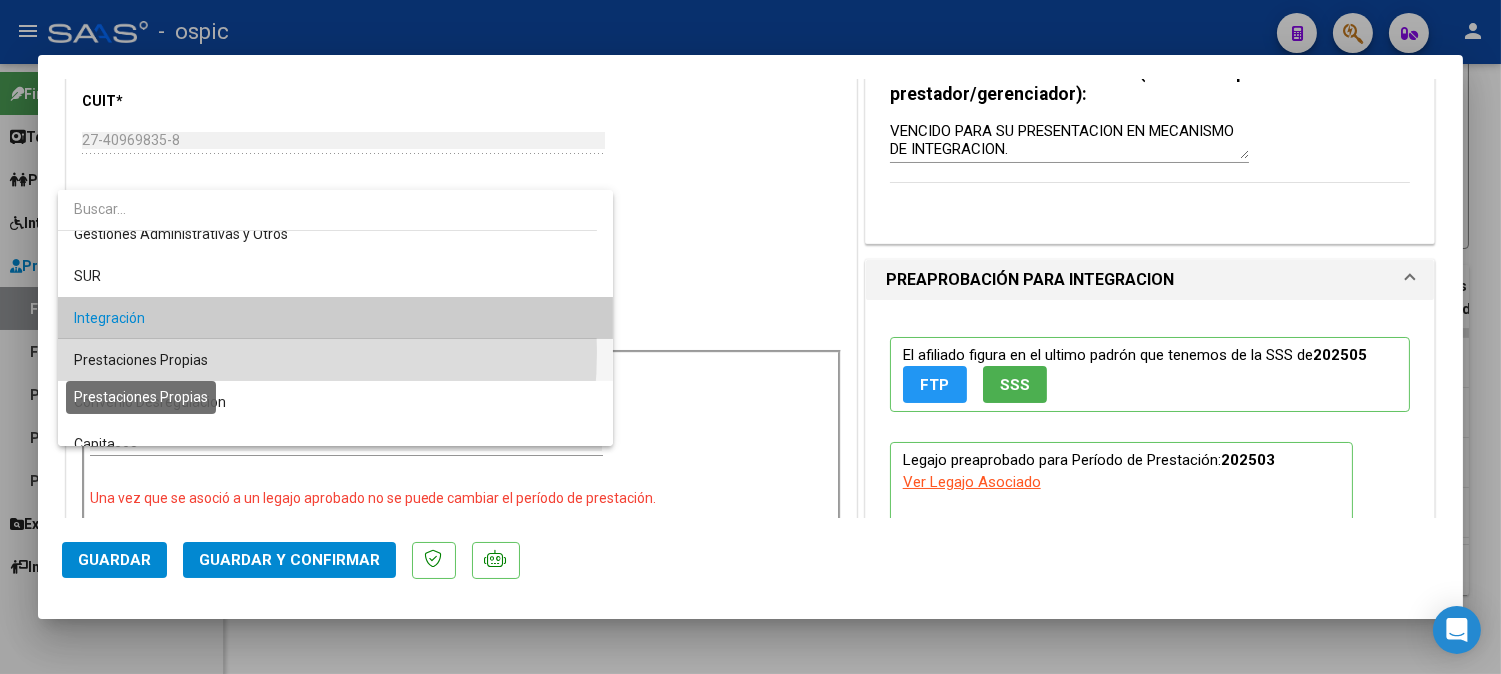 click on "Prestaciones Propias" at bounding box center (141, 360) 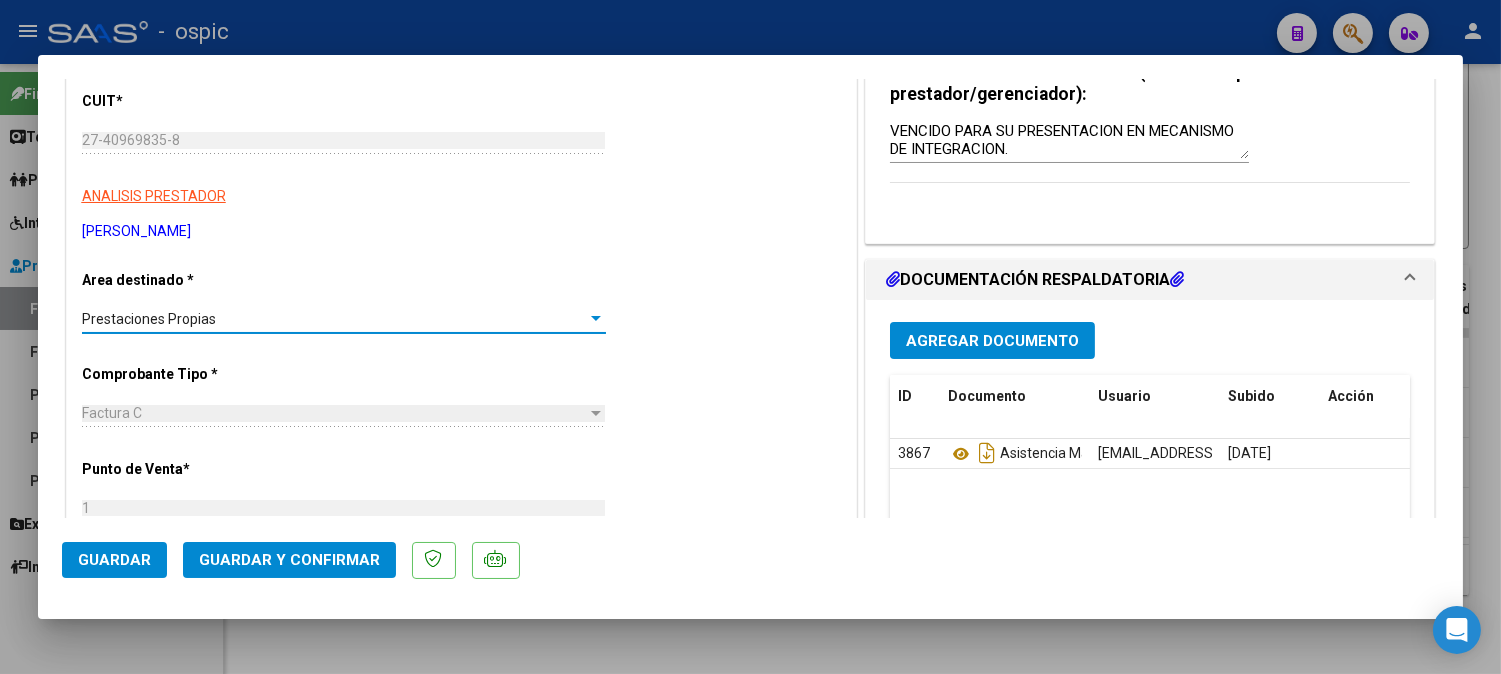 click on "Guardar y Confirmar" 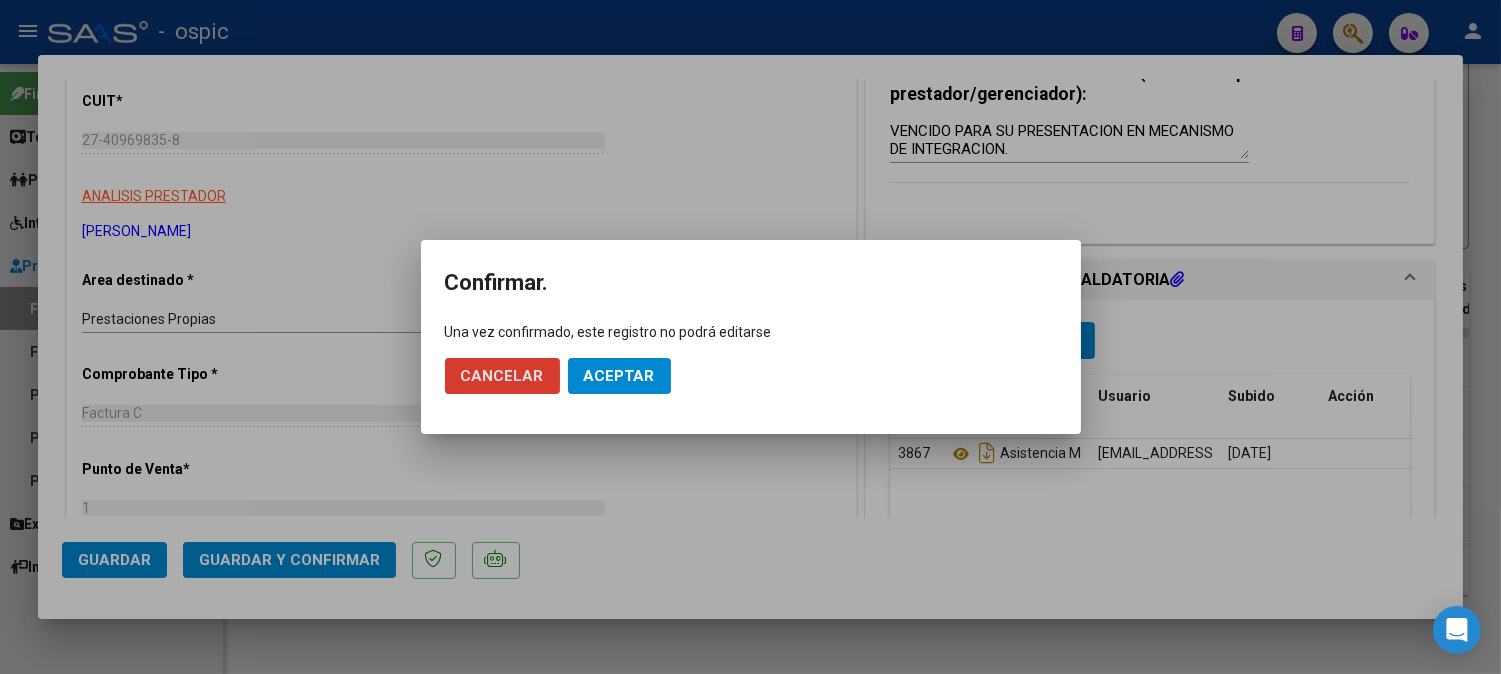 click on "Aceptar" 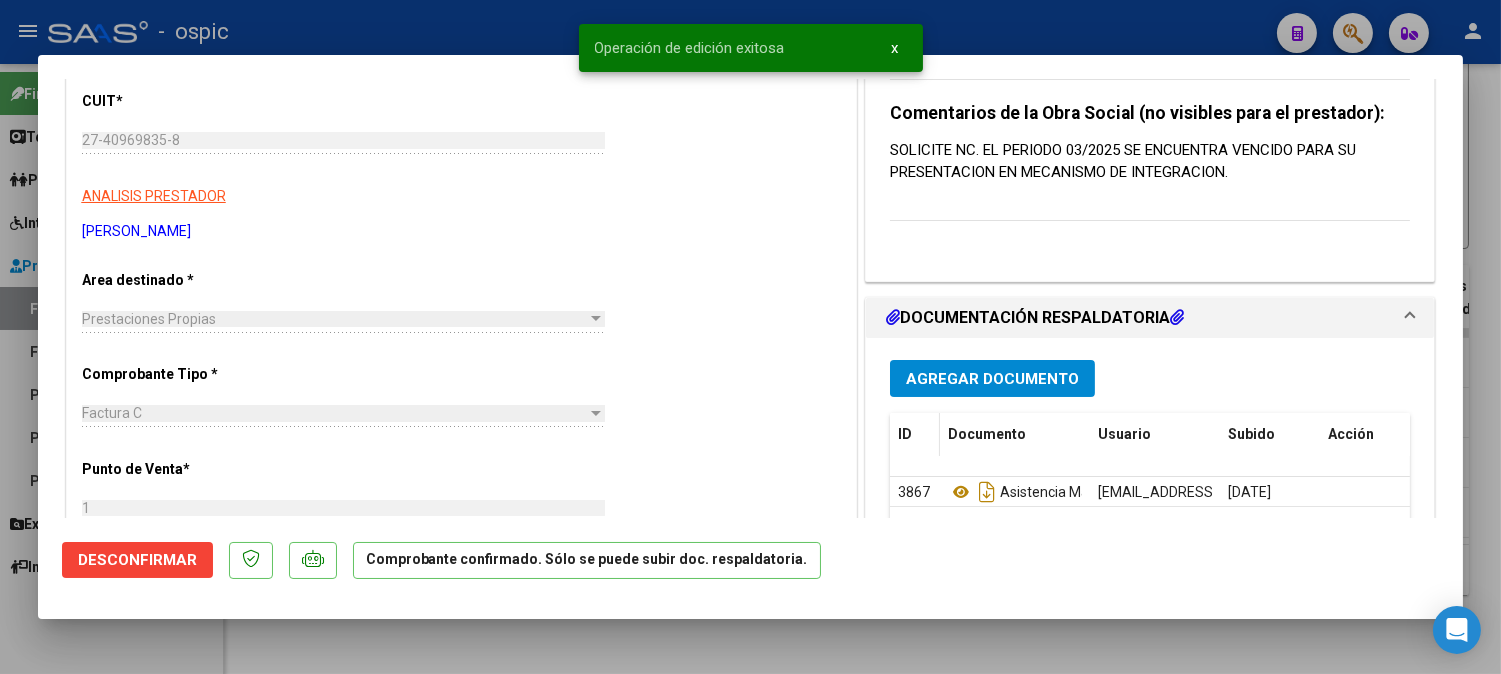 type 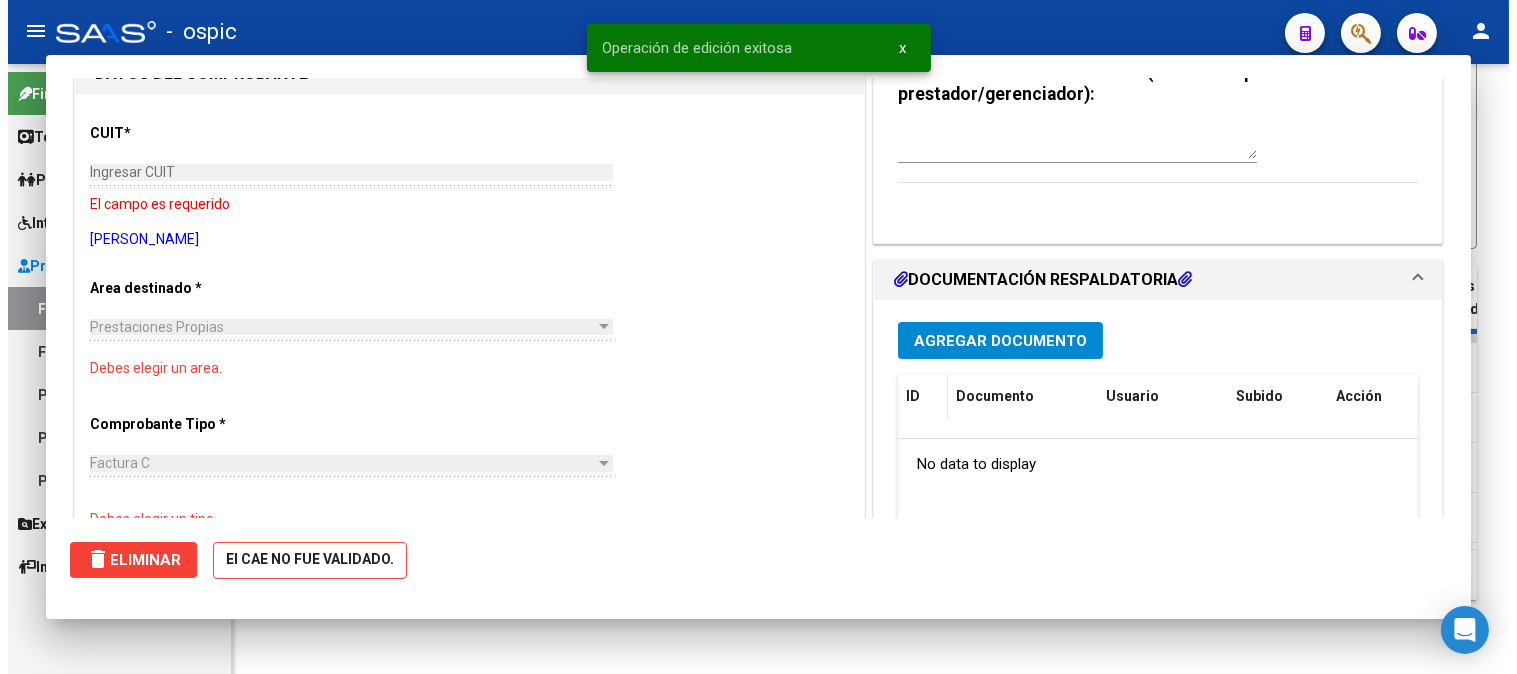 scroll, scrollTop: 0, scrollLeft: 0, axis: both 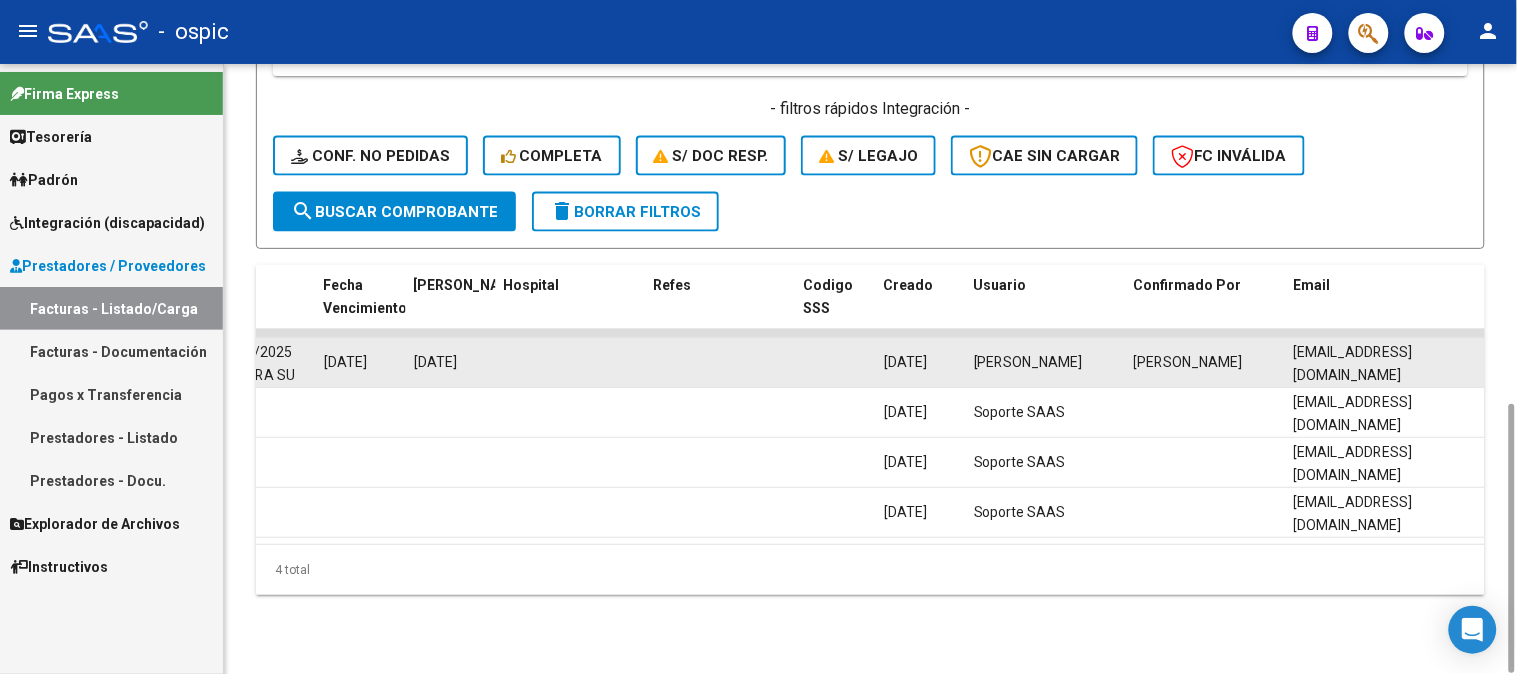 drag, startPoint x: 1293, startPoint y: 357, endPoint x: 1481, endPoint y: 358, distance: 188.00266 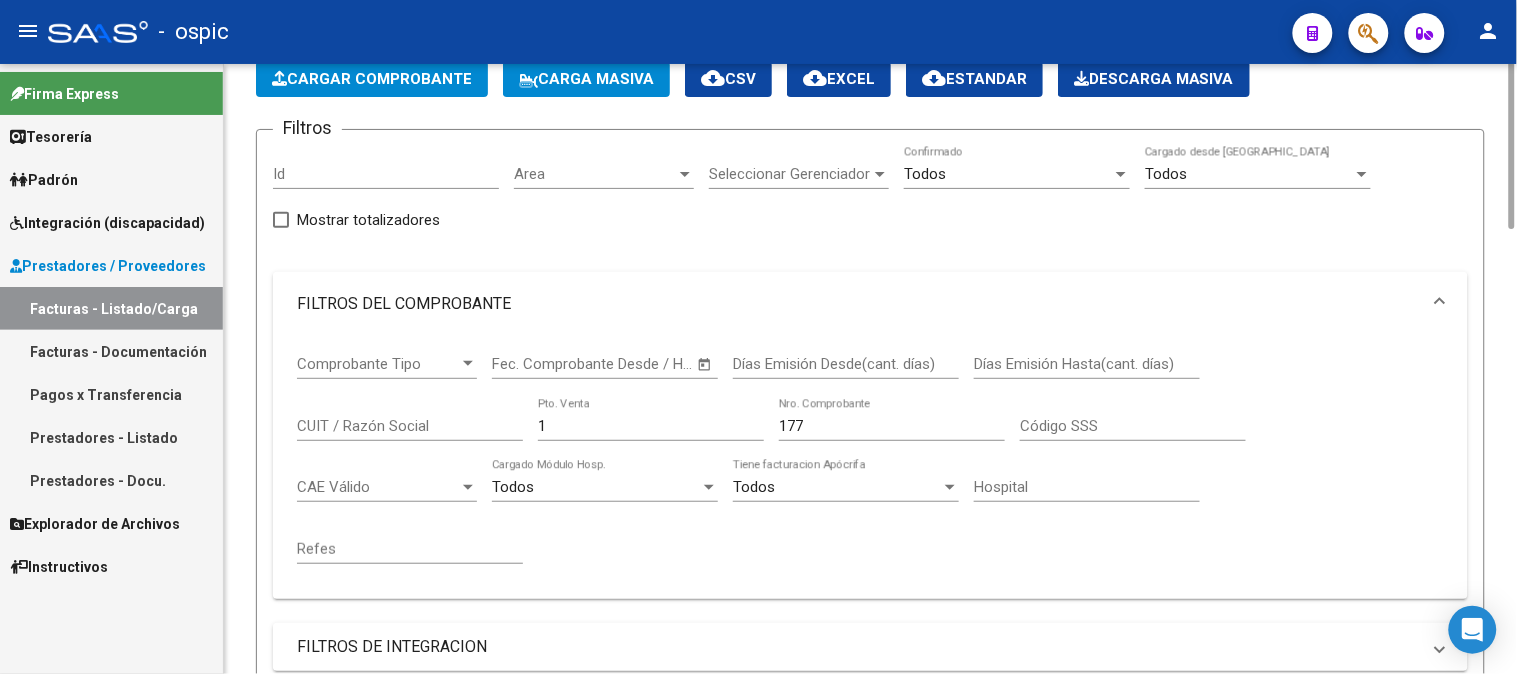 scroll, scrollTop: 0, scrollLeft: 0, axis: both 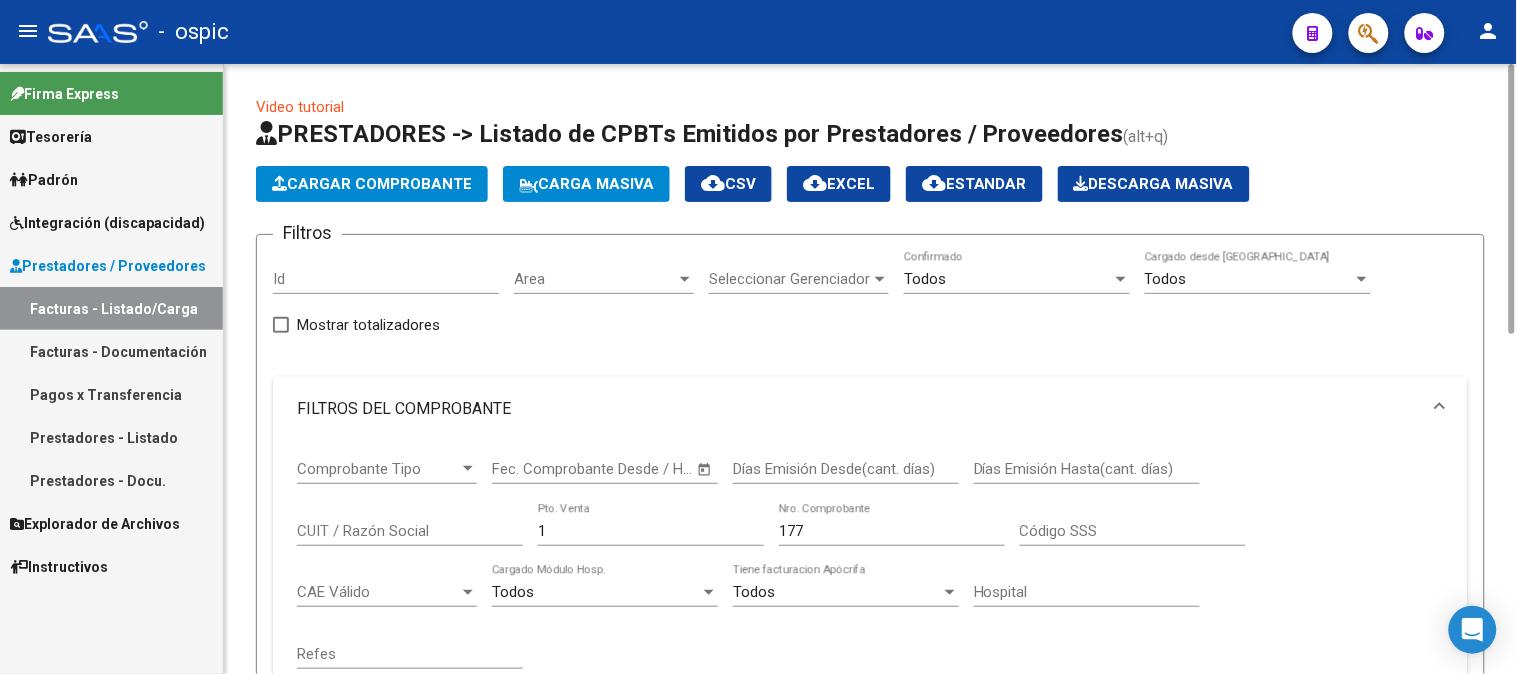 click on "Comprobante Tipo Comprobante Tipo Start date – Fec. Comprobante Desde / Hasta Días Emisión Desde(cant. días) Días Emisión Hasta(cant. días) CUIT / Razón Social 1 Pto. Venta 177 Nro. Comprobante Código SSS CAE Válido CAE Válido Todos  Cargado Módulo Hosp. Todos  Tiene facturacion Apócrifa Hospital Refes" at bounding box center (870, 564) 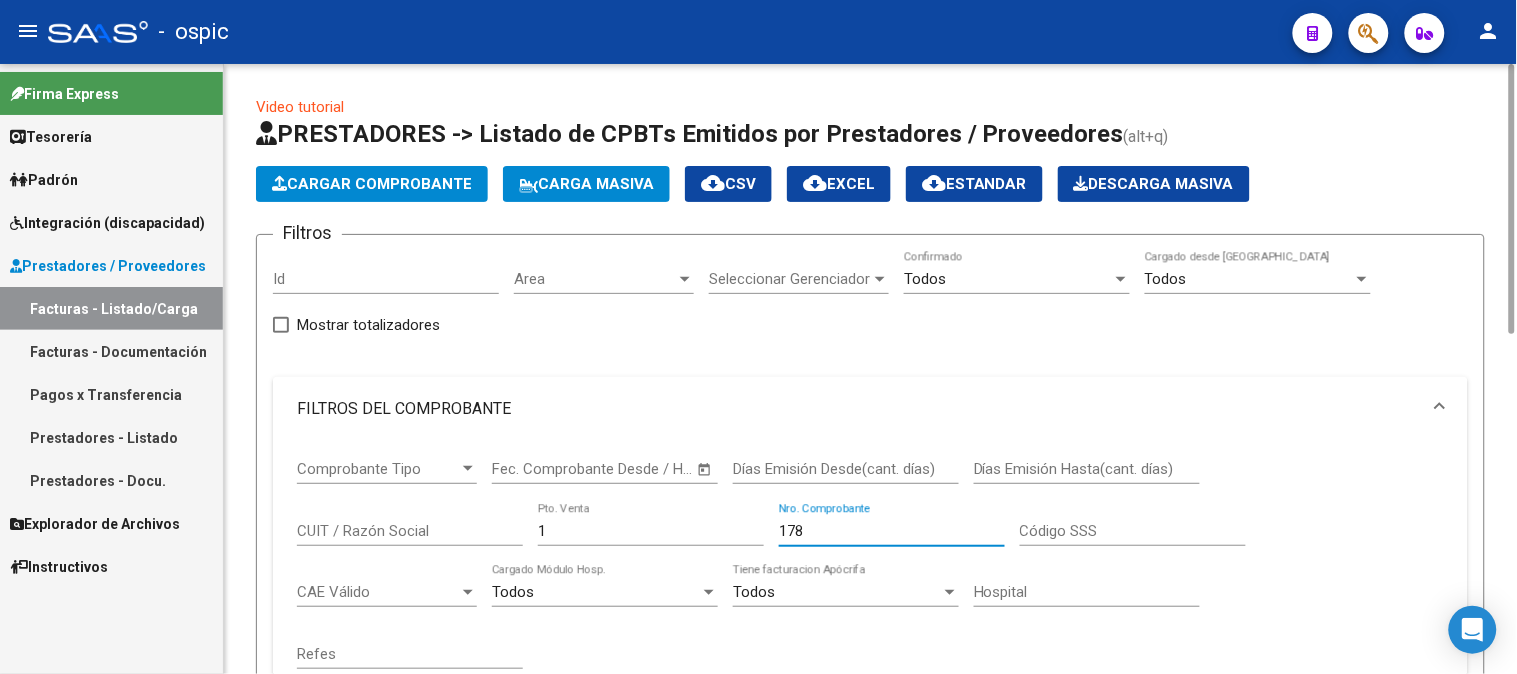 scroll, scrollTop: 444, scrollLeft: 0, axis: vertical 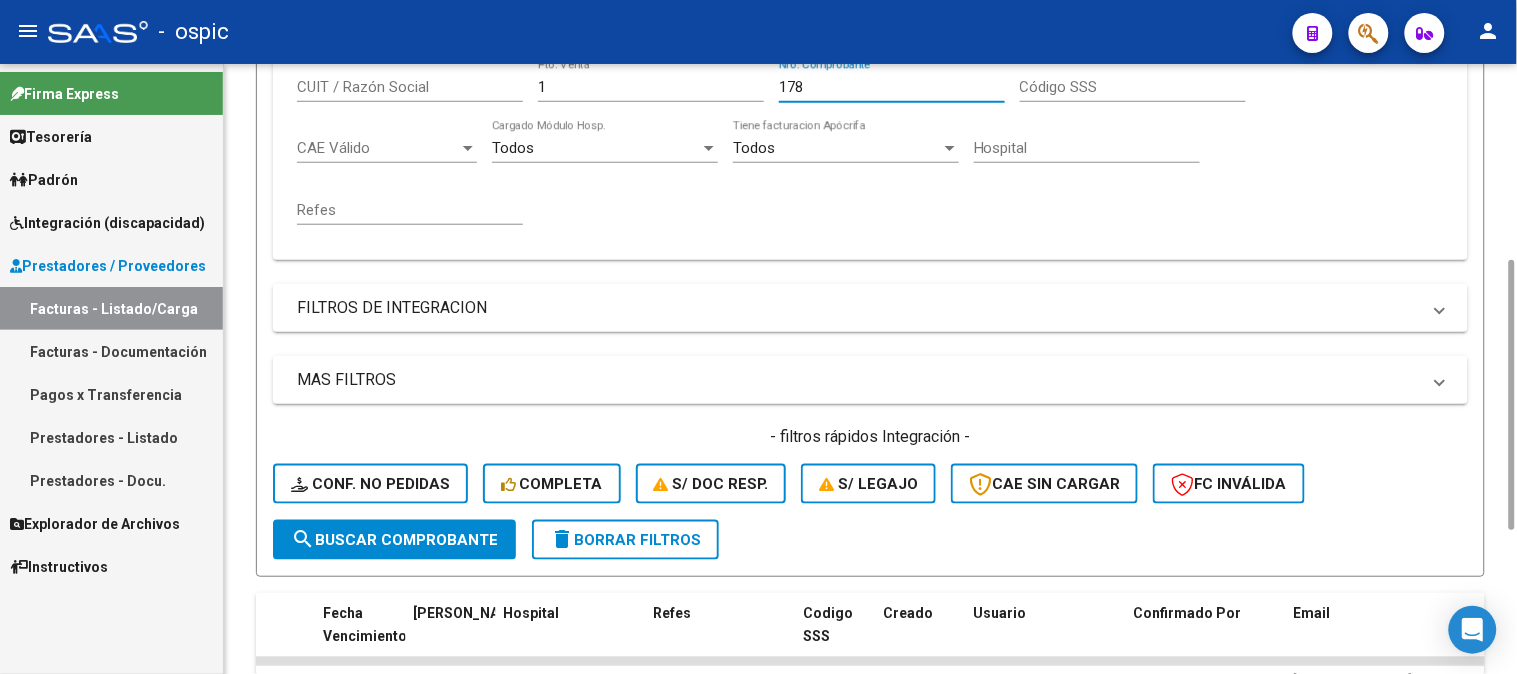type on "178" 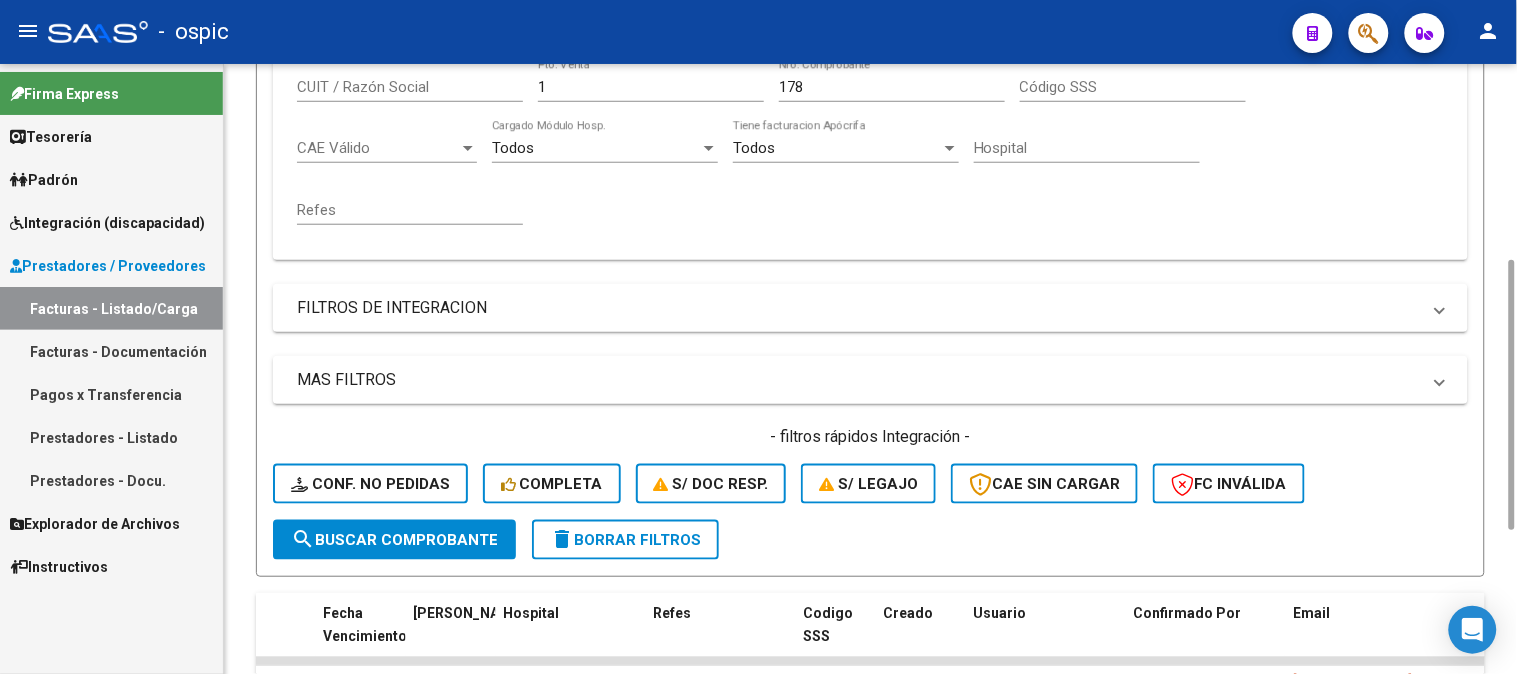 scroll, scrollTop: 722, scrollLeft: 0, axis: vertical 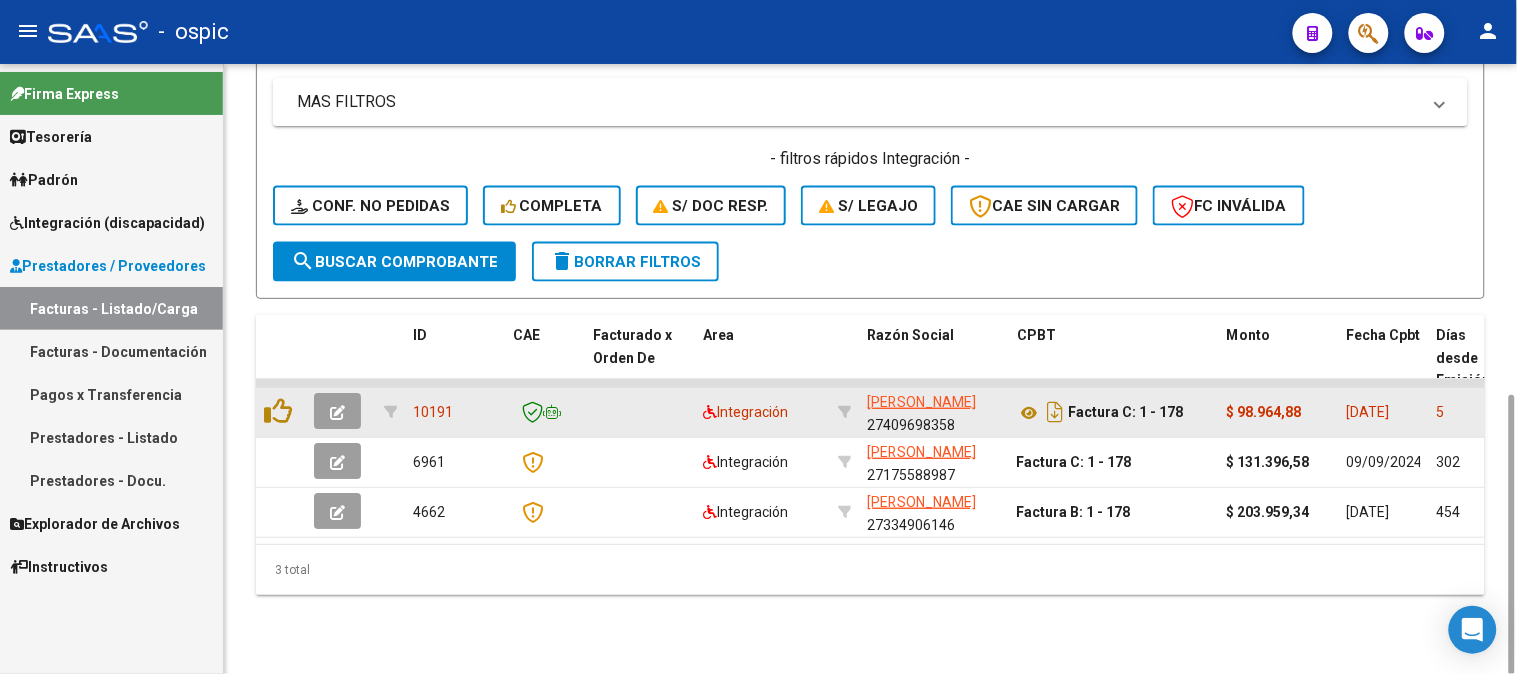 click 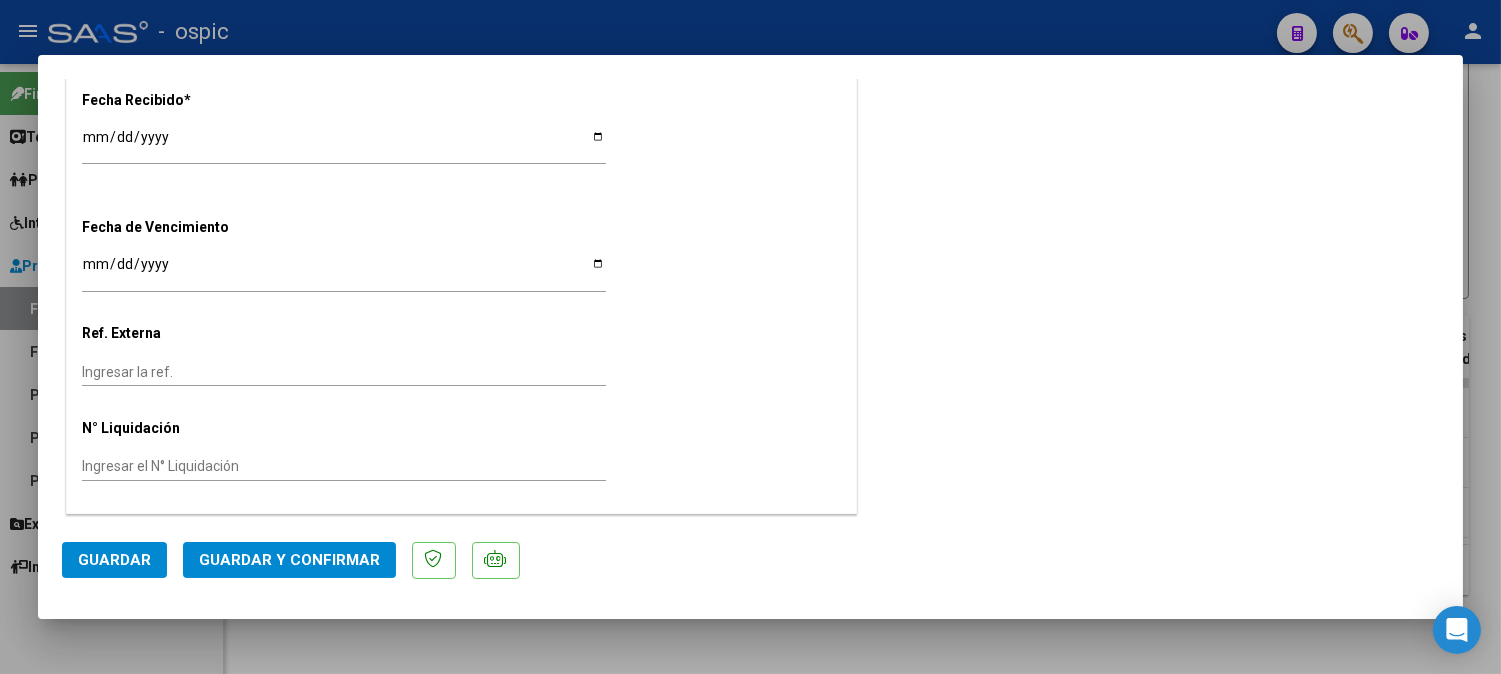 scroll, scrollTop: 0, scrollLeft: 0, axis: both 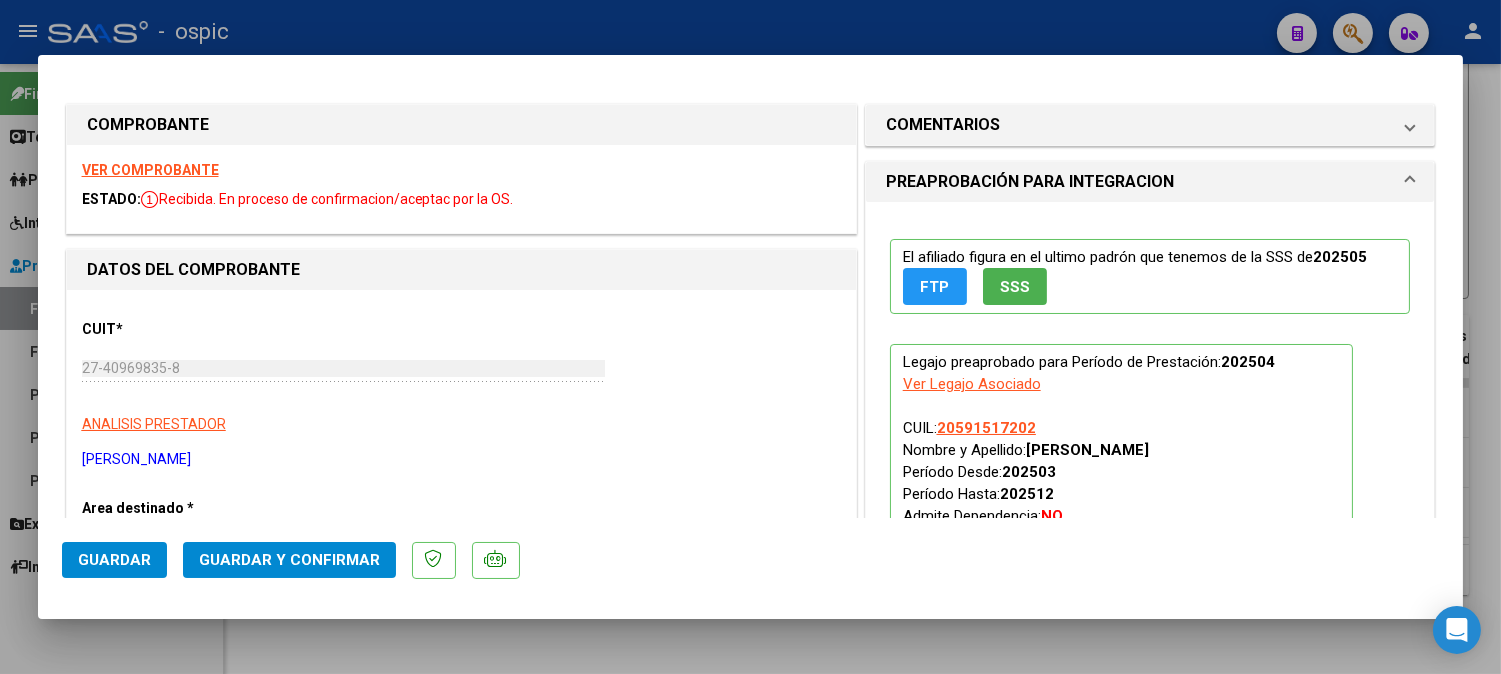 drag, startPoint x: 994, startPoint y: 124, endPoint x: 987, endPoint y: 367, distance: 243.1008 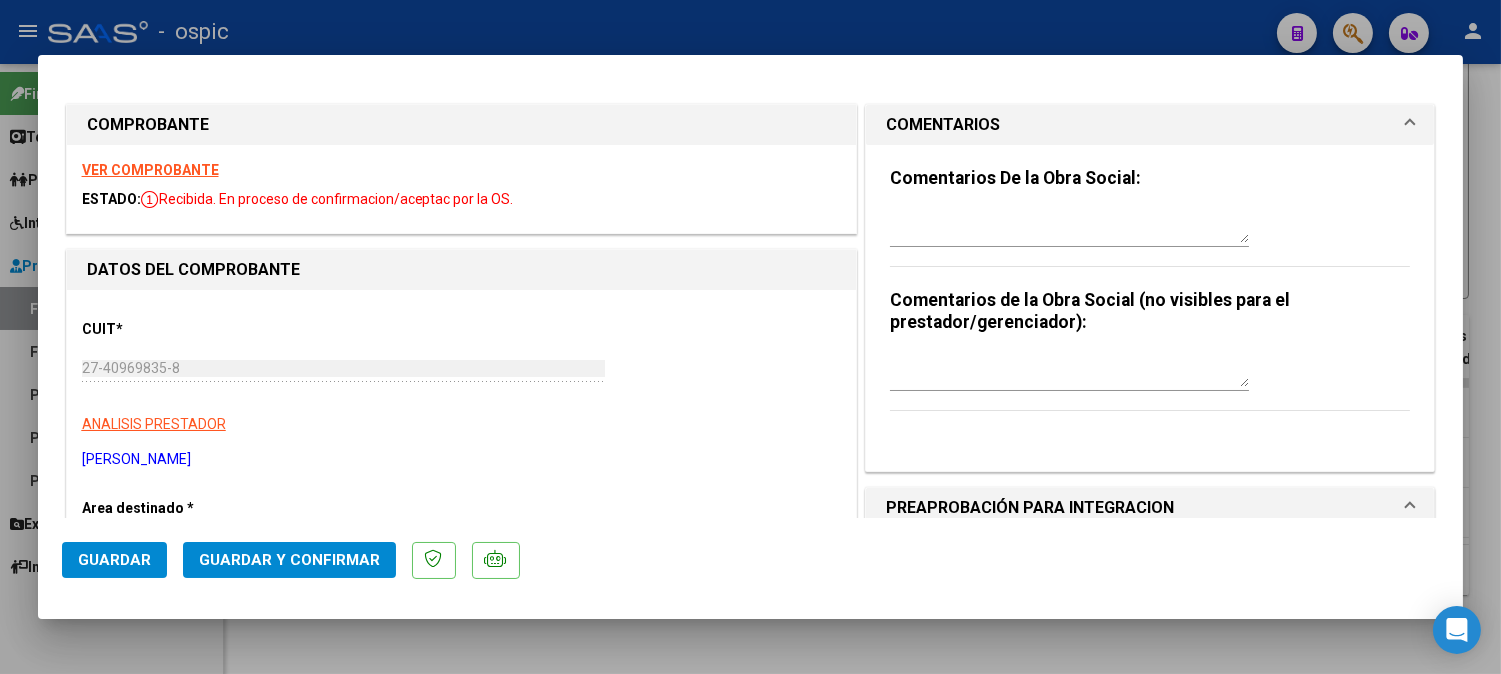 click at bounding box center [1069, 367] 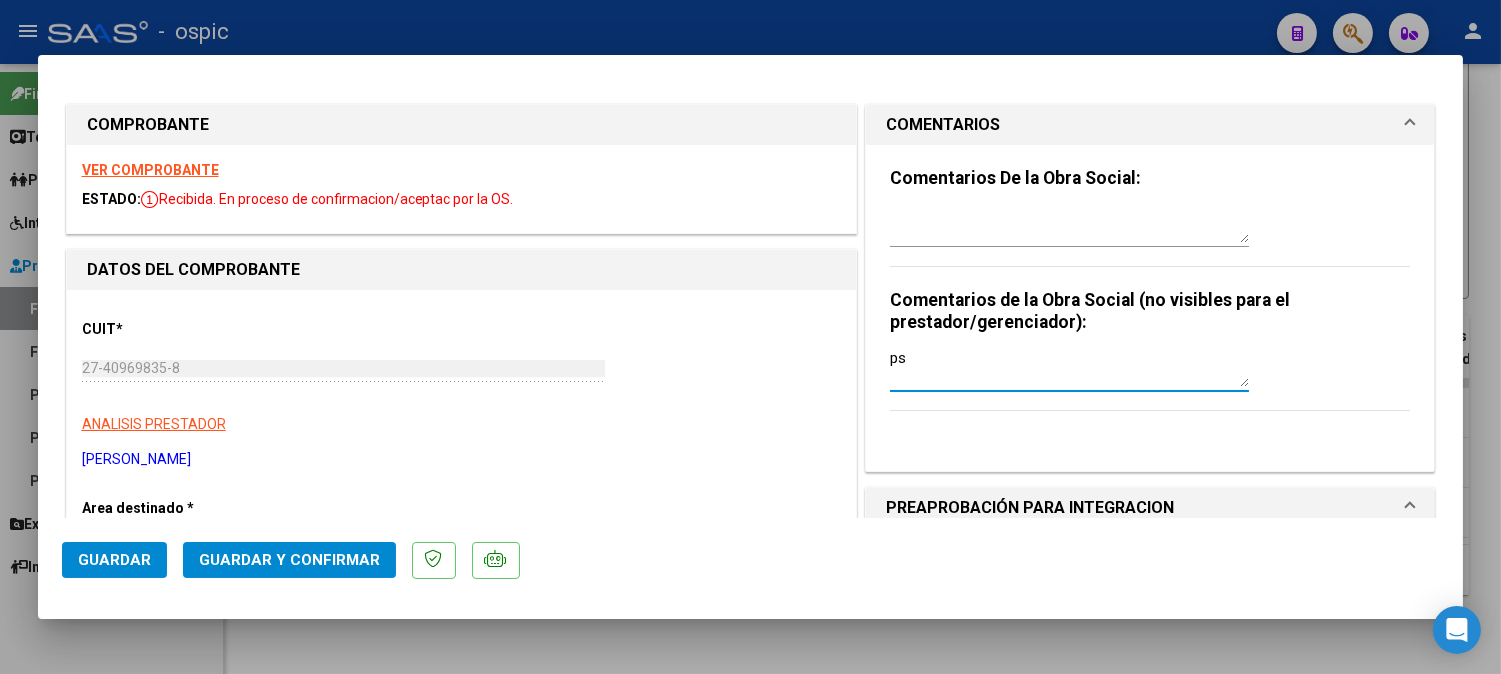 type on "p" 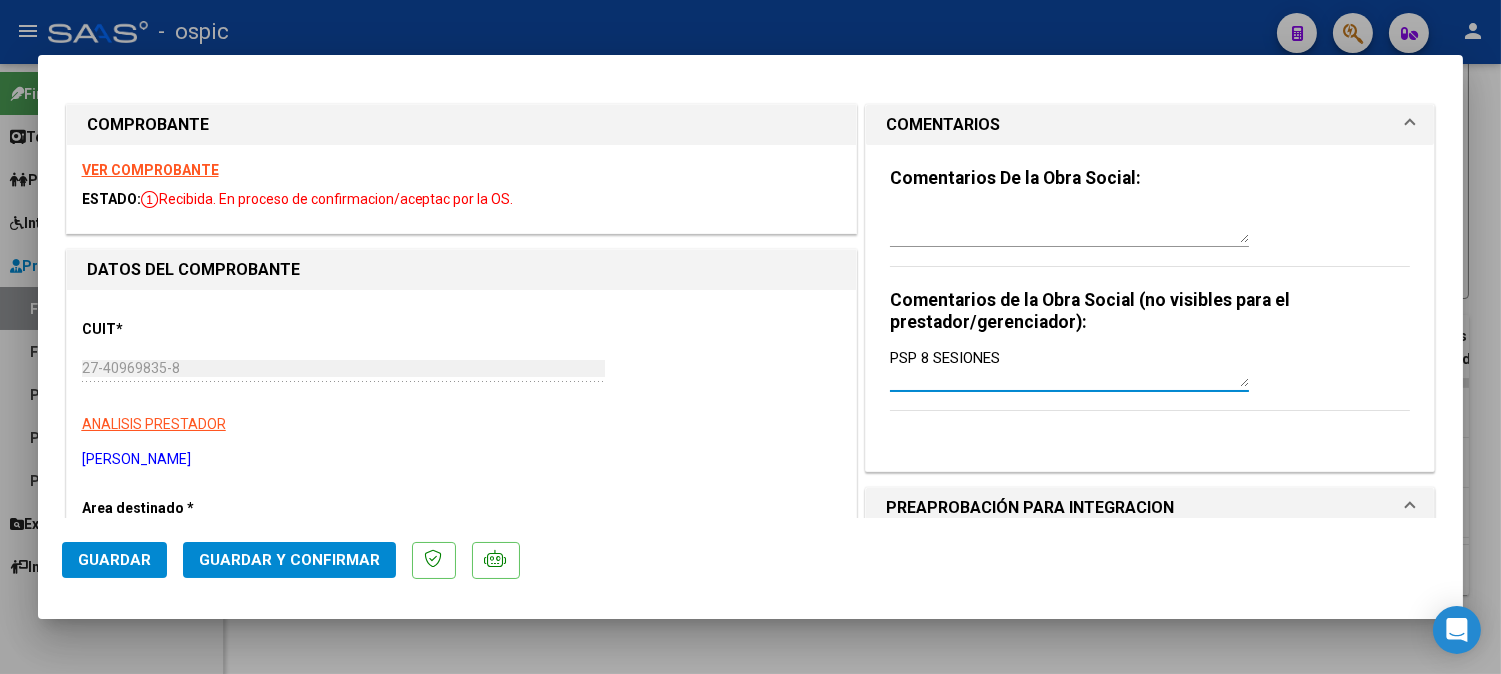 type on "PSP 8 SESIONES" 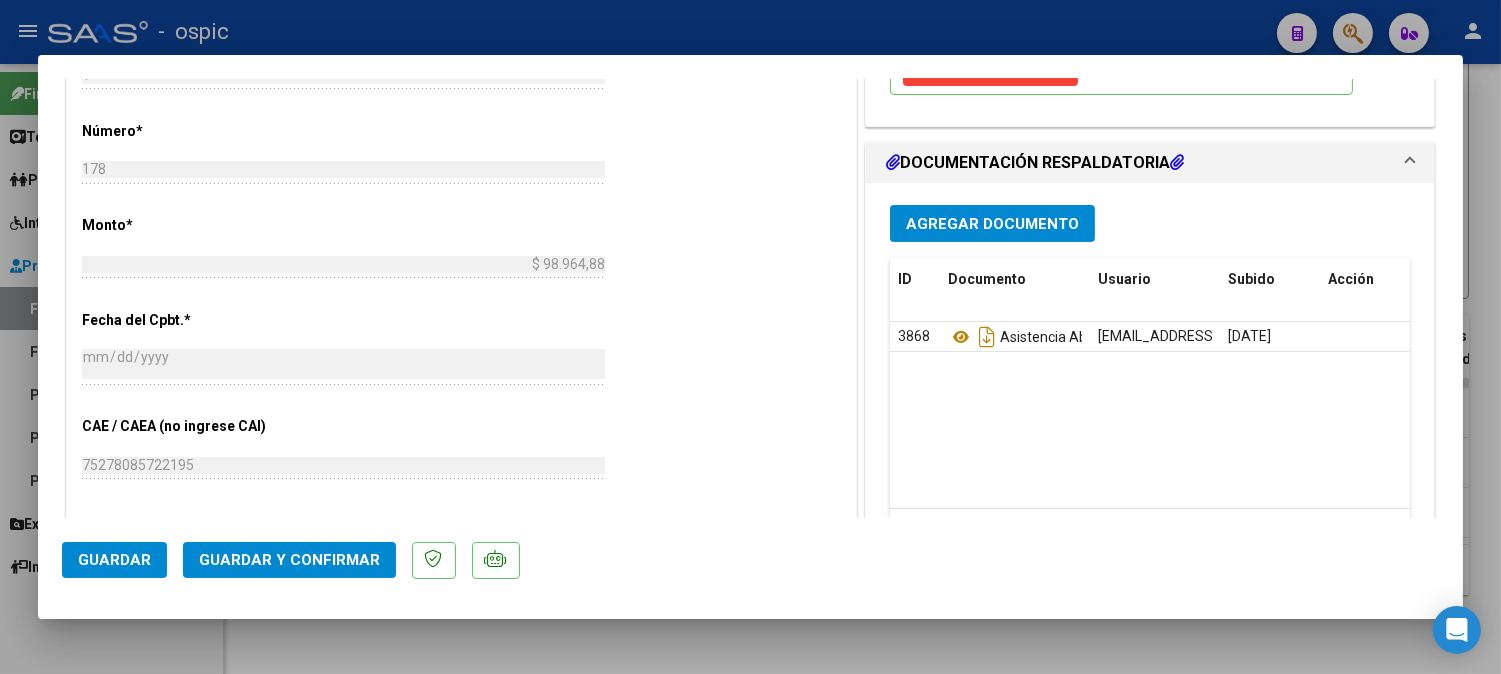 scroll, scrollTop: 845, scrollLeft: 0, axis: vertical 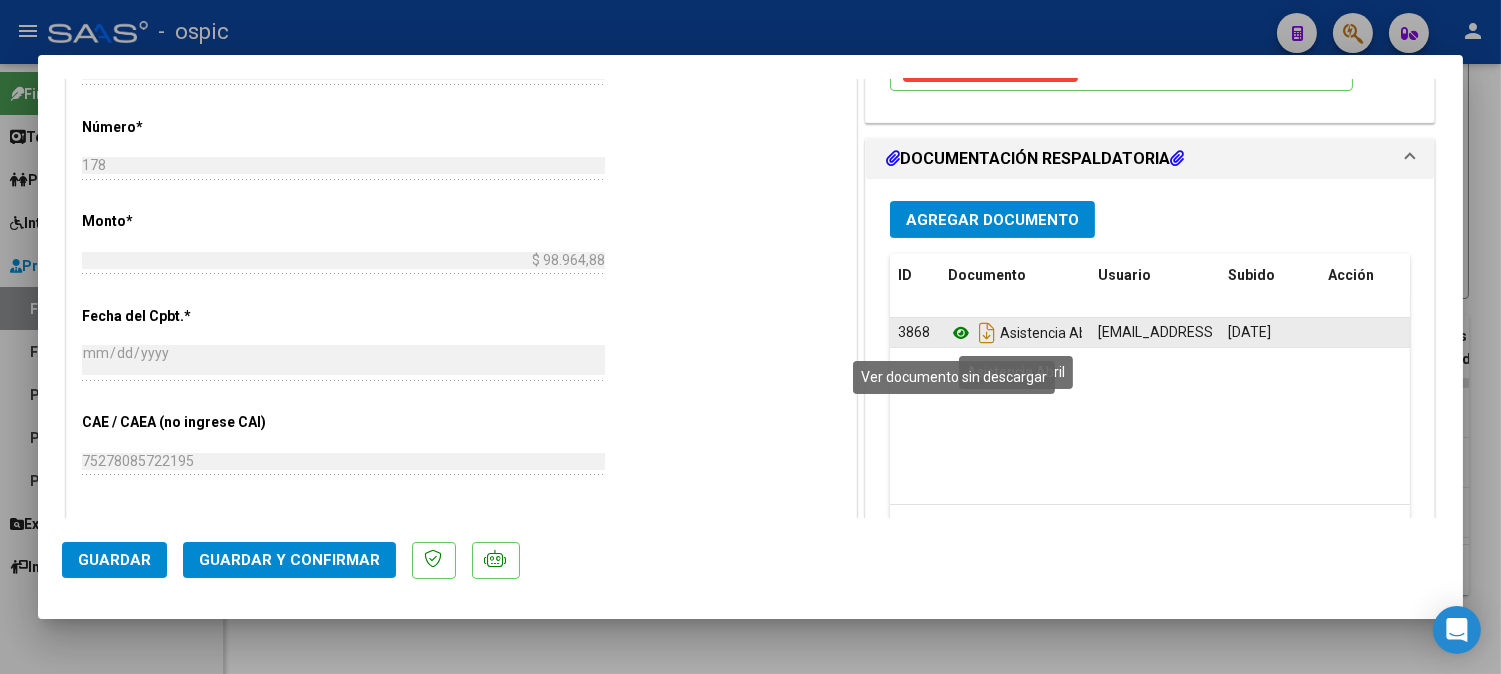click 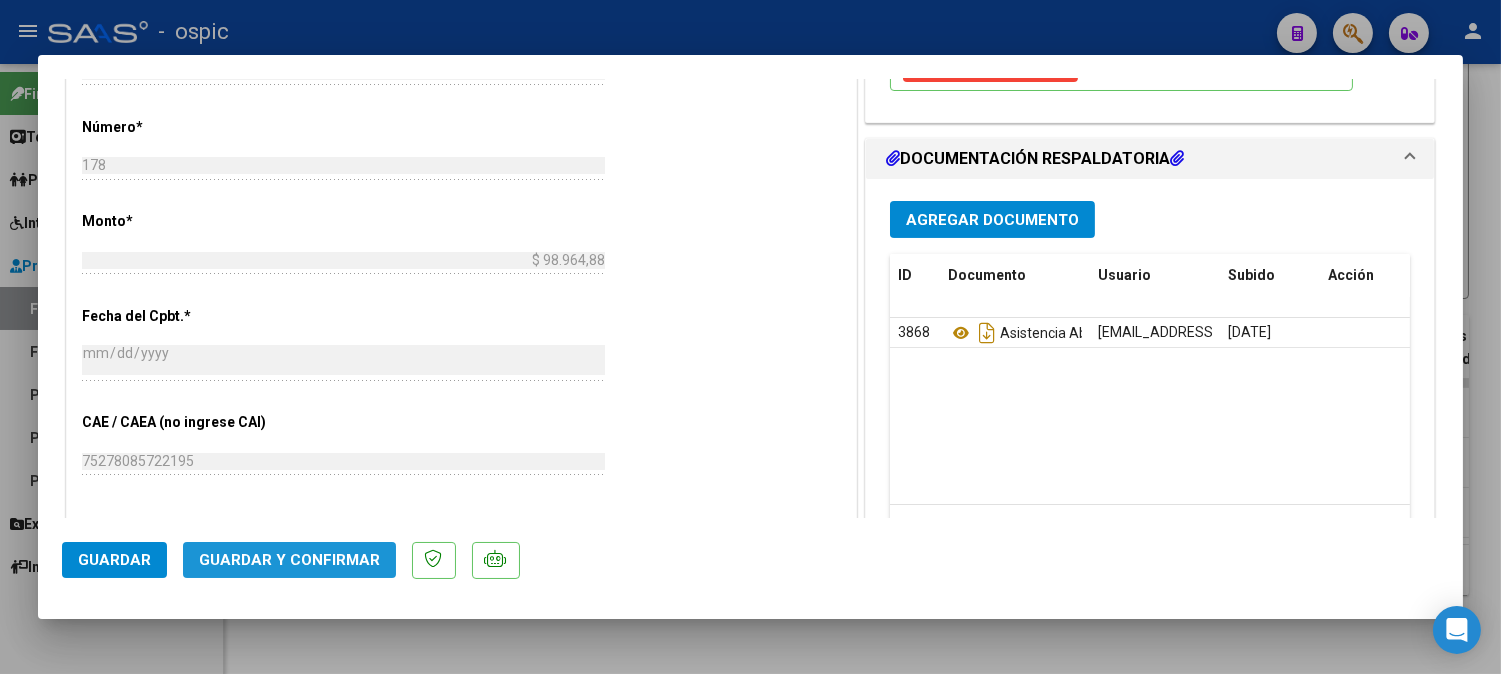 click on "Guardar y Confirmar" 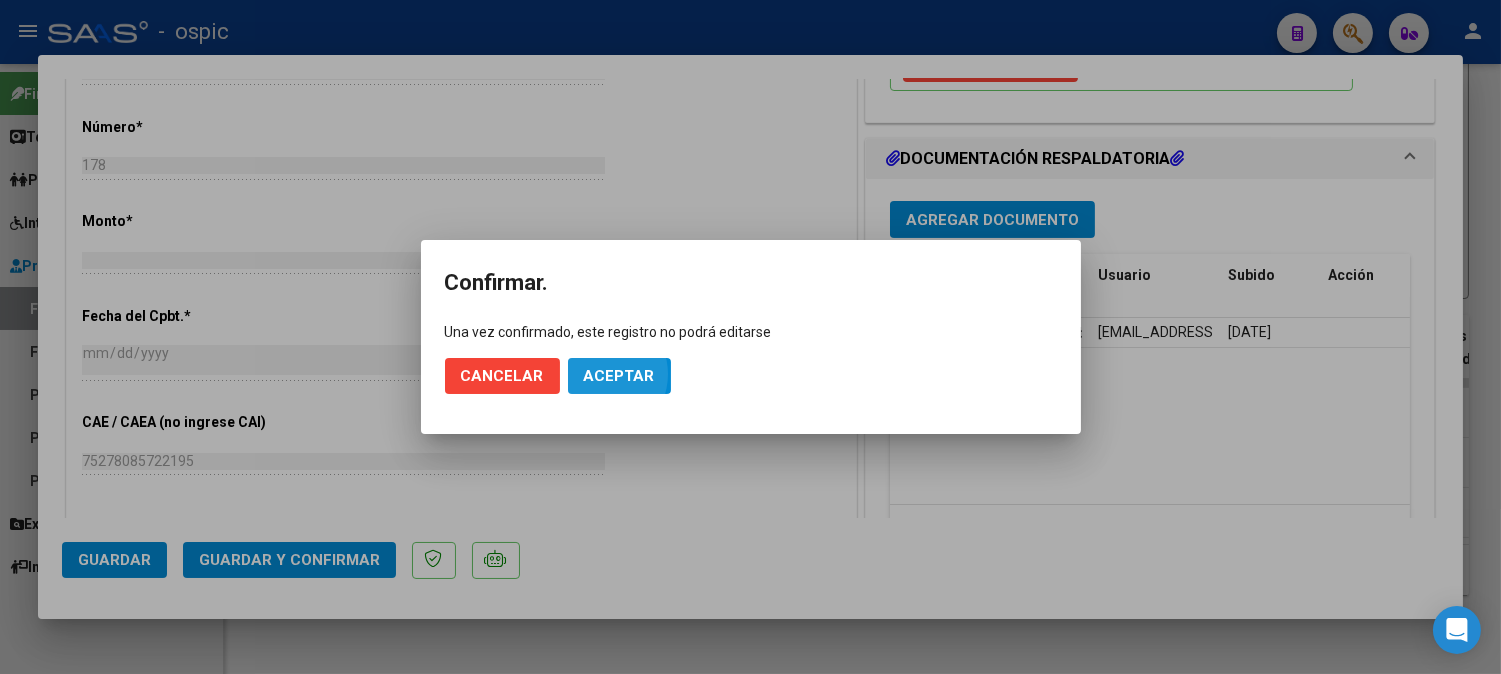 click on "Aceptar" 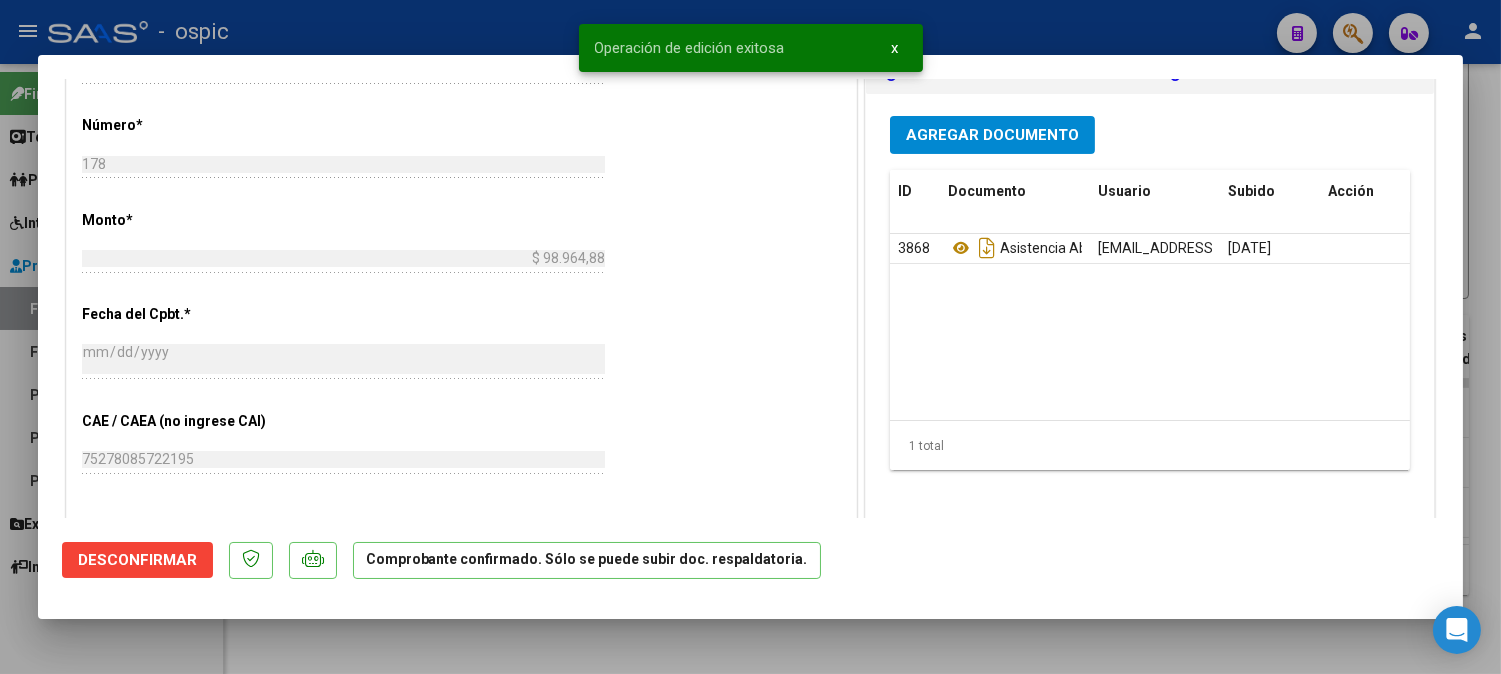 type 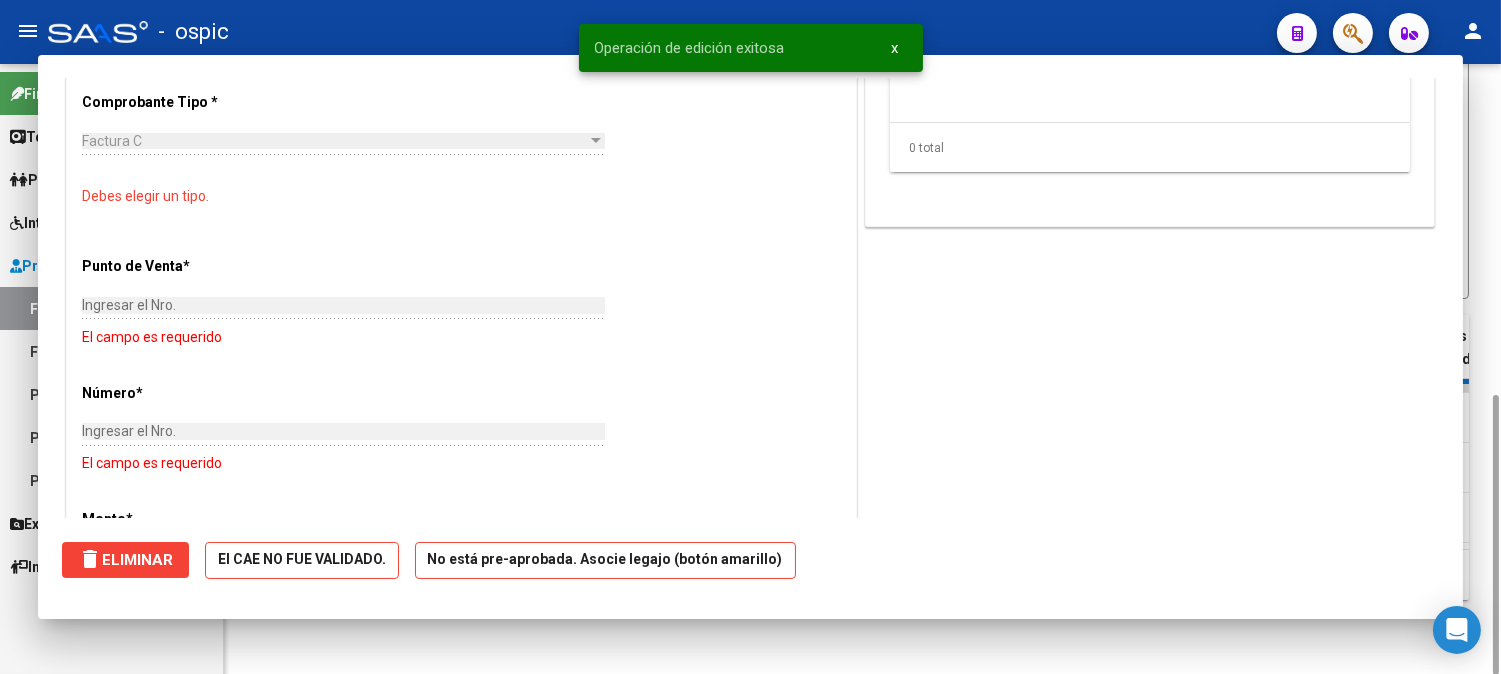 scroll, scrollTop: 0, scrollLeft: 0, axis: both 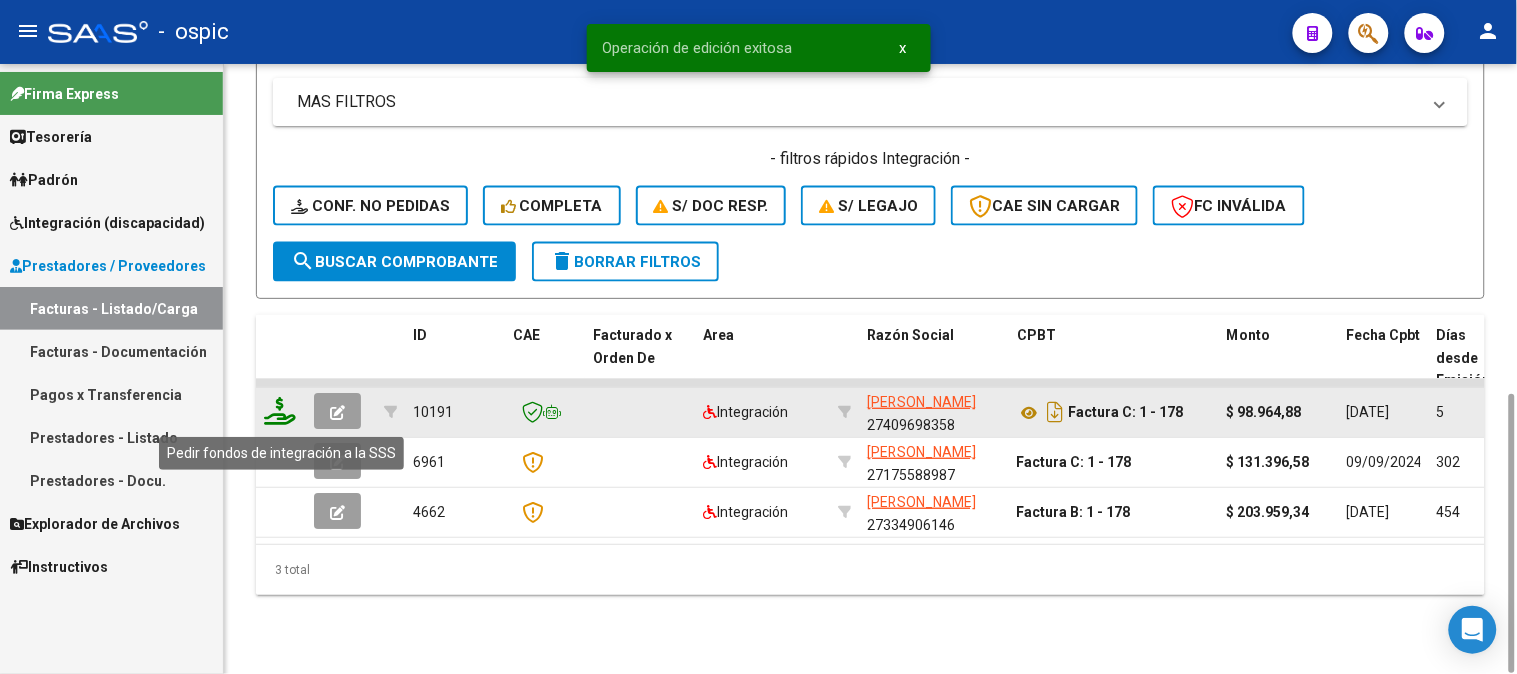 click 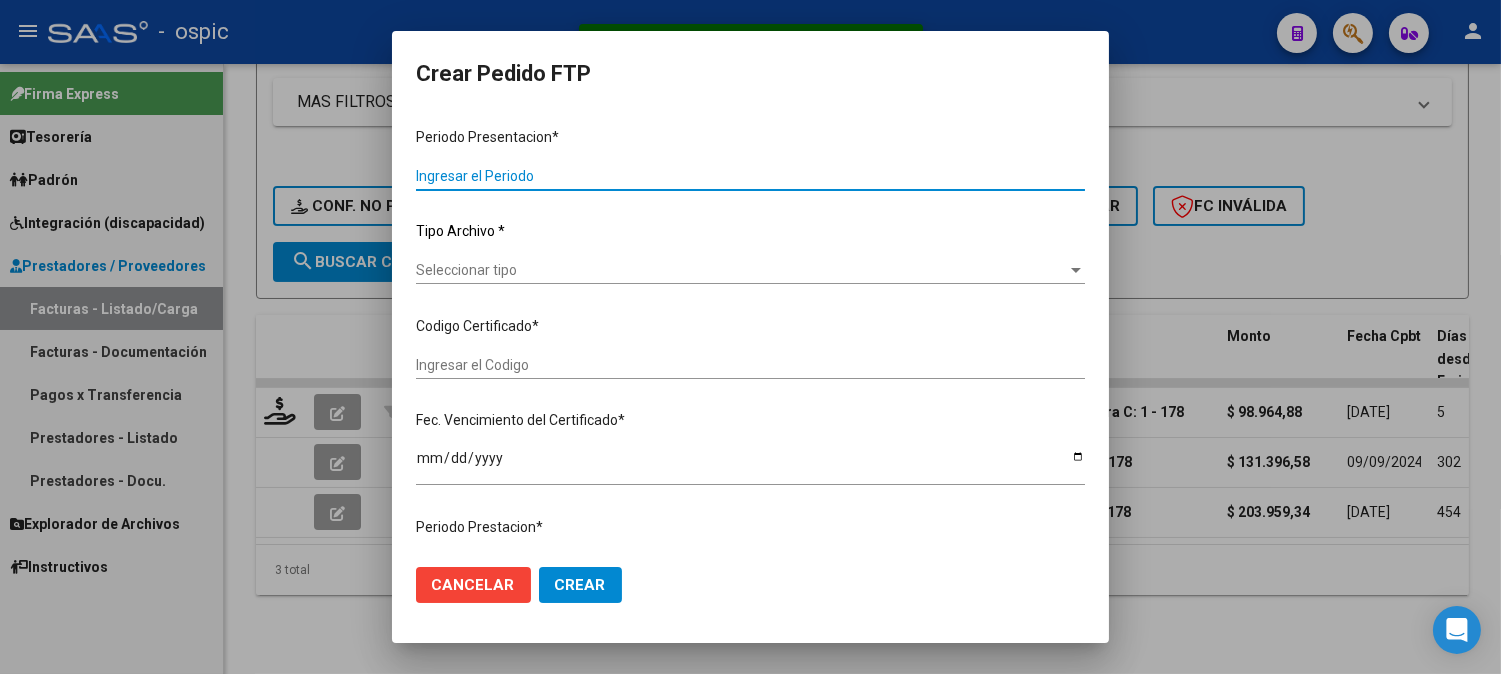 type on "202506" 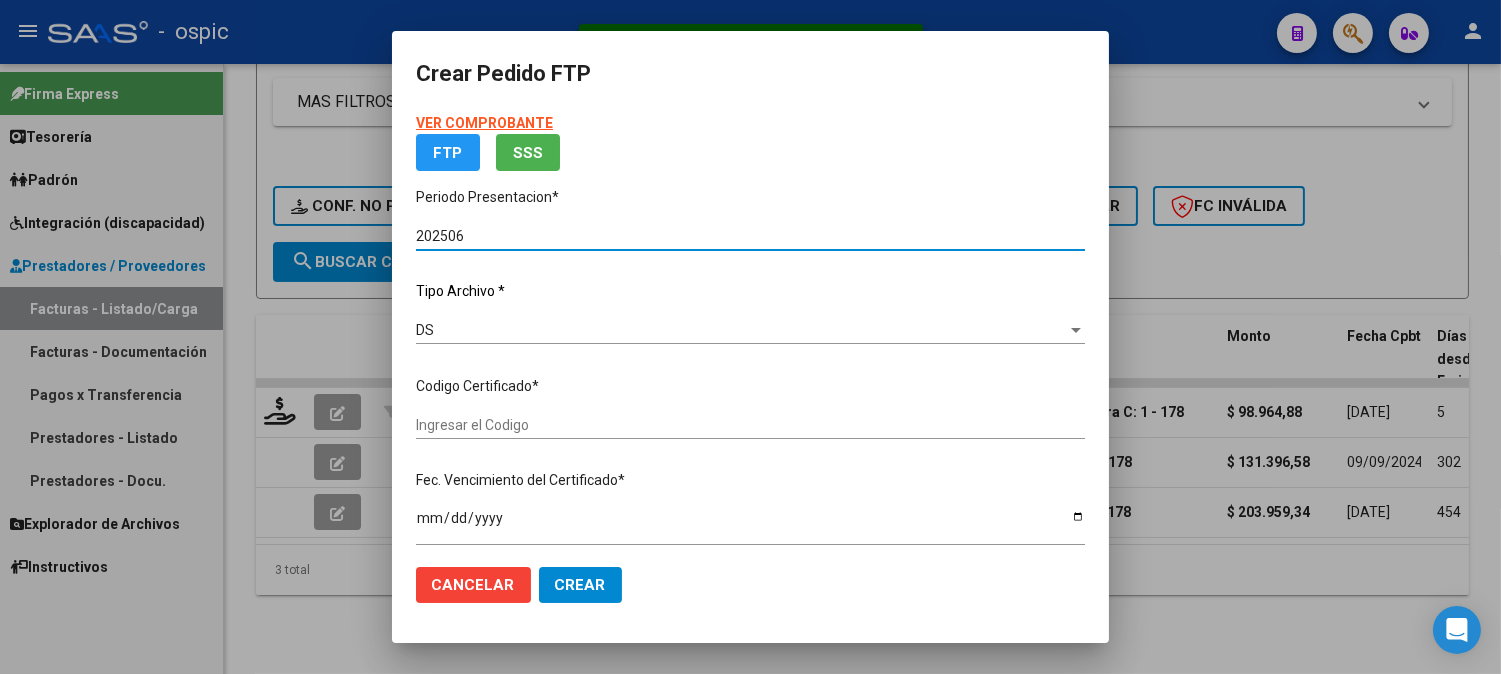 type on "3709406891" 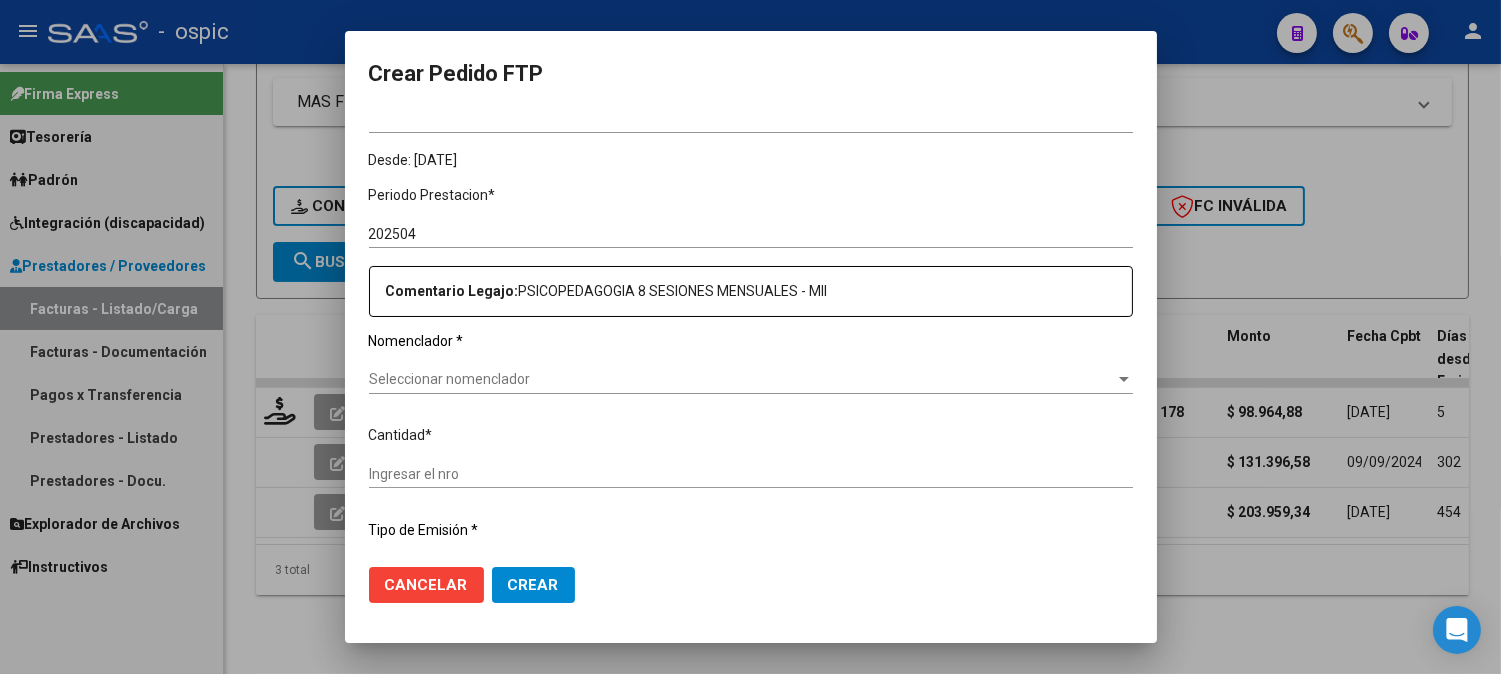scroll, scrollTop: 566, scrollLeft: 0, axis: vertical 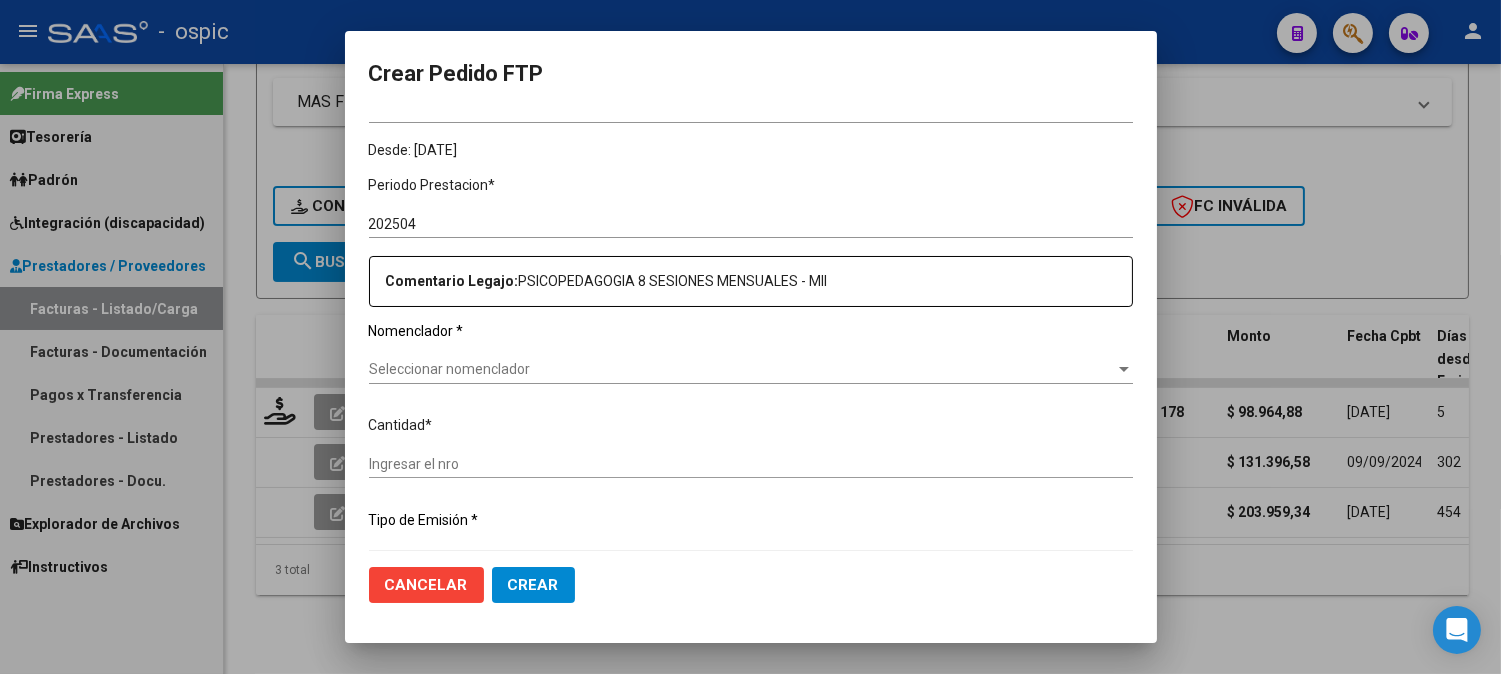 click on "Seleccionar nomenclador" at bounding box center (742, 369) 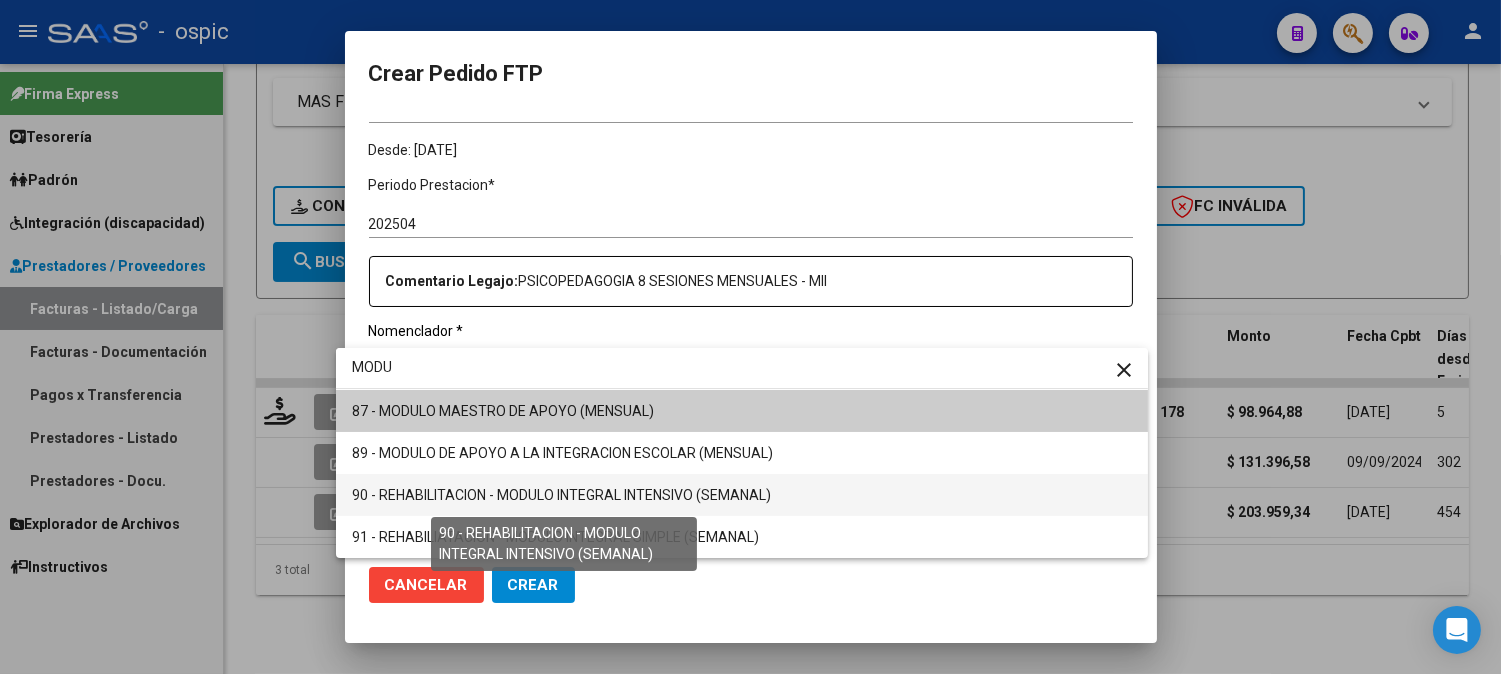 type on "MODU" 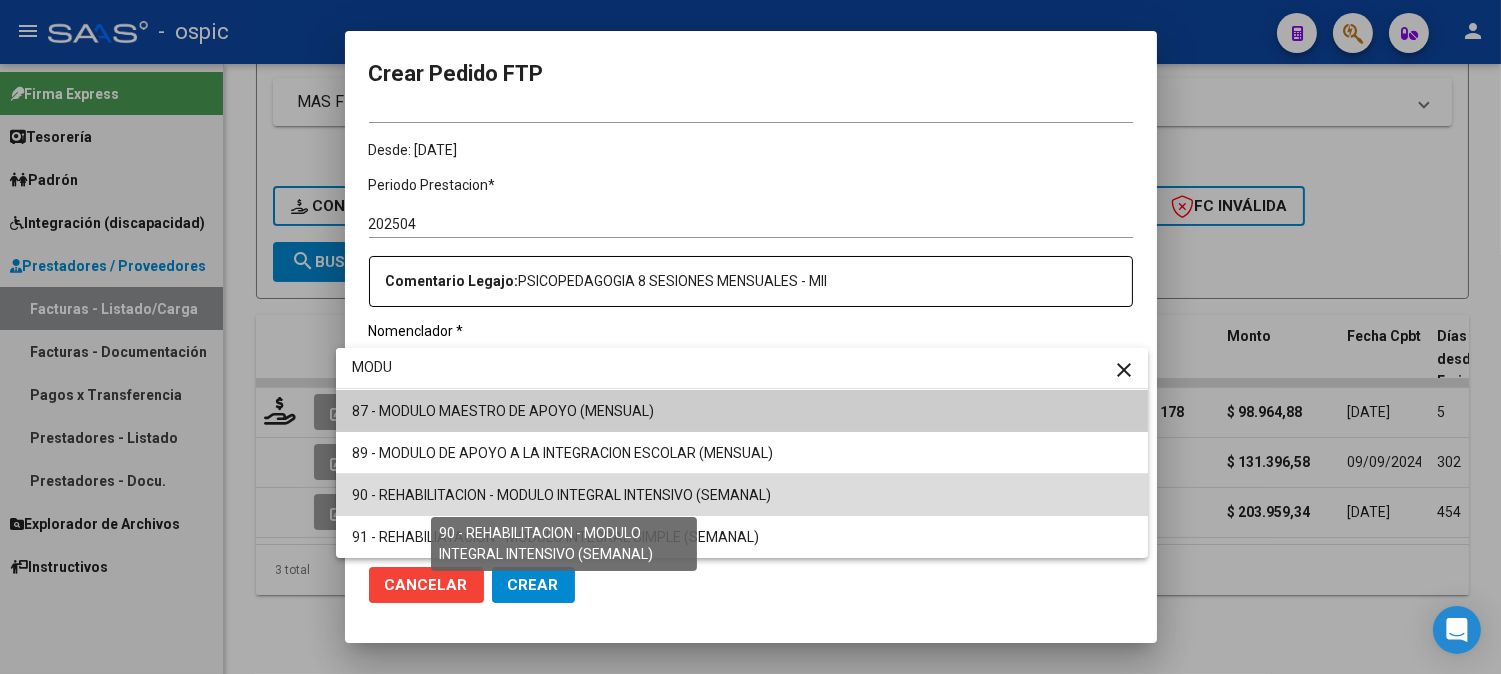 click on "90 - REHABILITACION - MODULO INTEGRAL INTENSIVO (SEMANAL)" at bounding box center (561, 495) 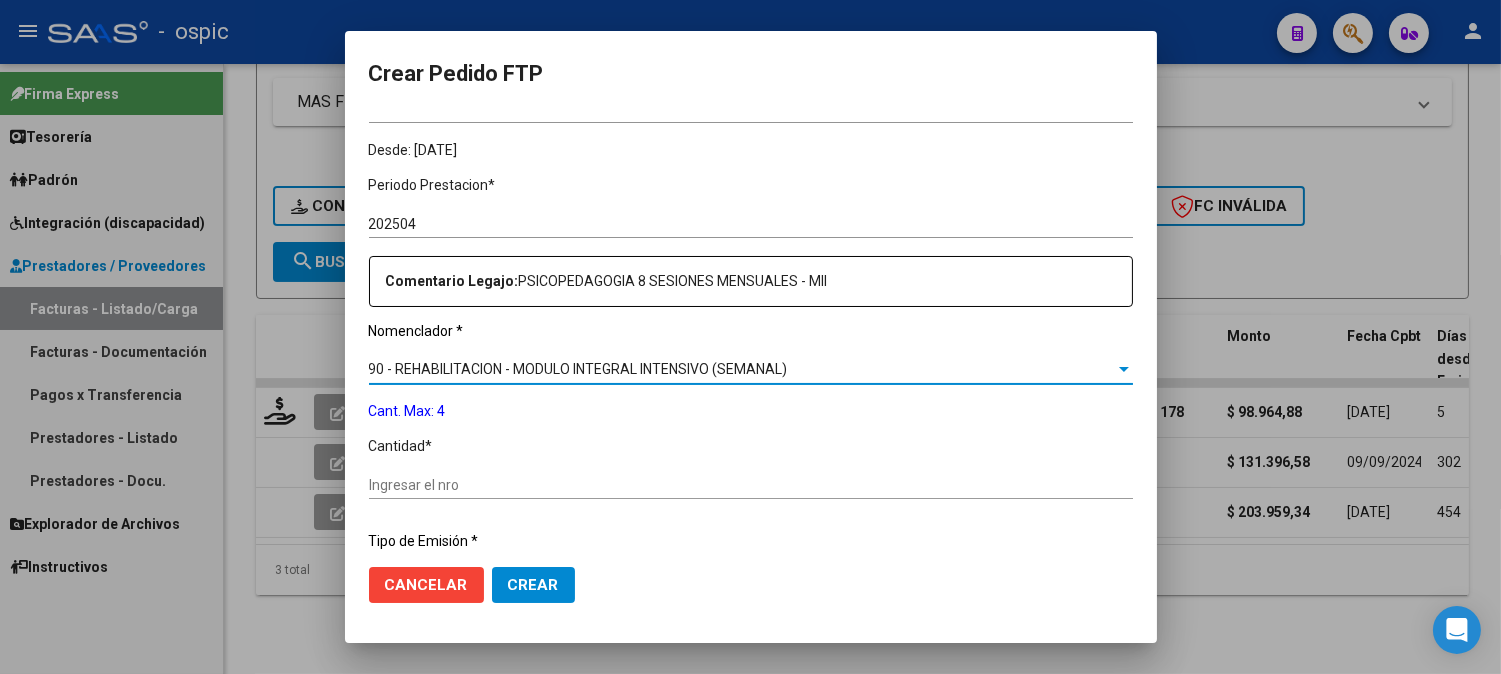 click on "Ingresar el nro" at bounding box center [751, 485] 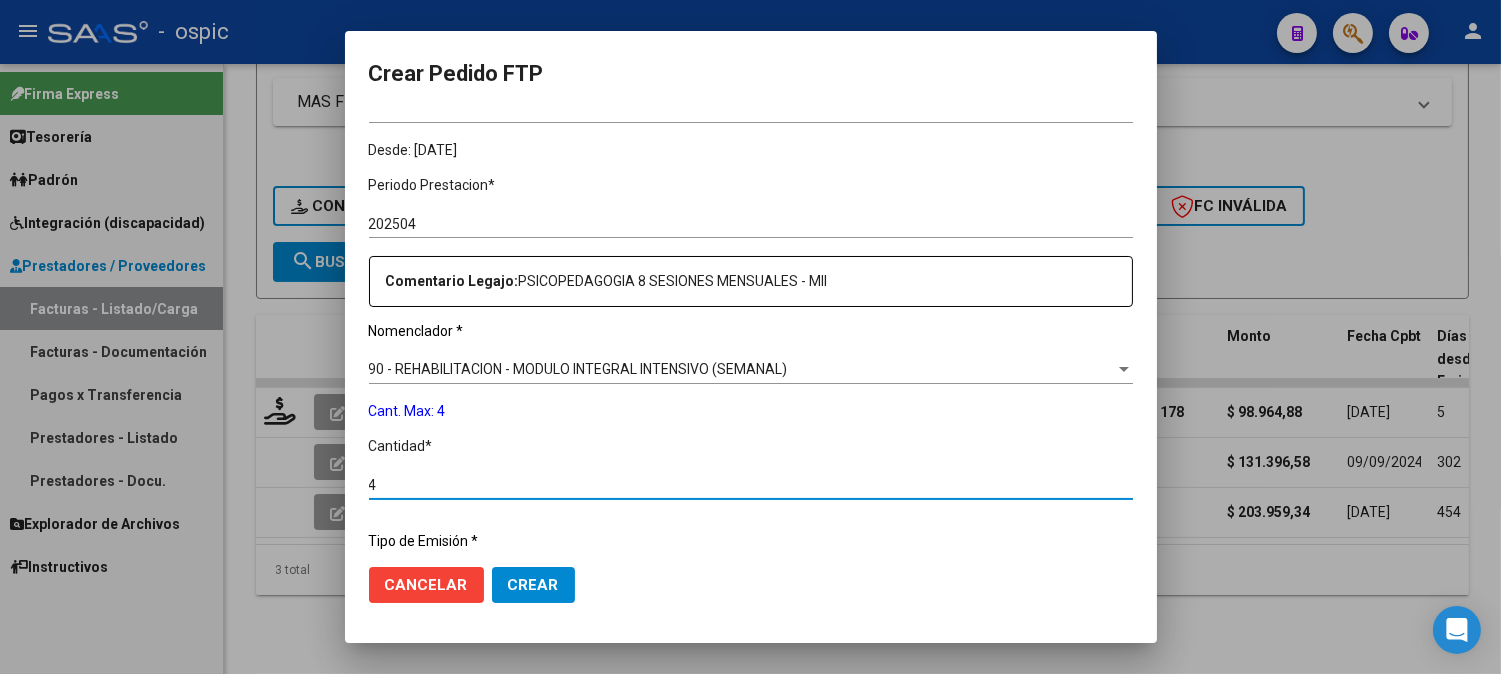 type on "4" 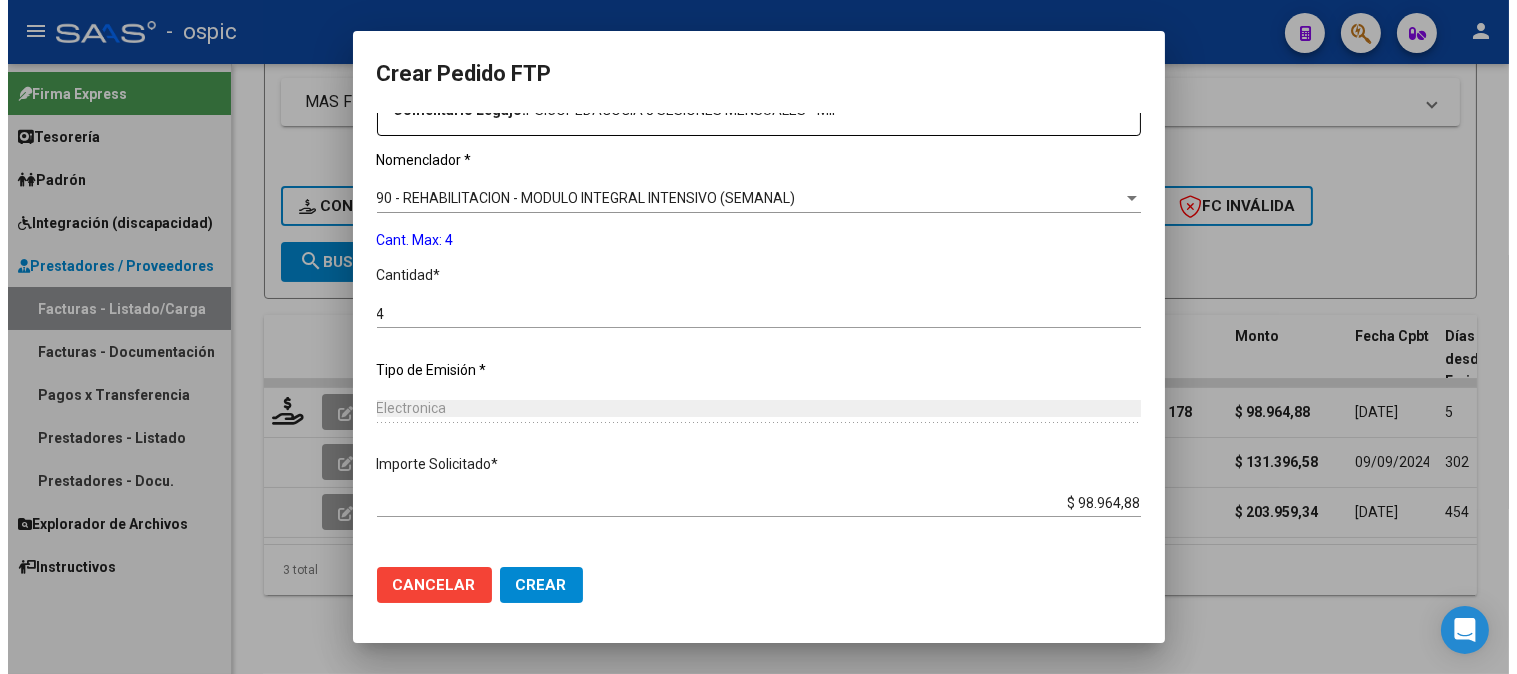 scroll, scrollTop: 814, scrollLeft: 0, axis: vertical 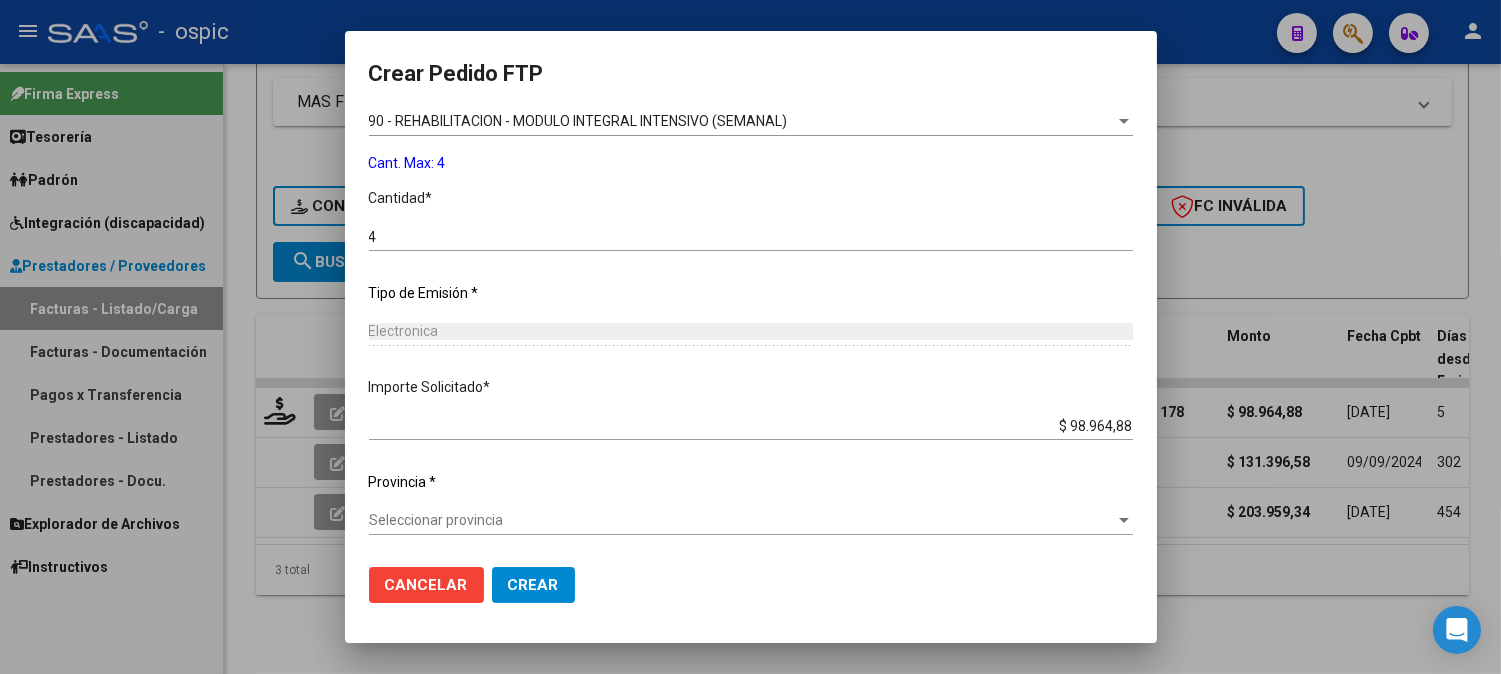 click on "Seleccionar provincia" at bounding box center (742, 520) 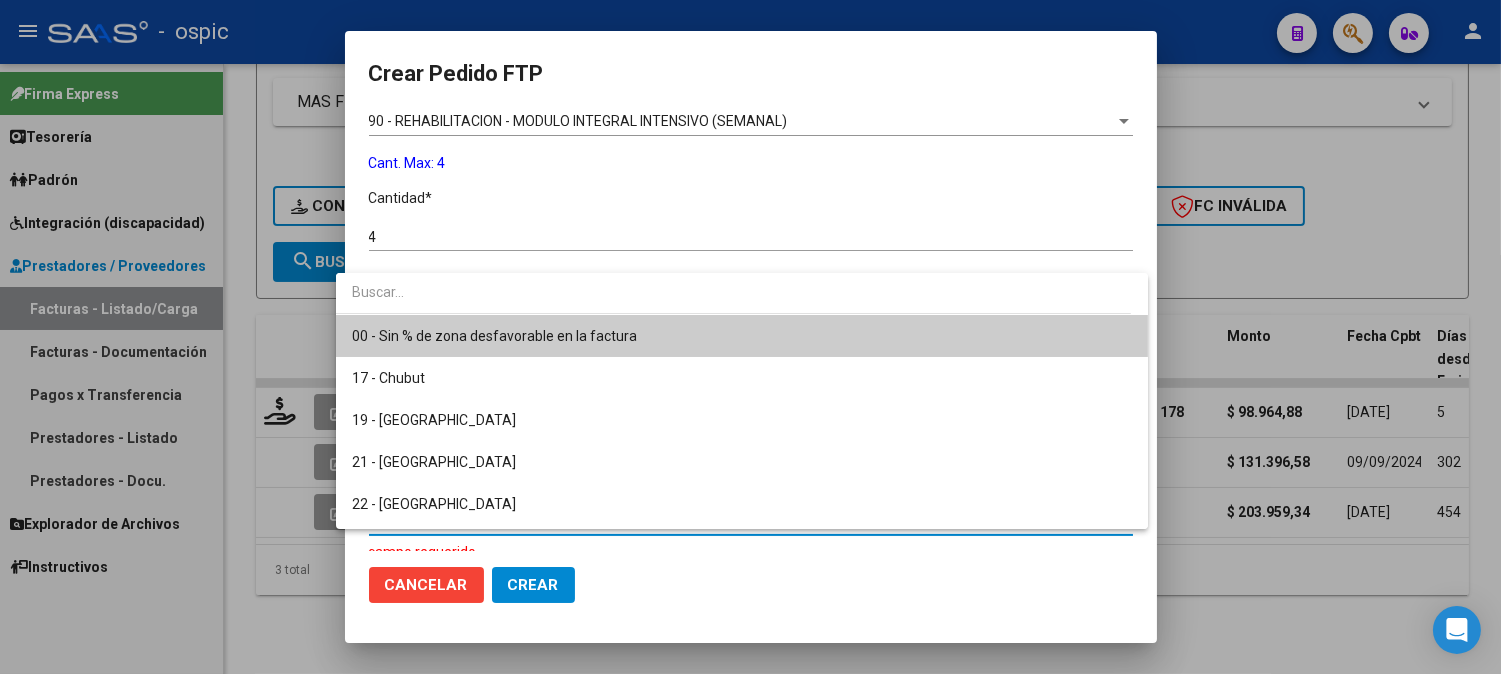 click on "00 - Sin % de zona desfavorable en la factura" at bounding box center [494, 336] 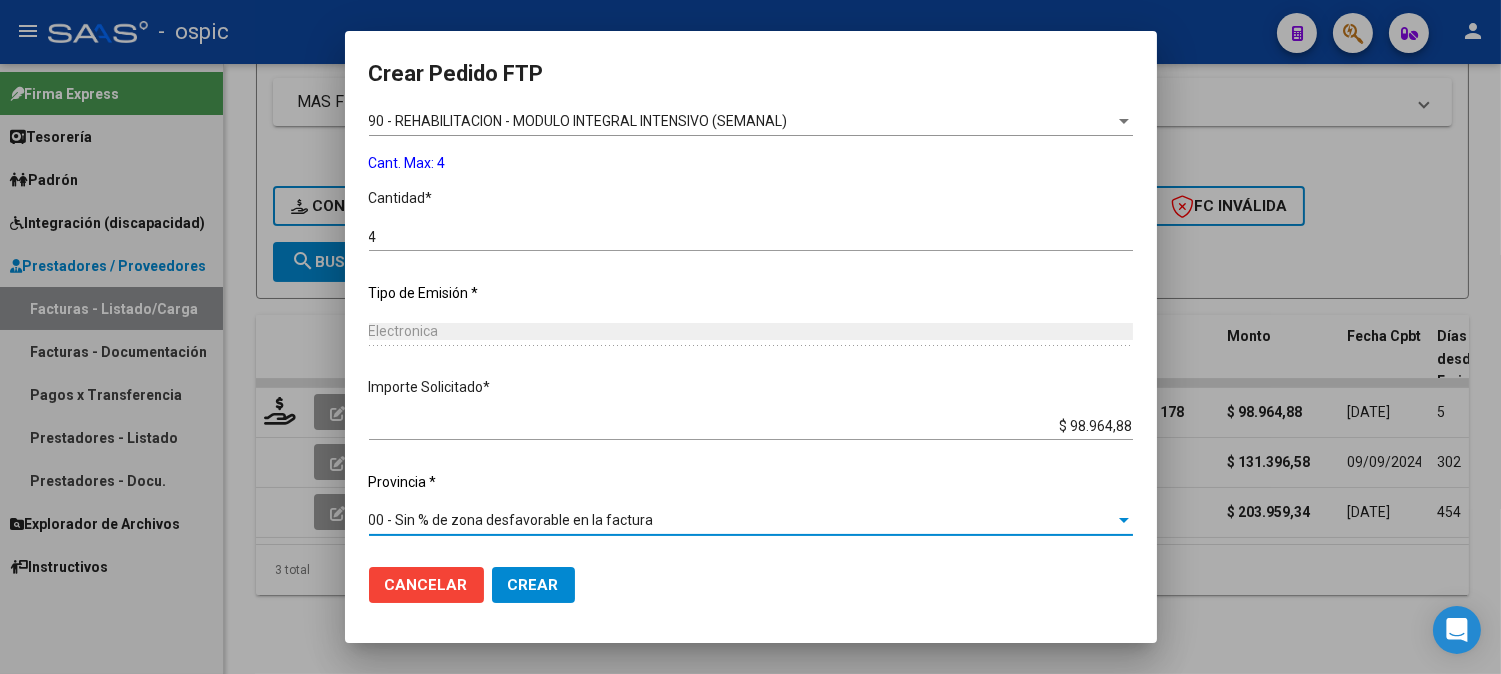 click on "Crear" 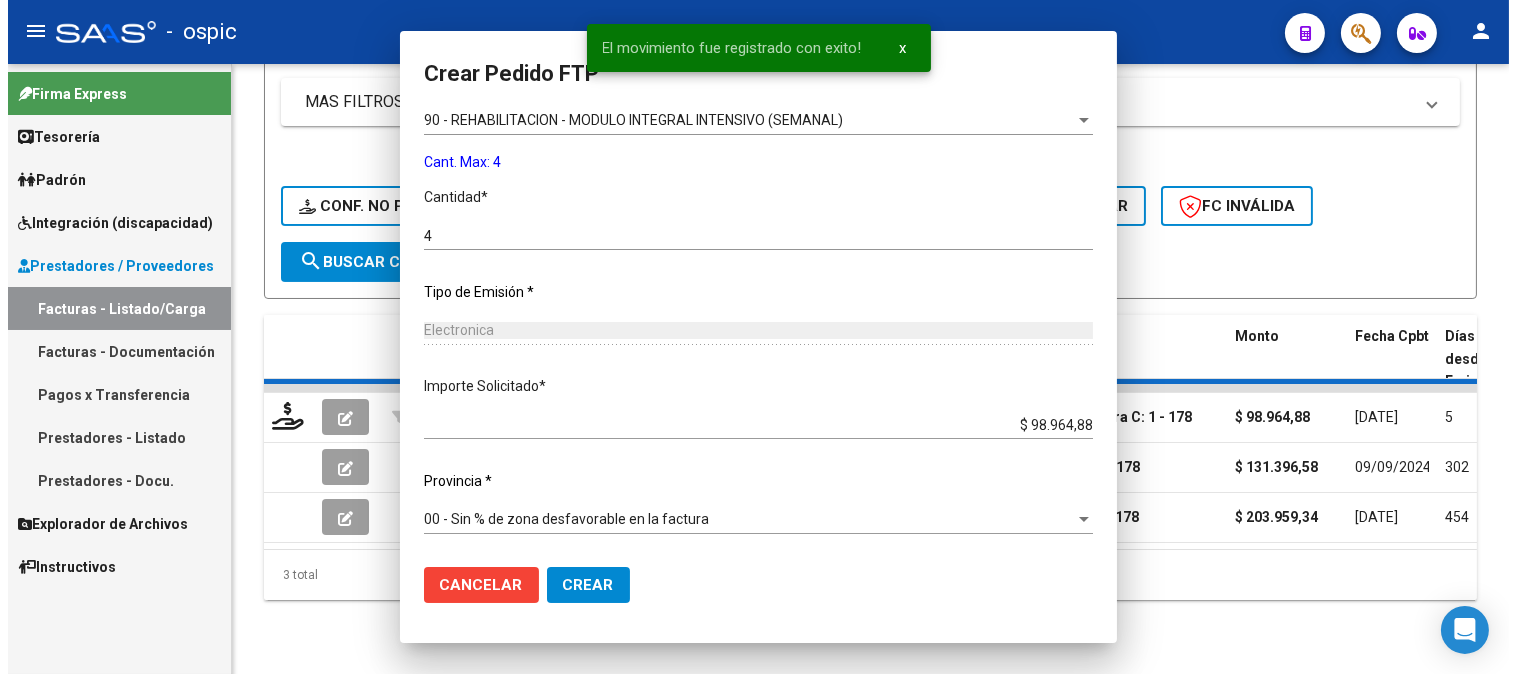 scroll, scrollTop: 0, scrollLeft: 0, axis: both 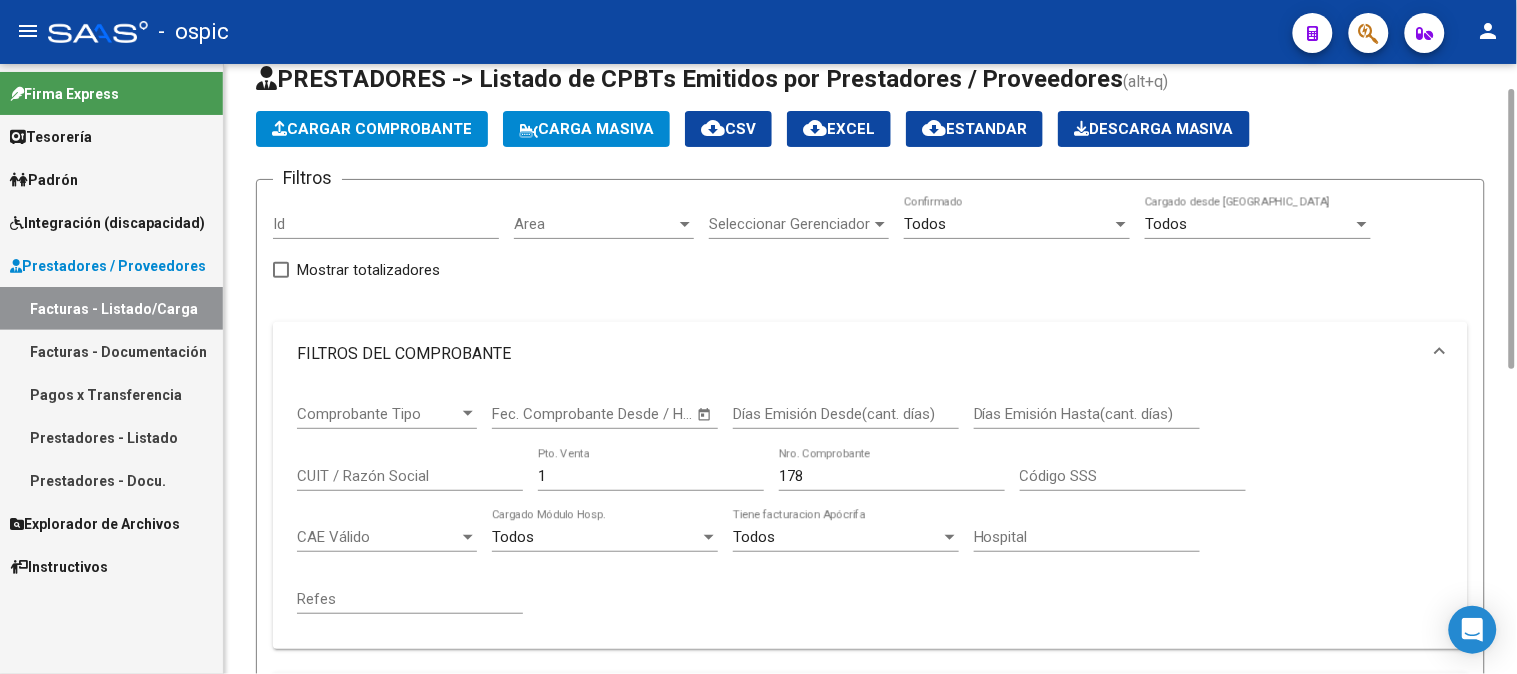 drag, startPoint x: 512, startPoint y: 473, endPoint x: 412, endPoint y: 473, distance: 100 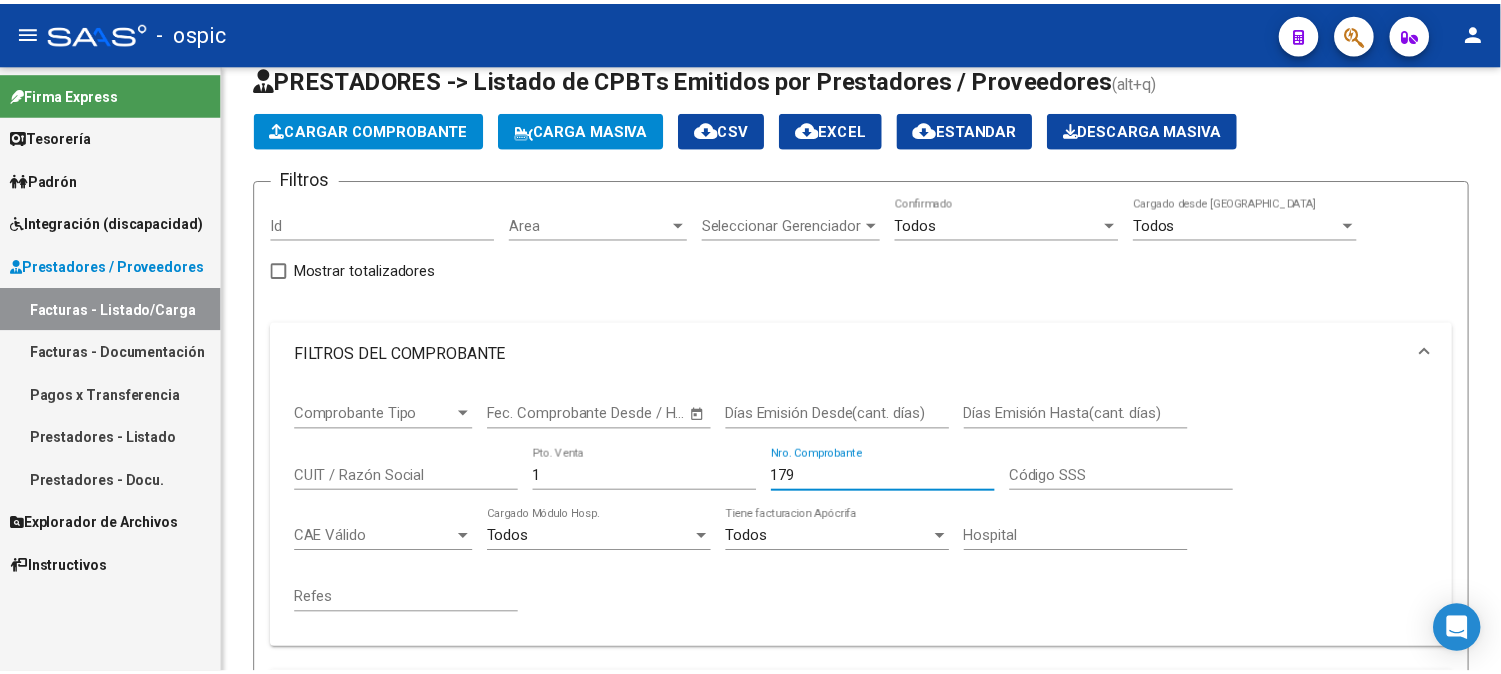 scroll, scrollTop: 723, scrollLeft: 0, axis: vertical 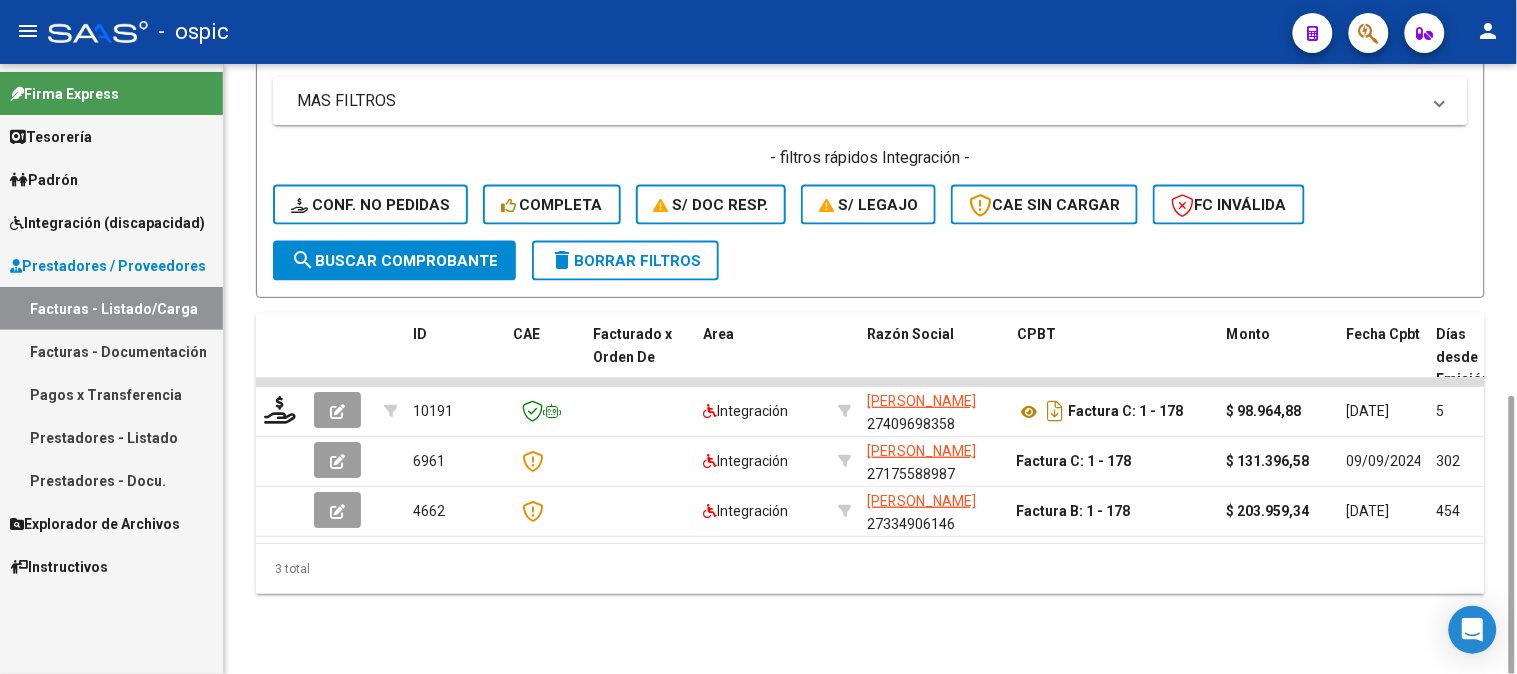 type on "179" 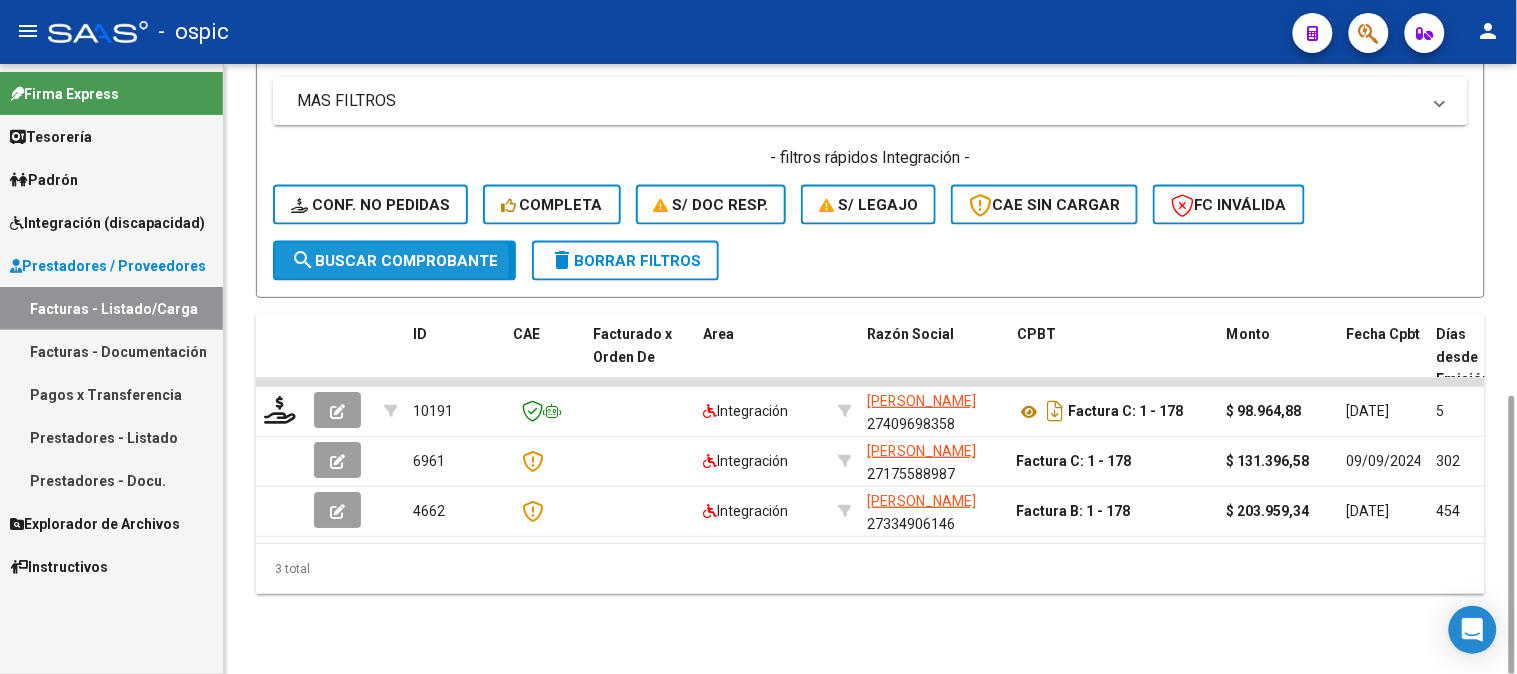 click on "search  Buscar Comprobante" 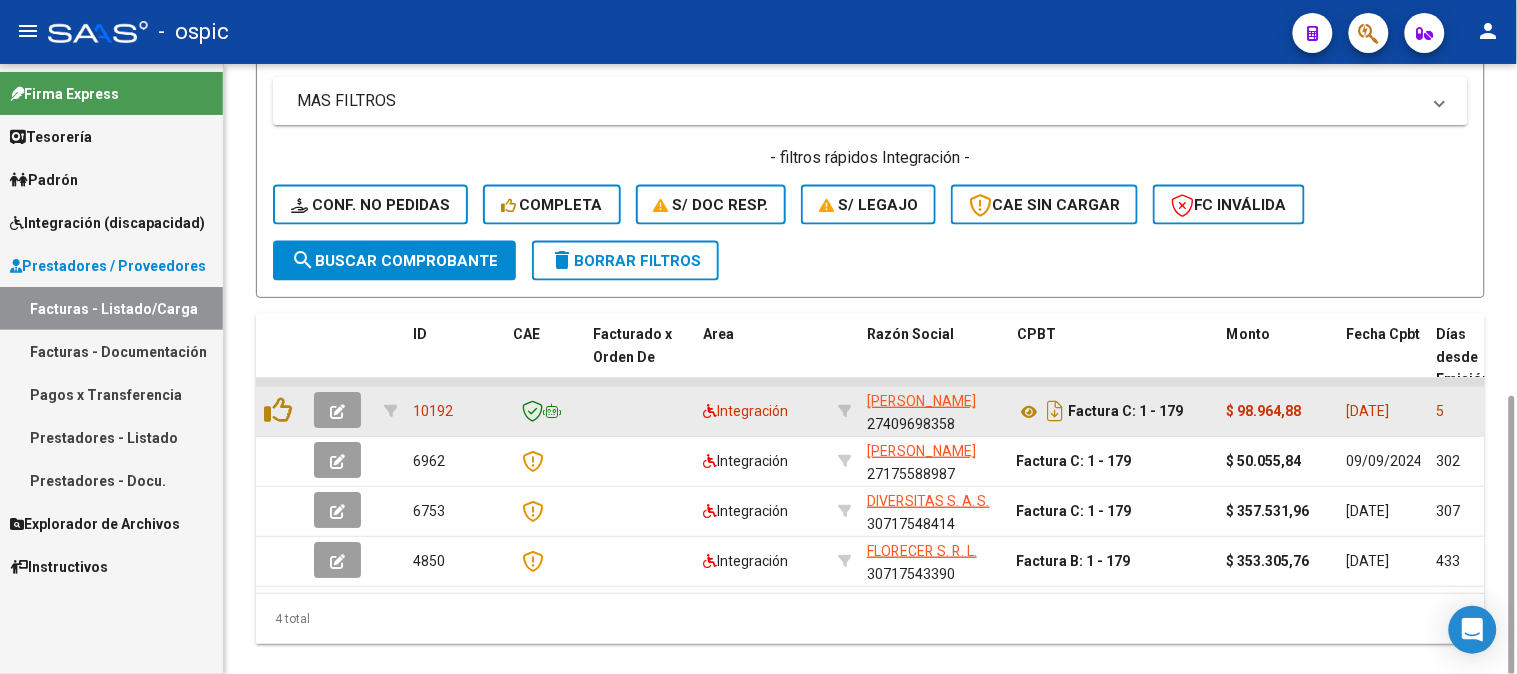 click 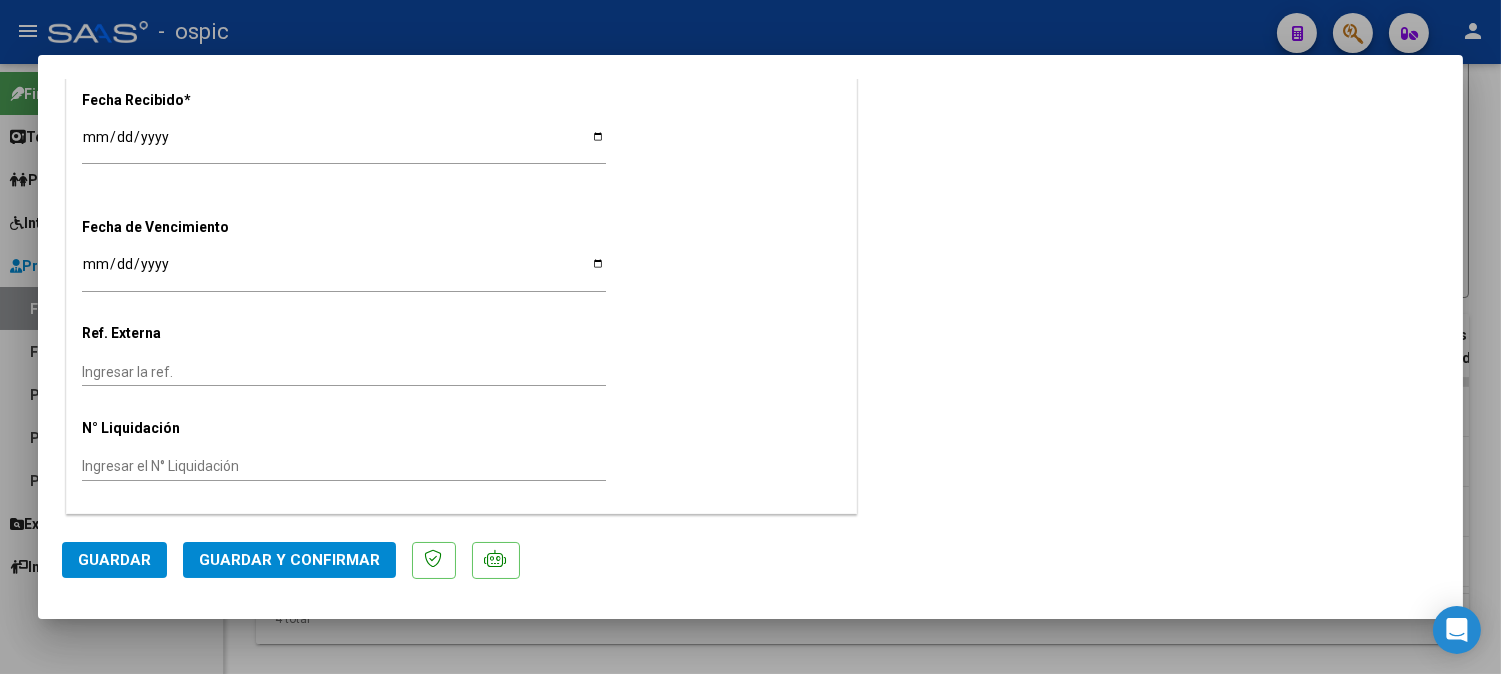 scroll, scrollTop: 0, scrollLeft: 0, axis: both 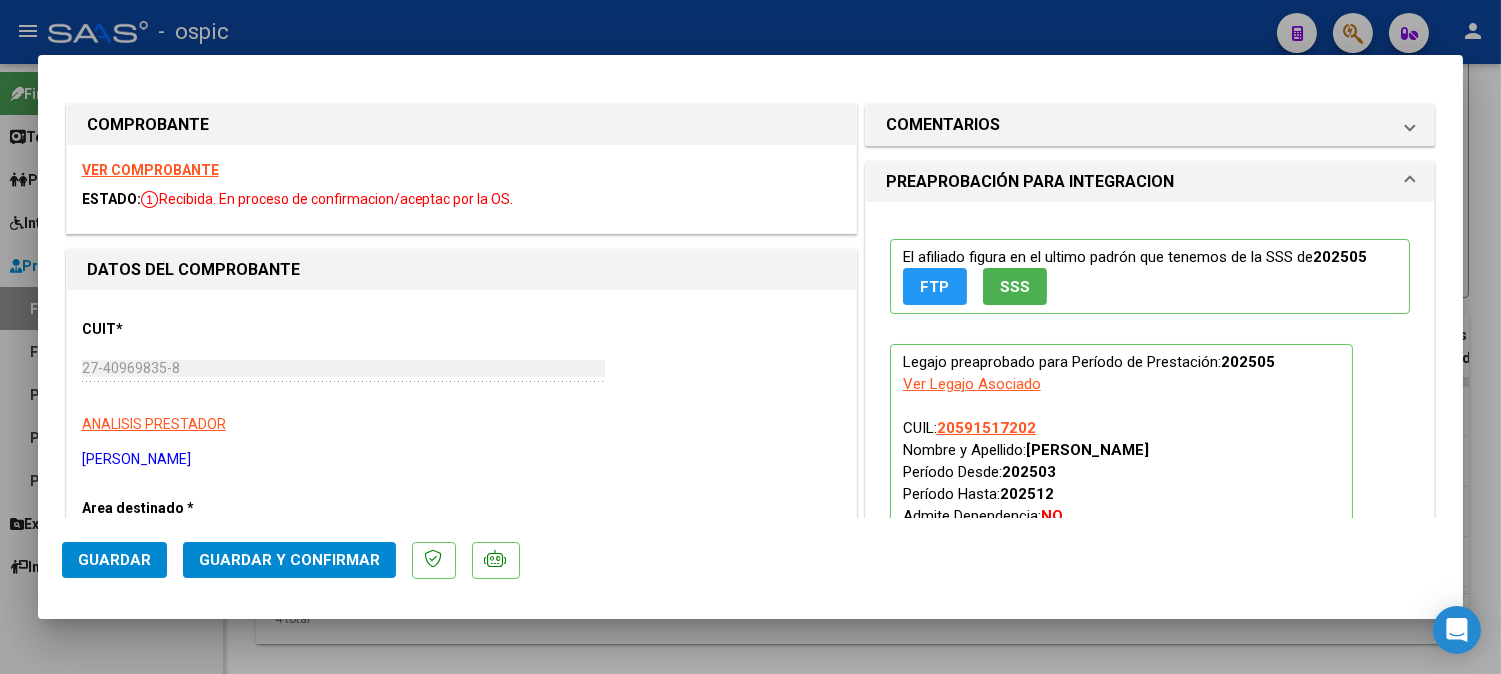 drag, startPoint x: 967, startPoint y: 118, endPoint x: 1011, endPoint y: 231, distance: 121.264175 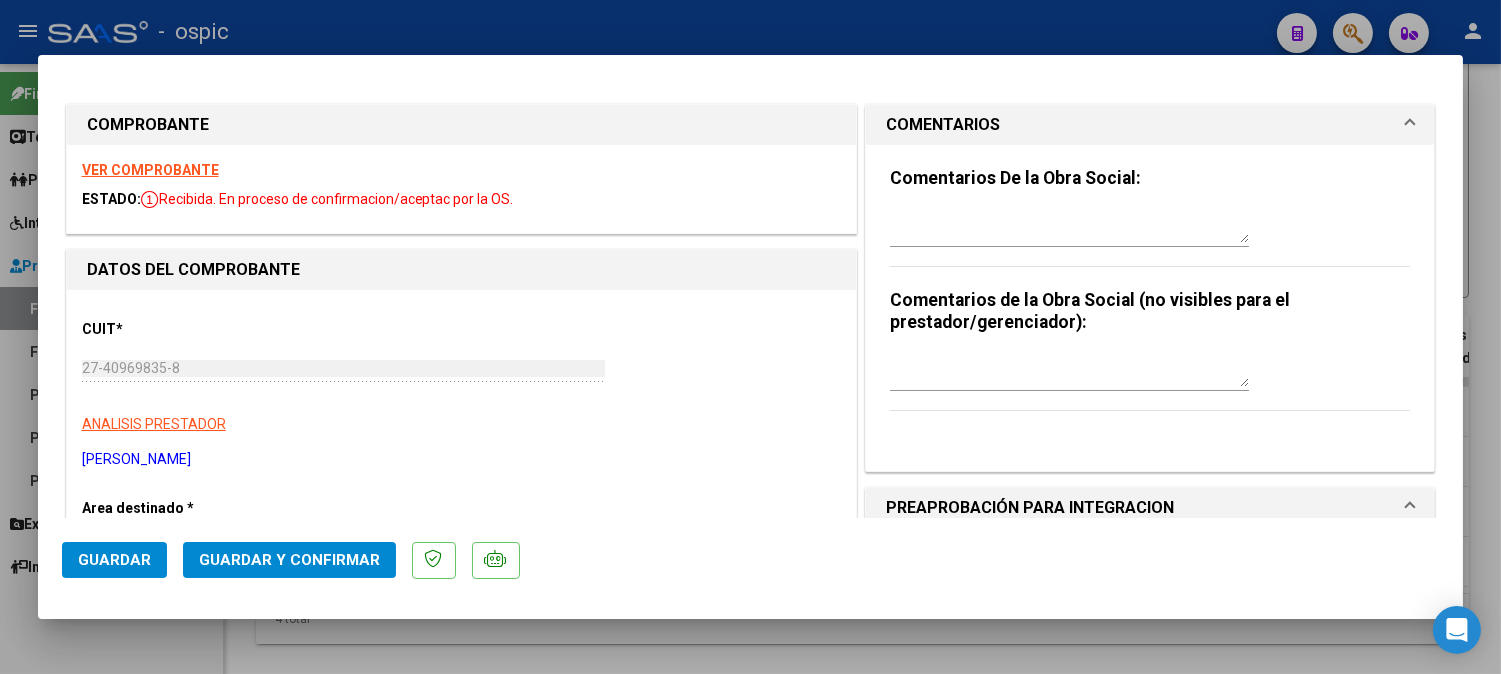 click at bounding box center (1069, 367) 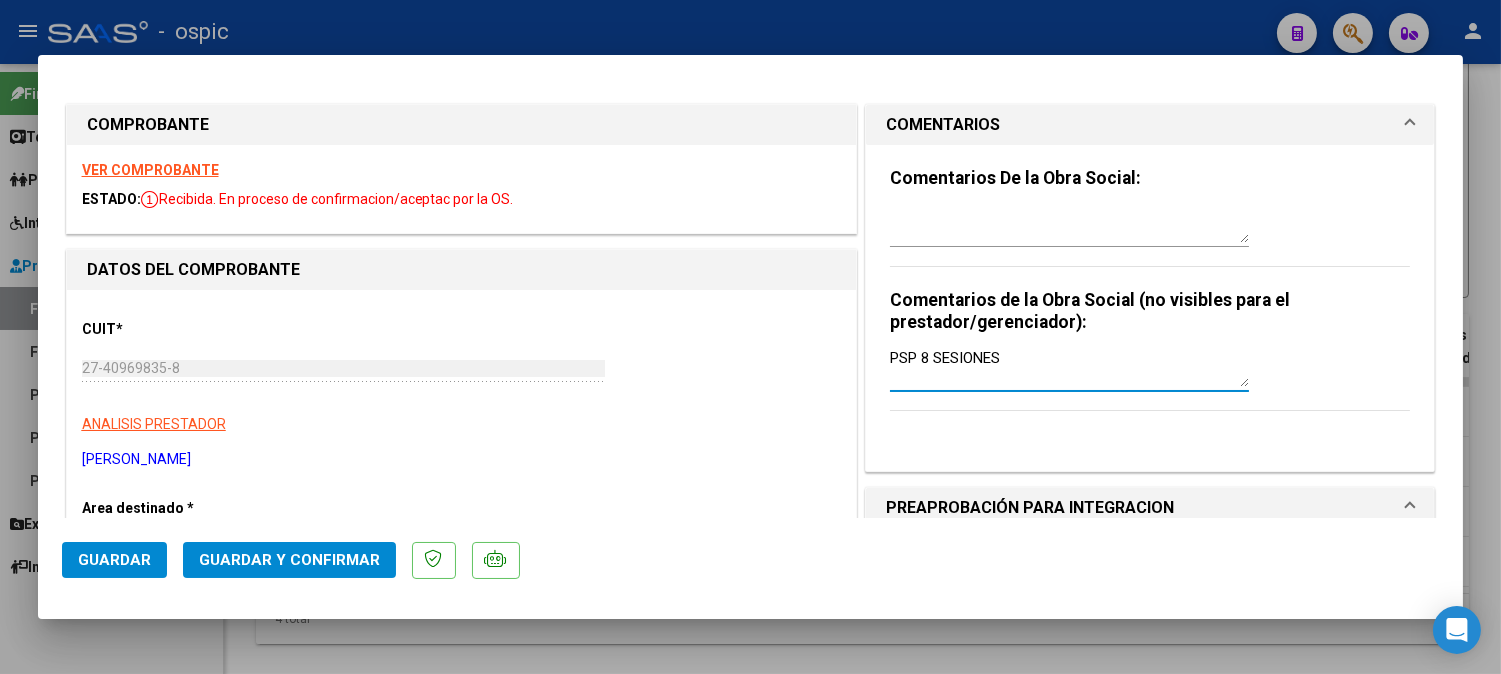 type on "PSP 8 SESIONES" 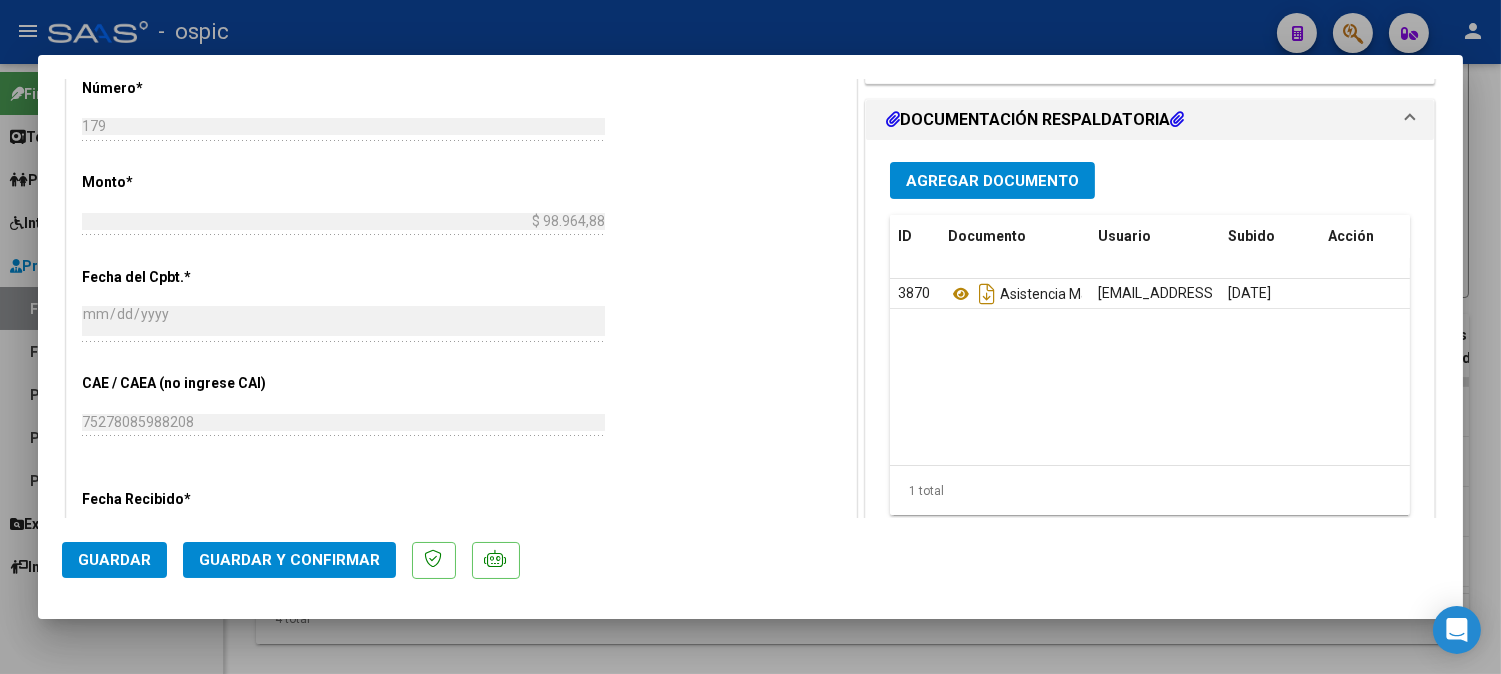 scroll, scrollTop: 894, scrollLeft: 0, axis: vertical 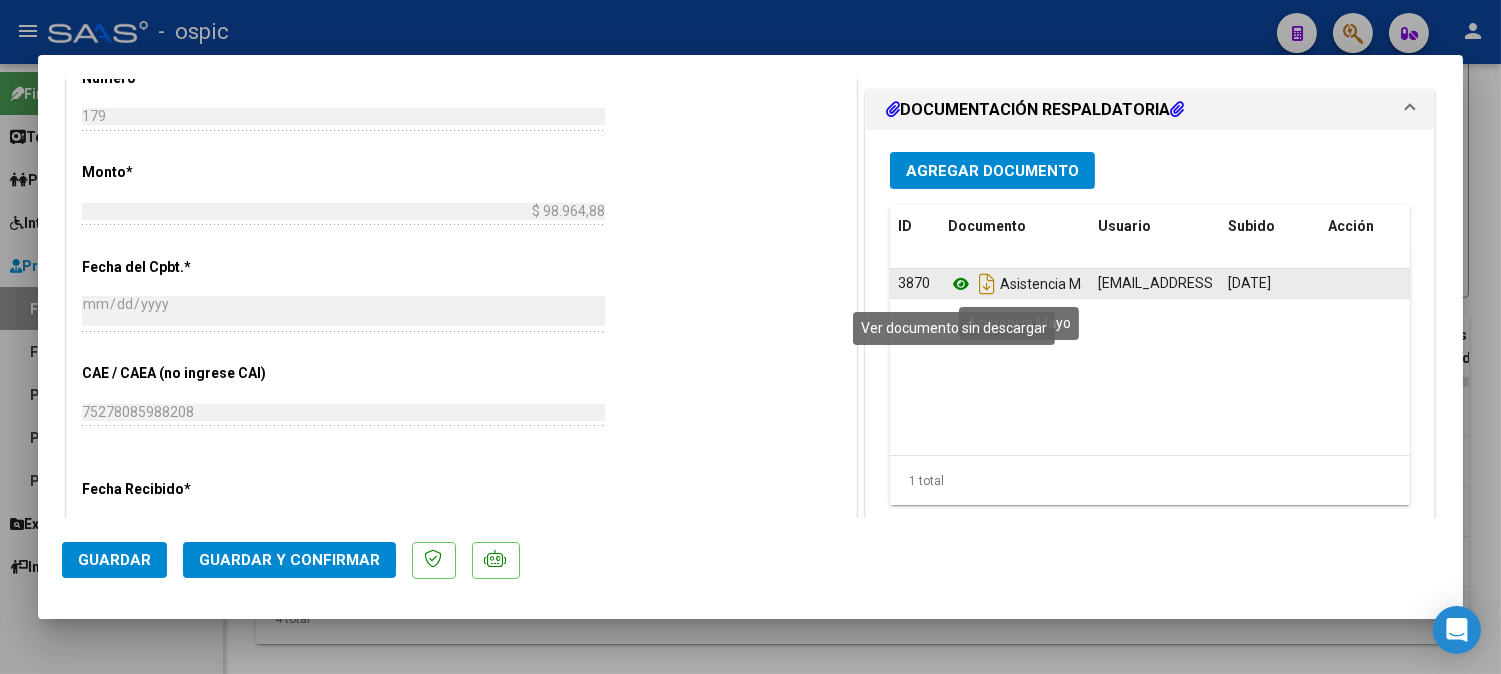 click 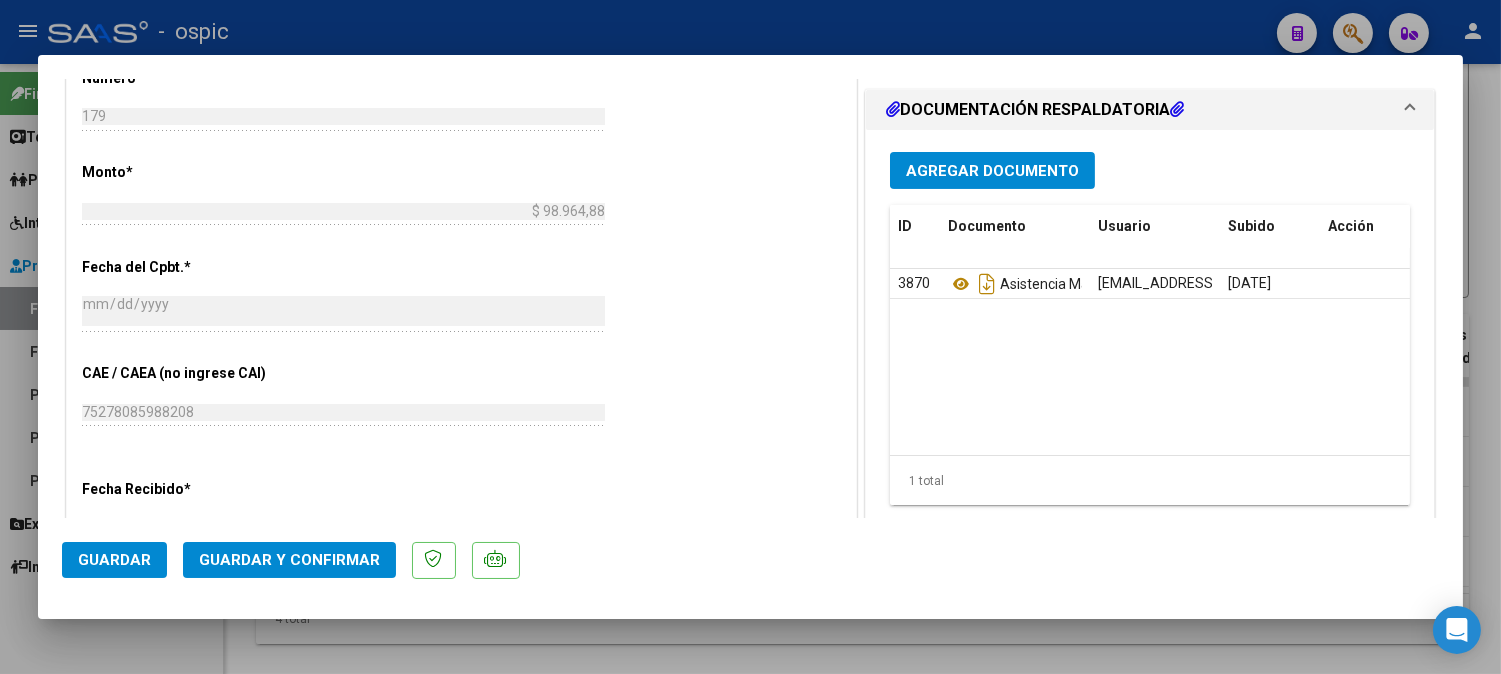 click on "Guardar y Confirmar" 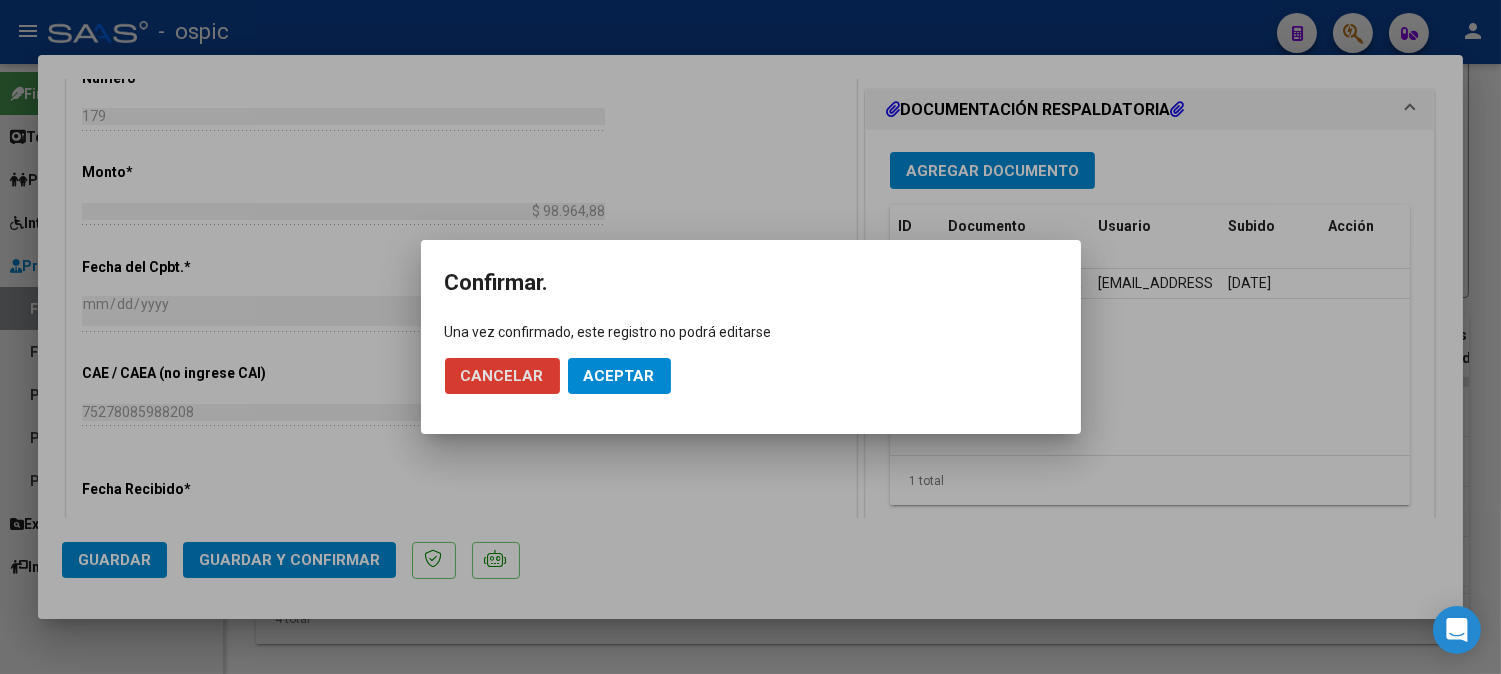 click on "Aceptar" 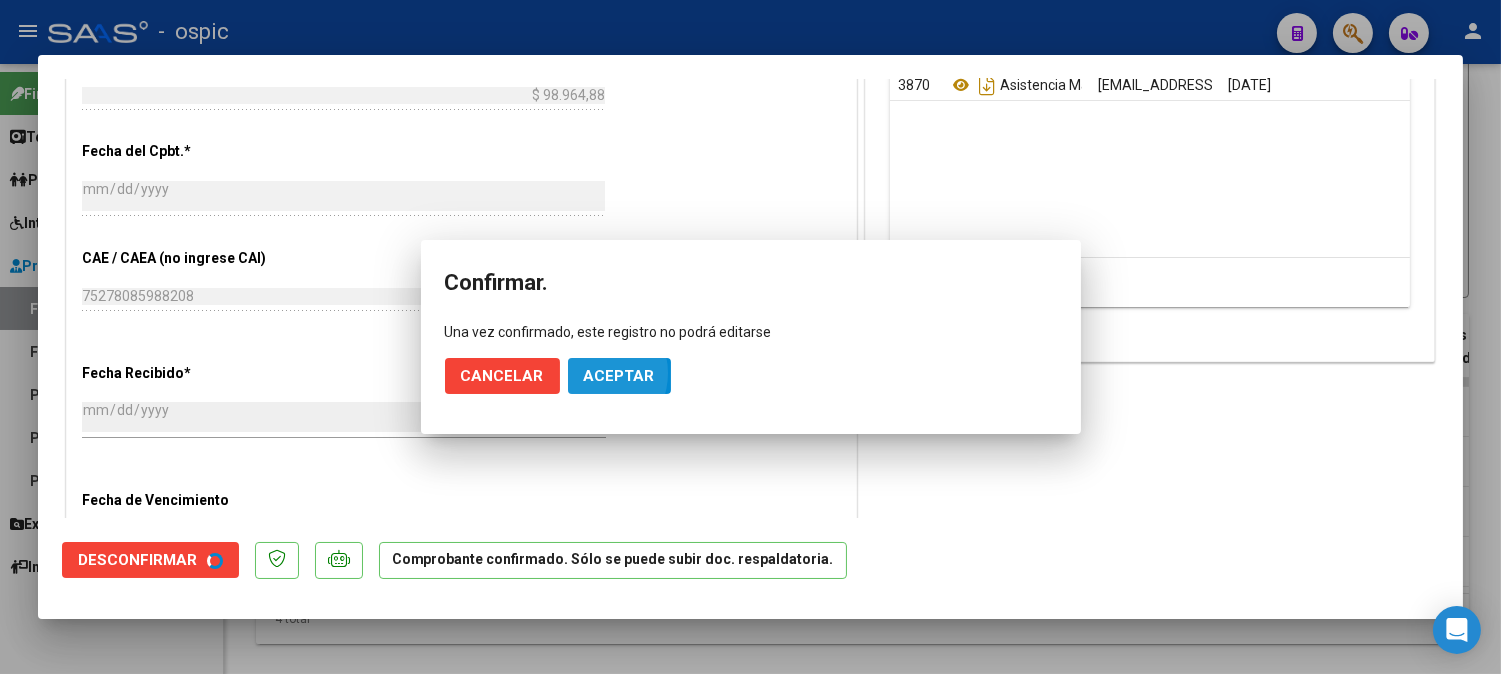 scroll, scrollTop: 778, scrollLeft: 0, axis: vertical 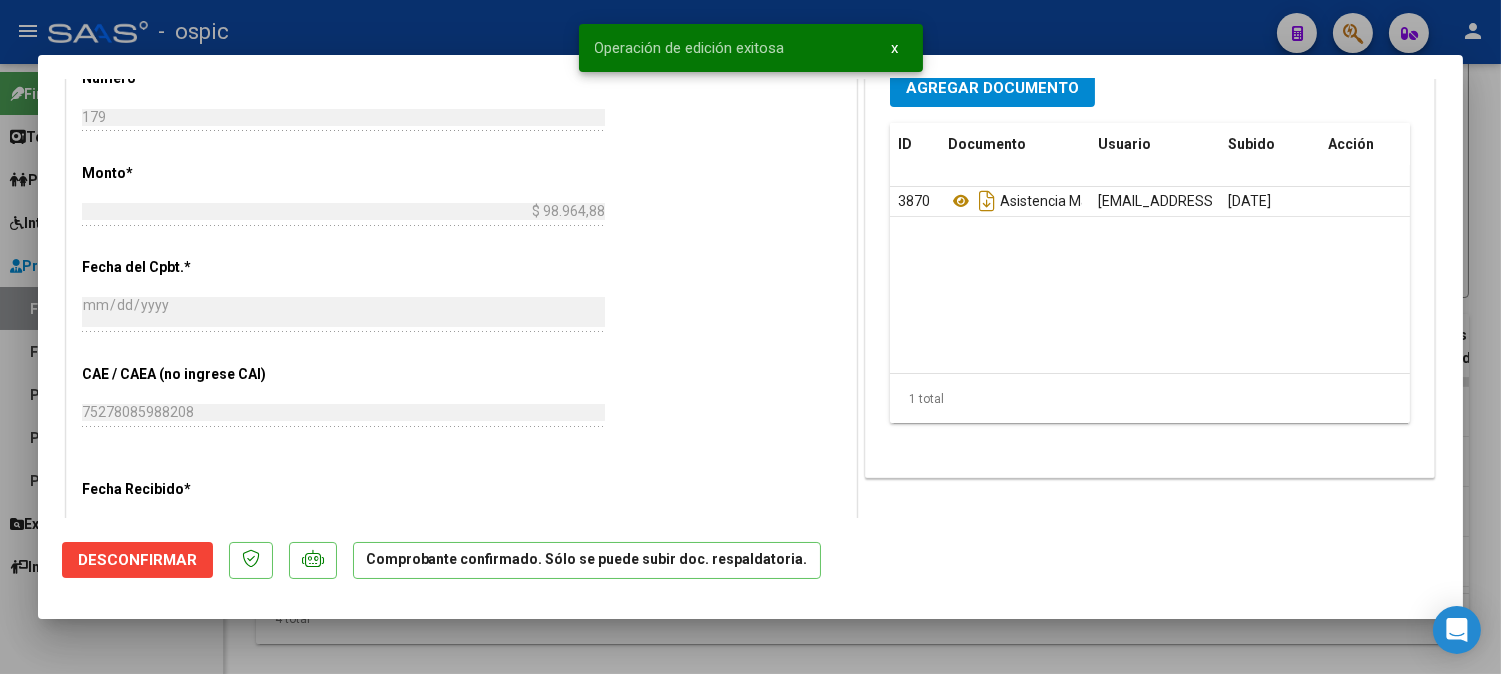 type 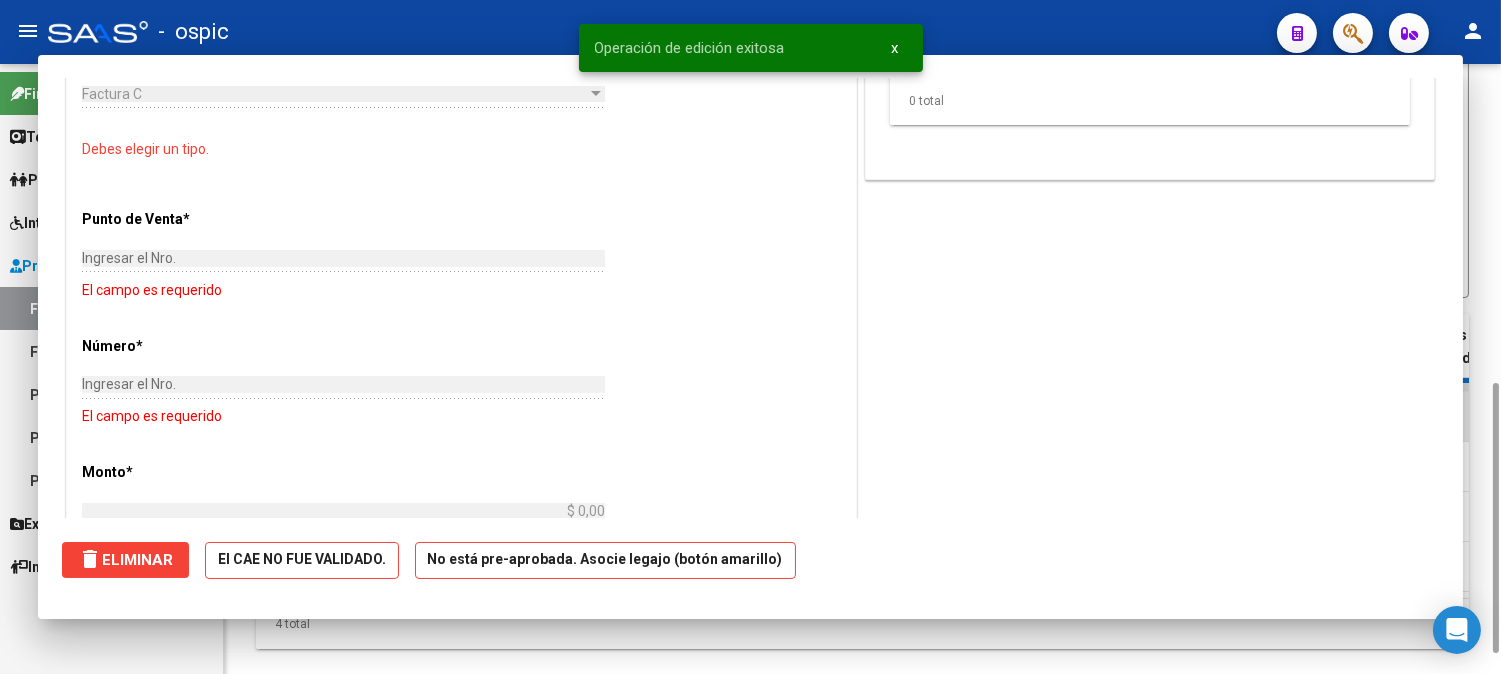 scroll, scrollTop: 0, scrollLeft: 0, axis: both 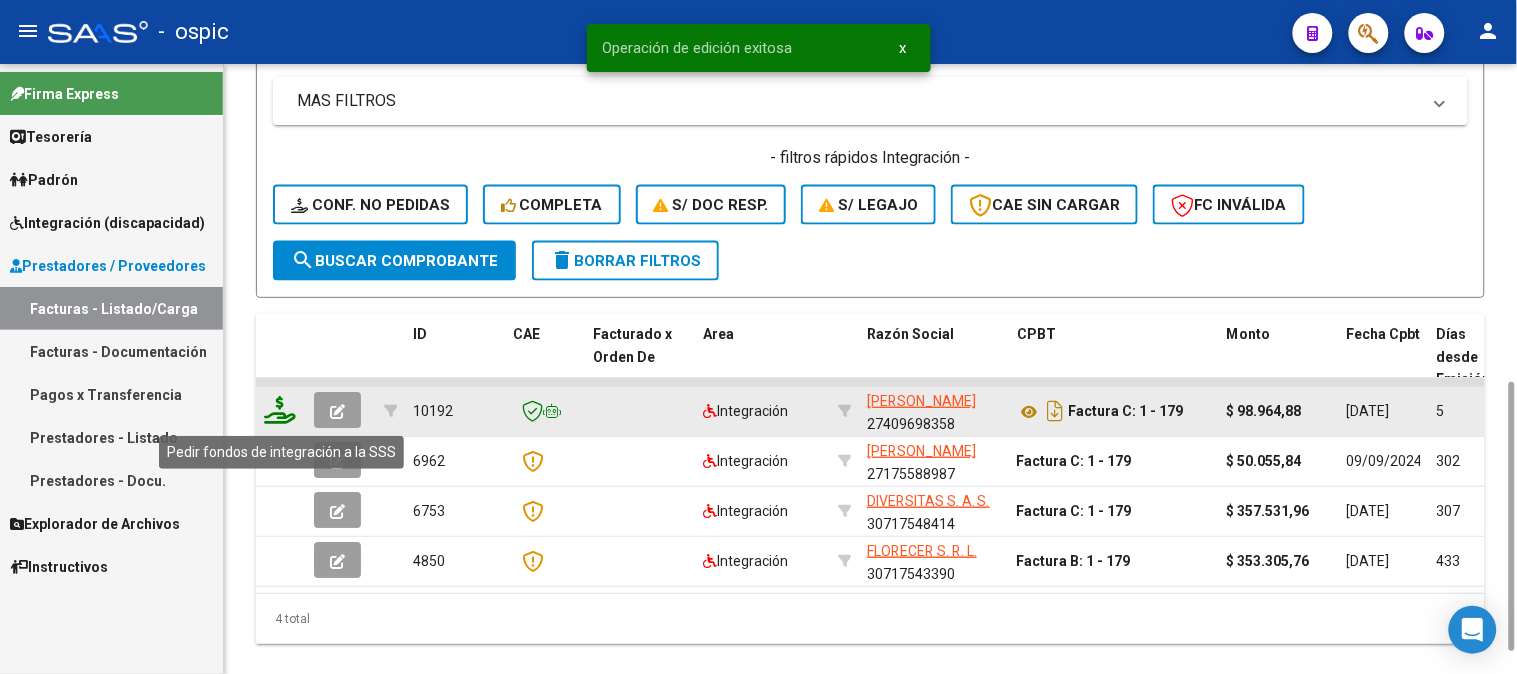 click 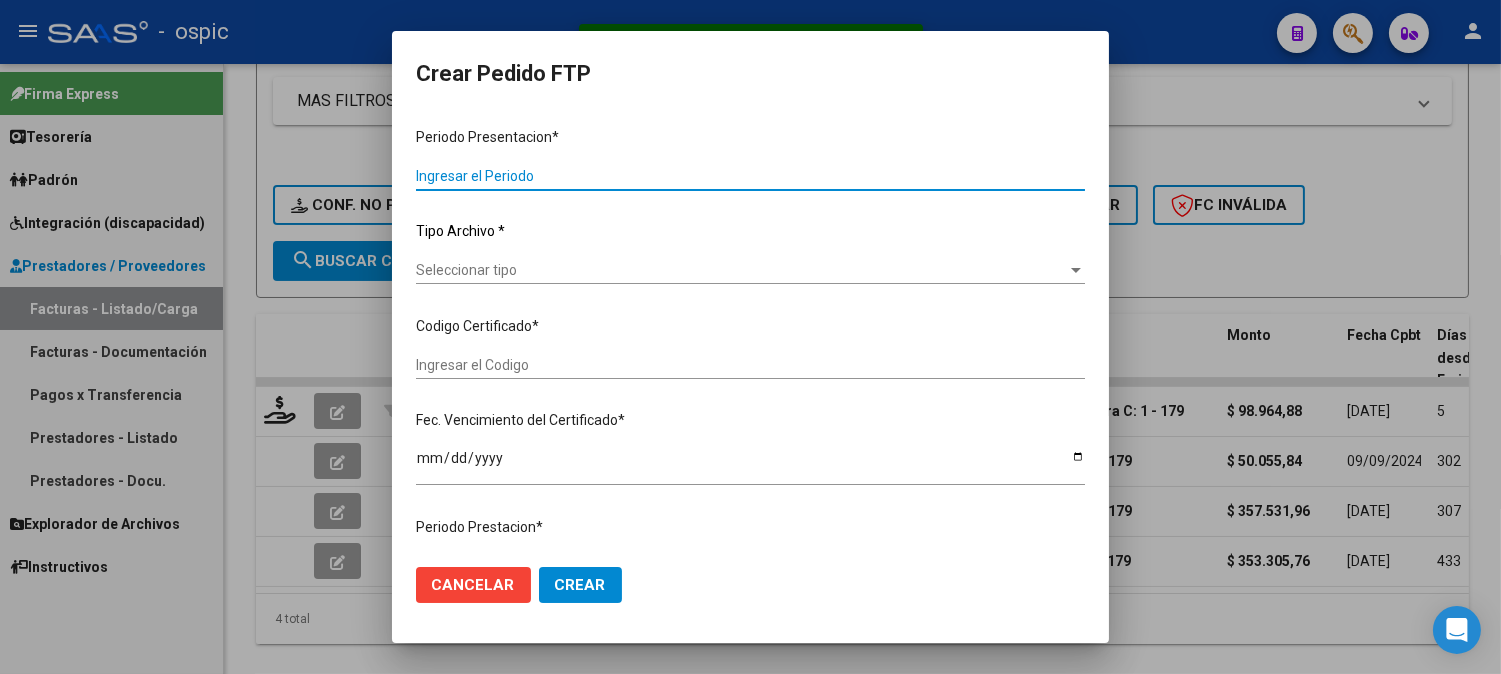 type on "202506" 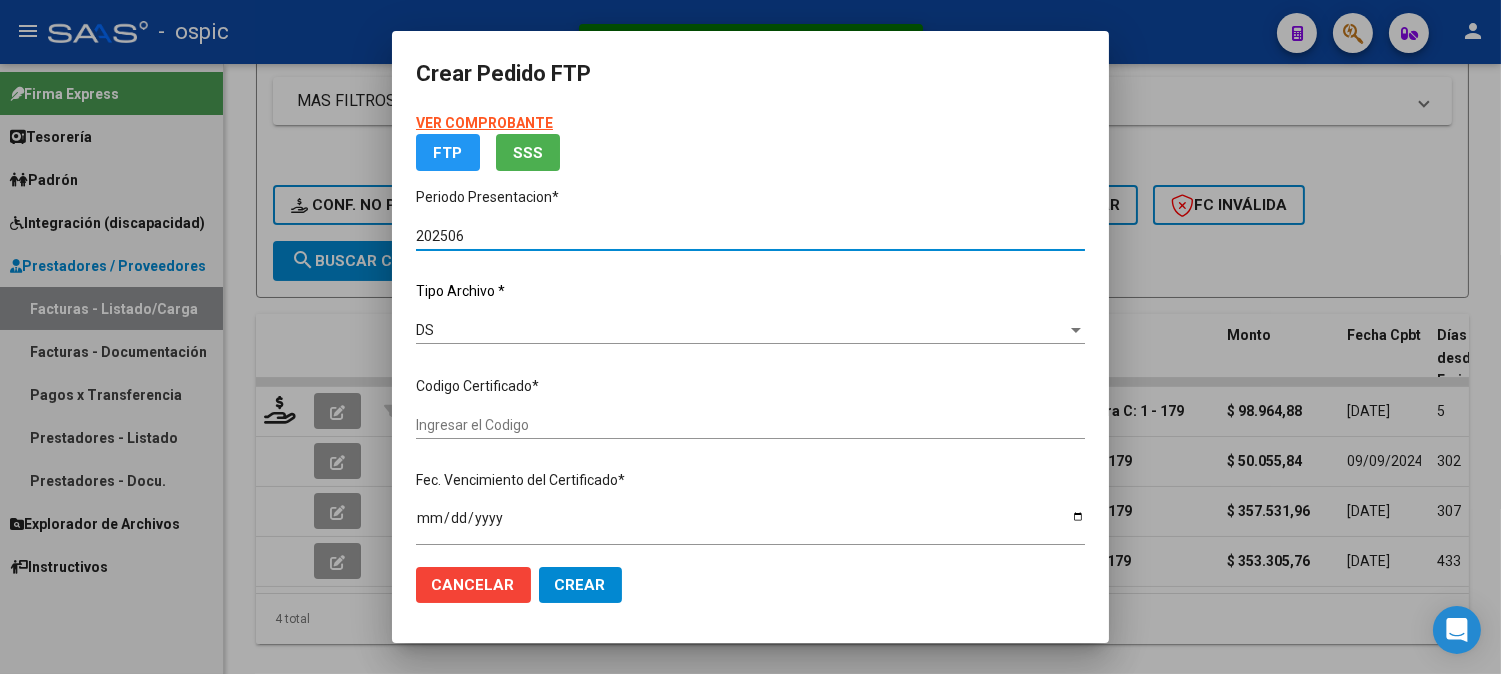 type on "3709406891" 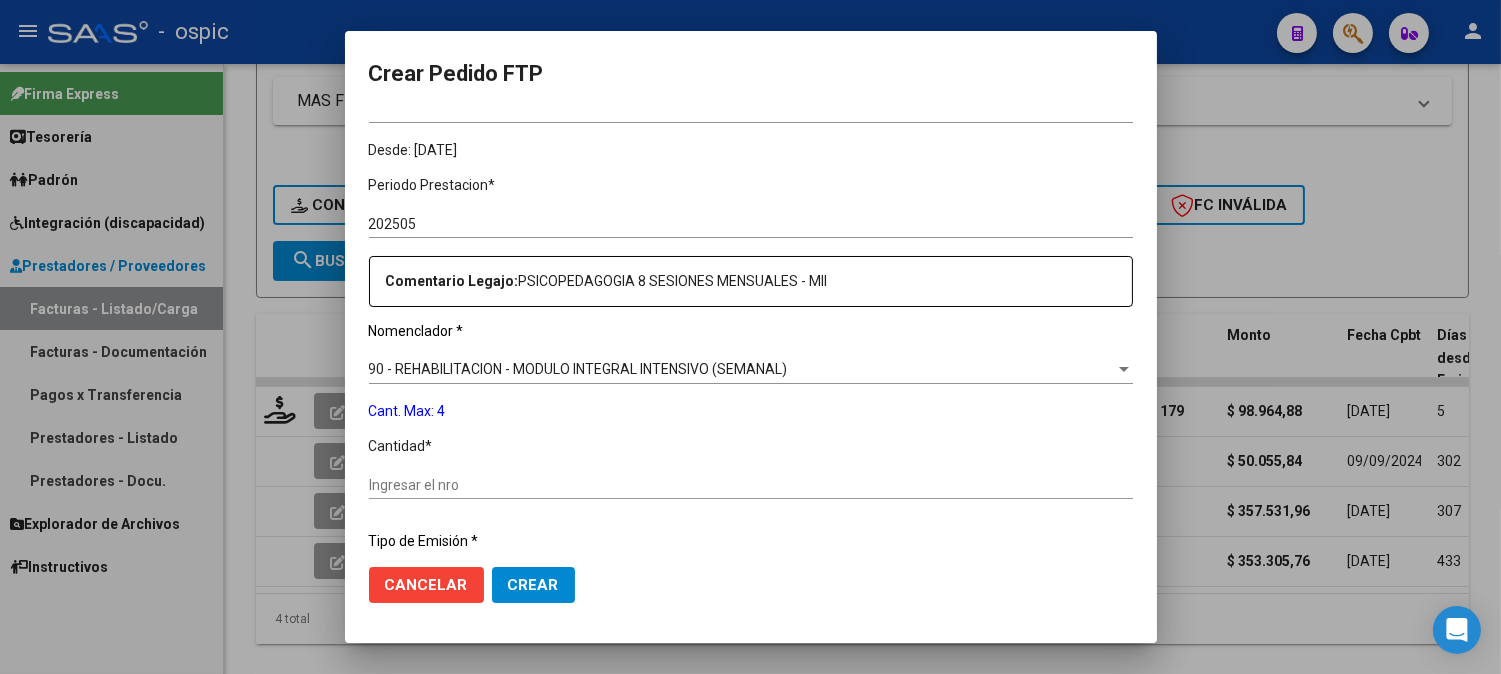 scroll, scrollTop: 570, scrollLeft: 0, axis: vertical 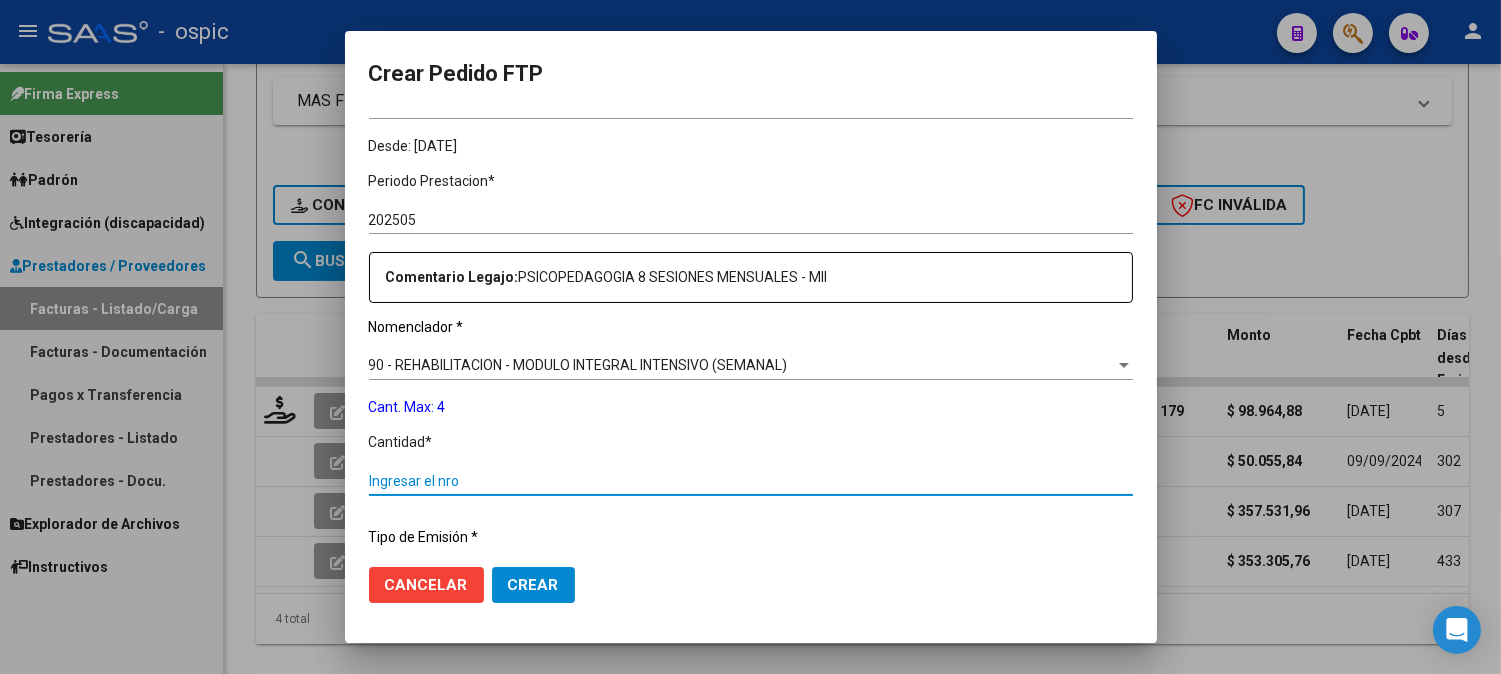 click on "Ingresar el nro" at bounding box center (751, 481) 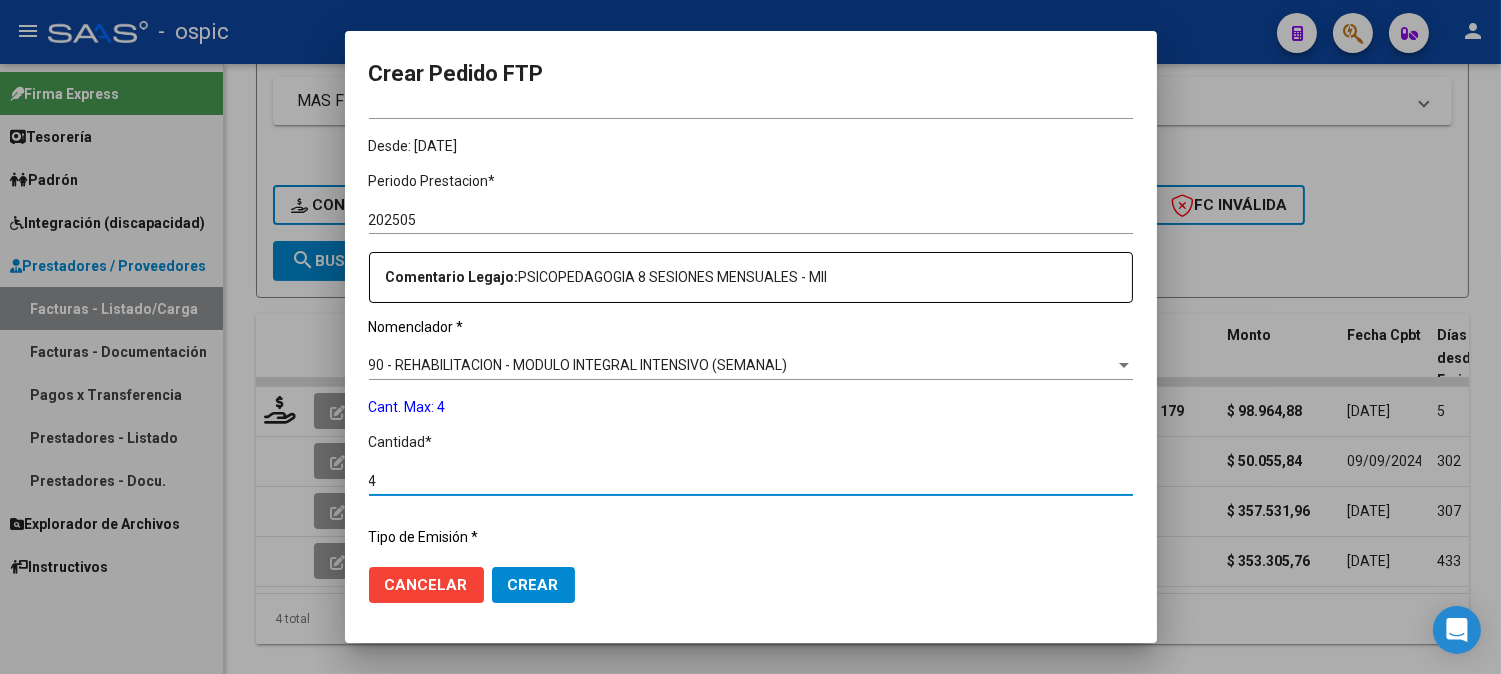 type on "4" 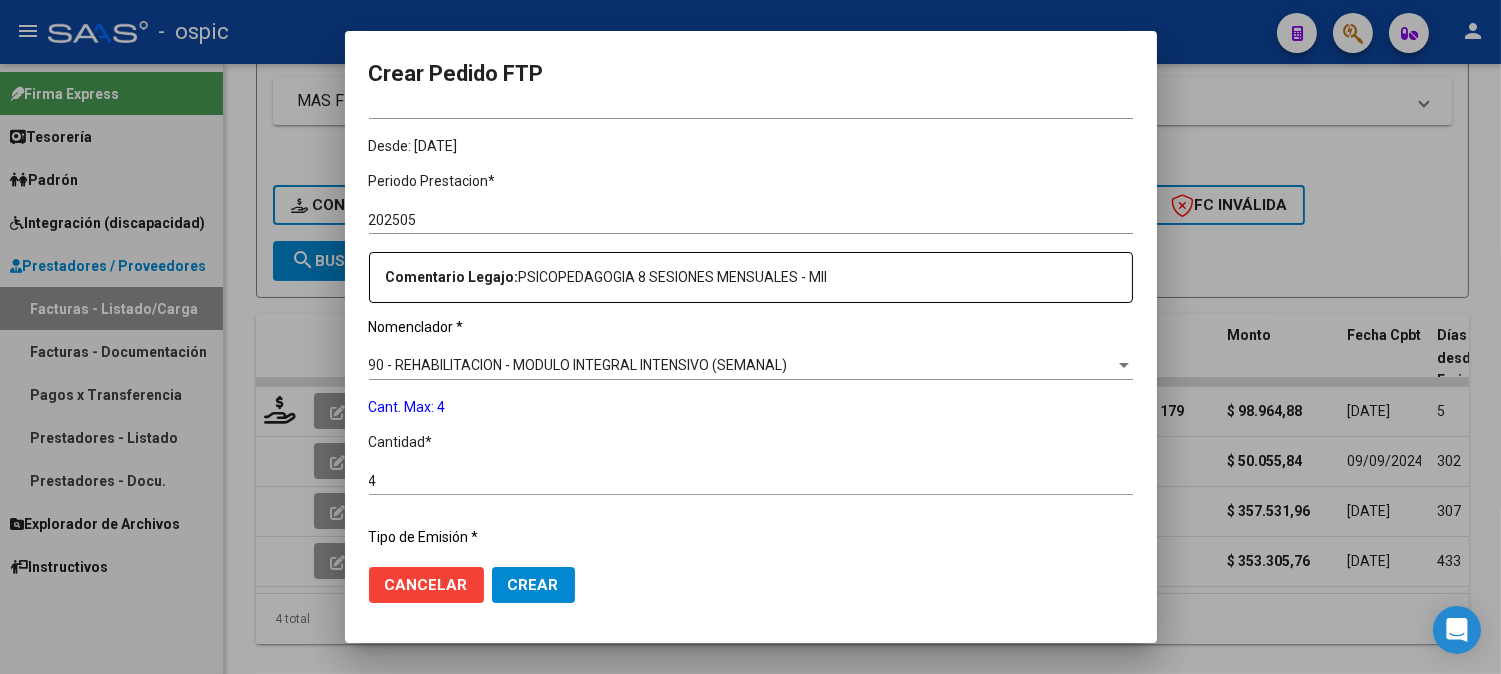 scroll, scrollTop: 814, scrollLeft: 0, axis: vertical 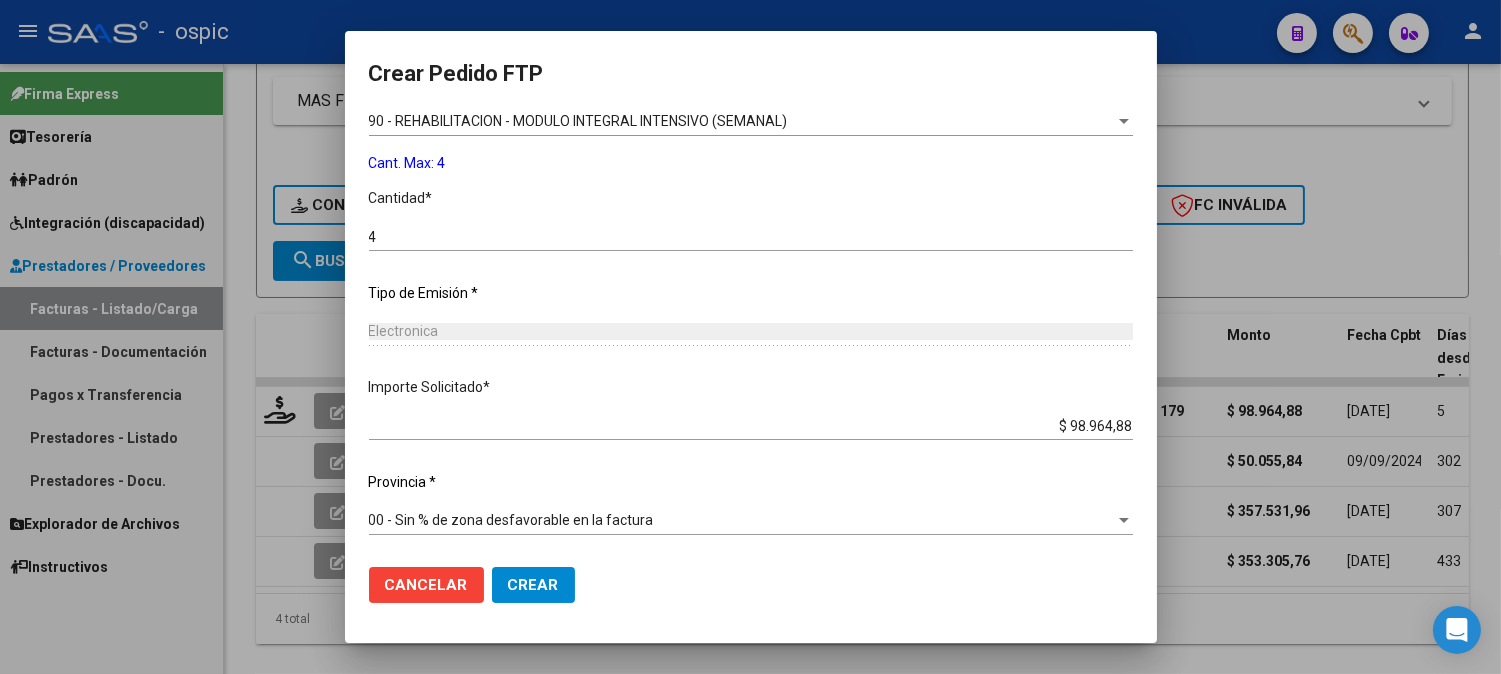 drag, startPoint x: 514, startPoint y: 573, endPoint x: 756, endPoint y: 484, distance: 257.84686 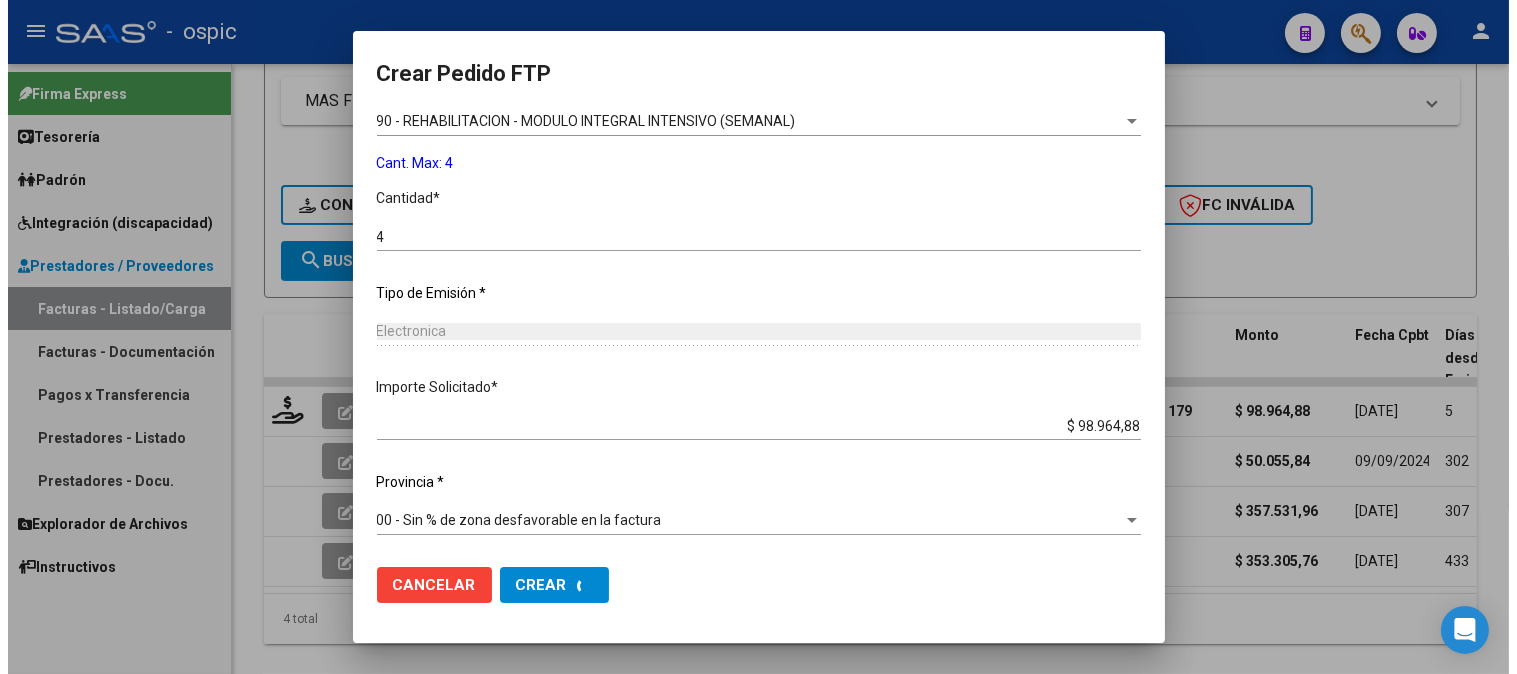 scroll, scrollTop: 0, scrollLeft: 0, axis: both 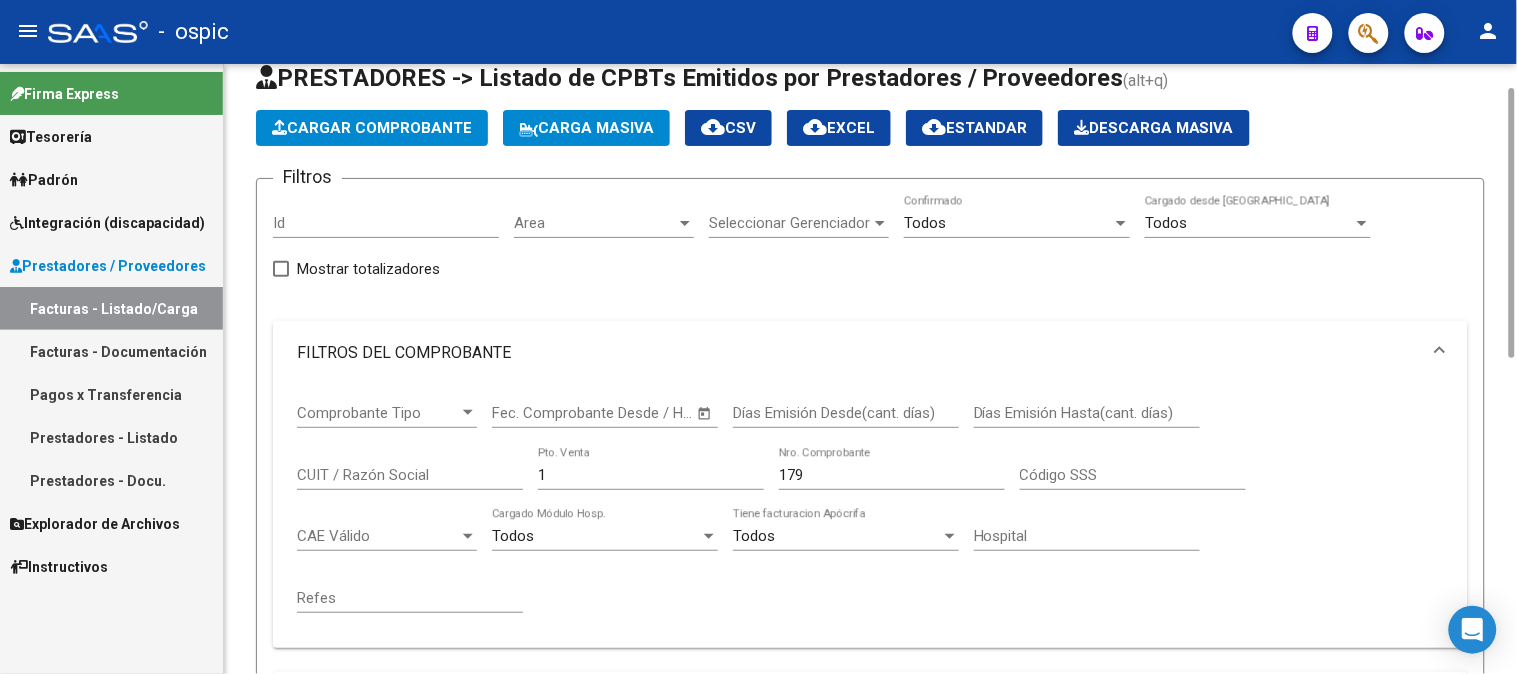click on "Comprobante Tipo Comprobante Tipo Start date – Fec. Comprobante Desde / Hasta Días Emisión Desde(cant. días) Días Emisión Hasta(cant. días) CUIT / Razón Social 1 Pto. Venta 179 Nro. Comprobante Código SSS CAE Válido CAE Válido Todos  Cargado Módulo Hosp. Todos  Tiene facturacion Apócrifa Hospital Refes" at bounding box center [870, 508] 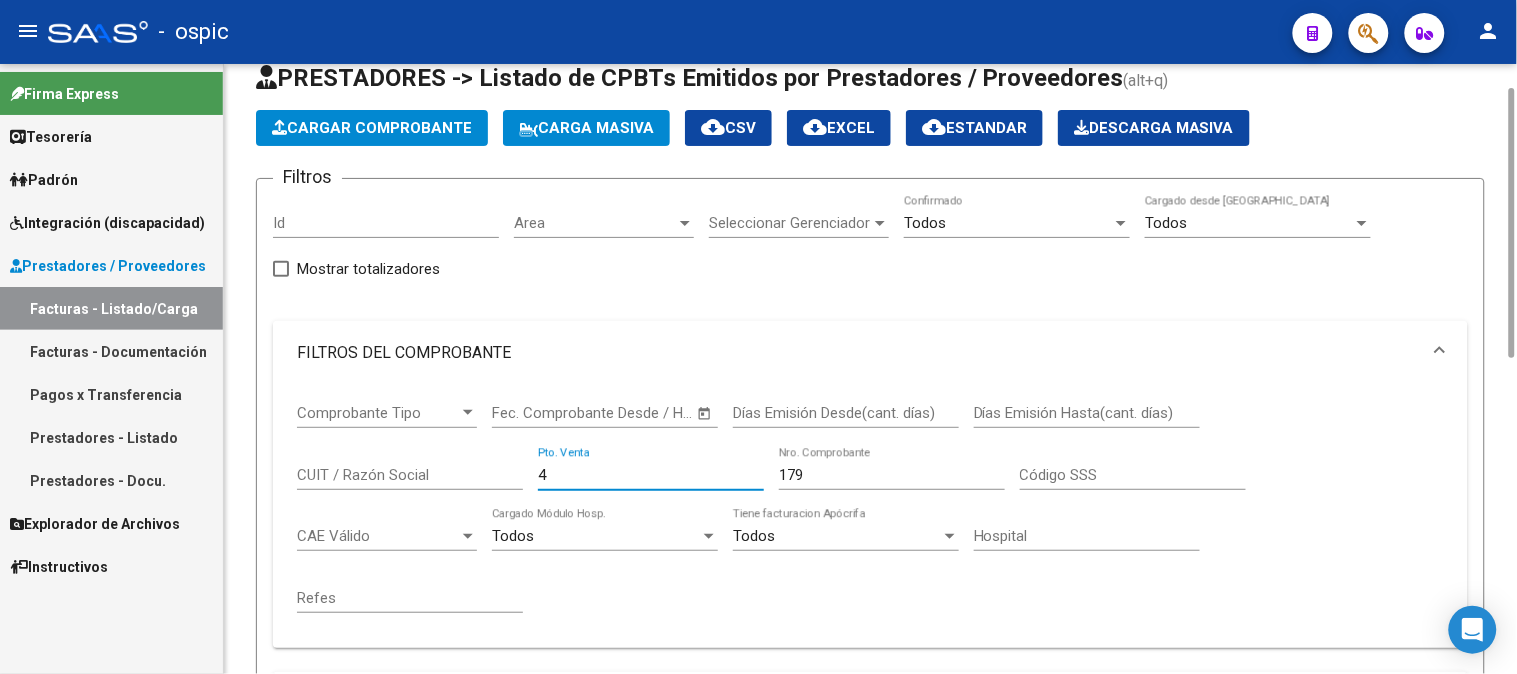 type on "4" 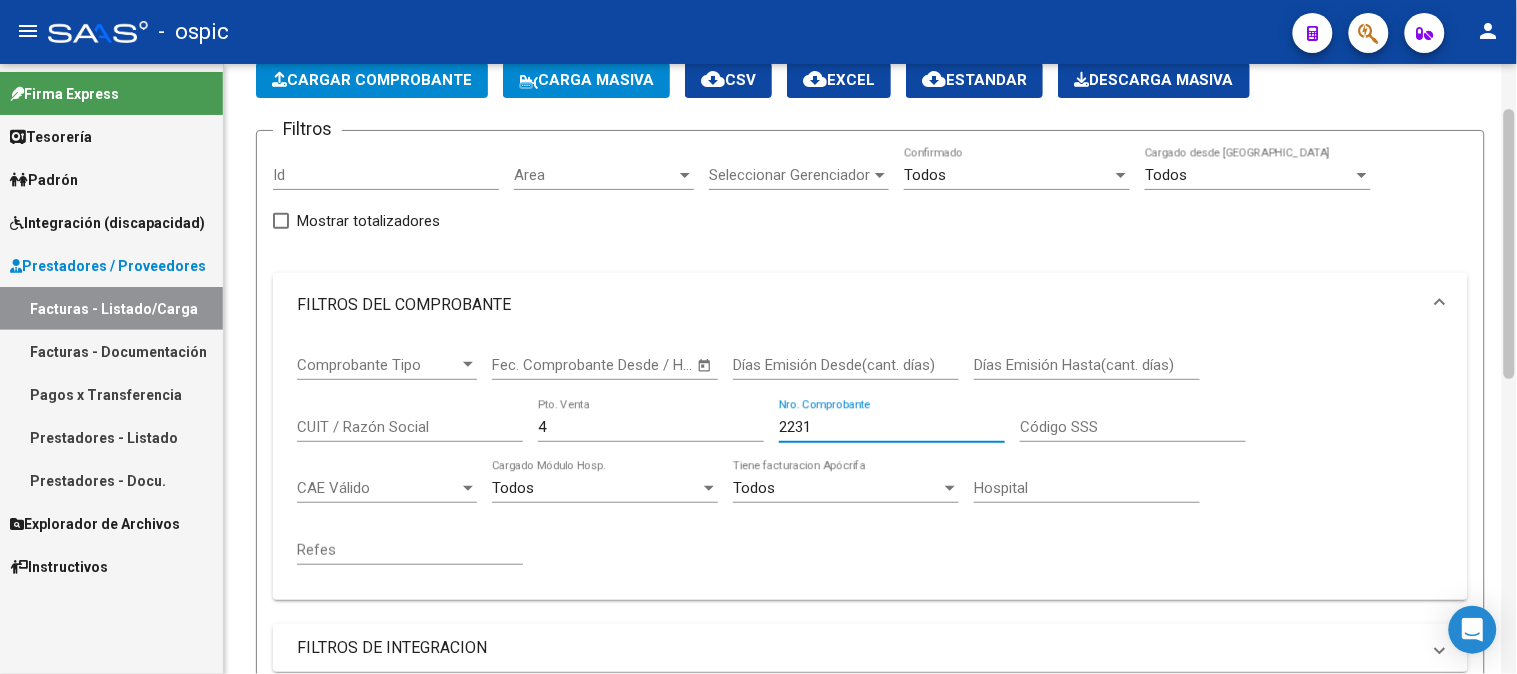 scroll, scrollTop: 106, scrollLeft: 0, axis: vertical 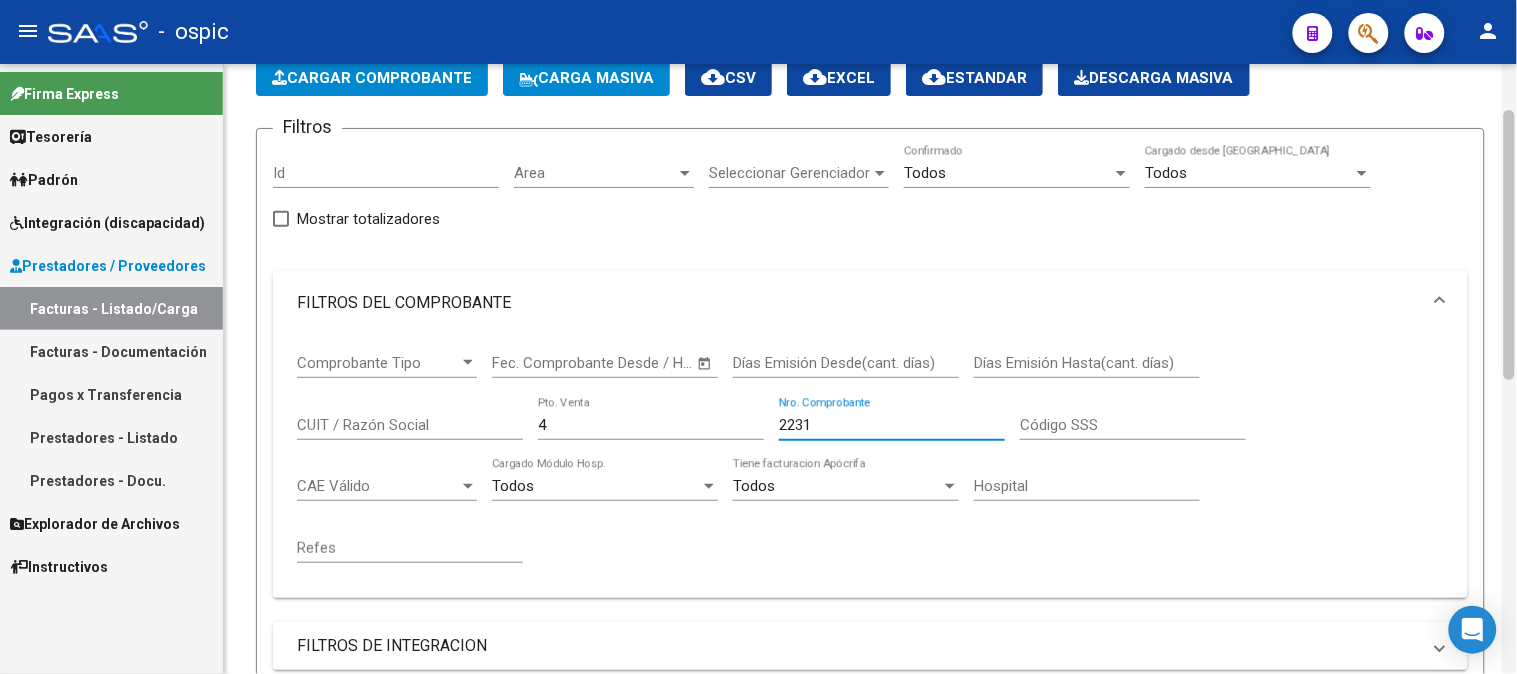 drag, startPoint x: 1511, startPoint y: 131, endPoint x: 1511, endPoint y: 153, distance: 22 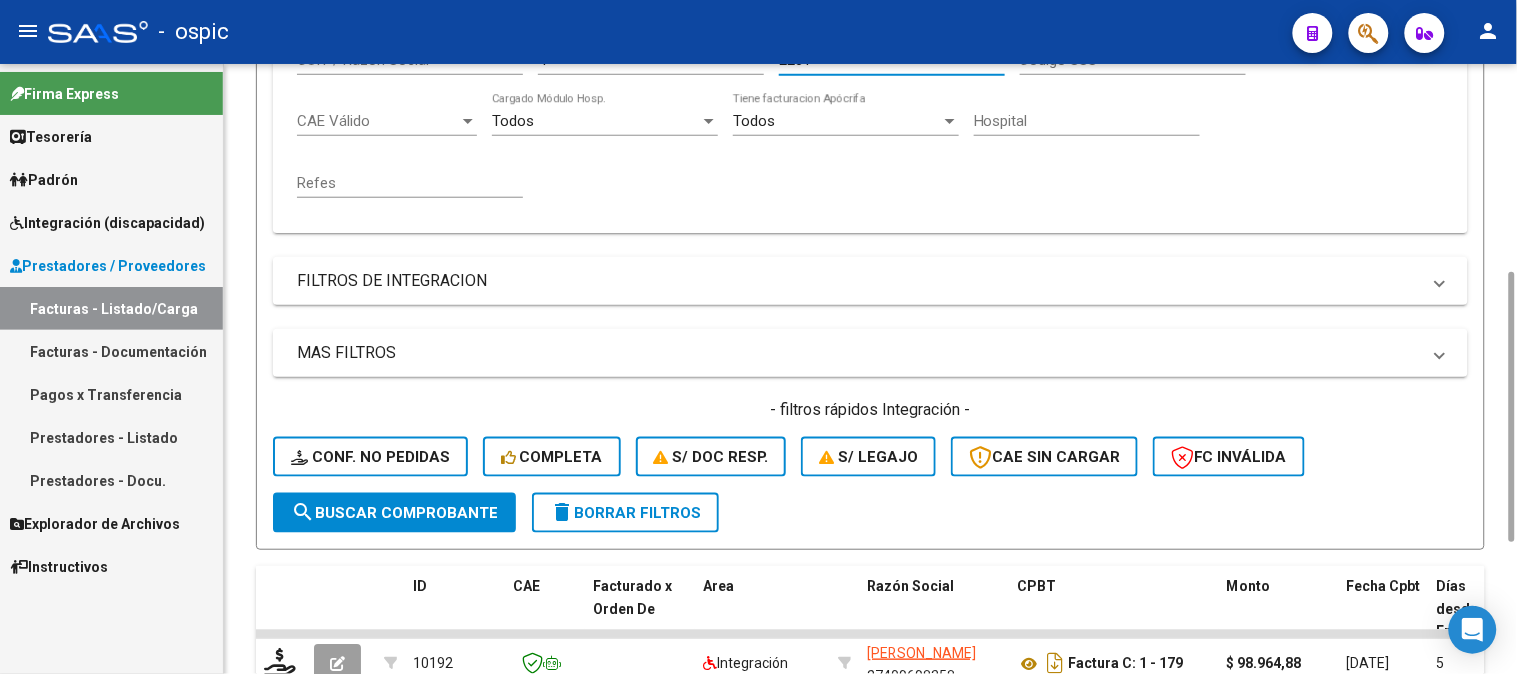 drag, startPoint x: 1510, startPoint y: 206, endPoint x: 1493, endPoint y: 380, distance: 174.82849 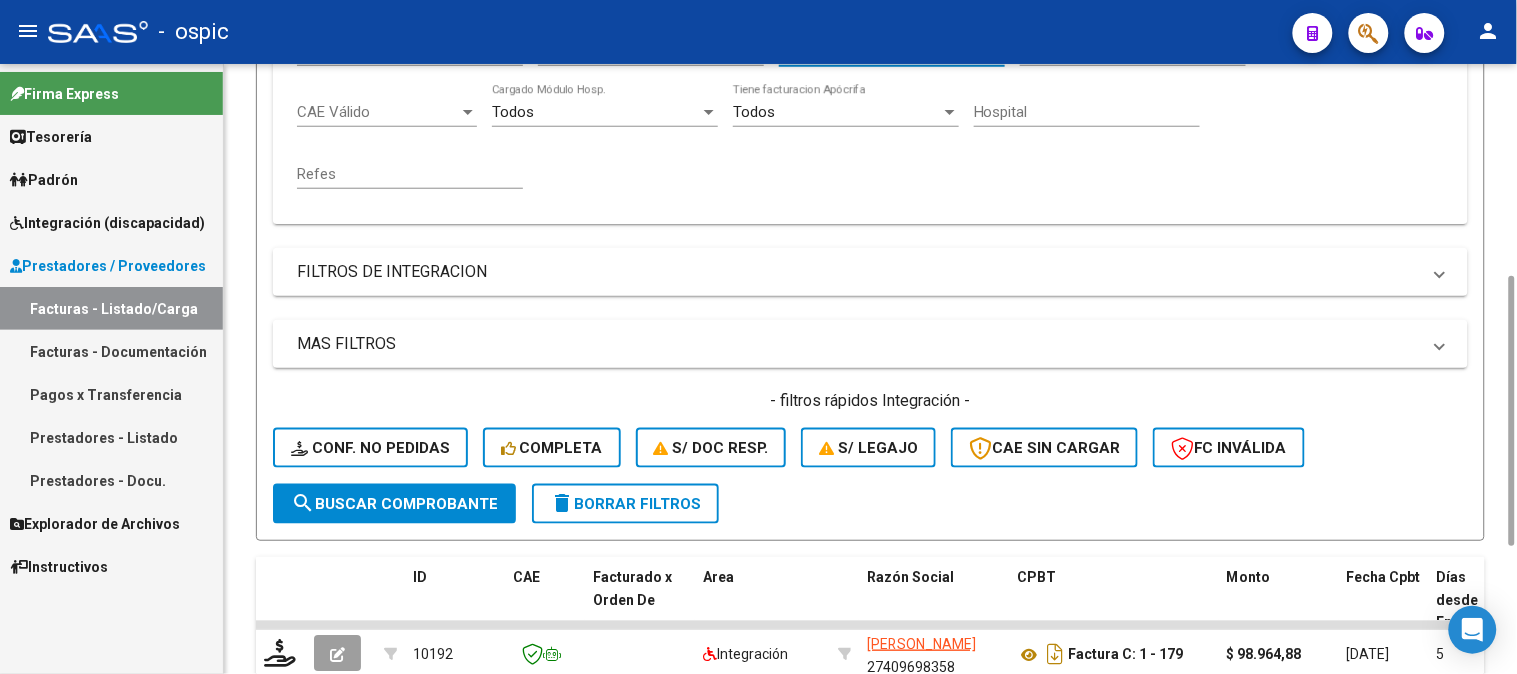 type on "2231" 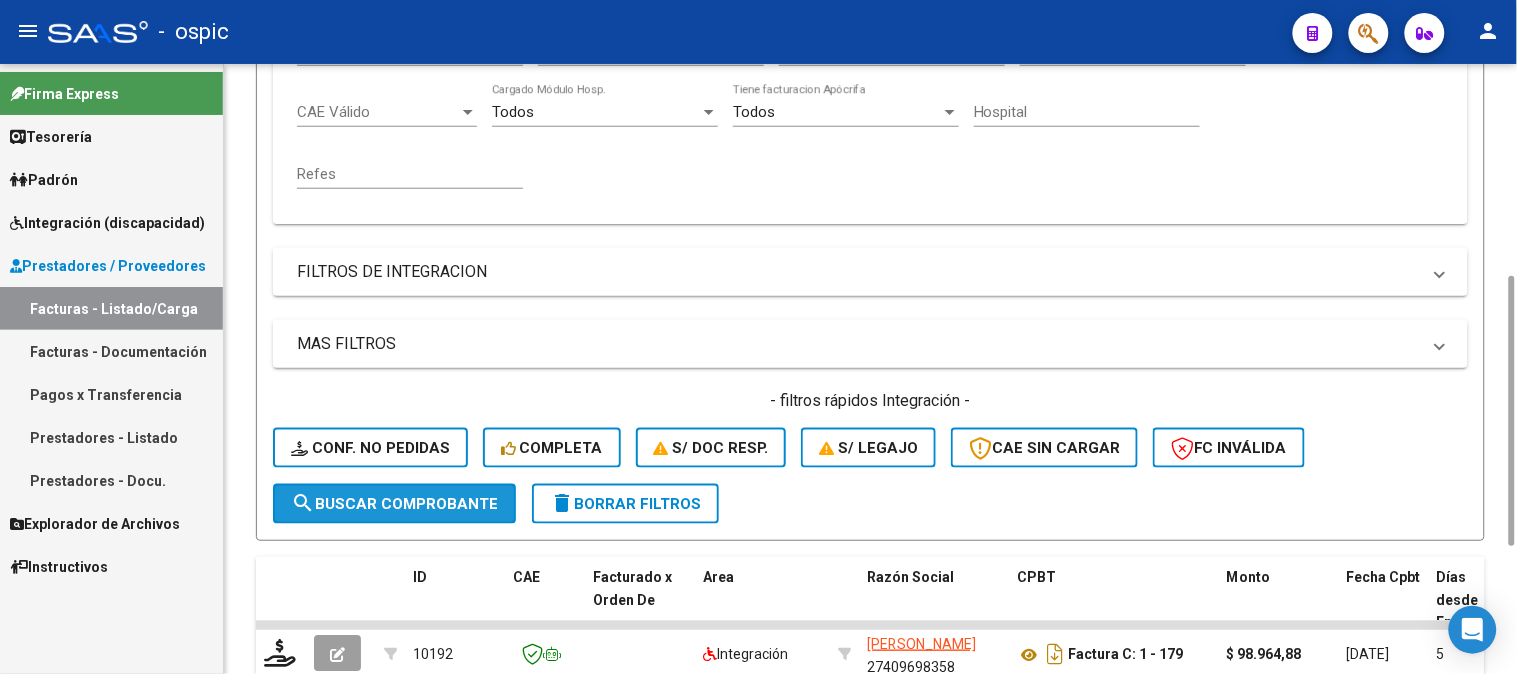click on "search  Buscar Comprobante" 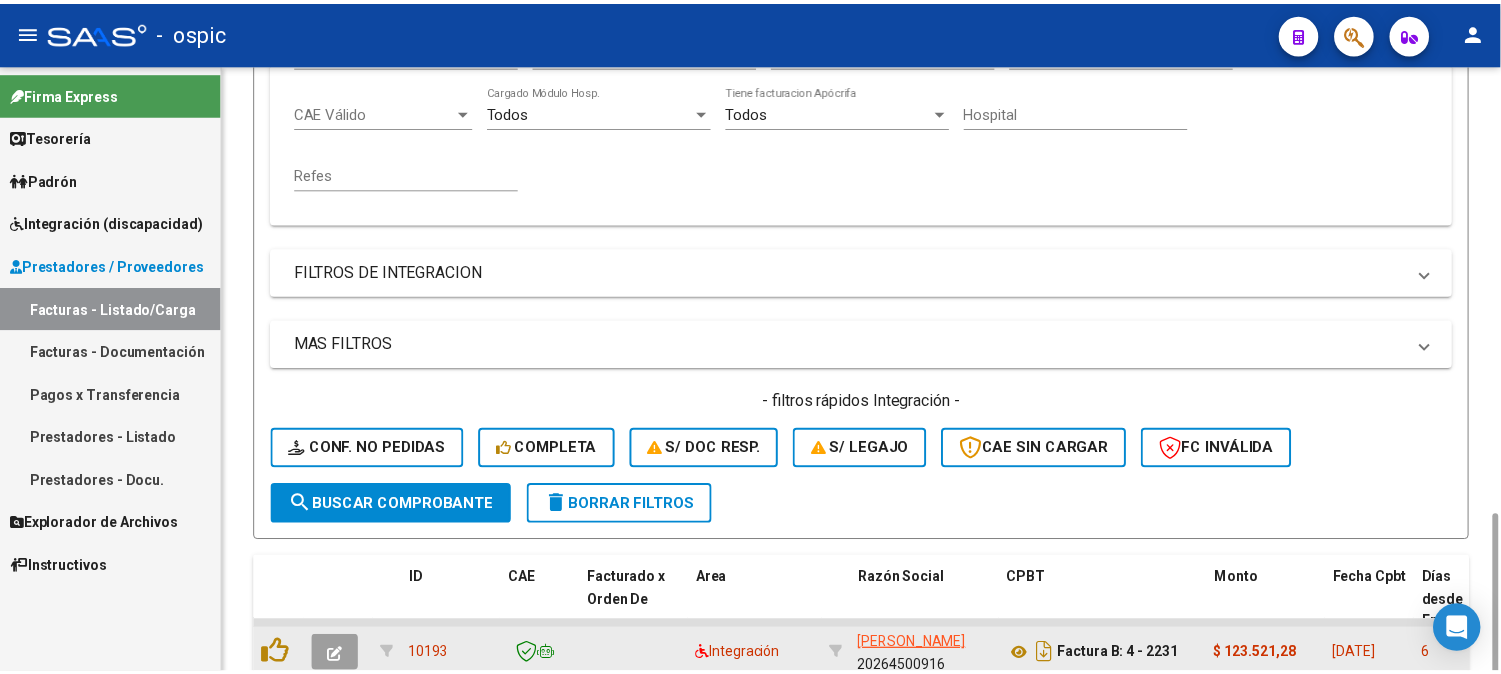scroll, scrollTop: 622, scrollLeft: 0, axis: vertical 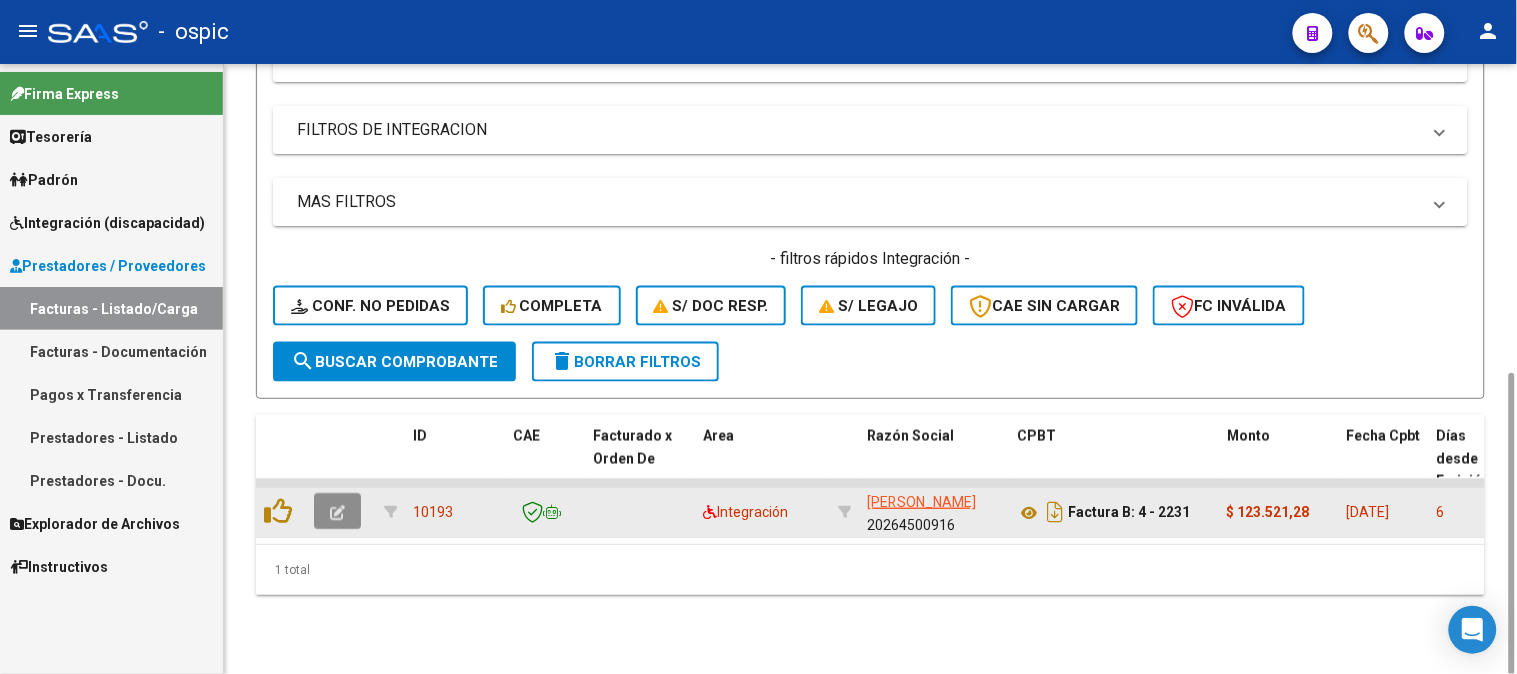 click 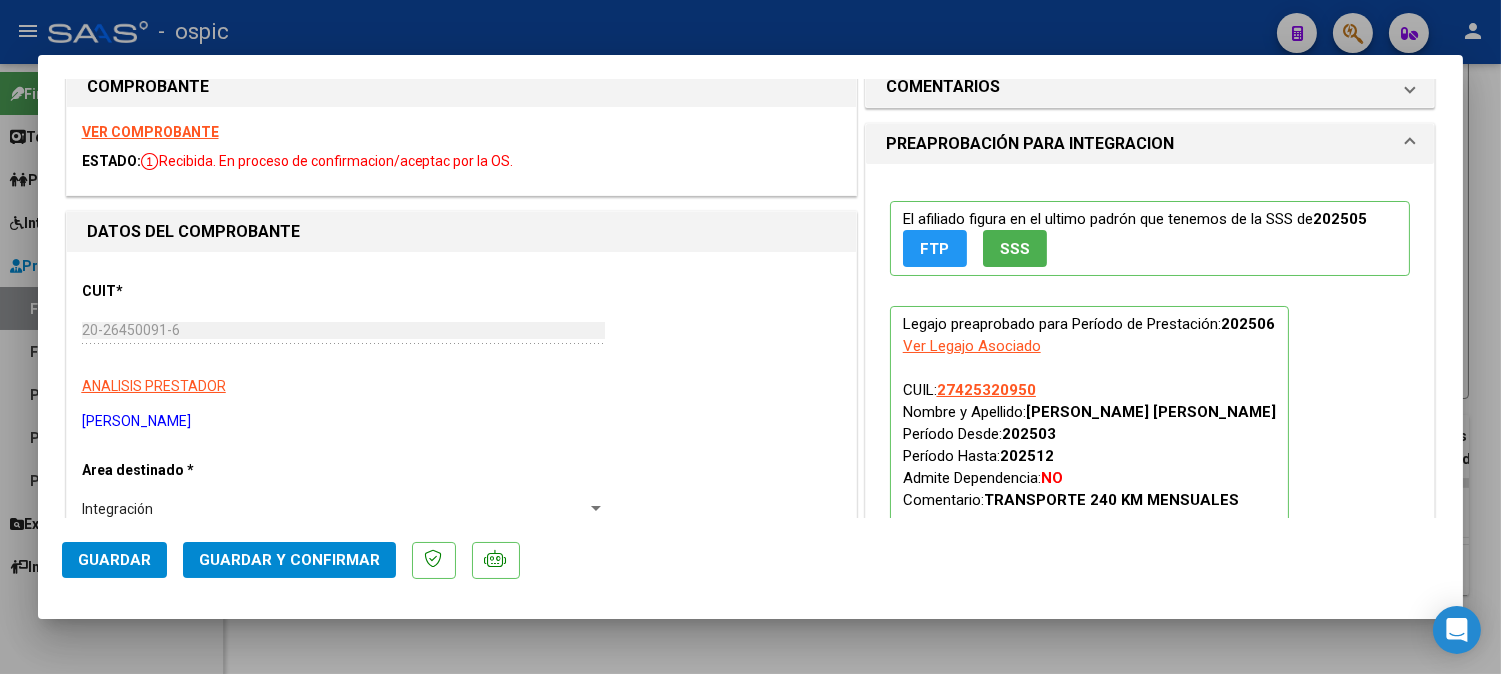 scroll, scrollTop: 0, scrollLeft: 0, axis: both 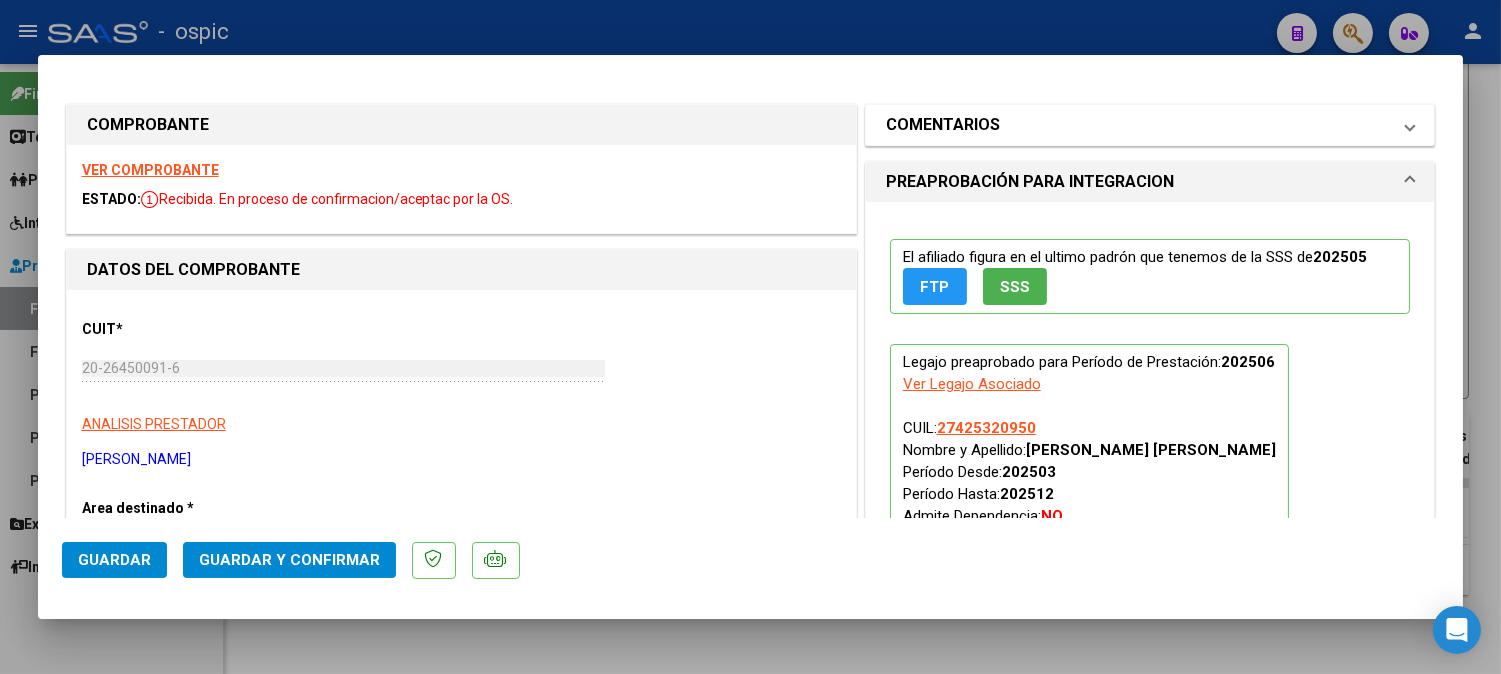 drag, startPoint x: 968, startPoint y: 133, endPoint x: 982, endPoint y: 271, distance: 138.70833 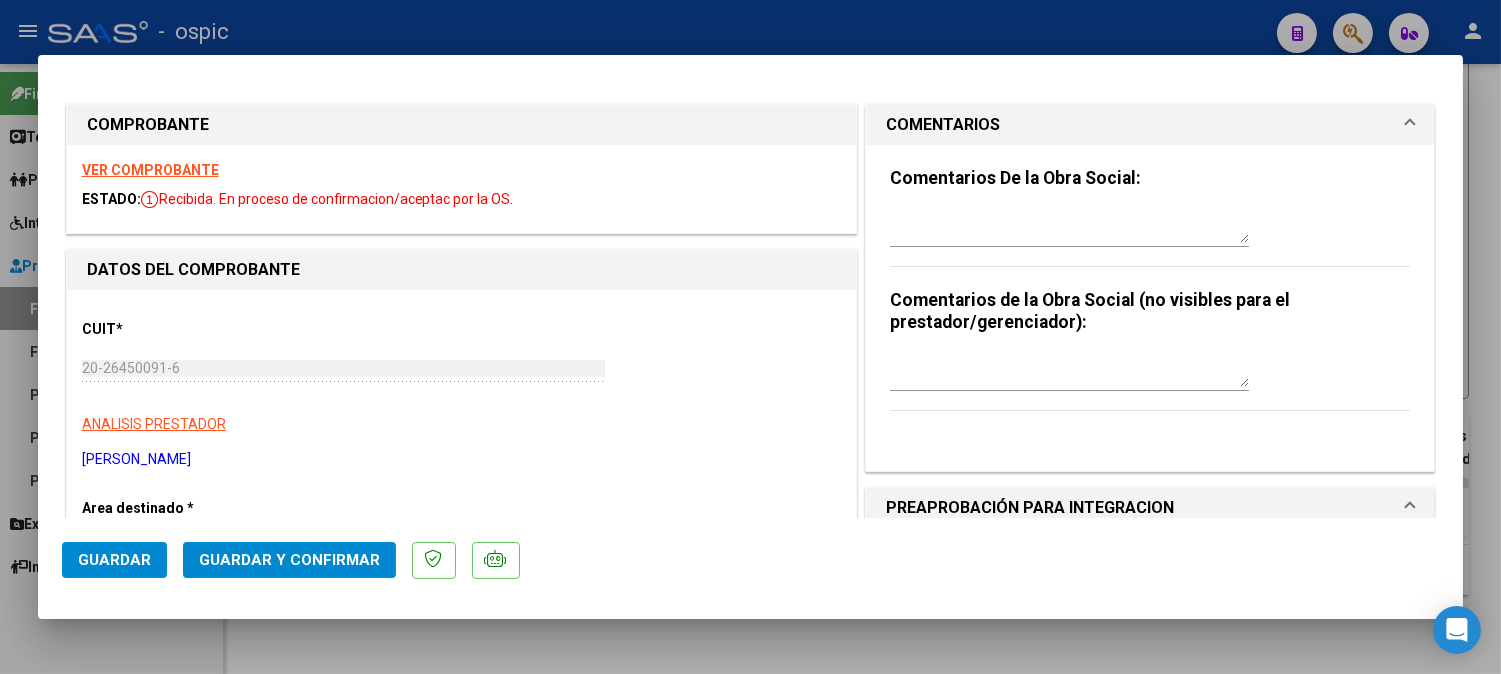 click at bounding box center [1069, 367] 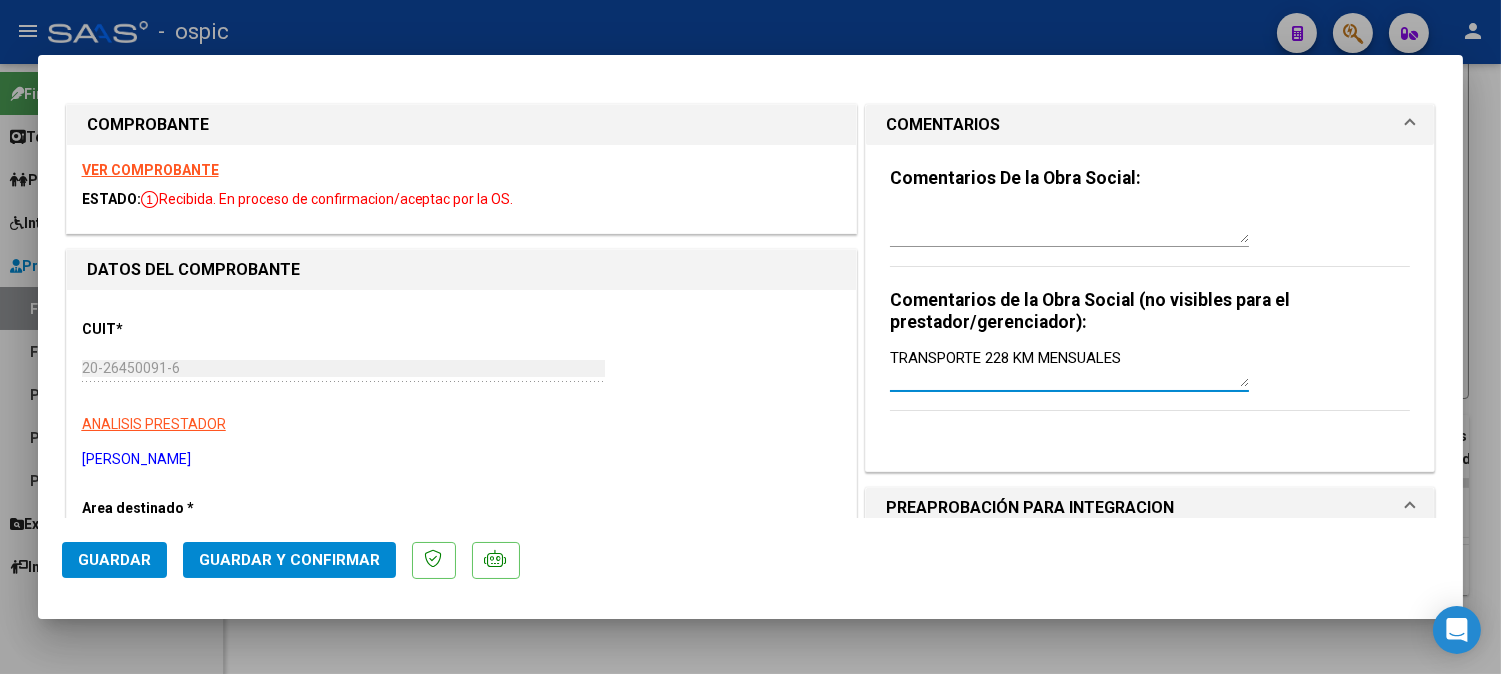 type on "TRANSPORTE 228 KM MENSUALES" 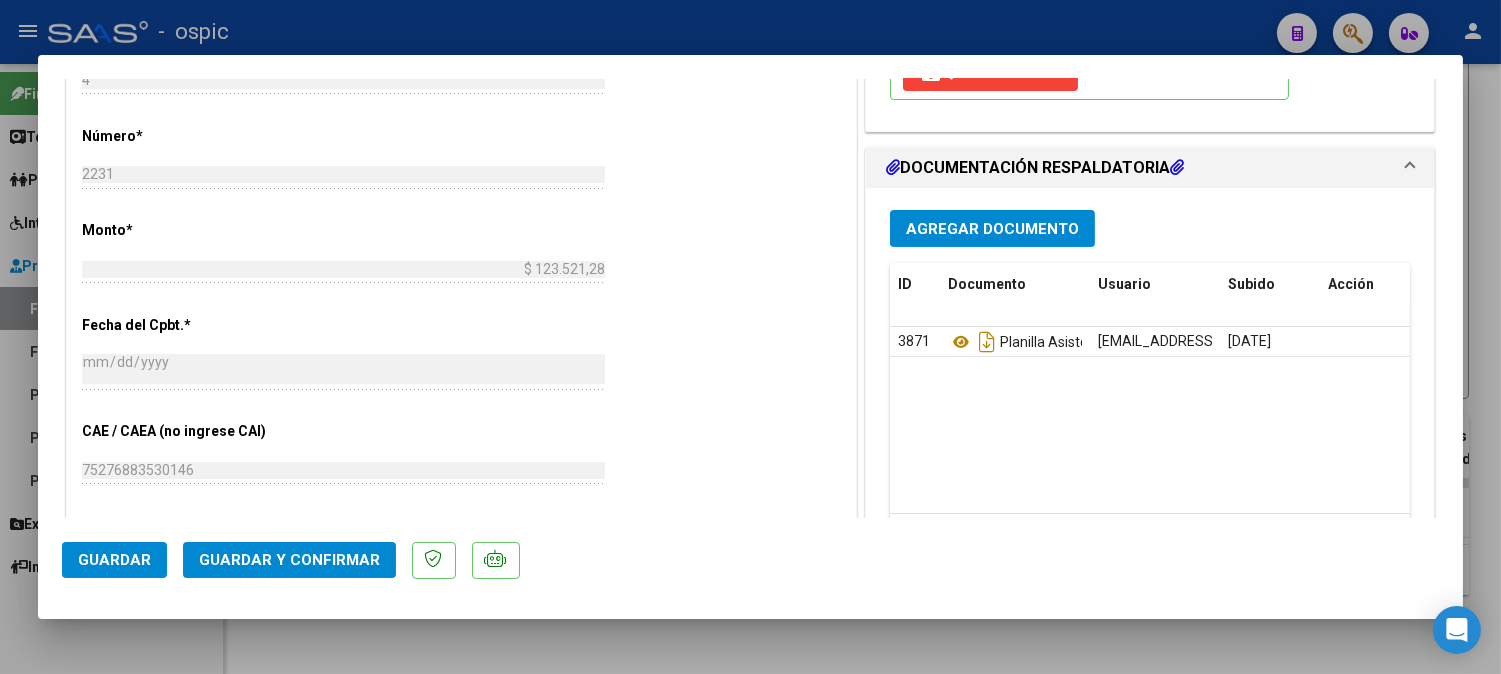 scroll, scrollTop: 865, scrollLeft: 0, axis: vertical 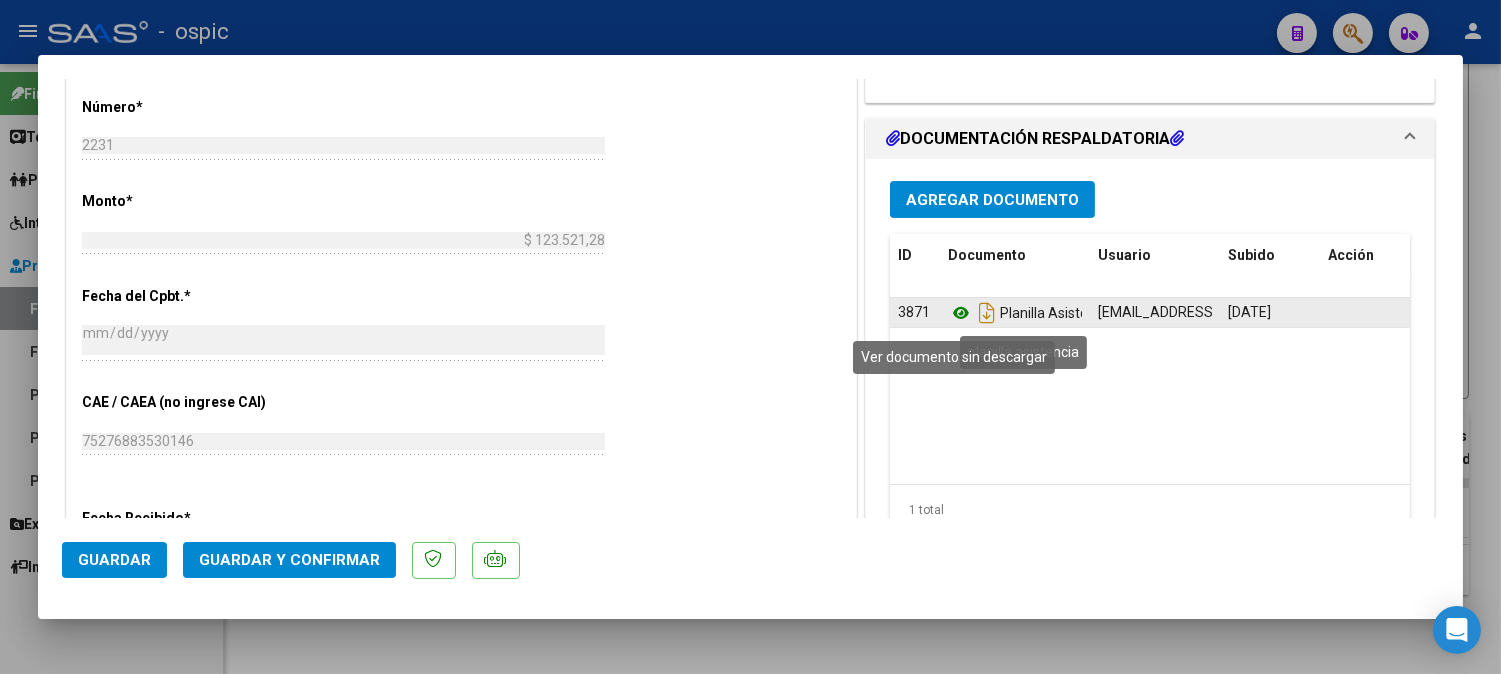 click 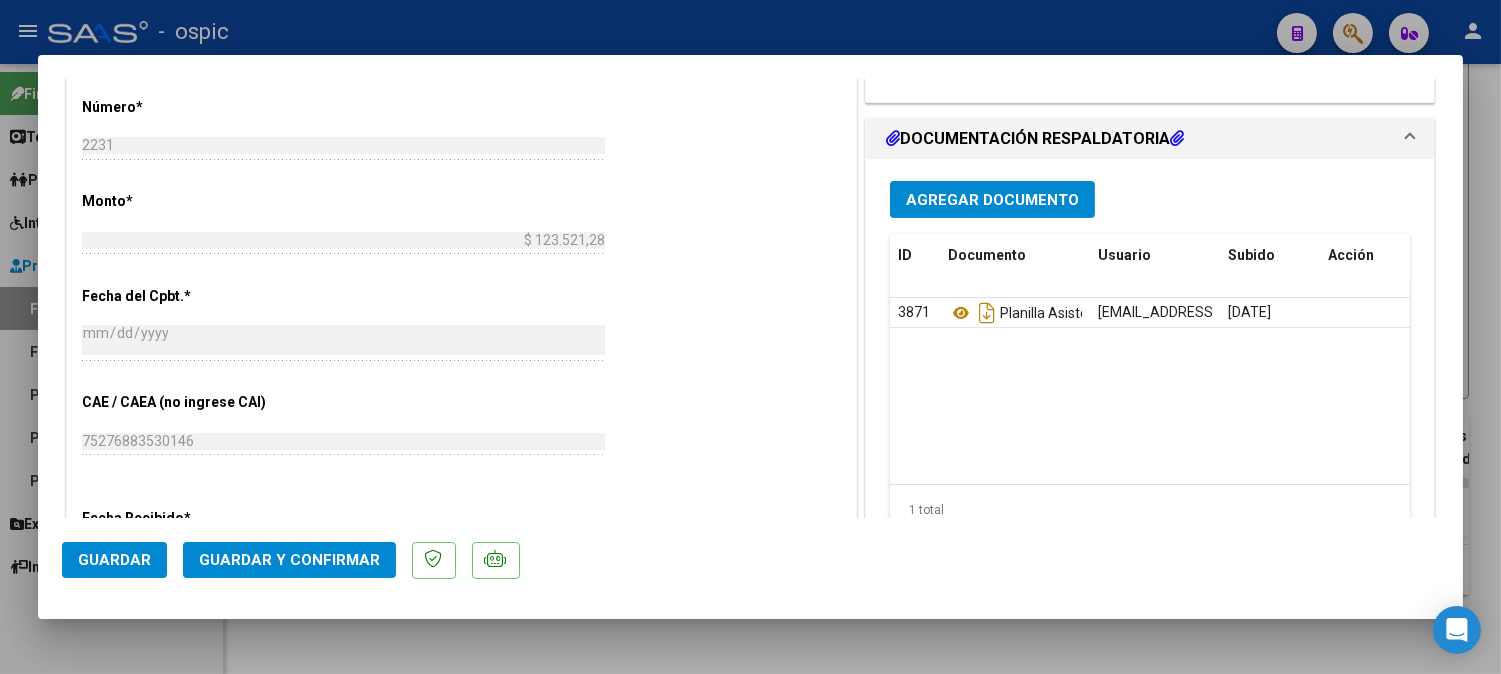 click on "Guardar y Confirmar" 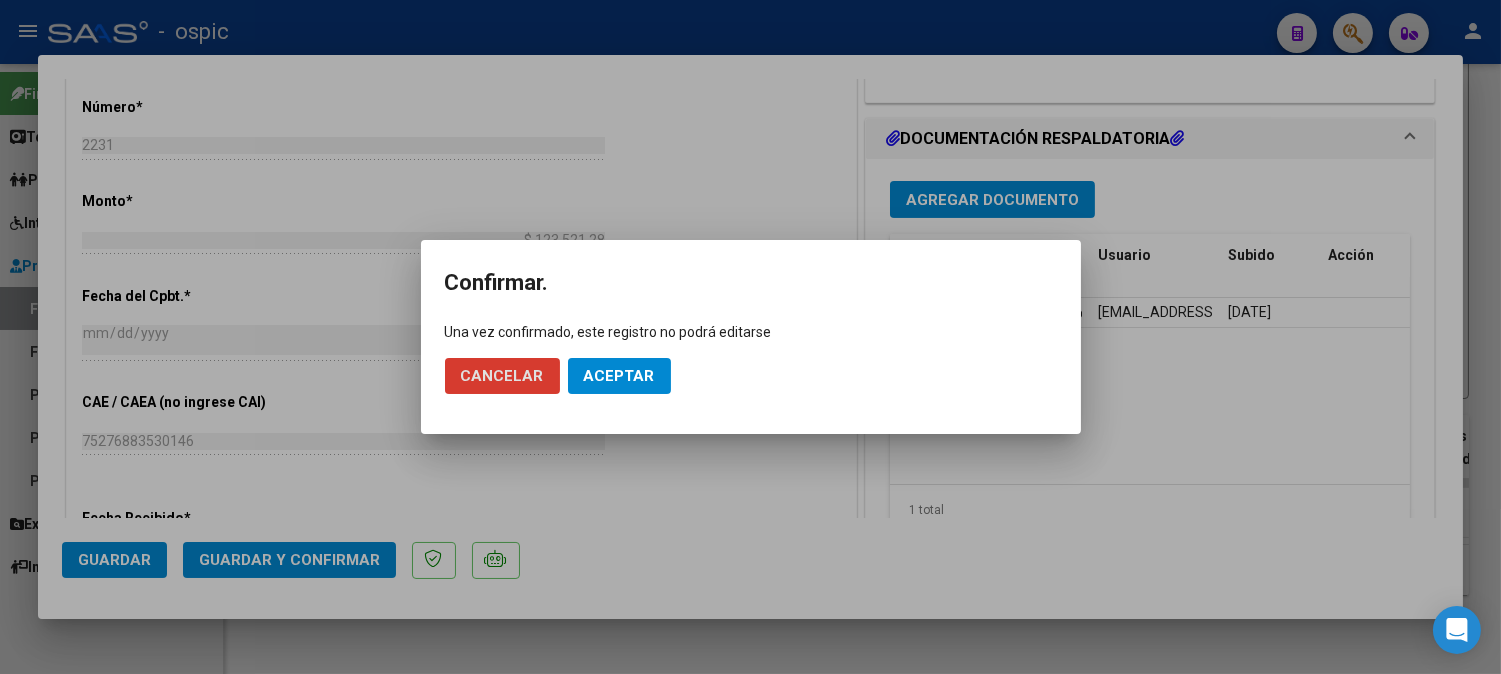 drag, startPoint x: 598, startPoint y: 375, endPoint x: 600, endPoint y: 365, distance: 10.198039 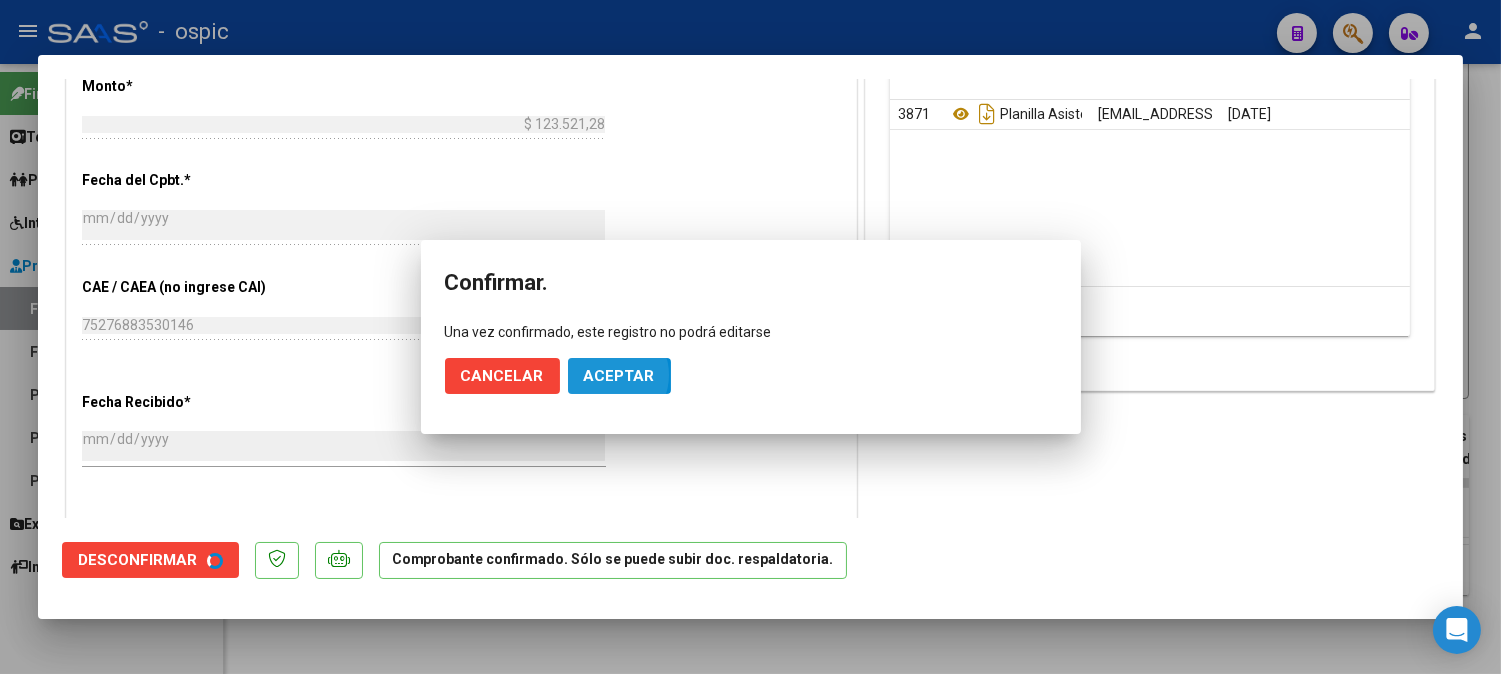 scroll, scrollTop: 750, scrollLeft: 0, axis: vertical 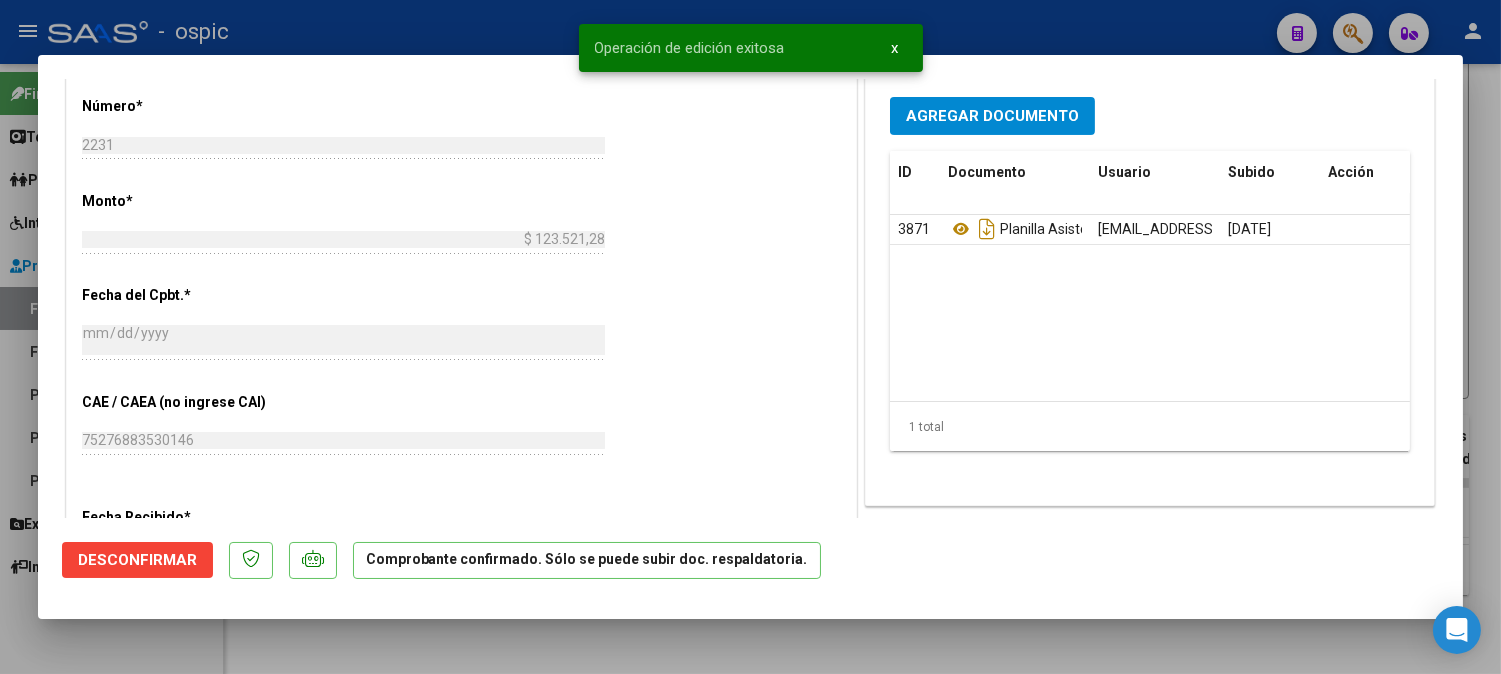 type 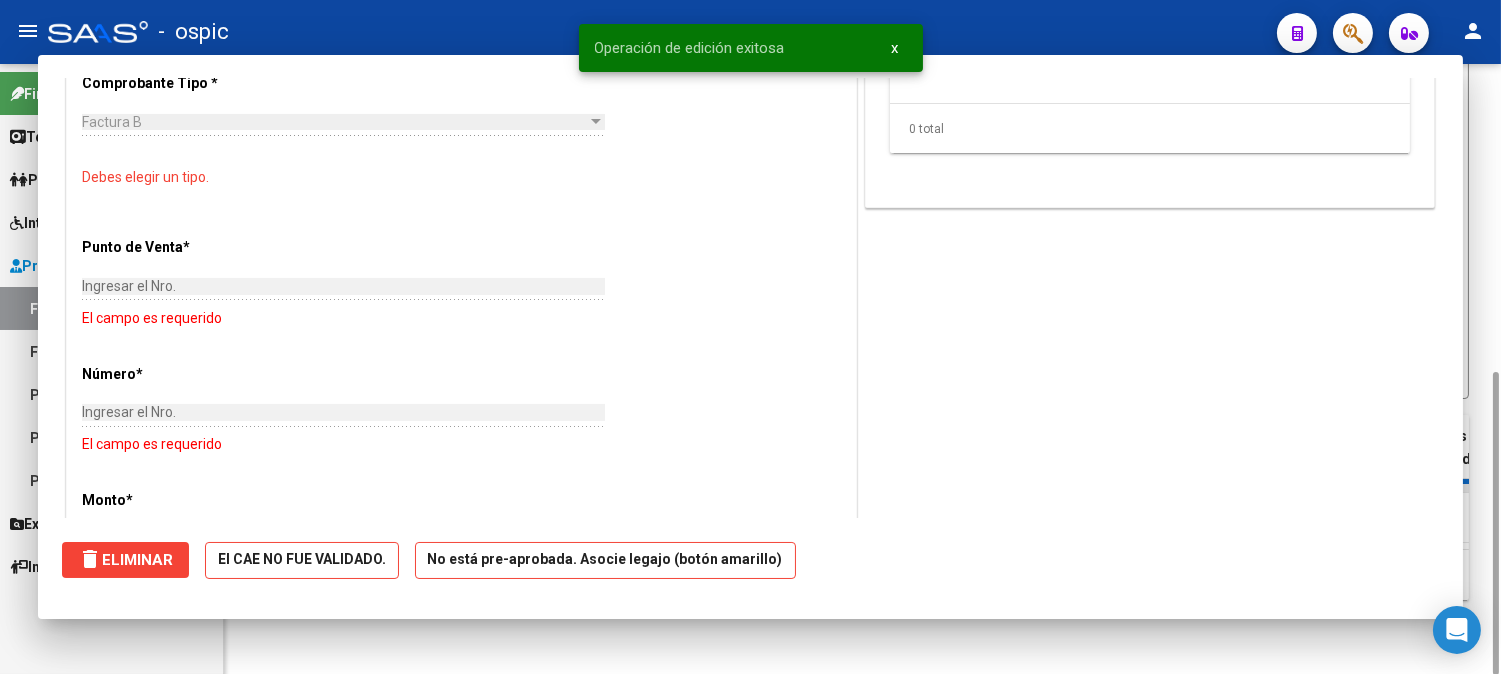 scroll, scrollTop: 0, scrollLeft: 0, axis: both 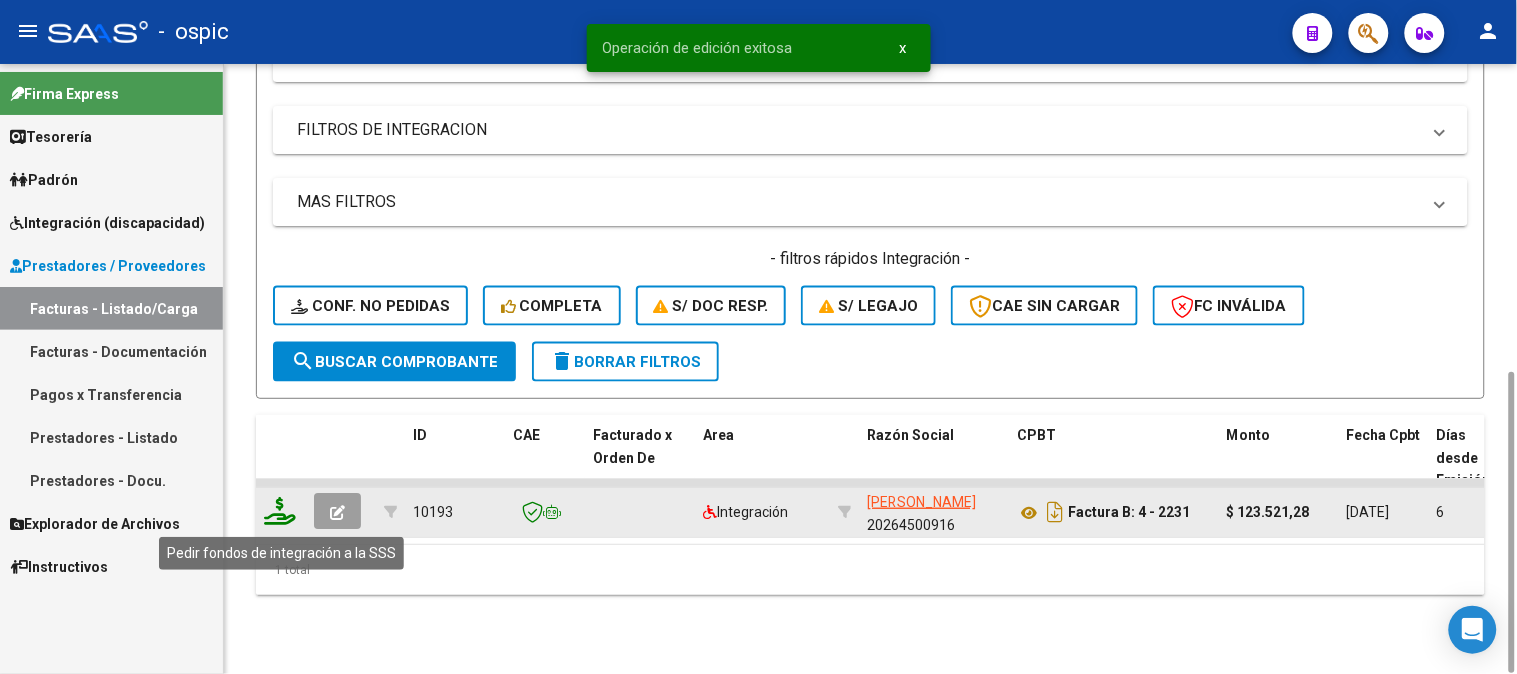 click 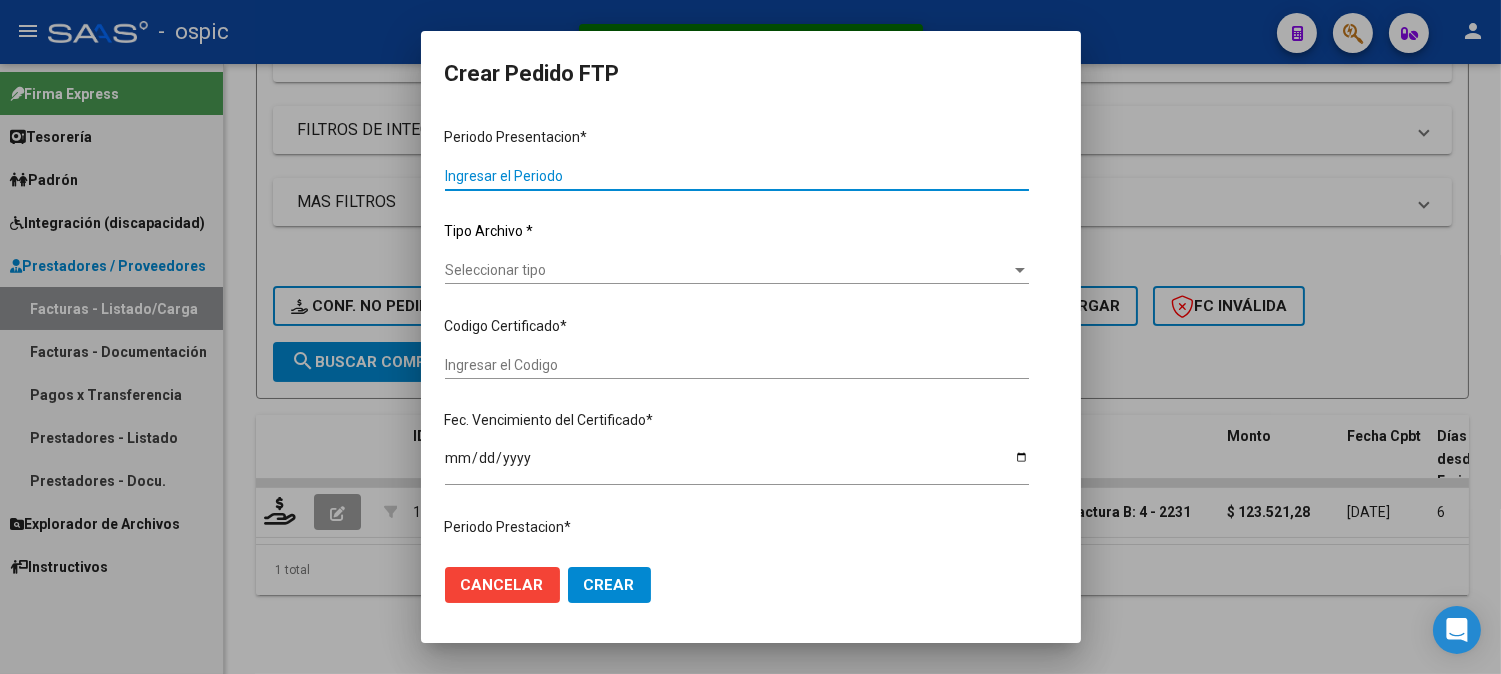 type on "202506" 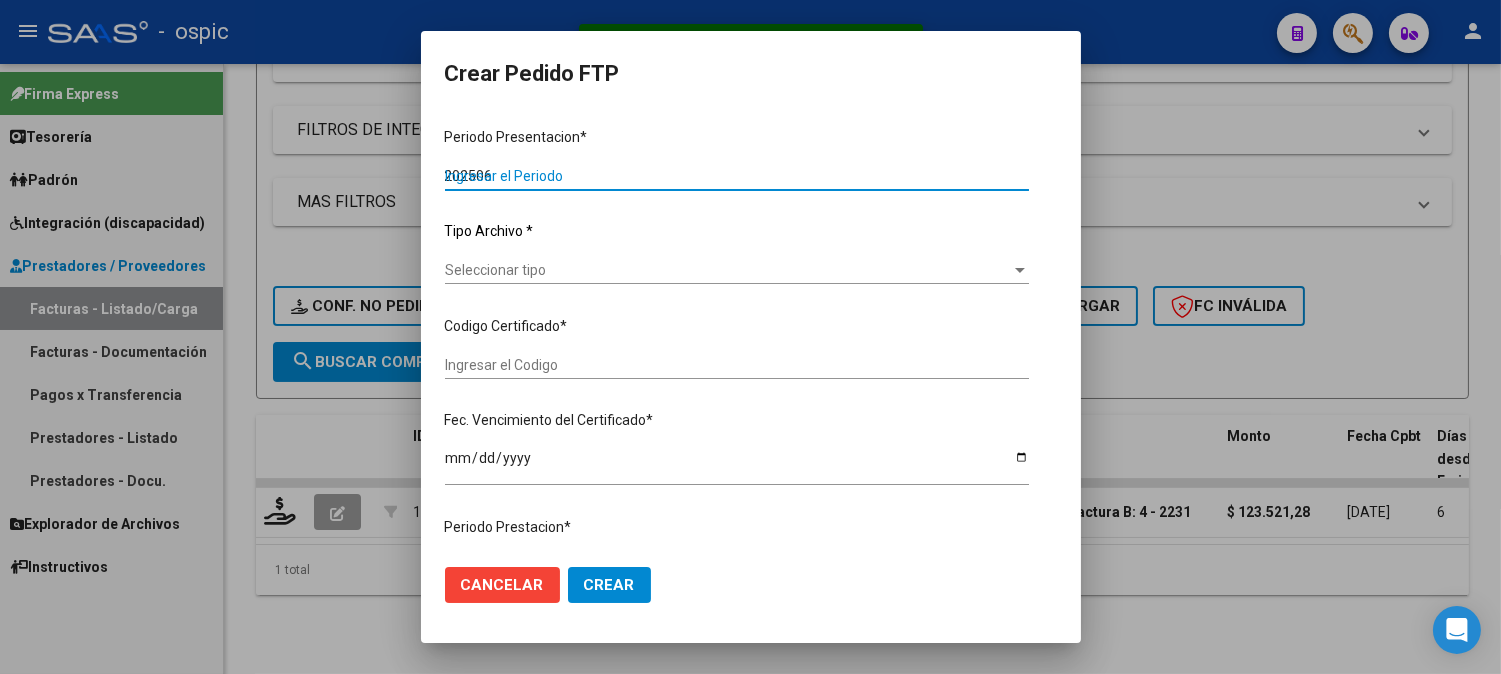 type on "202506" 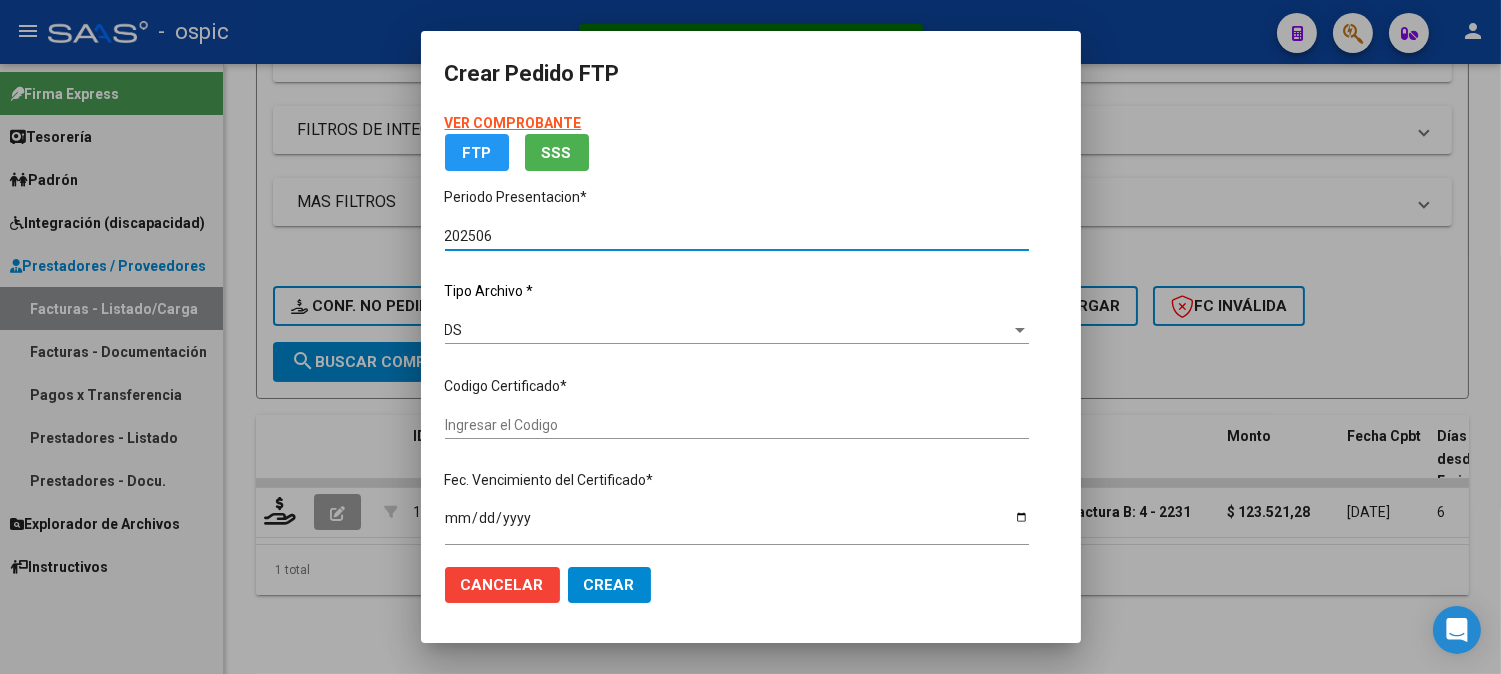 type on "0000000000000000000000000000000070091251" 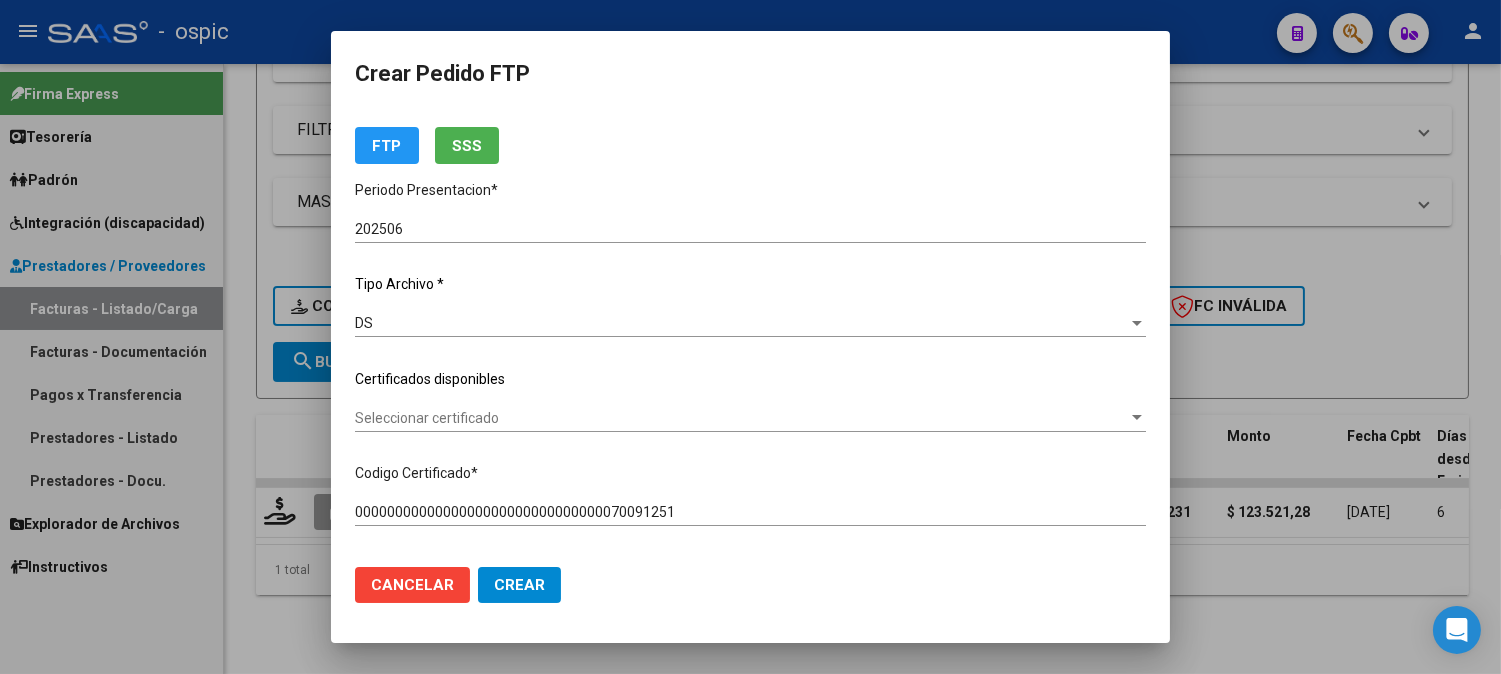 scroll, scrollTop: 0, scrollLeft: 0, axis: both 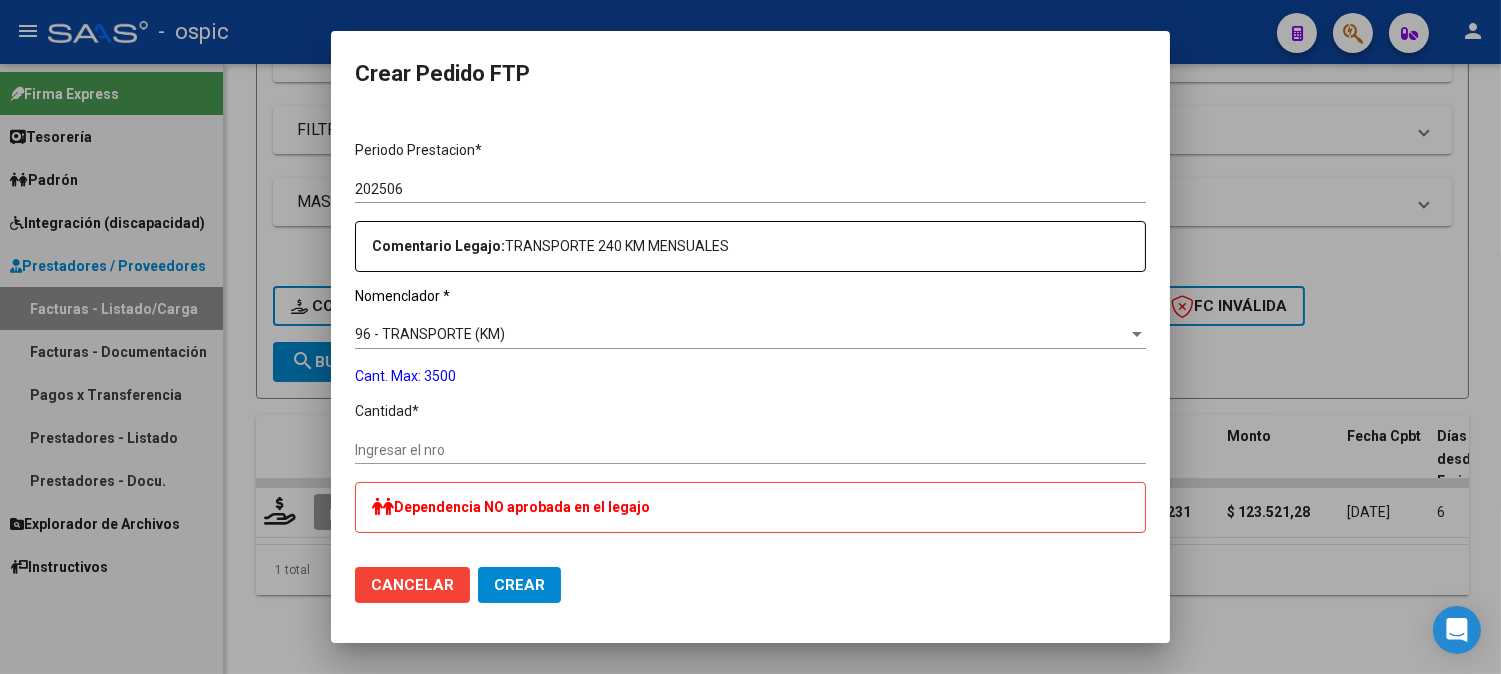 click on "Ingresar el nro" at bounding box center [750, 450] 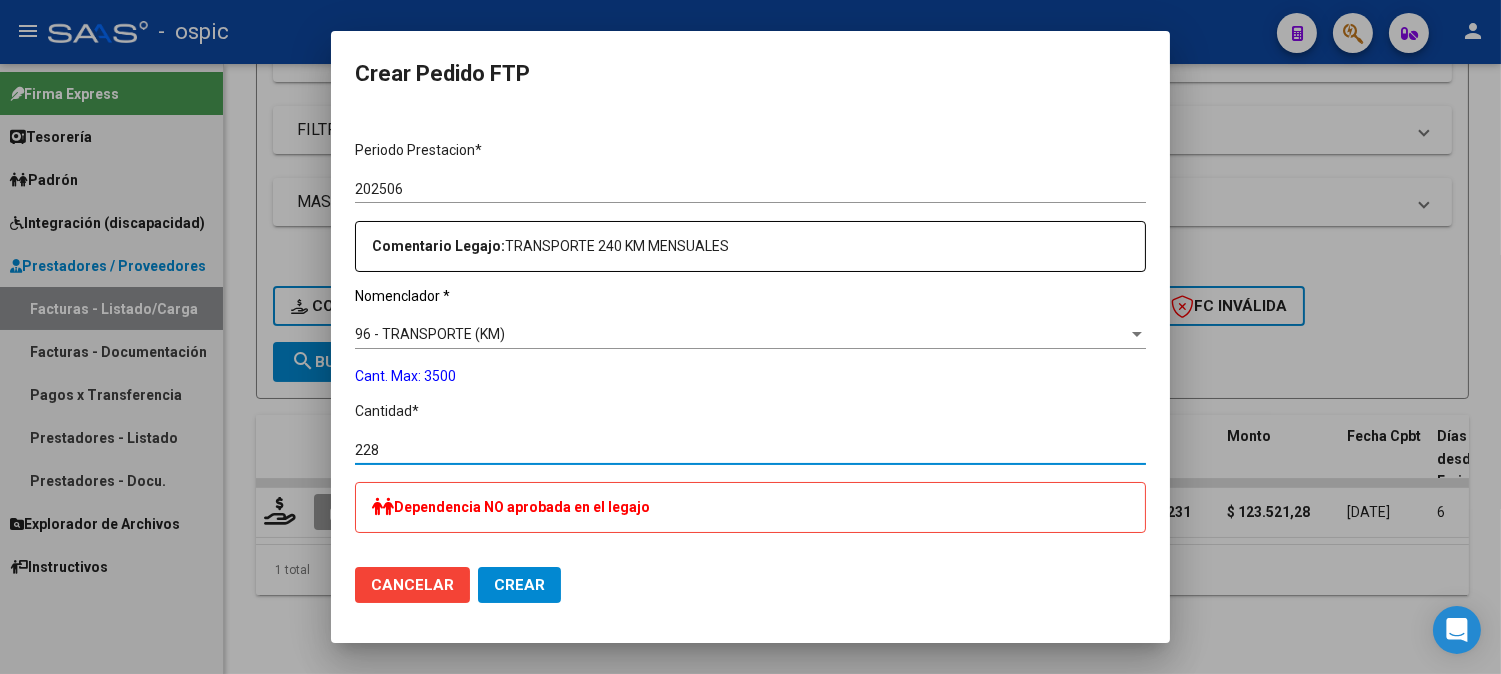 type on "228" 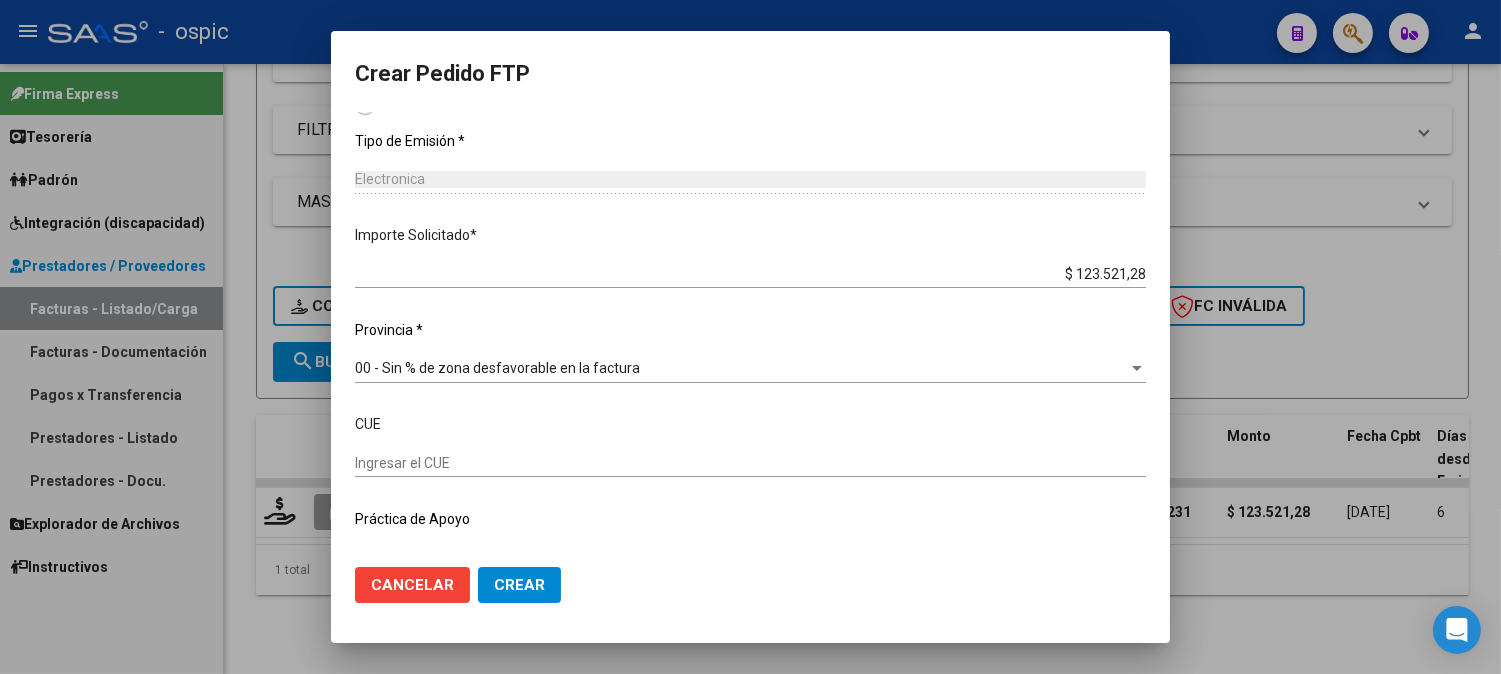 scroll, scrollTop: 1107, scrollLeft: 0, axis: vertical 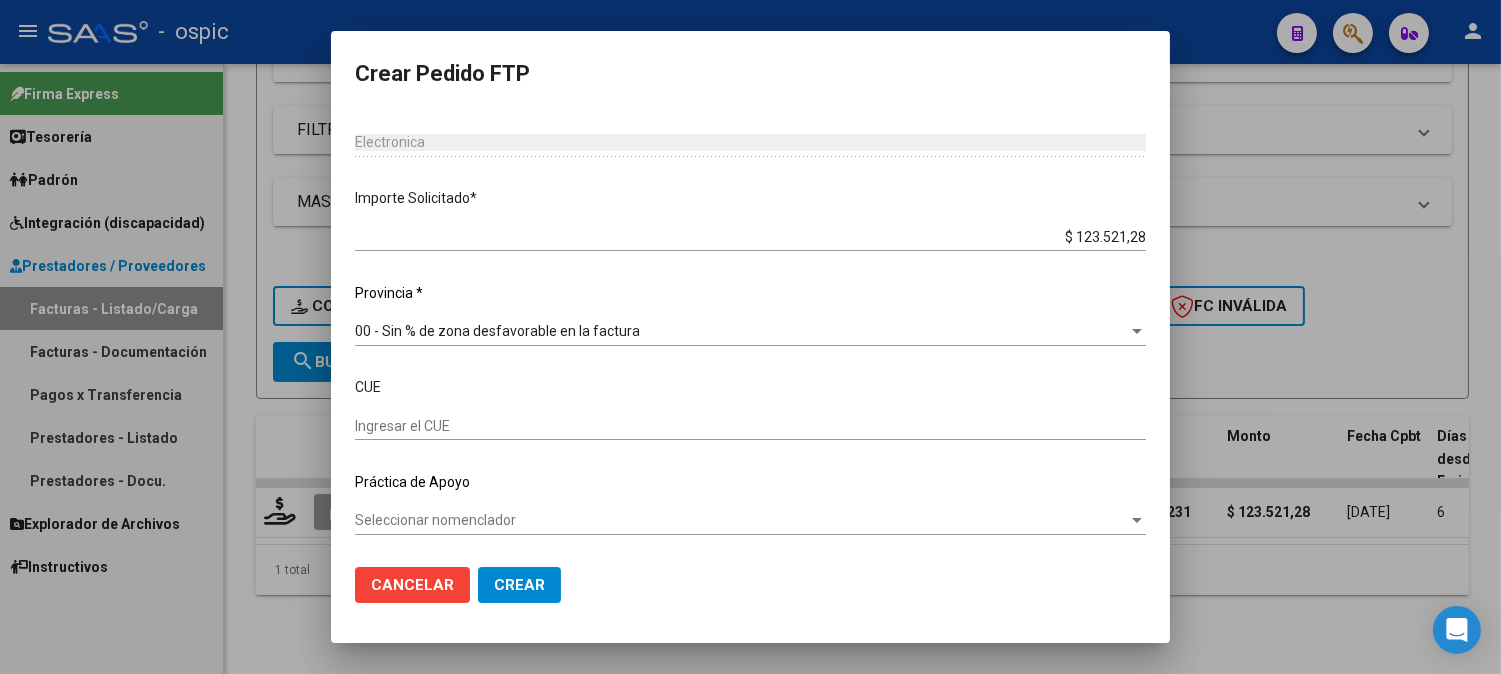 click on "Crear" 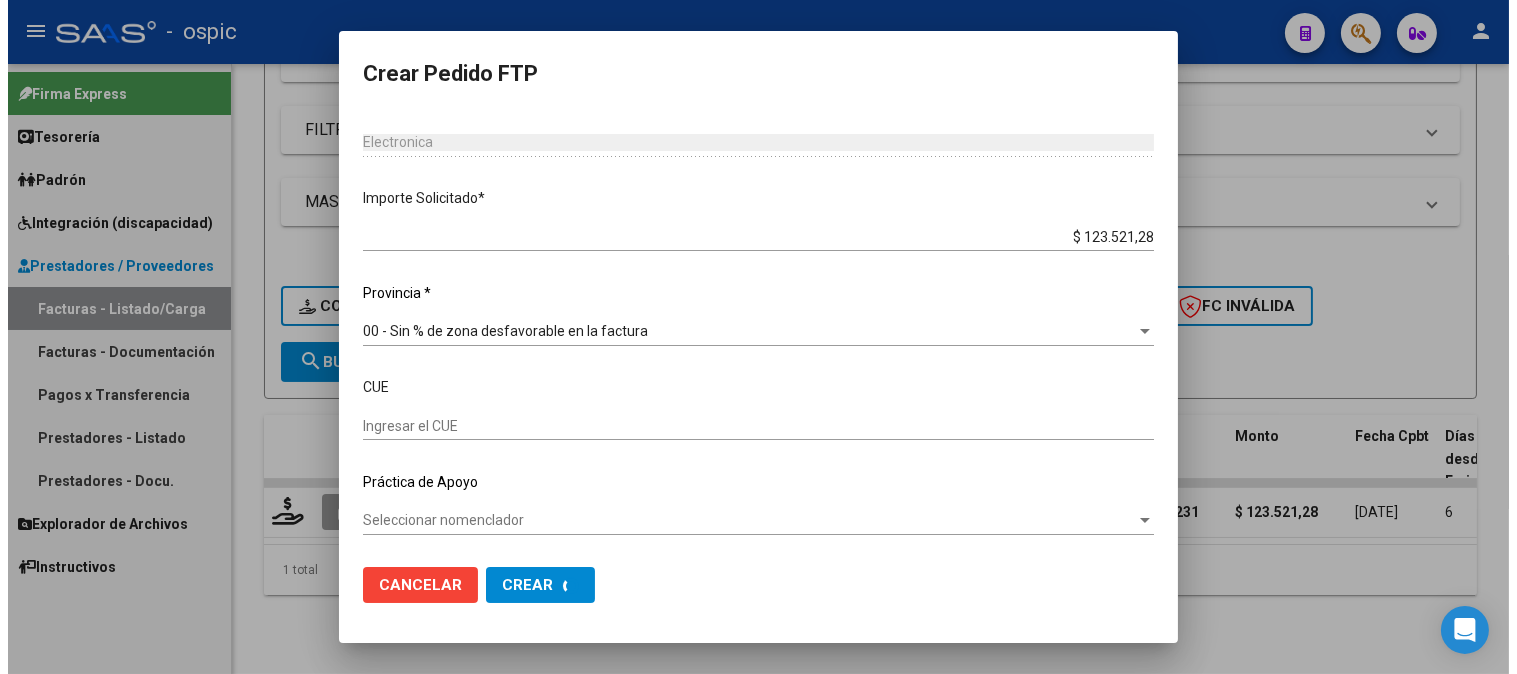scroll, scrollTop: 0, scrollLeft: 0, axis: both 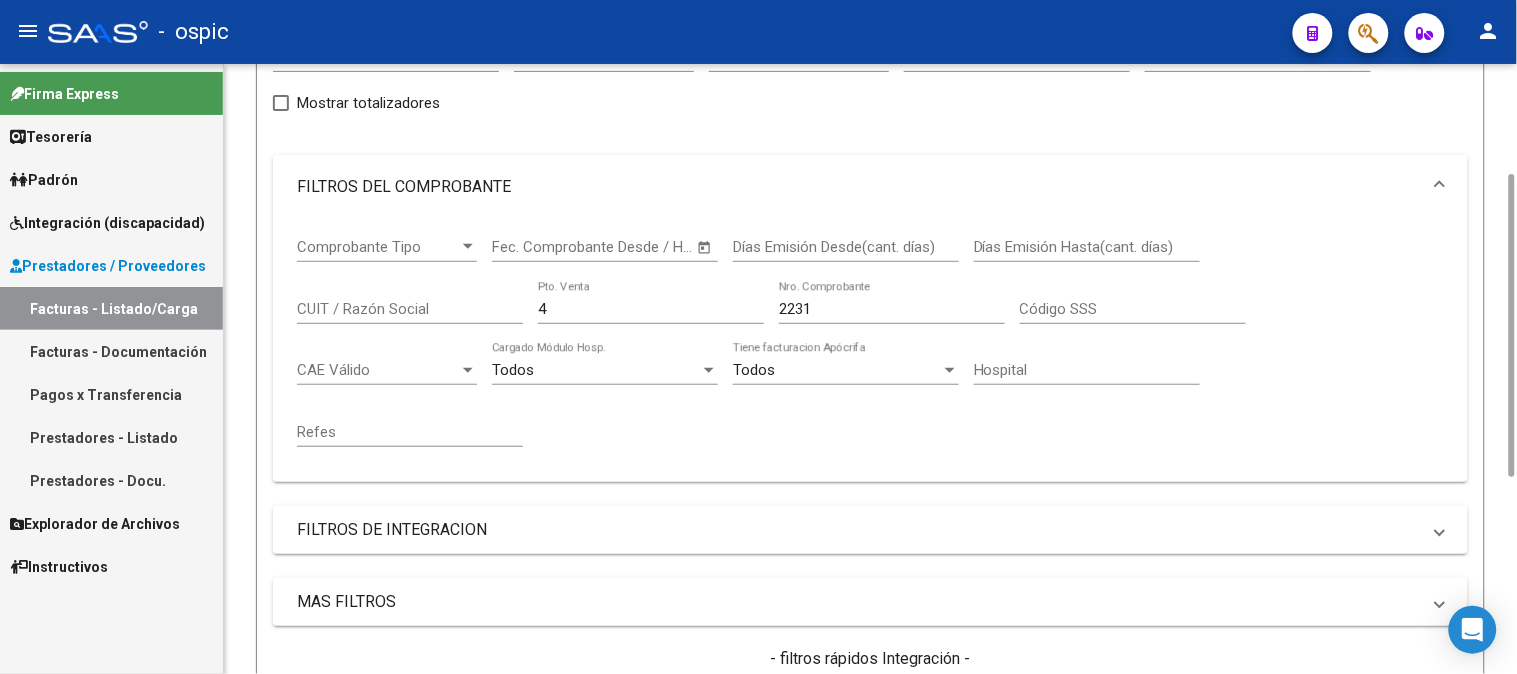drag, startPoint x: 543, startPoint y: 307, endPoint x: 326, endPoint y: 288, distance: 217.83022 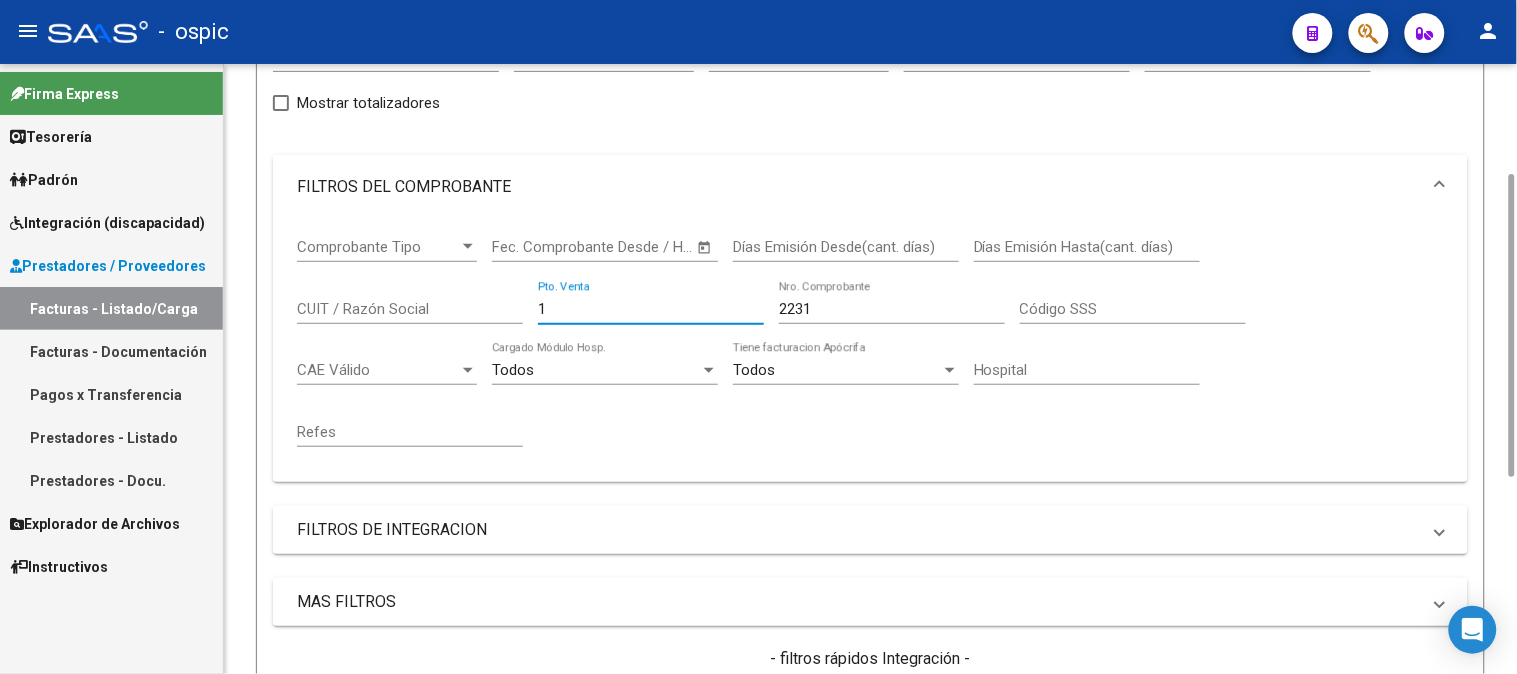 type on "1" 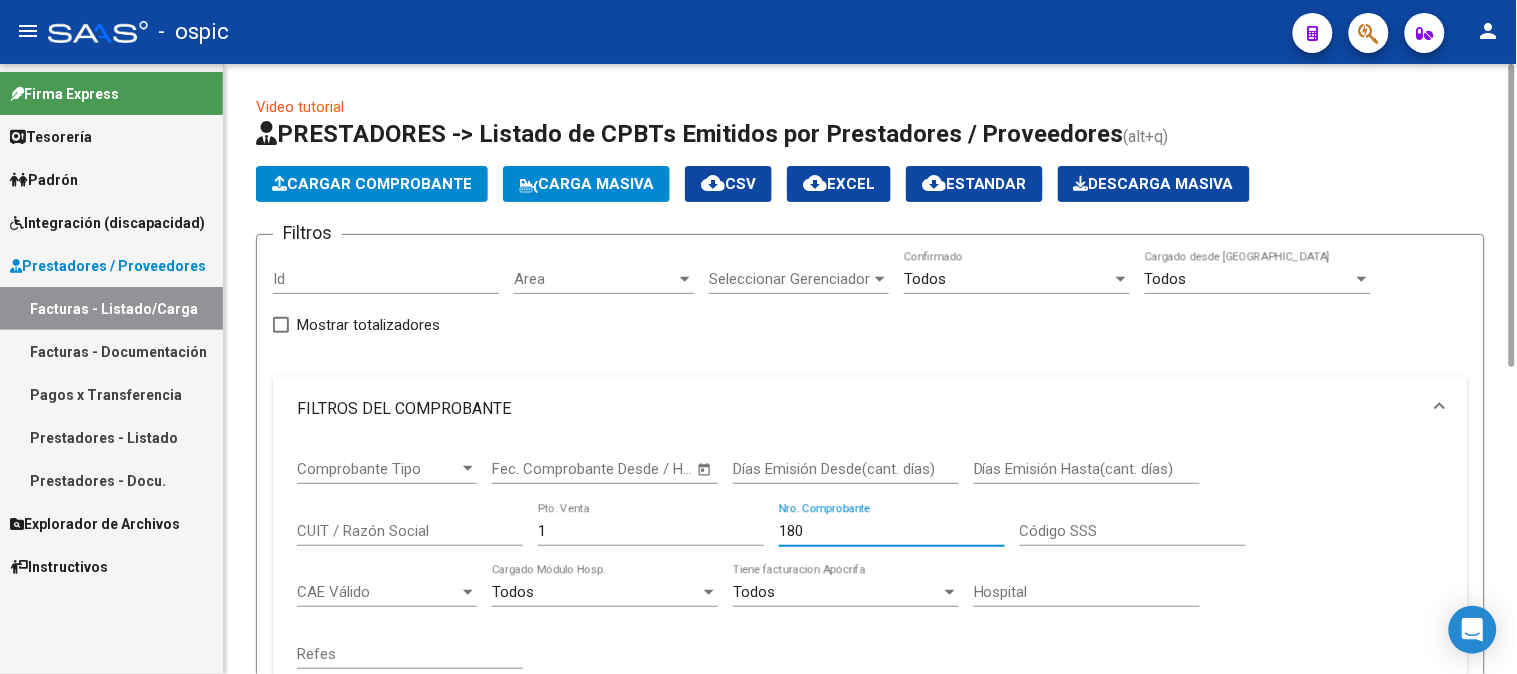 scroll, scrollTop: 444, scrollLeft: 0, axis: vertical 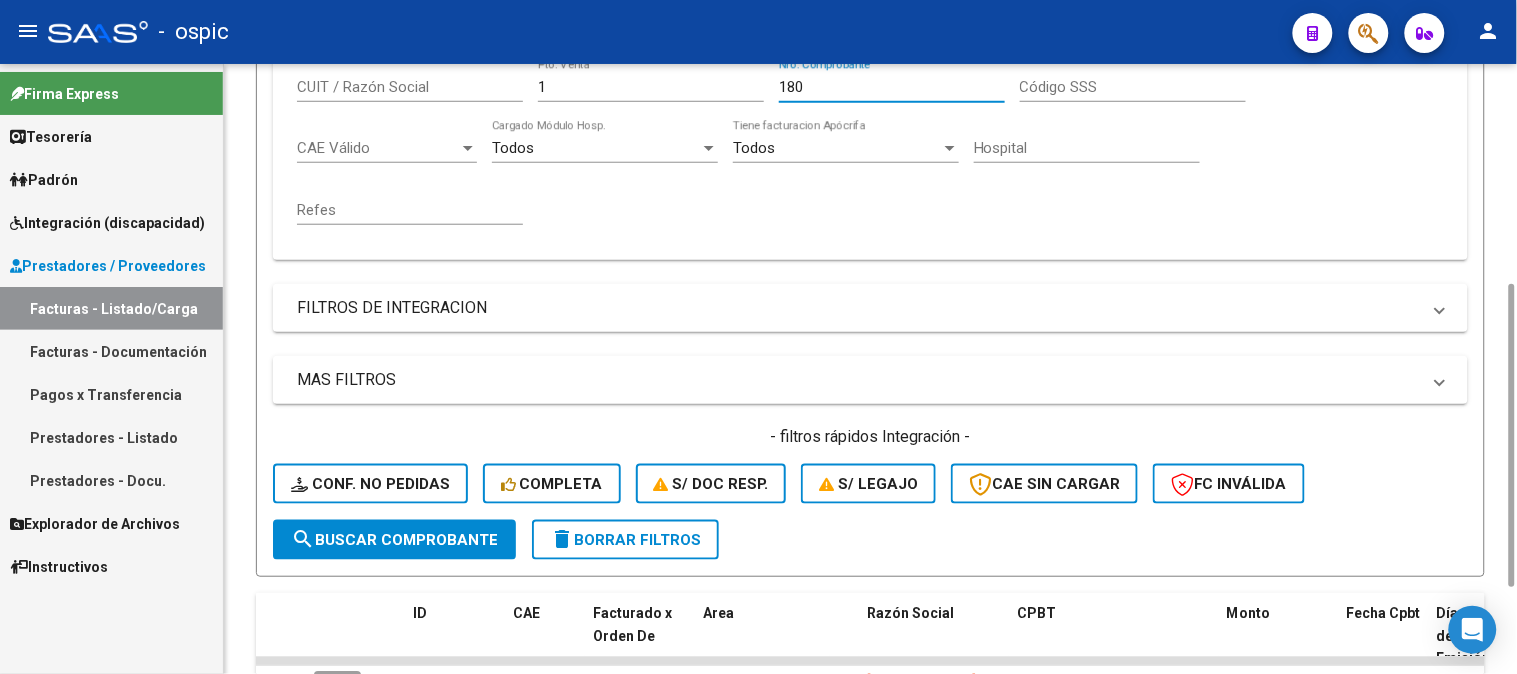 type on "180" 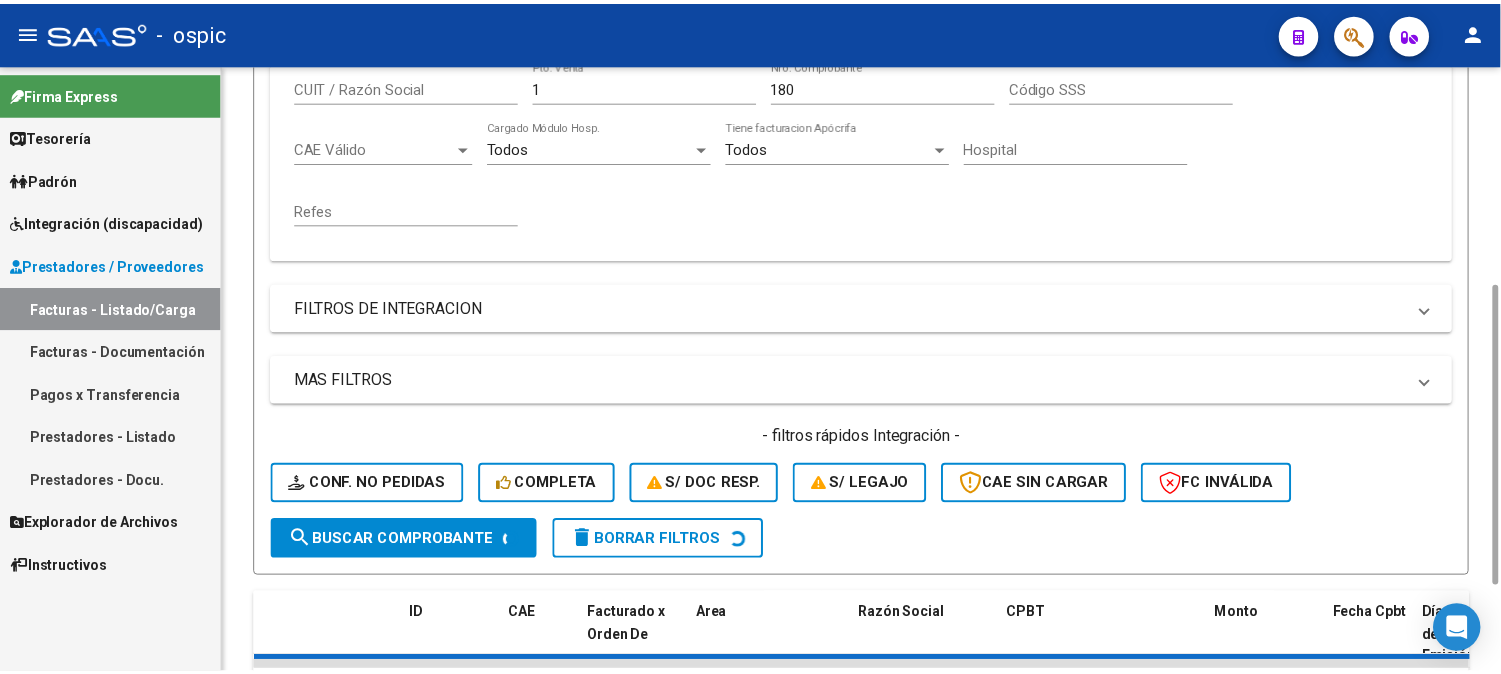 scroll, scrollTop: 672, scrollLeft: 0, axis: vertical 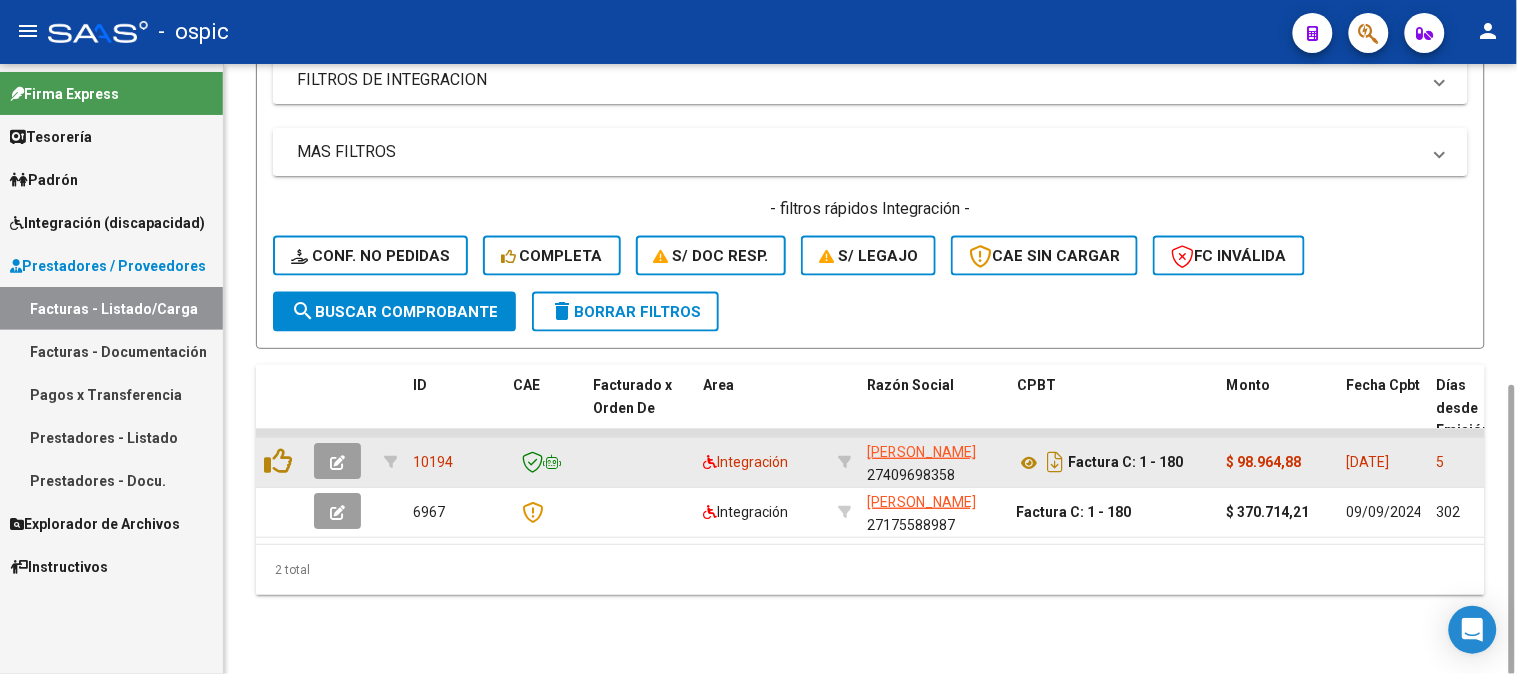click 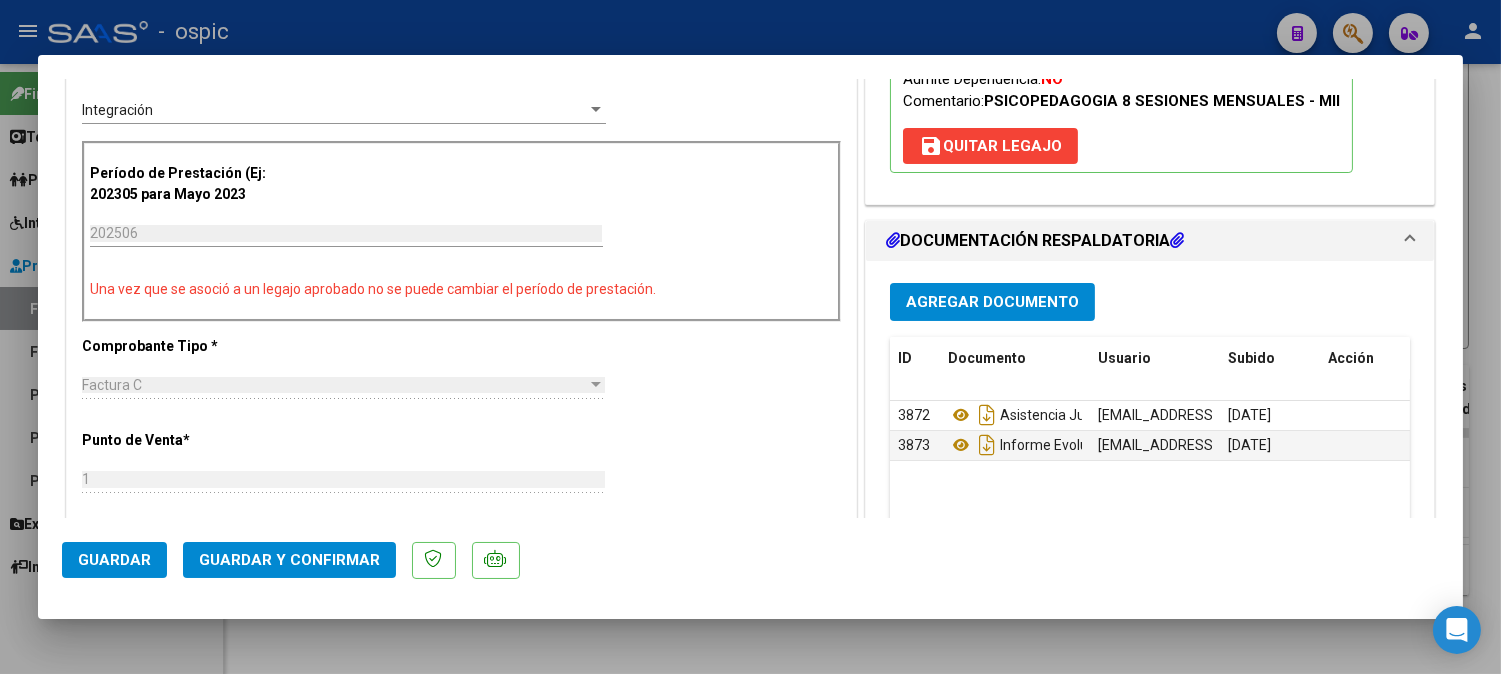 scroll, scrollTop: 0, scrollLeft: 0, axis: both 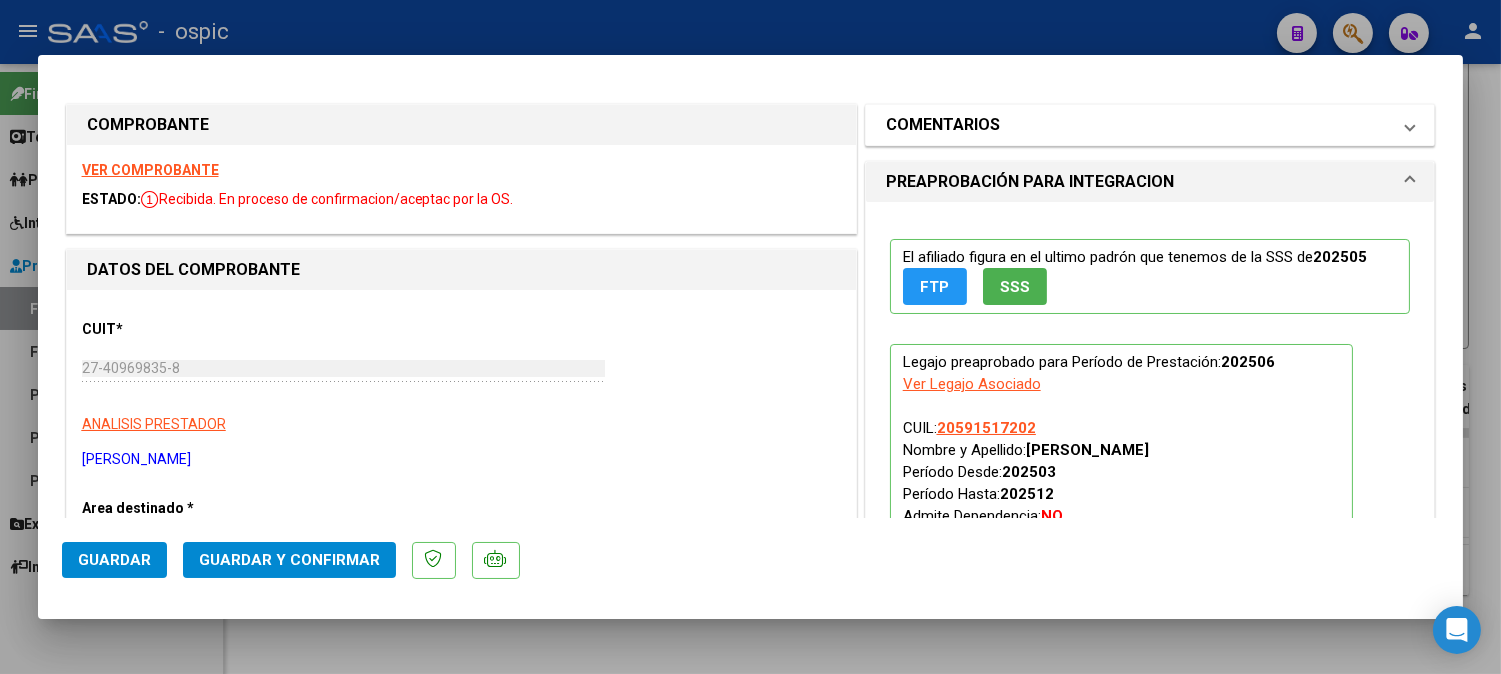 click on "COMENTARIOS" at bounding box center (943, 125) 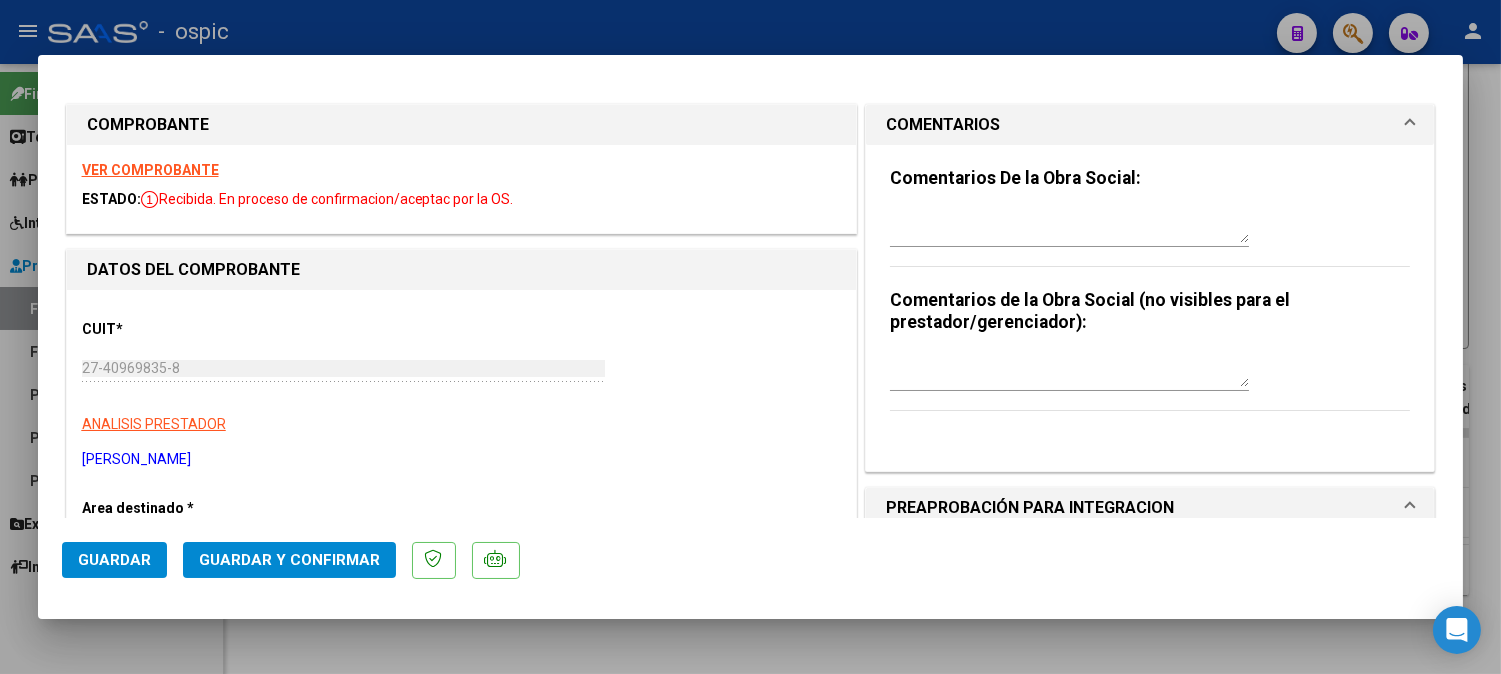 click at bounding box center (1069, 367) 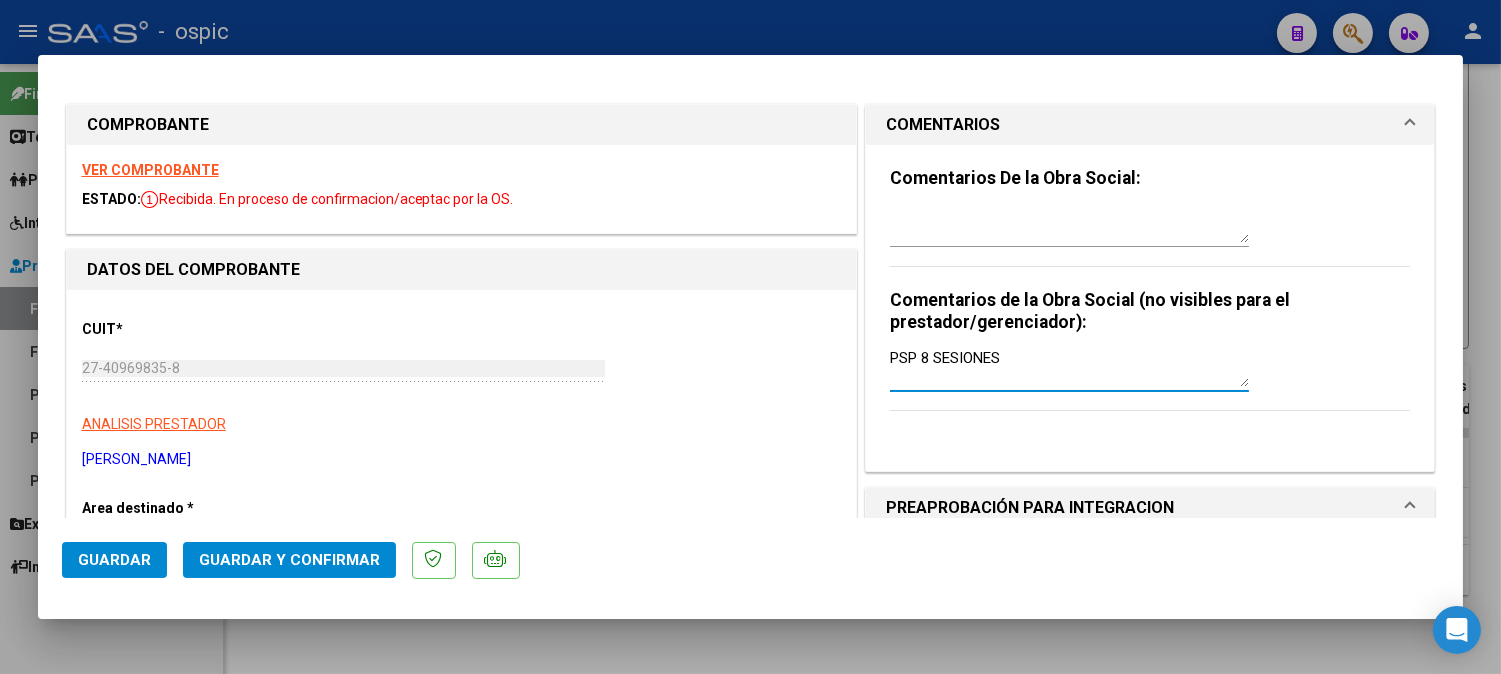 type on "PSP 8 SESIONES" 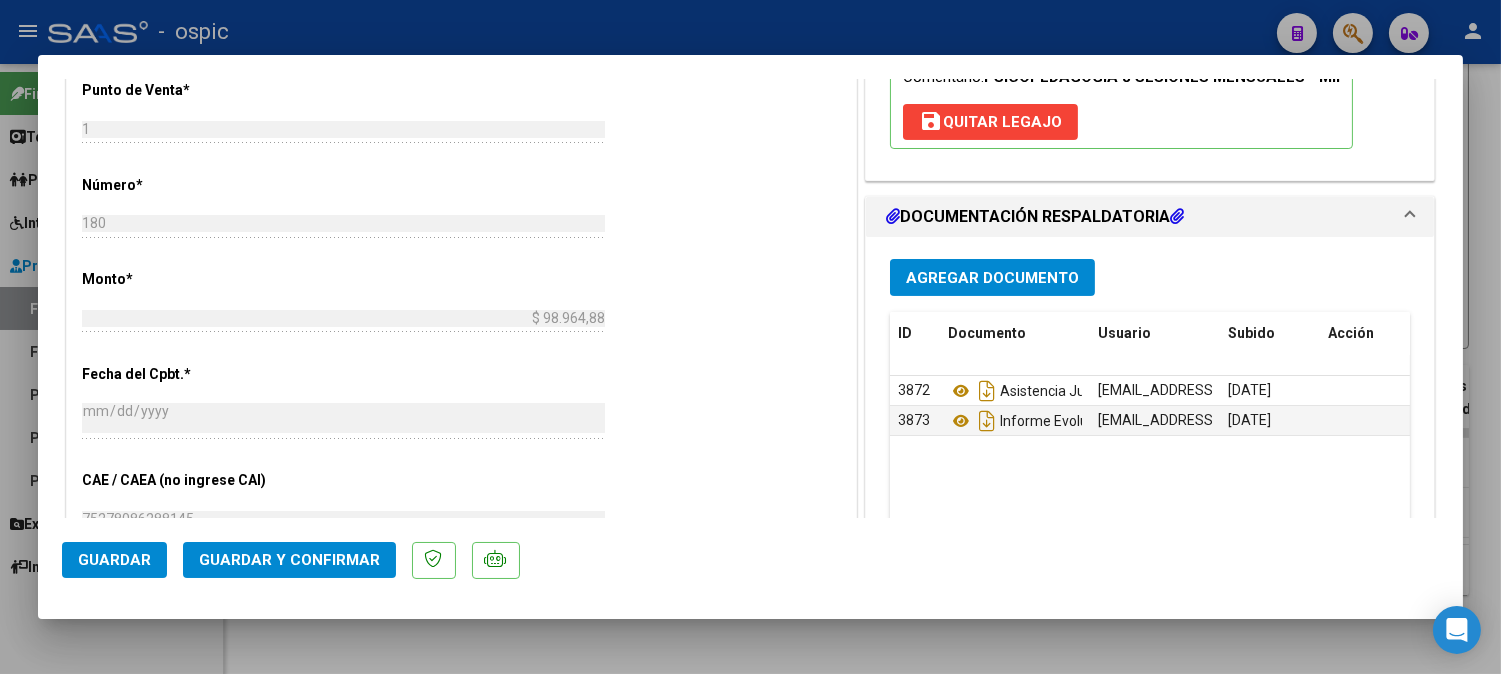 scroll, scrollTop: 793, scrollLeft: 0, axis: vertical 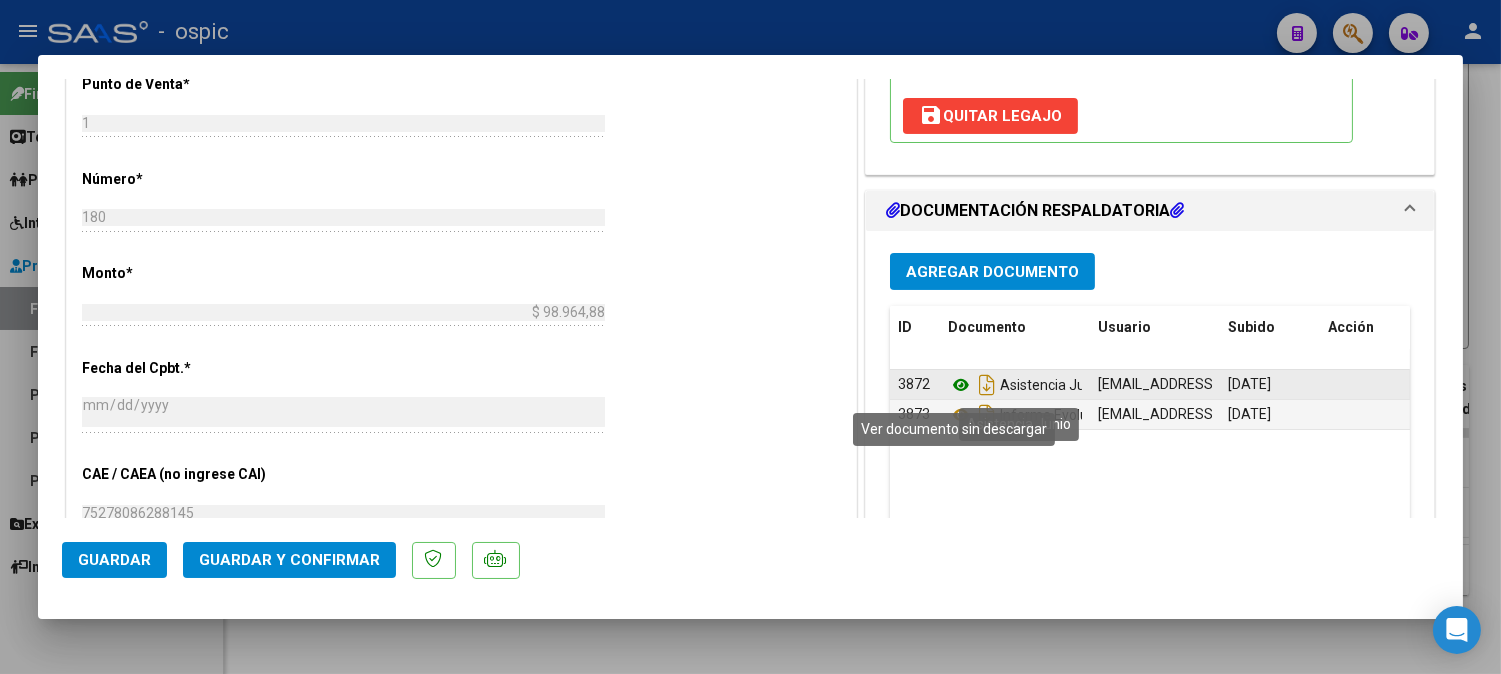 click 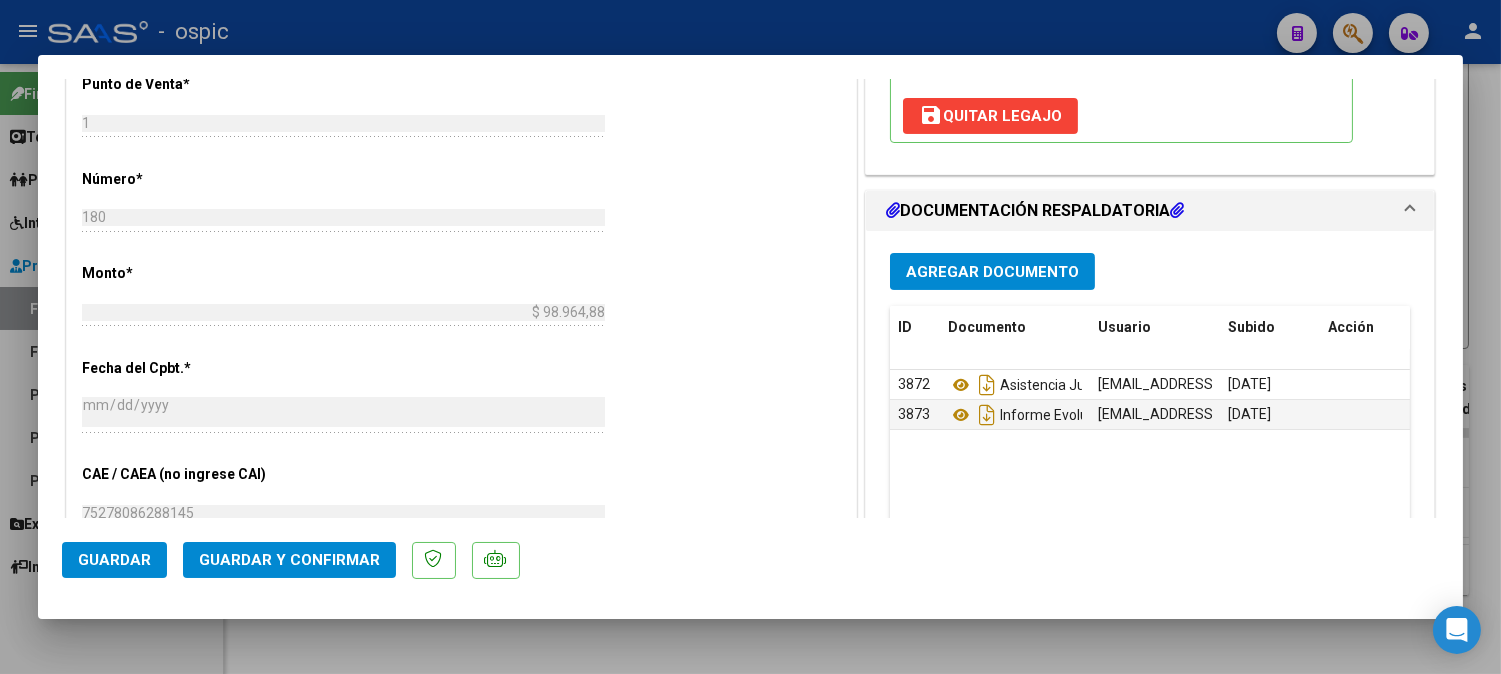 click on "Guardar y Confirmar" 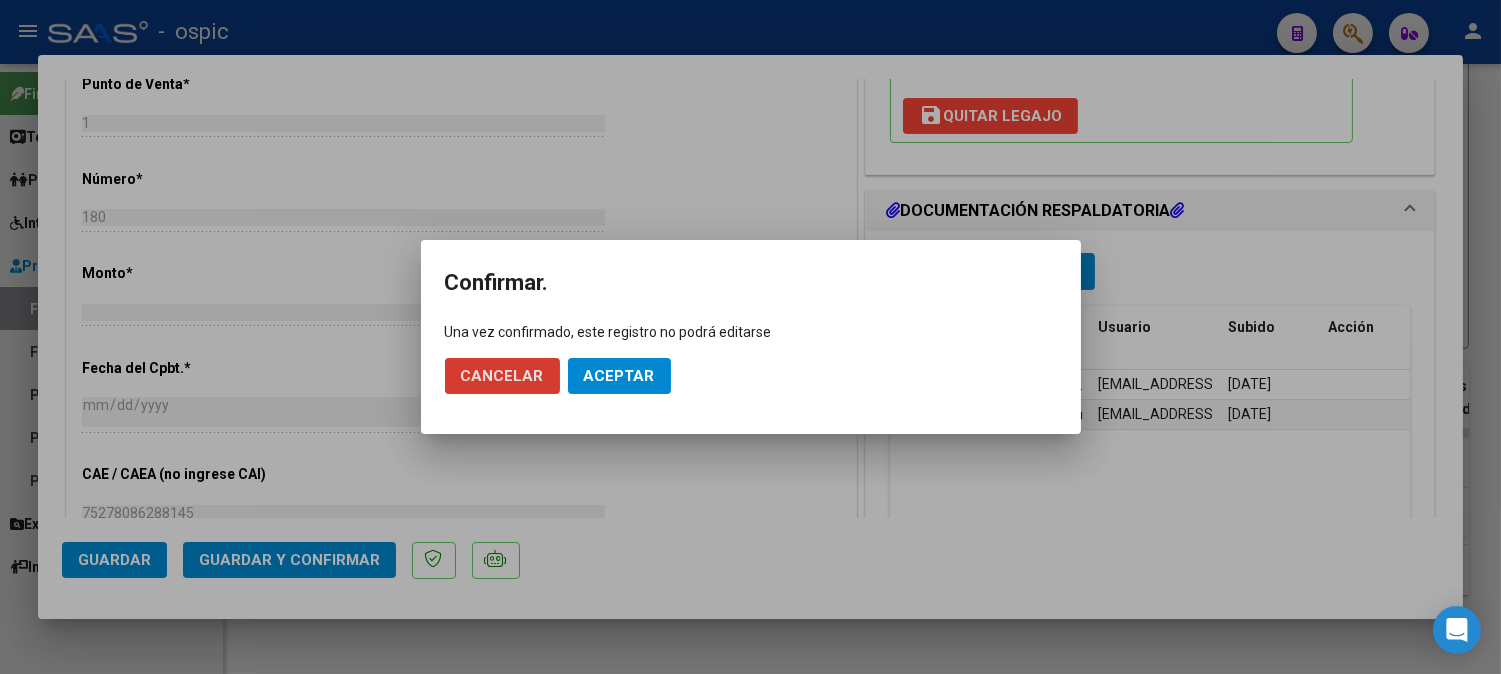 click on "Aceptar" 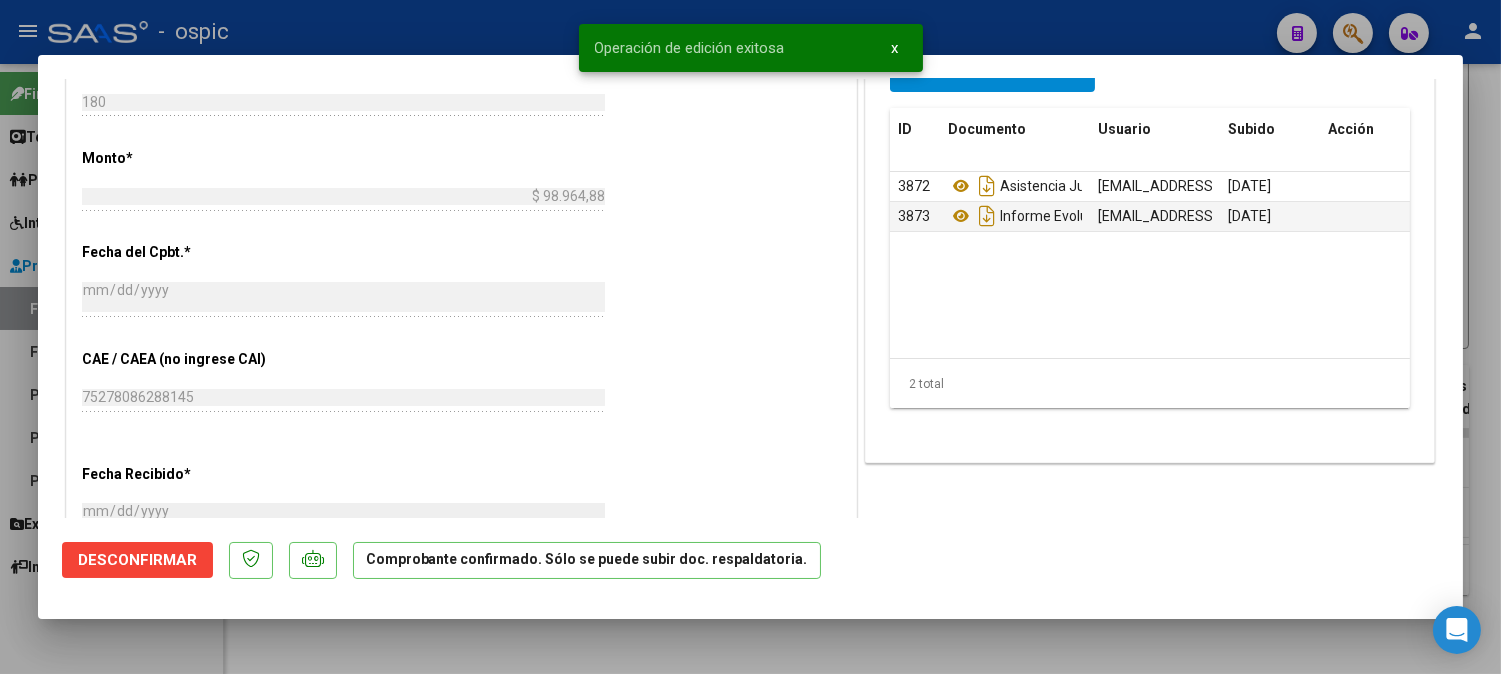 type 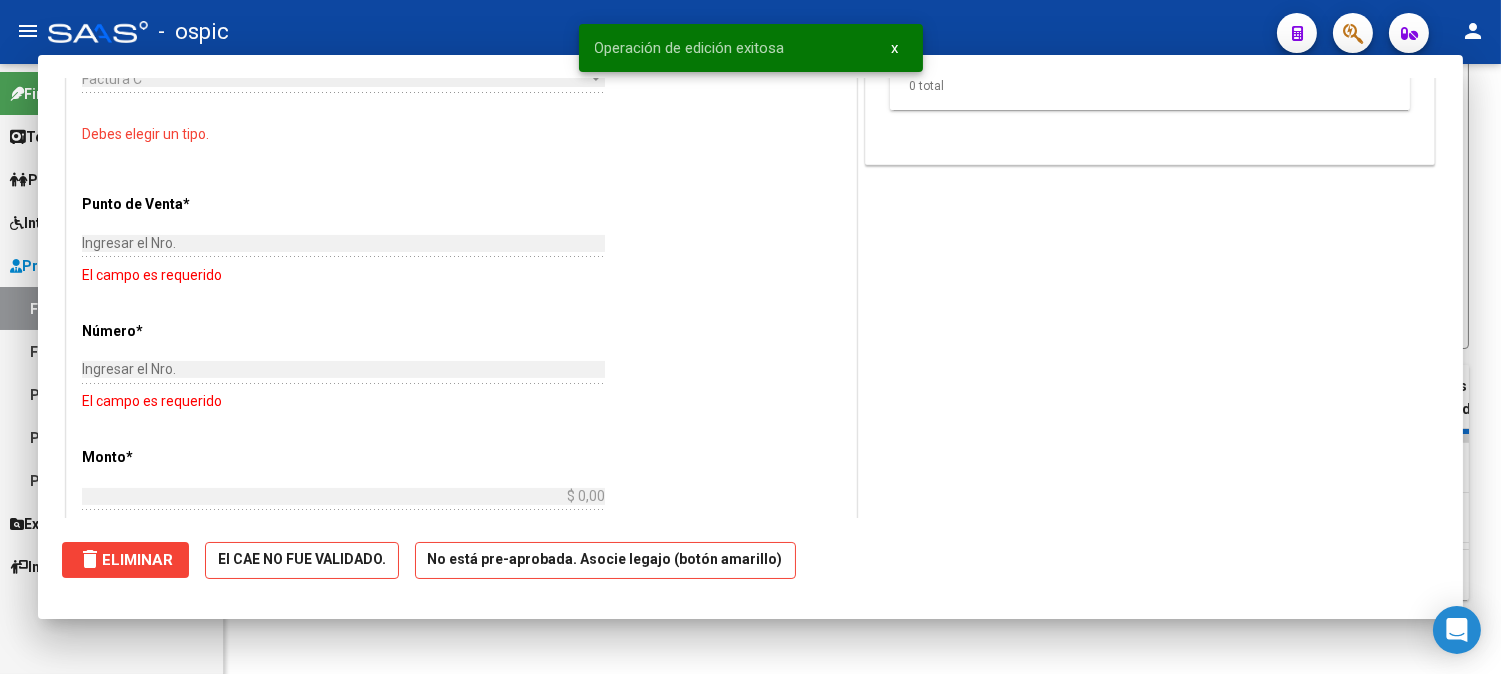 scroll, scrollTop: 825, scrollLeft: 0, axis: vertical 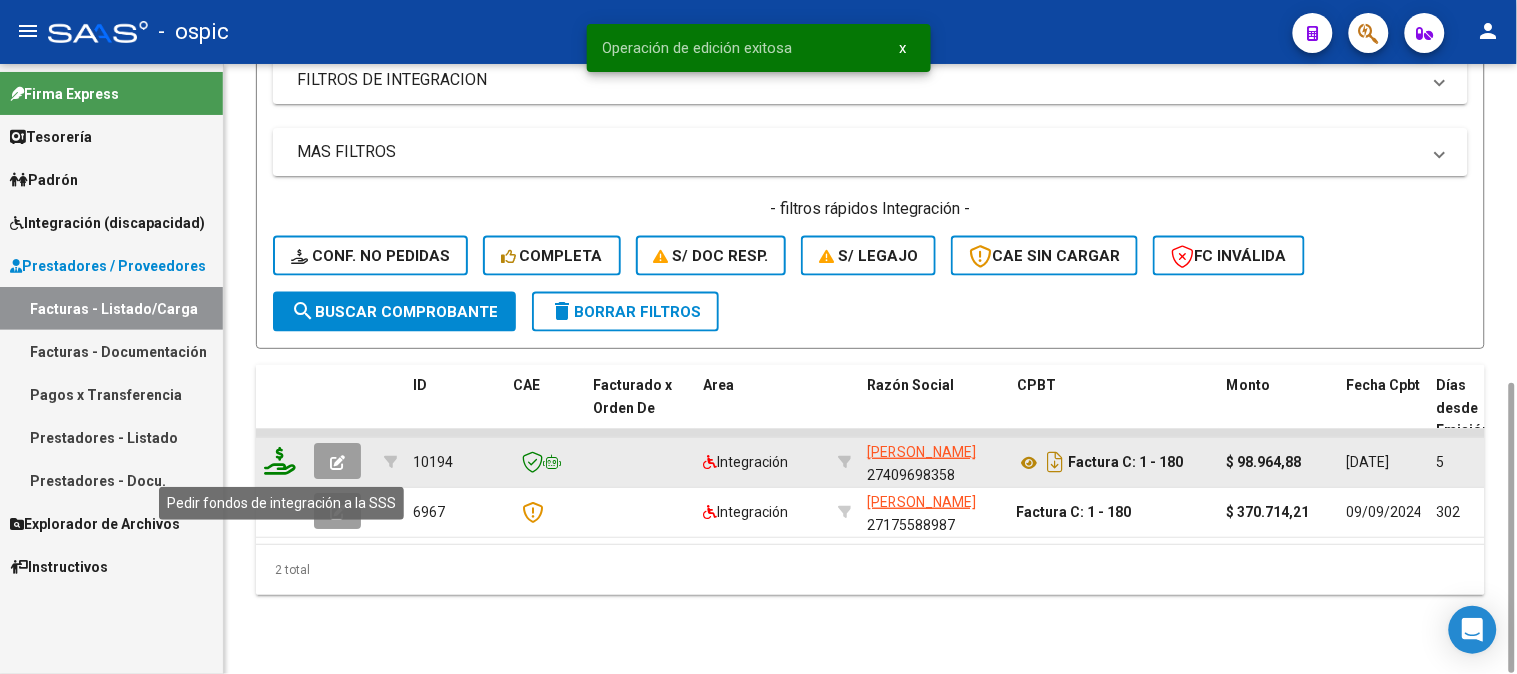 click 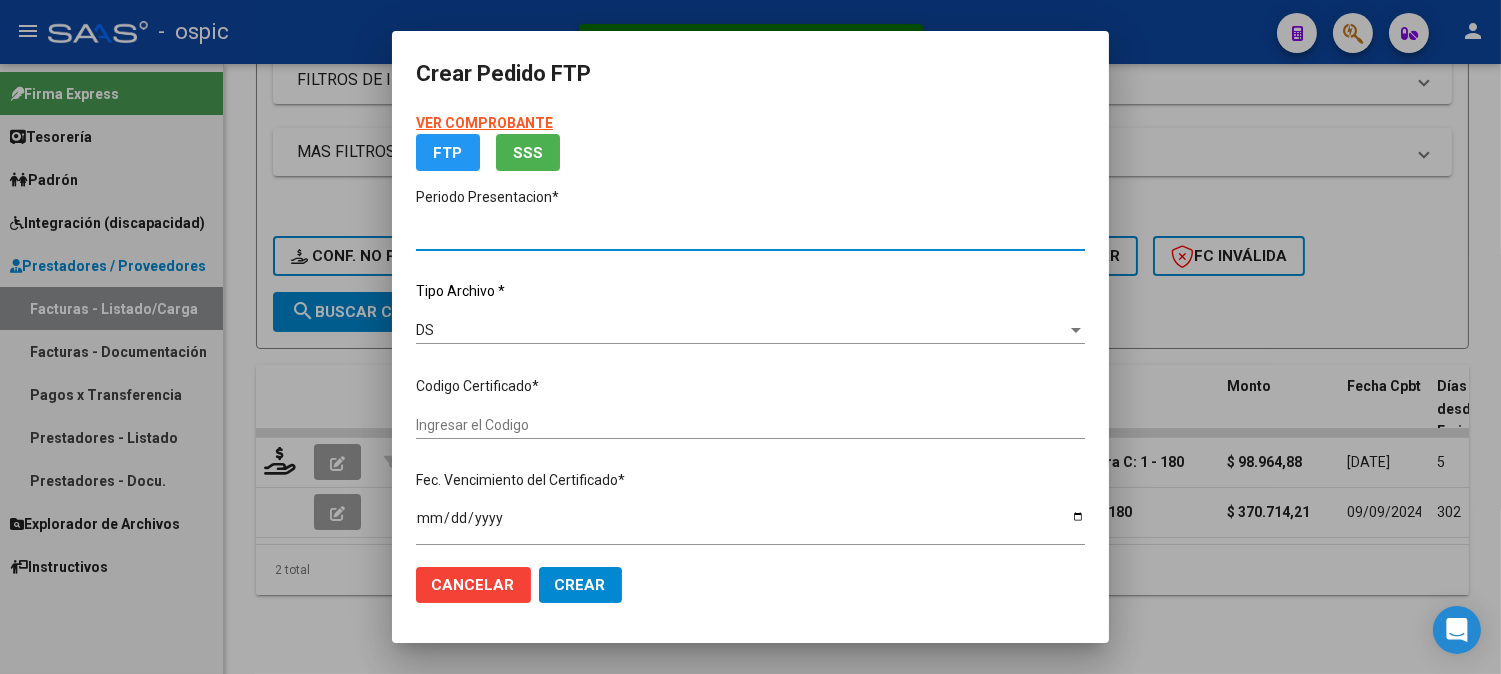 type on "202506" 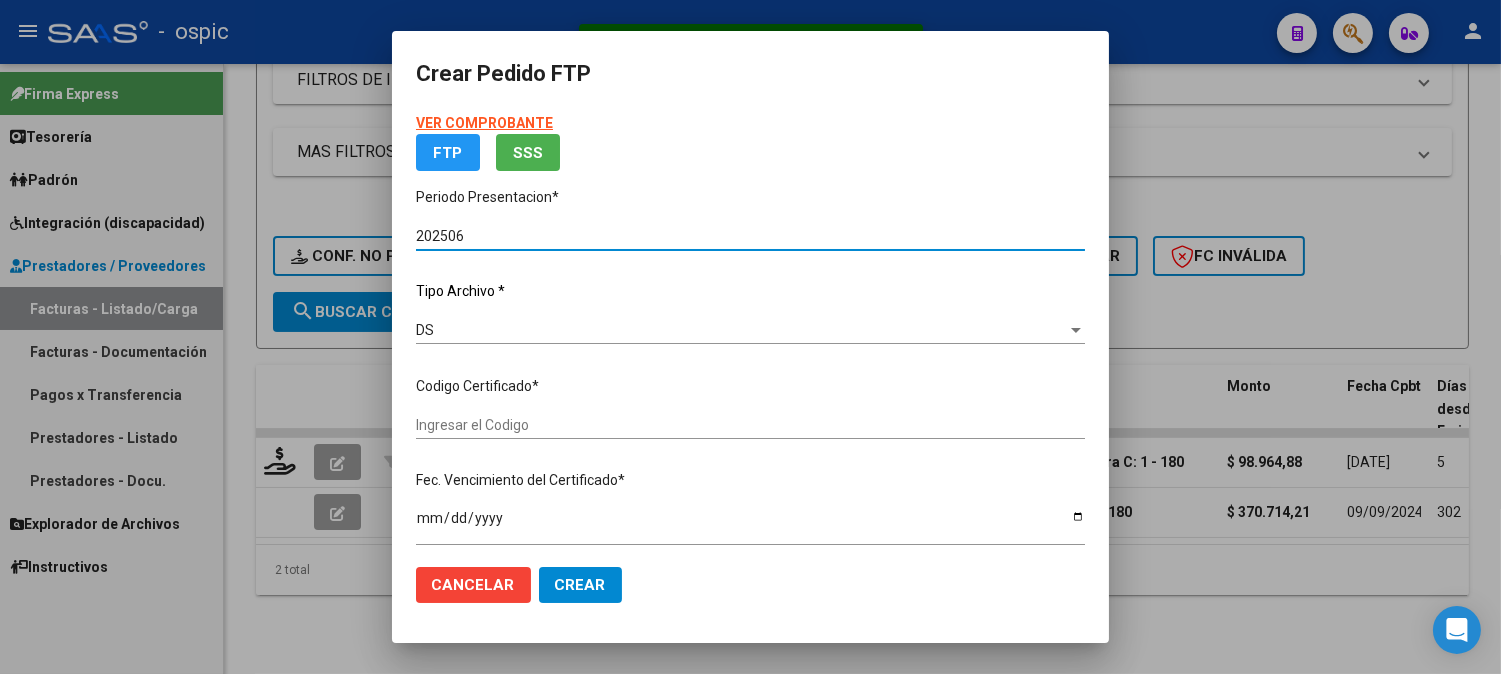 type on "3709406891" 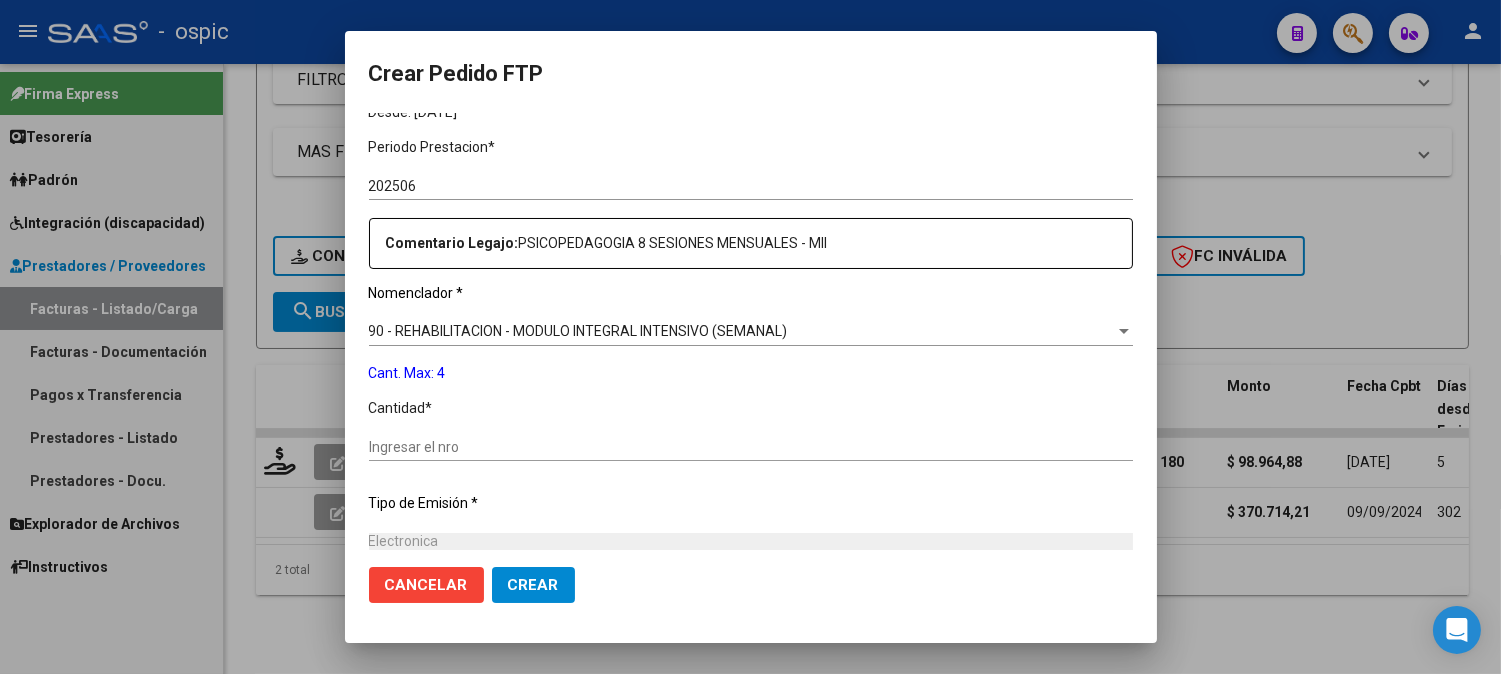 scroll, scrollTop: 622, scrollLeft: 0, axis: vertical 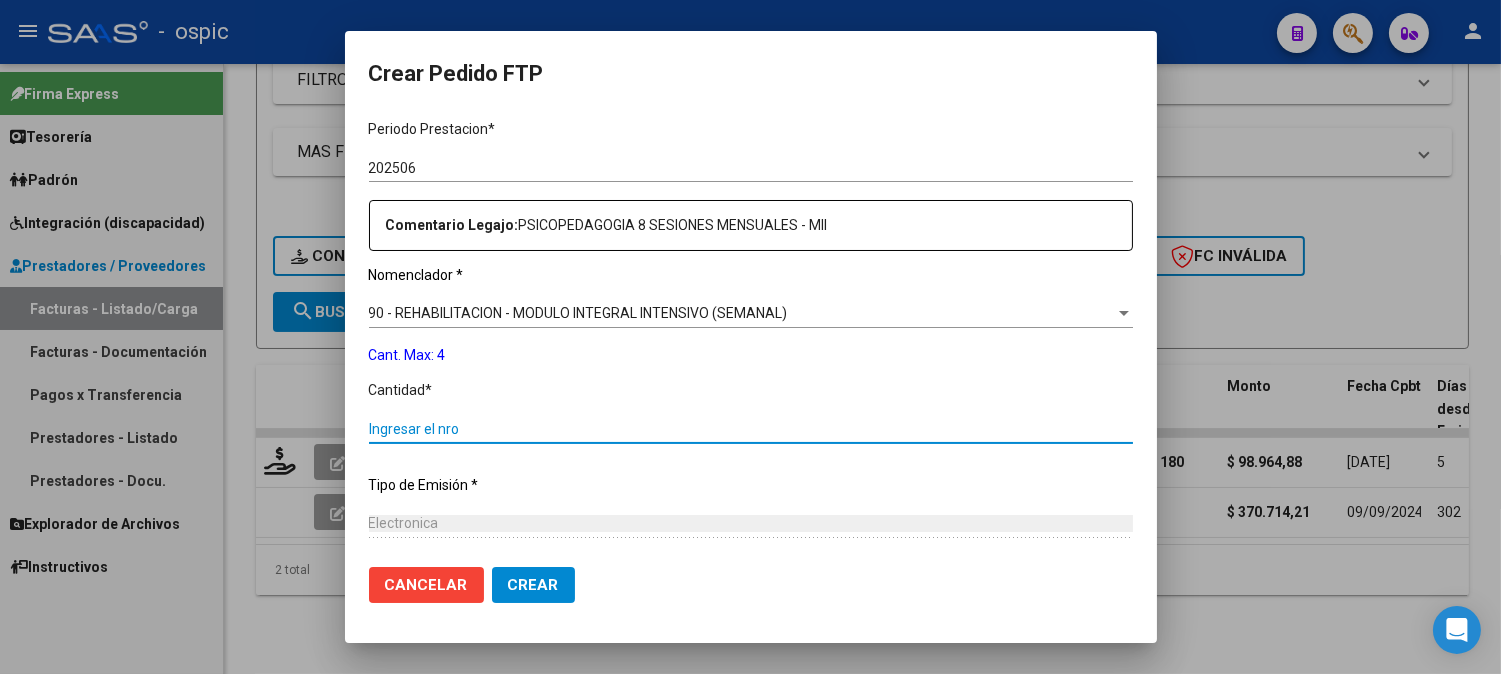 click on "Ingresar el nro" at bounding box center (751, 429) 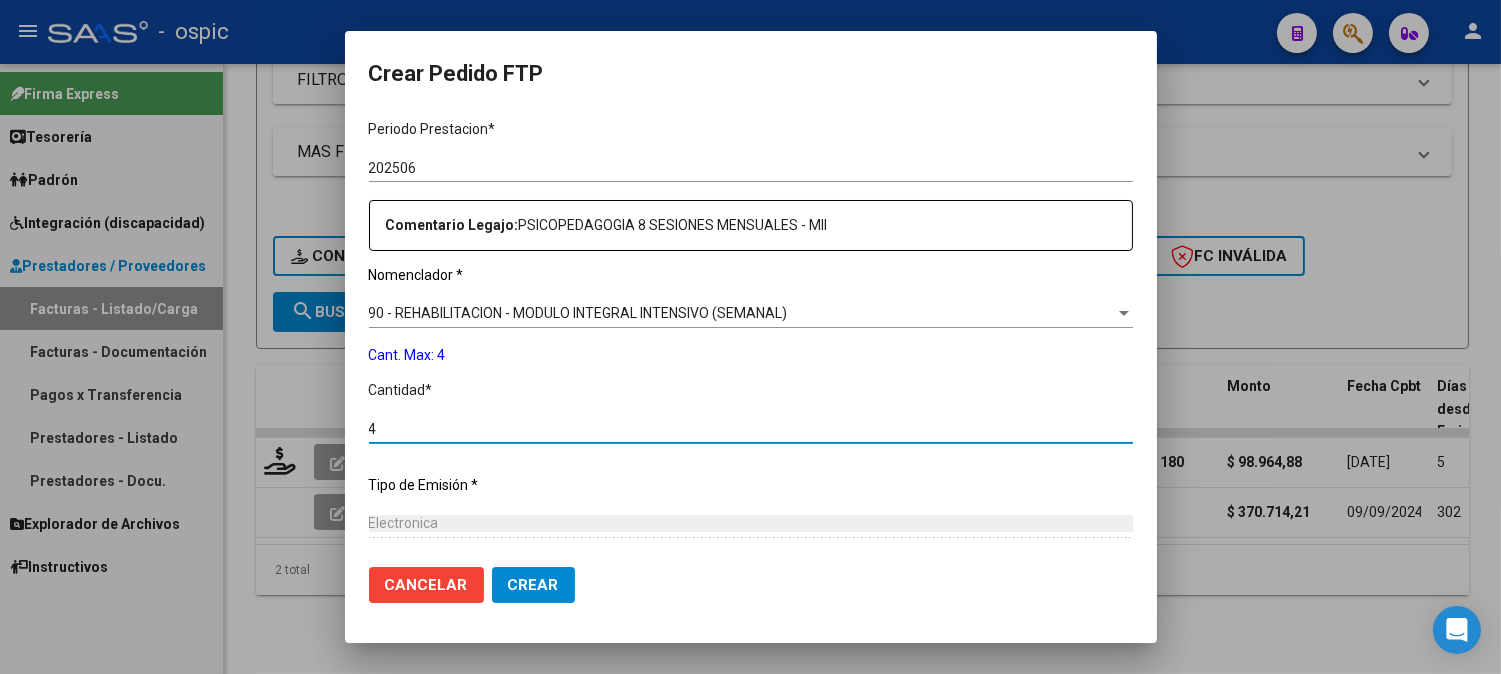 type on "4" 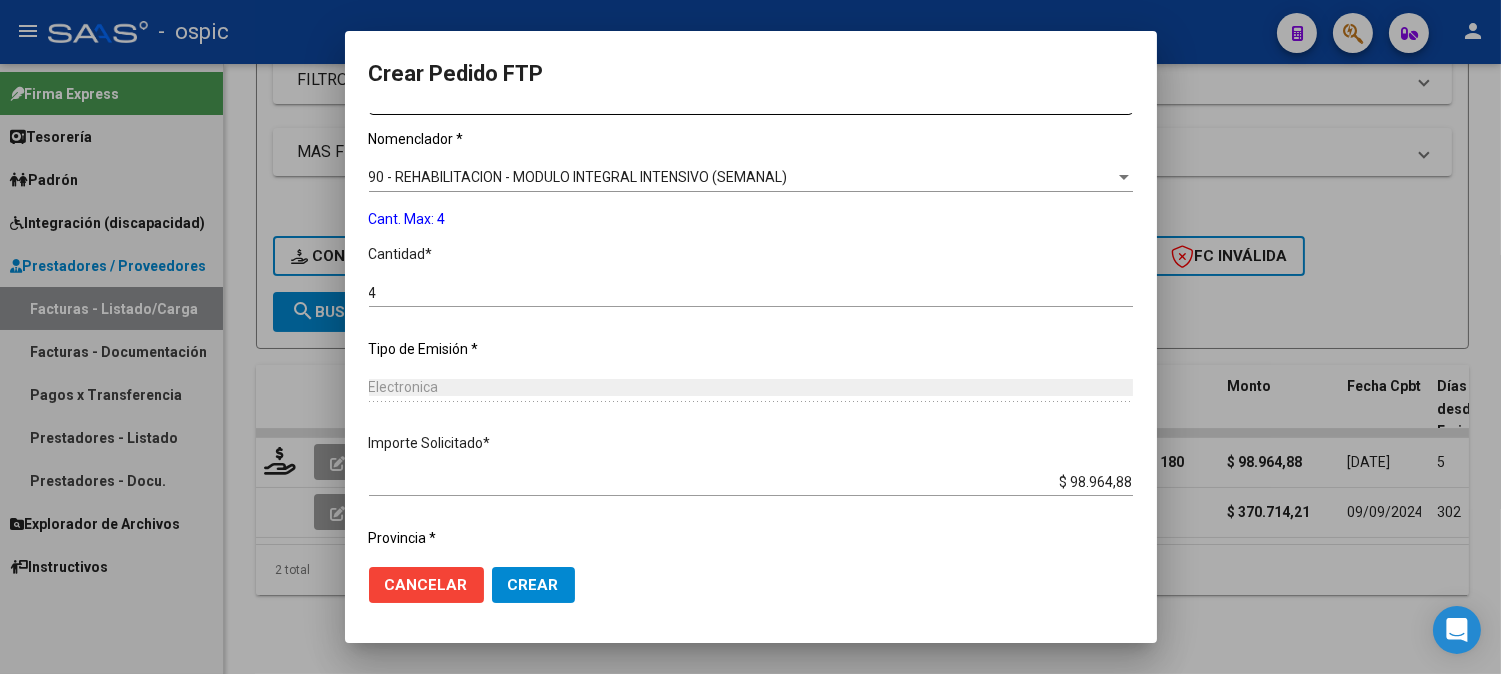 scroll, scrollTop: 814, scrollLeft: 0, axis: vertical 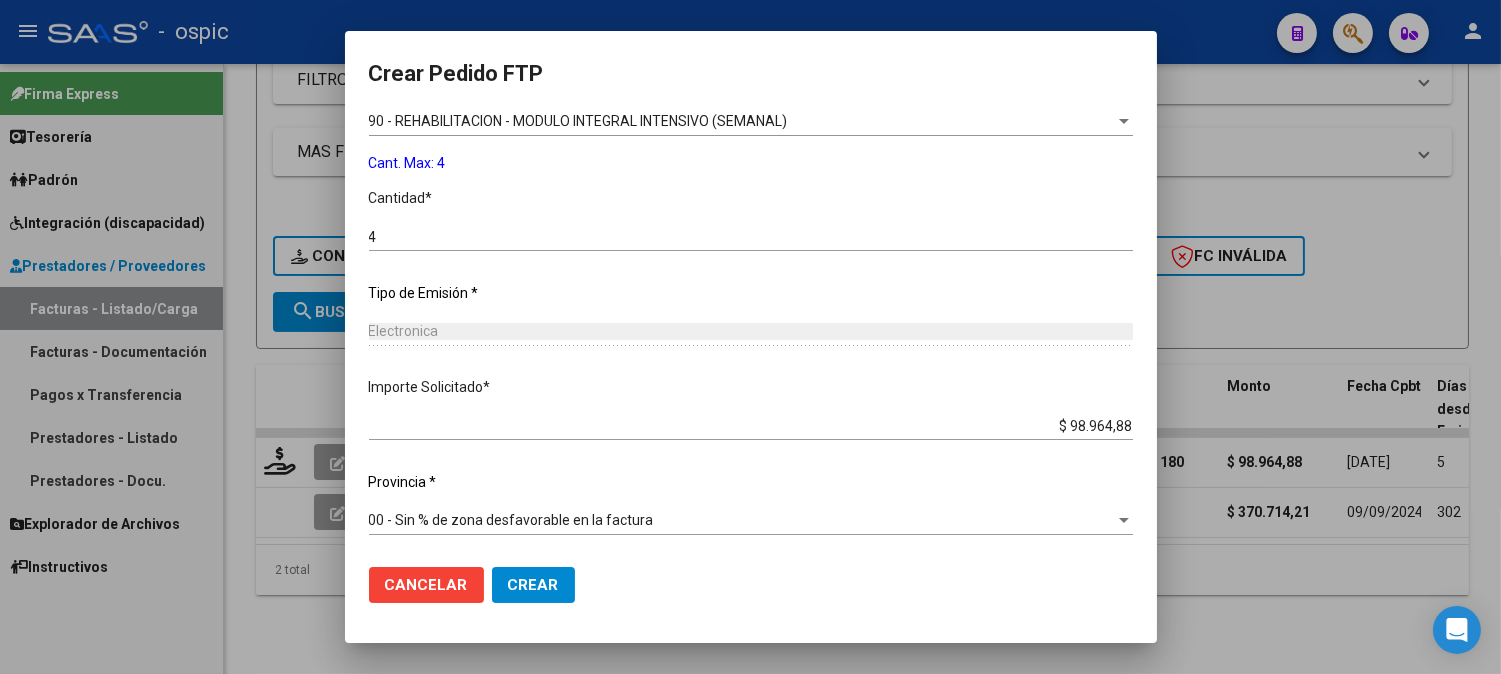 drag, startPoint x: 506, startPoint y: 580, endPoint x: 1217, endPoint y: 384, distance: 737.5209 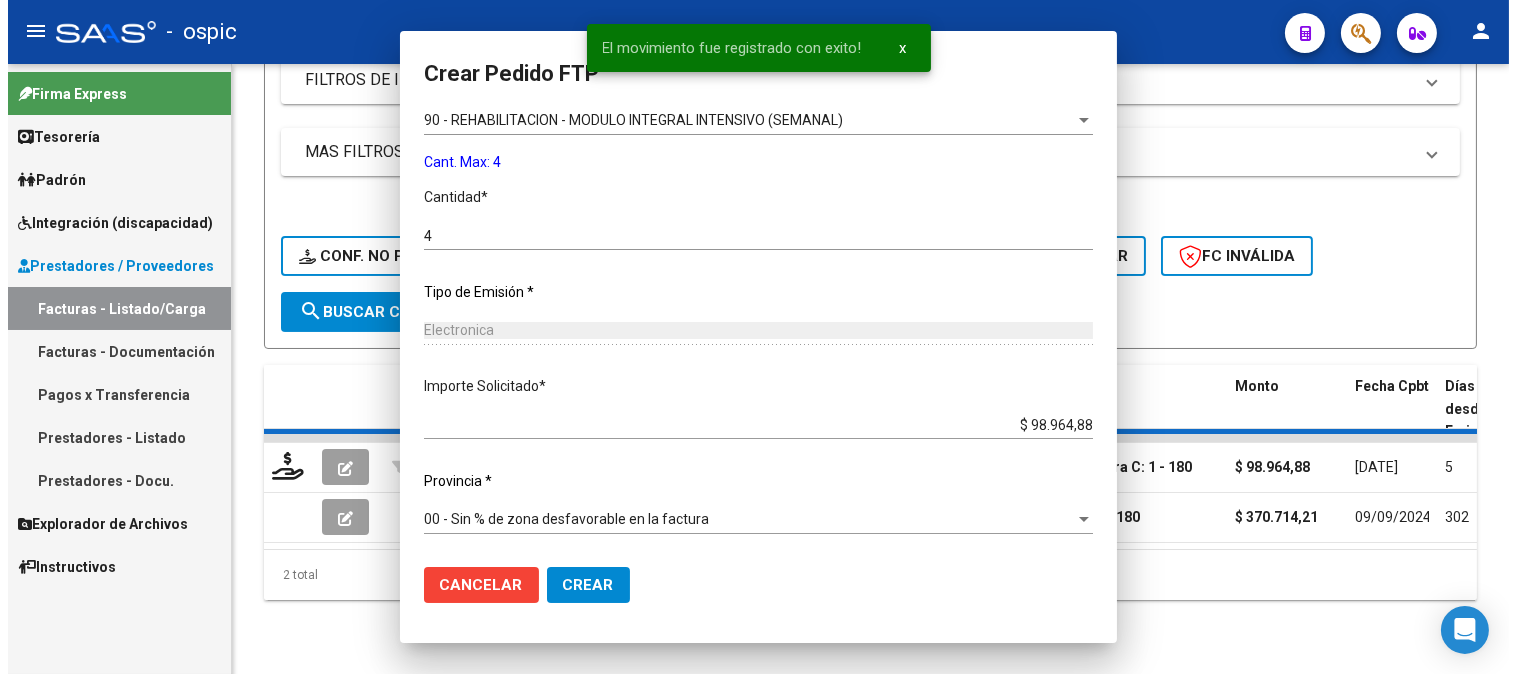 scroll, scrollTop: 704, scrollLeft: 0, axis: vertical 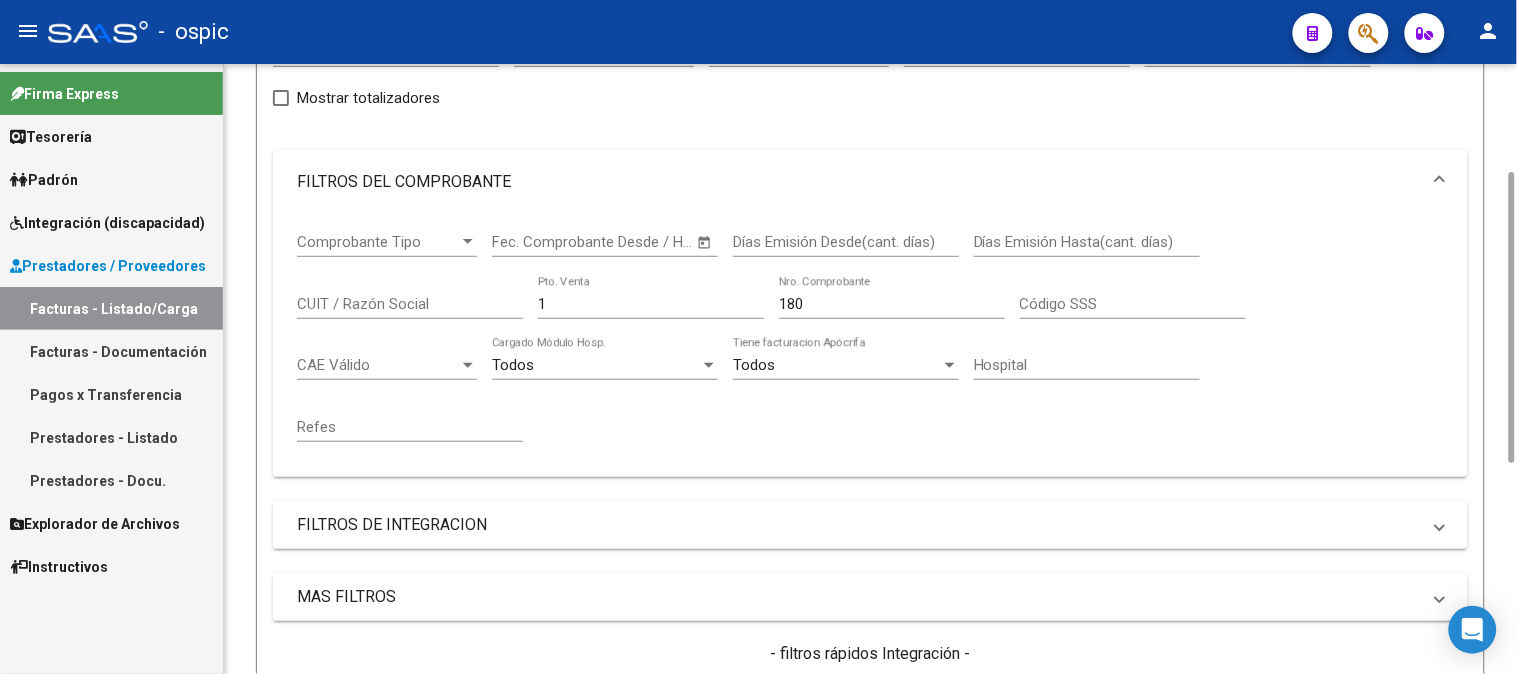 type 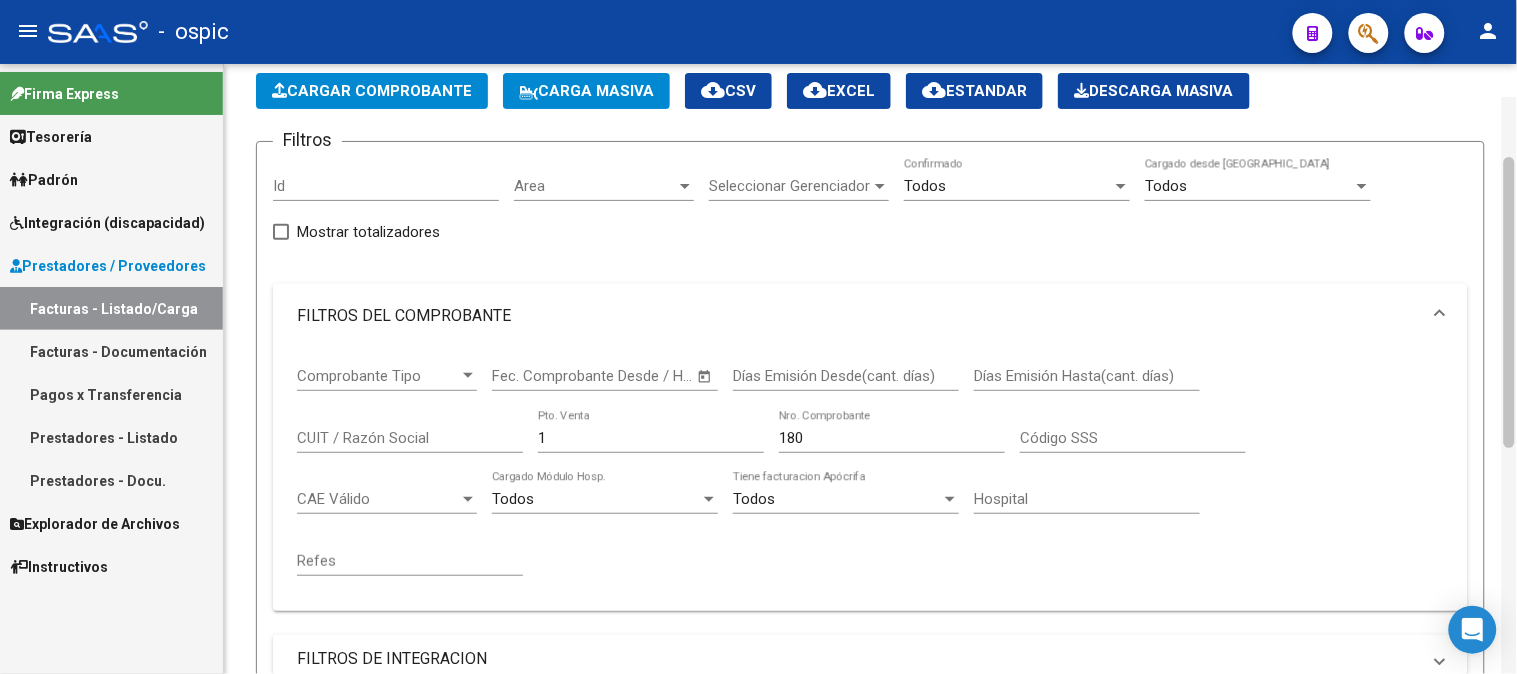 drag, startPoint x: 1510, startPoint y: 441, endPoint x: 1505, endPoint y: 174, distance: 267.0468 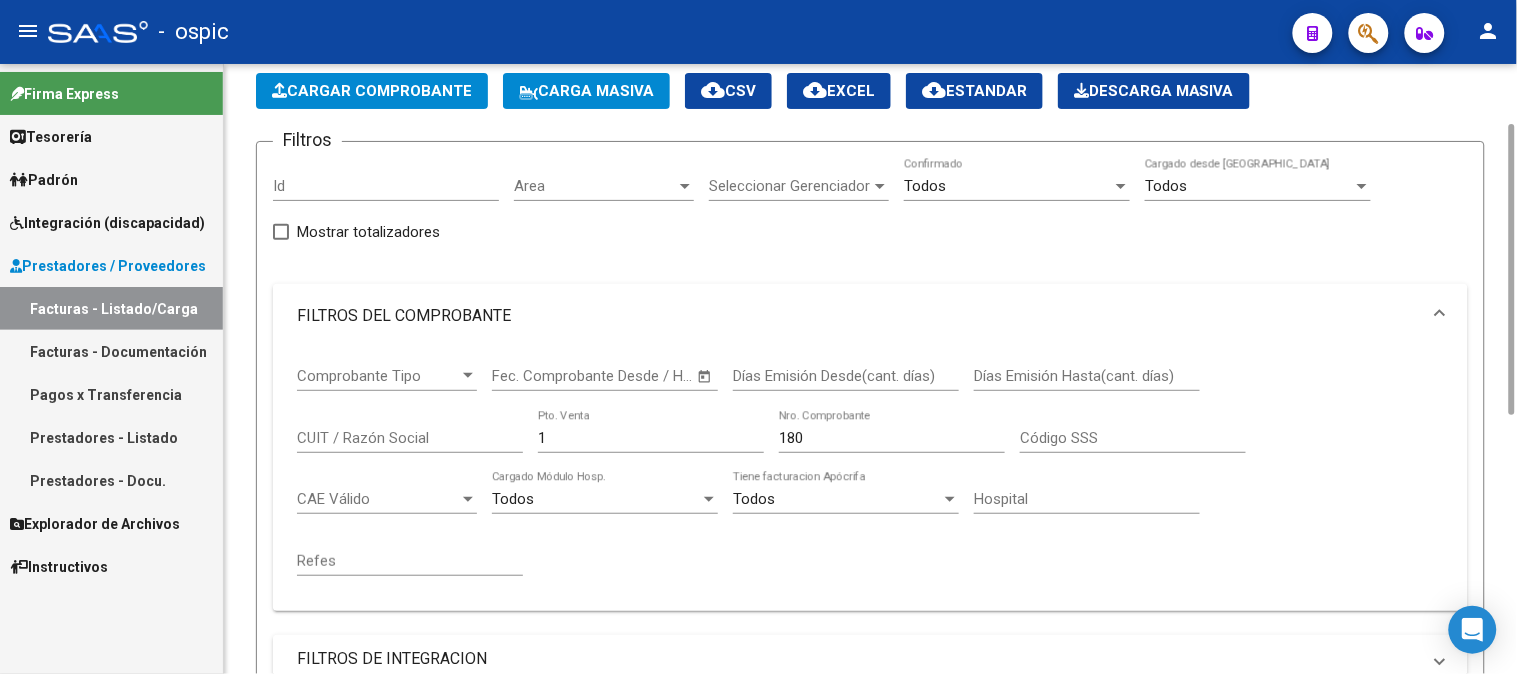 scroll, scrollTop: 104, scrollLeft: 0, axis: vertical 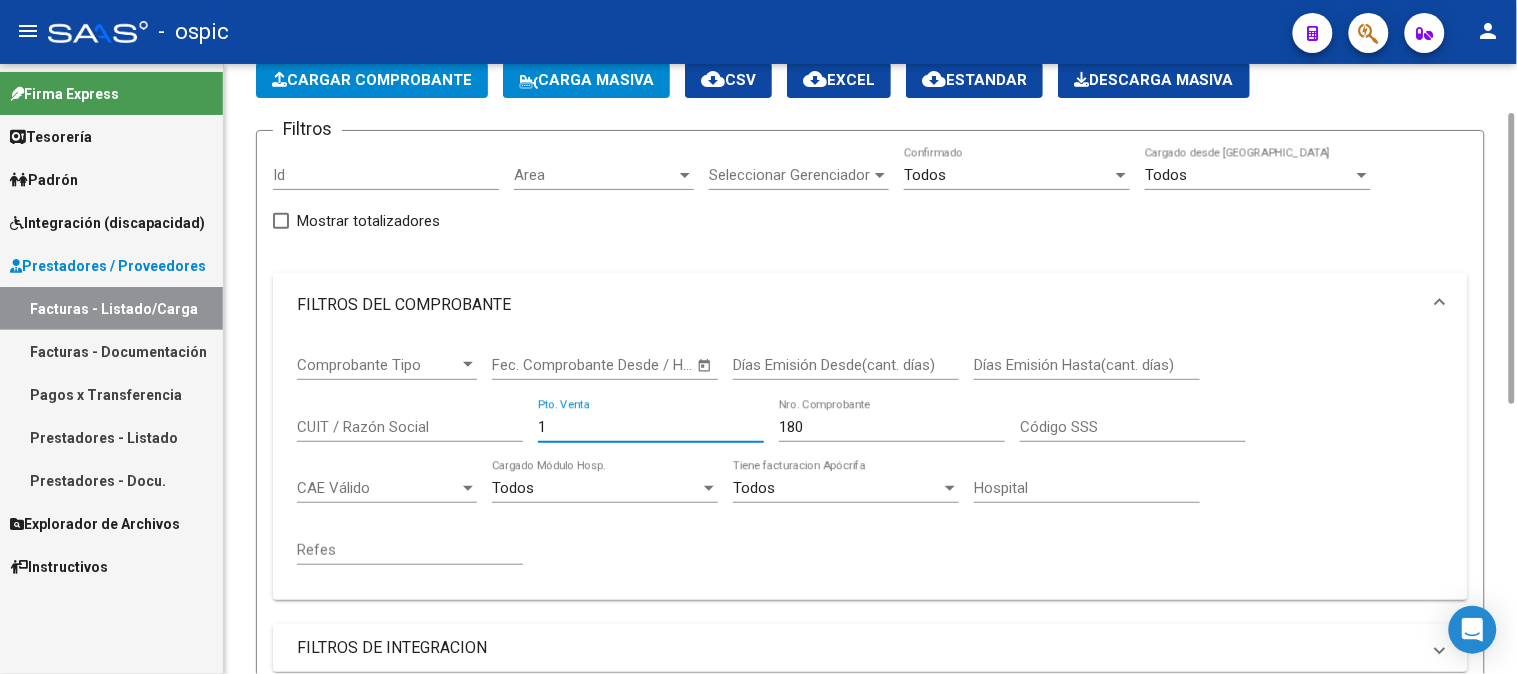 drag, startPoint x: 571, startPoint y: 433, endPoint x: 460, endPoint y: 423, distance: 111.44954 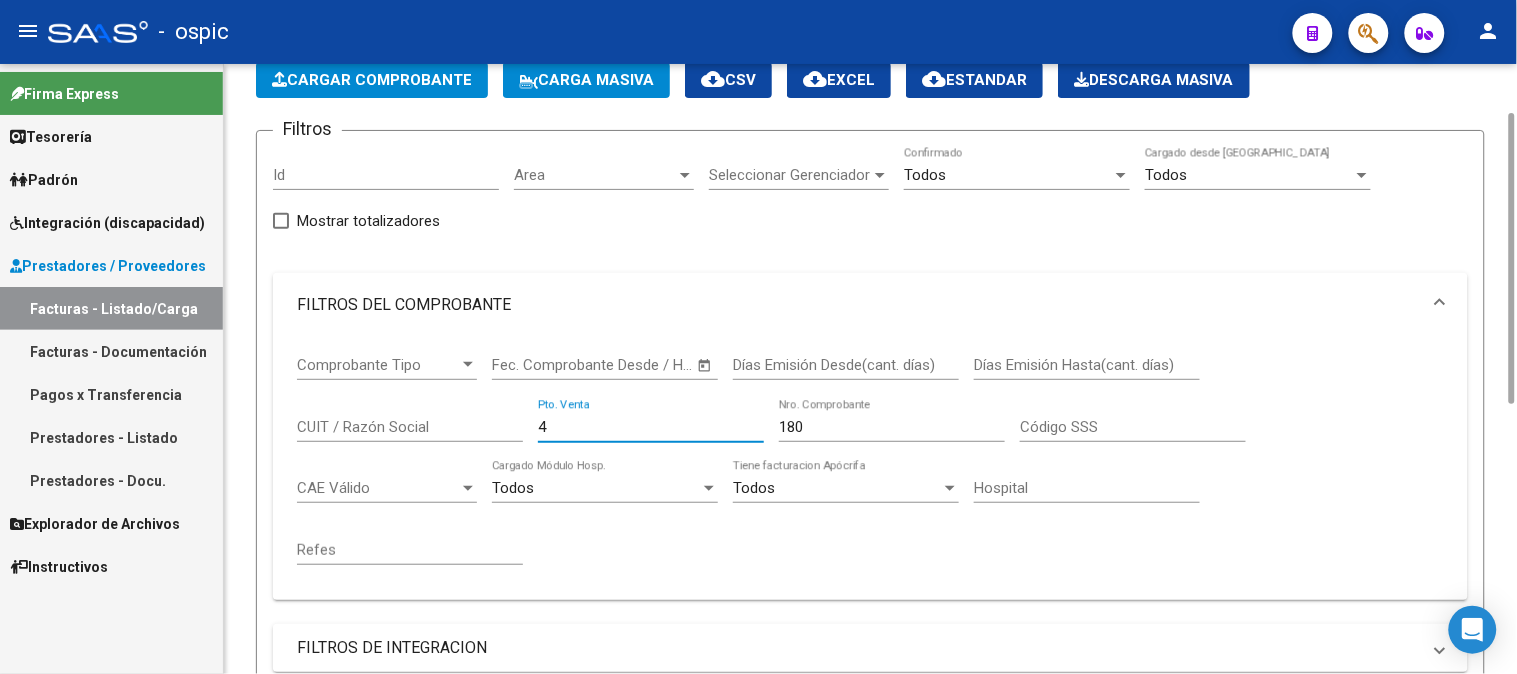 type on "4" 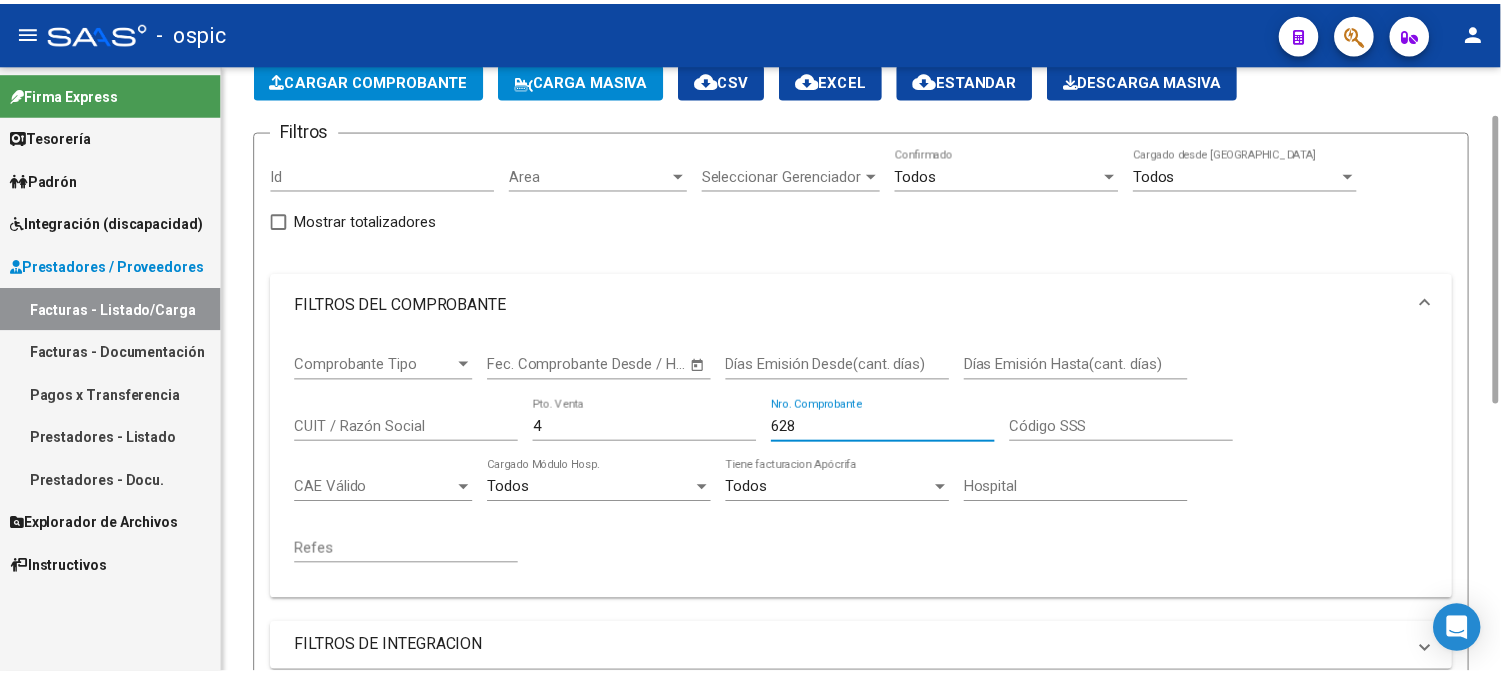 scroll, scrollTop: 548, scrollLeft: 0, axis: vertical 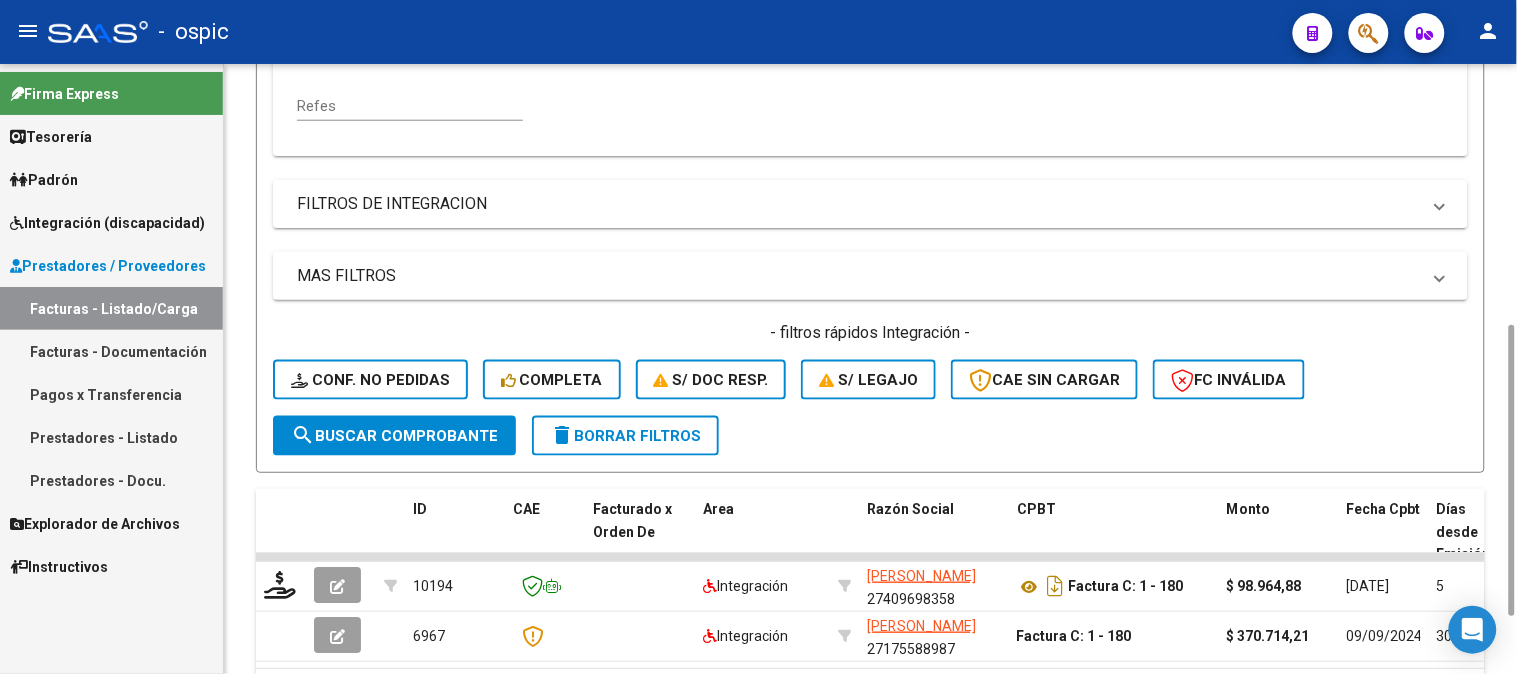 type on "628" 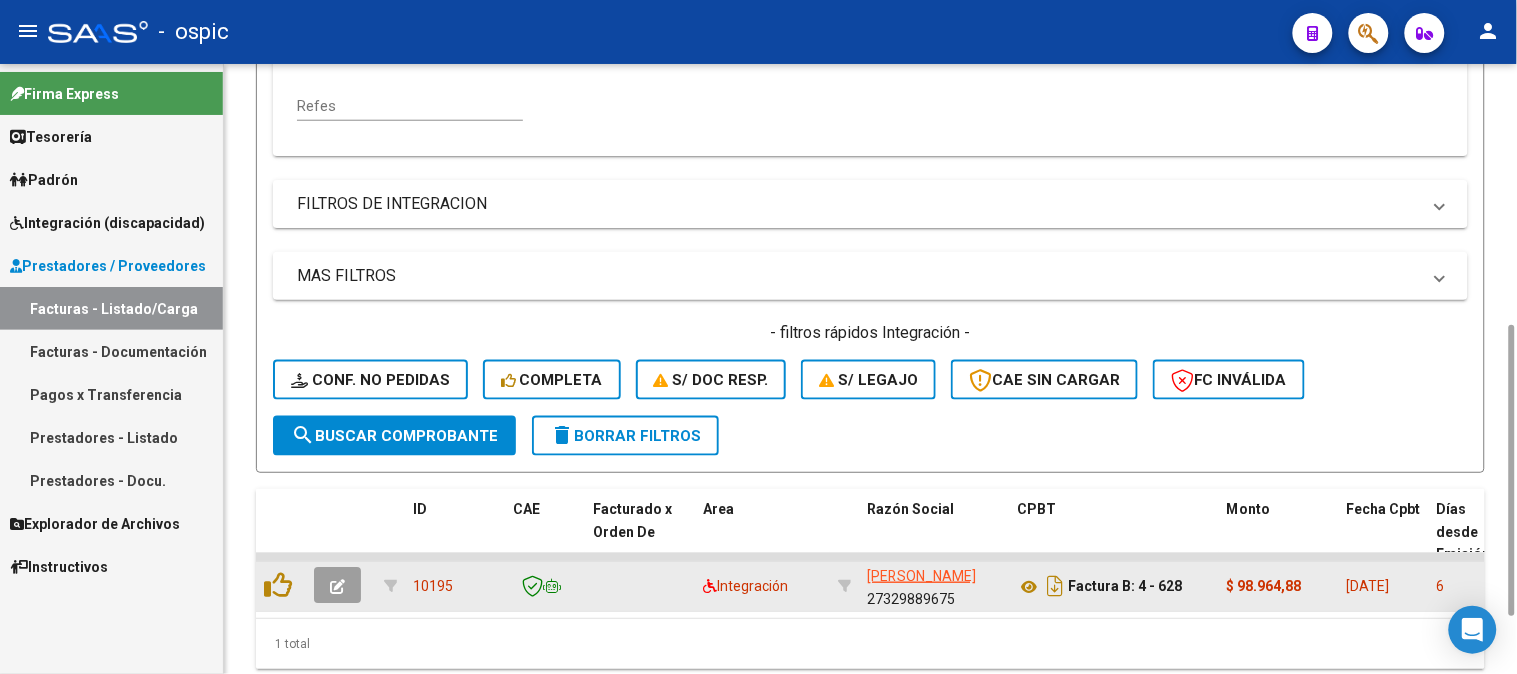 click 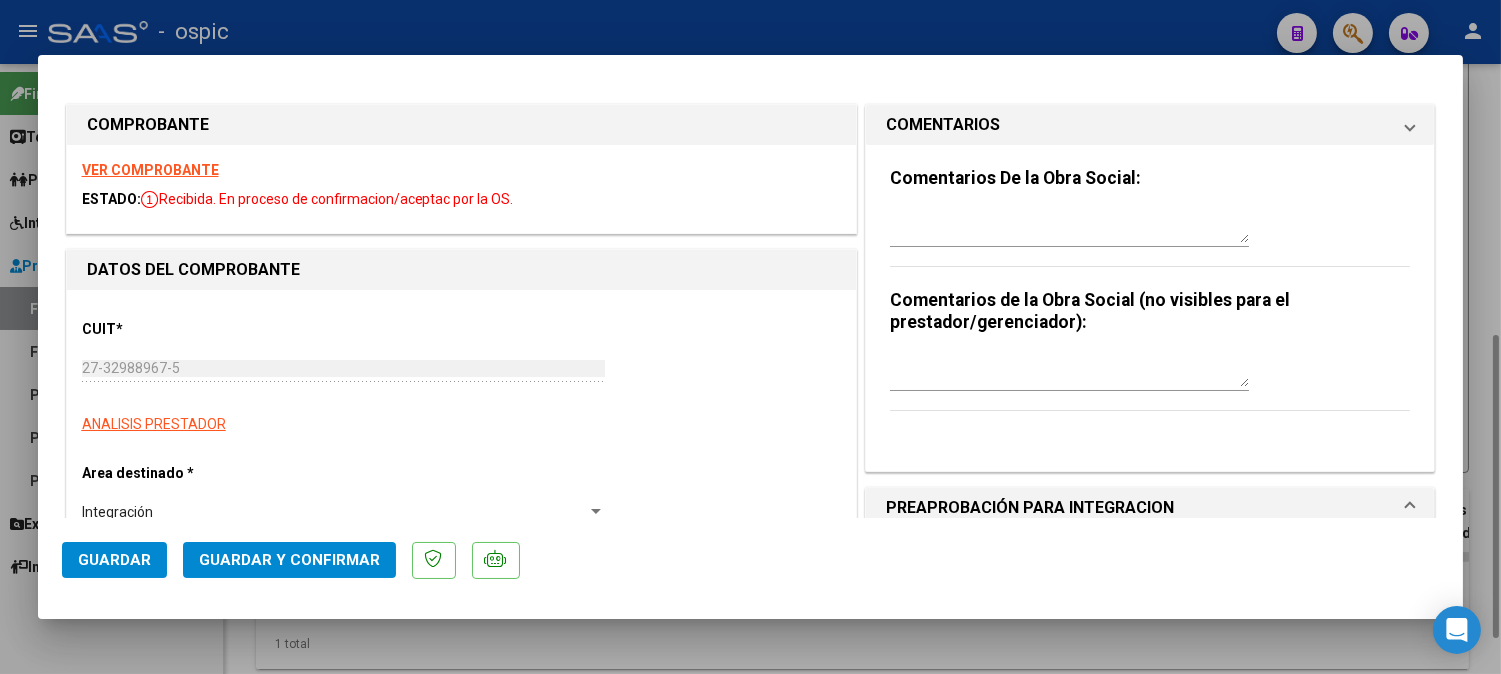 type 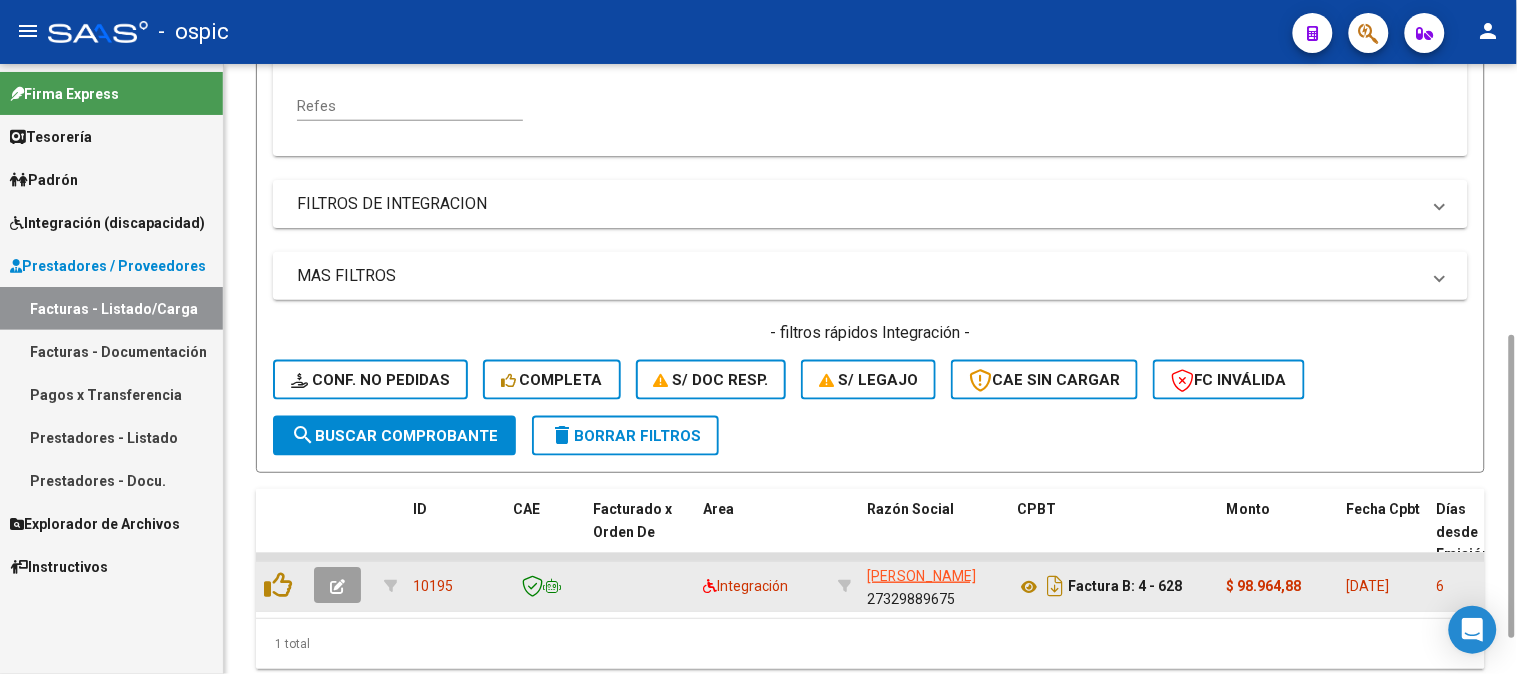 click 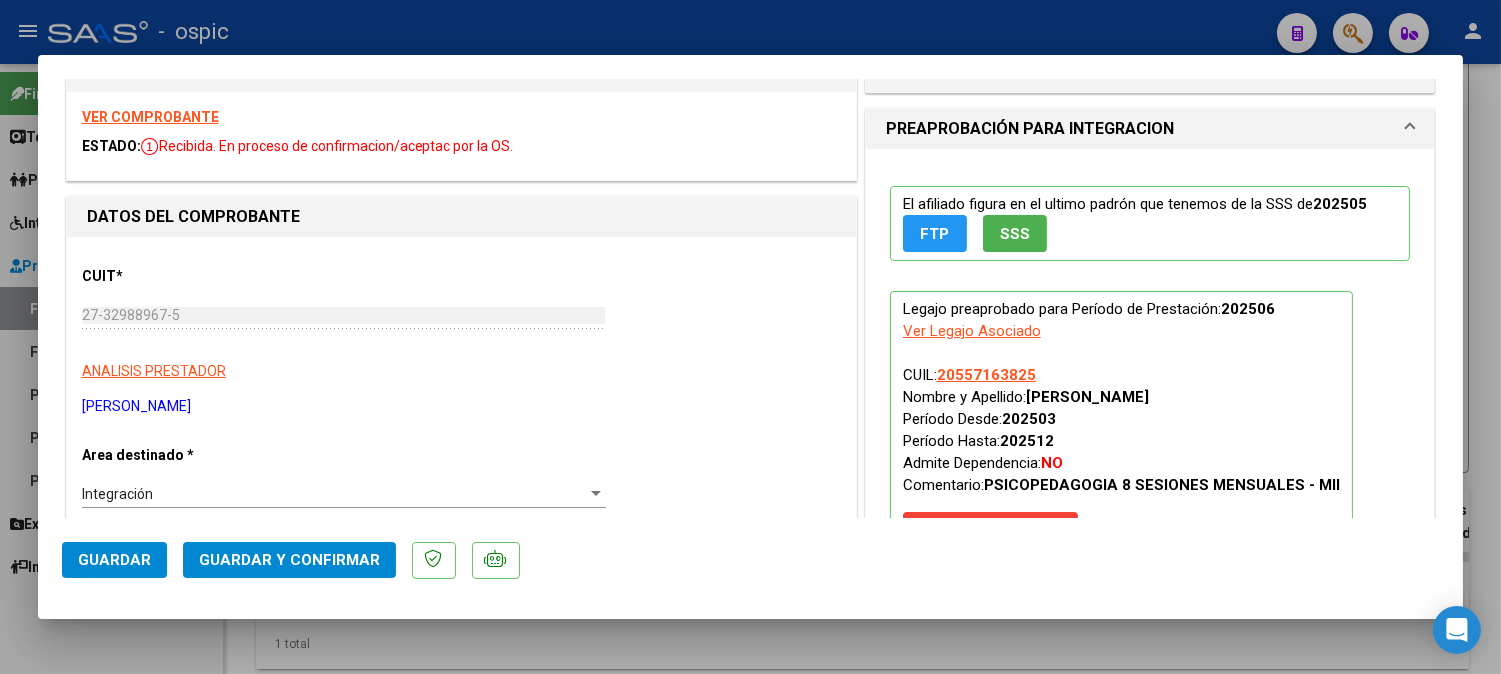 scroll, scrollTop: 91, scrollLeft: 0, axis: vertical 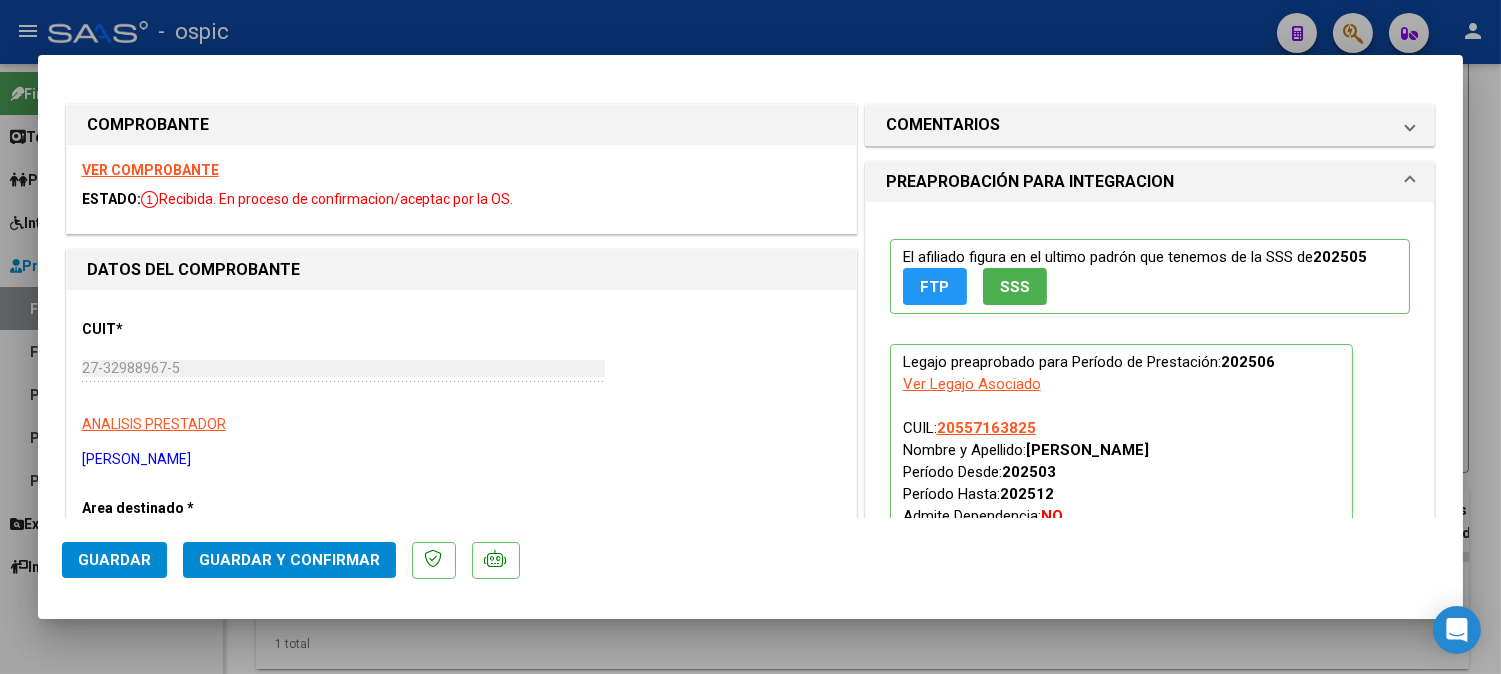 drag, startPoint x: 1022, startPoint y: 120, endPoint x: 1030, endPoint y: 175, distance: 55.578773 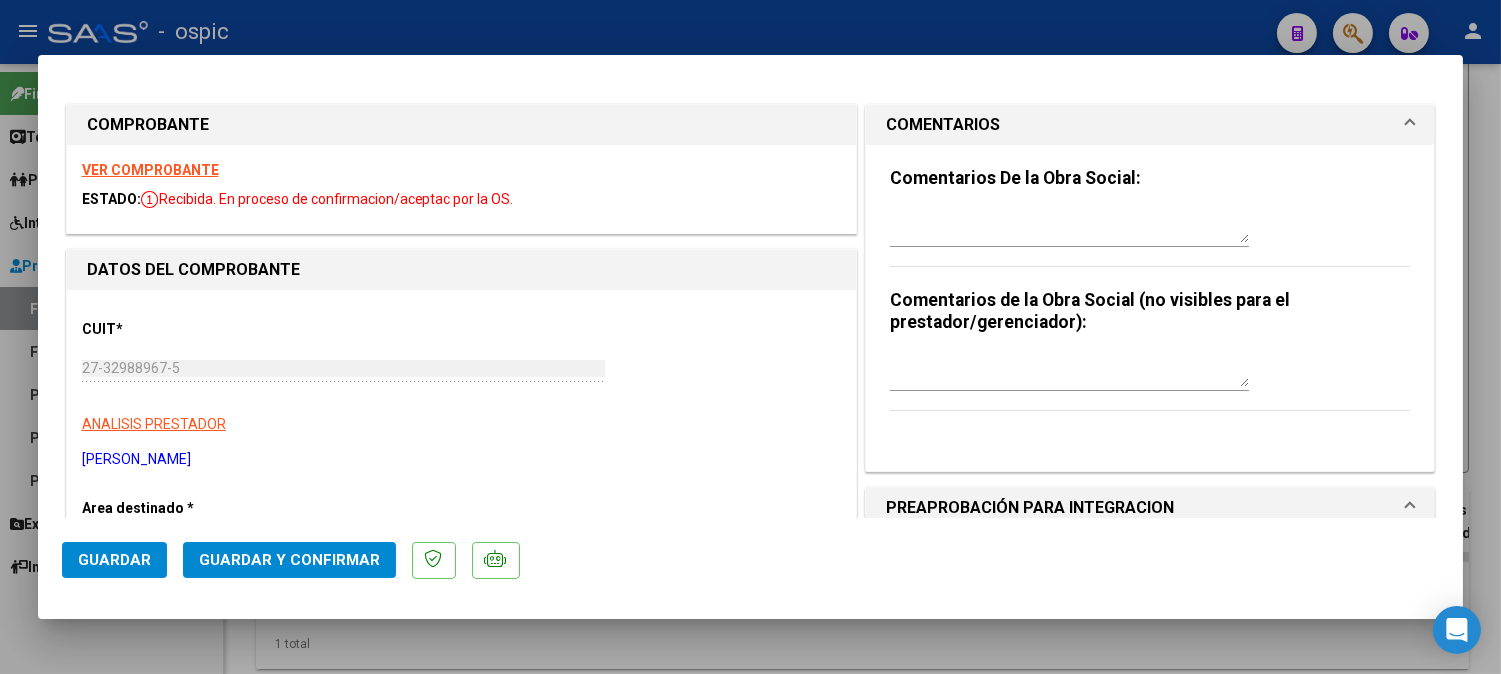 click at bounding box center (1069, 367) 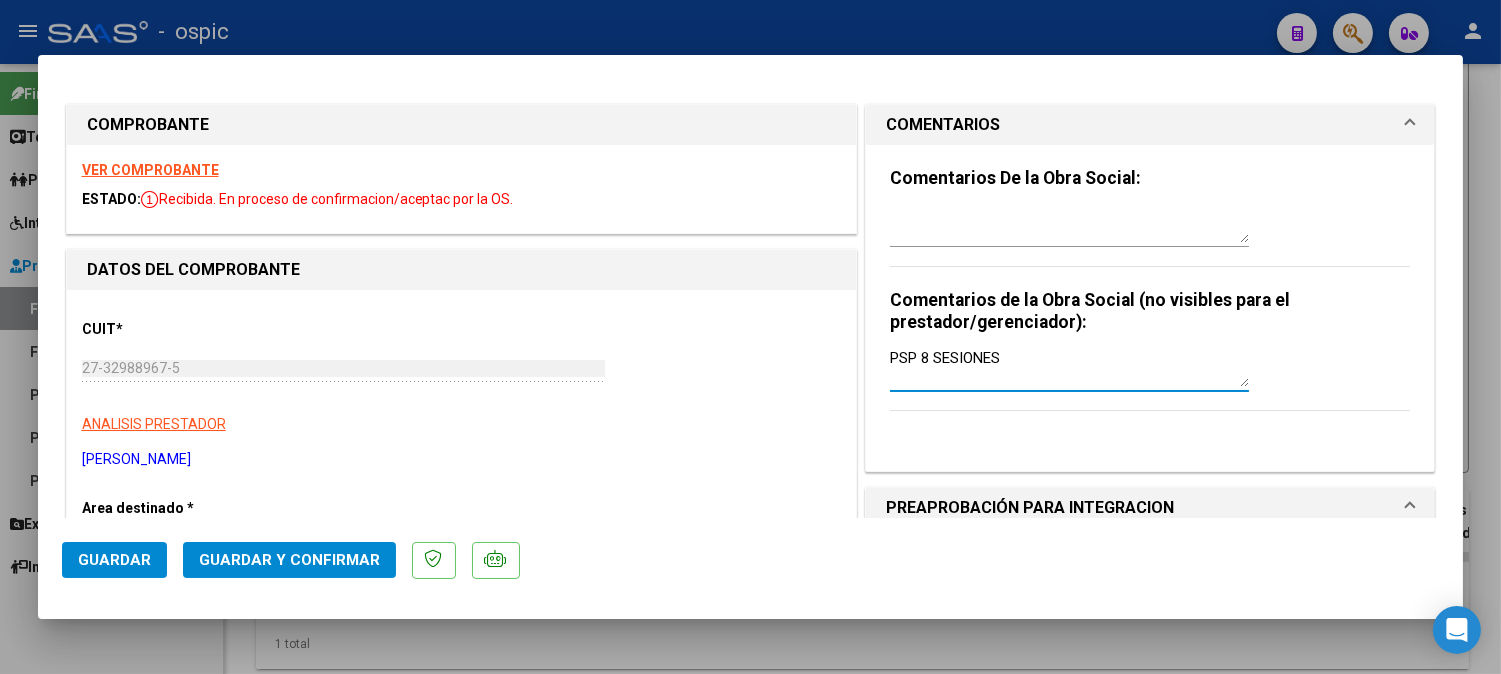 type on "PSP 8 SESIONES" 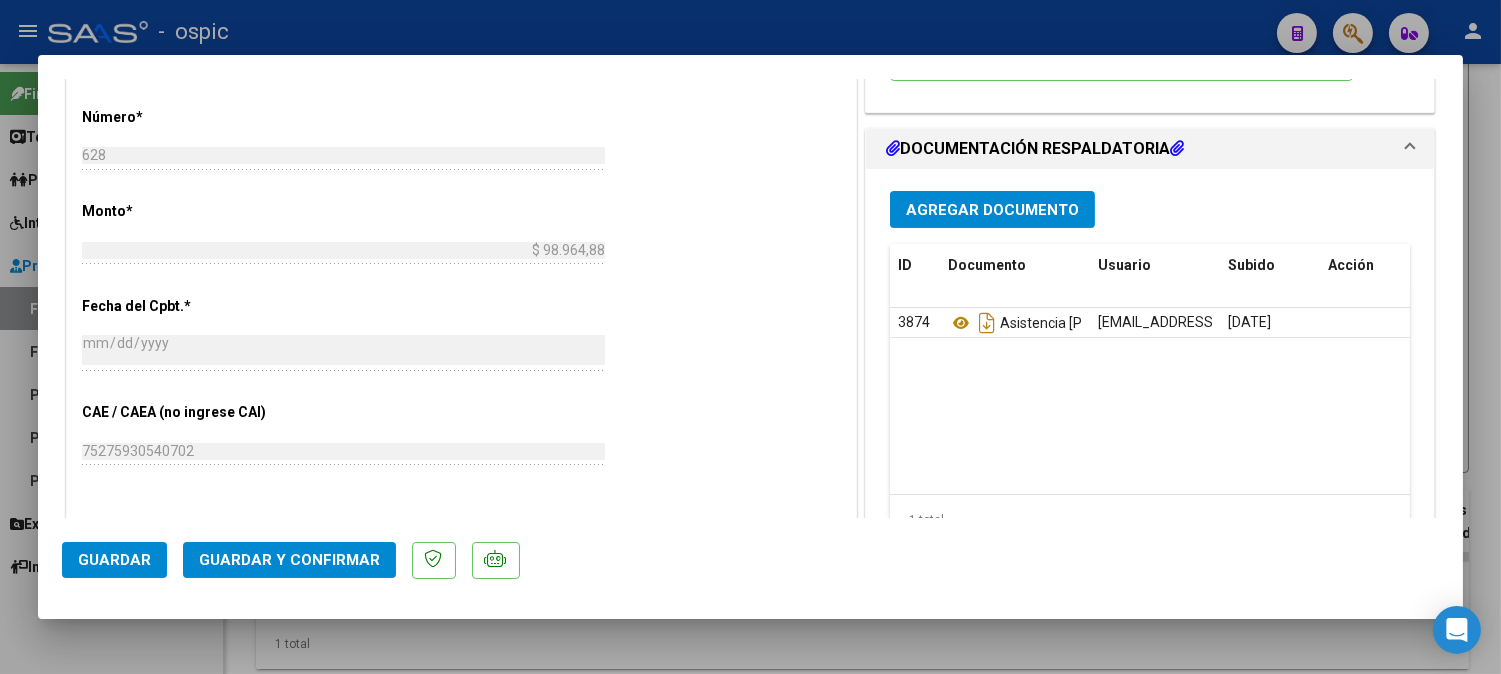 scroll, scrollTop: 865, scrollLeft: 0, axis: vertical 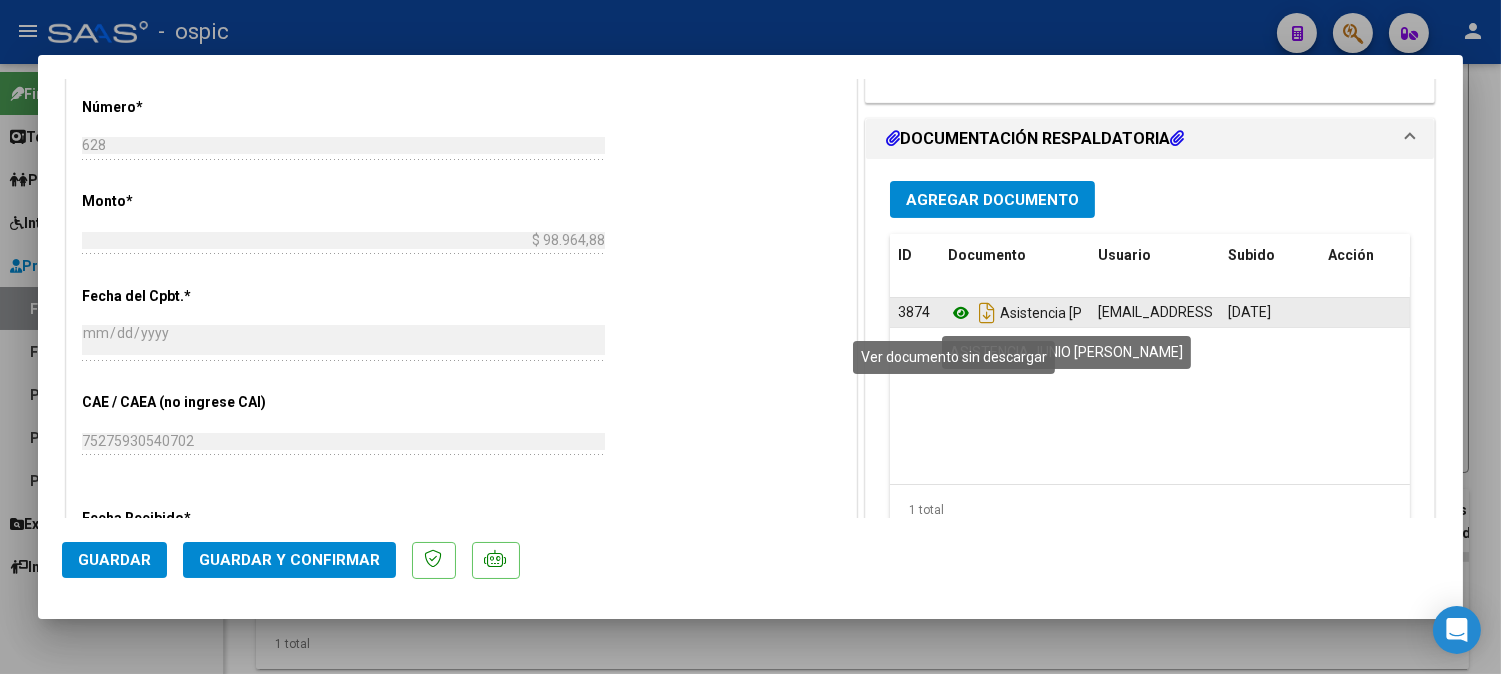 click 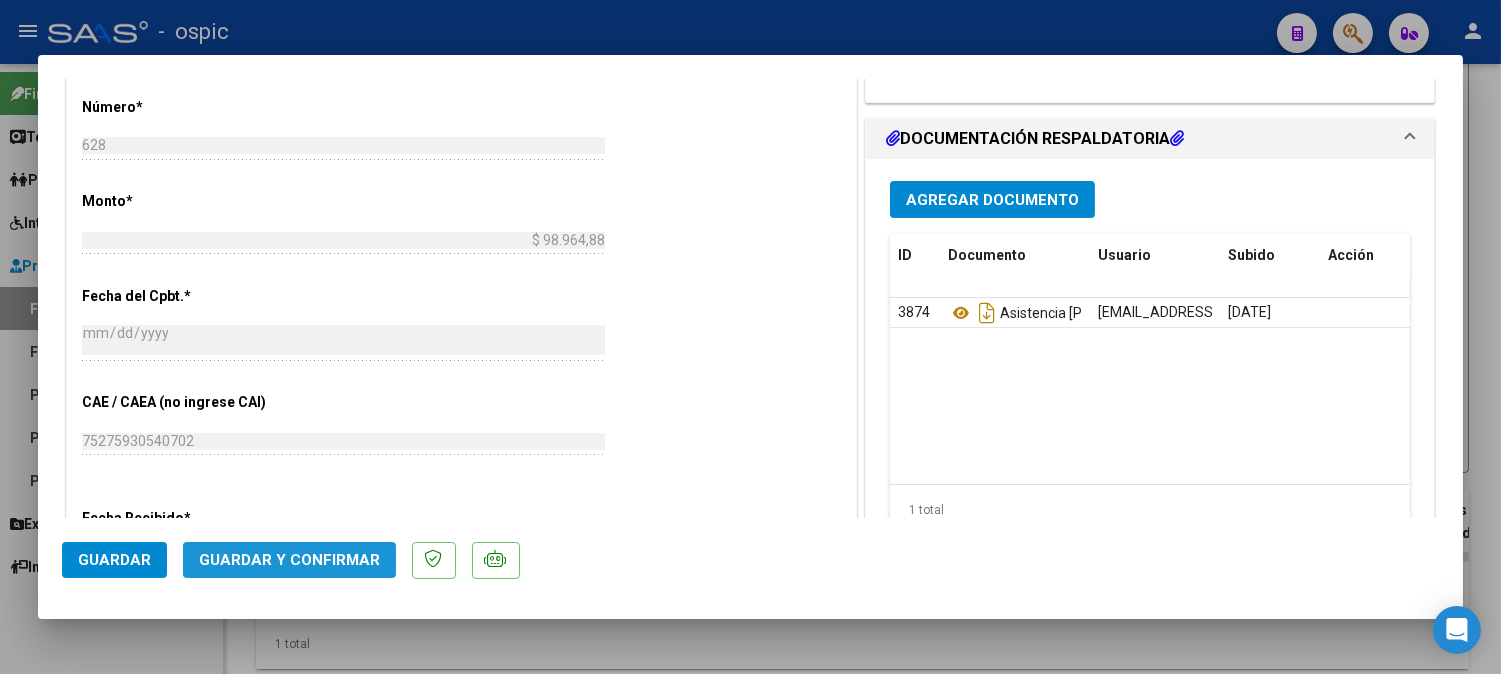 click on "Guardar y Confirmar" 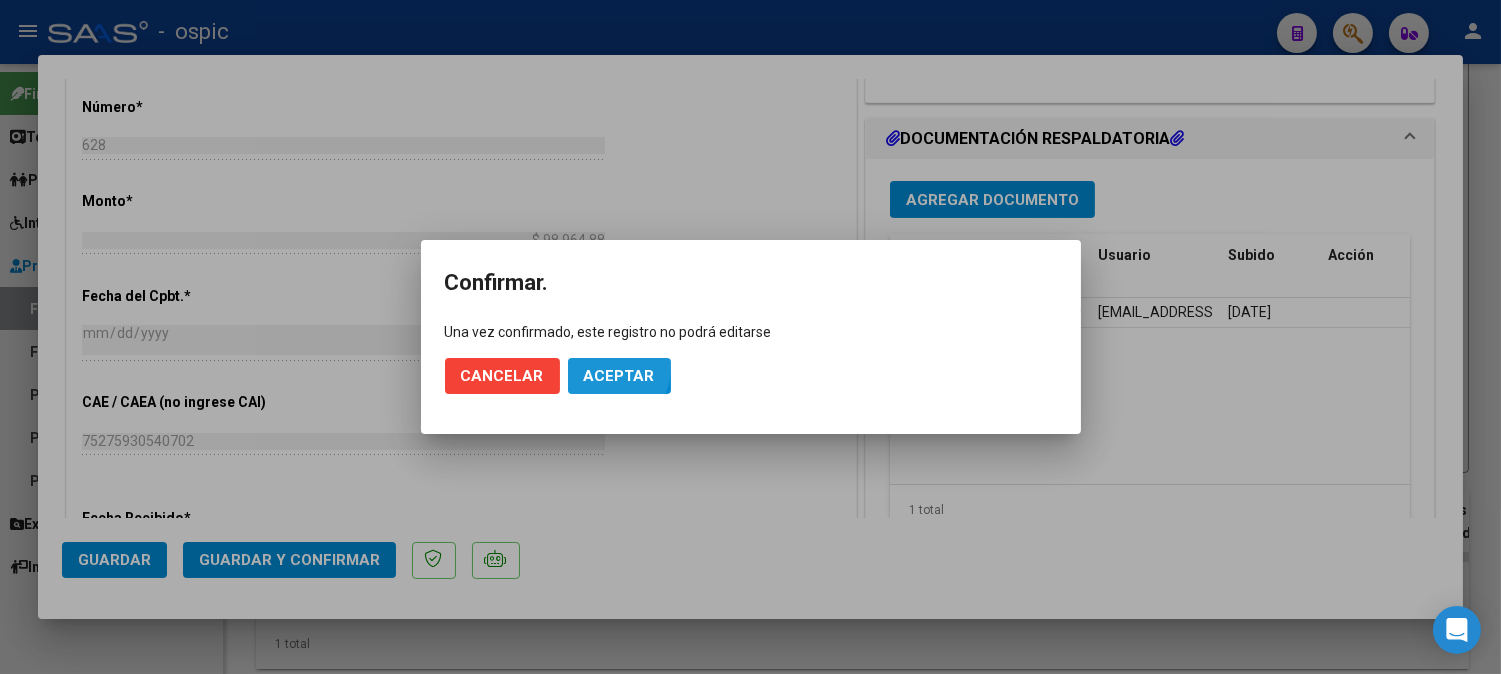click on "Aceptar" 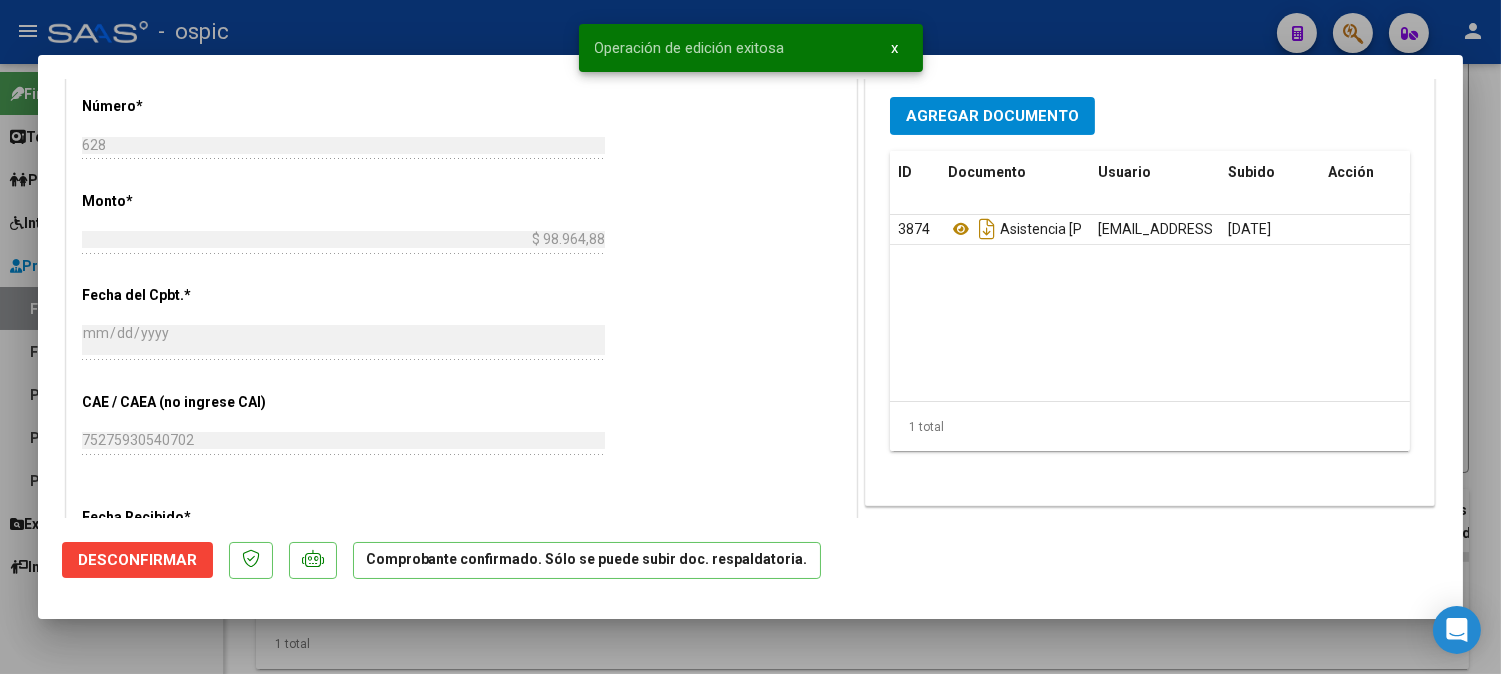 type 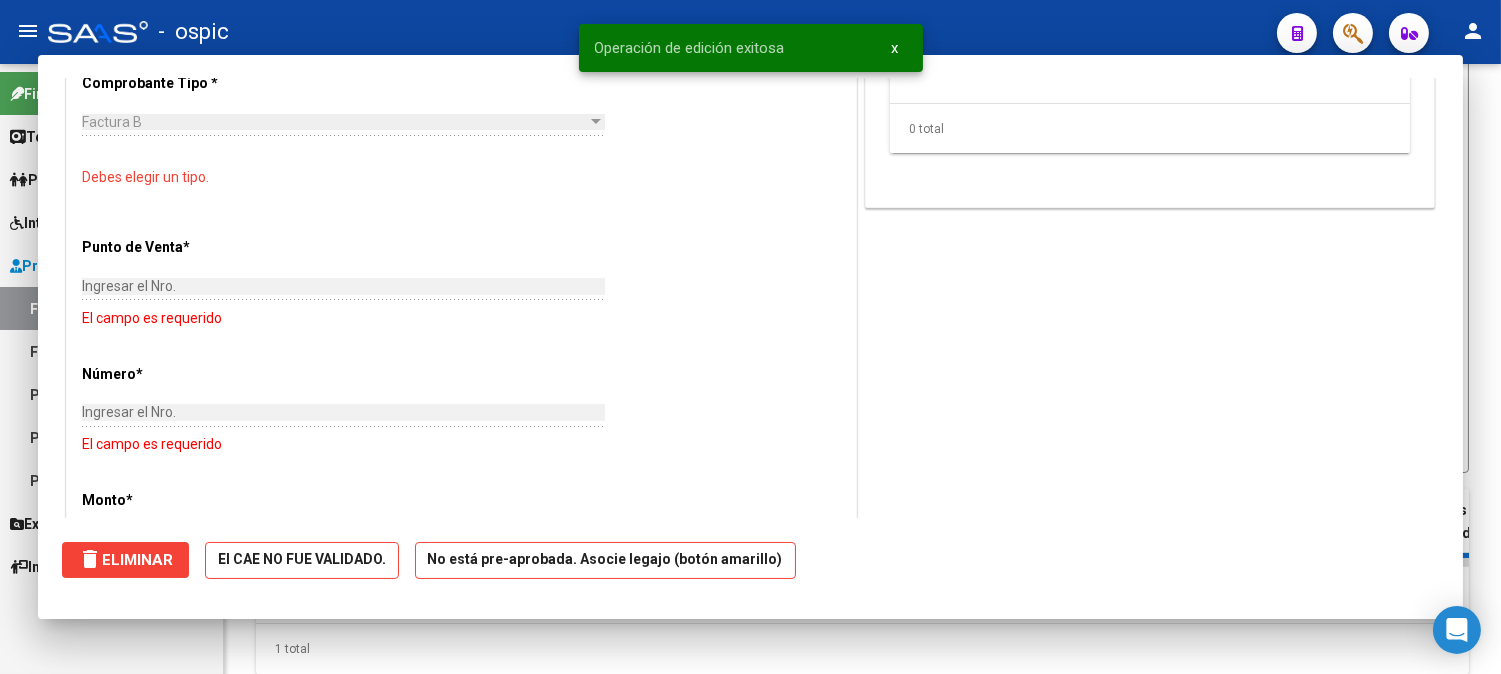 scroll, scrollTop: 1092, scrollLeft: 0, axis: vertical 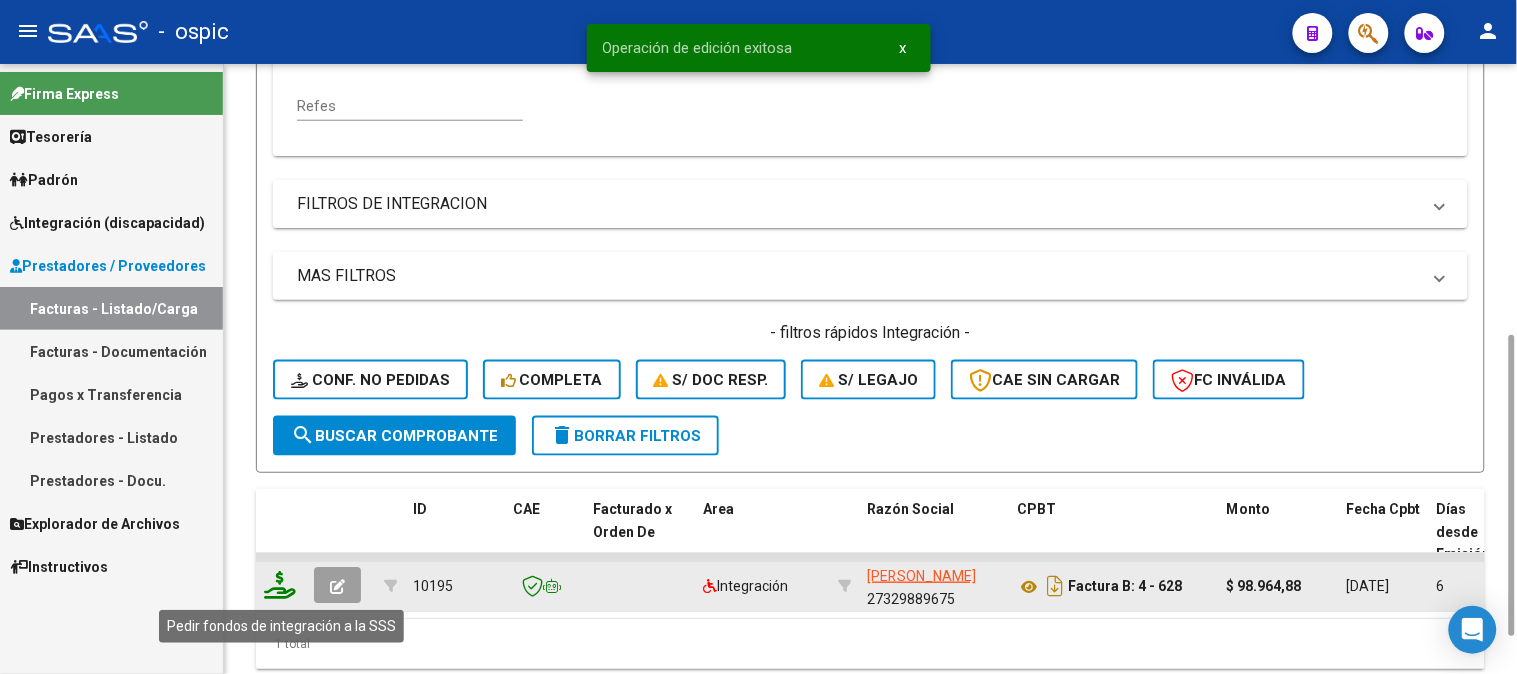 click 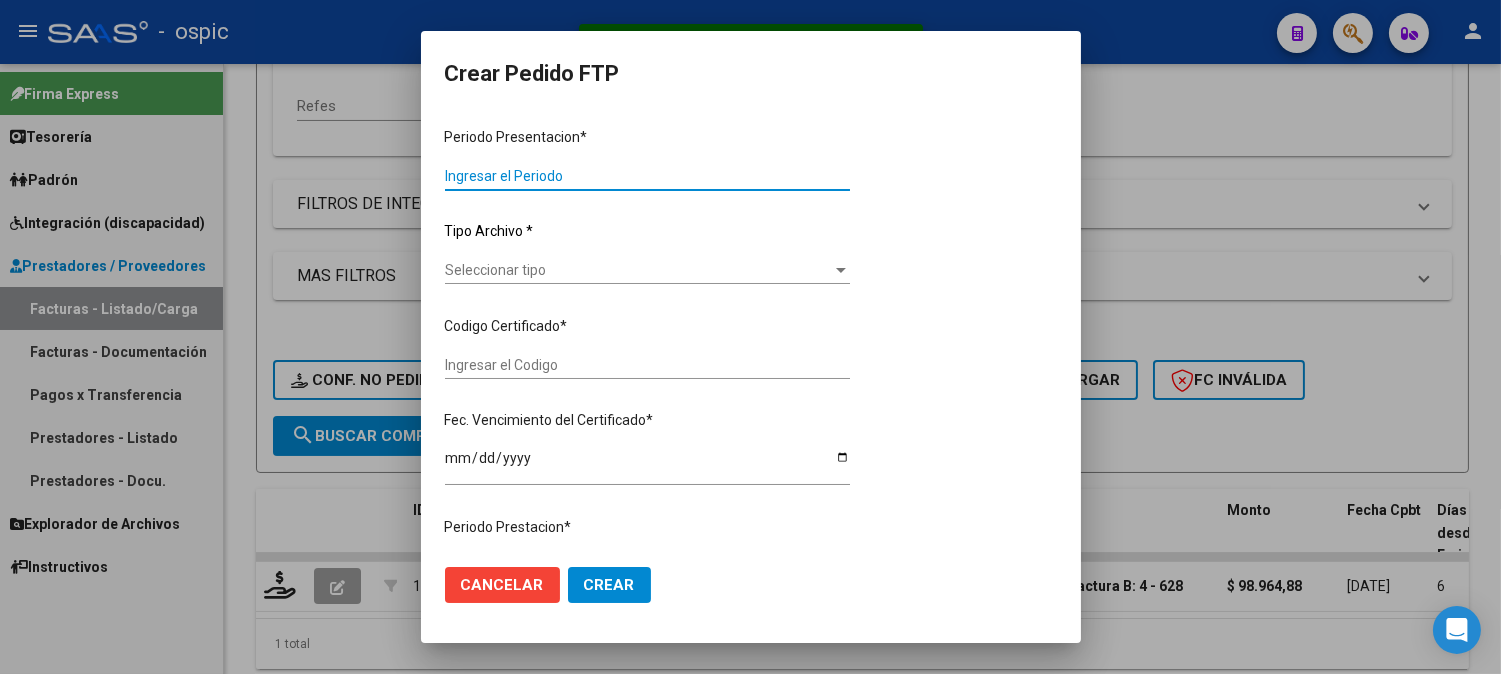 type on "202506" 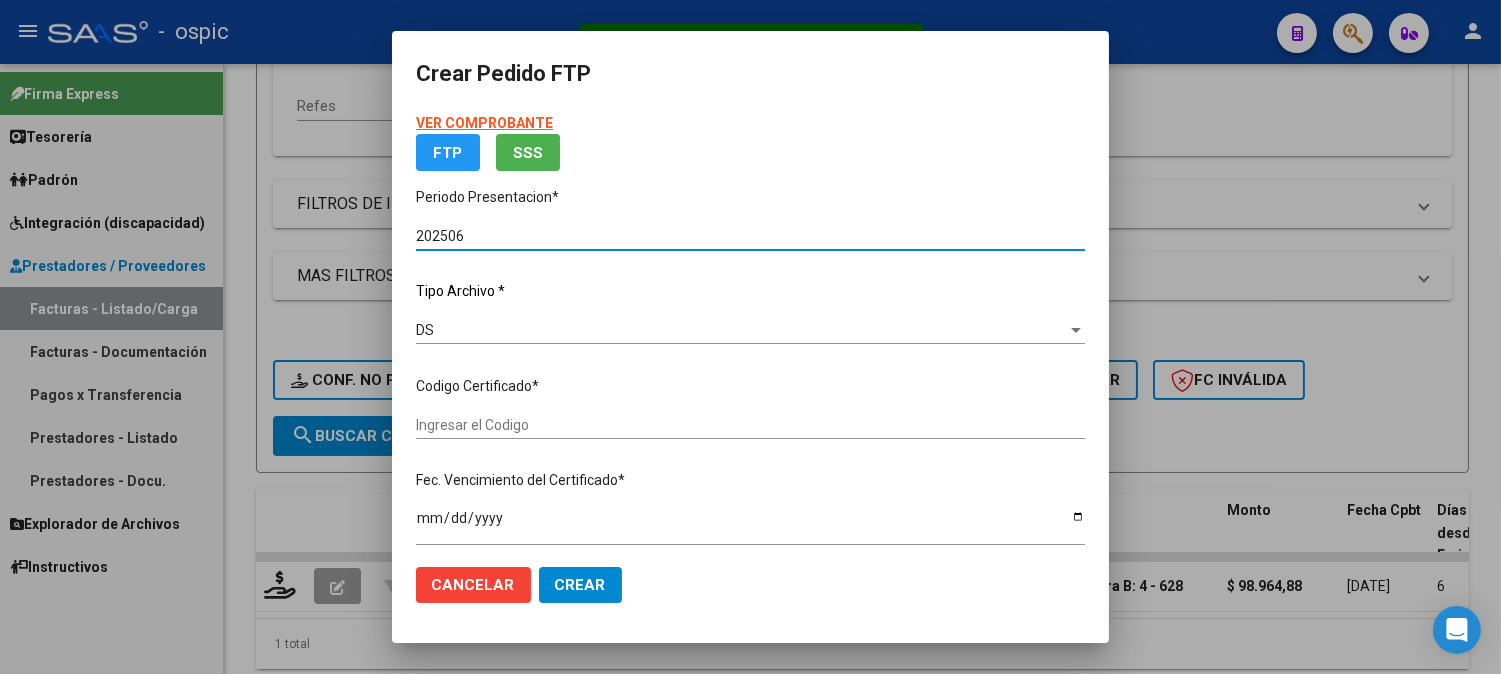 type on "4619133886" 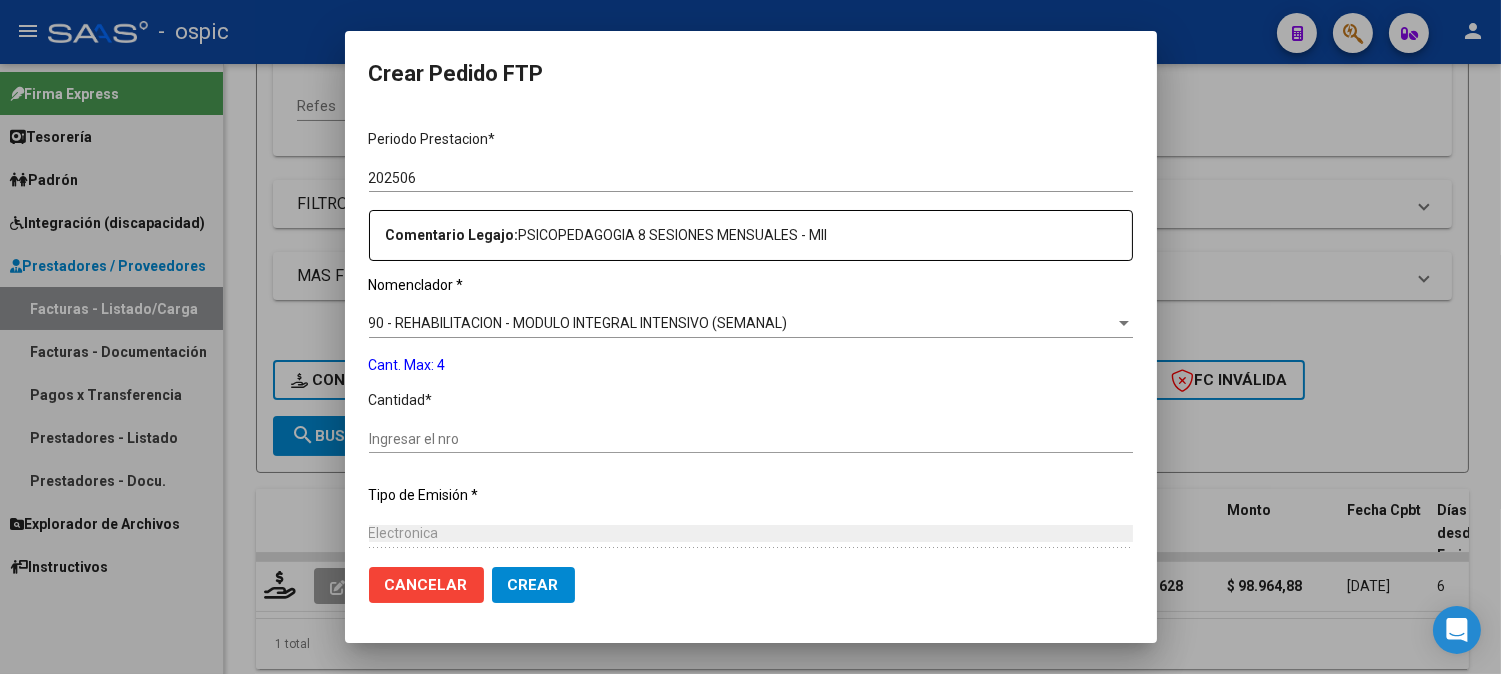 scroll, scrollTop: 636, scrollLeft: 0, axis: vertical 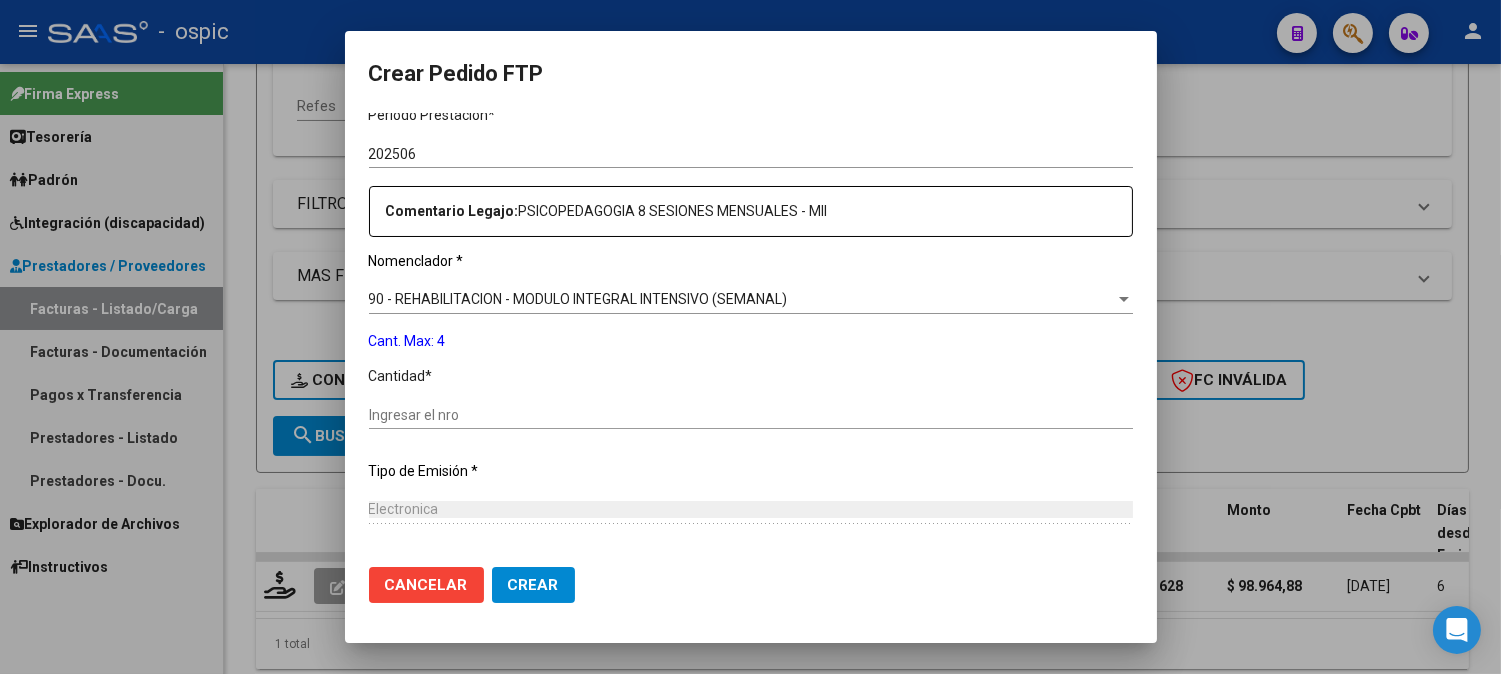 click on "Ingresar el nro" at bounding box center [751, 415] 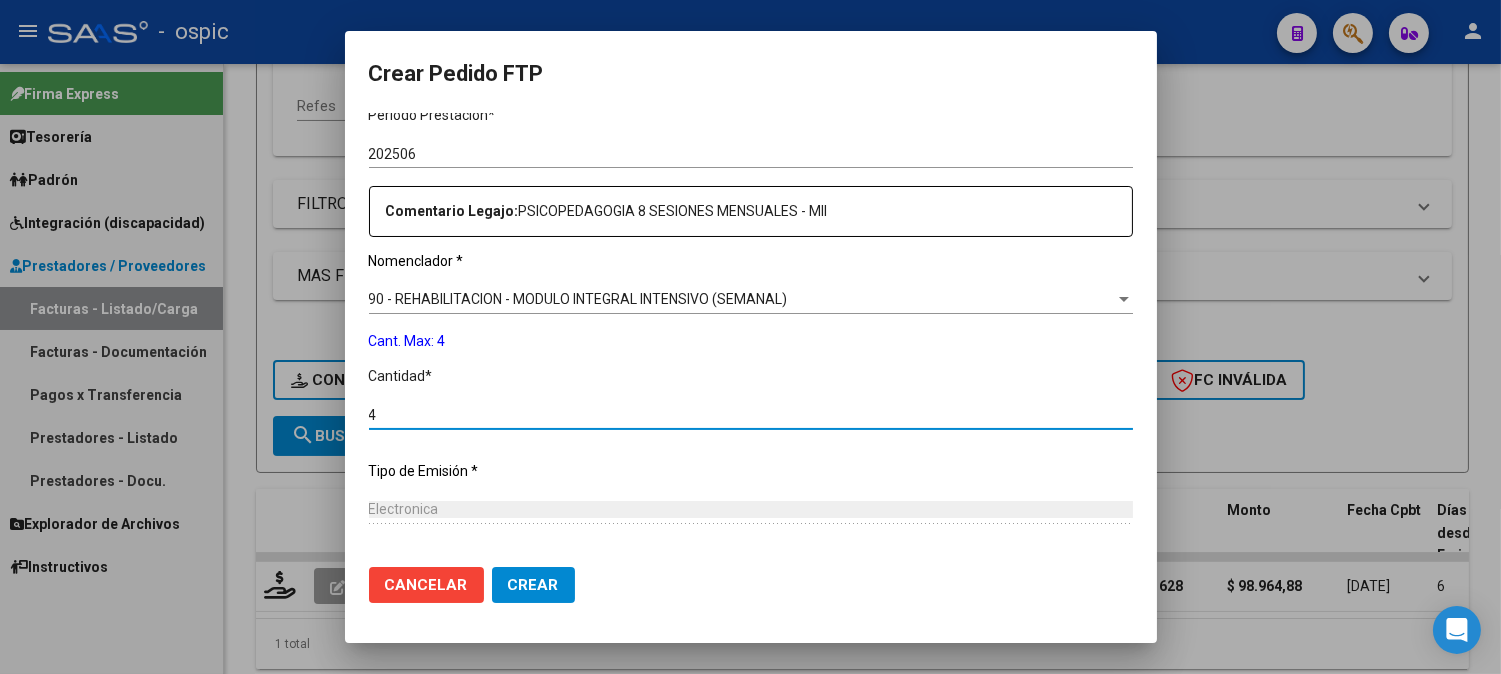 type on "4" 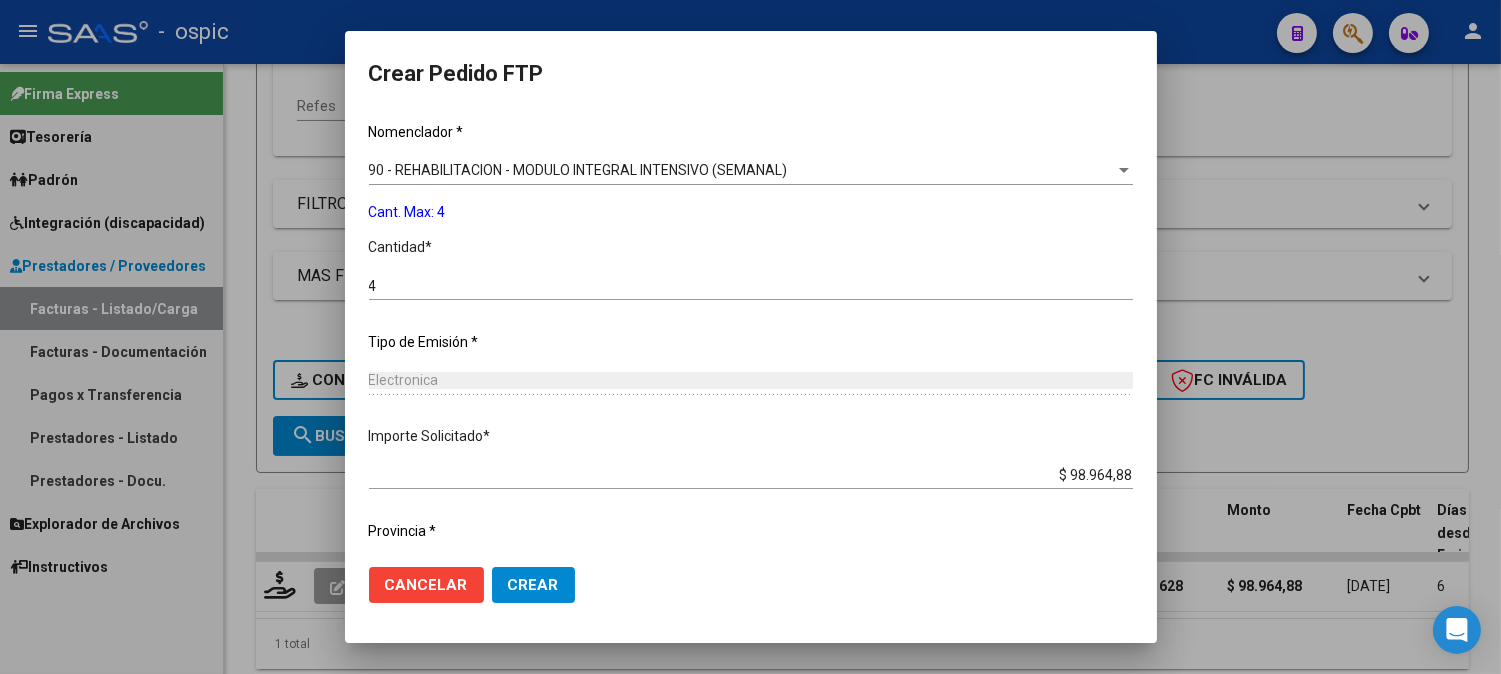 scroll, scrollTop: 814, scrollLeft: 0, axis: vertical 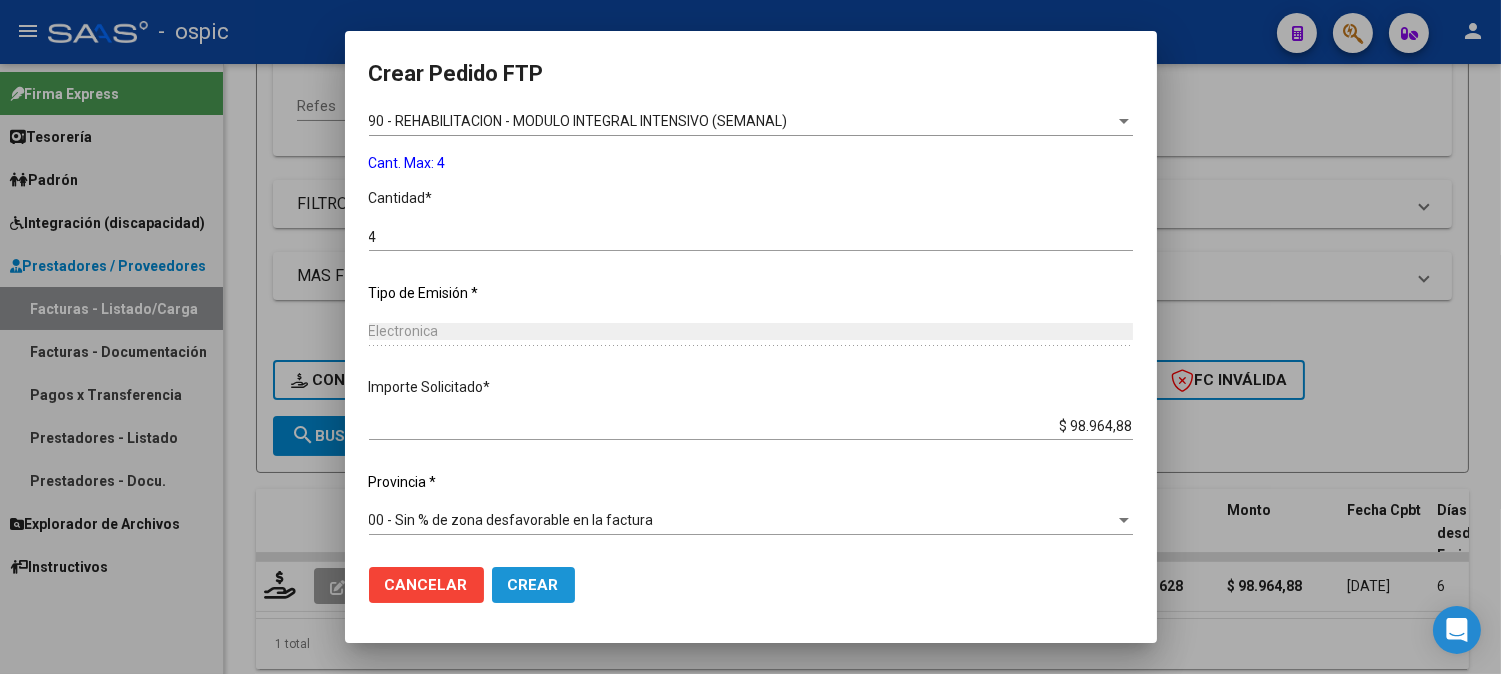 drag, startPoint x: 482, startPoint y: 577, endPoint x: 1150, endPoint y: 324, distance: 714.30597 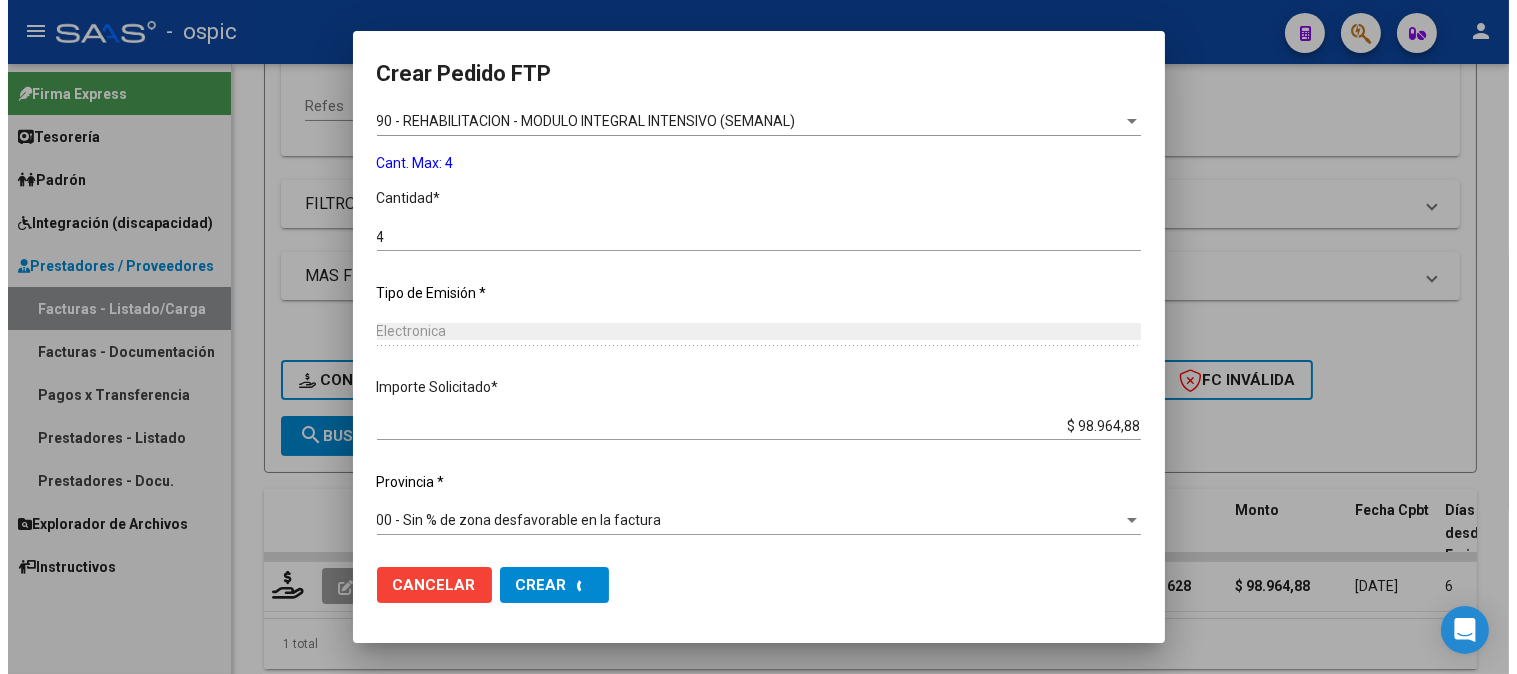 scroll, scrollTop: 0, scrollLeft: 0, axis: both 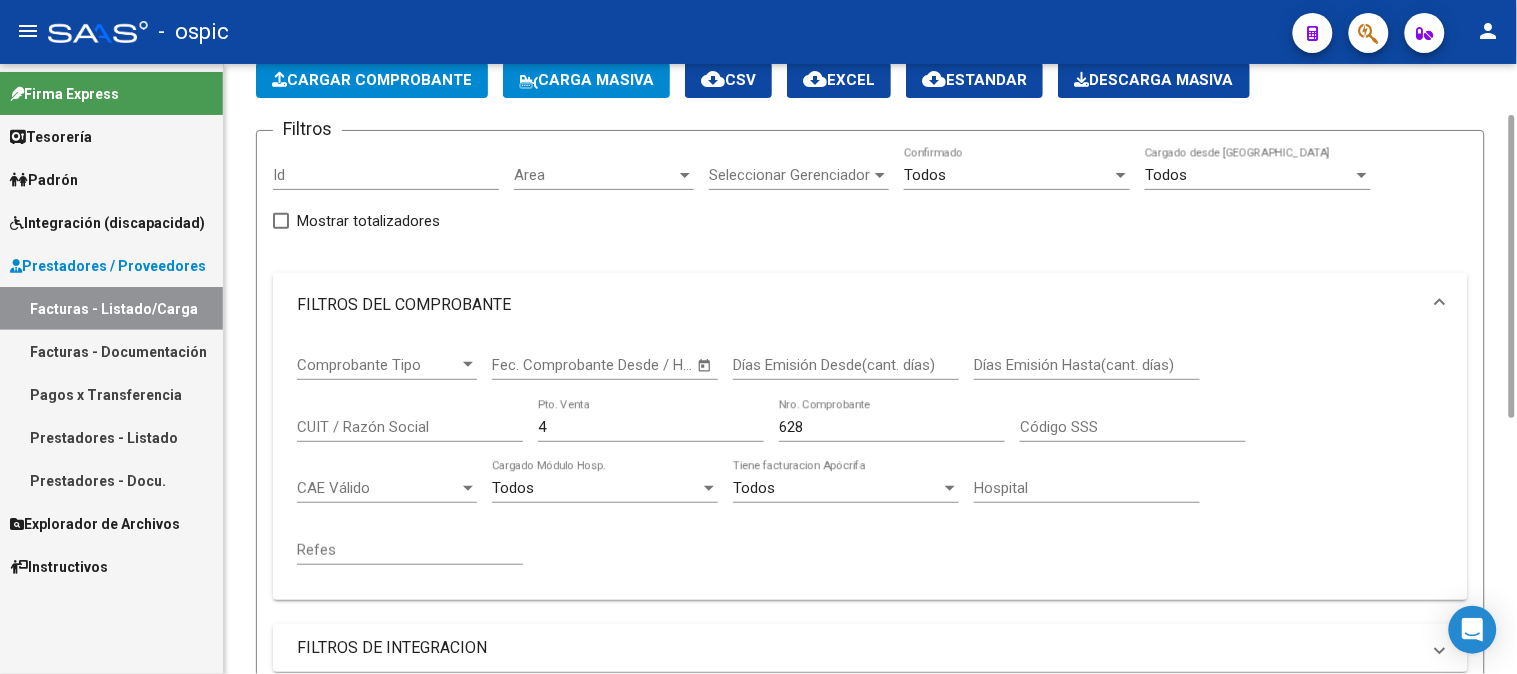 drag, startPoint x: 566, startPoint y: 426, endPoint x: 341, endPoint y: 424, distance: 225.0089 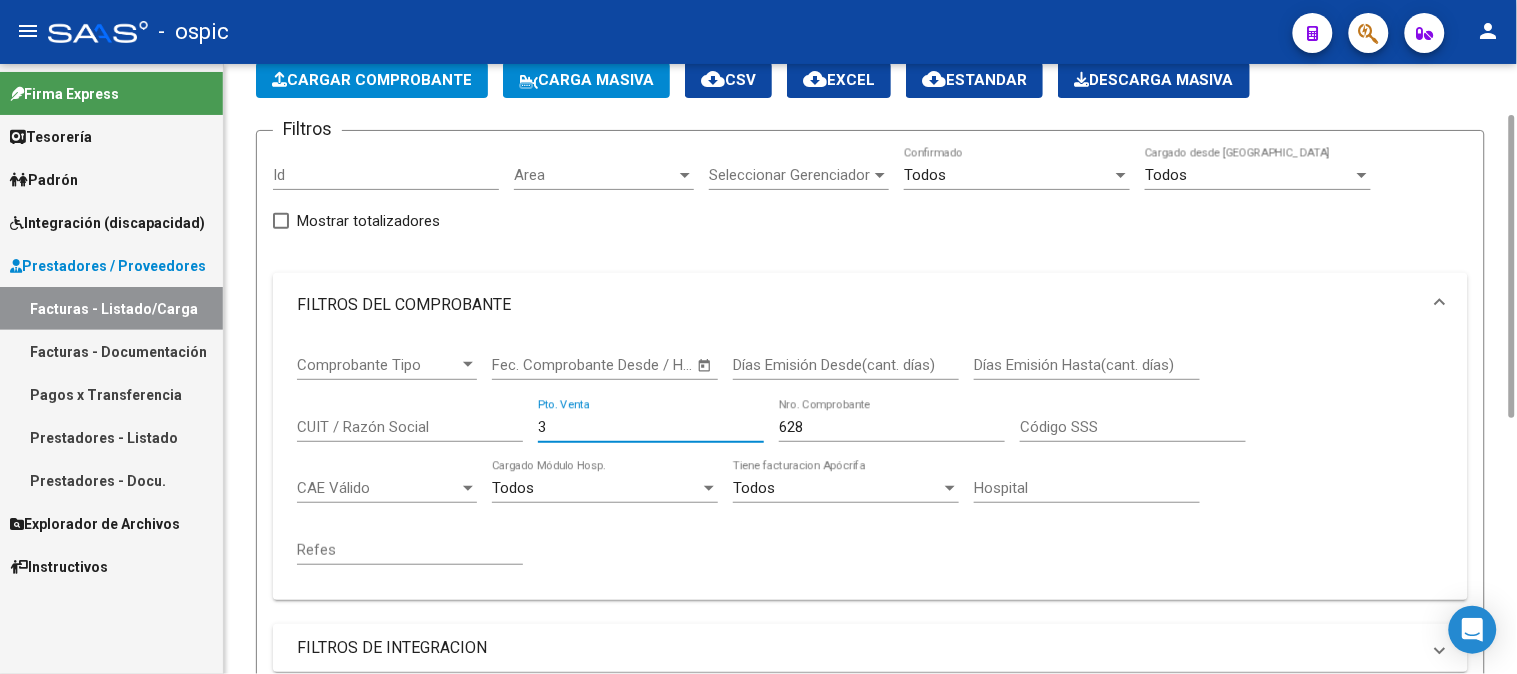 type on "3" 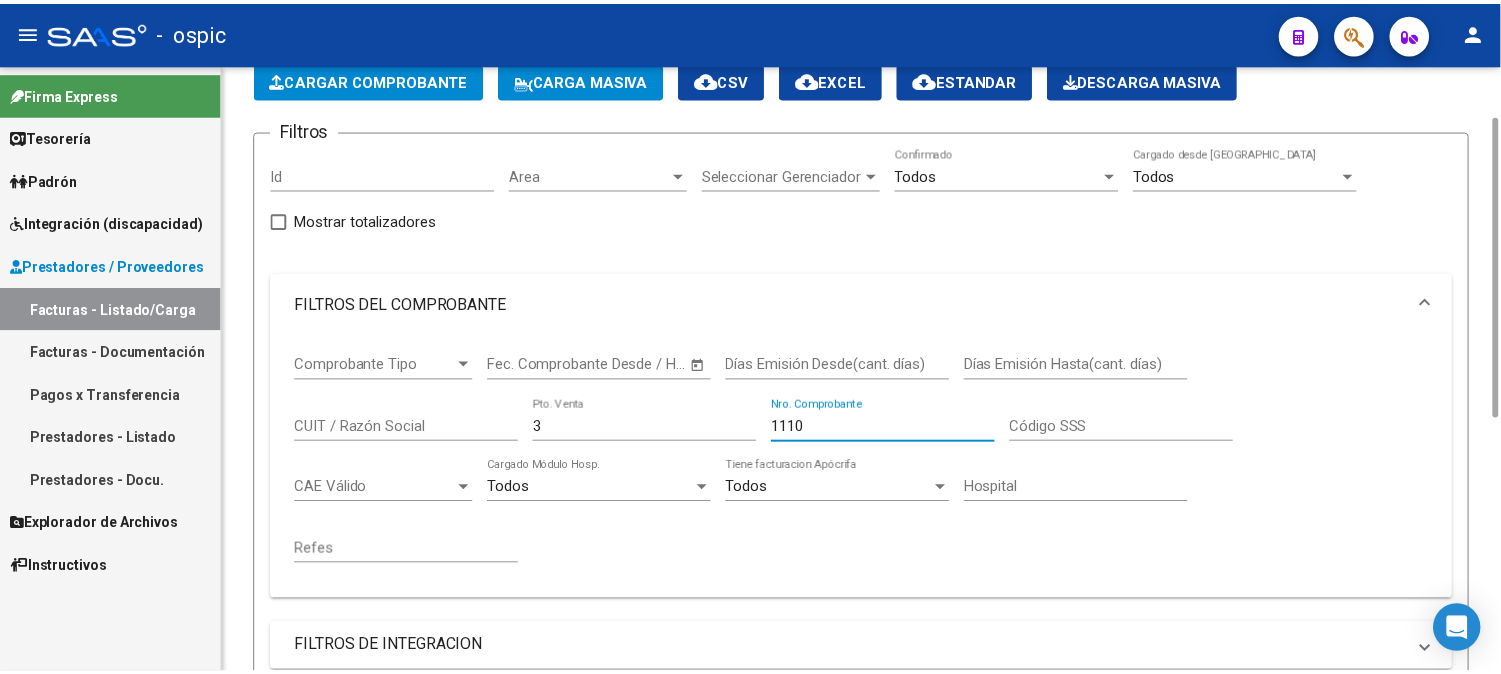 scroll, scrollTop: 548, scrollLeft: 0, axis: vertical 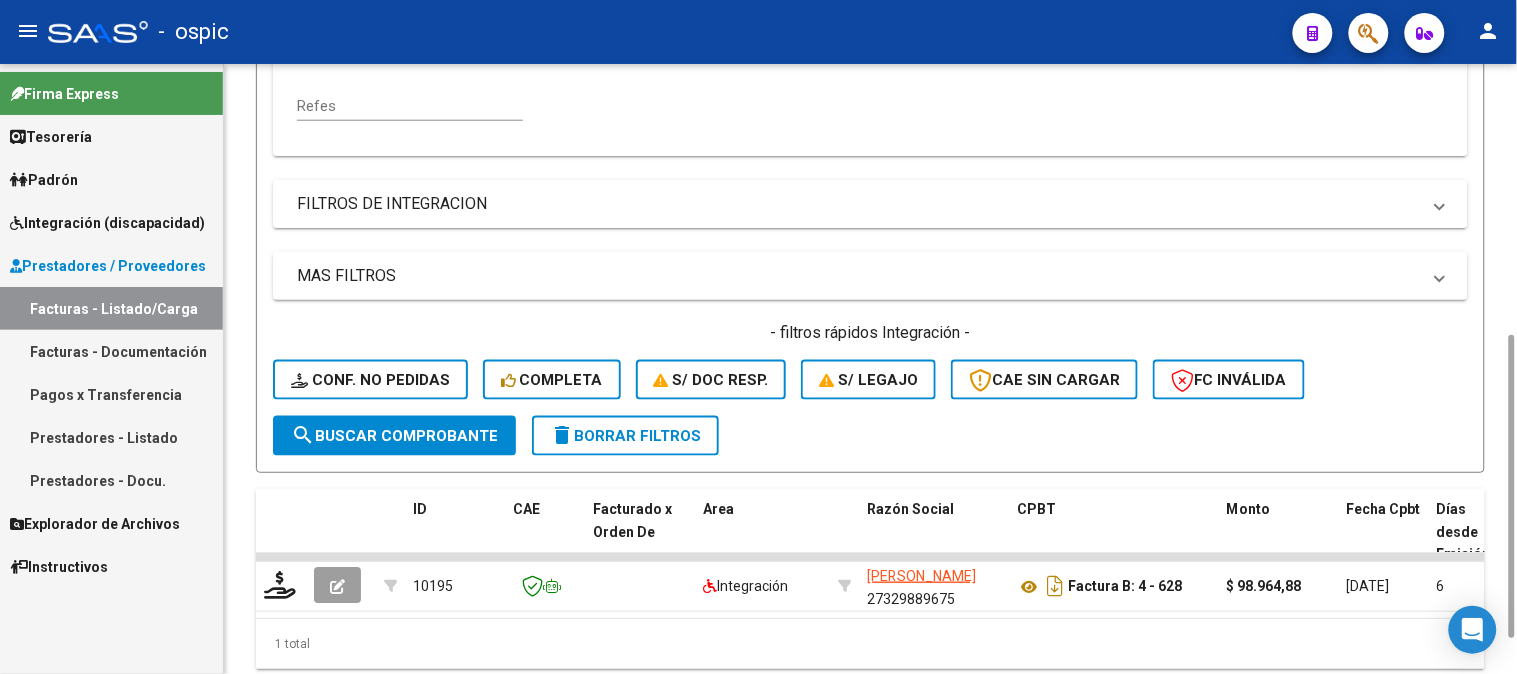 type on "1110" 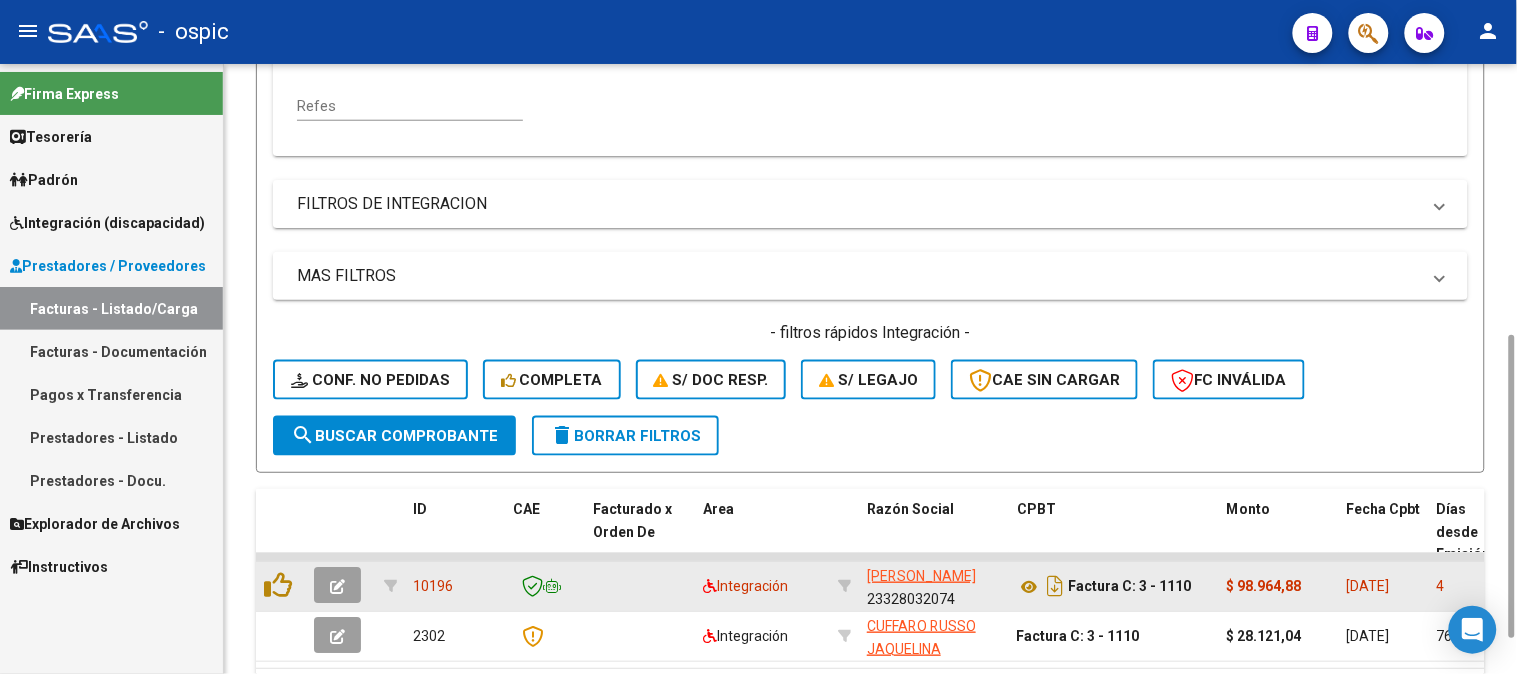 click 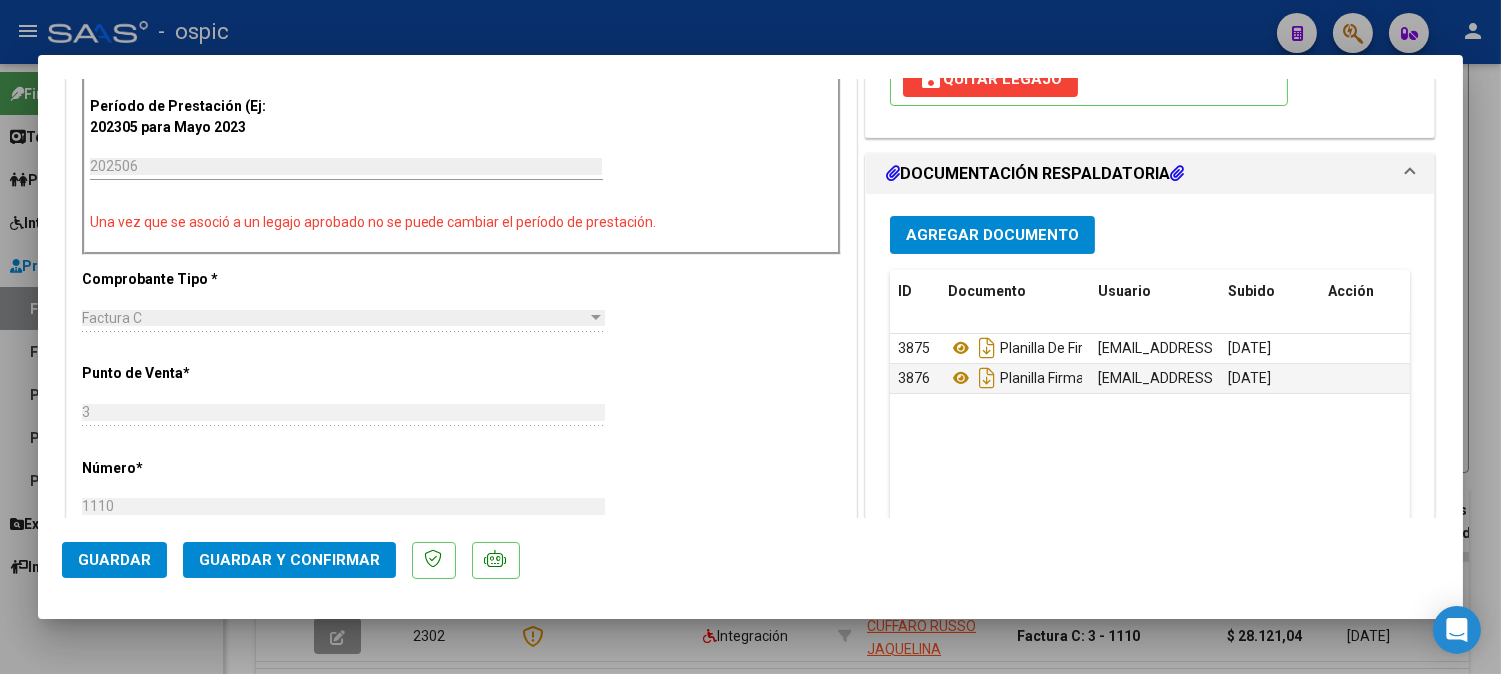 scroll, scrollTop: 0, scrollLeft: 0, axis: both 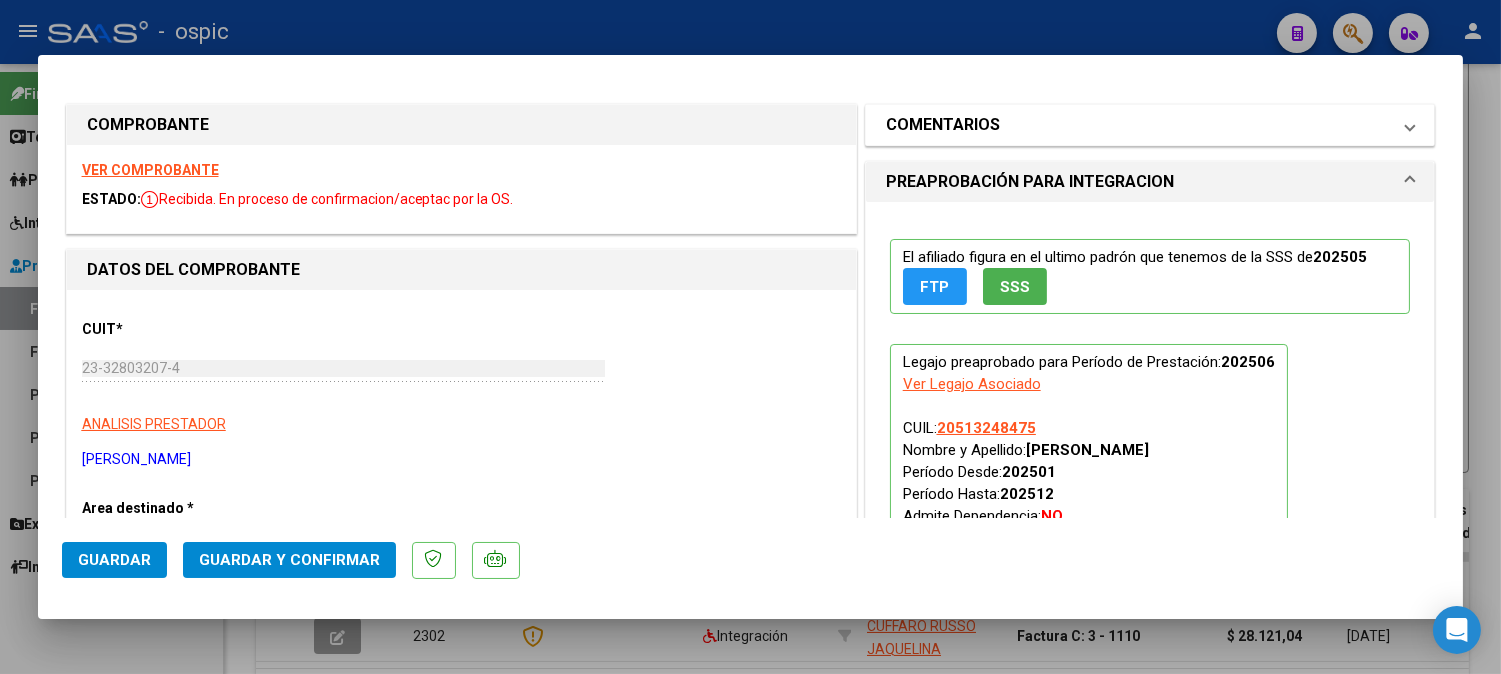 click on "COMENTARIOS" at bounding box center [1138, 125] 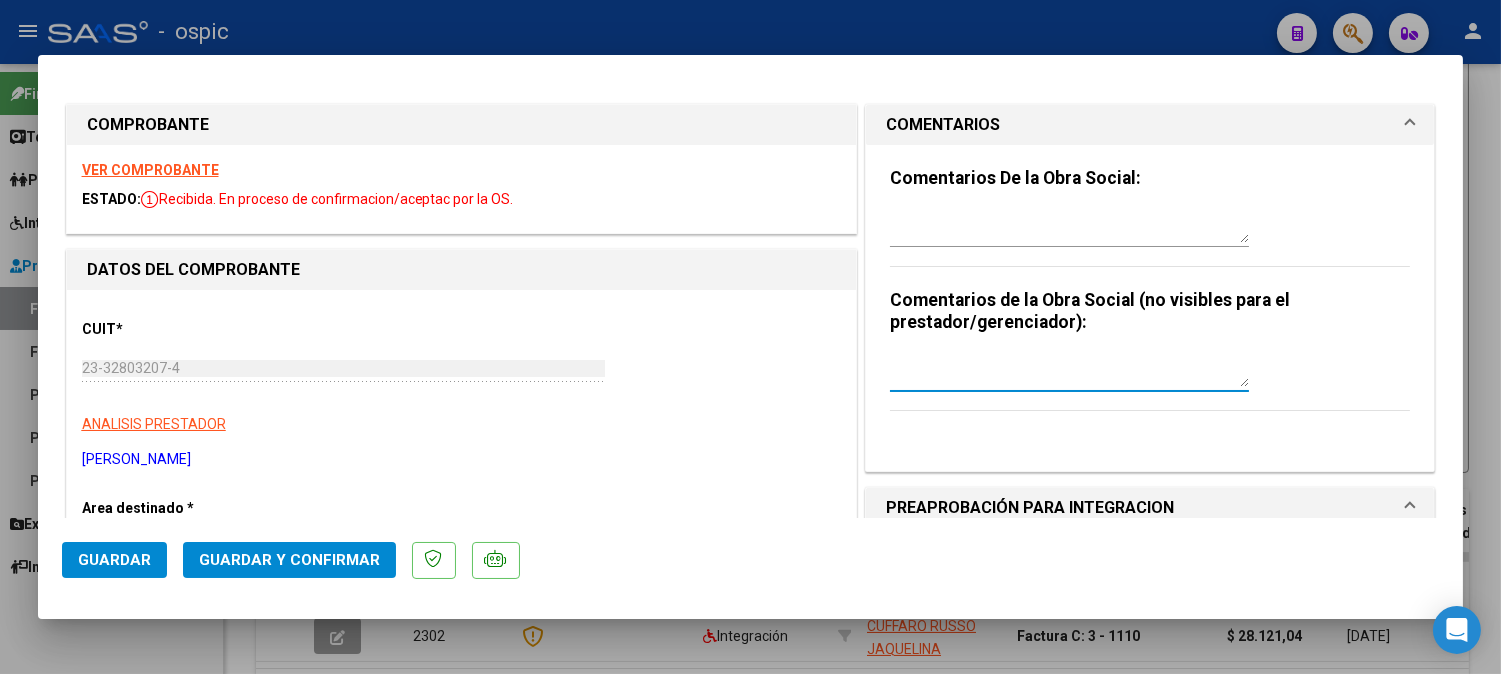 click at bounding box center (1069, 367) 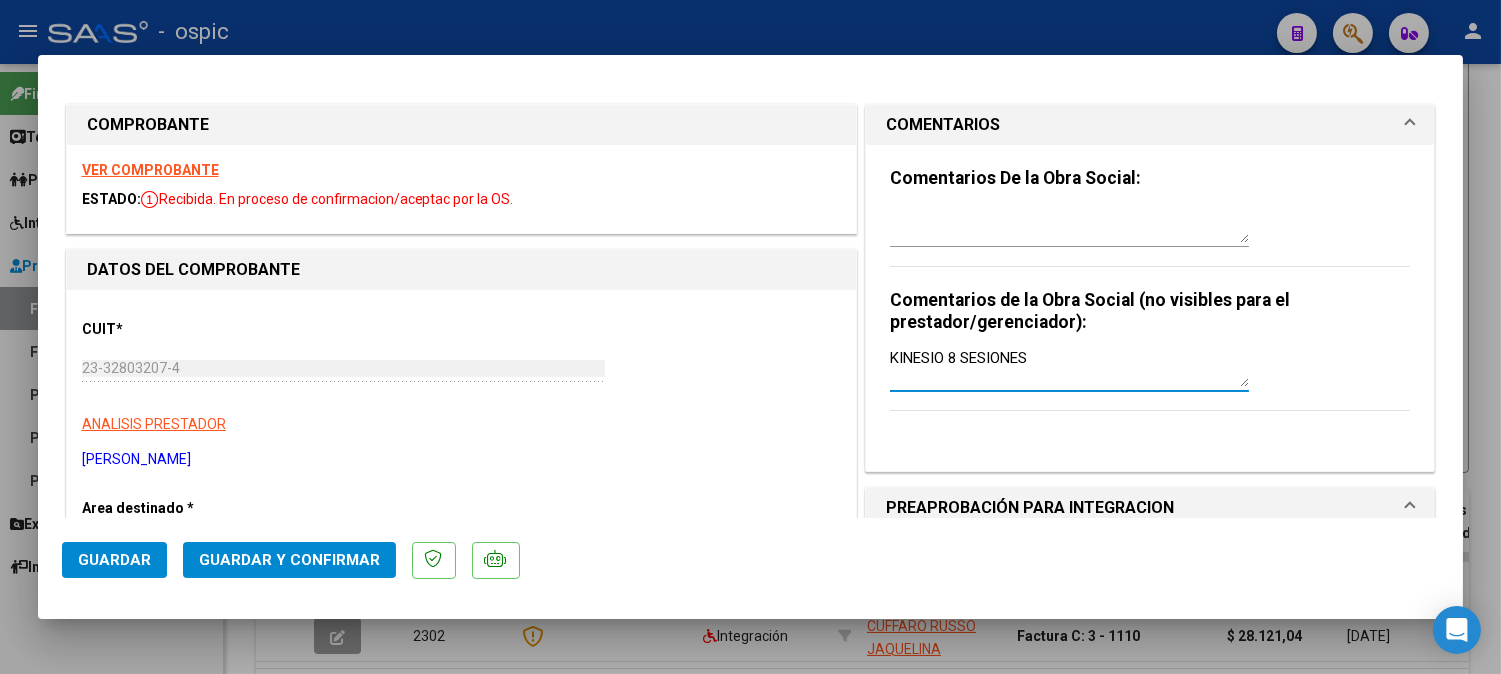 type on "KINESIO 8 SESIONES" 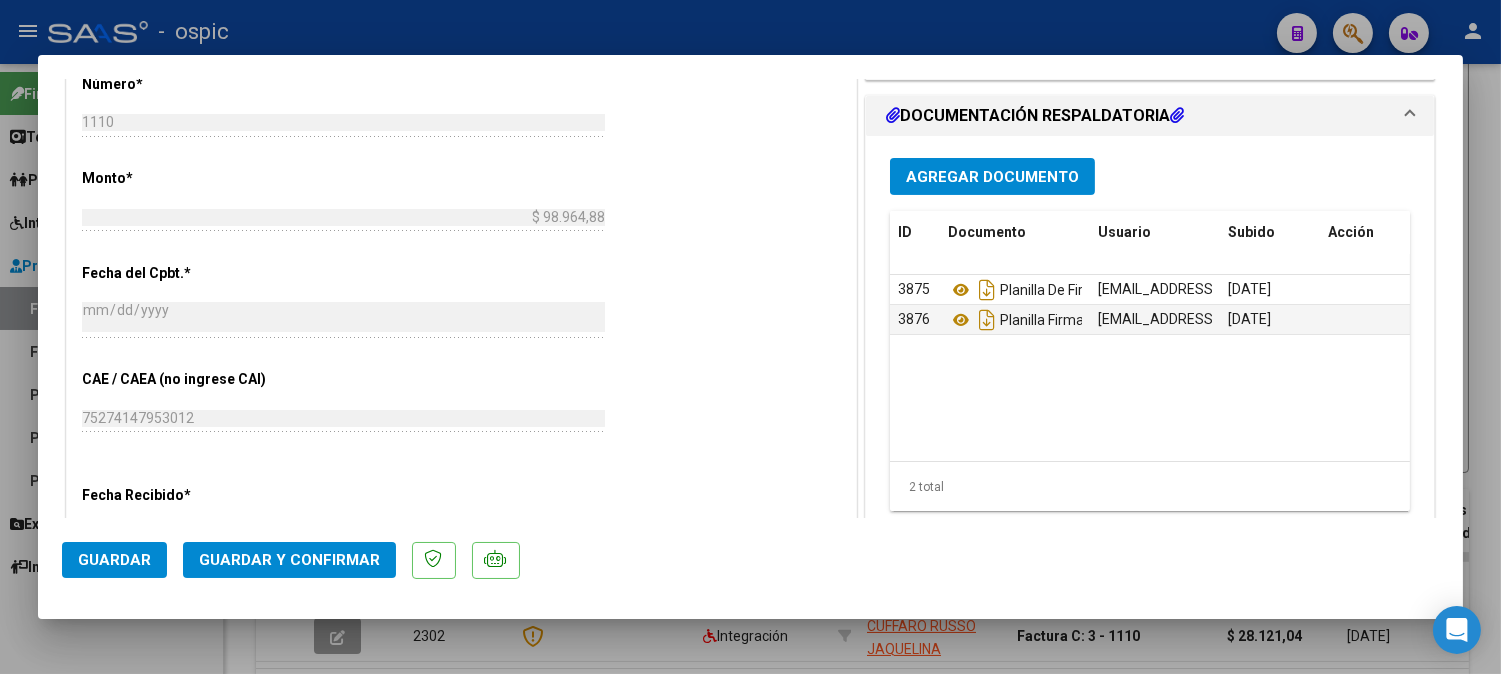 scroll, scrollTop: 898, scrollLeft: 0, axis: vertical 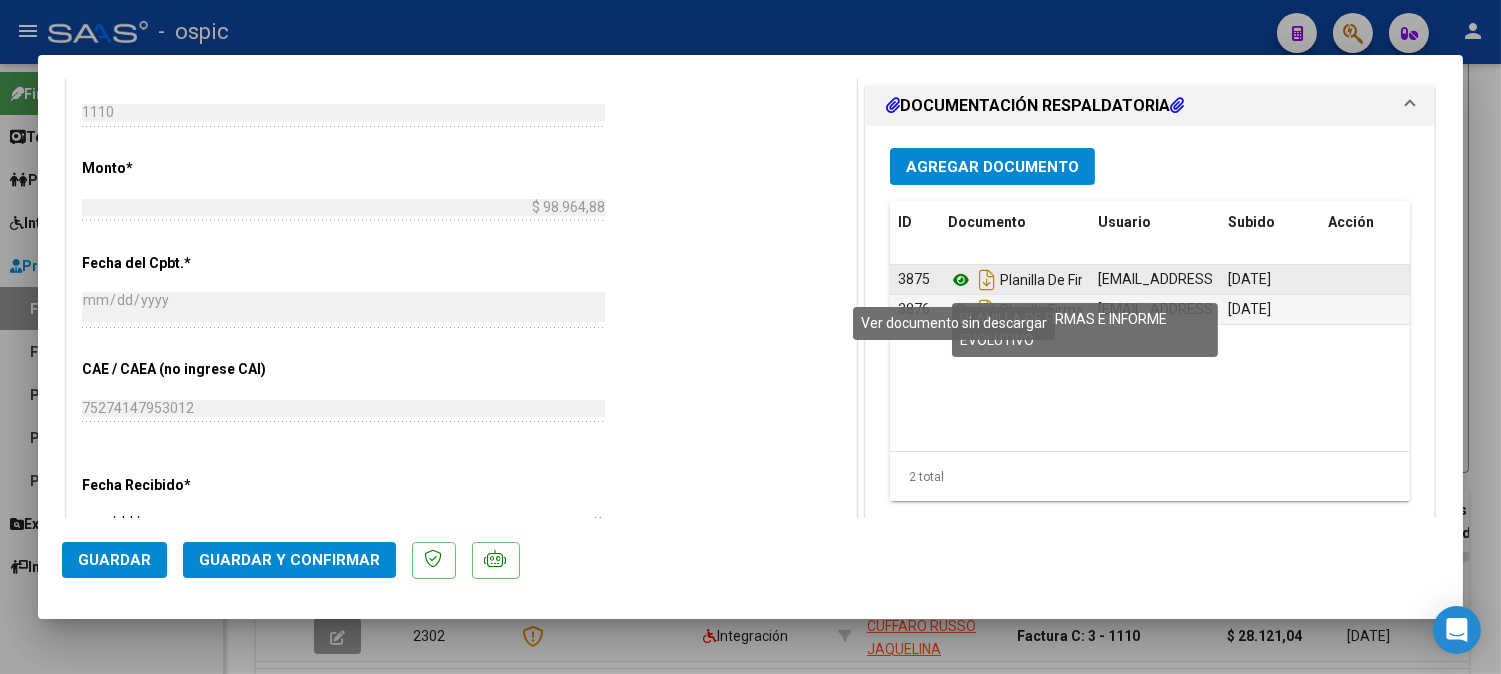 click 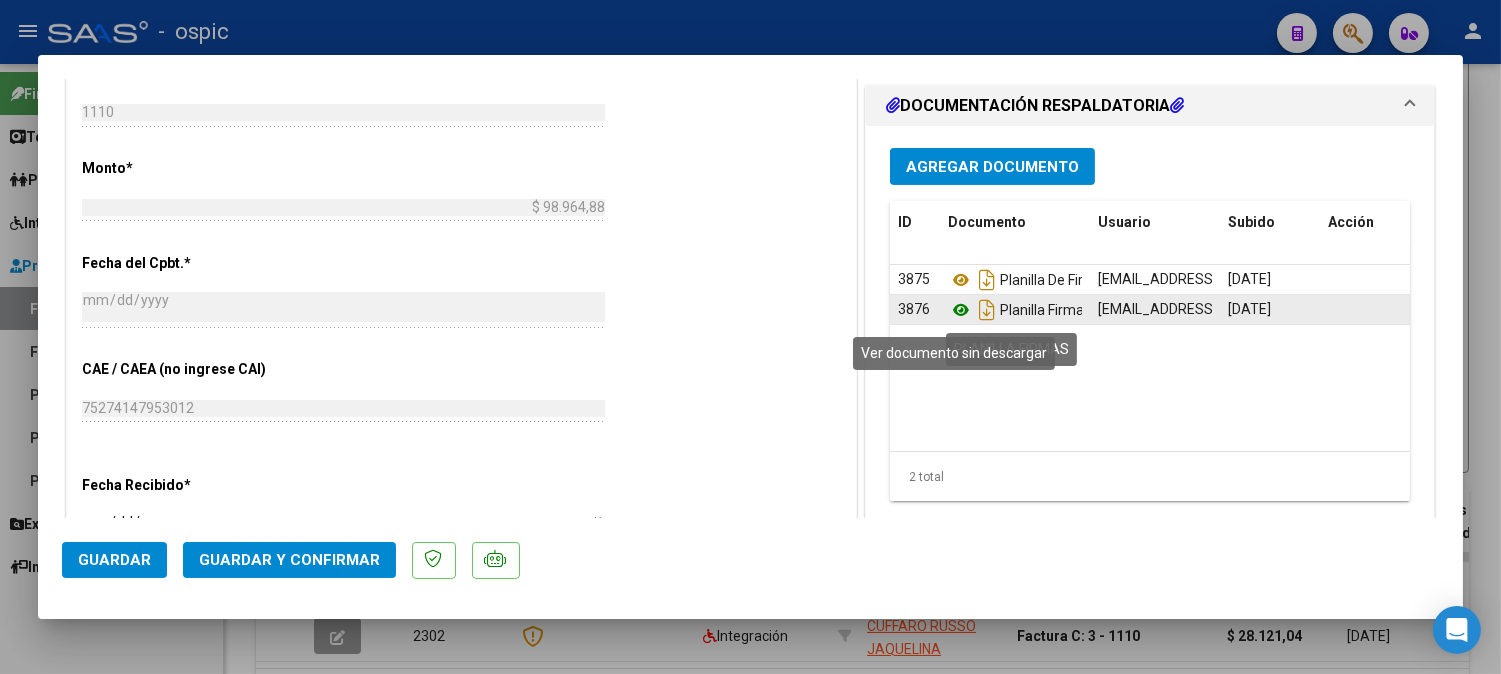 click 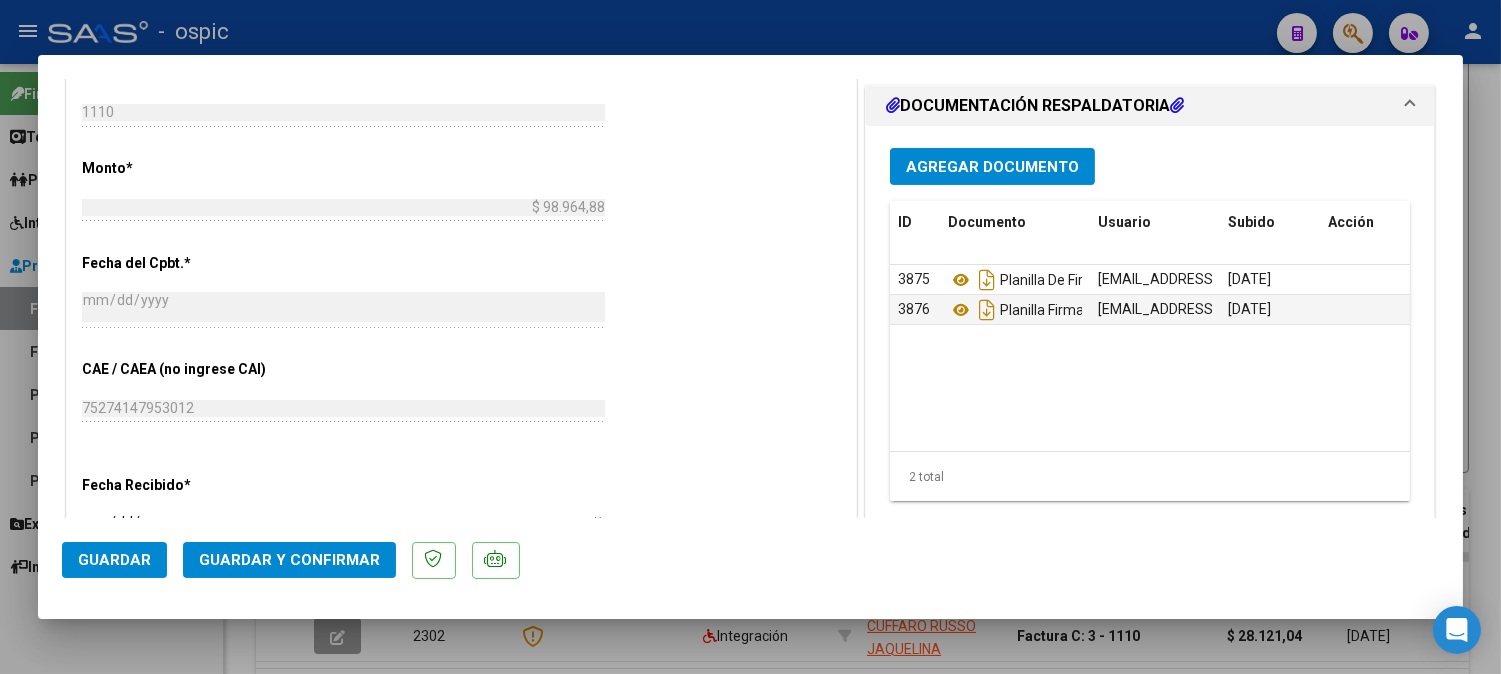 click on "Guardar y Confirmar" 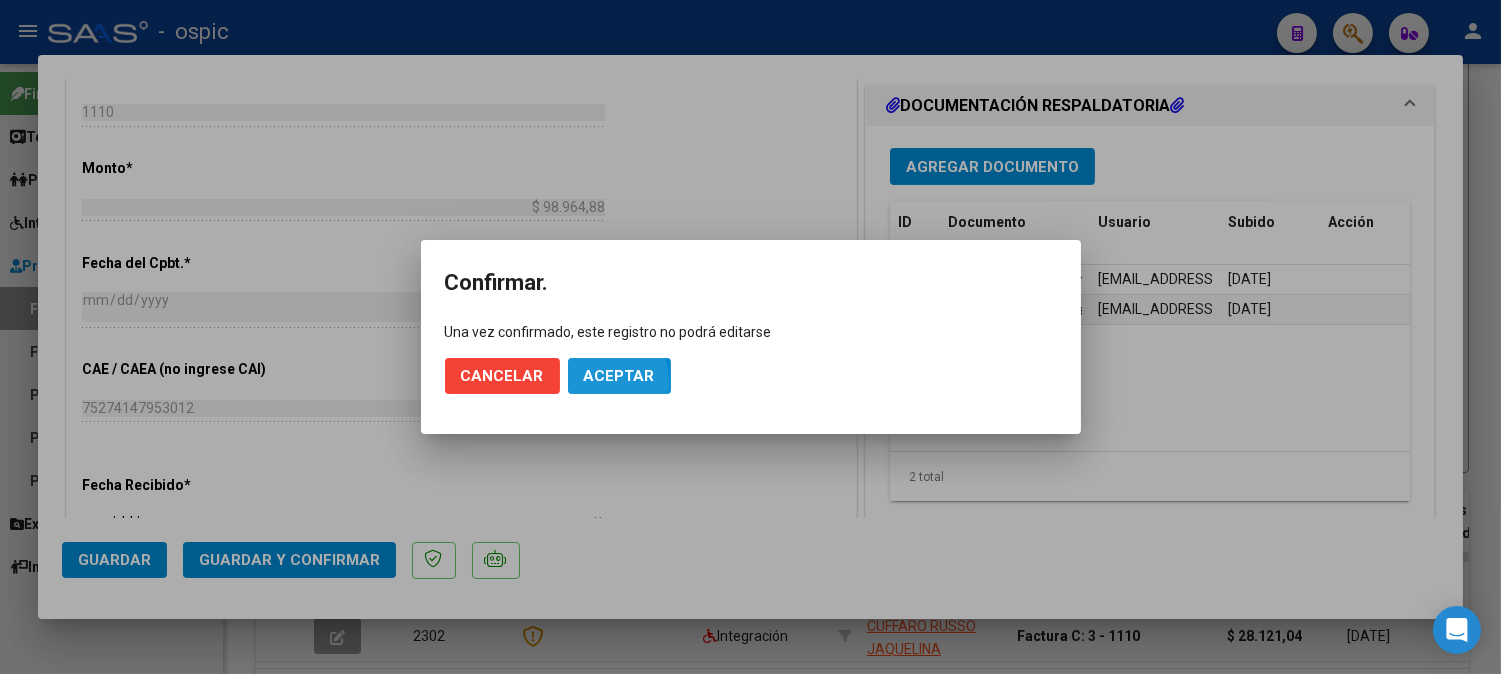 click on "Aceptar" 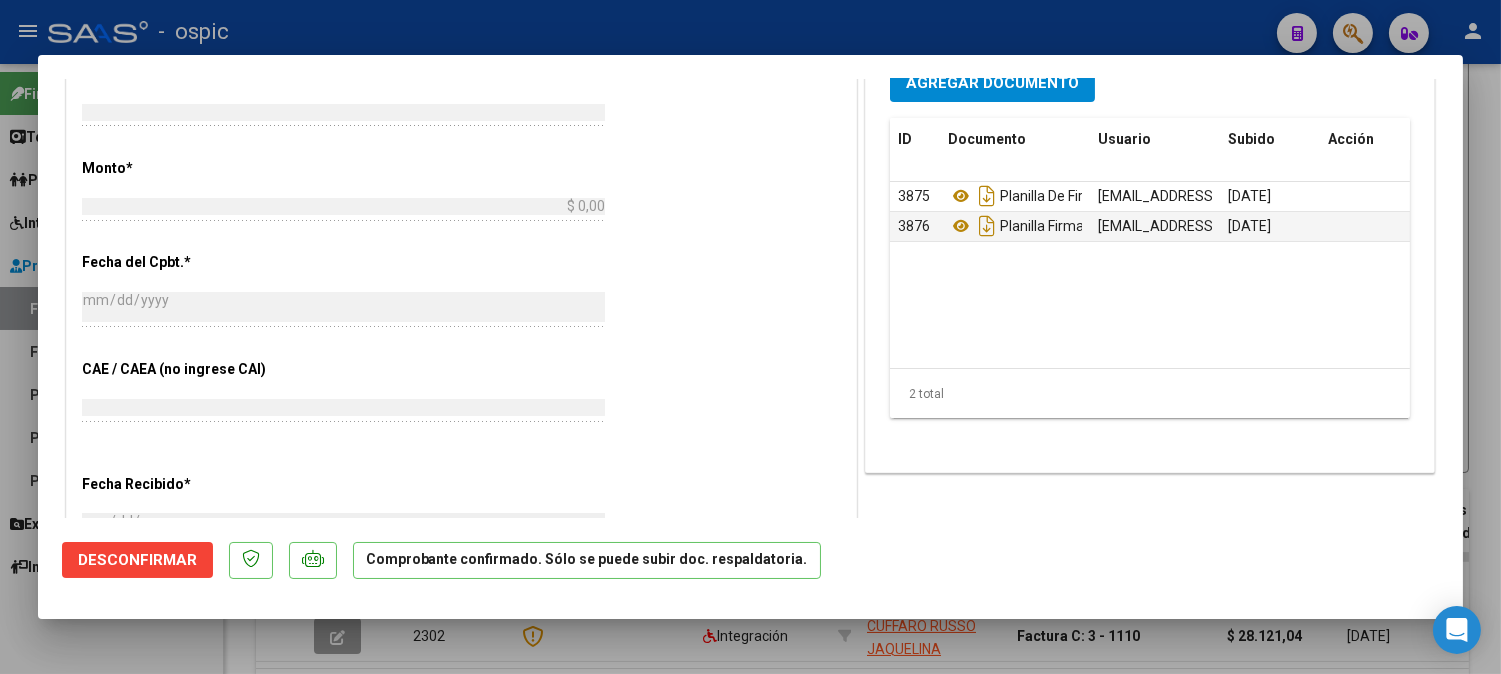 scroll, scrollTop: 0, scrollLeft: 0, axis: both 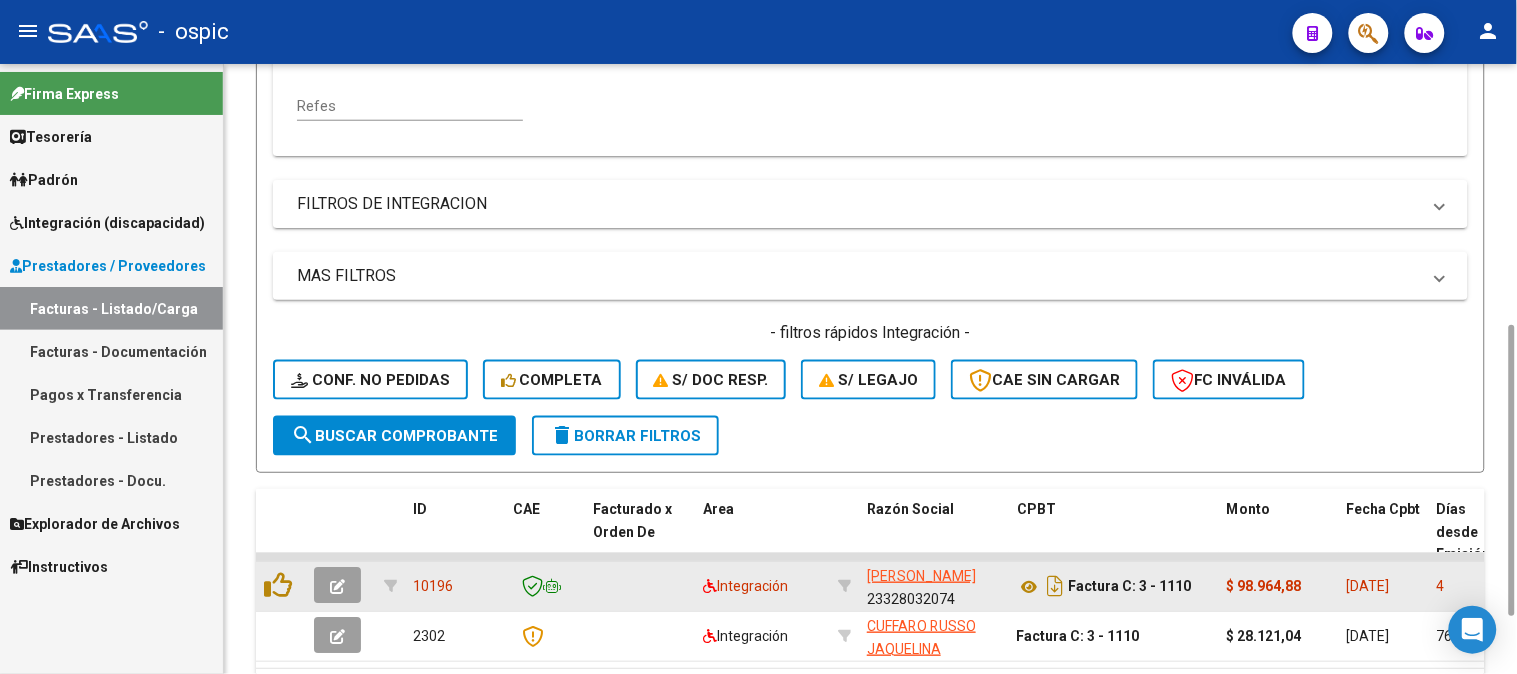 click 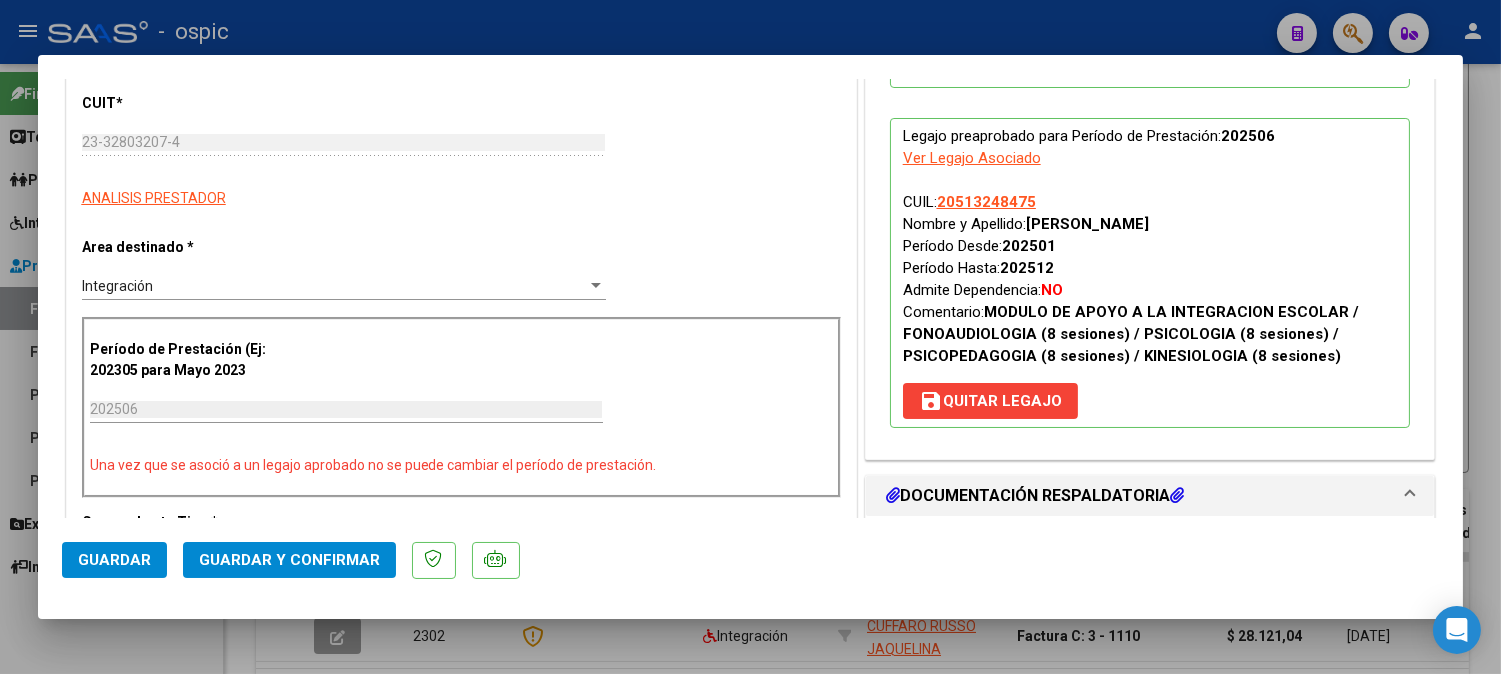 scroll, scrollTop: 235, scrollLeft: 0, axis: vertical 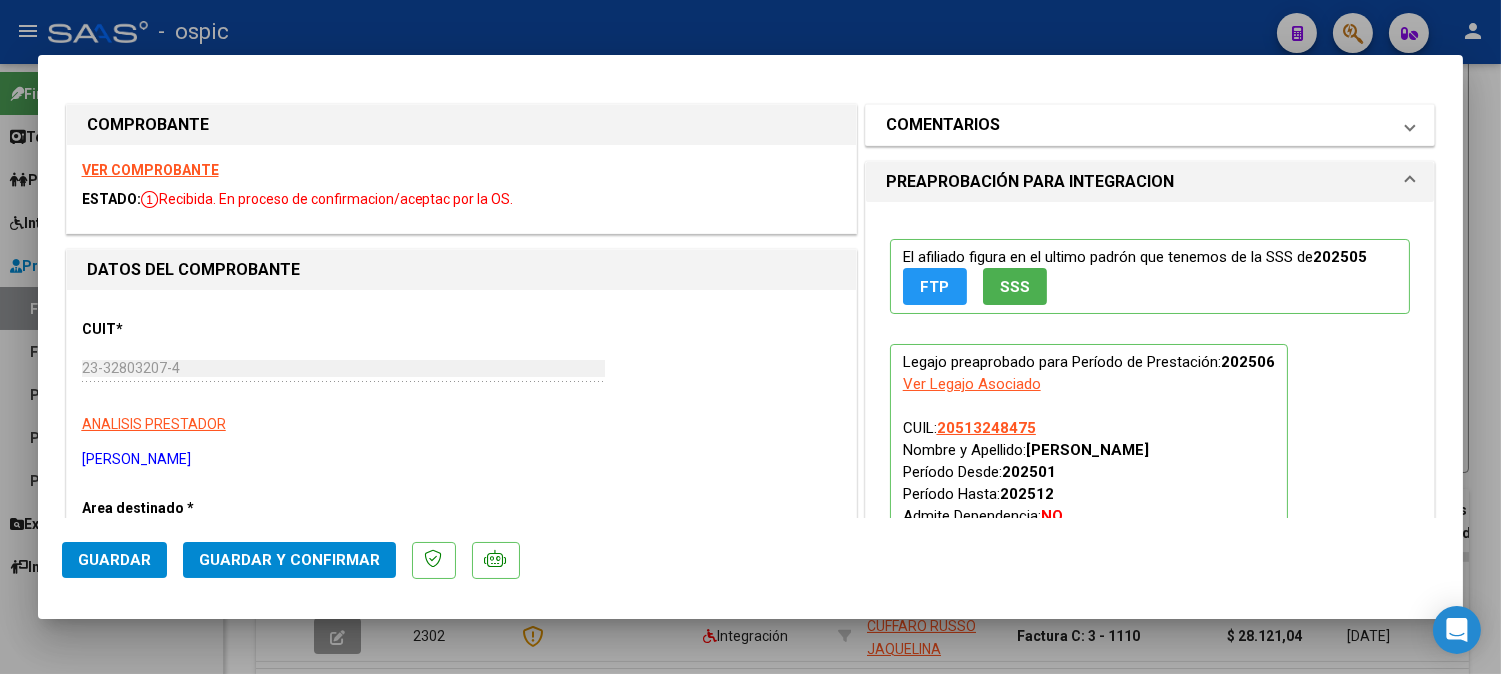 click on "COMENTARIOS" at bounding box center (1138, 125) 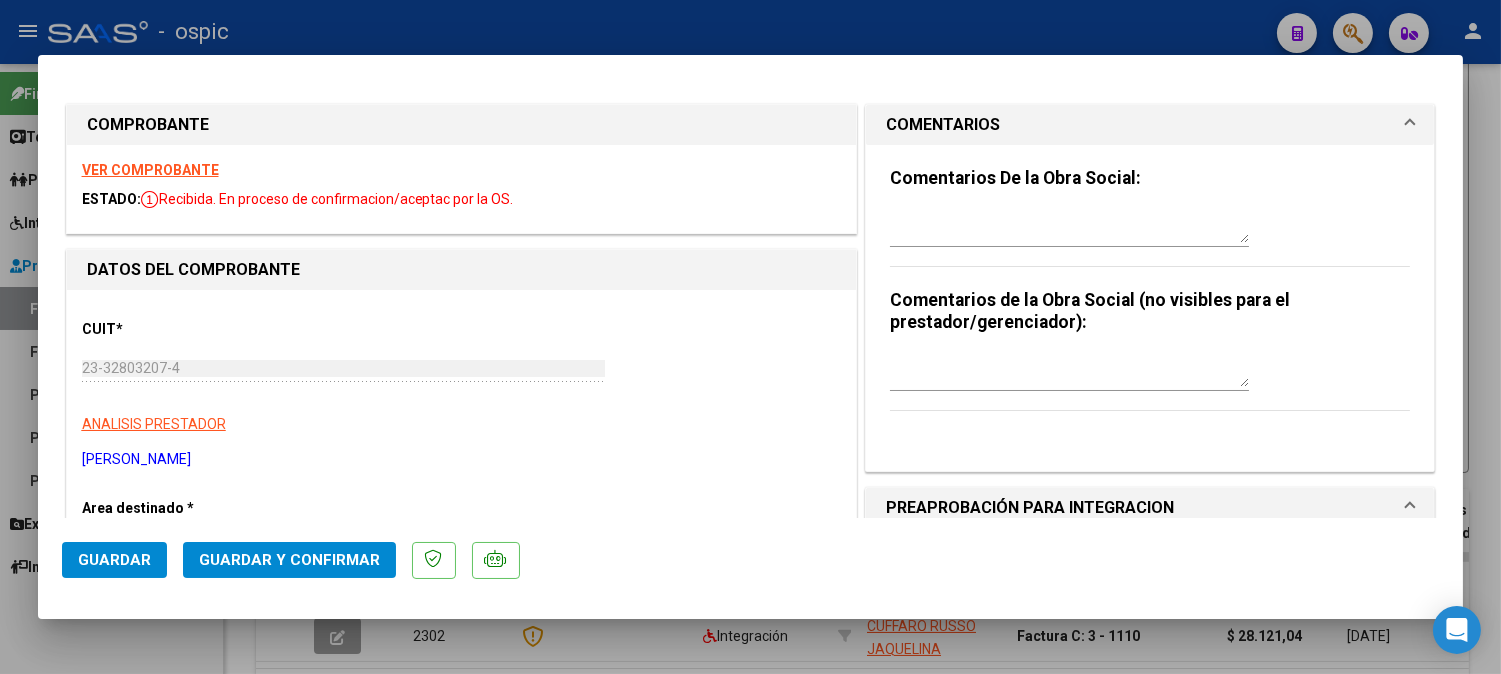 click at bounding box center [1069, 367] 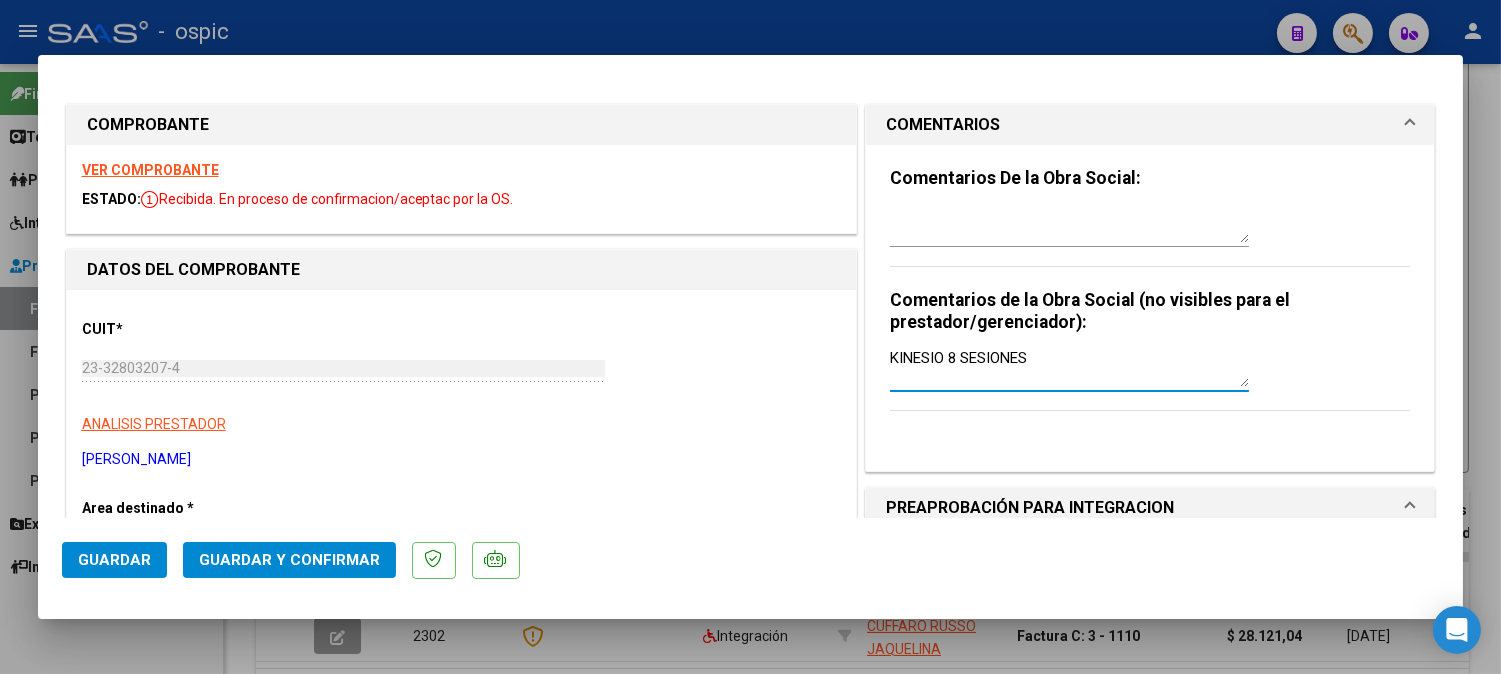 type on "KINESIO 8 SESIONES" 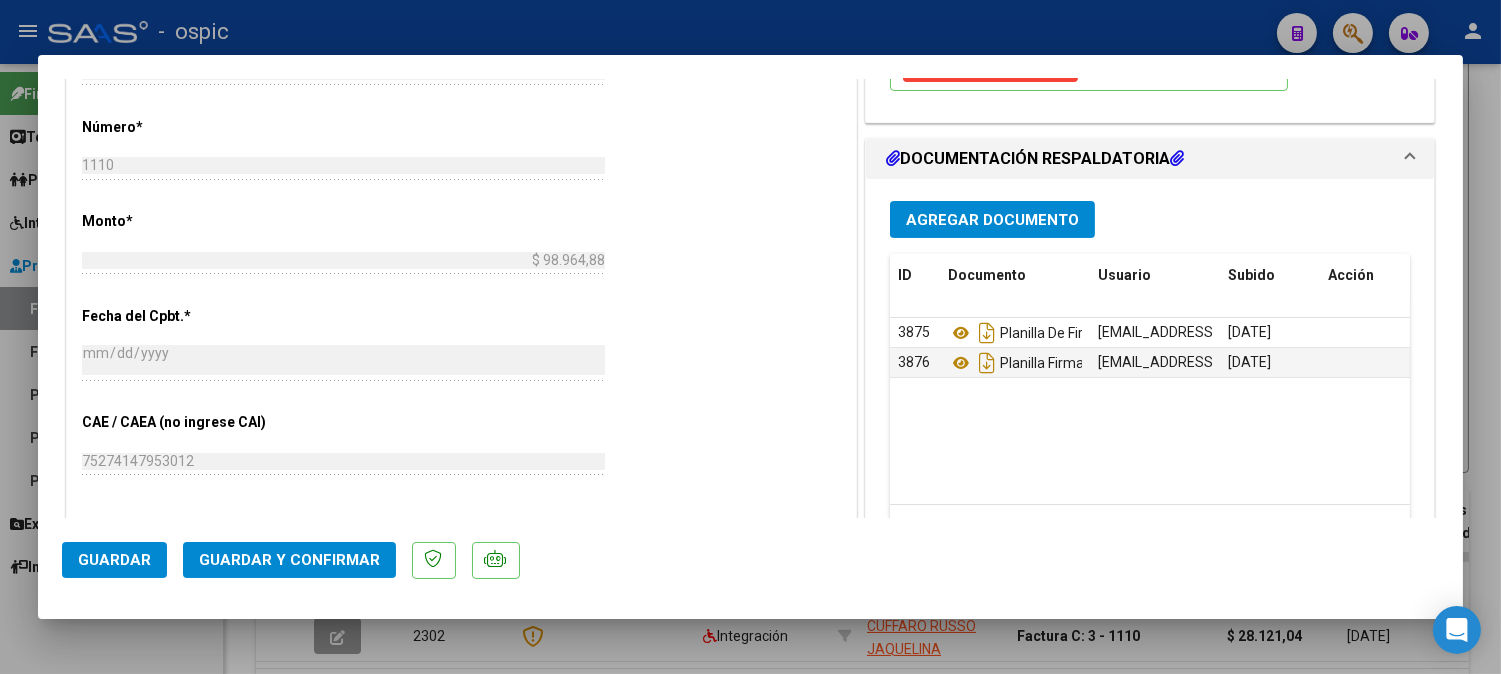 scroll, scrollTop: 894, scrollLeft: 0, axis: vertical 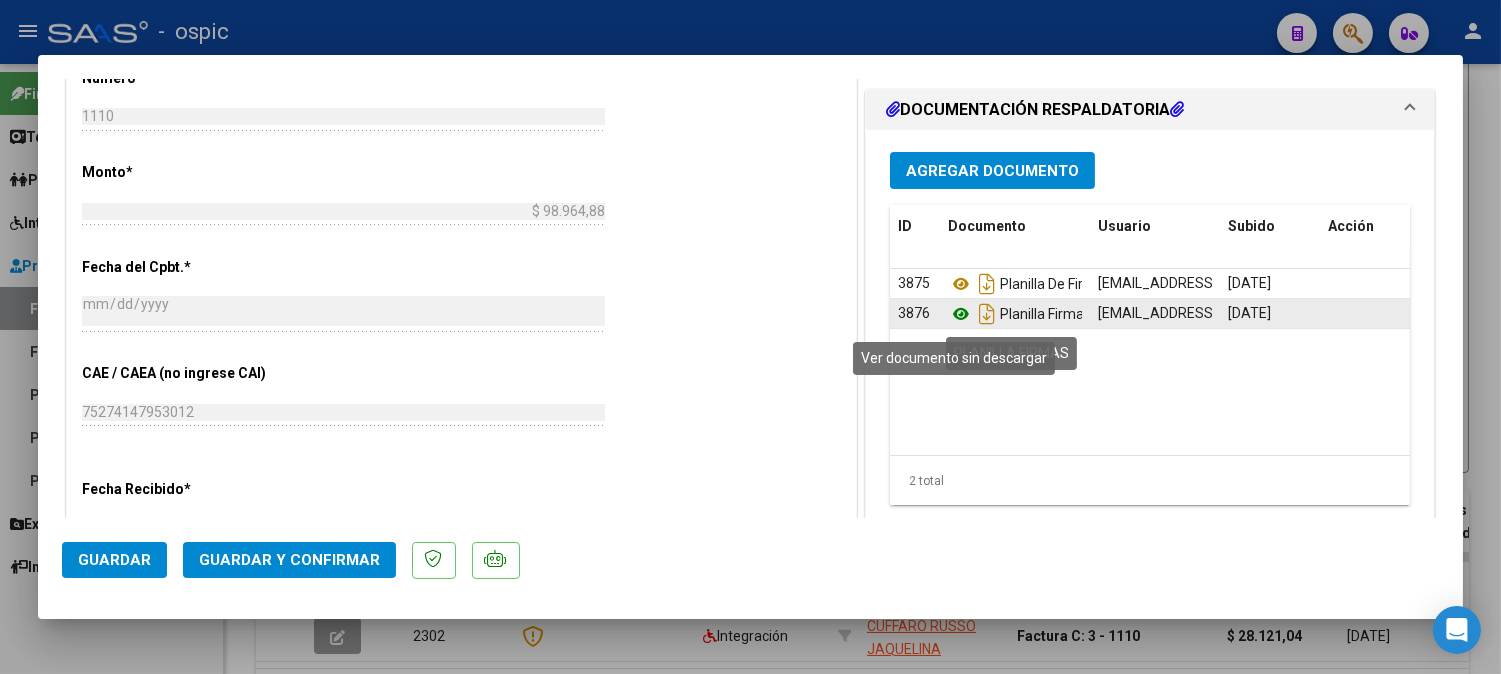 click 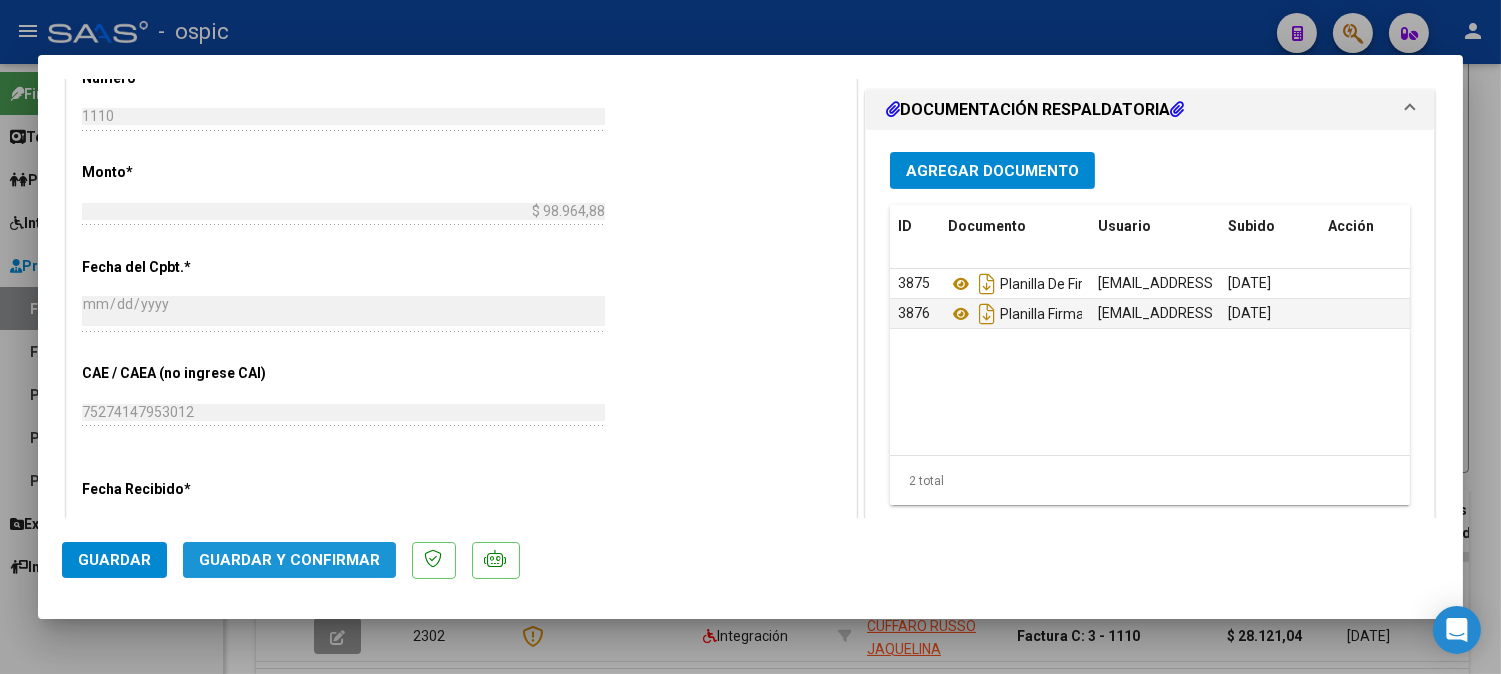 click on "Guardar y Confirmar" 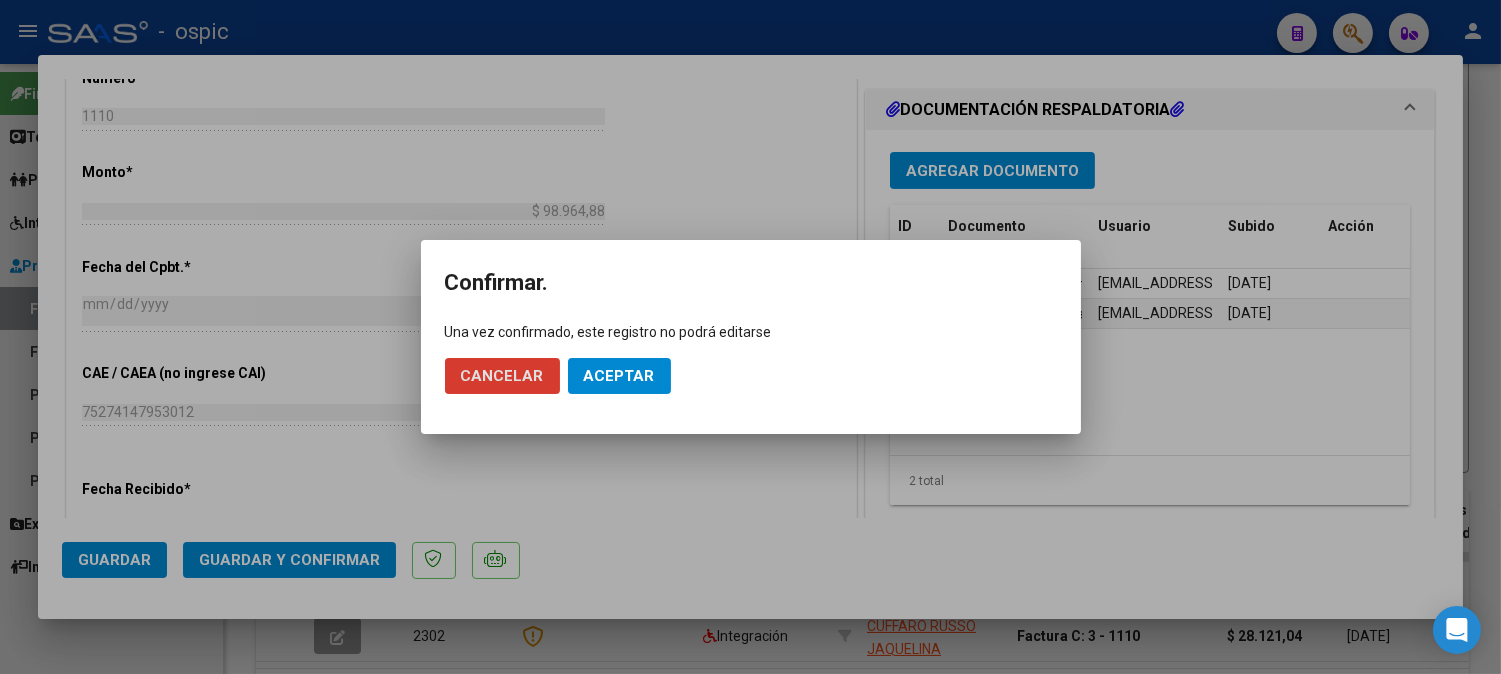click on "Aceptar" 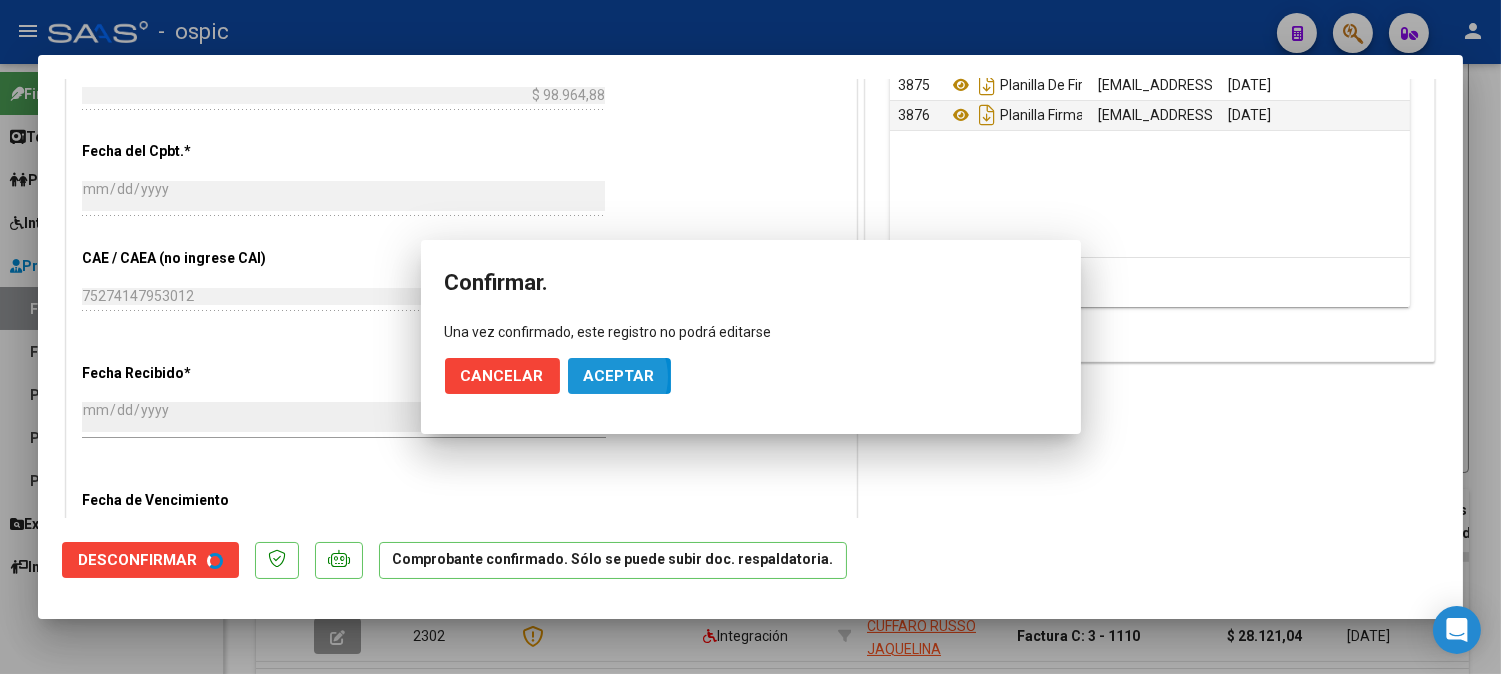 scroll, scrollTop: 778, scrollLeft: 0, axis: vertical 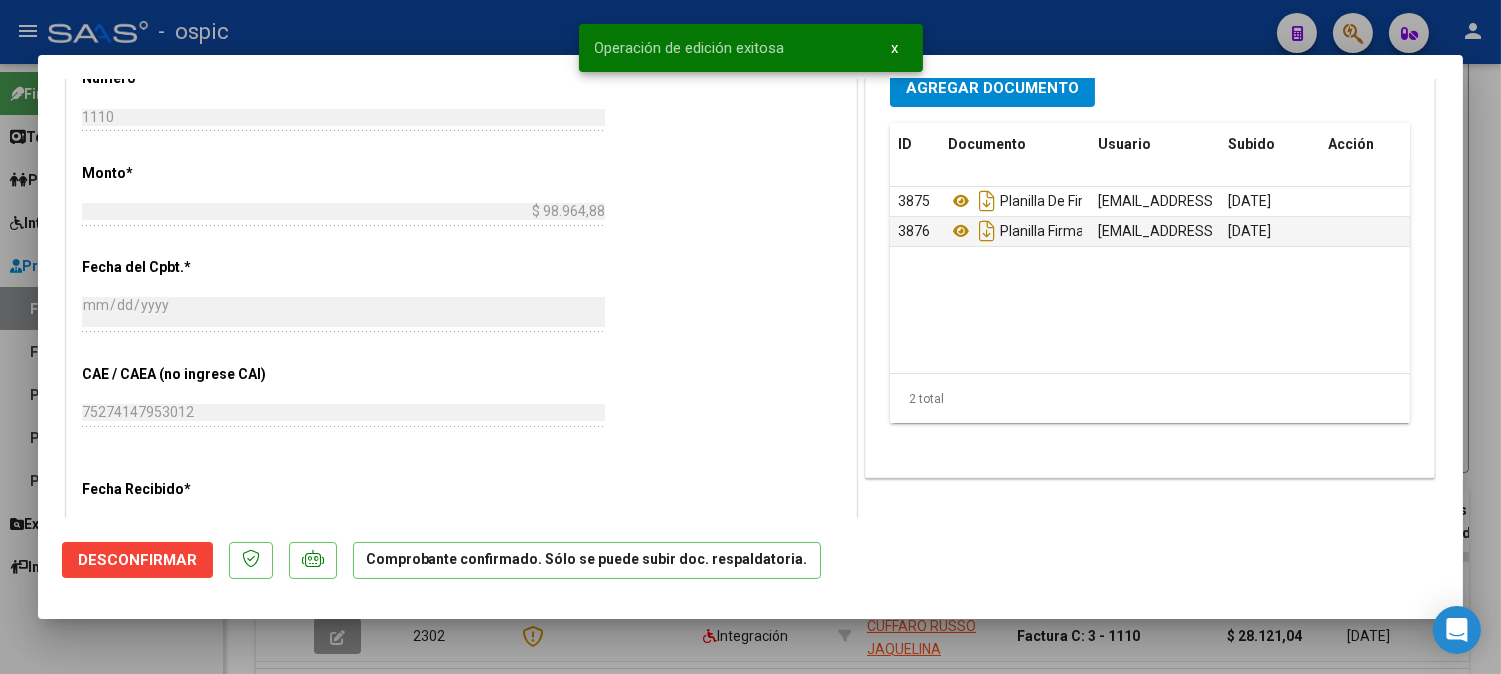 type 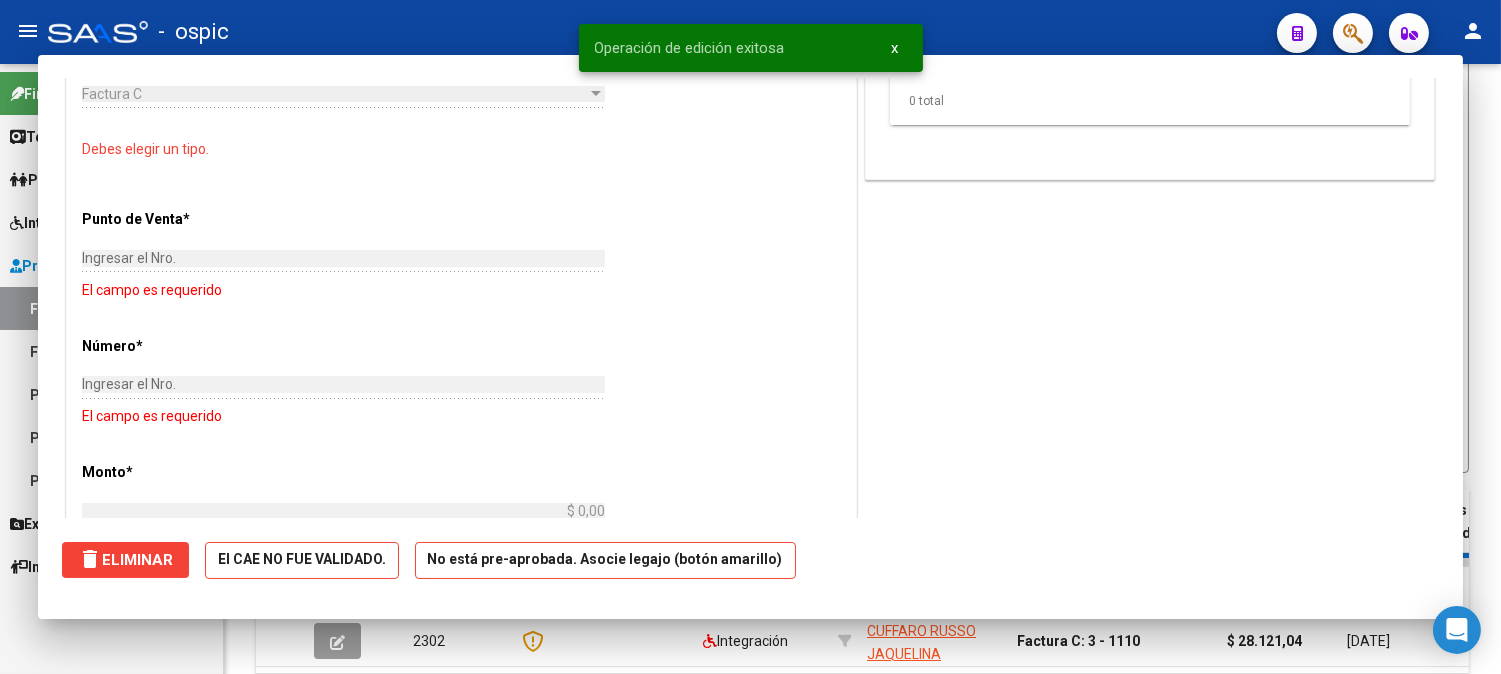 scroll, scrollTop: 1121, scrollLeft: 0, axis: vertical 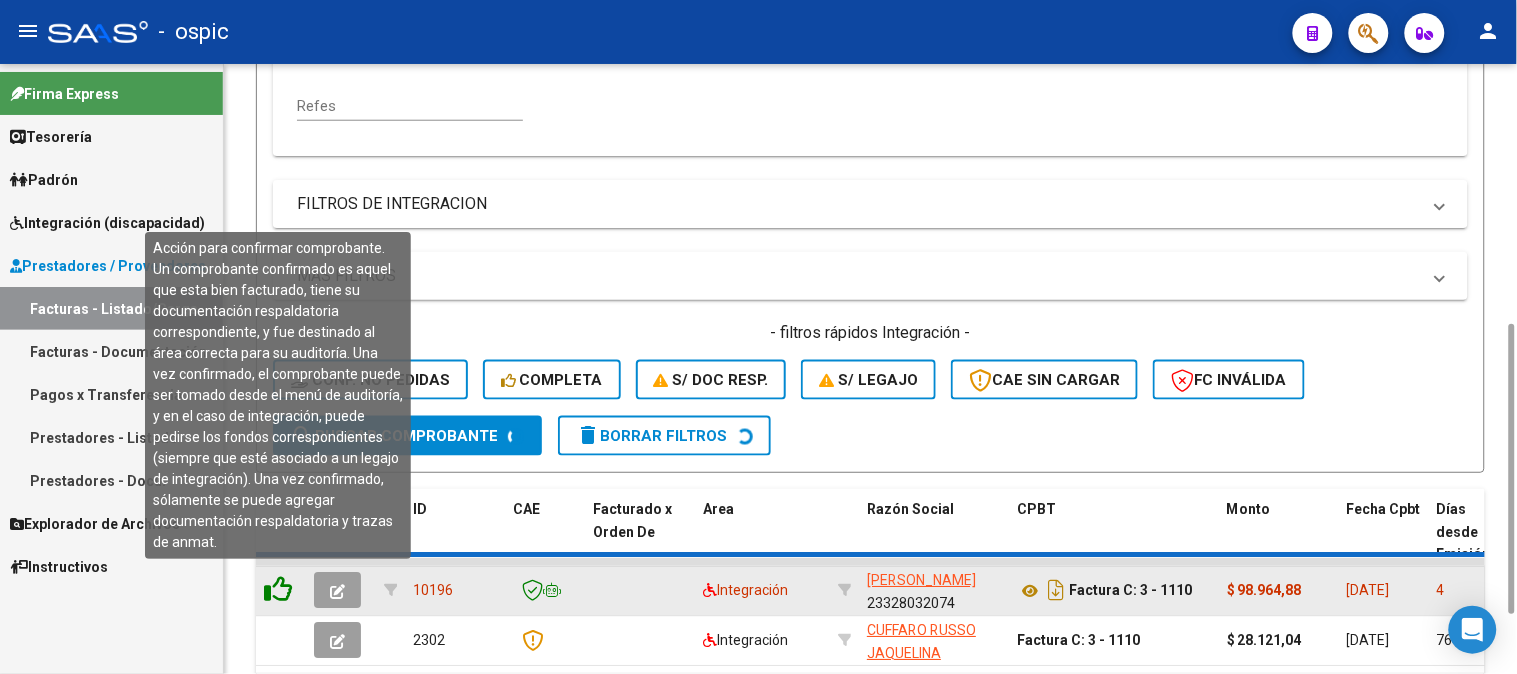 click 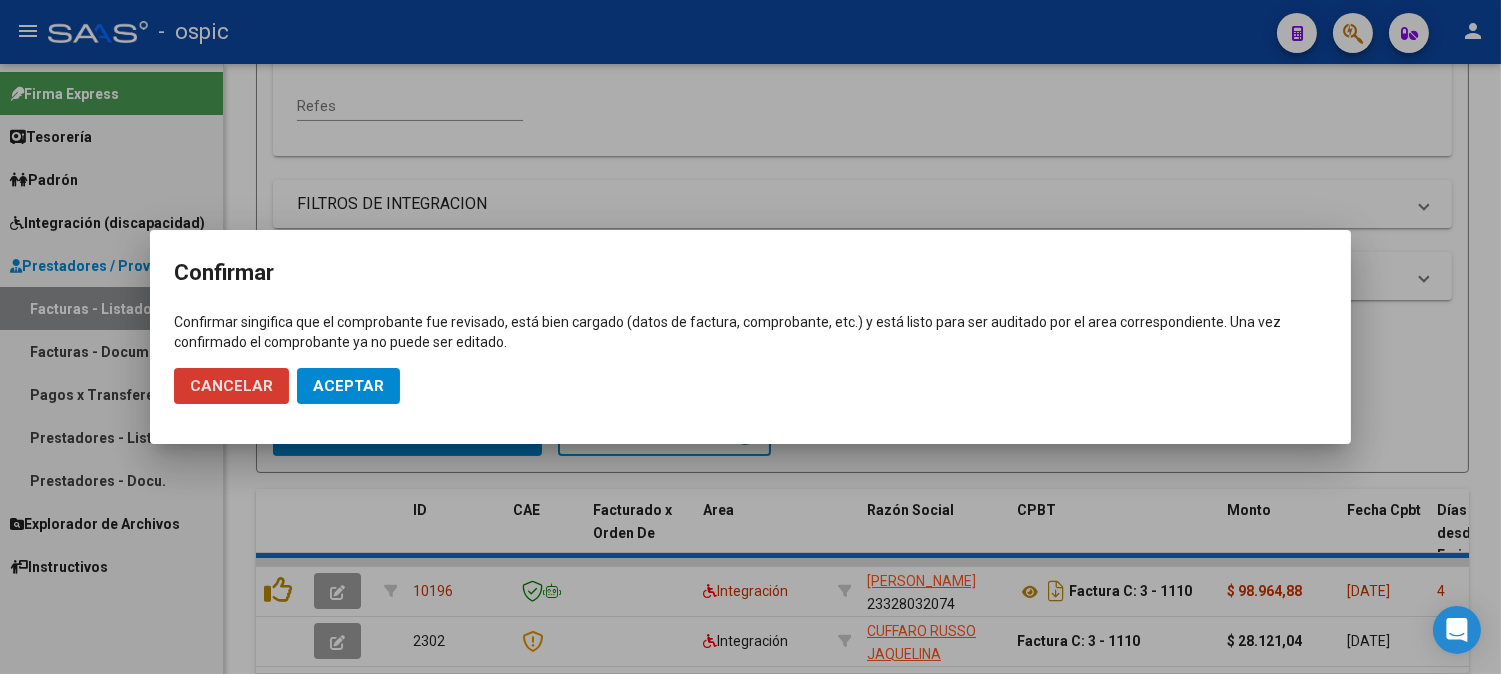 click on "Aceptar" 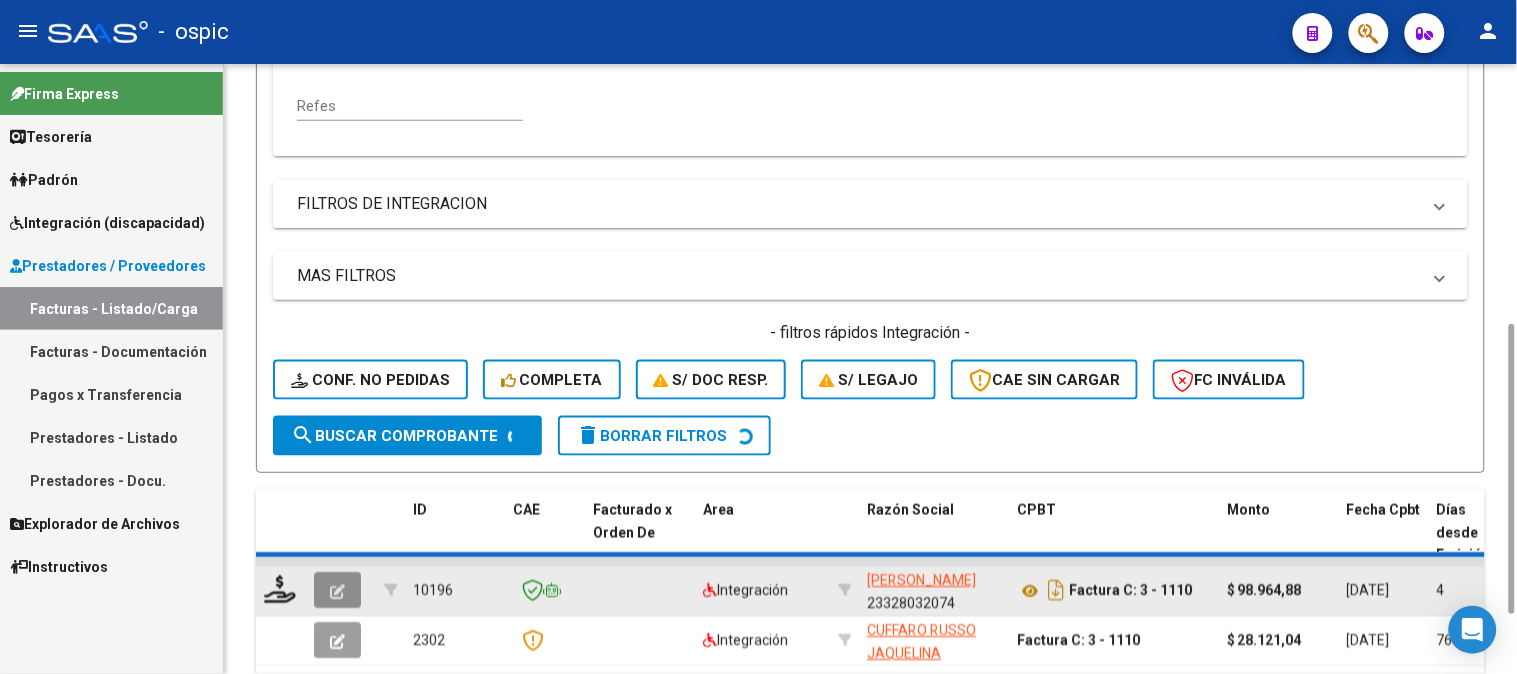 click 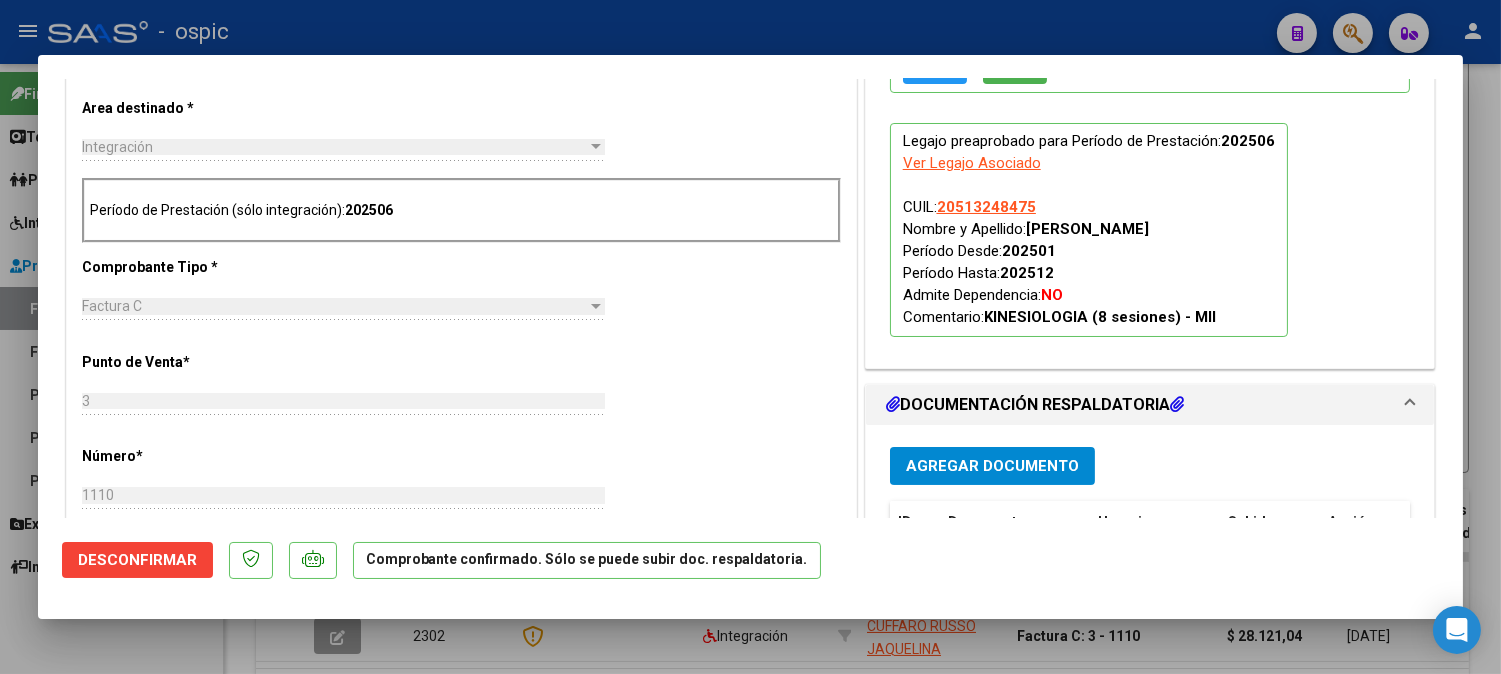 scroll, scrollTop: 0, scrollLeft: 0, axis: both 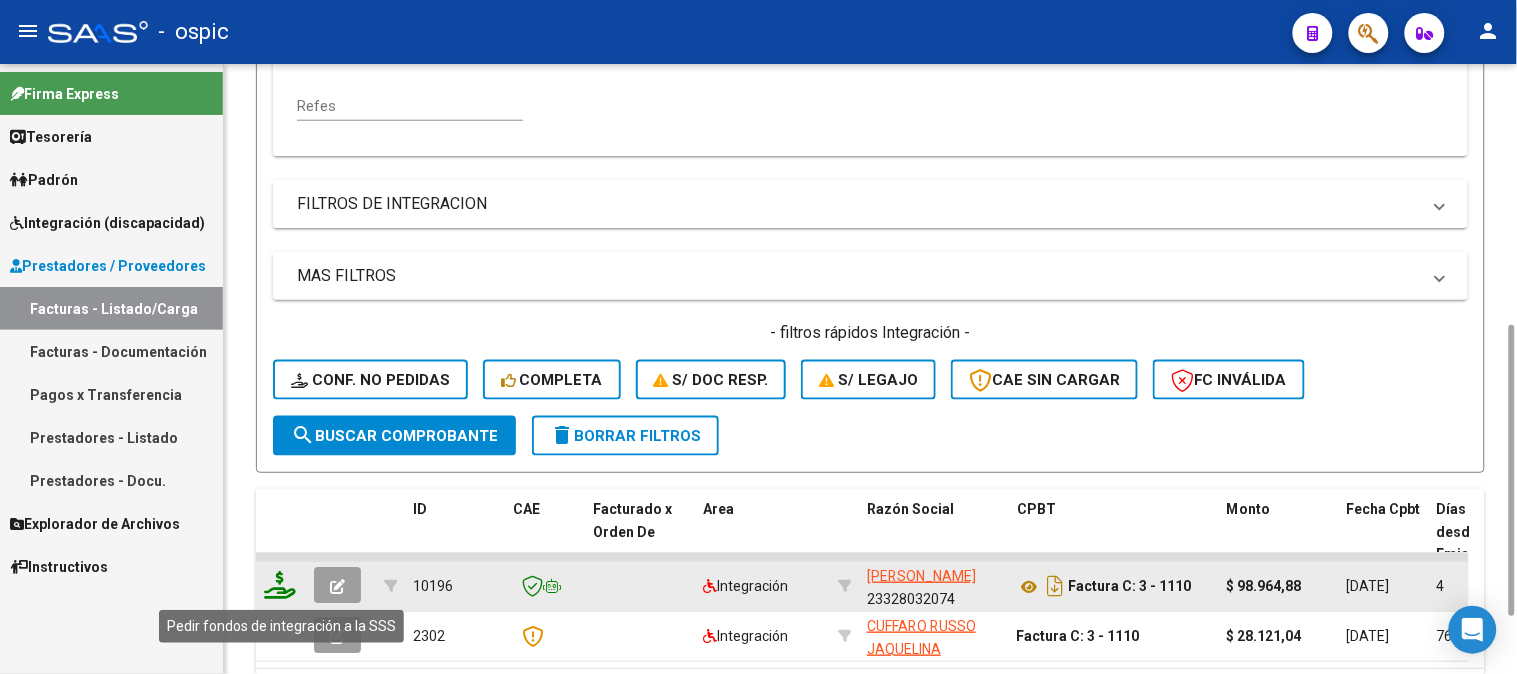 click 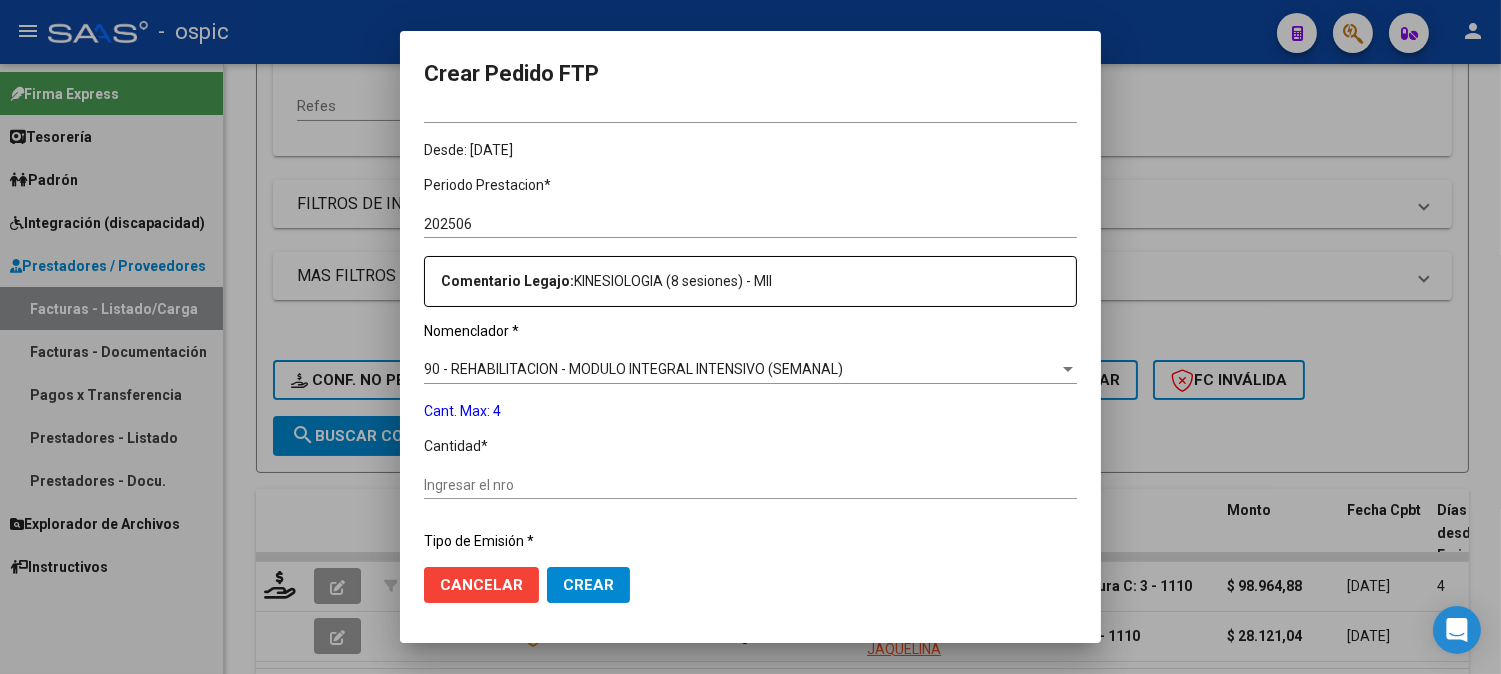 scroll, scrollTop: 583, scrollLeft: 0, axis: vertical 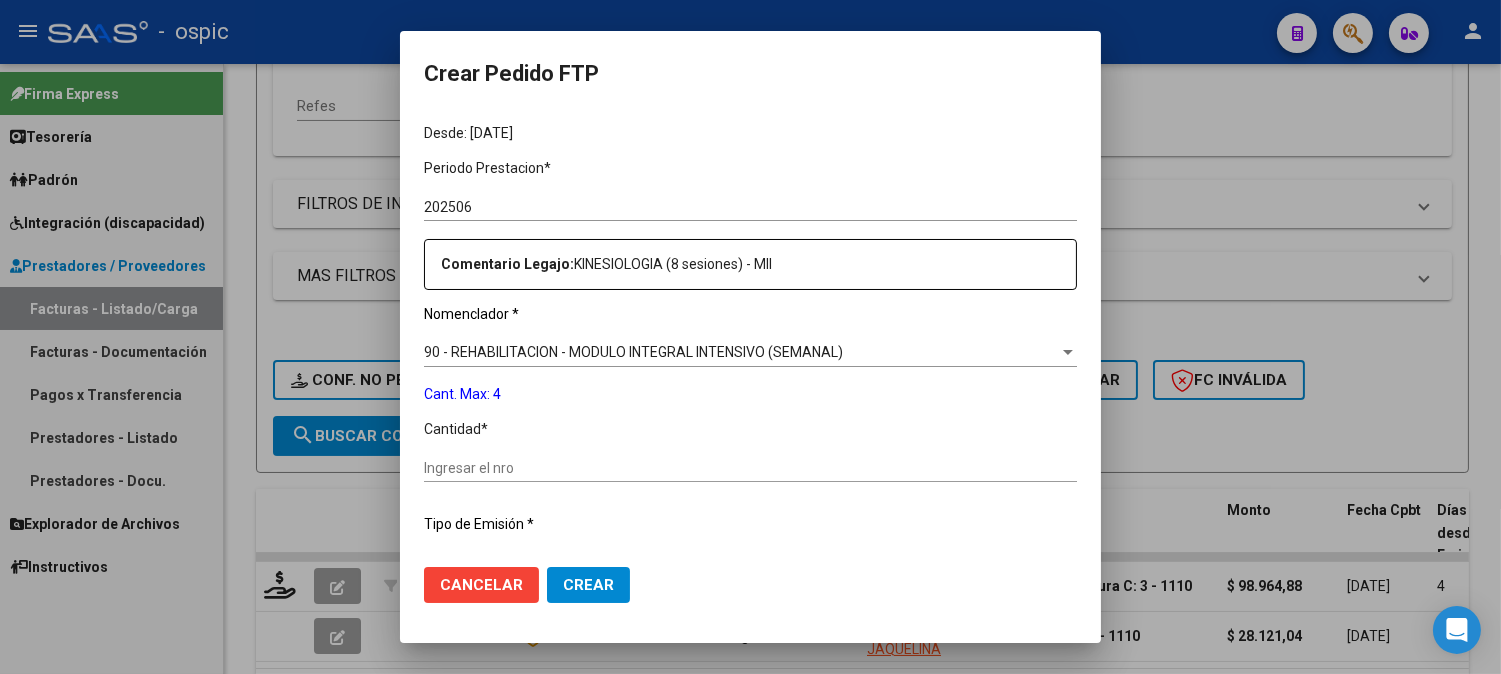 click on "Ingresar el nro" at bounding box center [750, 468] 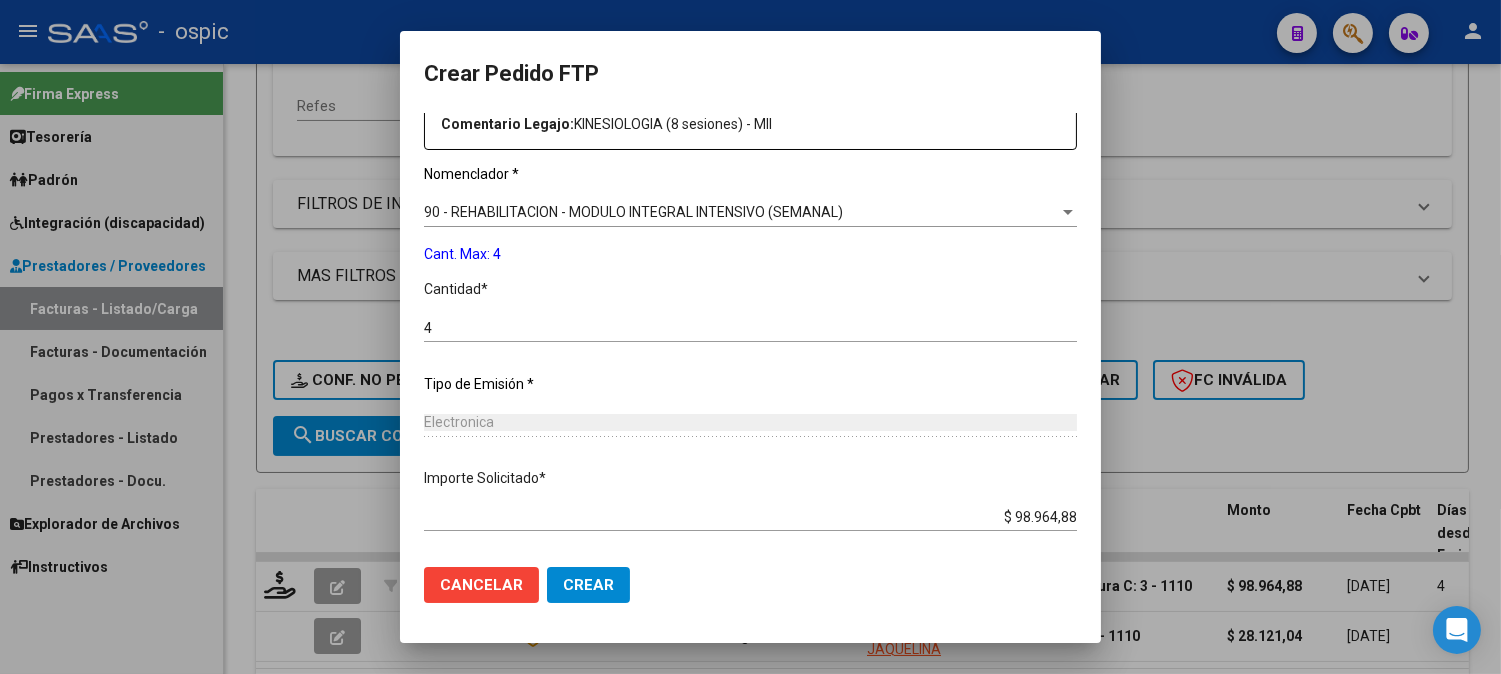 scroll, scrollTop: 814, scrollLeft: 0, axis: vertical 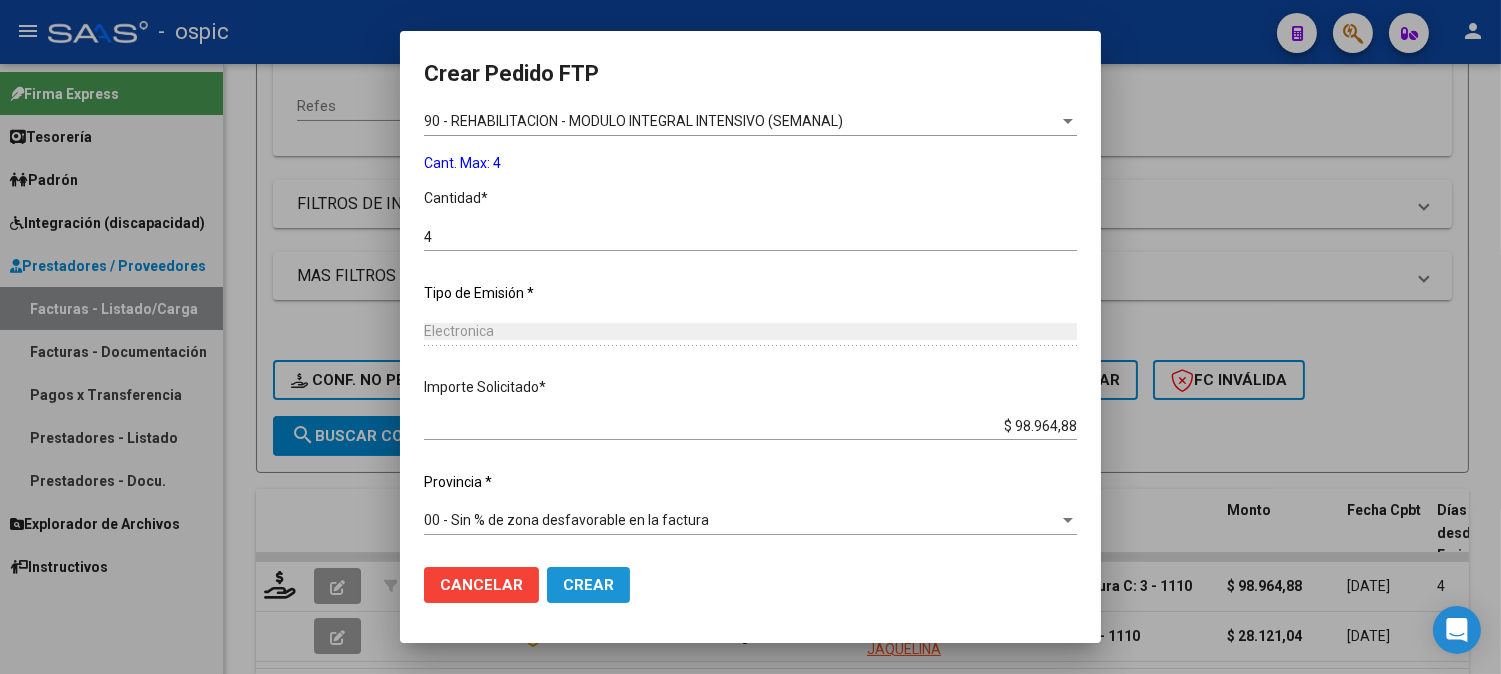 click on "Crear" 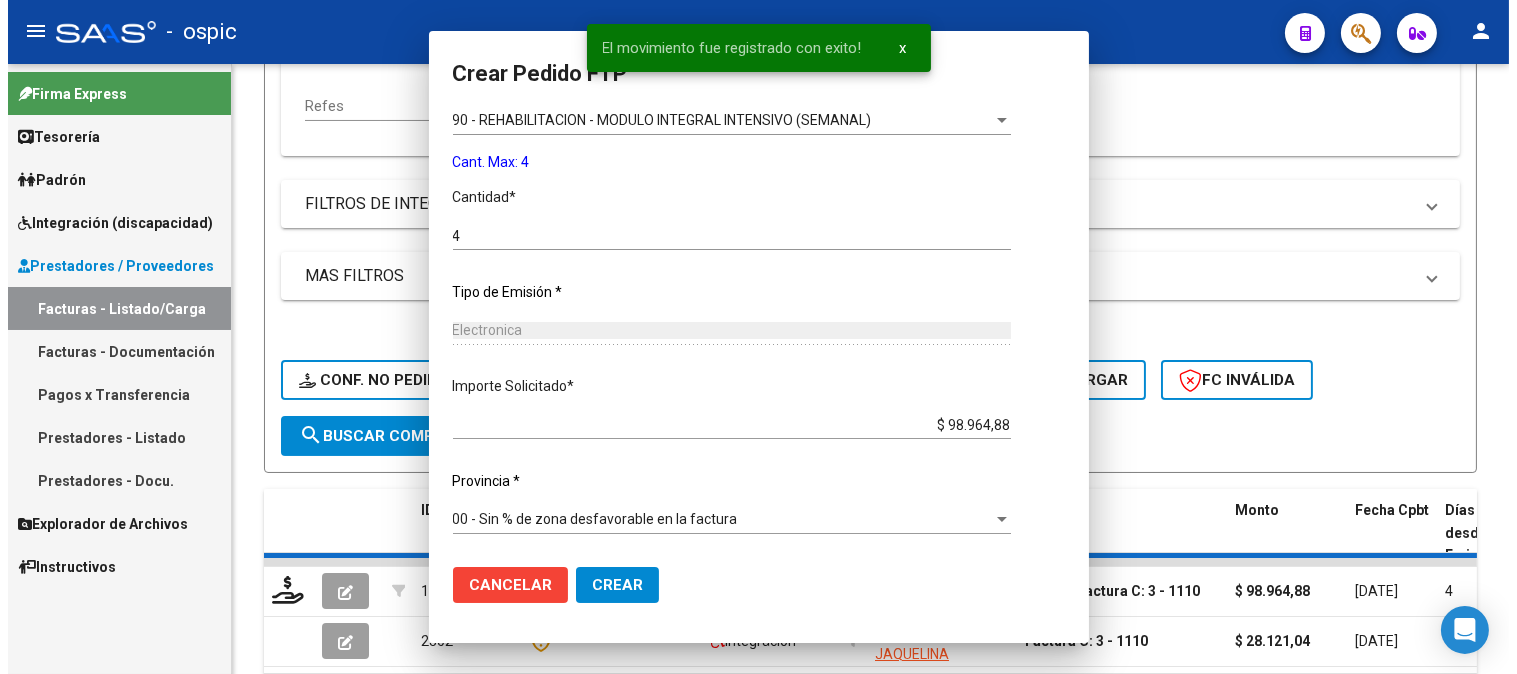 scroll, scrollTop: 704, scrollLeft: 0, axis: vertical 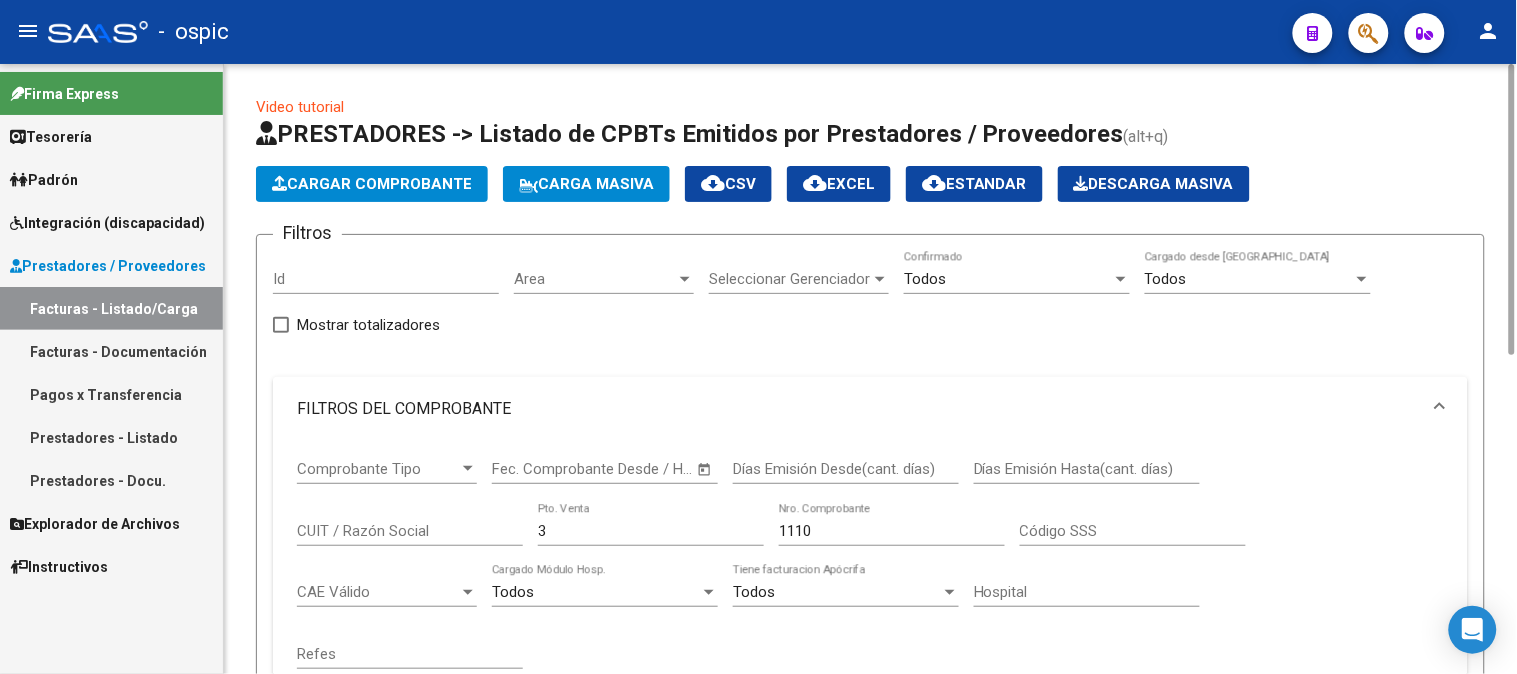 drag, startPoint x: 597, startPoint y: 528, endPoint x: 452, endPoint y: 530, distance: 145.0138 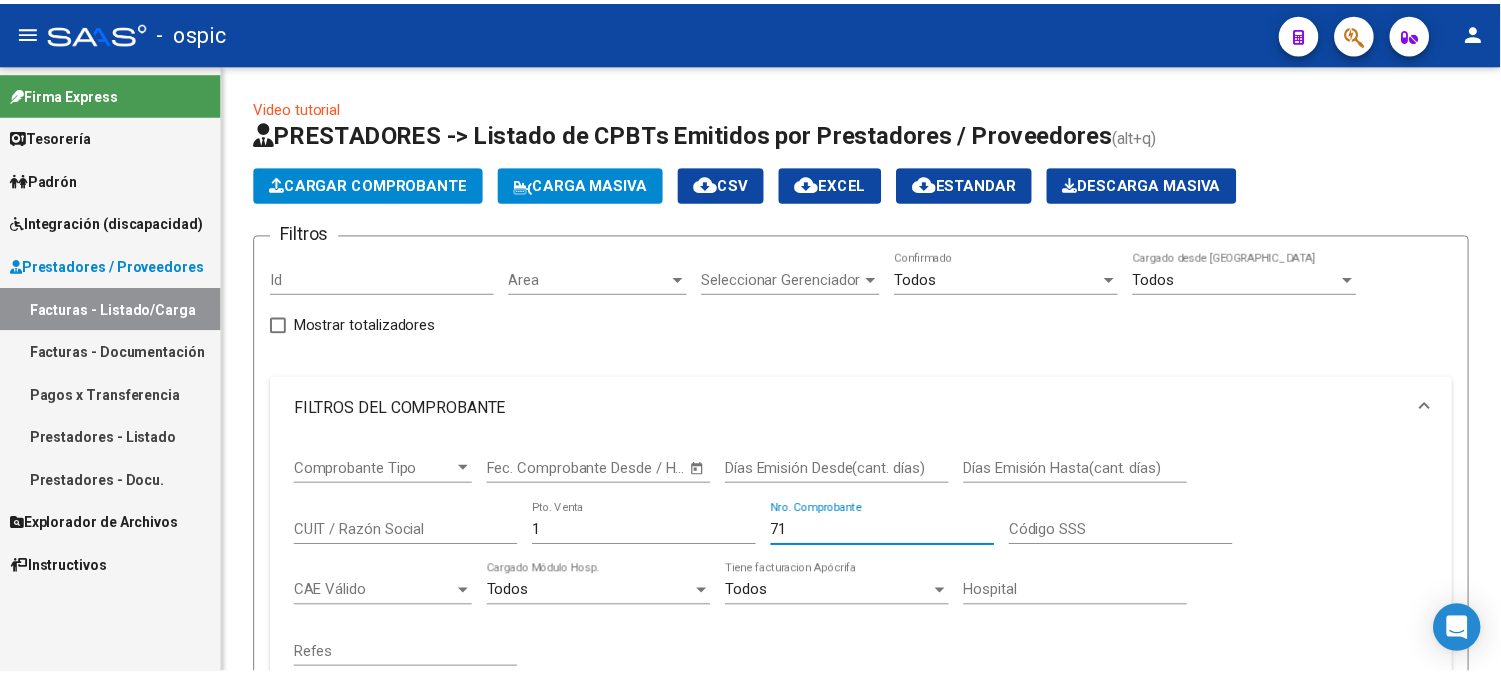scroll, scrollTop: 666, scrollLeft: 0, axis: vertical 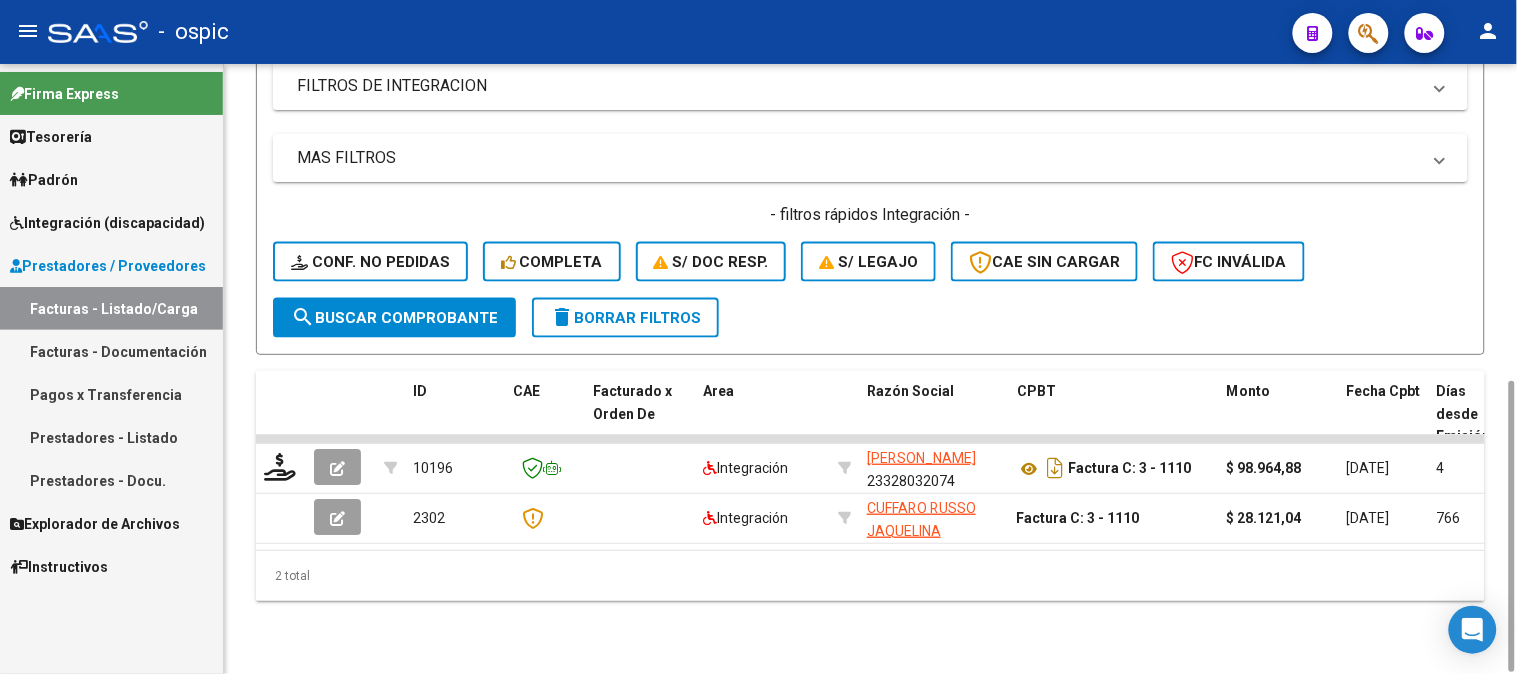 click on "search  Buscar Comprobante" 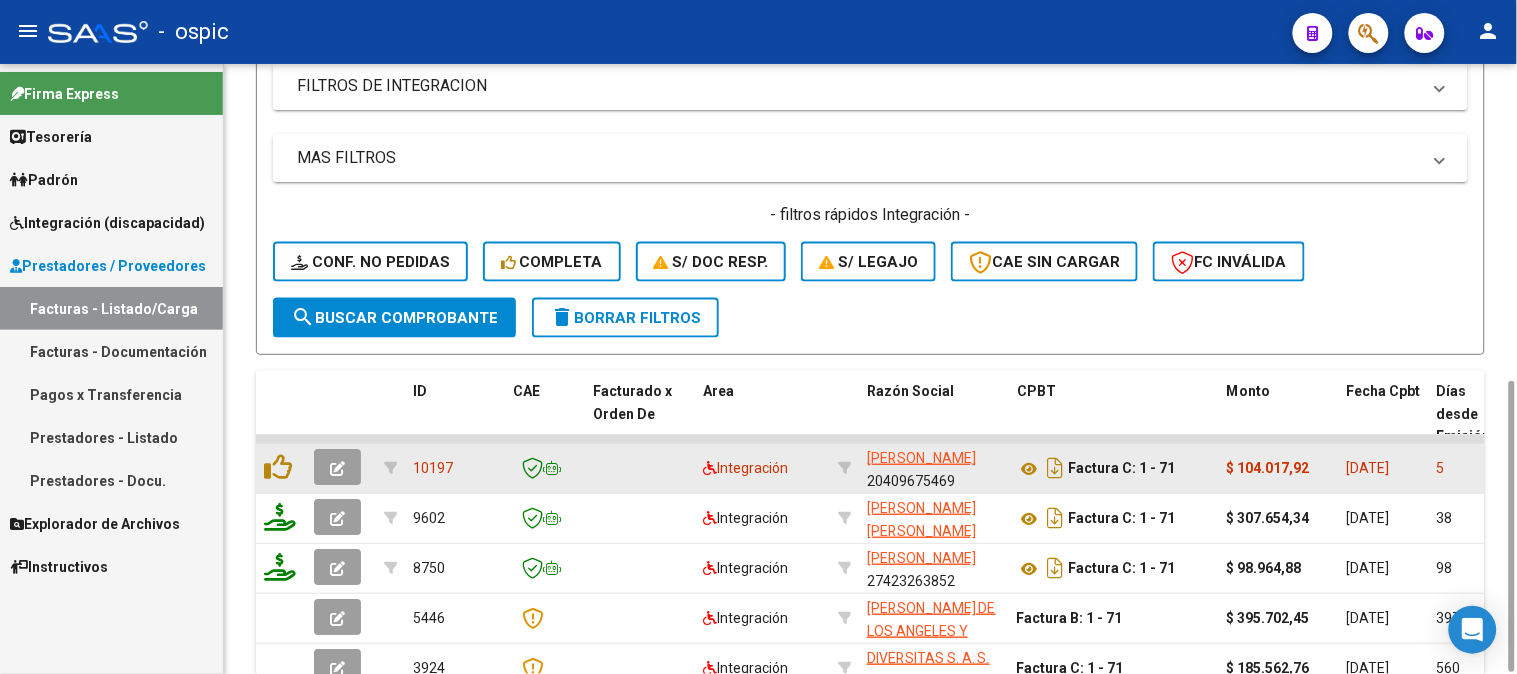 click 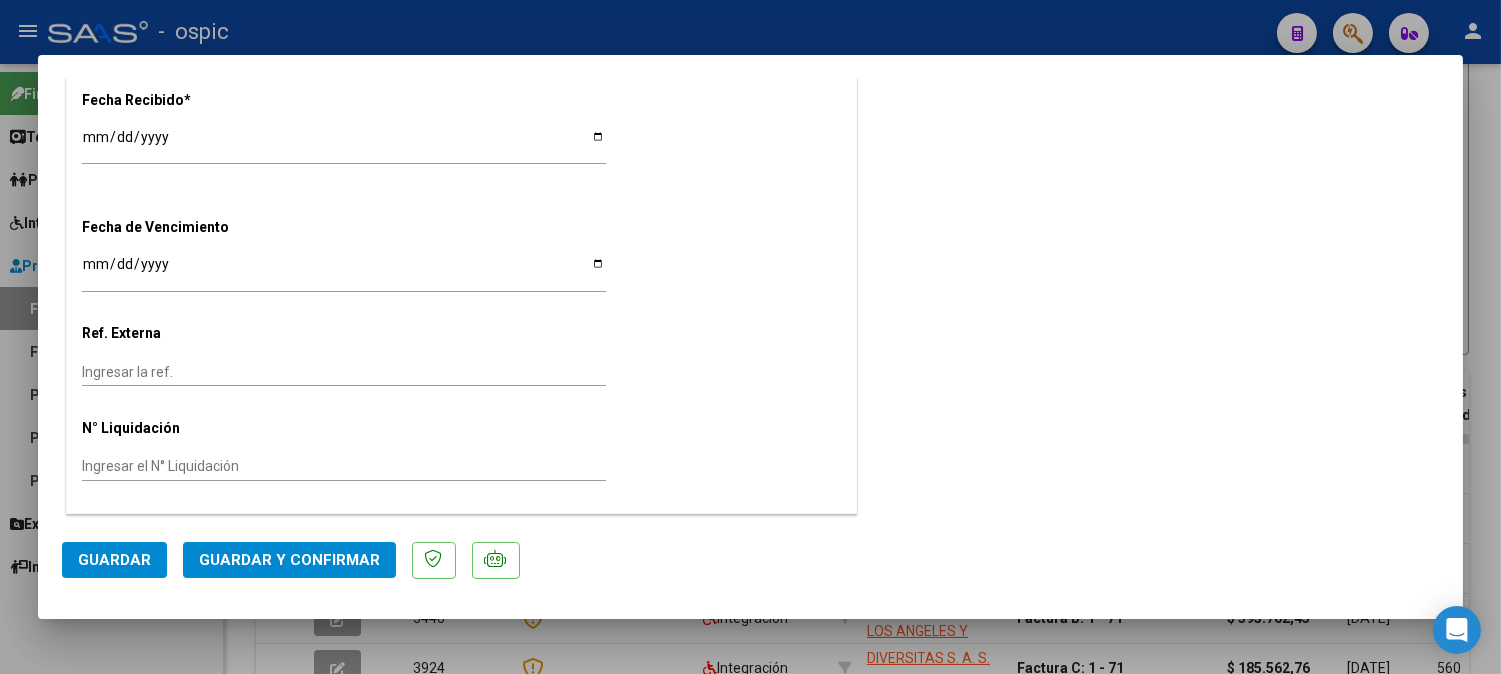 scroll, scrollTop: 0, scrollLeft: 0, axis: both 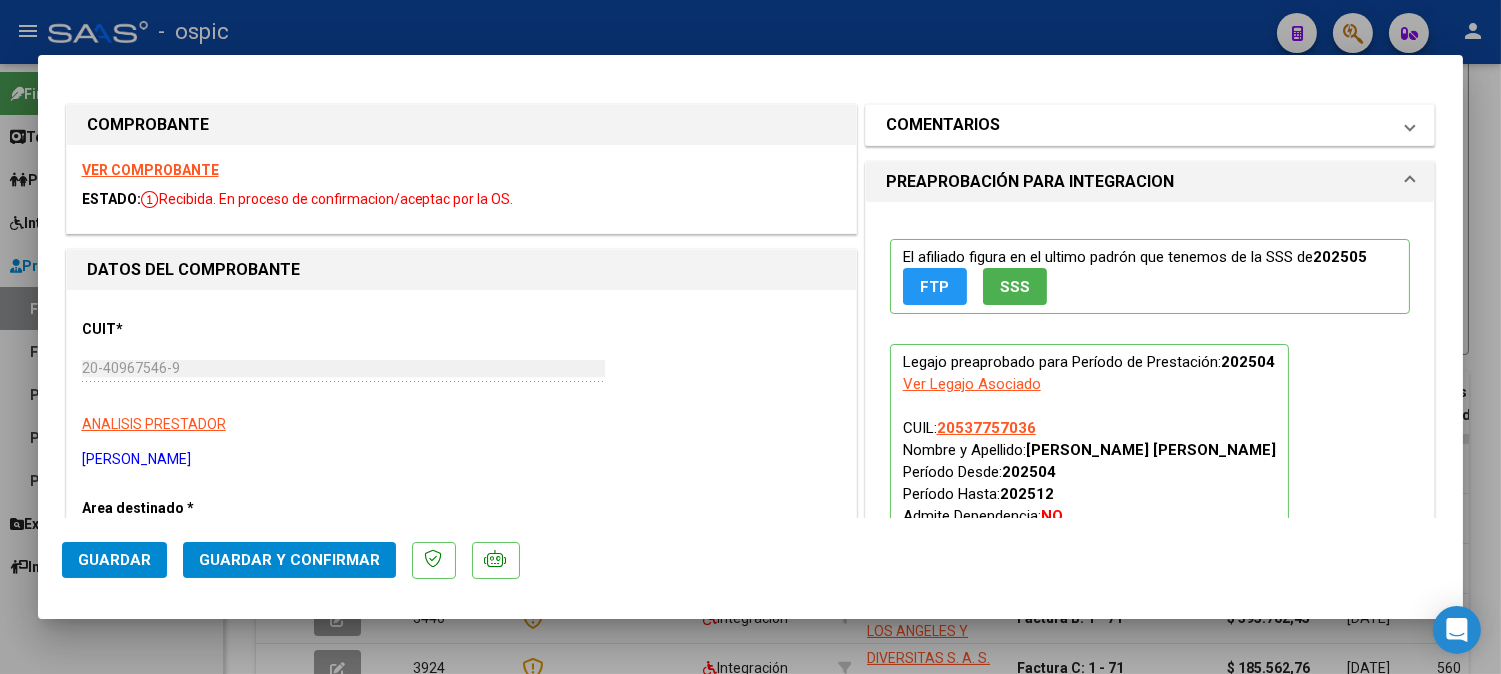 click on "COMENTARIOS" at bounding box center (1138, 125) 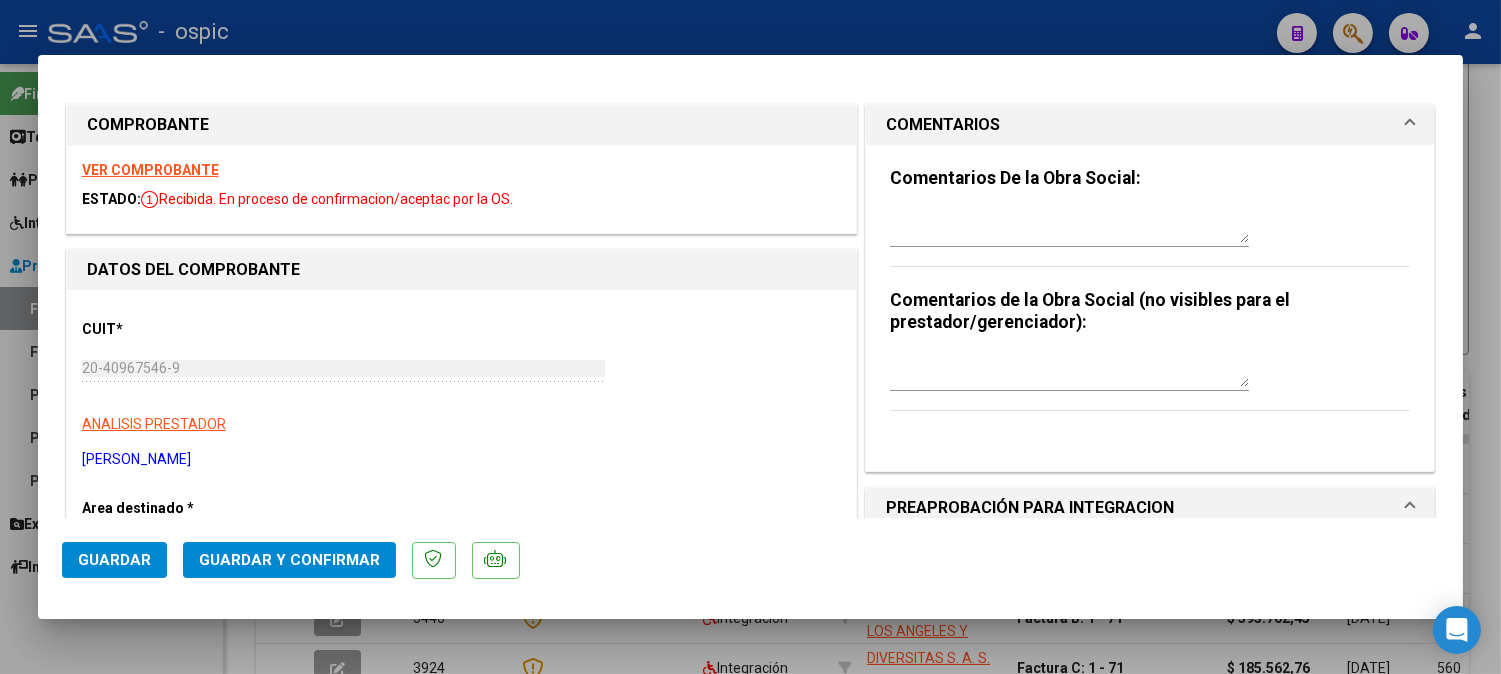 click at bounding box center (1069, 367) 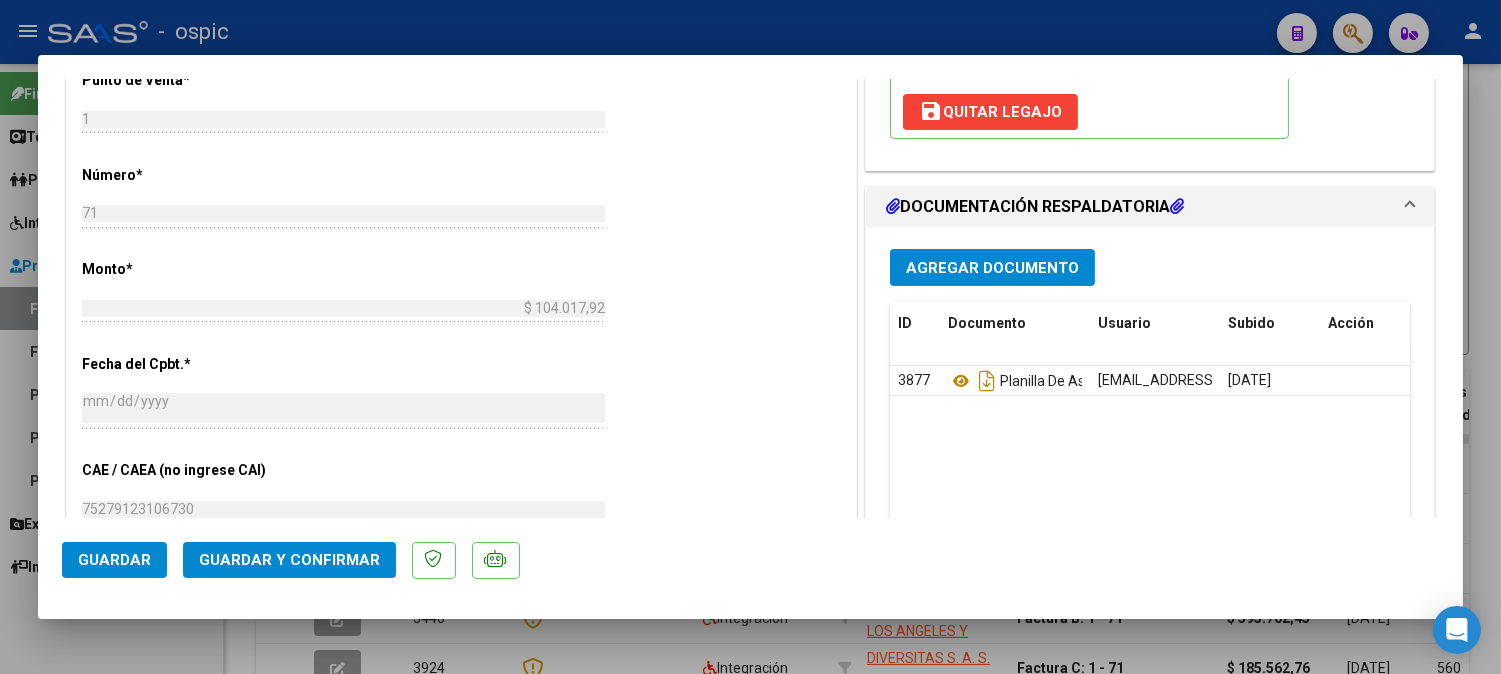 scroll, scrollTop: 802, scrollLeft: 0, axis: vertical 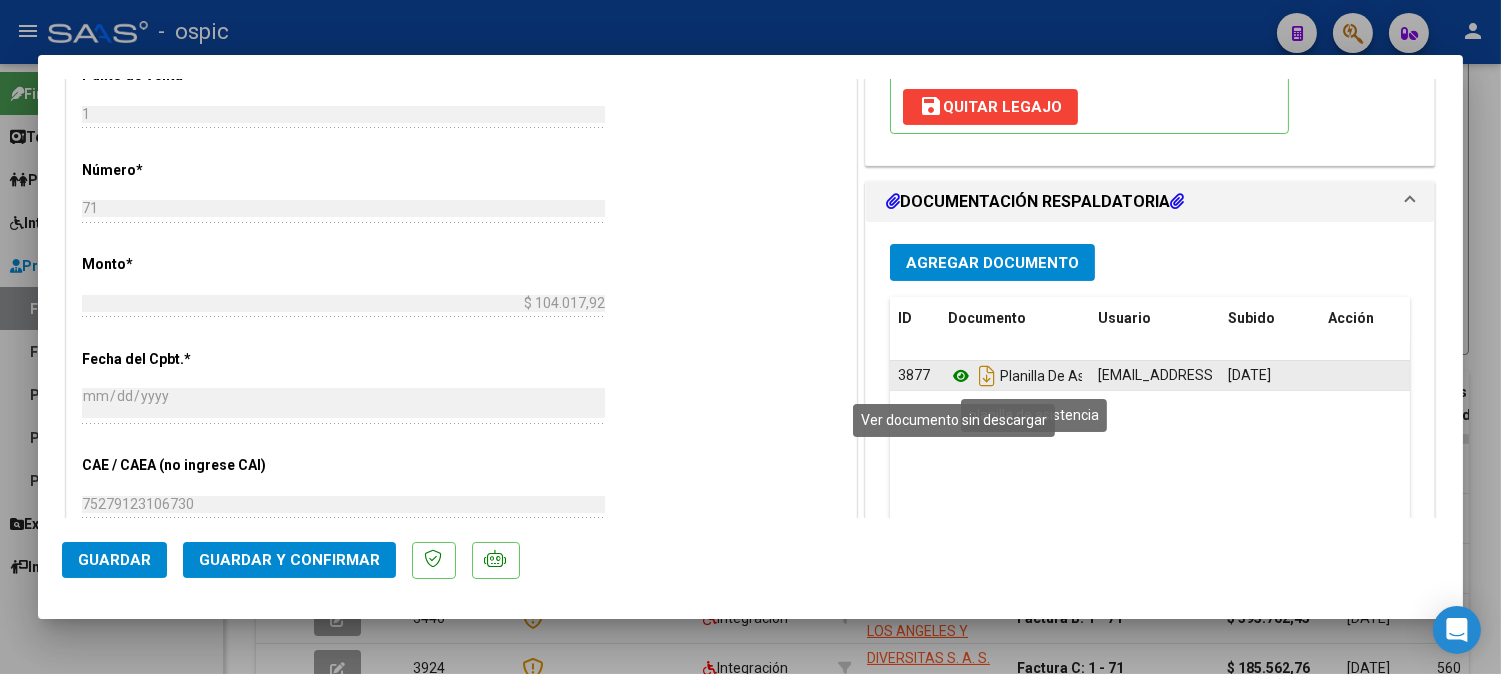 click 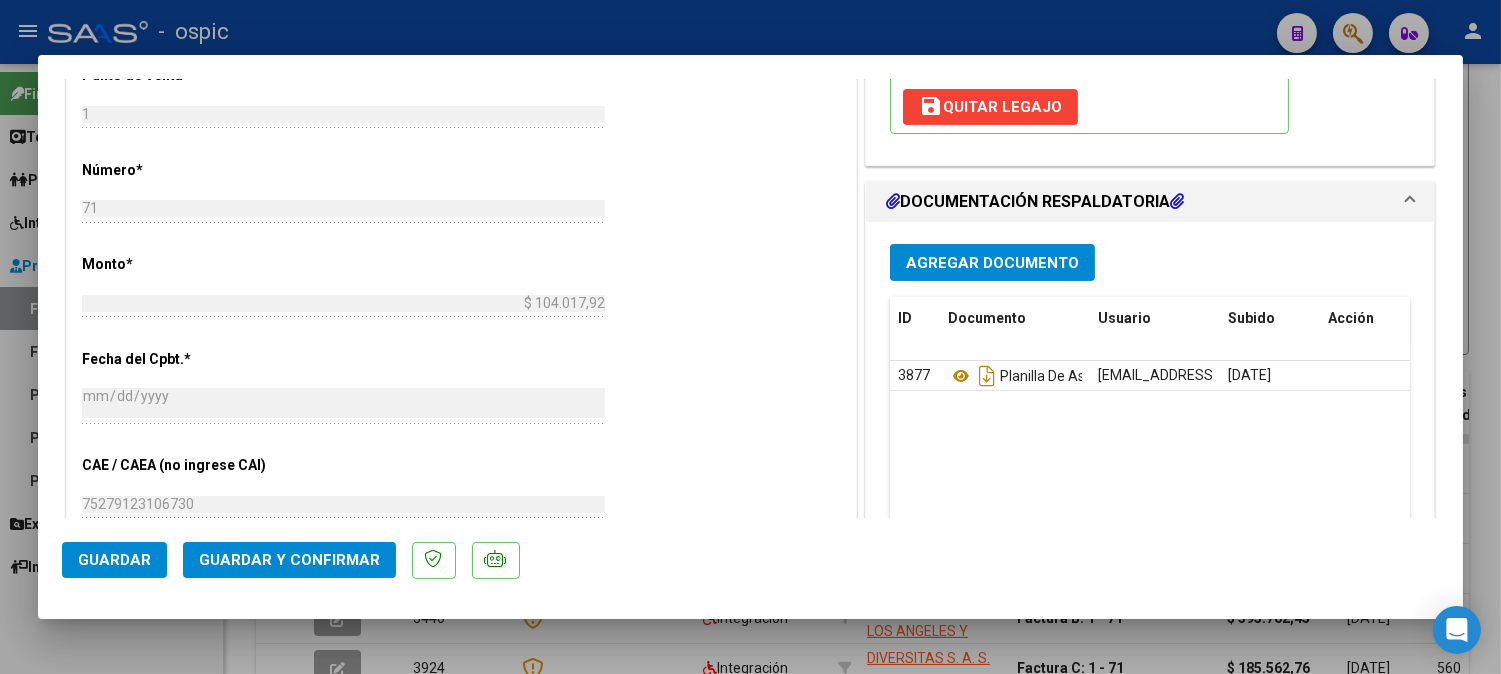 click on "Guardar y Confirmar" 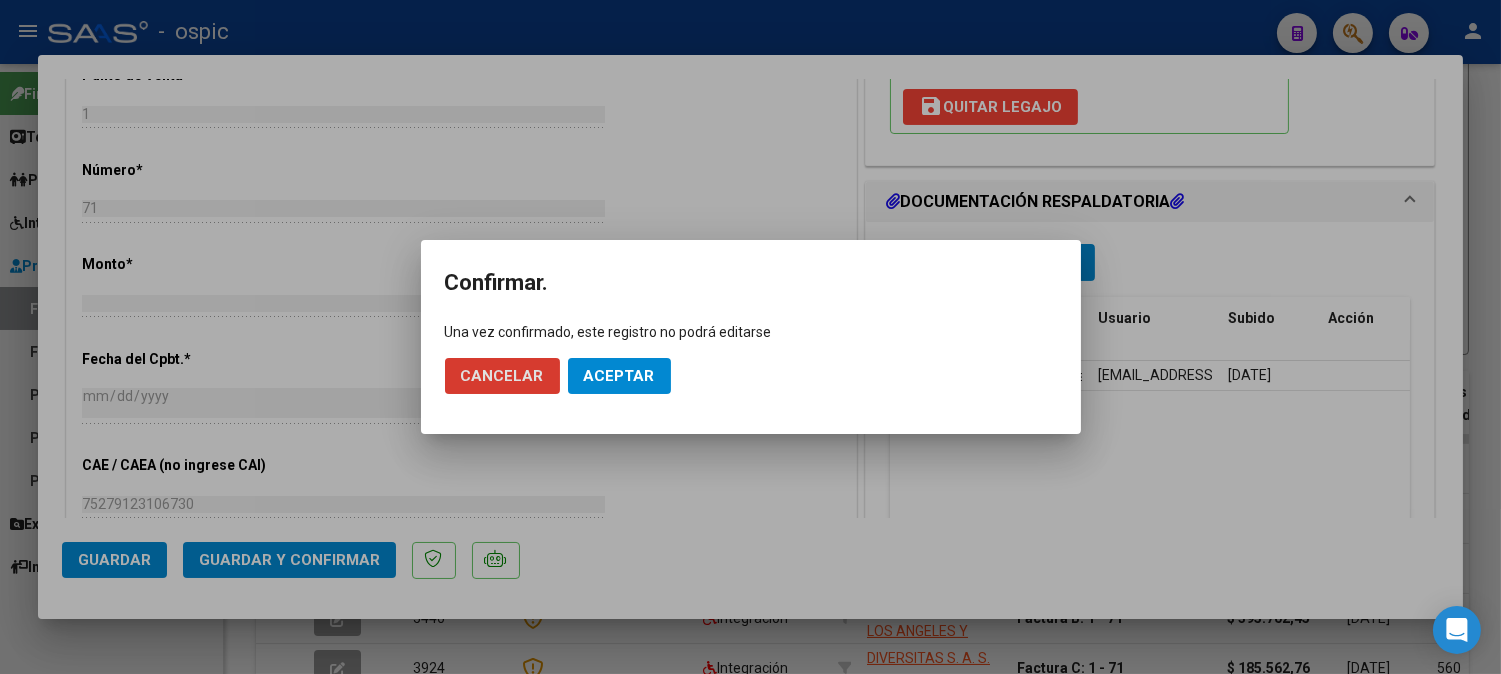 click on "Aceptar" 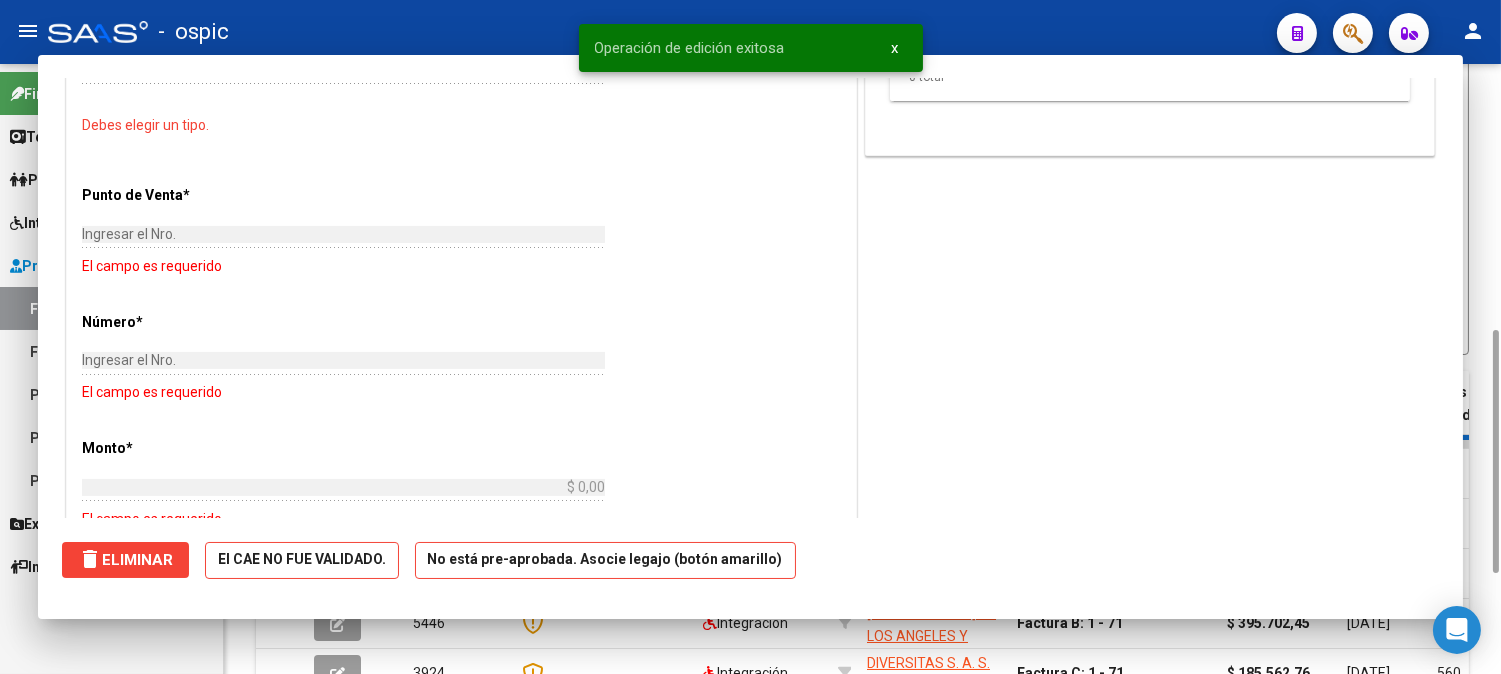 scroll, scrollTop: 834, scrollLeft: 0, axis: vertical 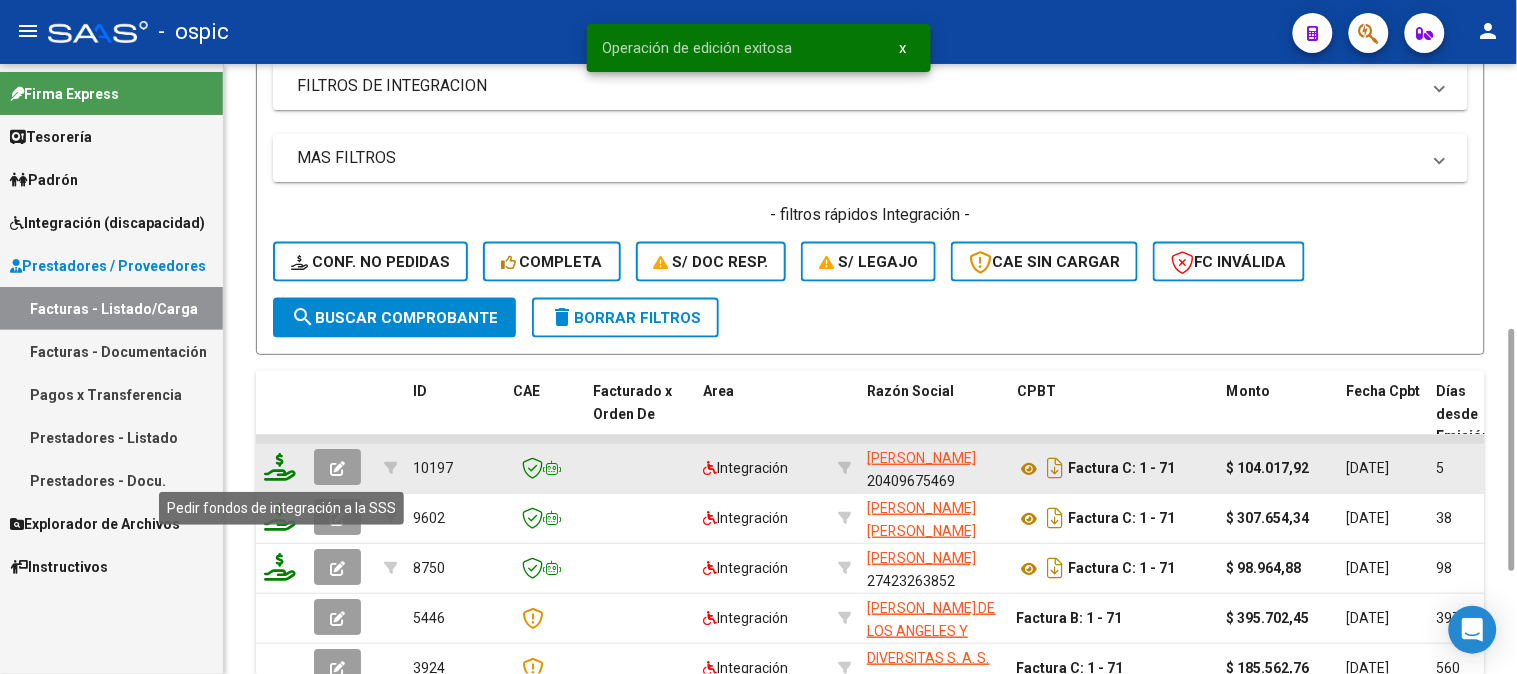 click 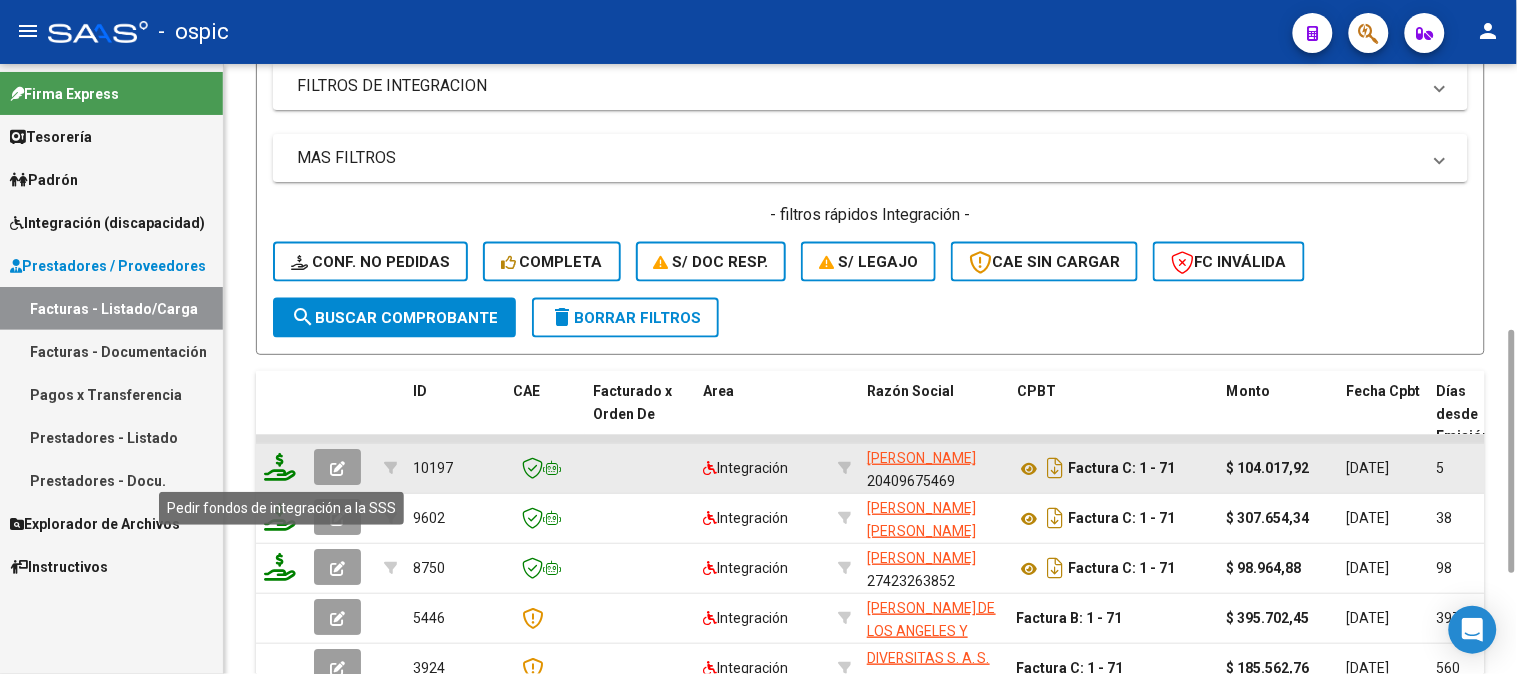 click 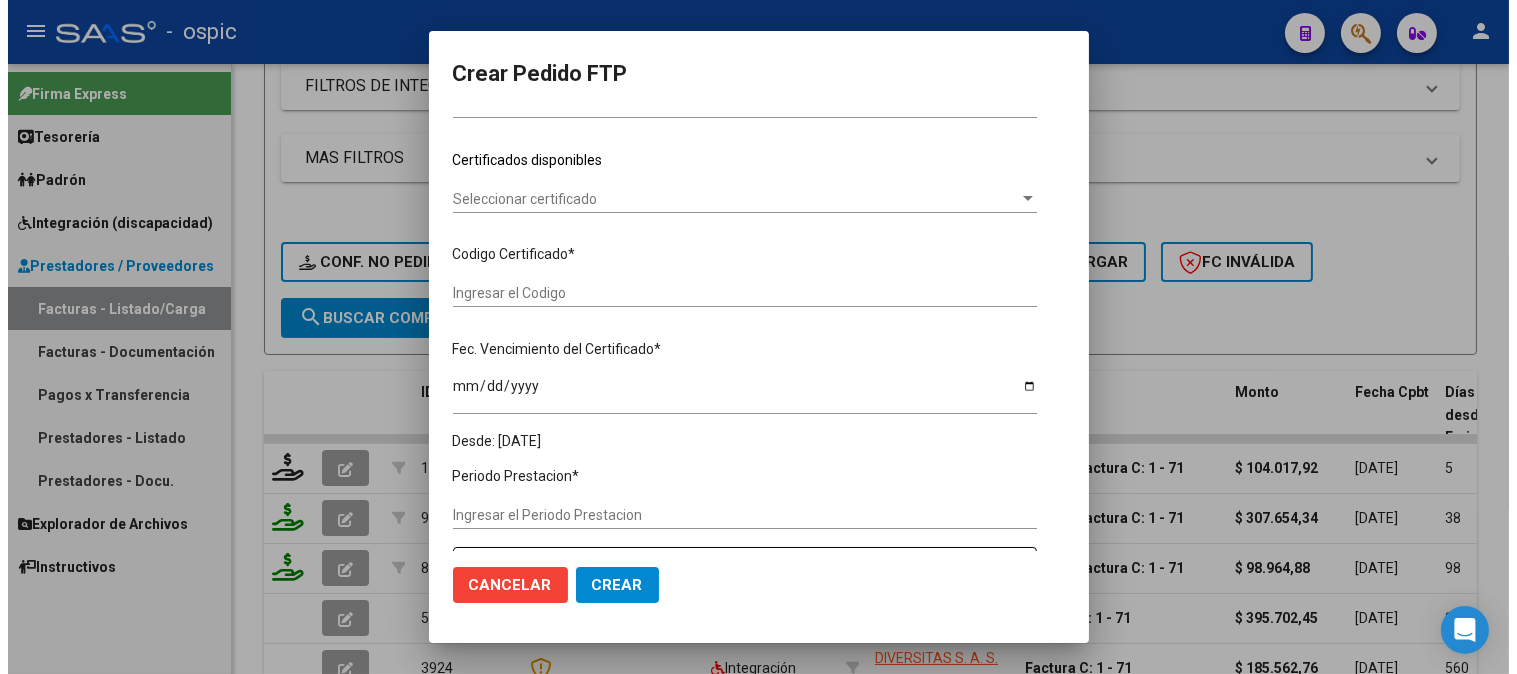 scroll, scrollTop: 170, scrollLeft: 0, axis: vertical 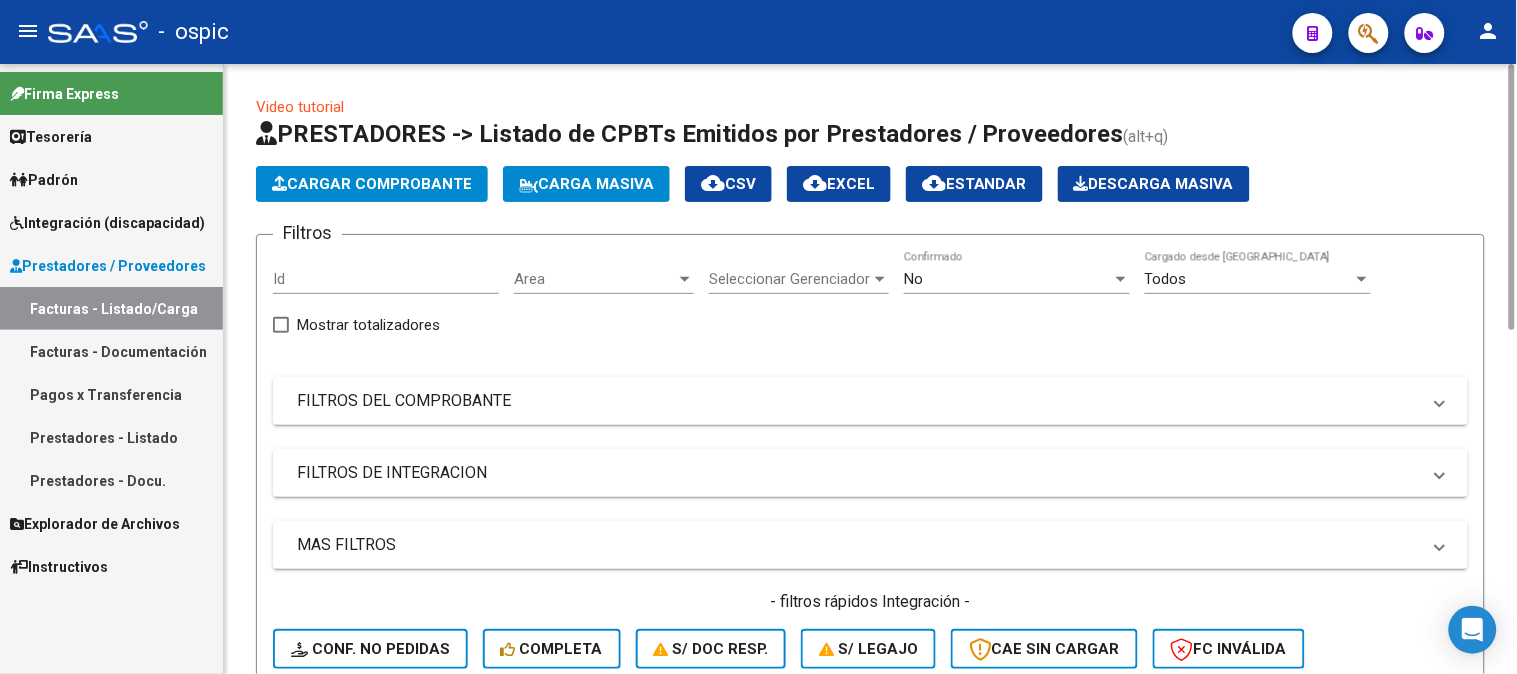 click on "No" at bounding box center (1008, 279) 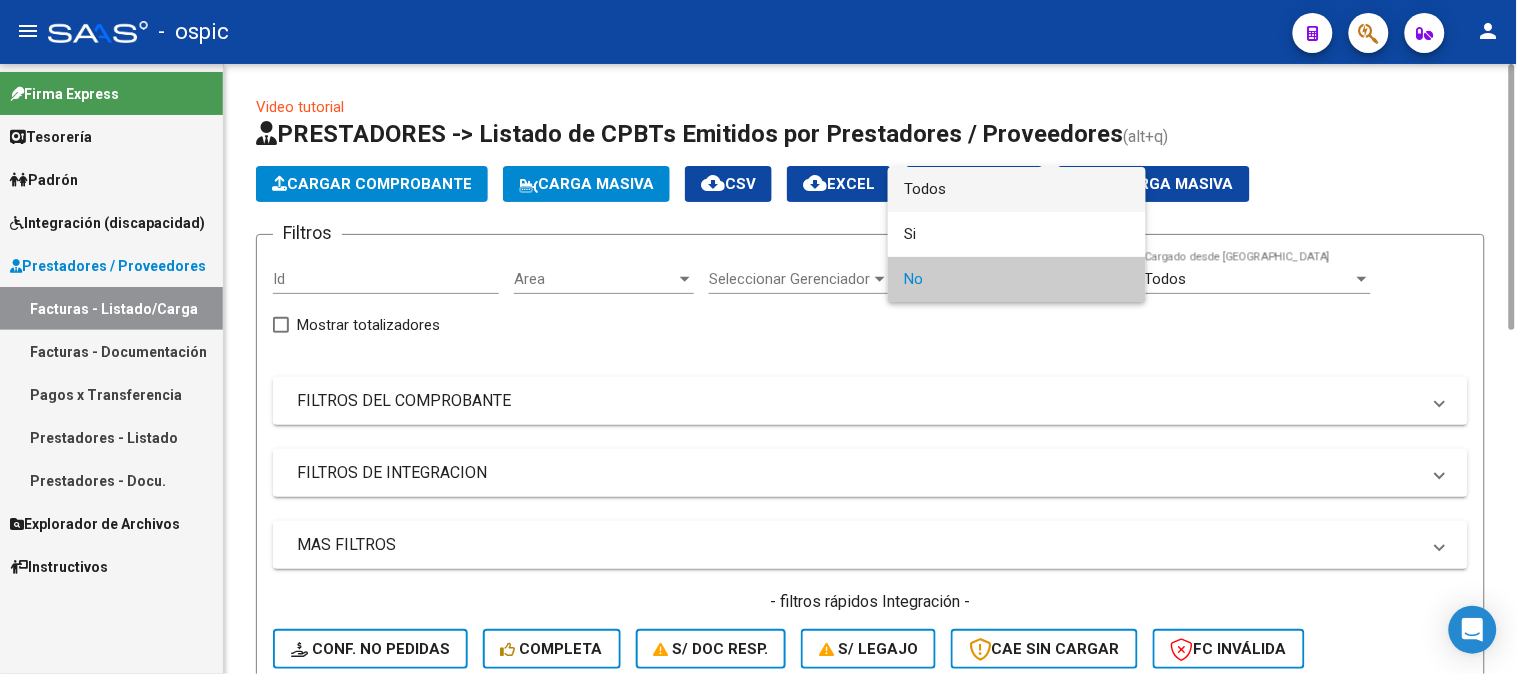 click on "Todos" at bounding box center (1017, 189) 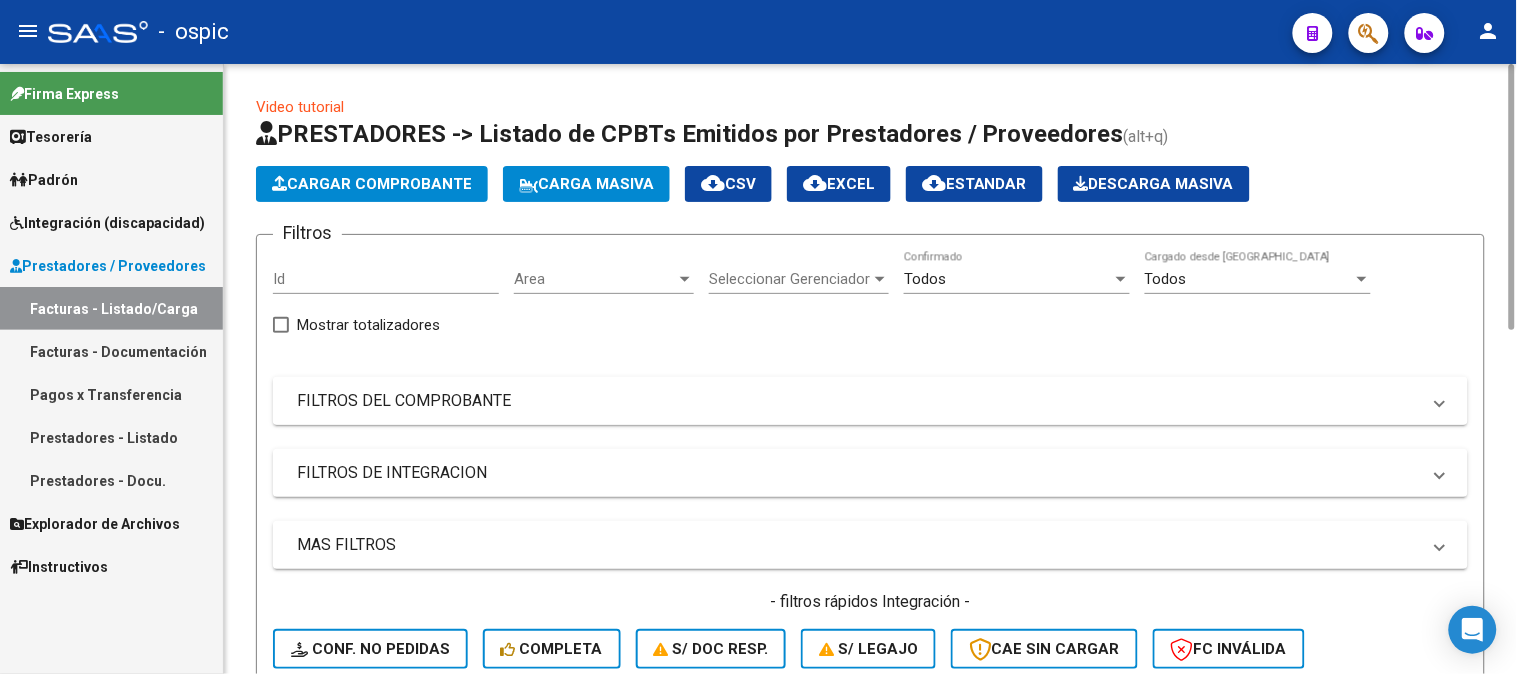drag, startPoint x: 454, startPoint y: 395, endPoint x: 651, endPoint y: 413, distance: 197.82063 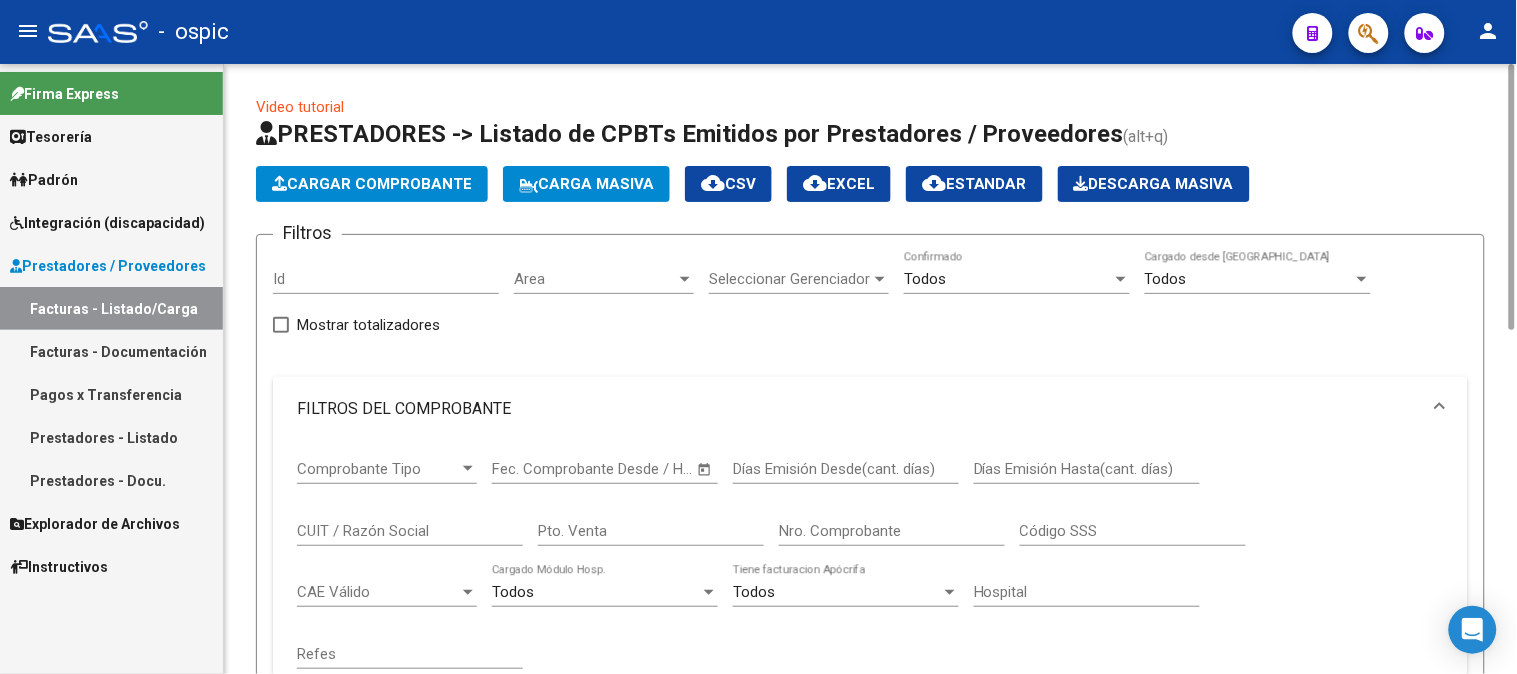 click on "Pto. Venta" at bounding box center (651, 531) 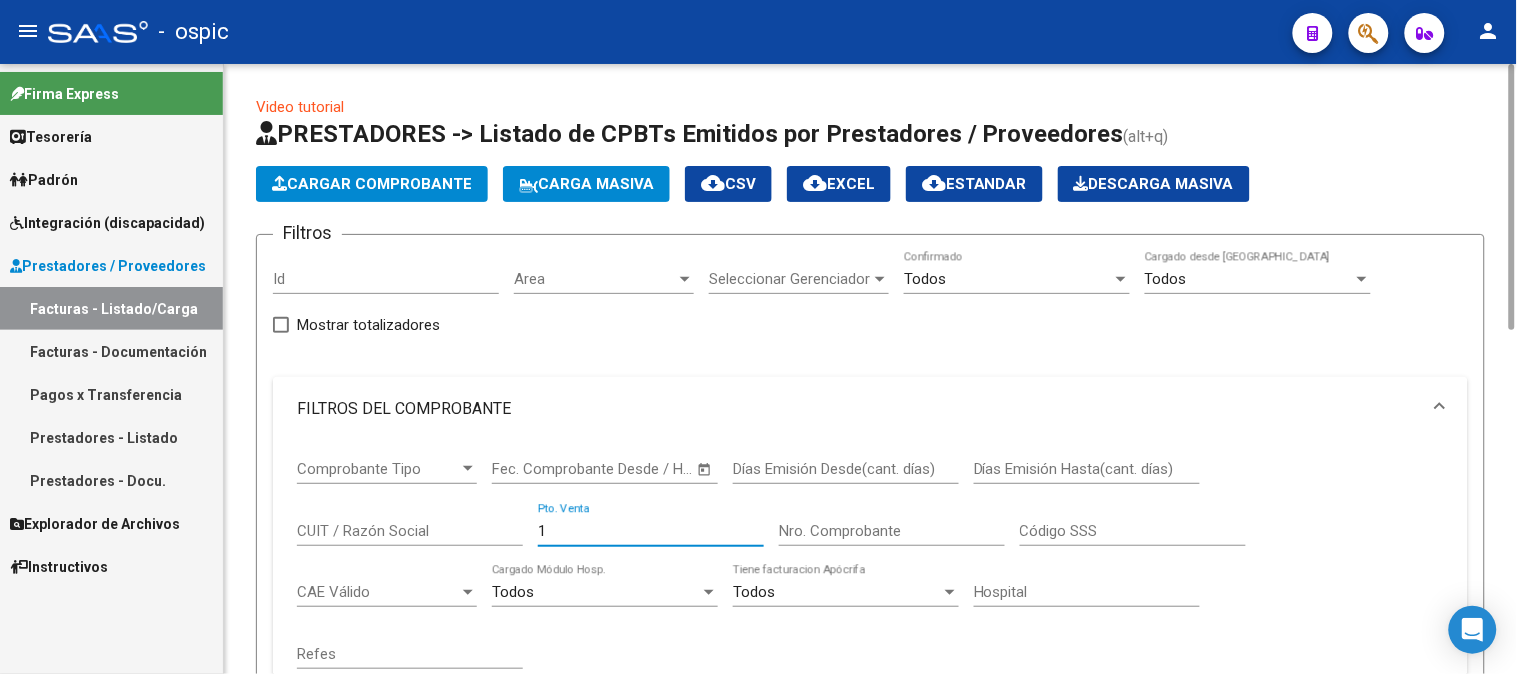 type on "1" 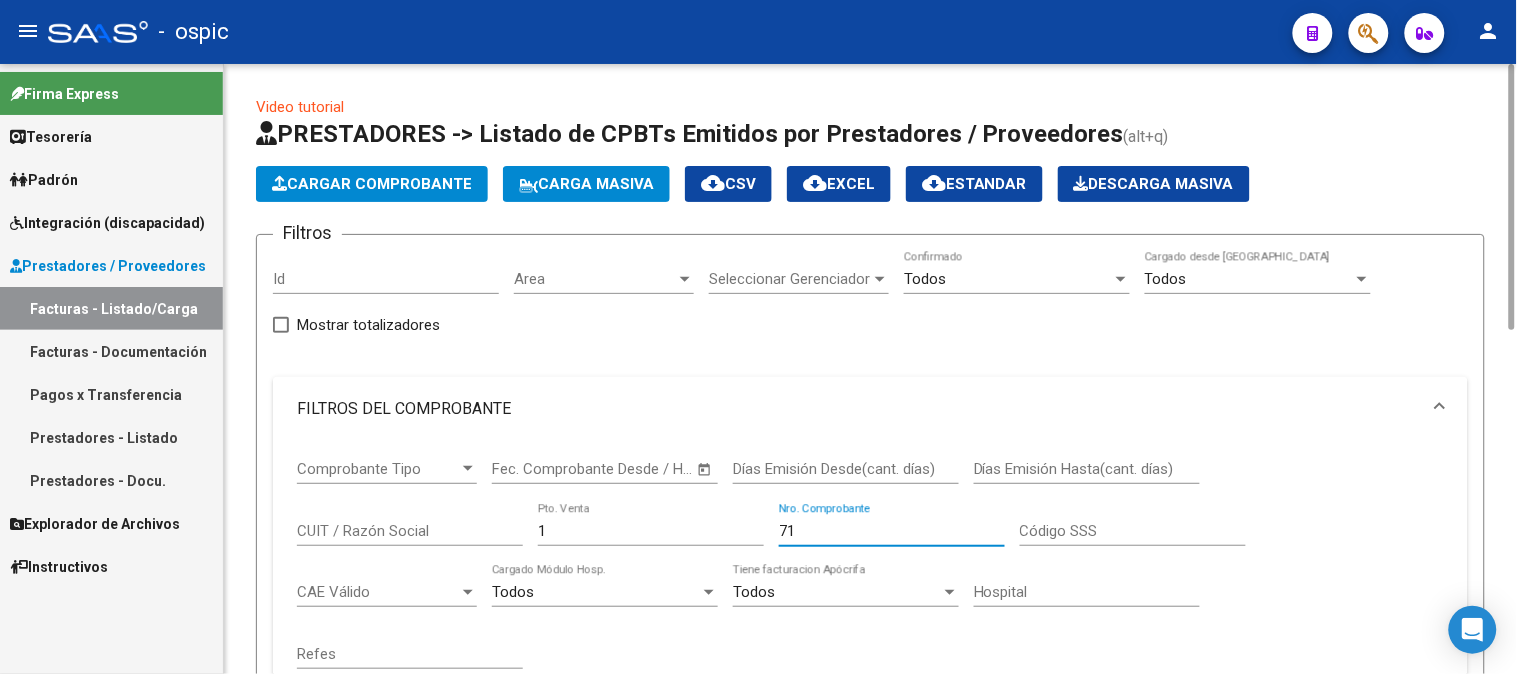 scroll, scrollTop: 444, scrollLeft: 0, axis: vertical 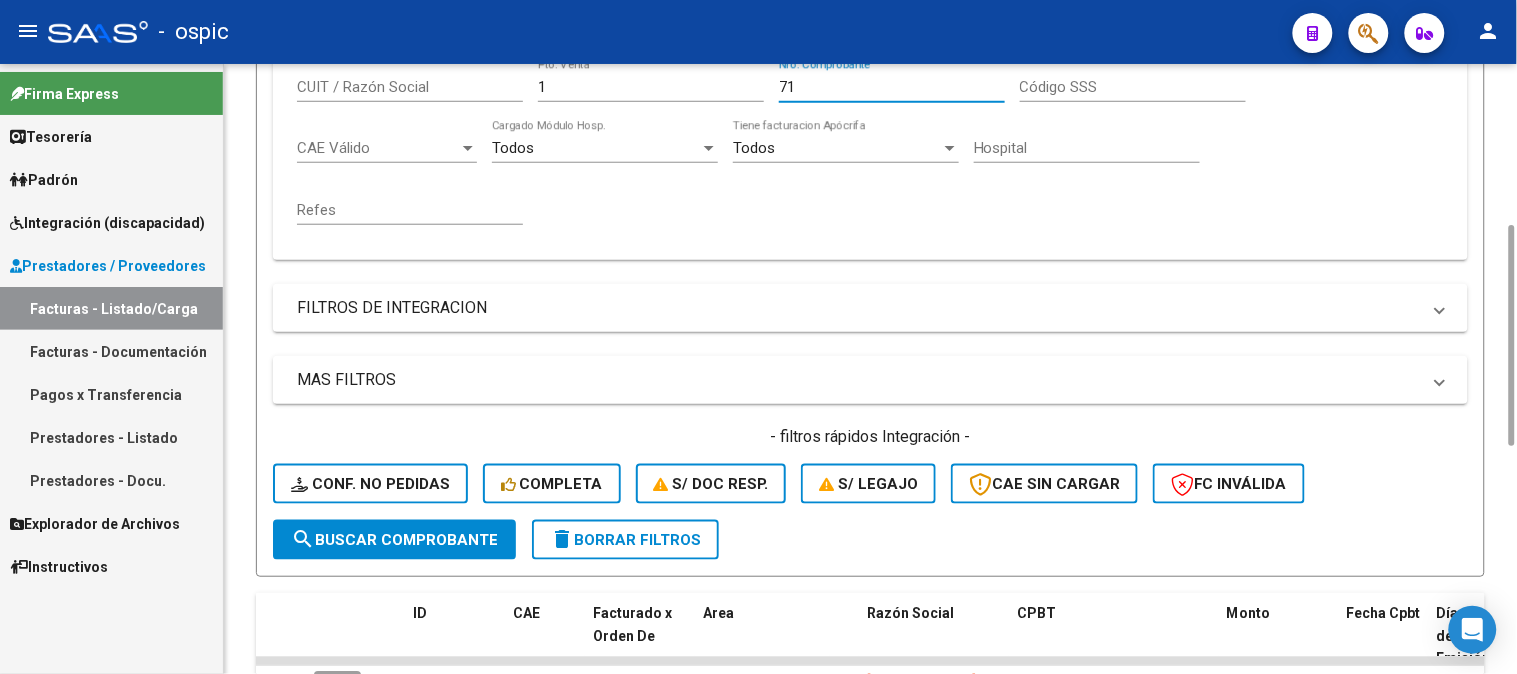 type on "71" 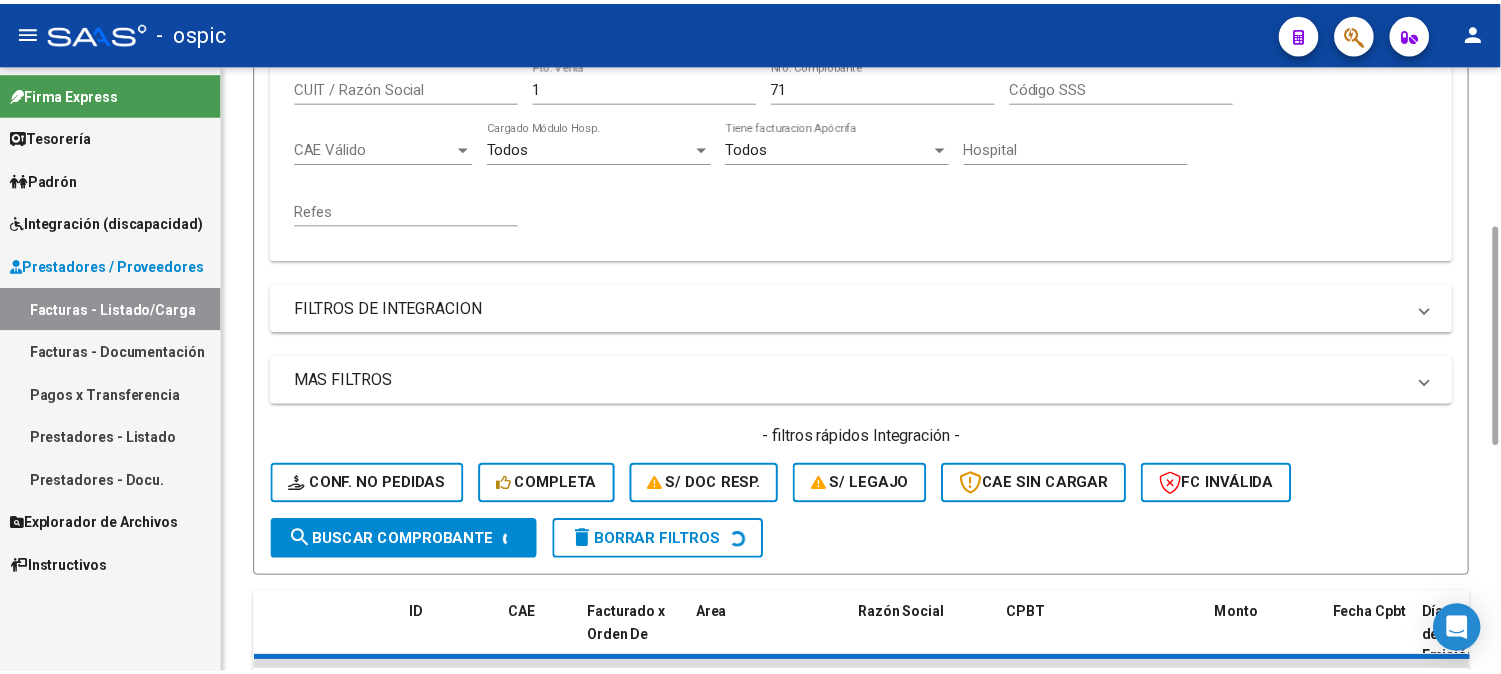 scroll, scrollTop: 666, scrollLeft: 0, axis: vertical 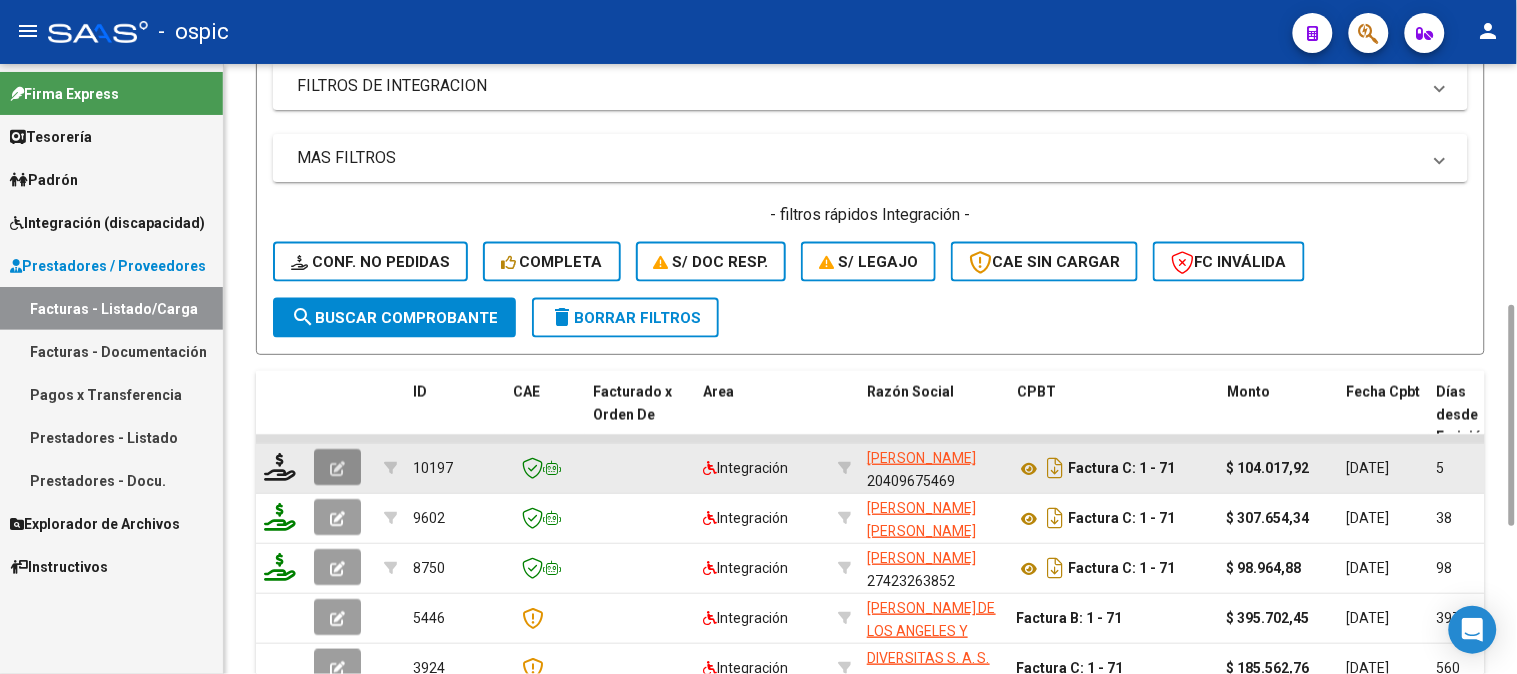 click 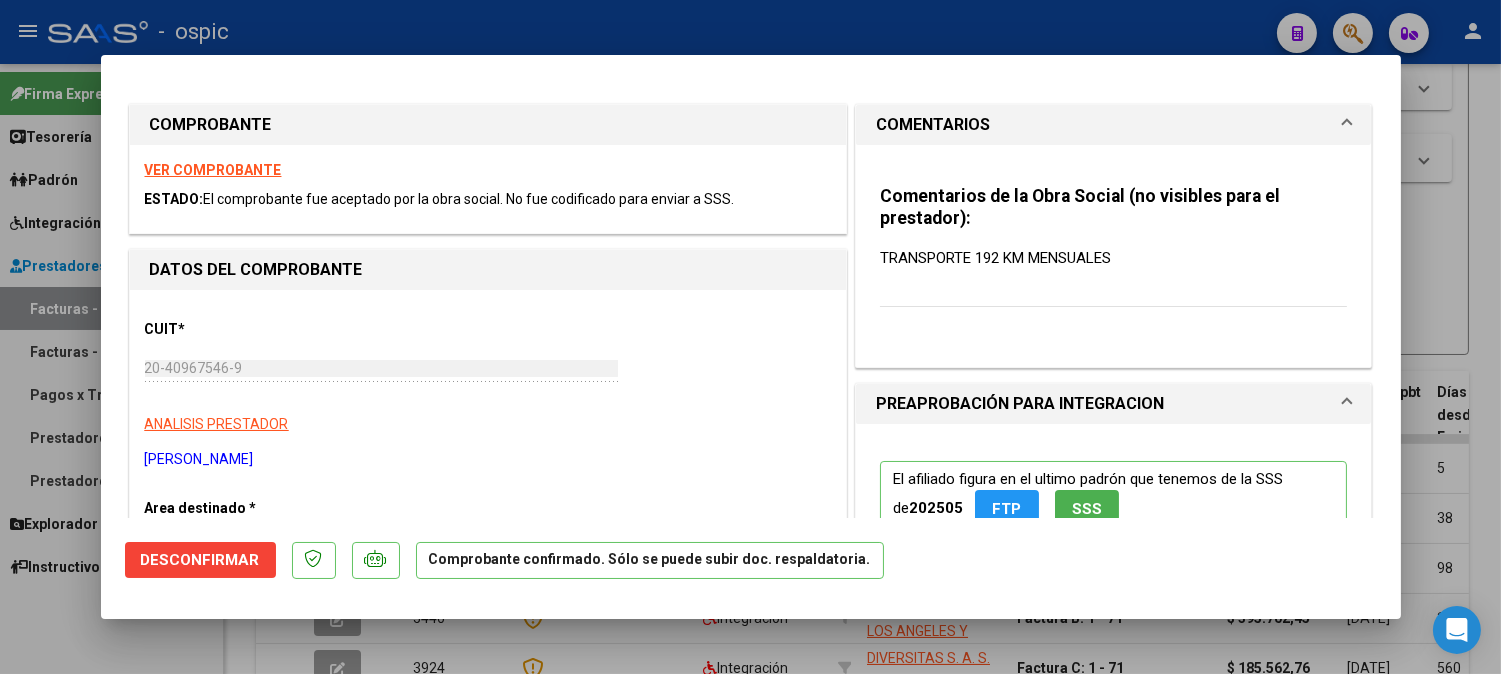 type 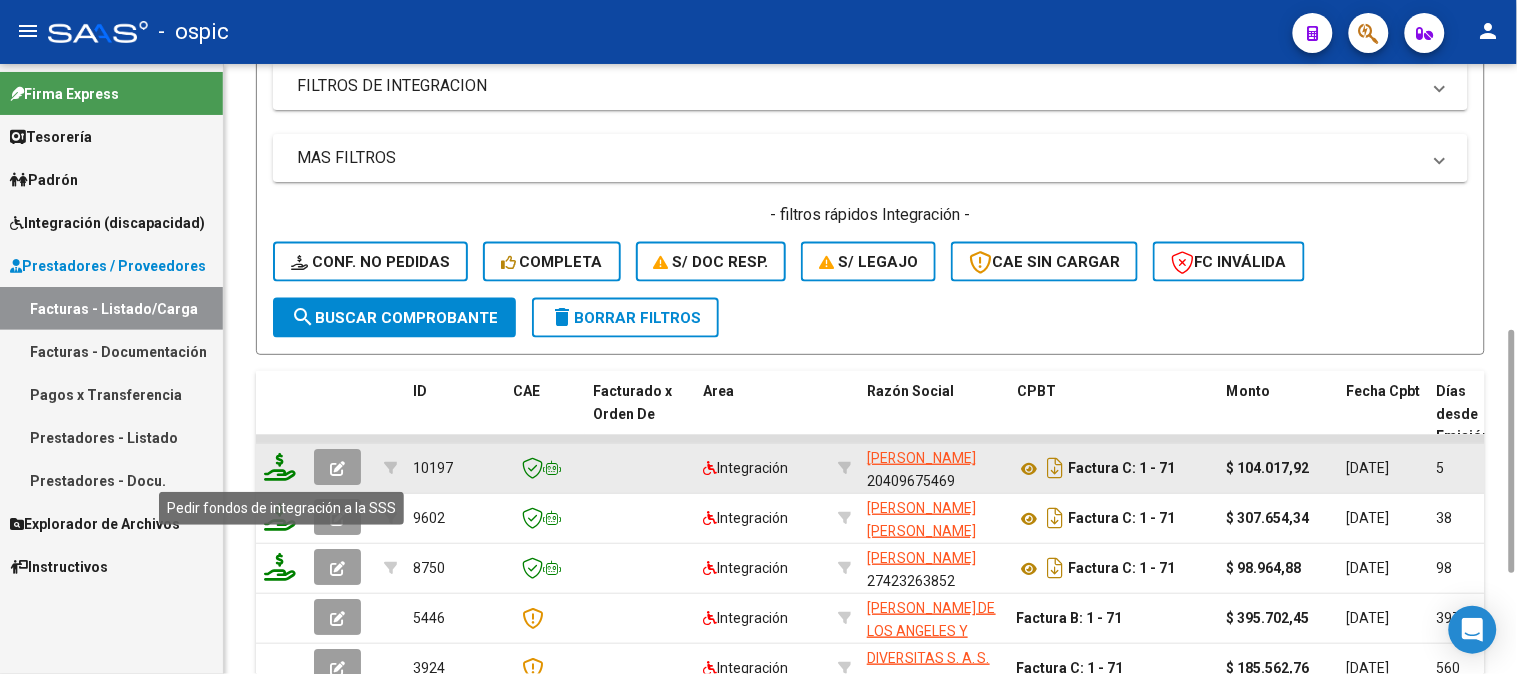 click 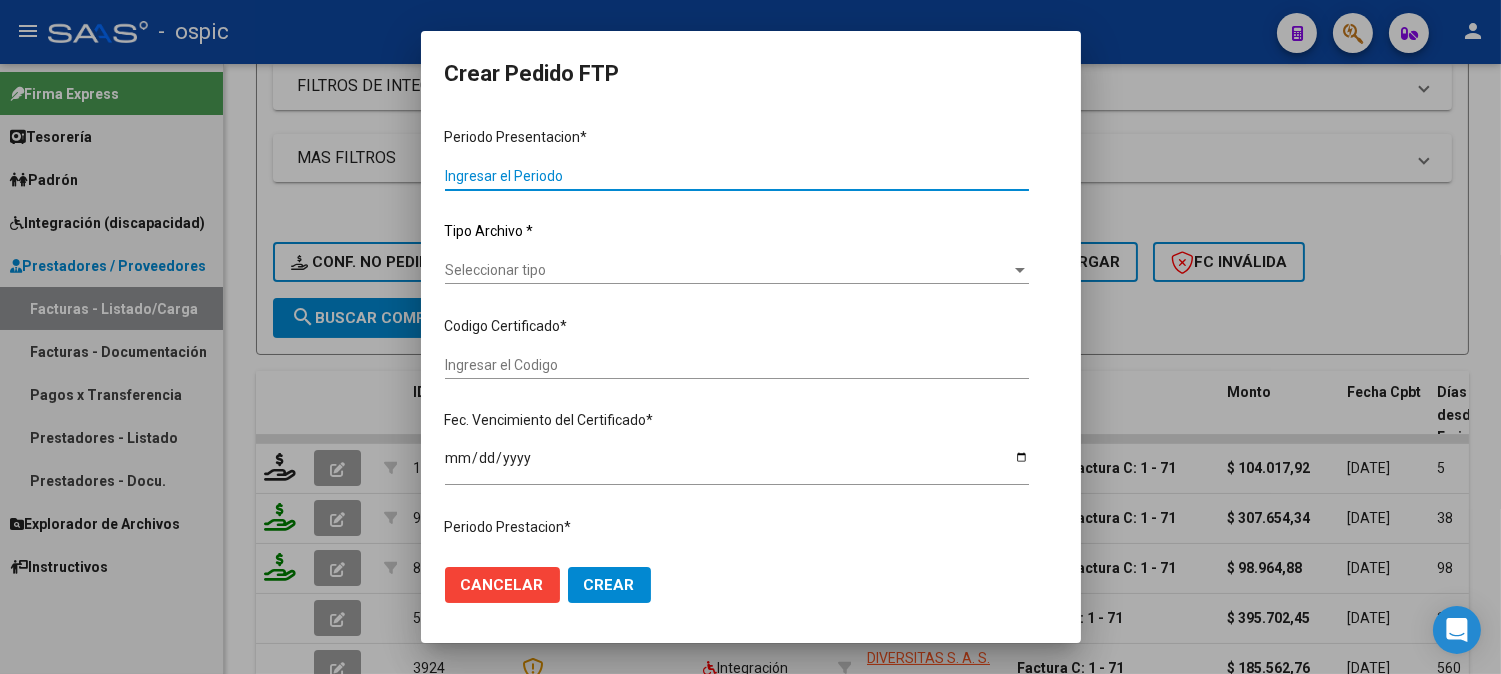 type on "202506" 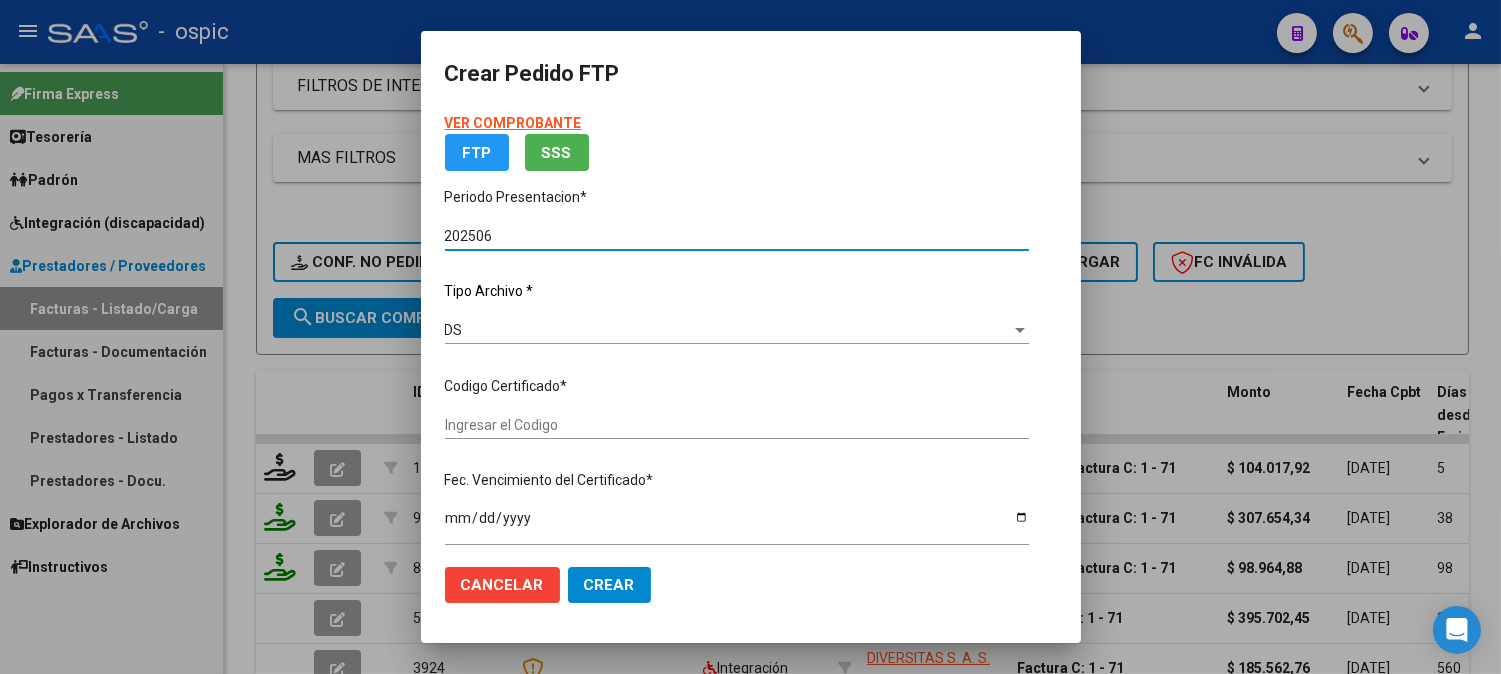 type on "3563719855" 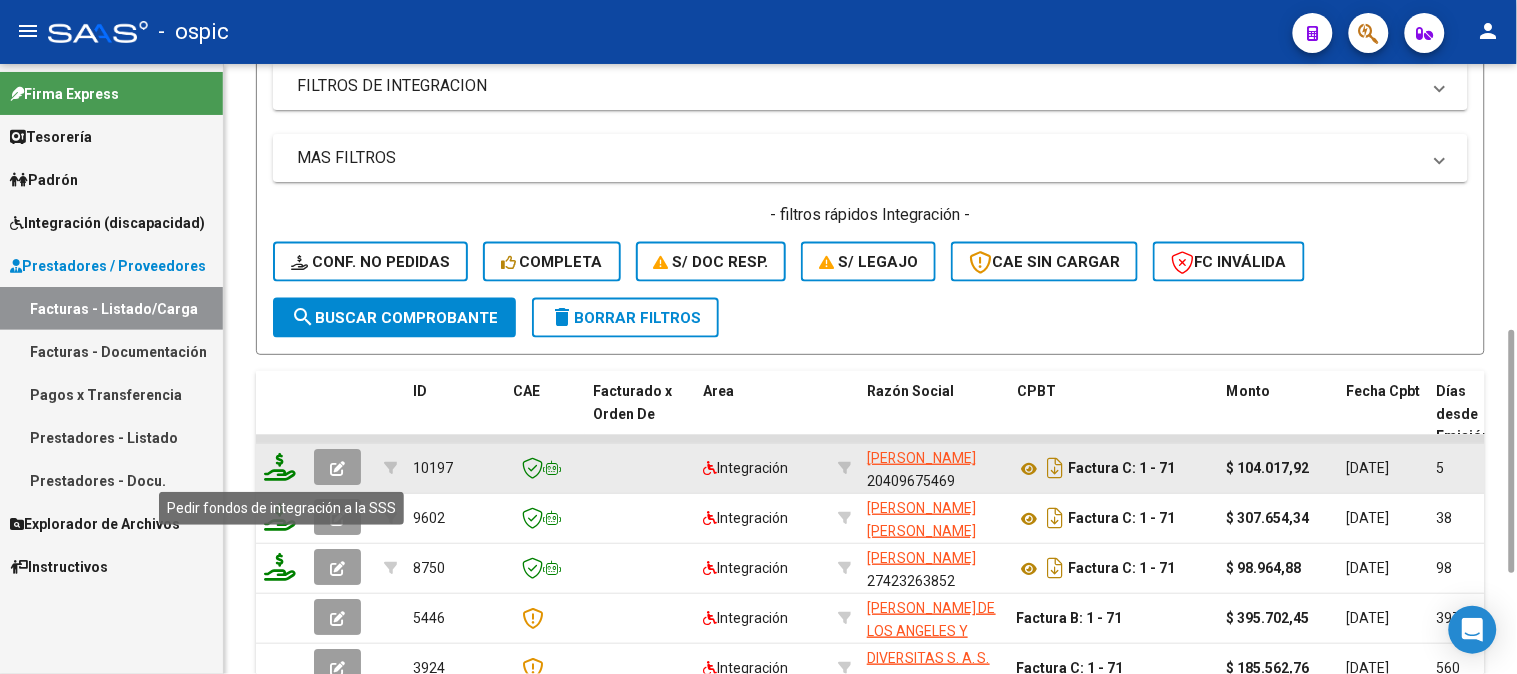 click 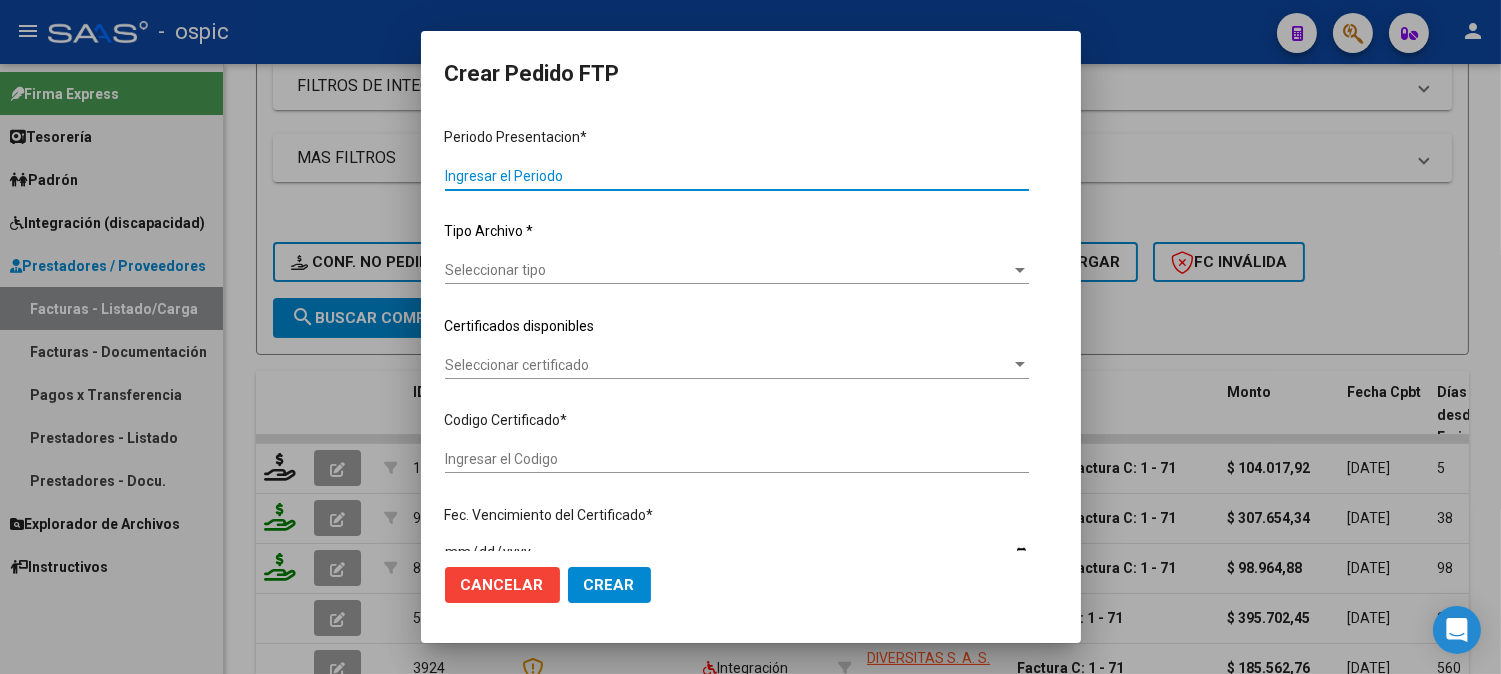 type on "202506" 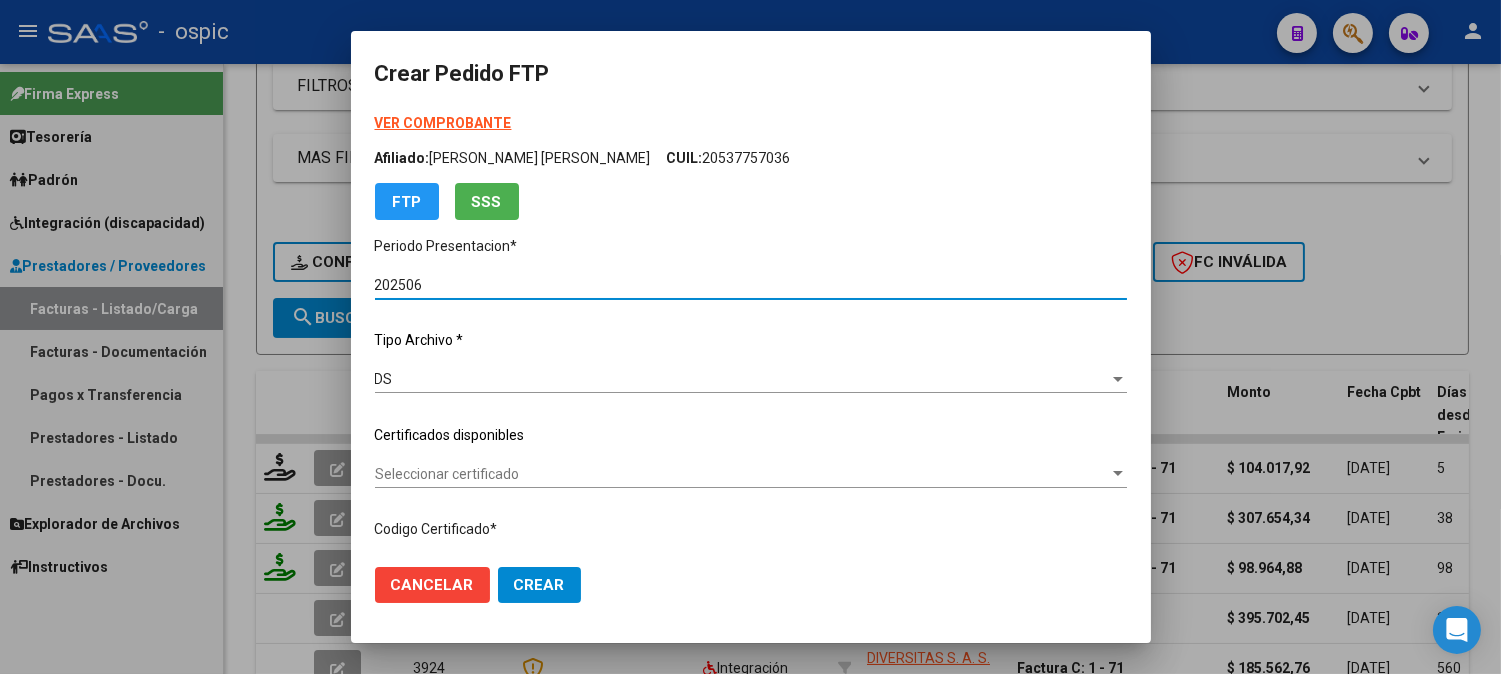 type on "3563719855" 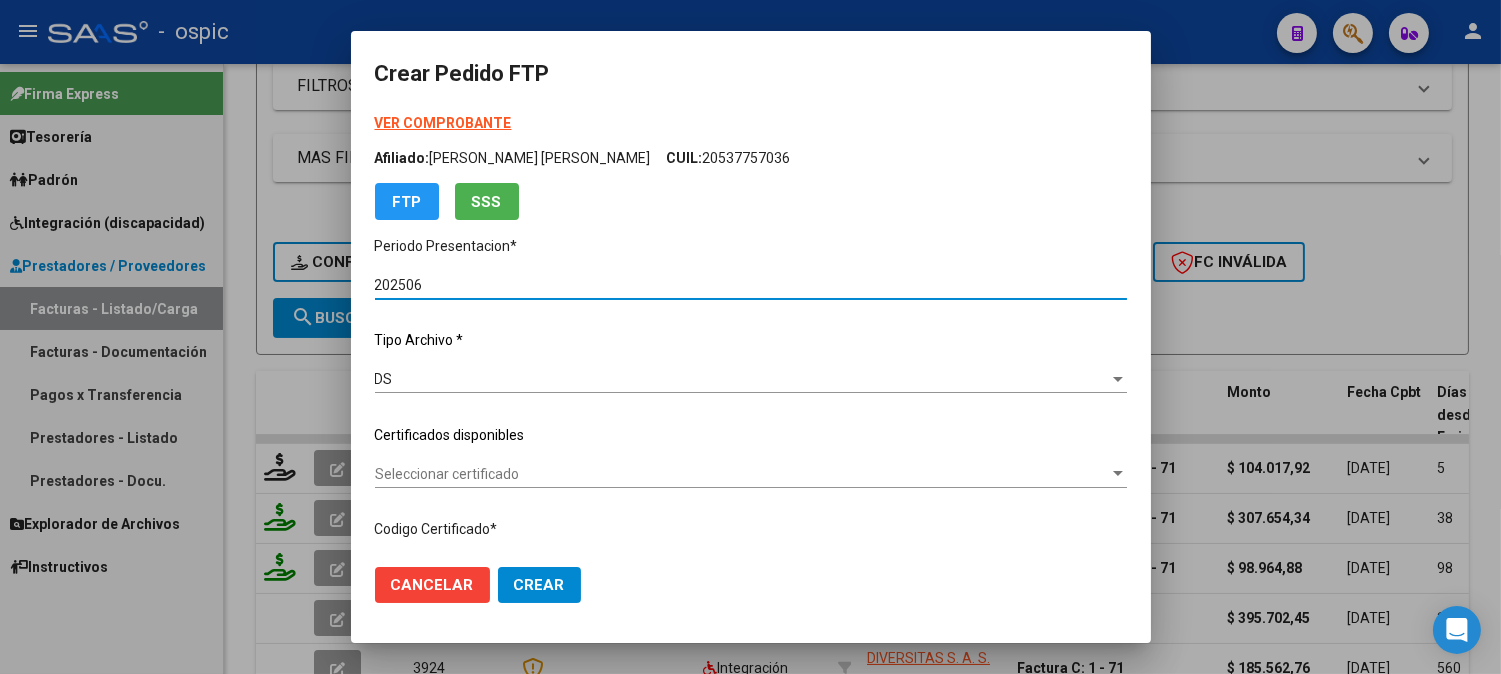 type on "2026-09-16" 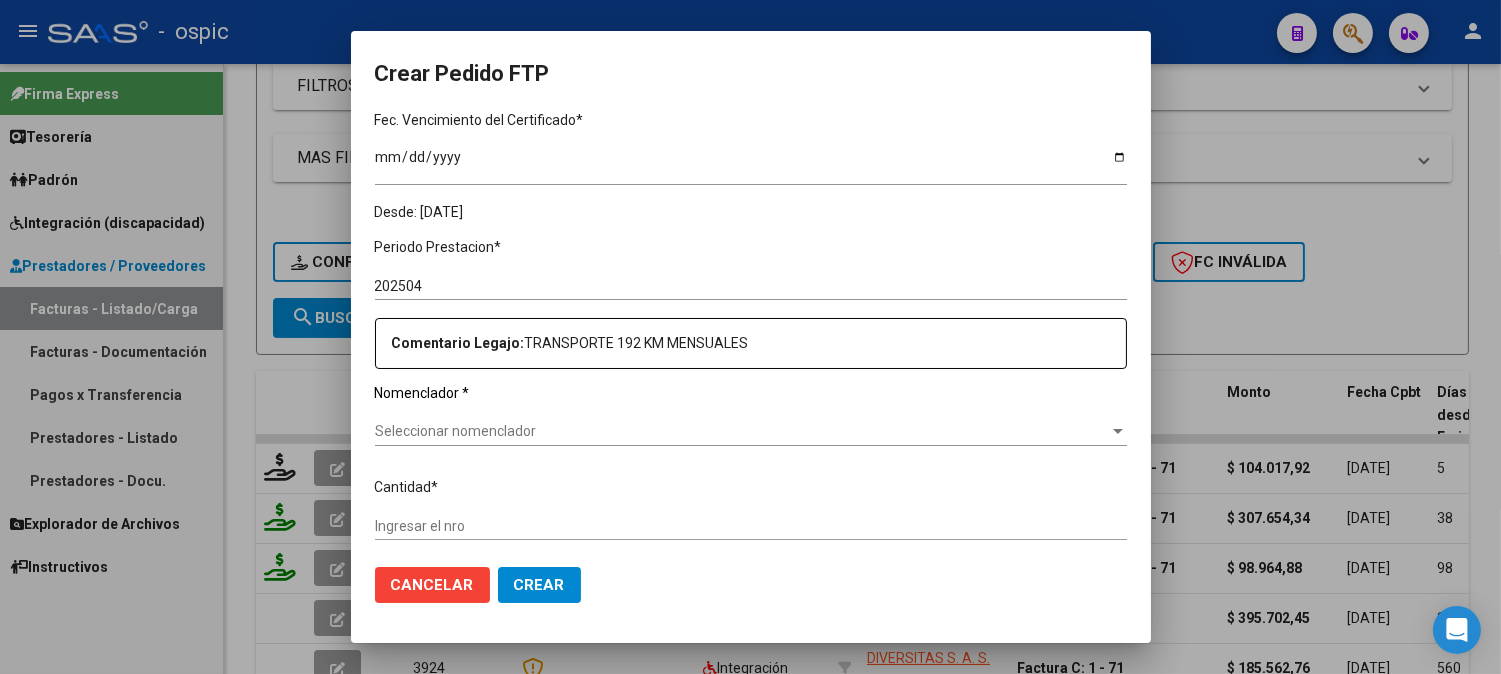 scroll, scrollTop: 528, scrollLeft: 0, axis: vertical 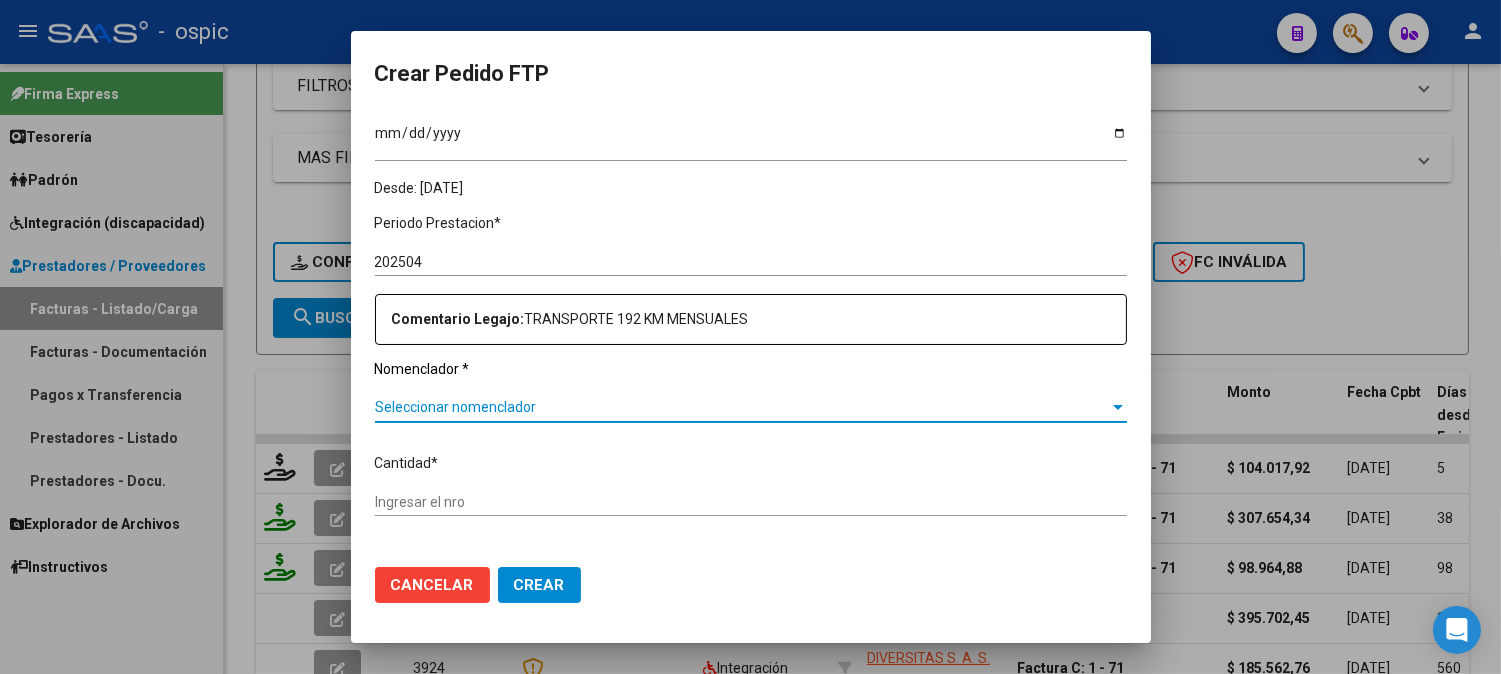 click on "Seleccionar nomenclador" at bounding box center (742, 407) 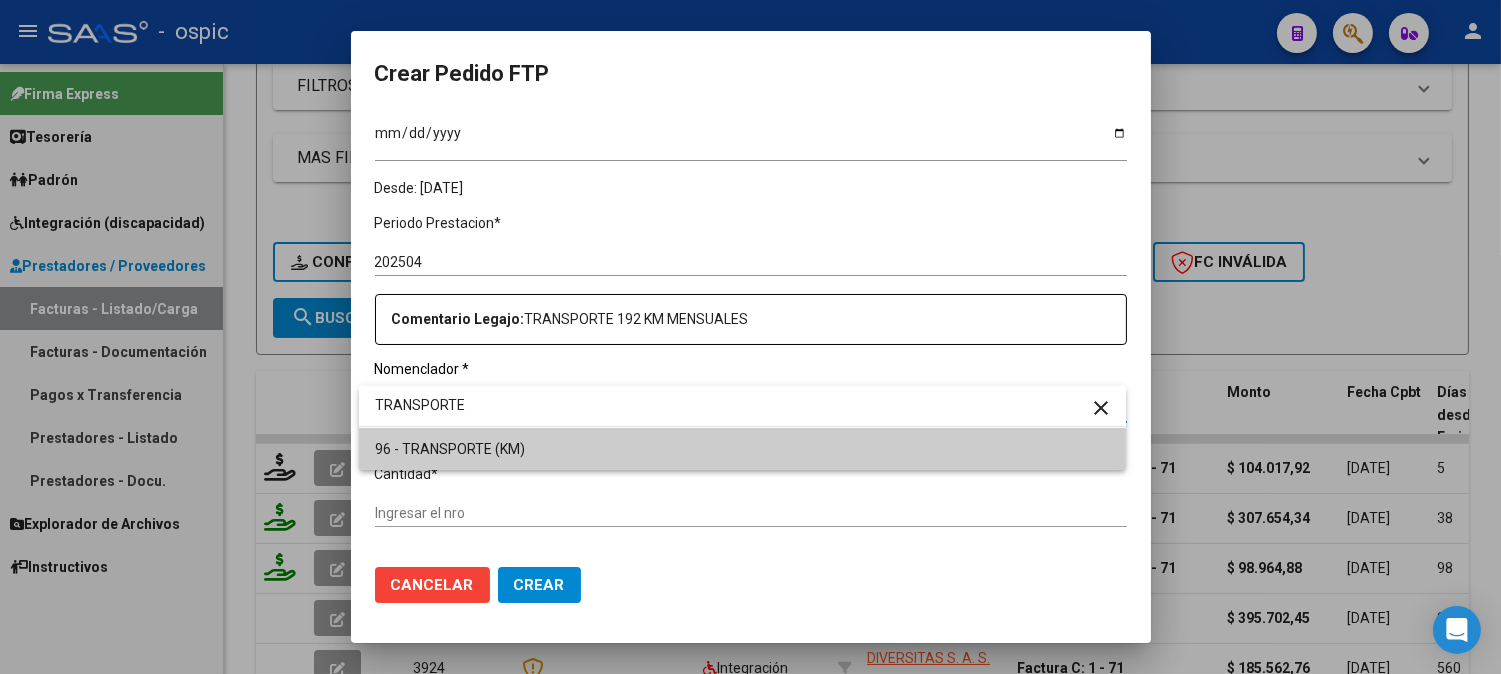 type on "TRANSPORTE" 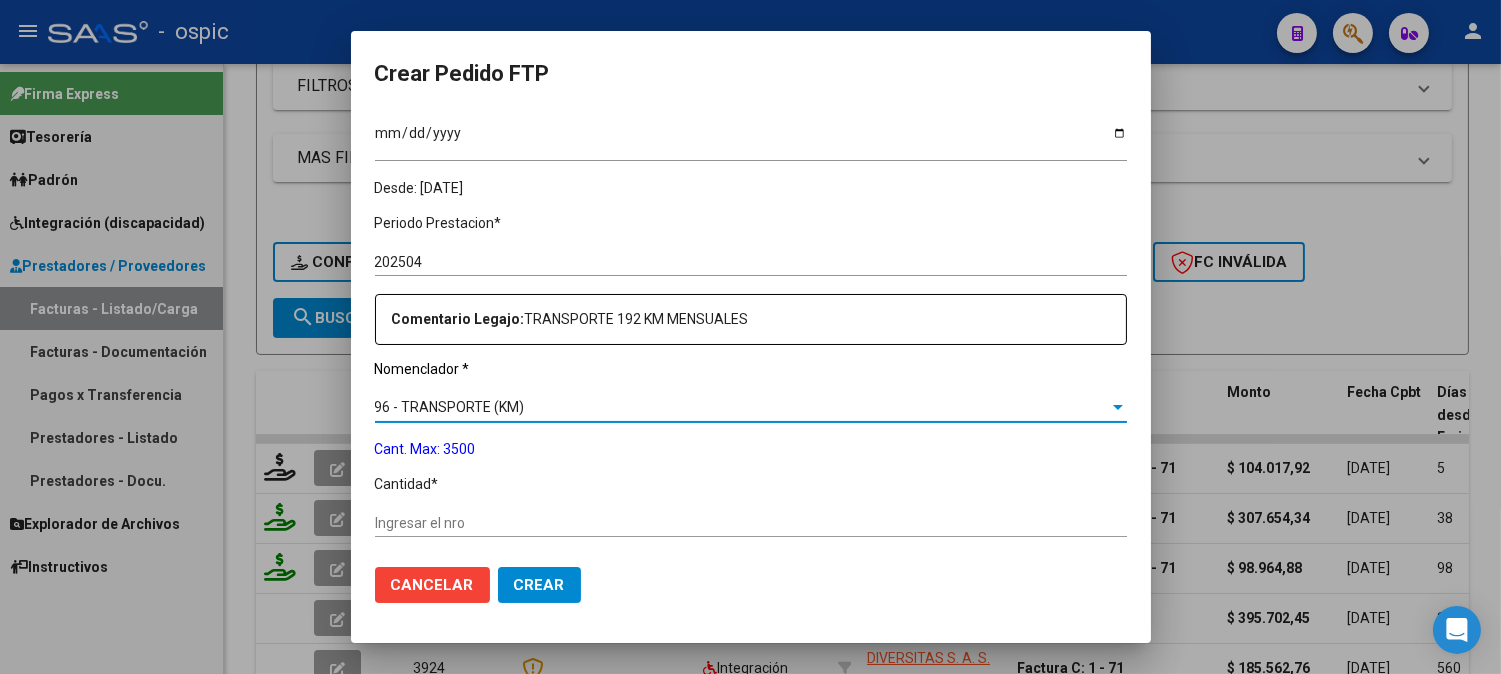 drag, startPoint x: 430, startPoint y: 505, endPoint x: 427, endPoint y: 515, distance: 10.440307 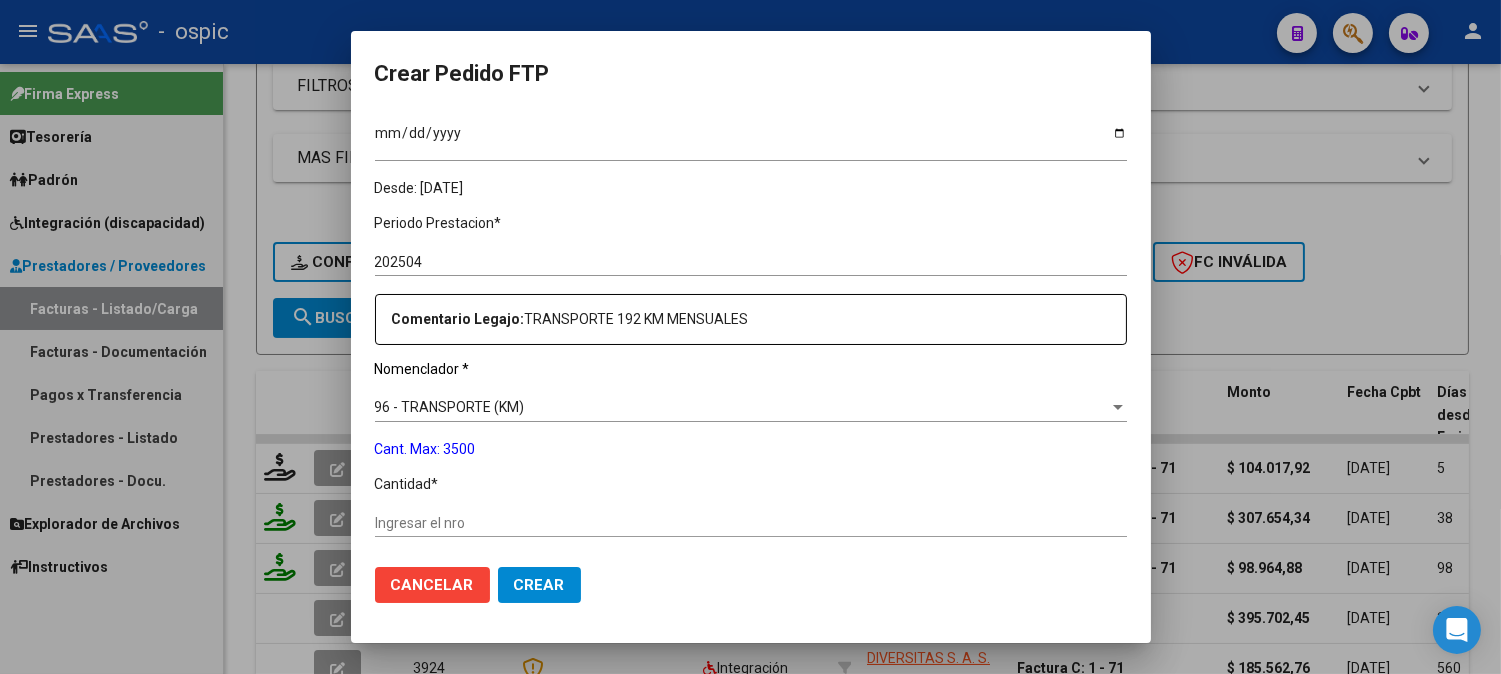 click on "Ingresar el nro" at bounding box center (751, 523) 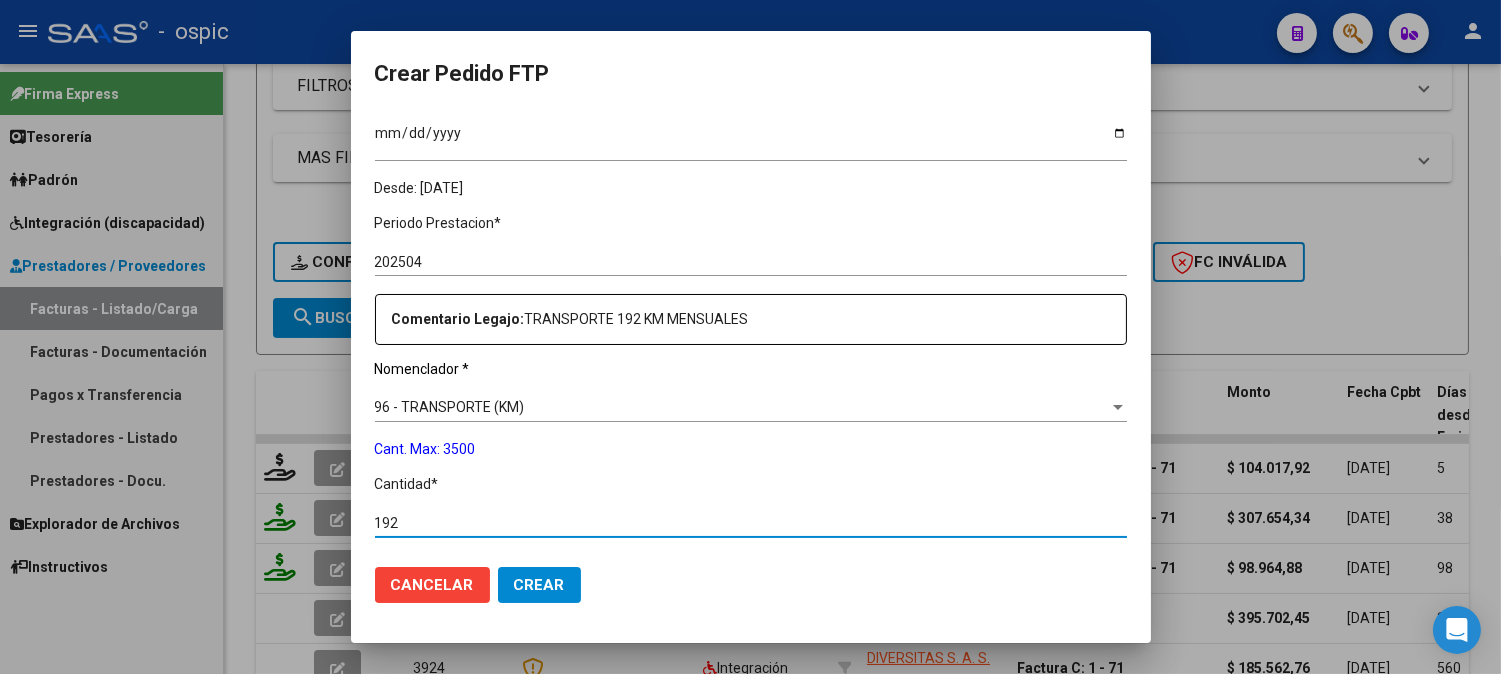 type on "192" 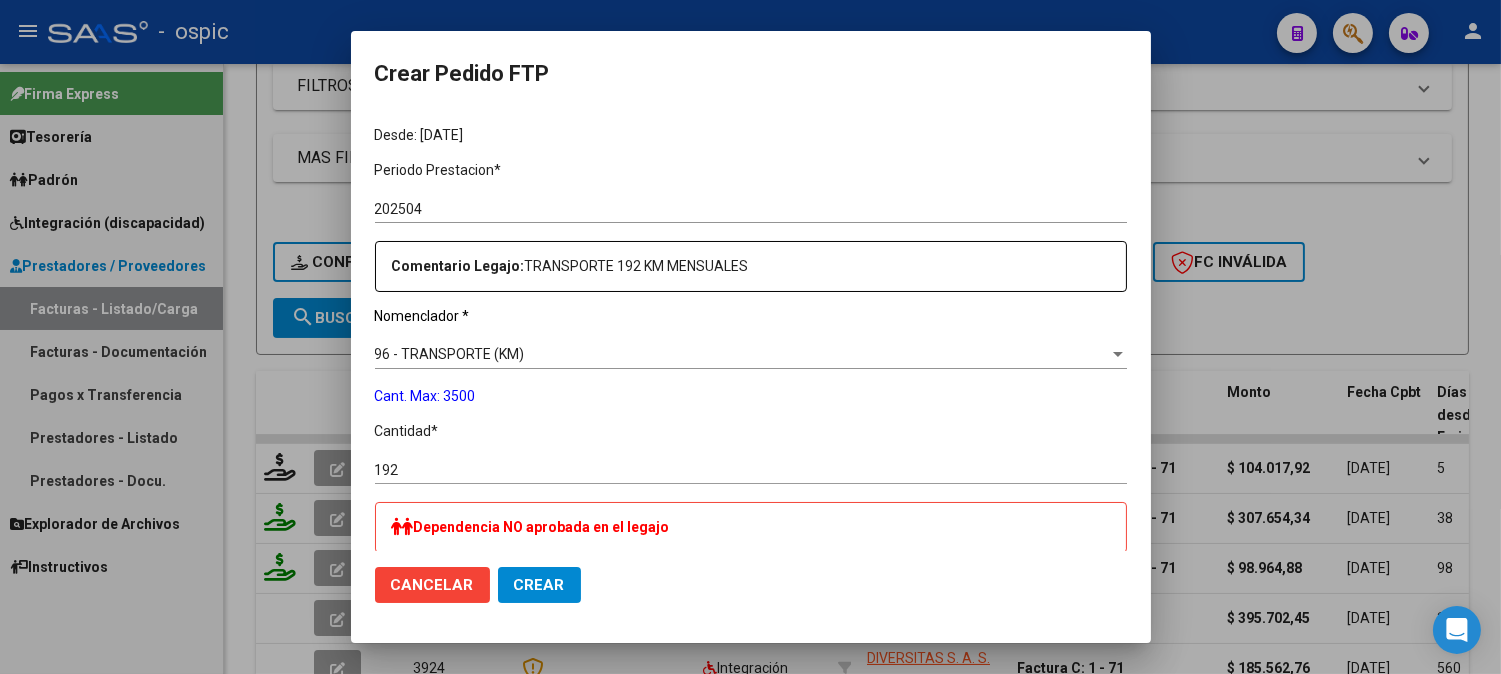 scroll, scrollTop: 590, scrollLeft: 0, axis: vertical 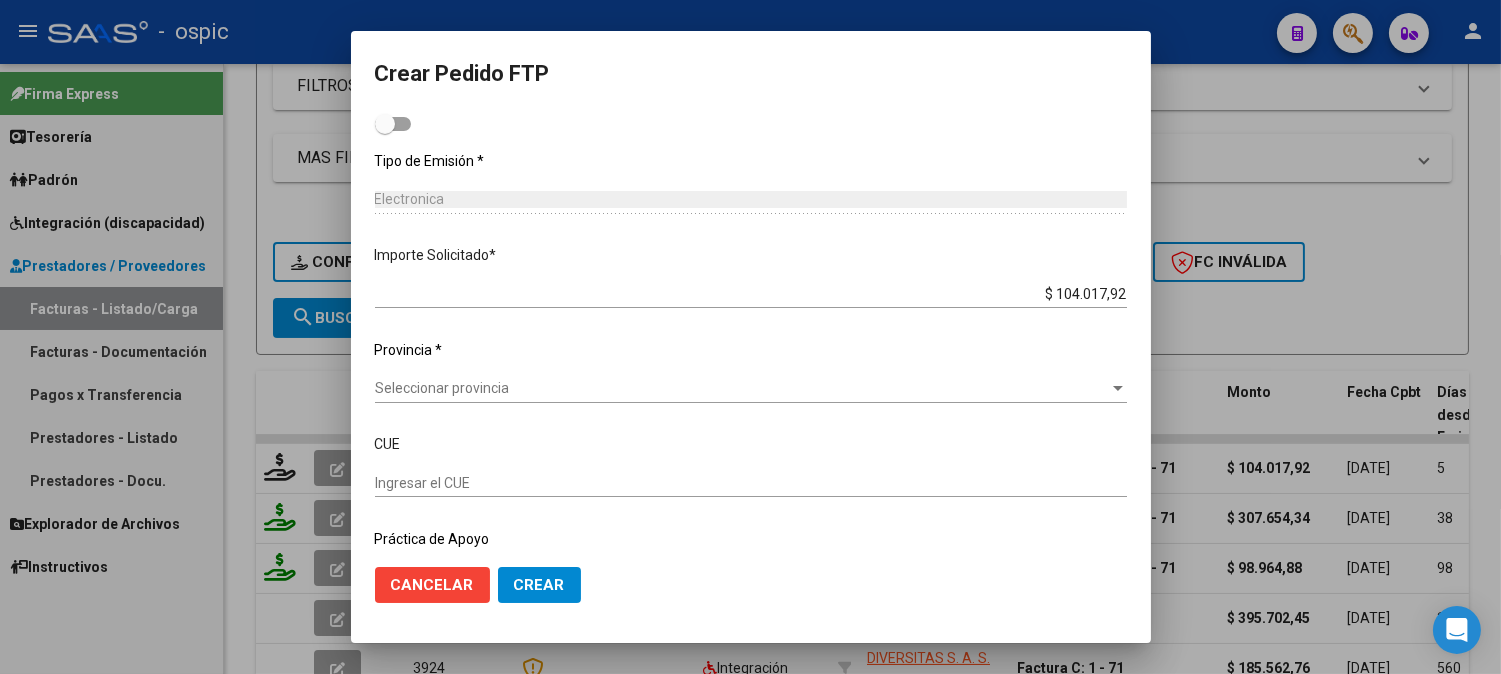 click on "Periodo Prestacion  *   202504 Ingresar el Periodo Prestacion  Comentario Legajo:    TRANSPORTE 192 KM MENSUALES  Nomenclador * 96 - TRANSPORTE (KM) Seleccionar nomenclador Cant. Max: 3500 Cantidad  *   192 Ingresar el nro   Dependencia NO aprobada en el legajo Dependencia    Tipo de Emisión * Electronica Seleccionar tipo Importe Solicitado  *   $ 104.017,92 Ingresar imp. solicitado   Provincia * Seleccionar provincia Seleccionar provincia CUE    Ingresar el CUE   Práctica de Apoyo  Seleccionar nomenclador Seleccionar nomenclador" at bounding box center (751, 132) 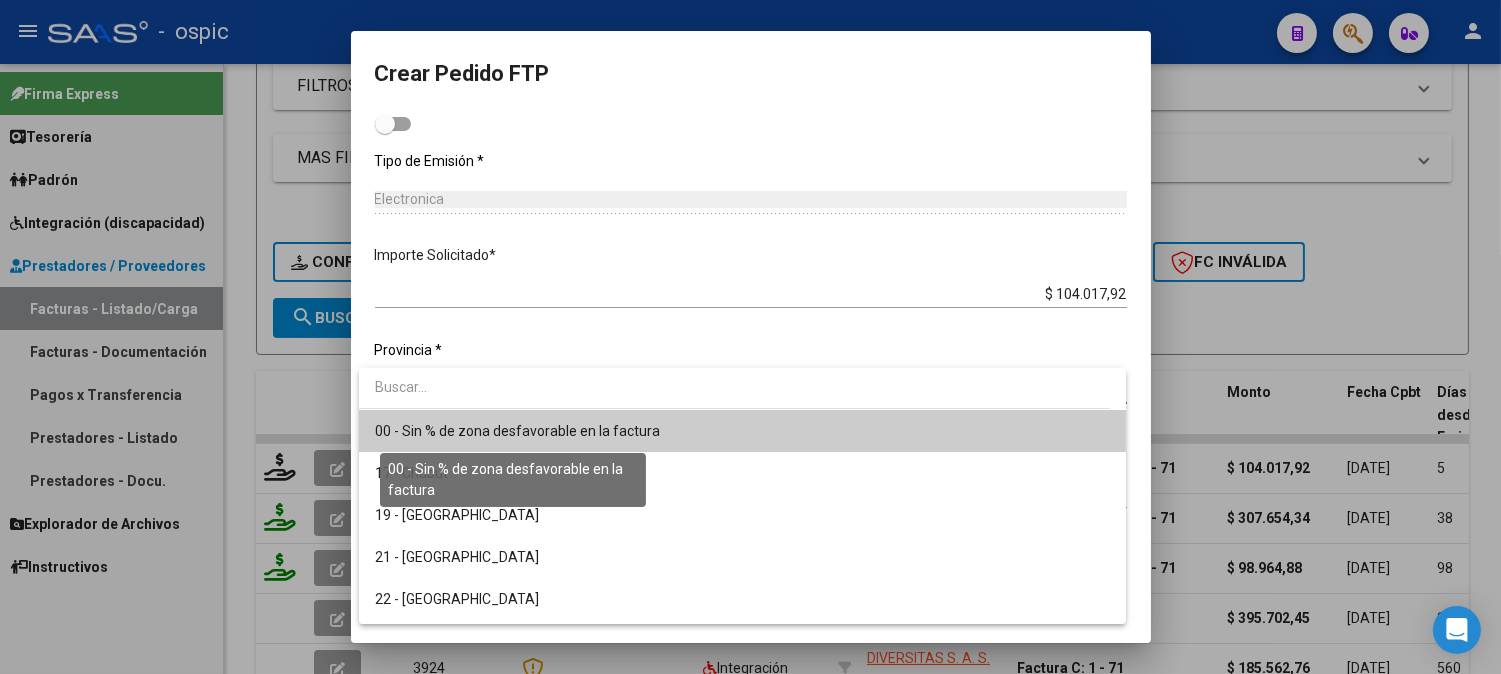 click on "00 - Sin % de zona desfavorable en la factura" at bounding box center [517, 431] 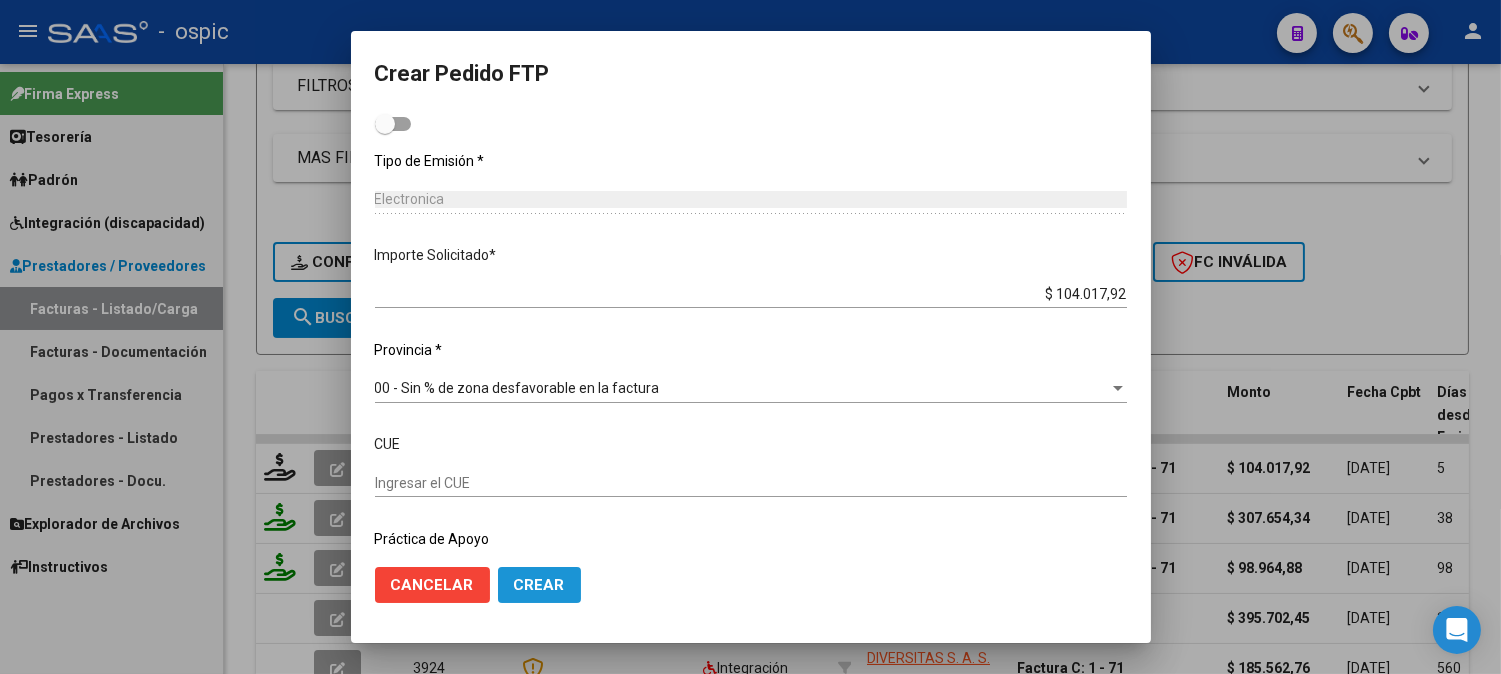 click on "Crear" 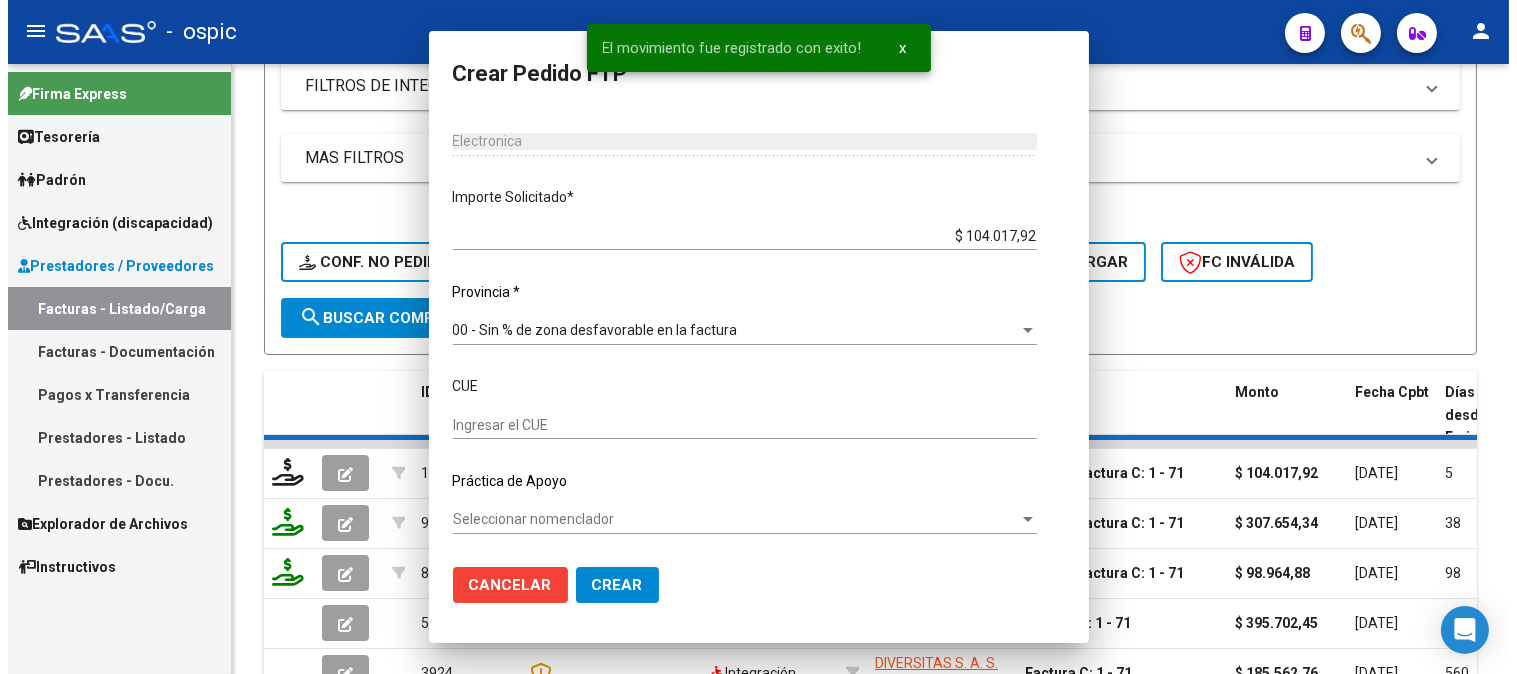 scroll, scrollTop: 0, scrollLeft: 0, axis: both 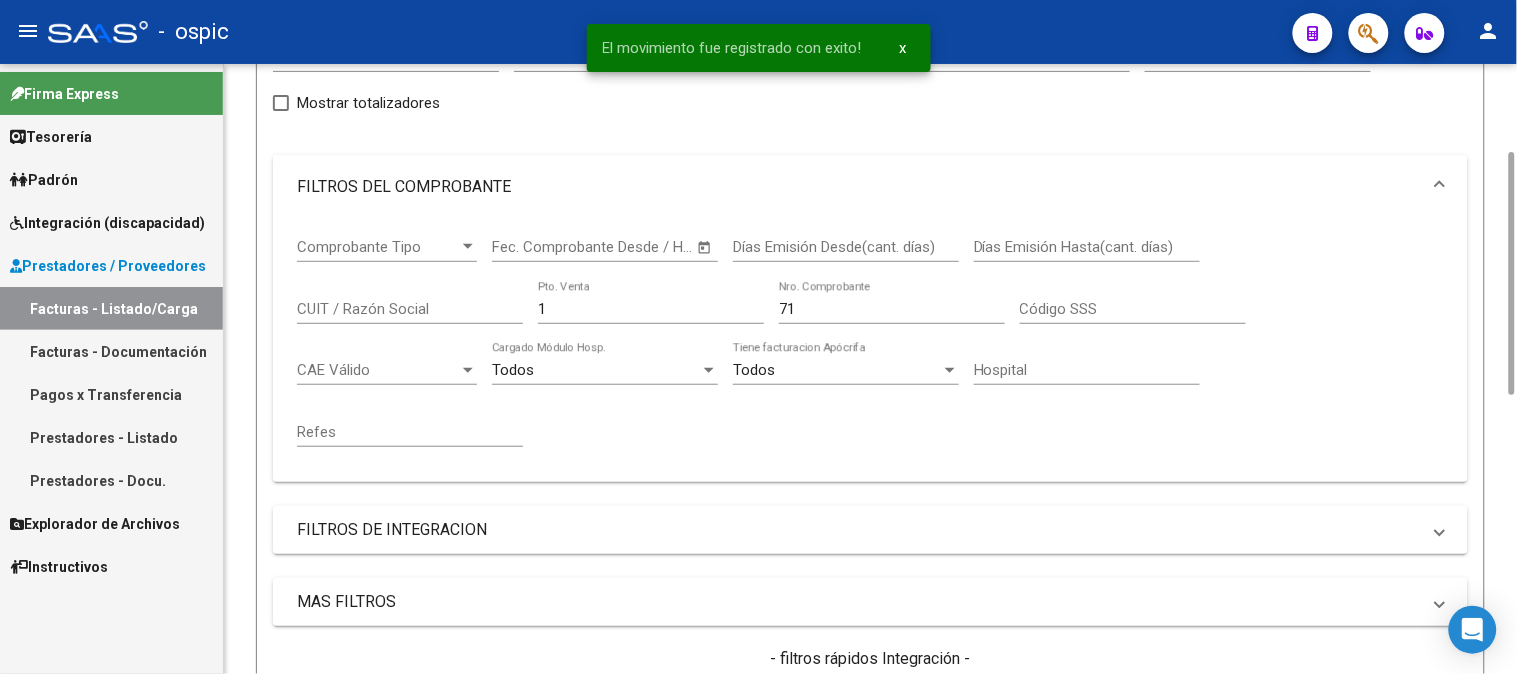 click on "Comprobante Tipo Comprobante Tipo Start date – Fec. Comprobante Desde / Hasta Días Emisión Desde(cant. días) Días Emisión Hasta(cant. días) CUIT / Razón Social 1 Pto. Venta 71 Nro. Comprobante Código SSS CAE Válido CAE Válido Todos  Cargado Módulo Hosp. Todos  Tiene facturacion Apócrifa Hospital Refes" at bounding box center [870, 342] 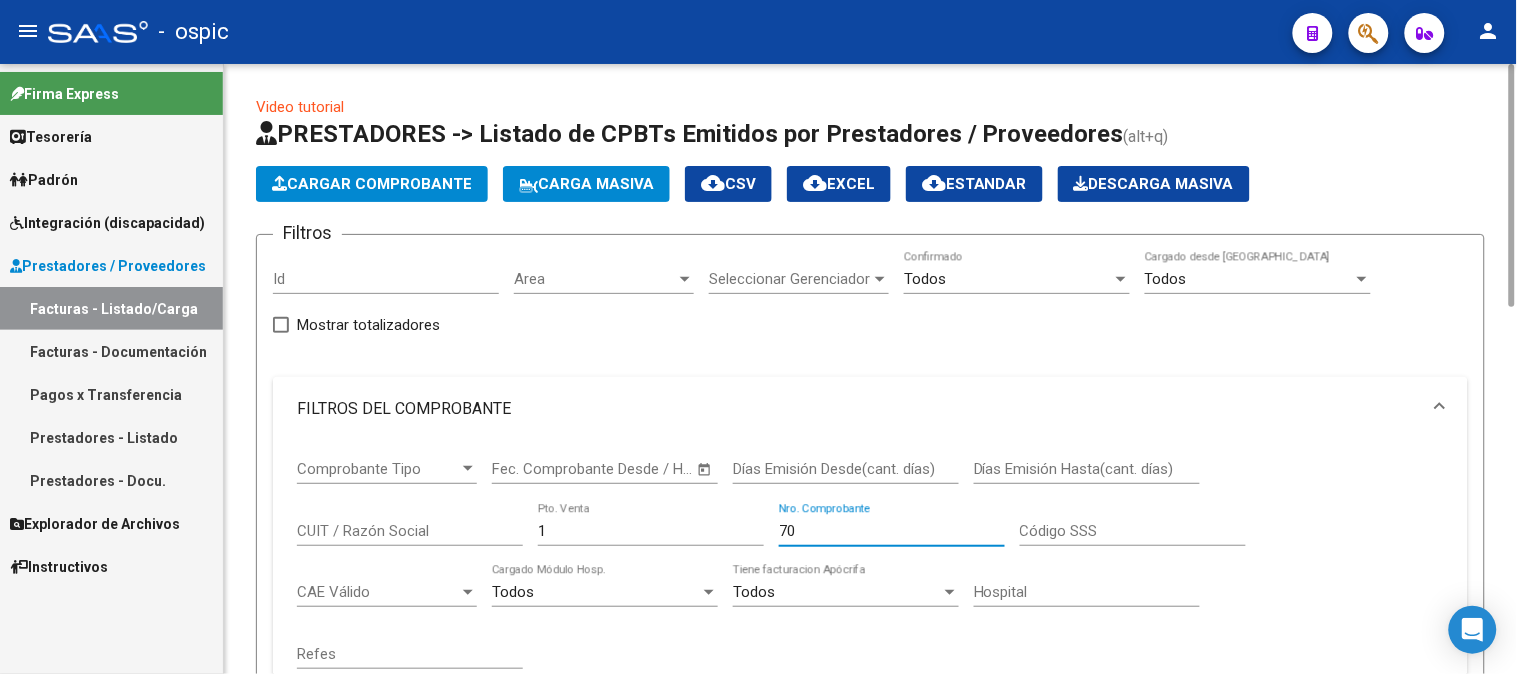 scroll, scrollTop: 444, scrollLeft: 0, axis: vertical 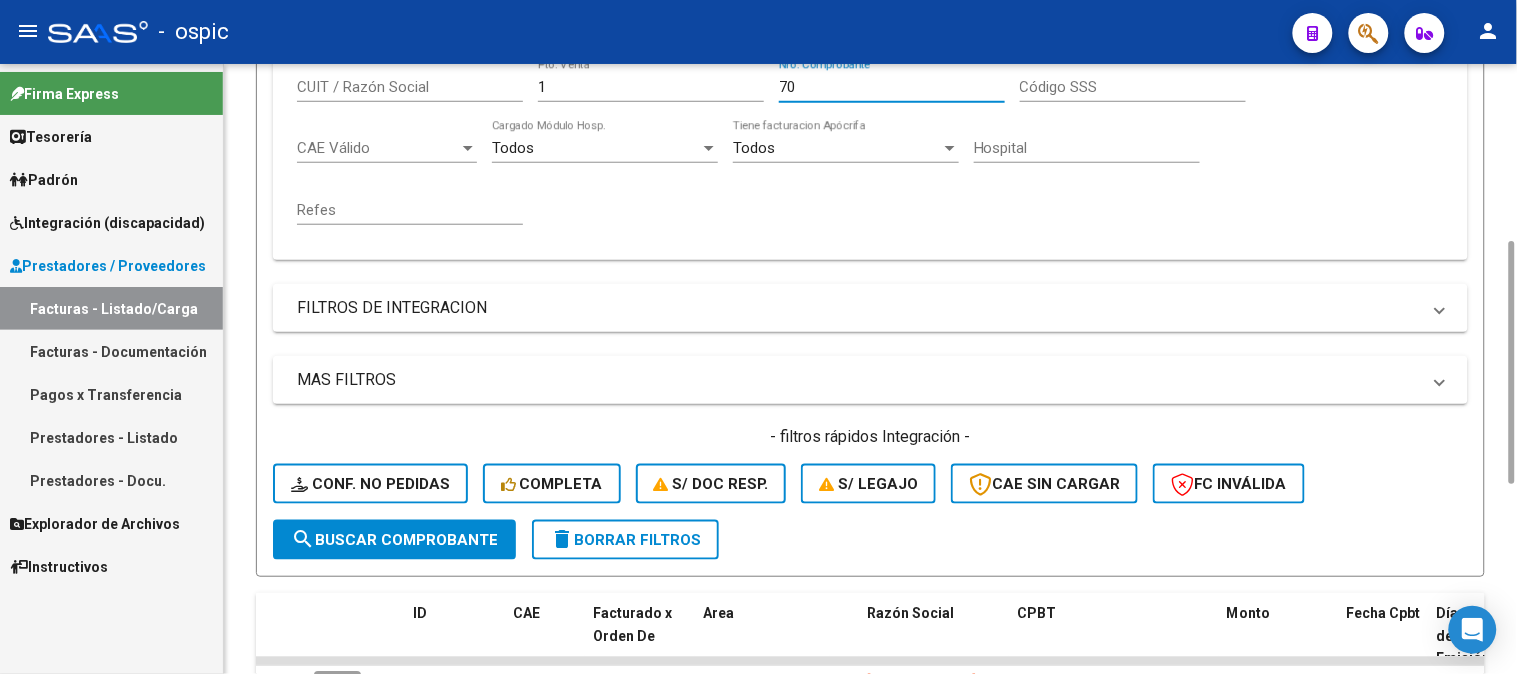 type on "70" 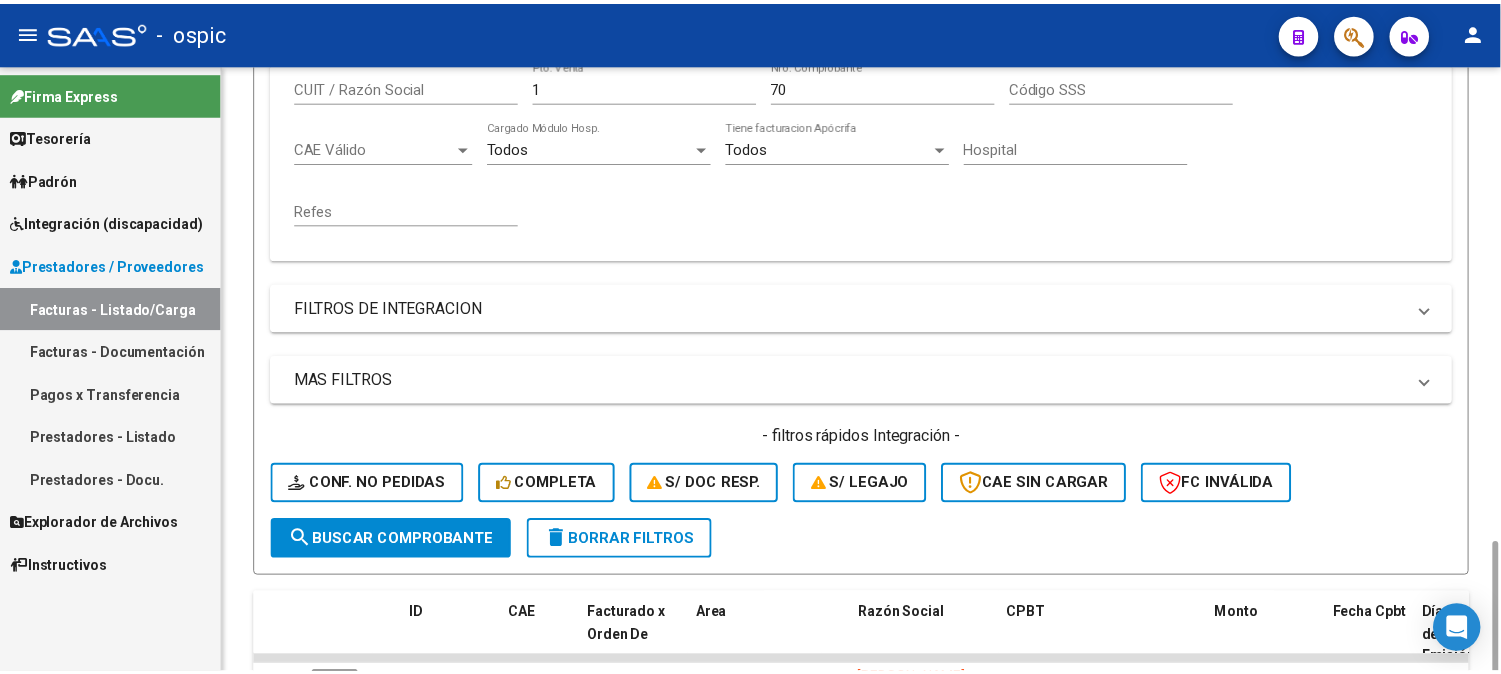 scroll, scrollTop: 666, scrollLeft: 0, axis: vertical 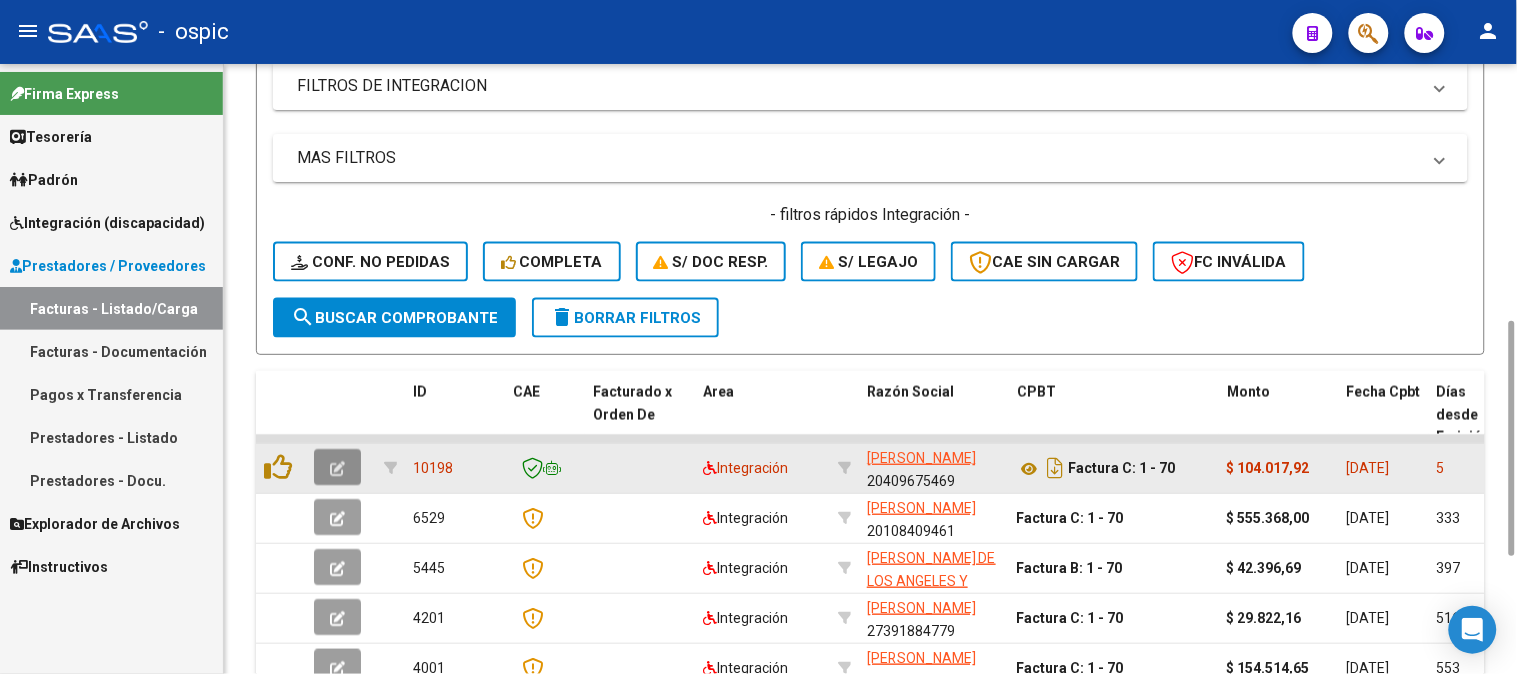 click 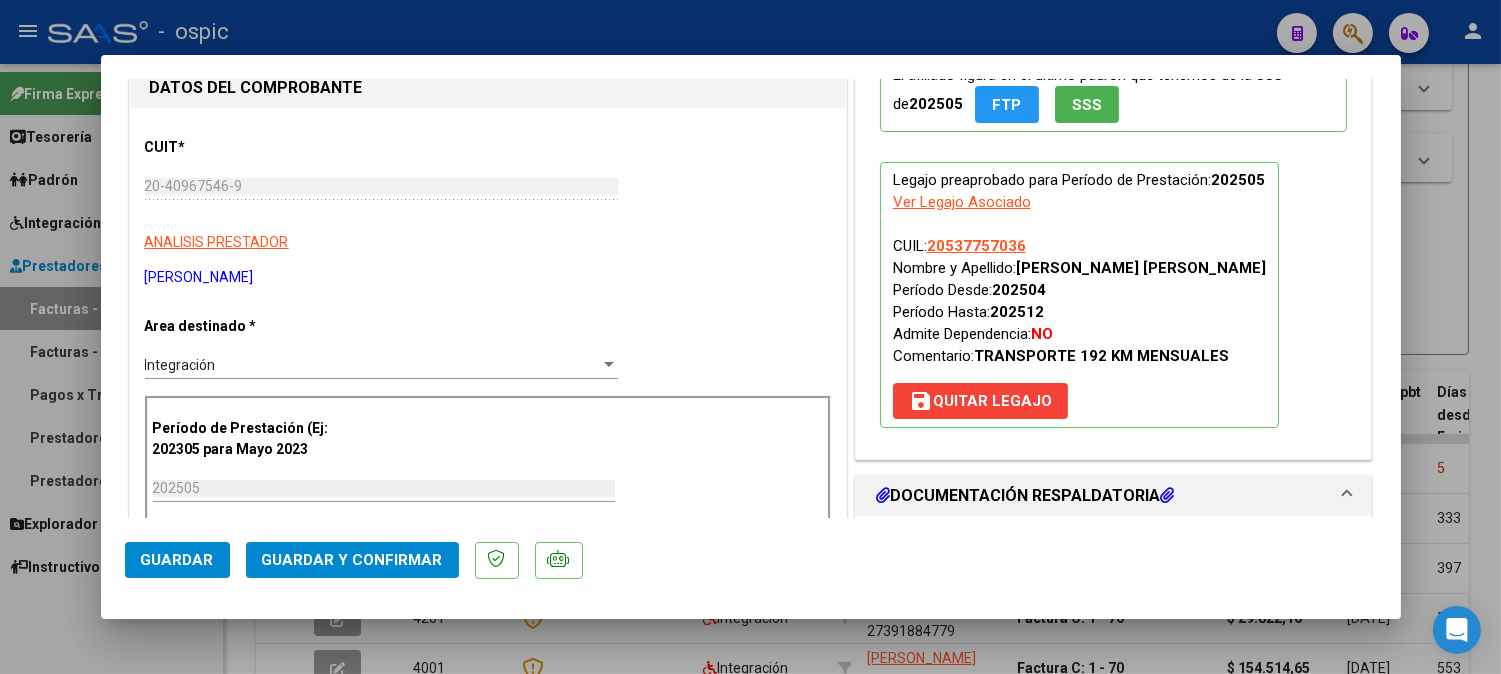 scroll, scrollTop: 0, scrollLeft: 0, axis: both 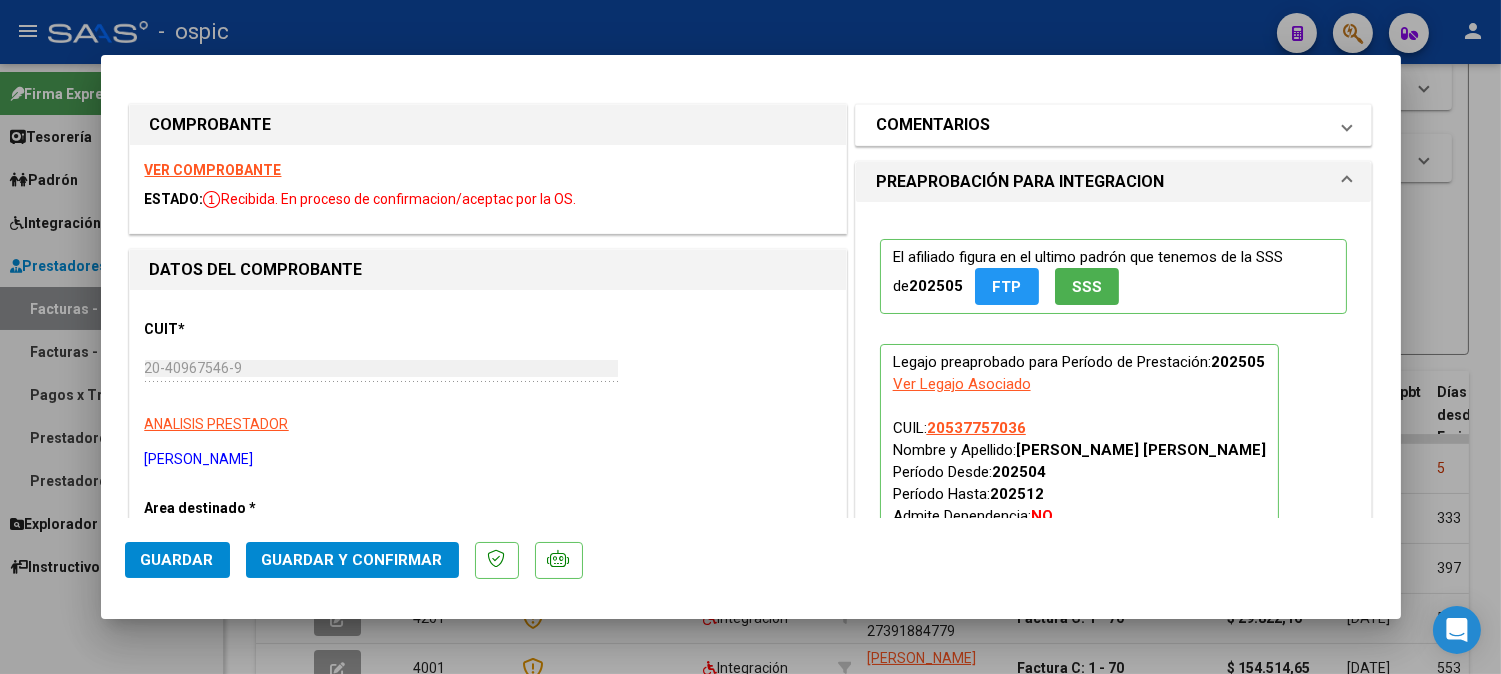 drag, startPoint x: 993, startPoint y: 118, endPoint x: 956, endPoint y: 281, distance: 167.14664 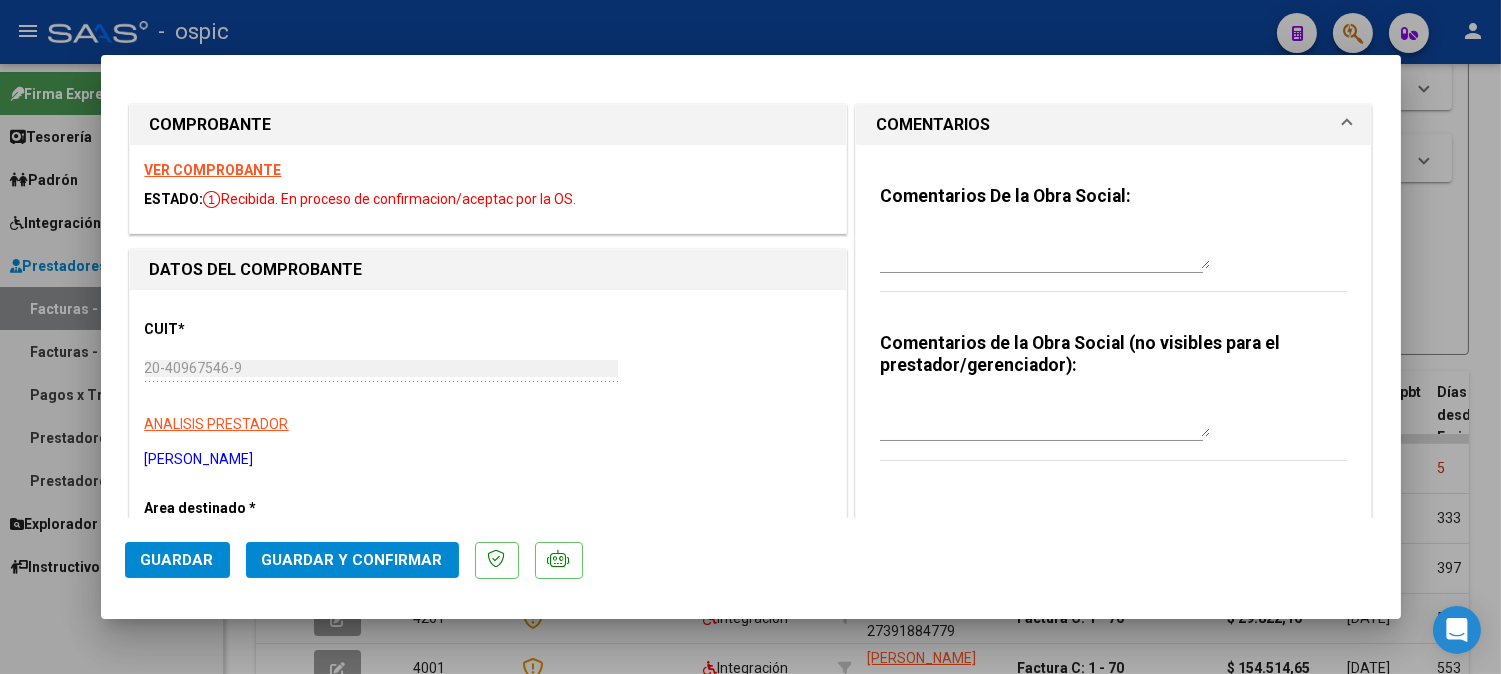 click on "Comentarios de la Obra Social (no visibles para el prestador/gerenciador):" at bounding box center (1114, 407) 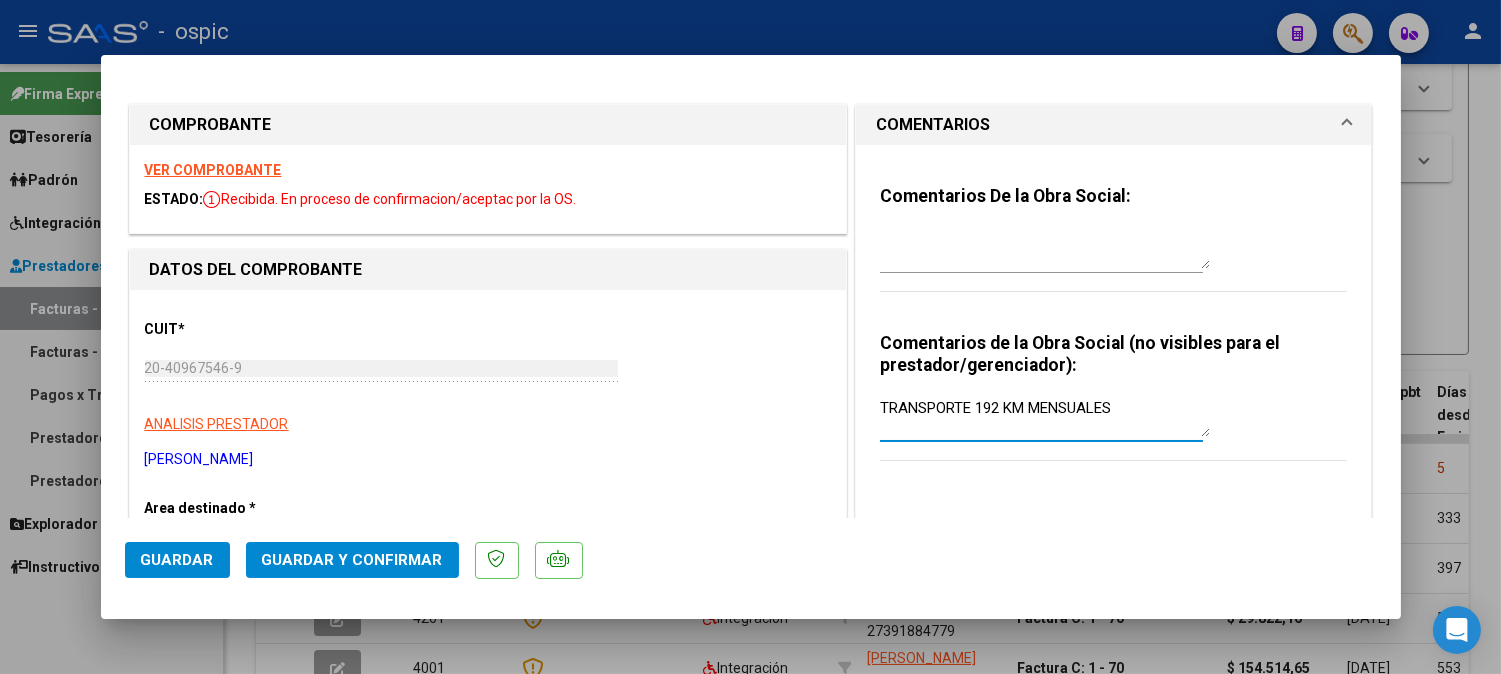 type on "TRANSPORTE 192 KM MENSUALES" 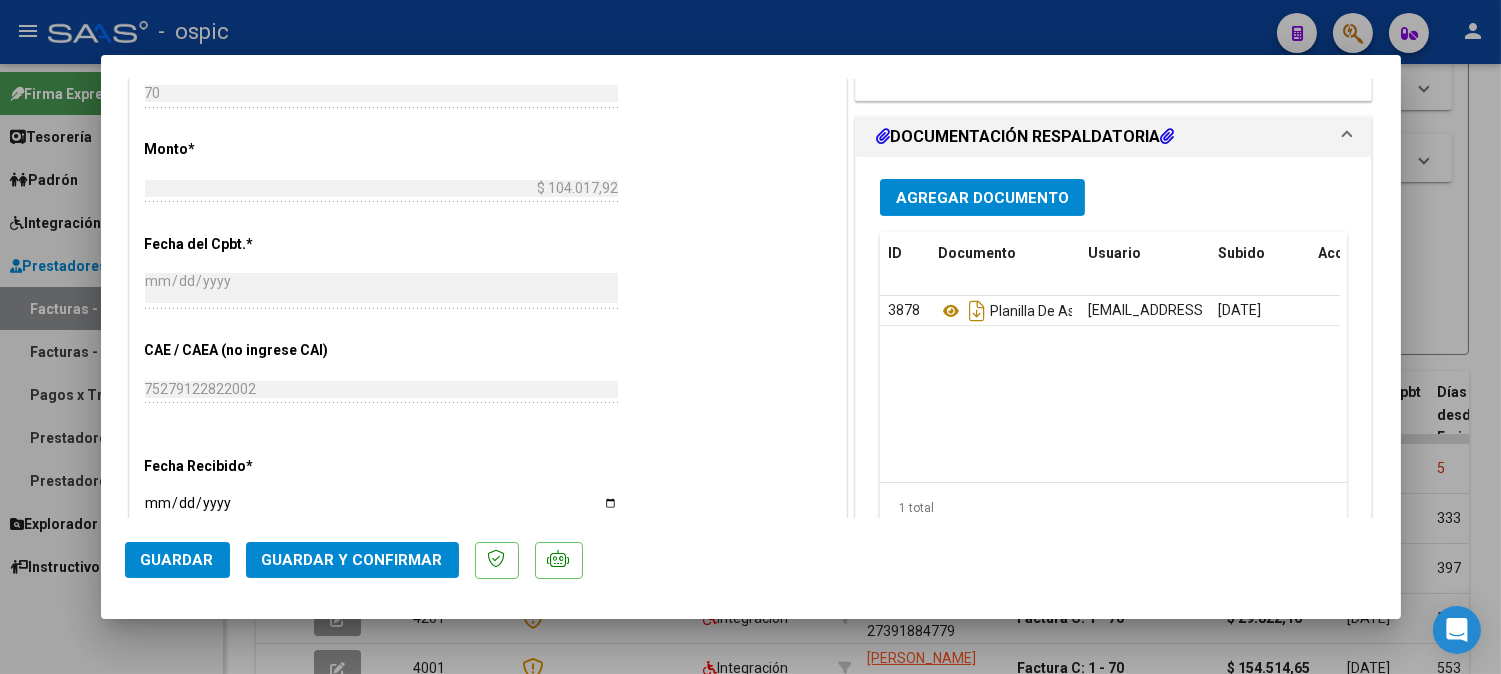 scroll, scrollTop: 927, scrollLeft: 0, axis: vertical 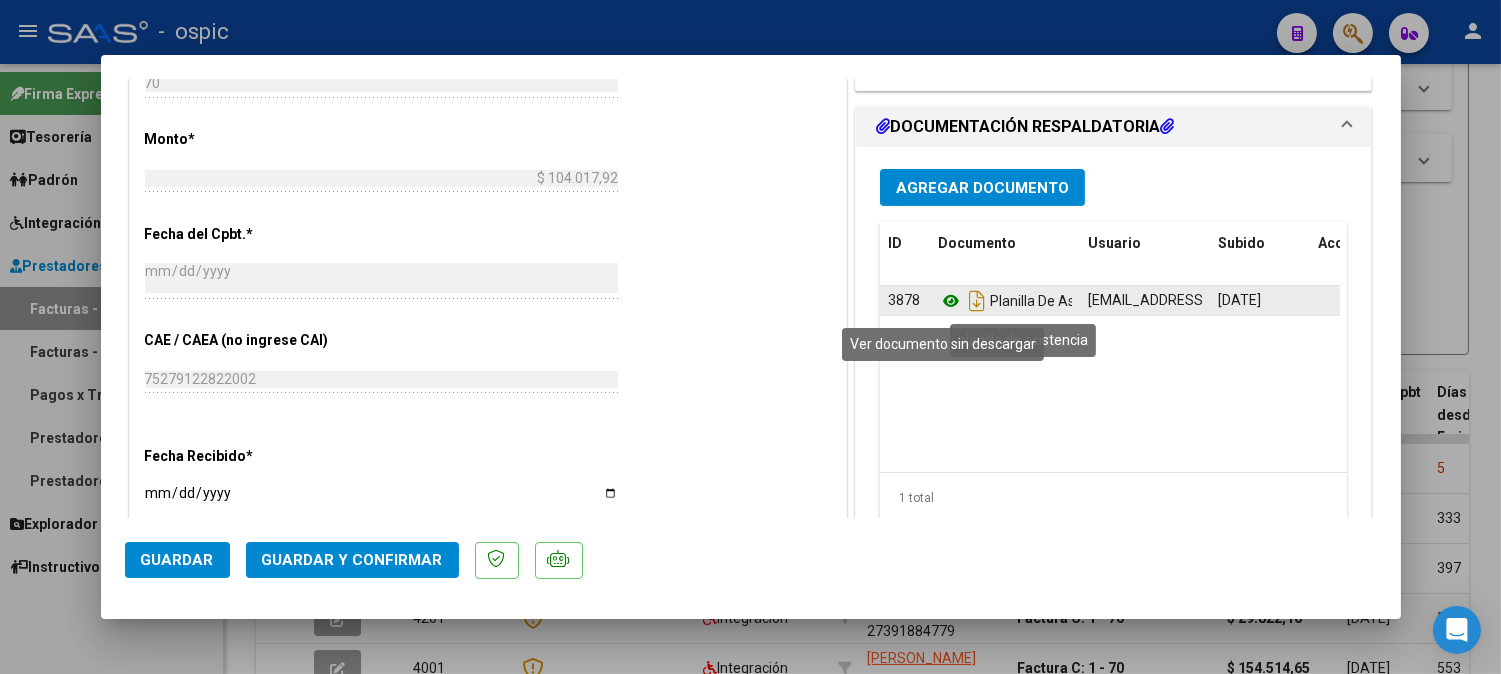click 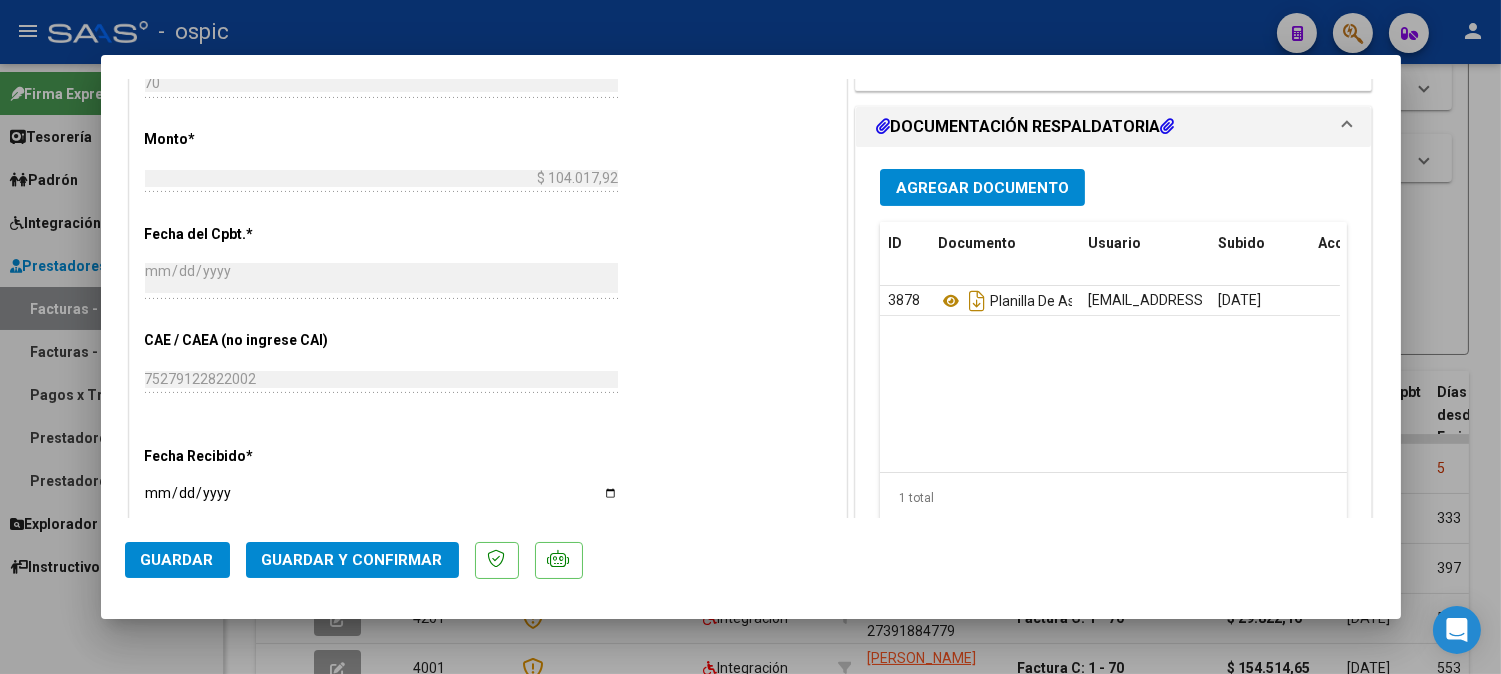 click on "Guardar y Confirmar" 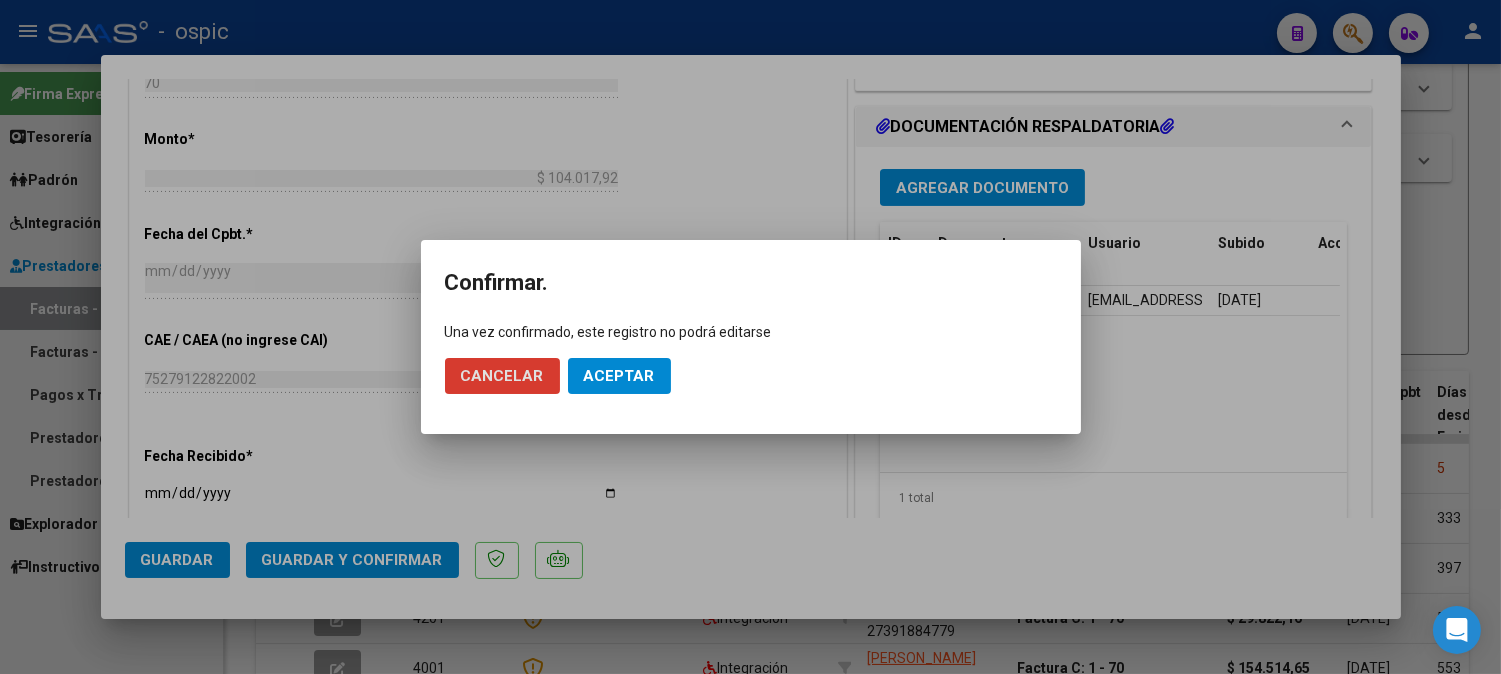 click on "Aceptar" 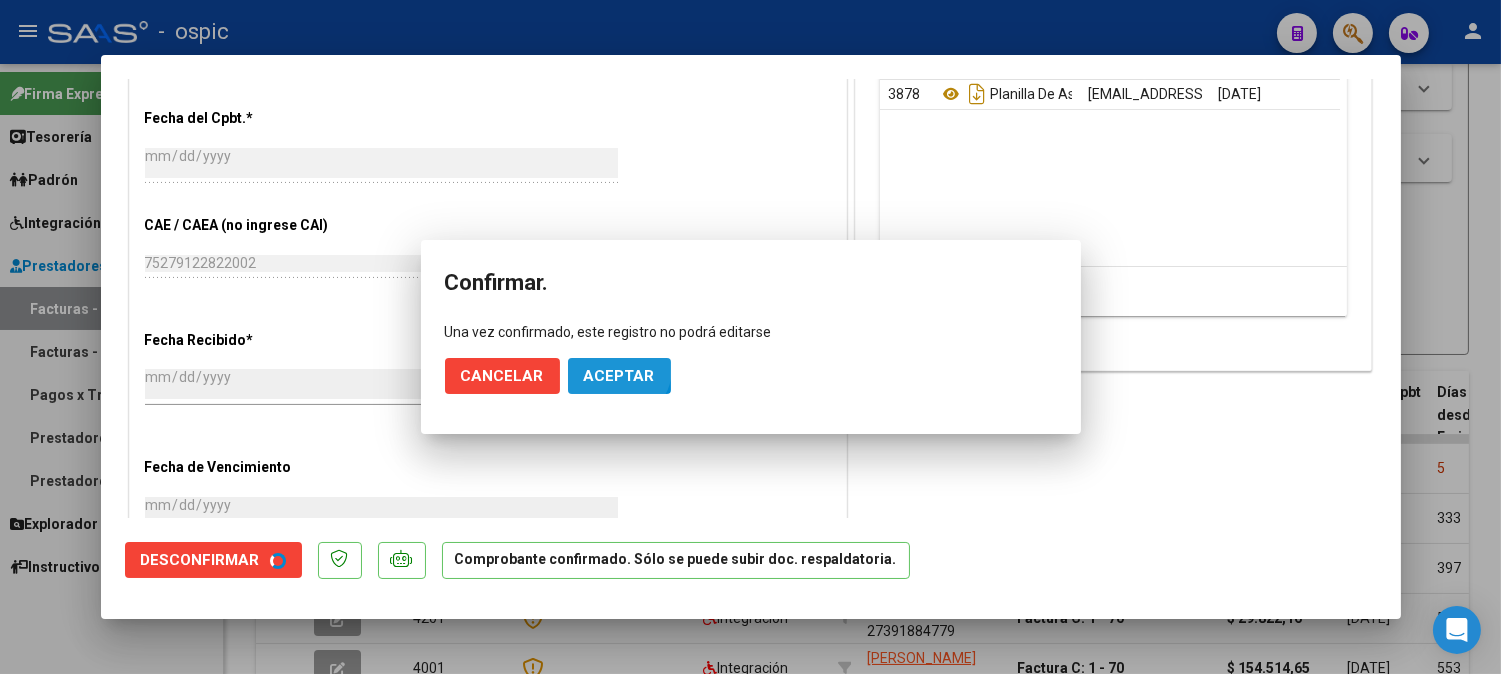 scroll, scrollTop: 812, scrollLeft: 0, axis: vertical 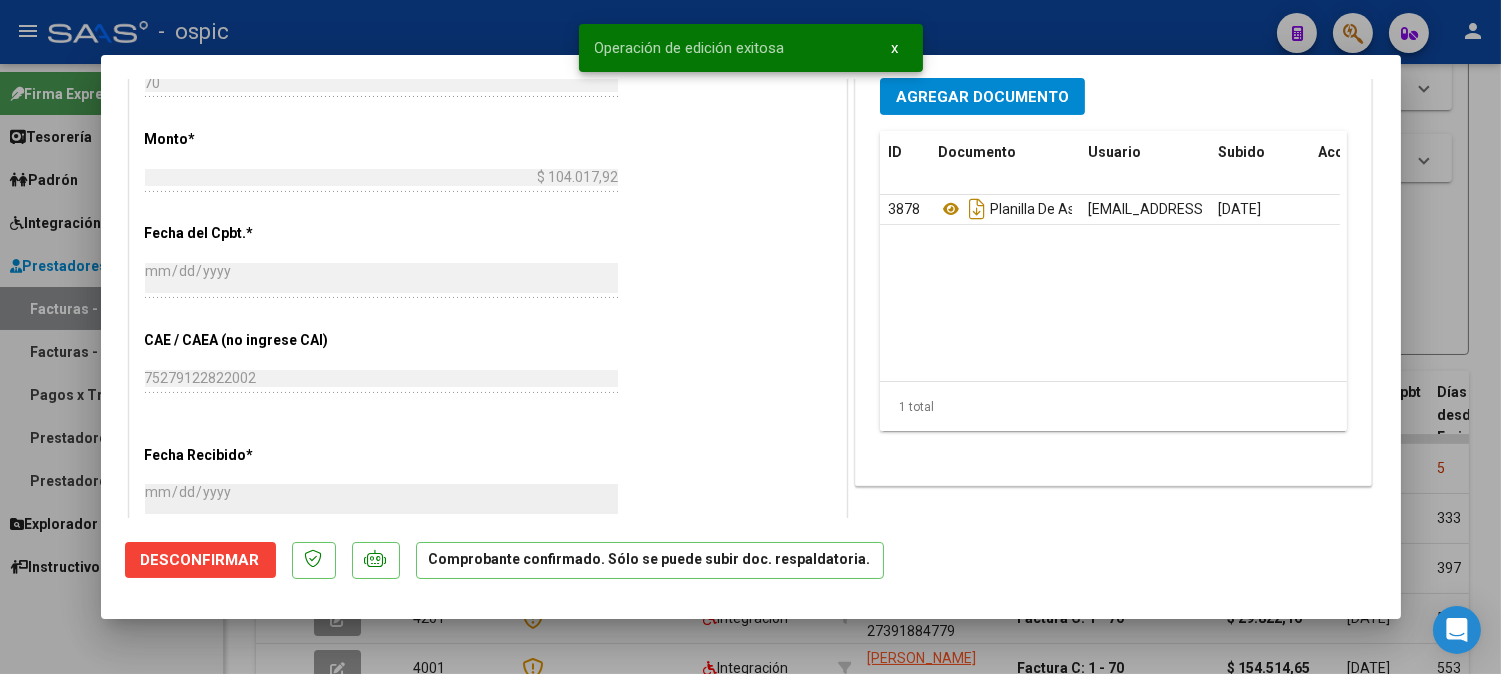 type 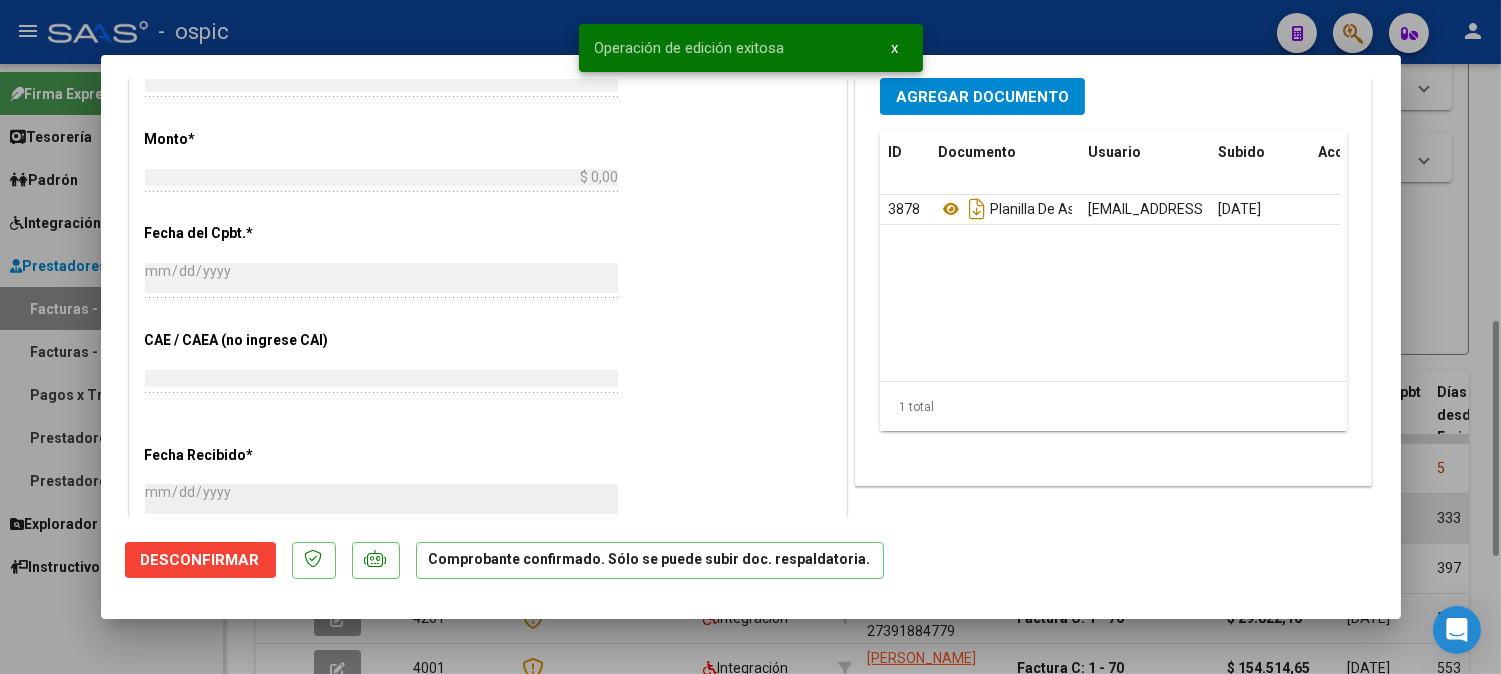 scroll, scrollTop: 1154, scrollLeft: 0, axis: vertical 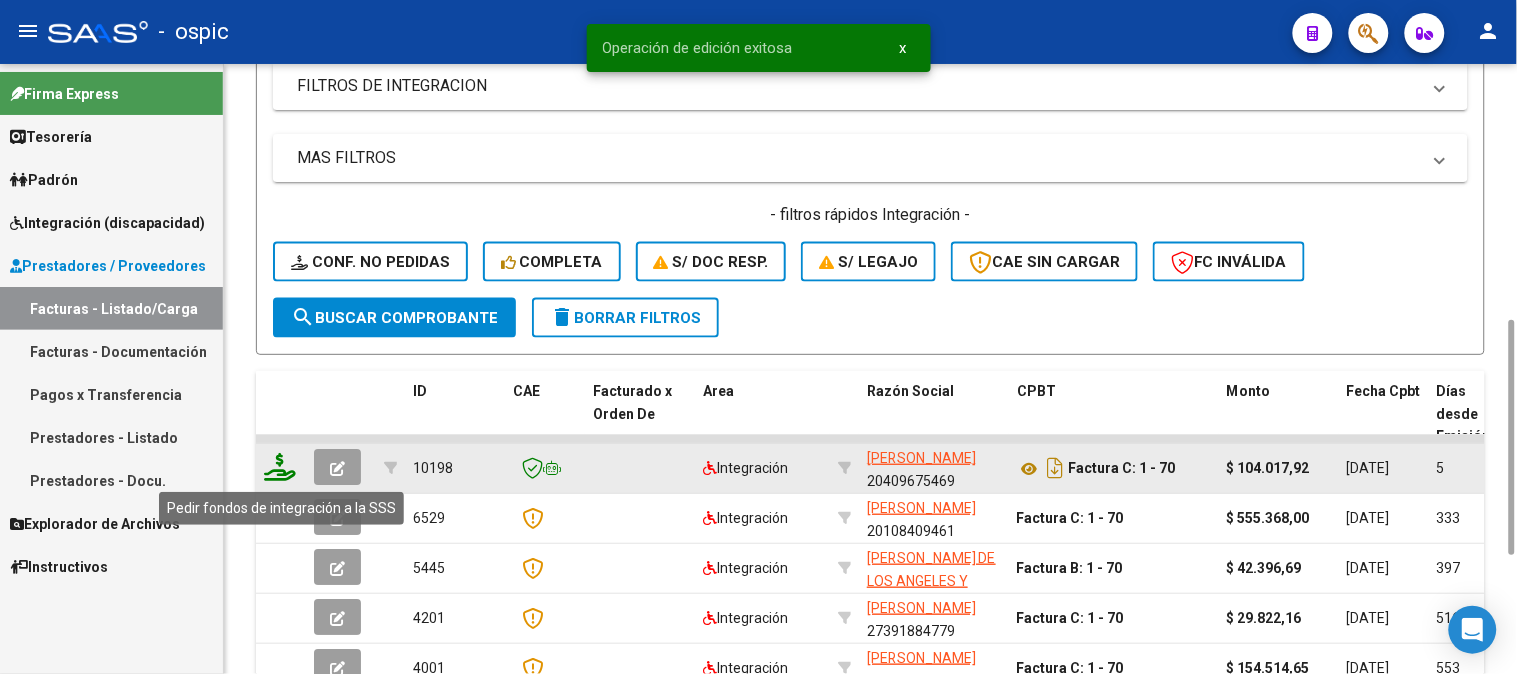click 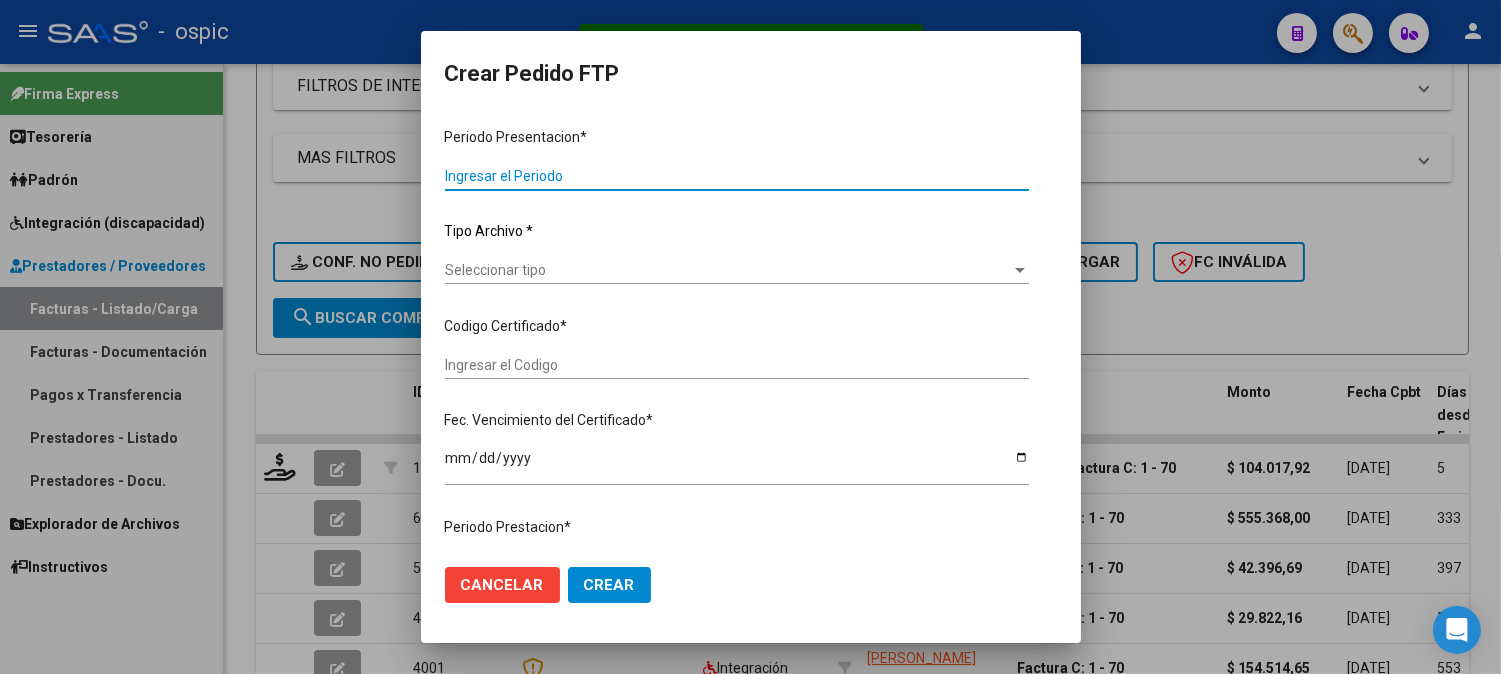 type on "202506" 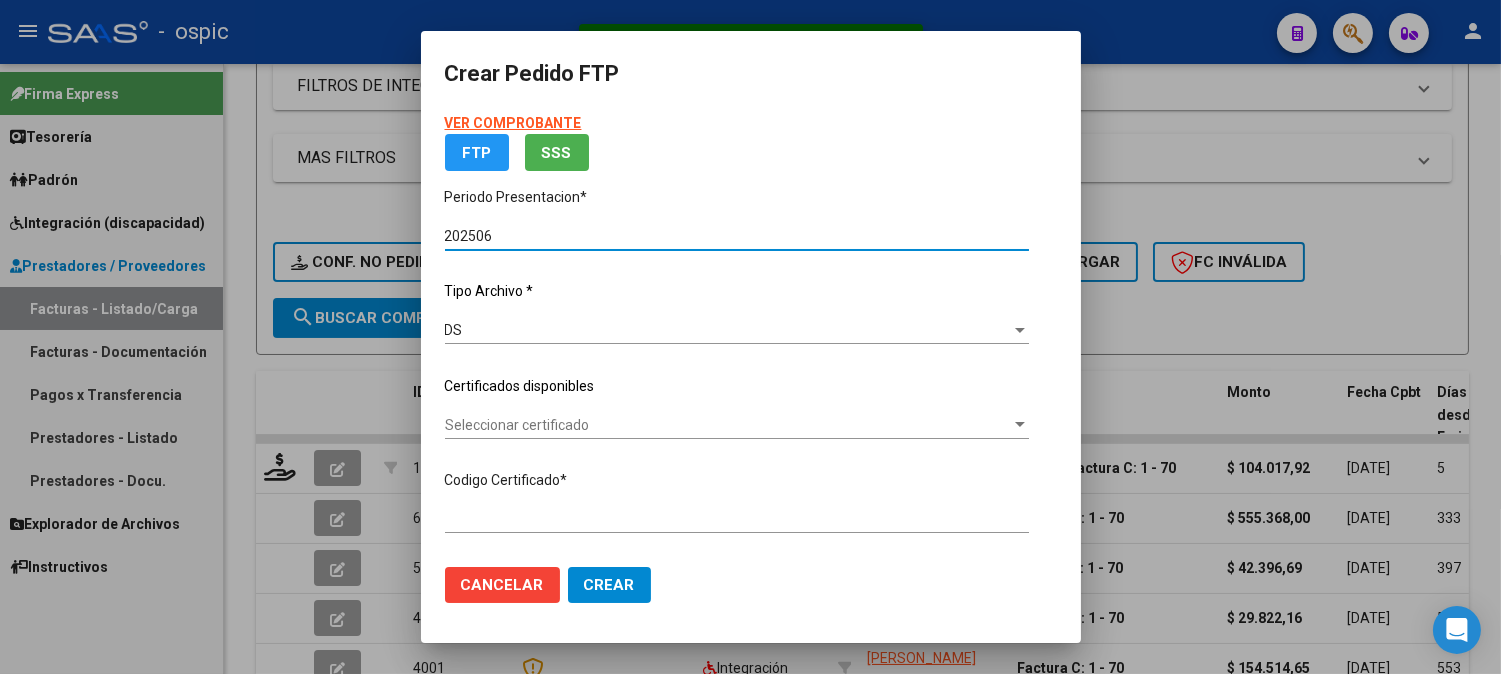 type on "3563719855" 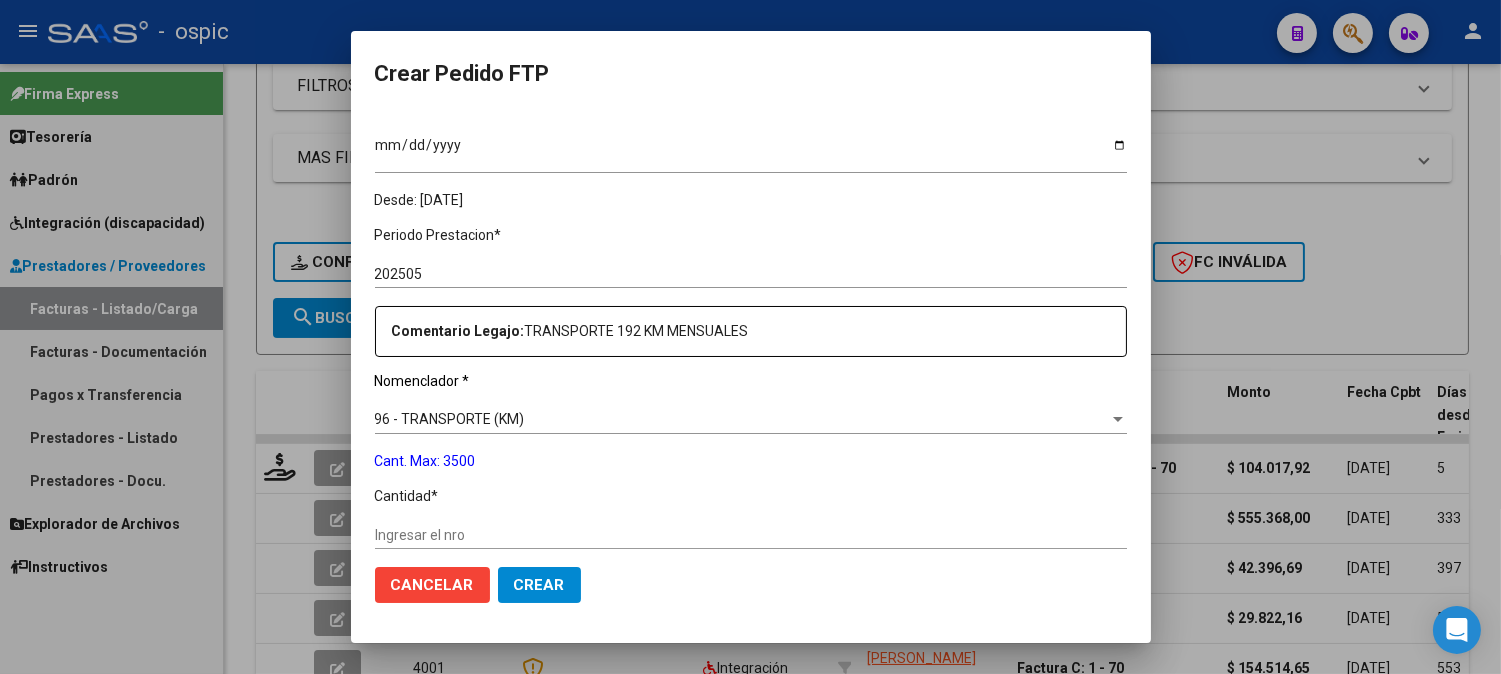 scroll, scrollTop: 591, scrollLeft: 0, axis: vertical 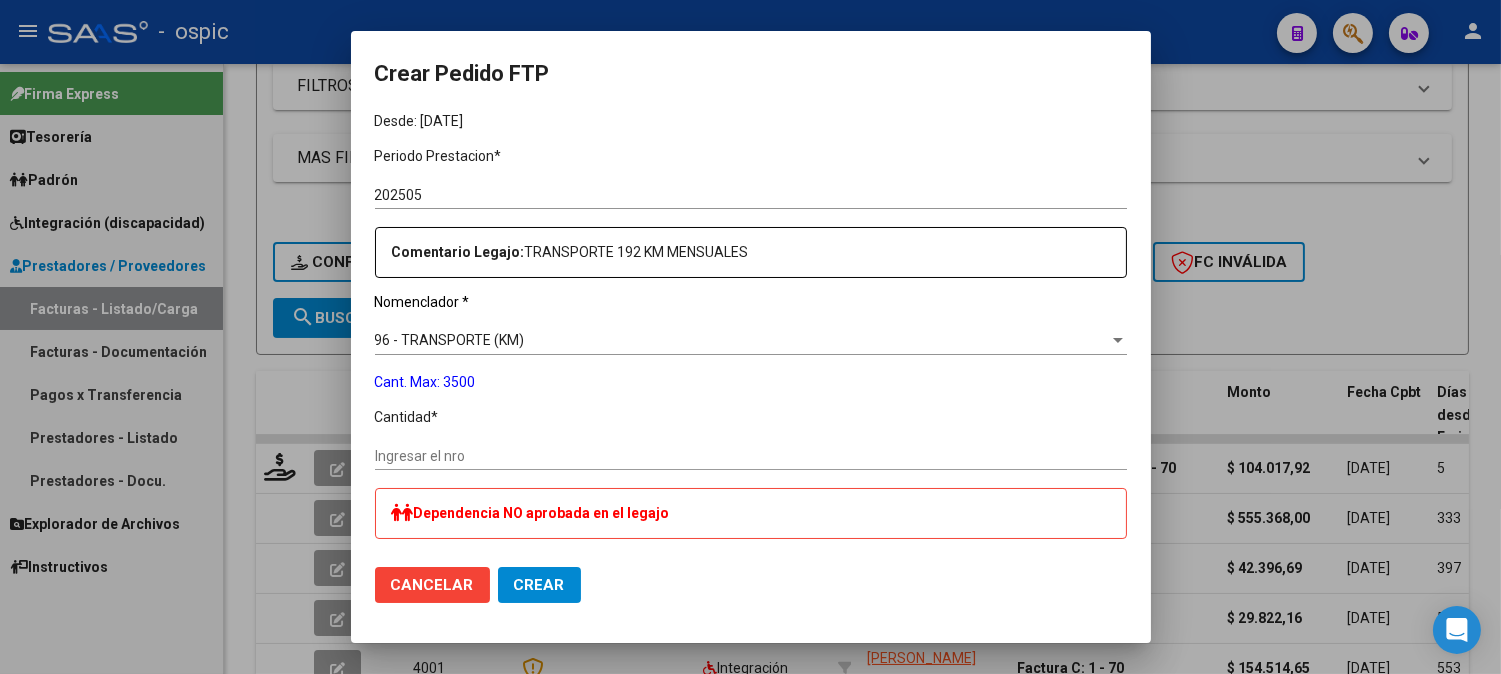 click on "Ingresar el nro" at bounding box center (751, 456) 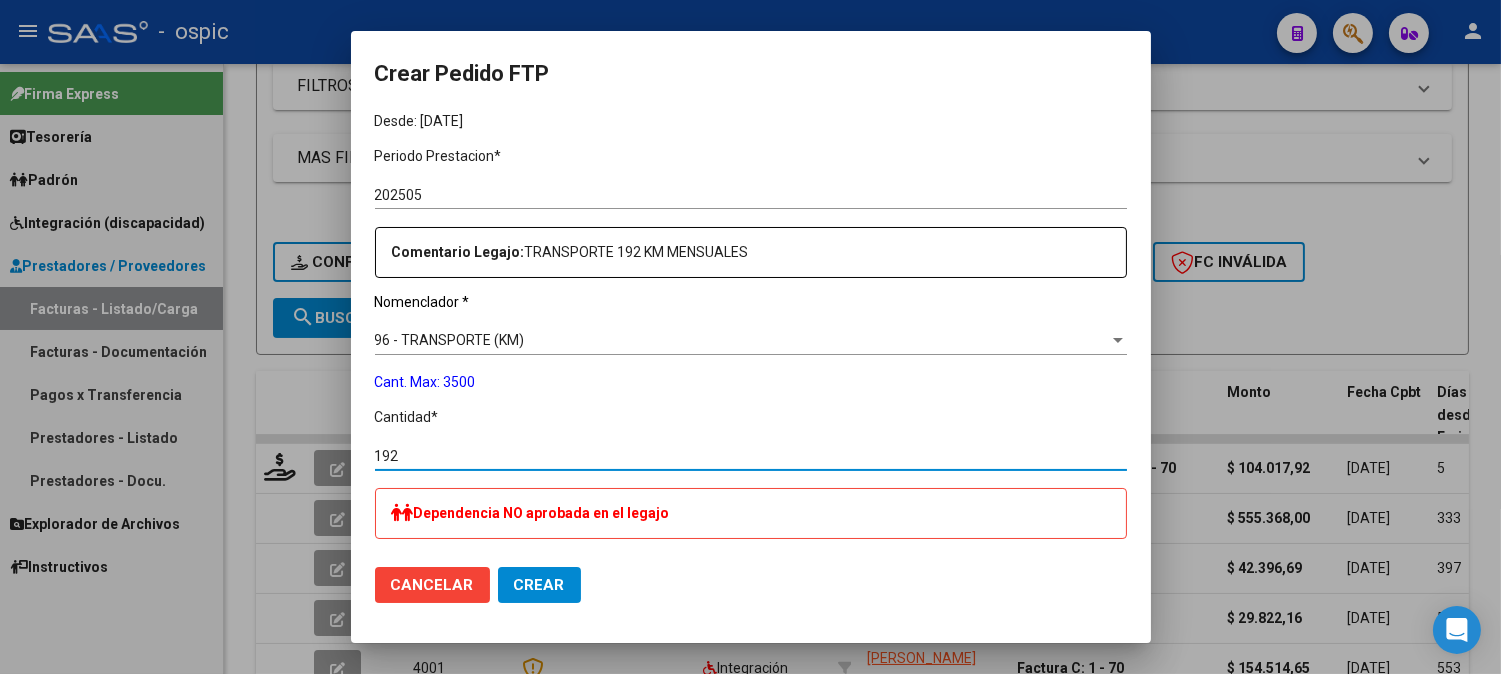type on "192" 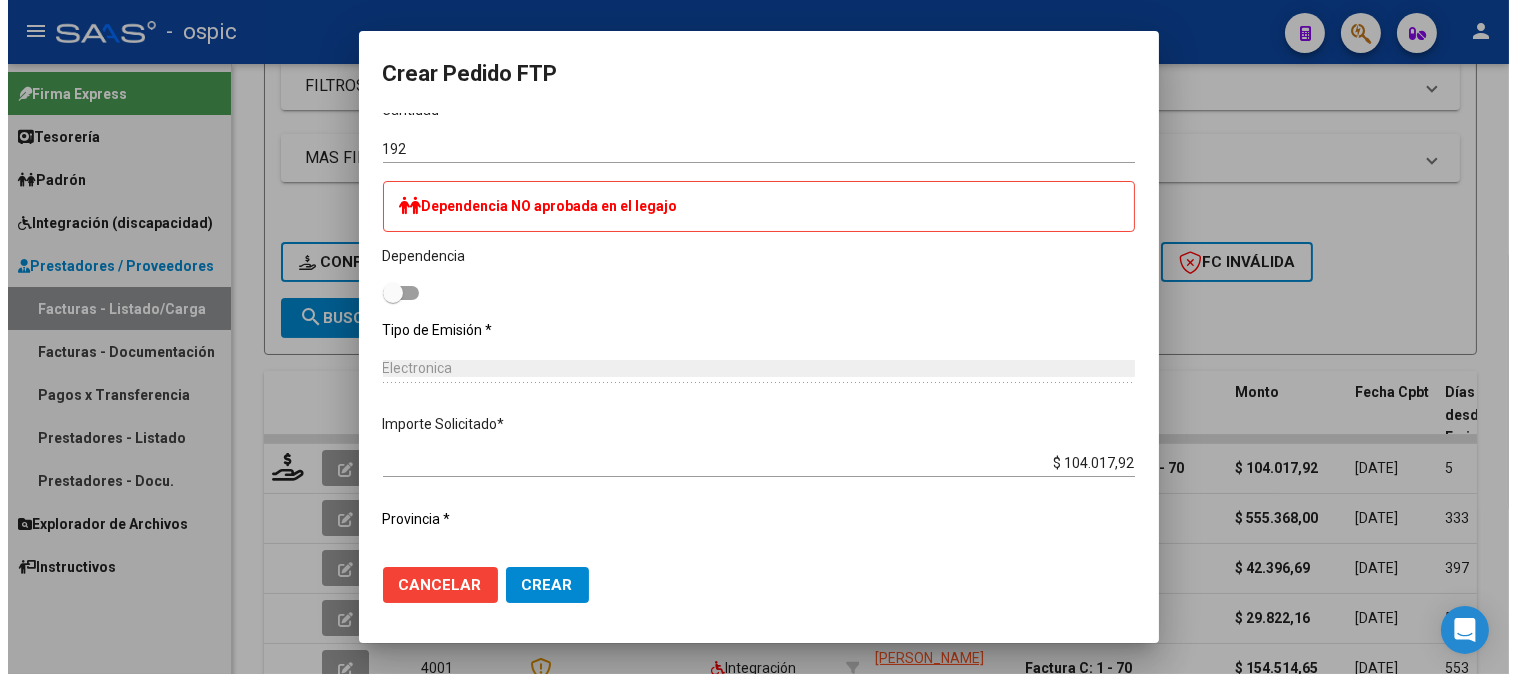 scroll, scrollTop: 920, scrollLeft: 0, axis: vertical 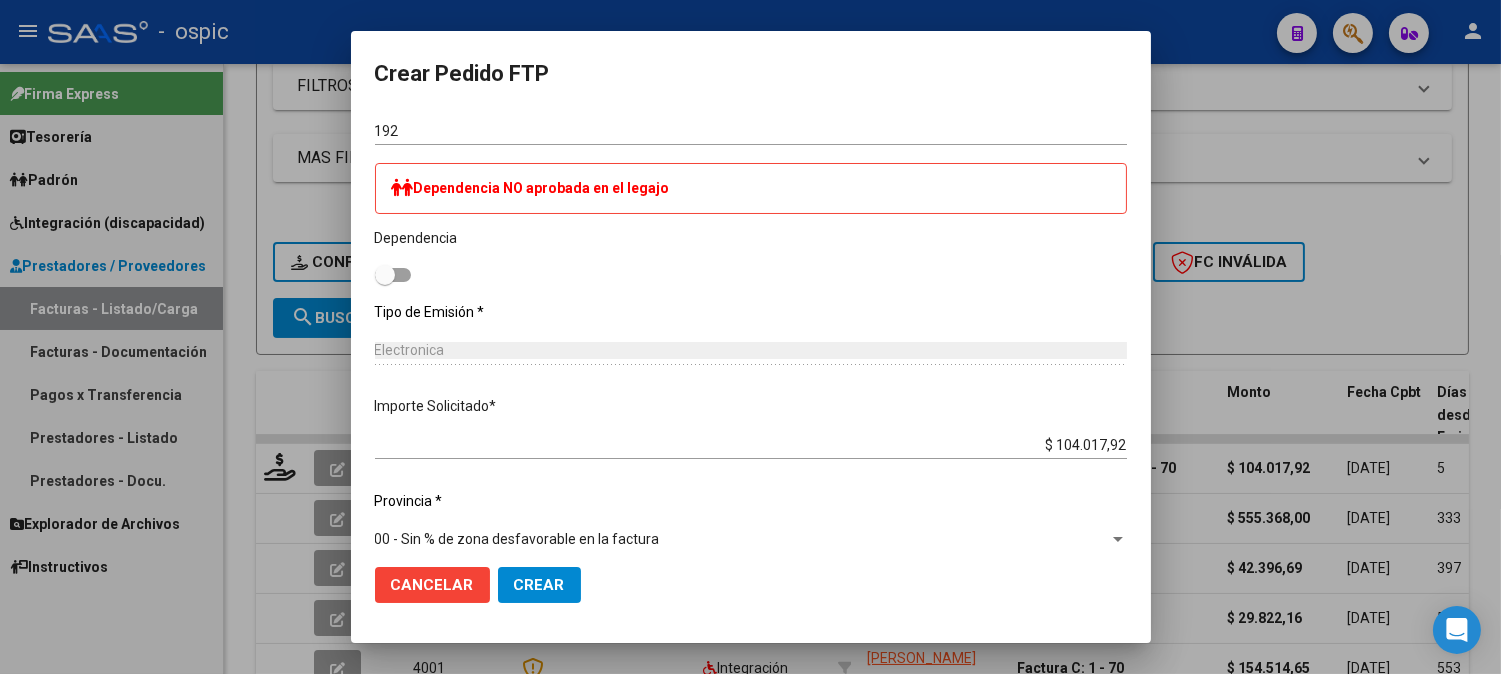 click on "Crear" 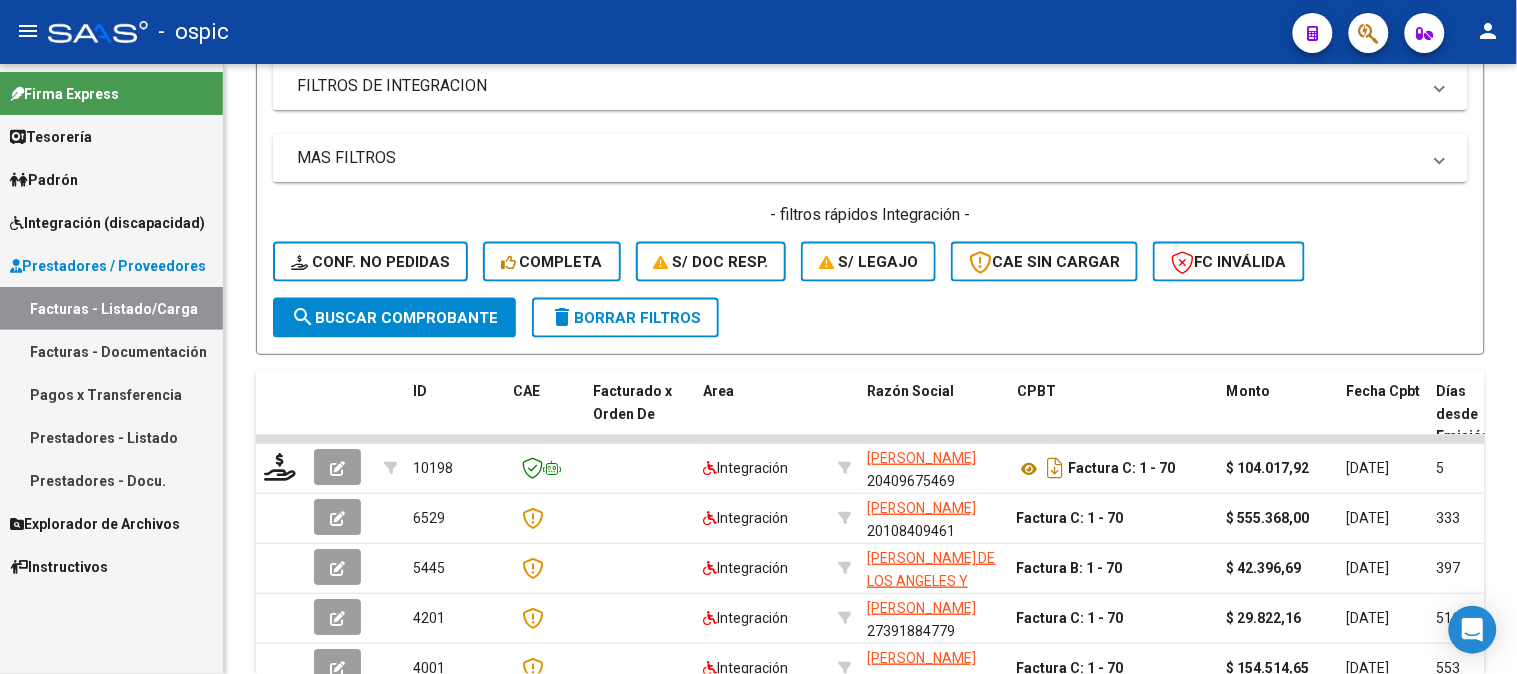 scroll, scrollTop: 222, scrollLeft: 0, axis: vertical 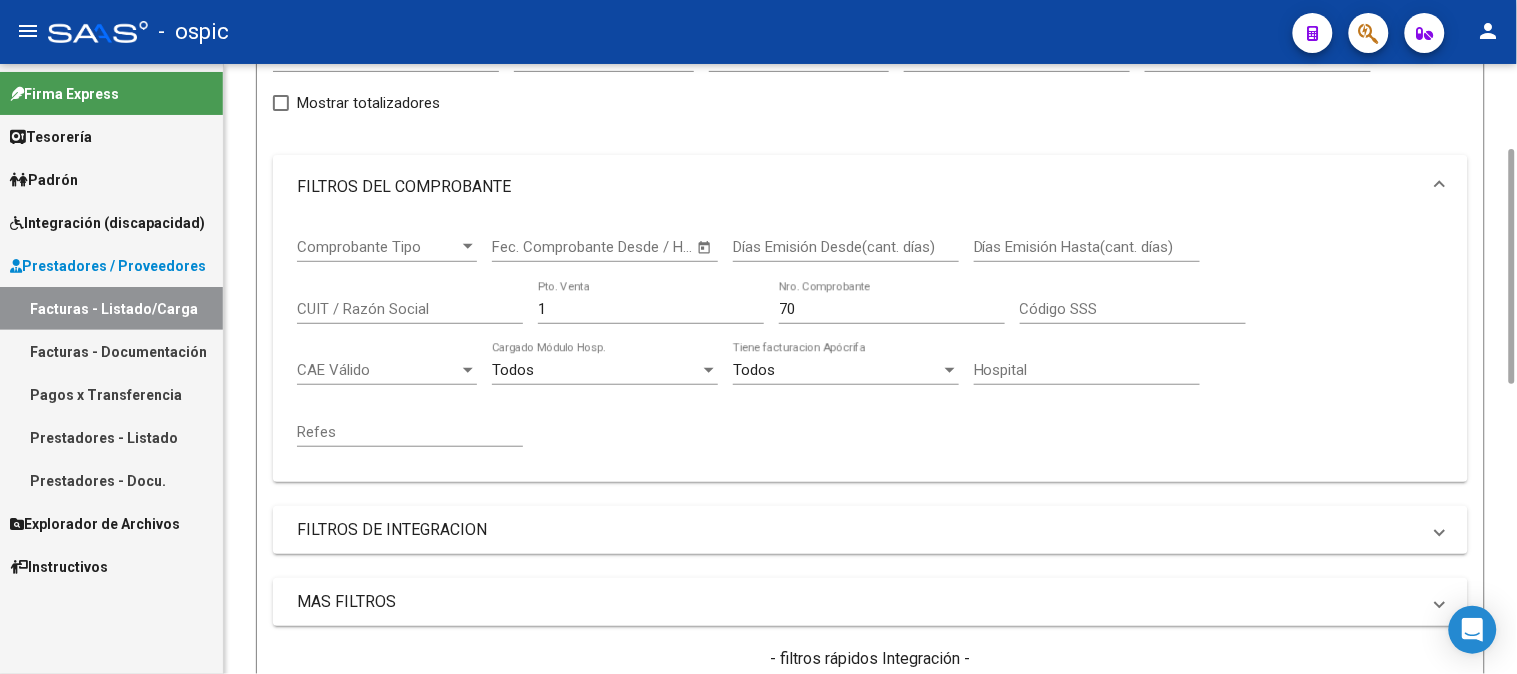 drag, startPoint x: 535, startPoint y: 310, endPoint x: 508, endPoint y: 306, distance: 27.294687 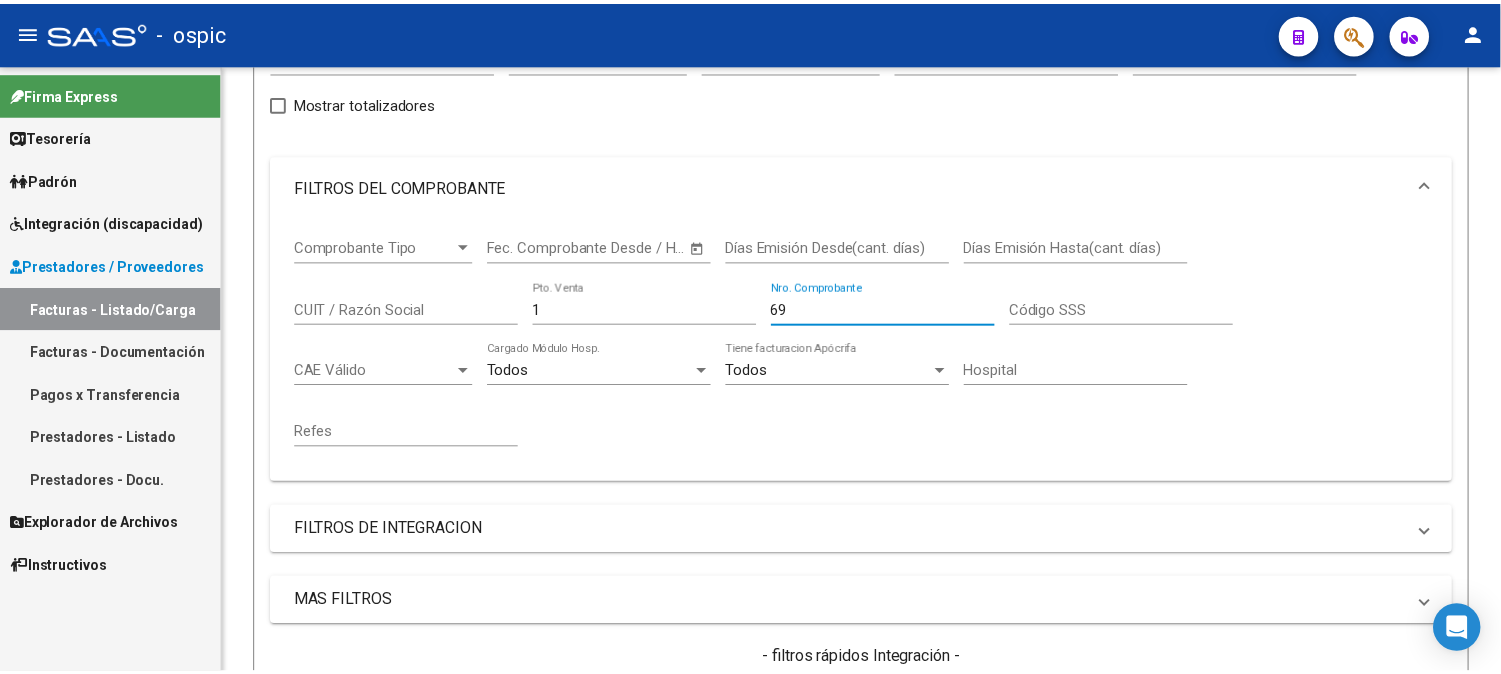 scroll, scrollTop: 888, scrollLeft: 0, axis: vertical 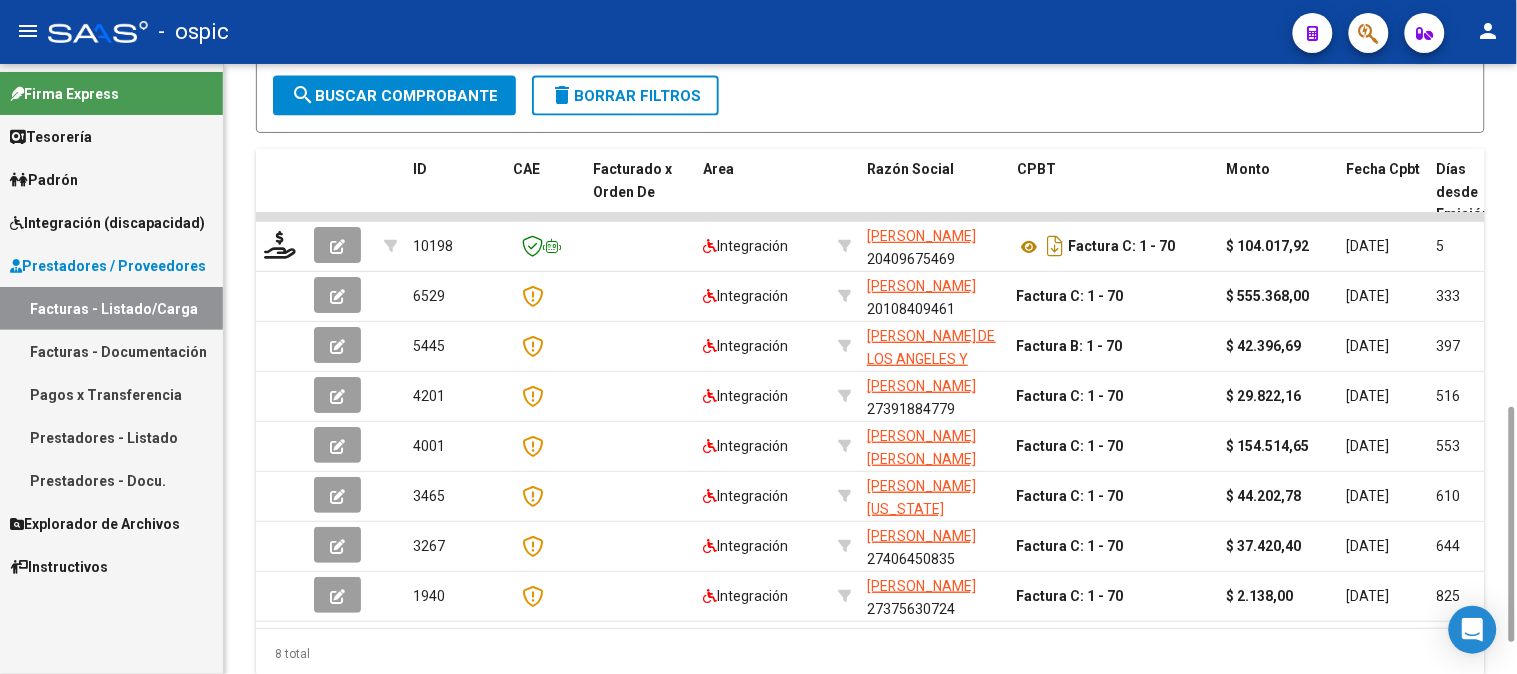 type on "69" 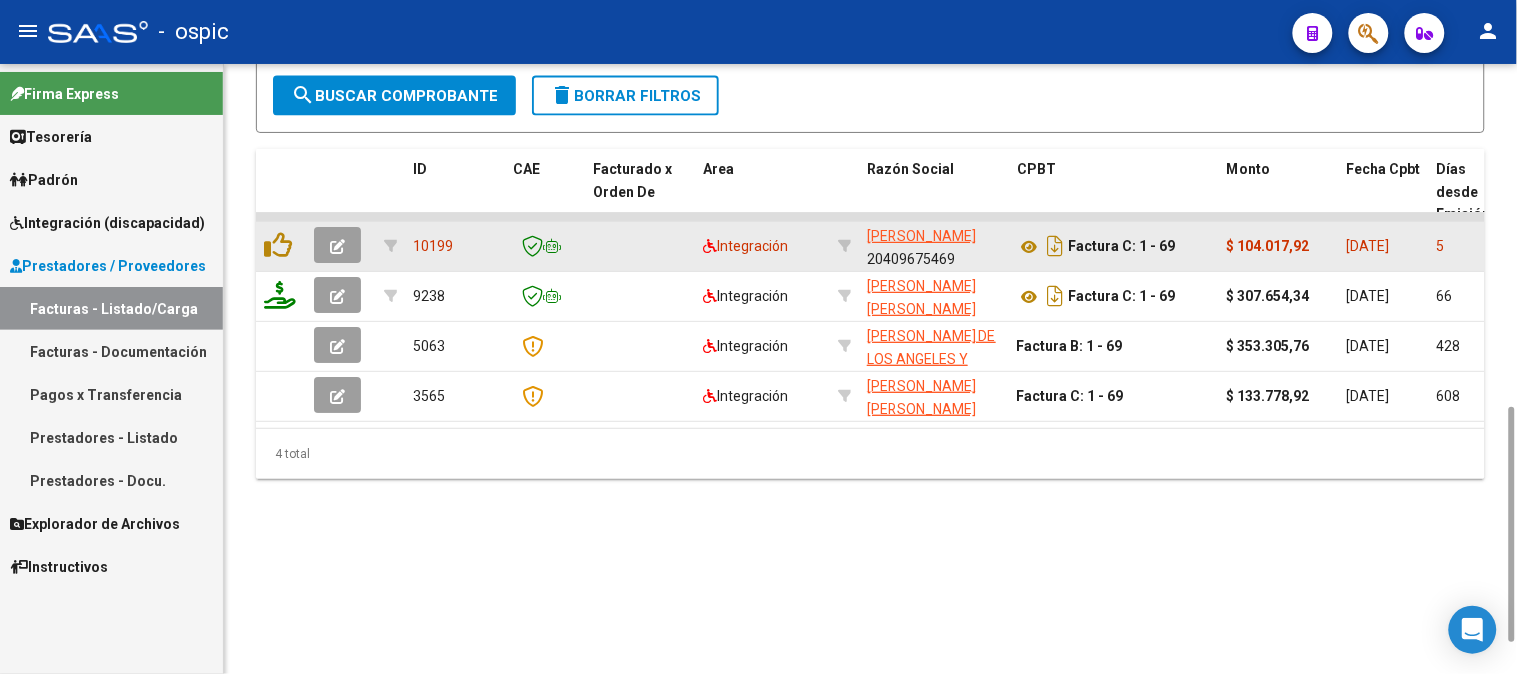 click 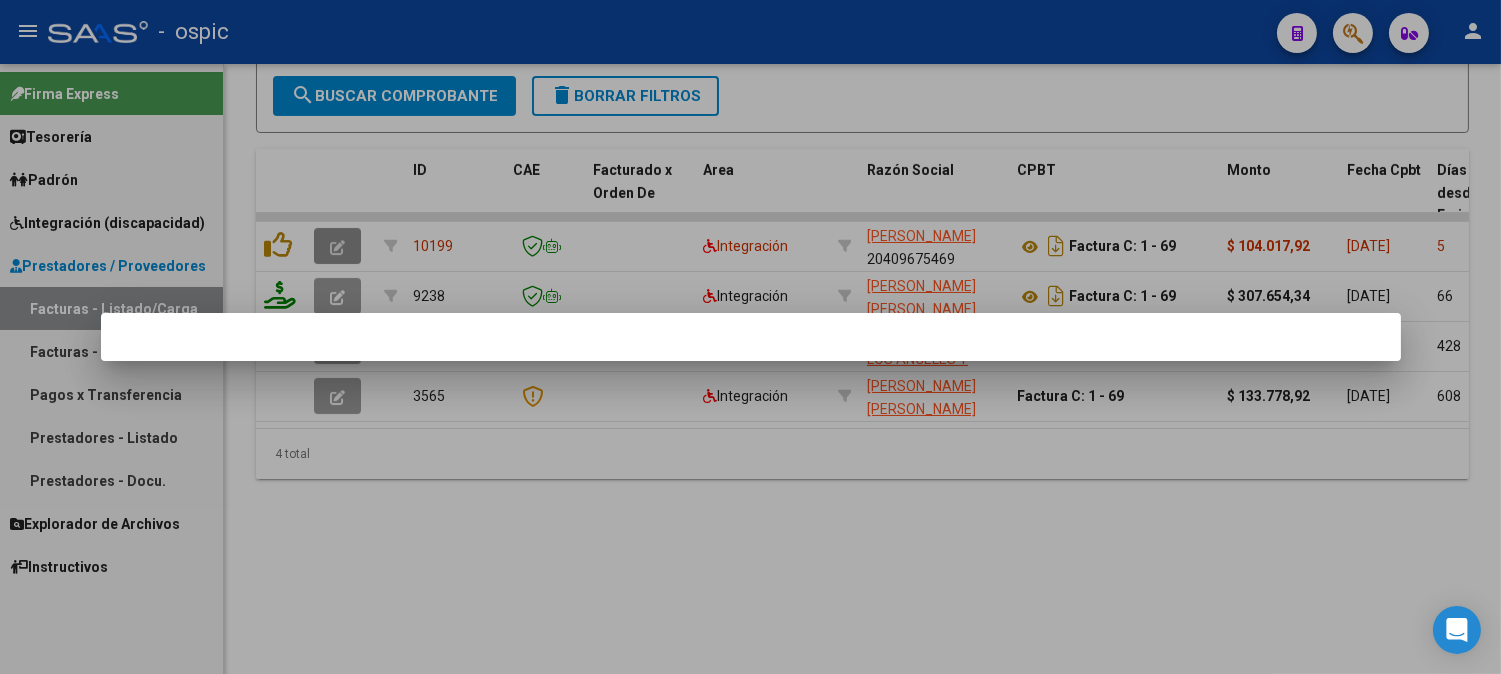 scroll, scrollTop: 772, scrollLeft: 0, axis: vertical 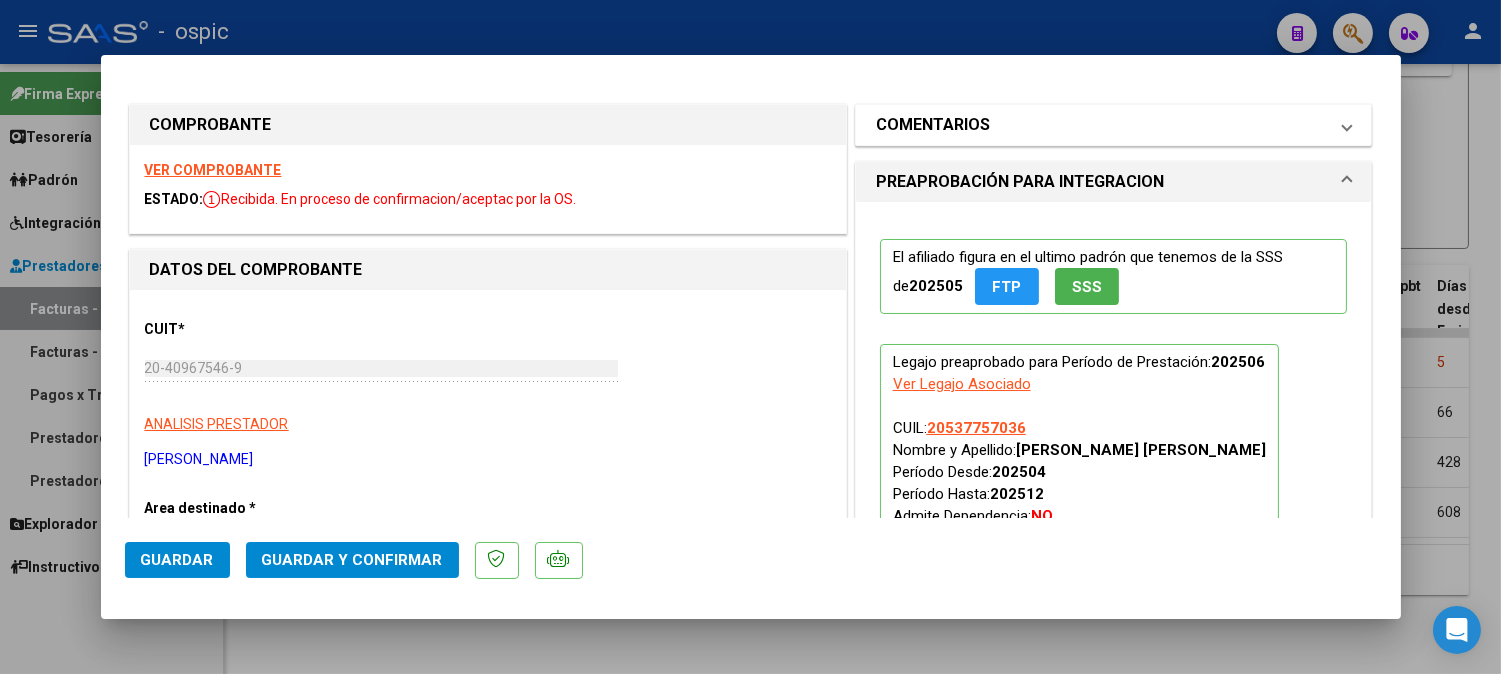 click on "COMENTARIOS" at bounding box center (933, 125) 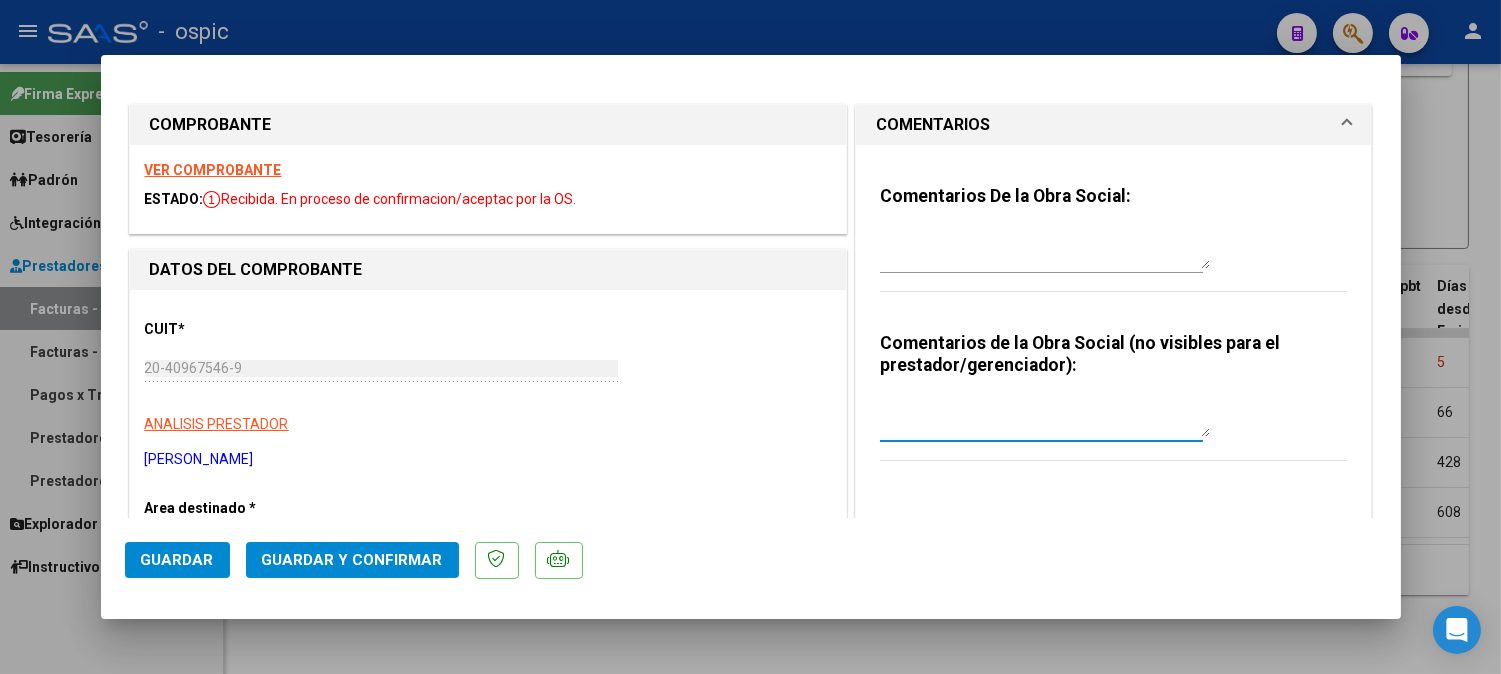 click at bounding box center [1045, 417] 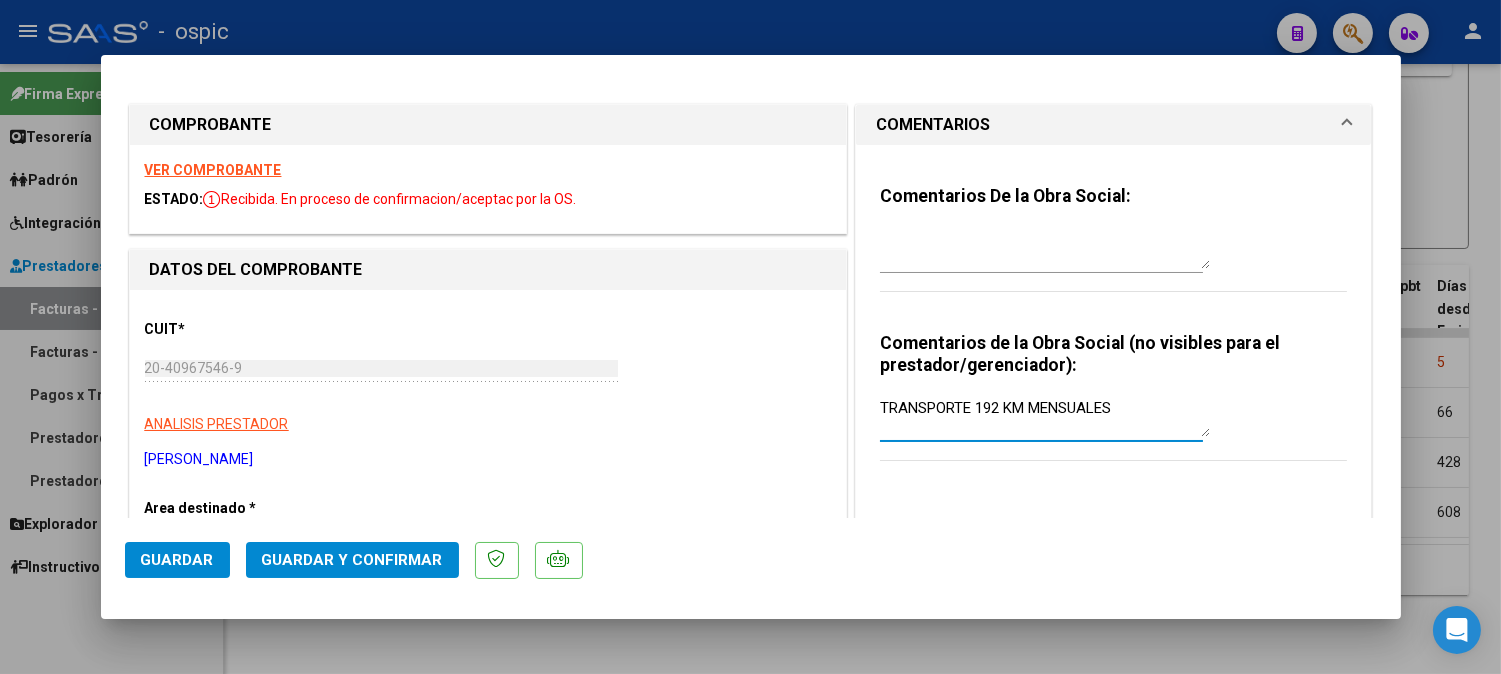 type on "TRANSPORTE 192 KM MENSUALES" 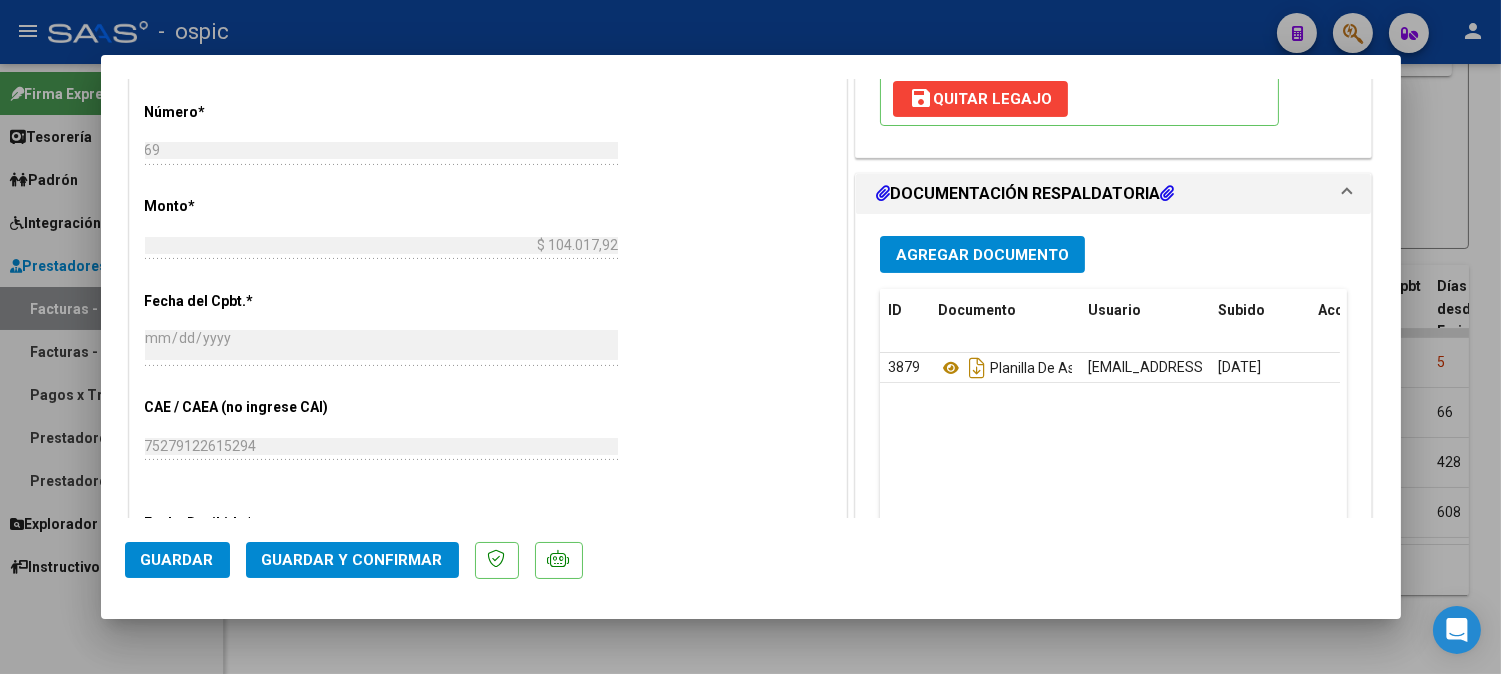 scroll, scrollTop: 874, scrollLeft: 0, axis: vertical 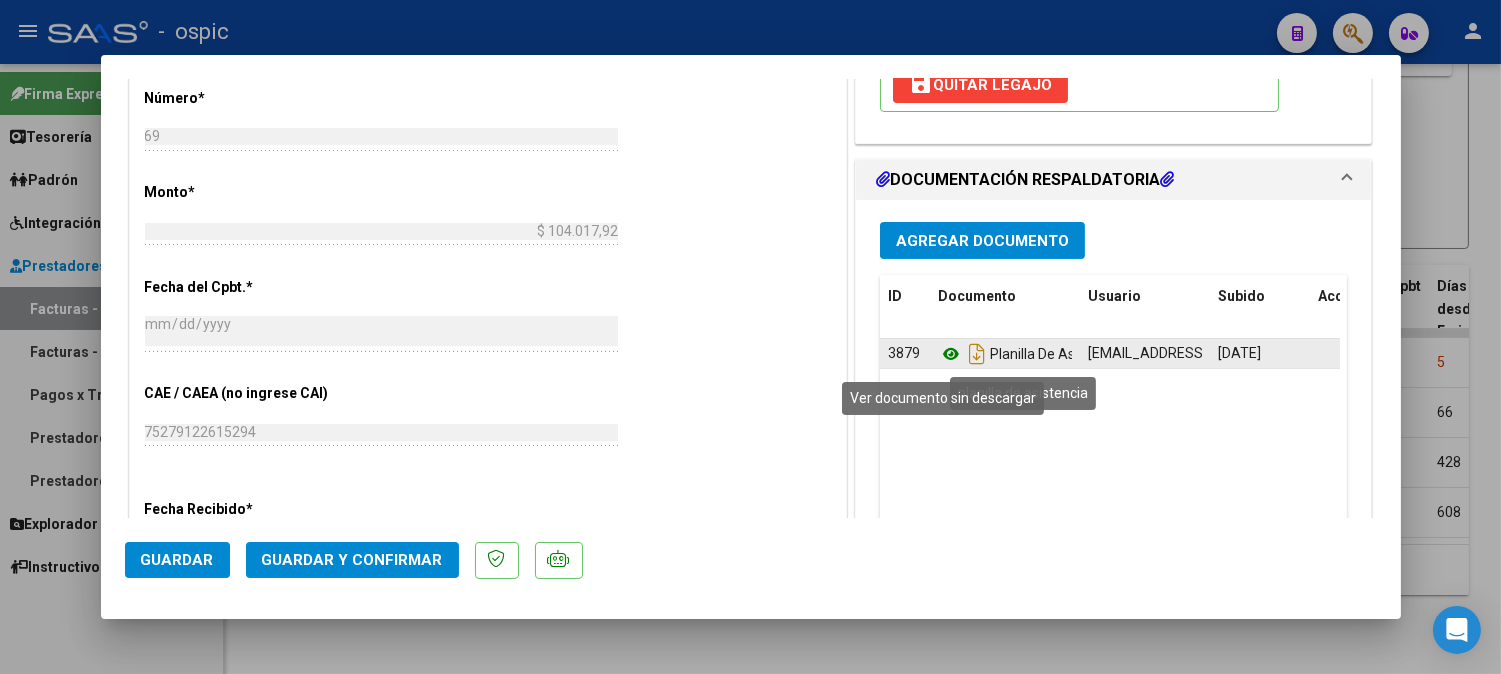click 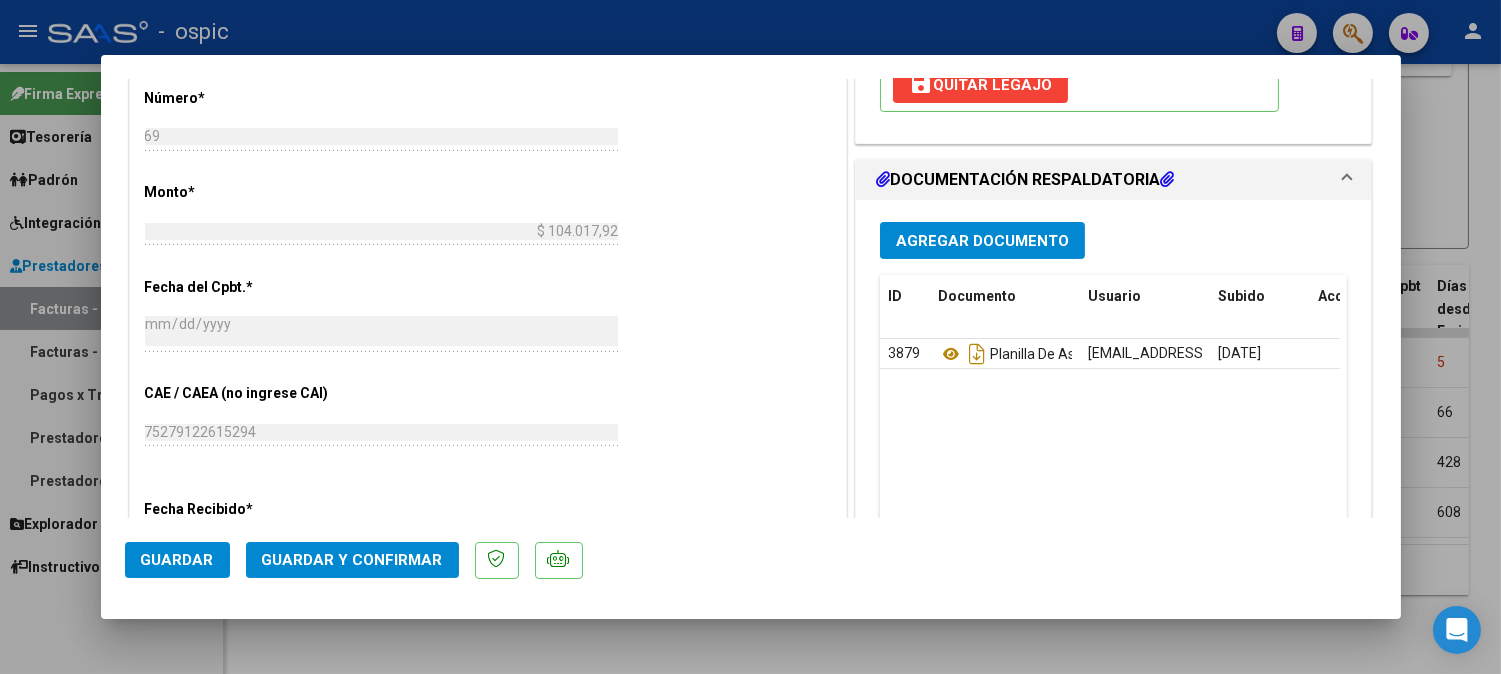 click on "Guardar y Confirmar" 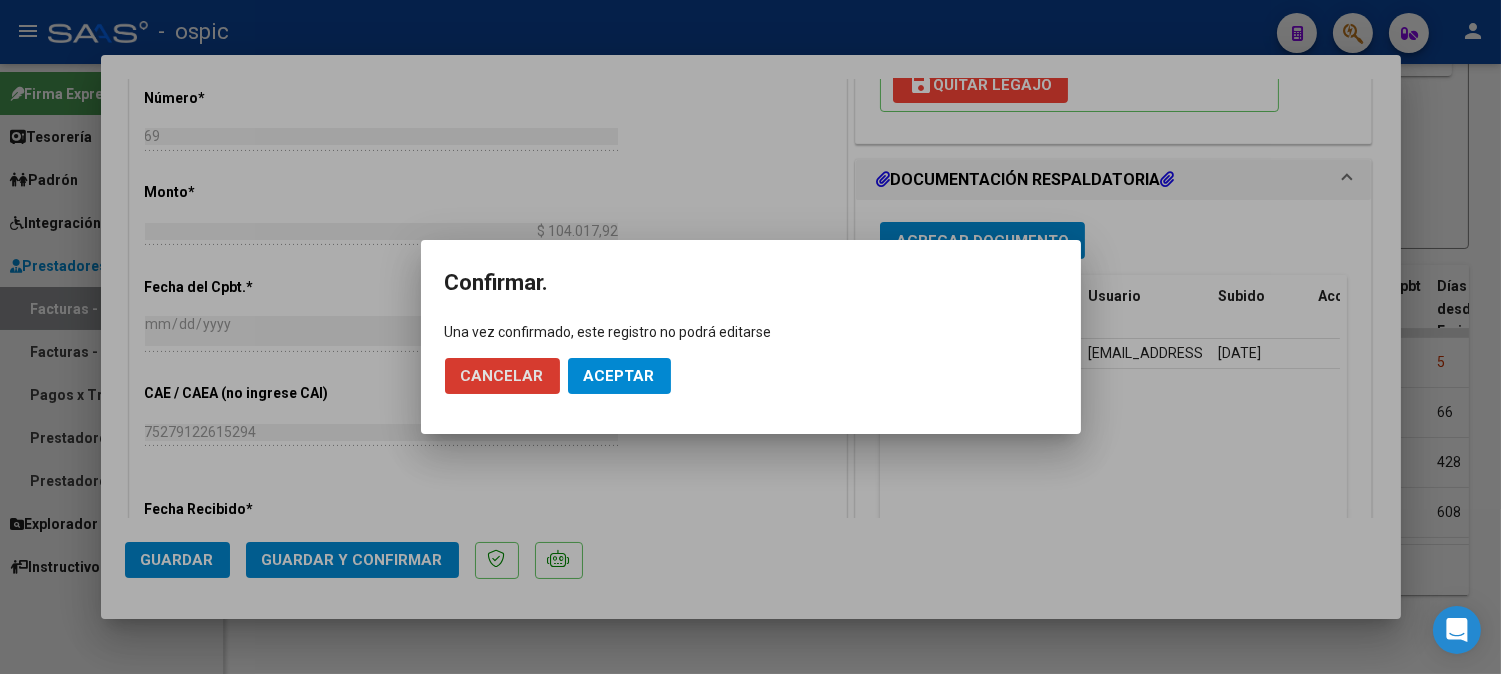 click on "Aceptar" 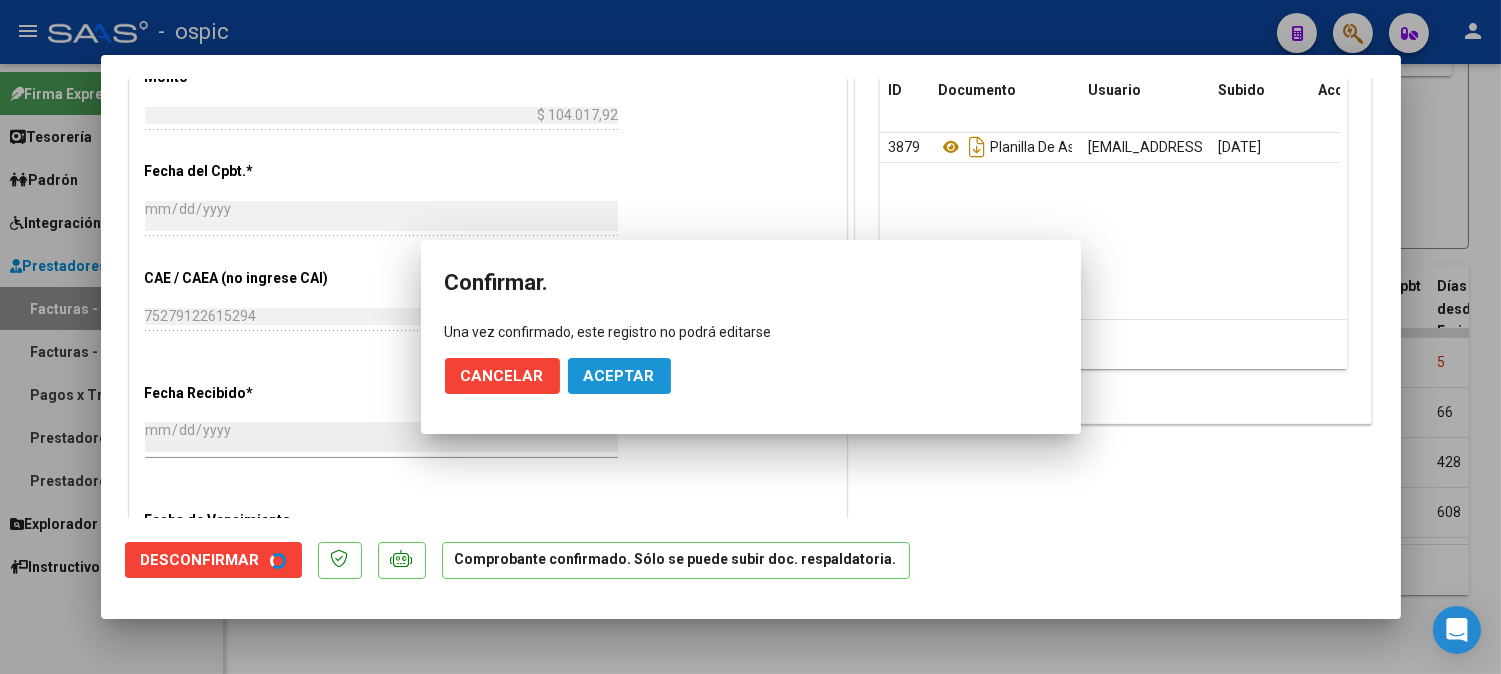 scroll, scrollTop: 758, scrollLeft: 0, axis: vertical 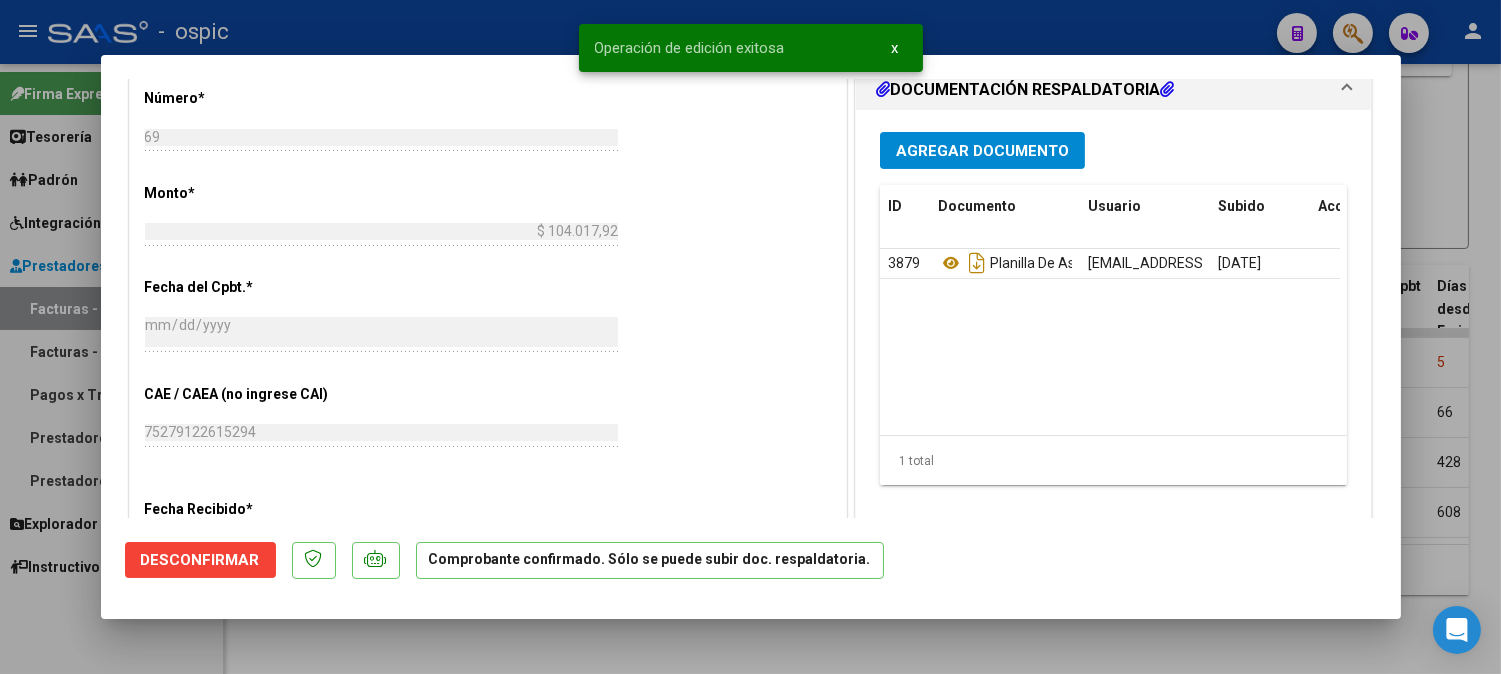 type 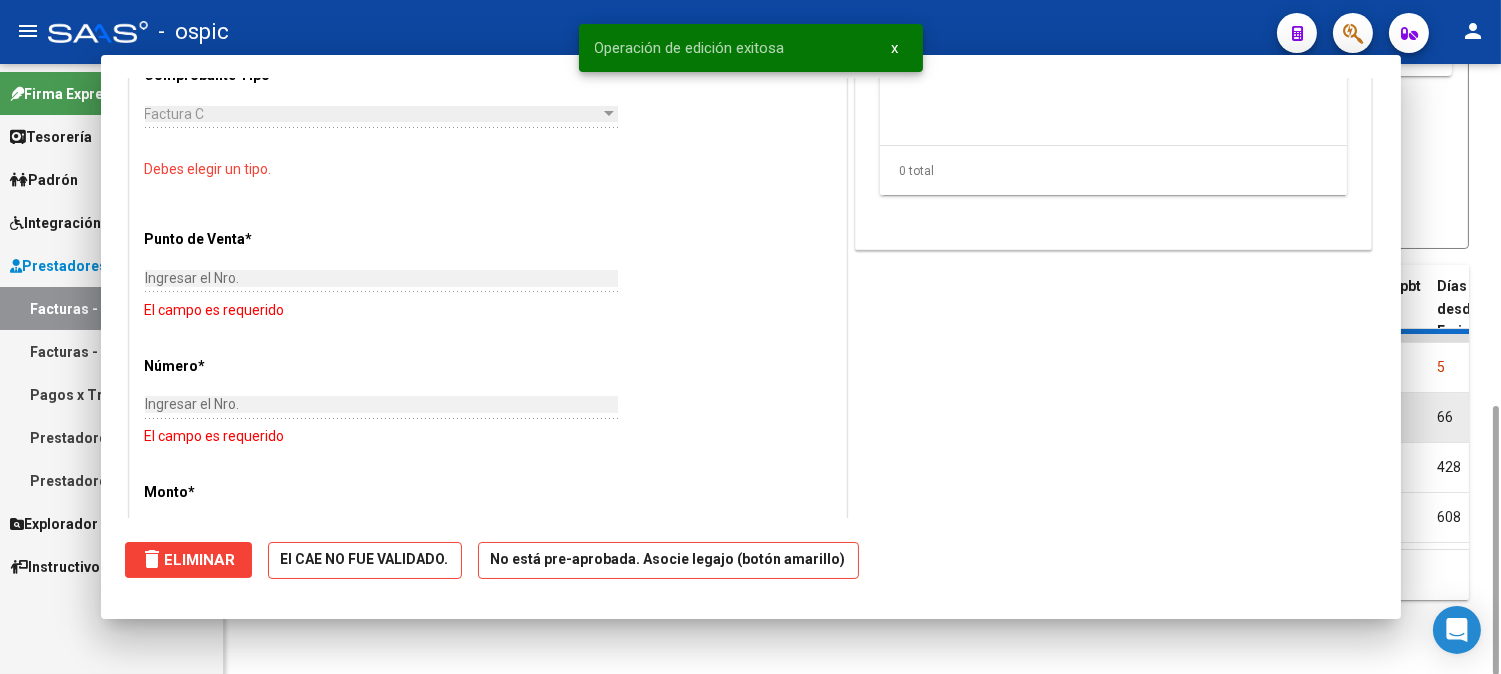 scroll, scrollTop: 0, scrollLeft: 0, axis: both 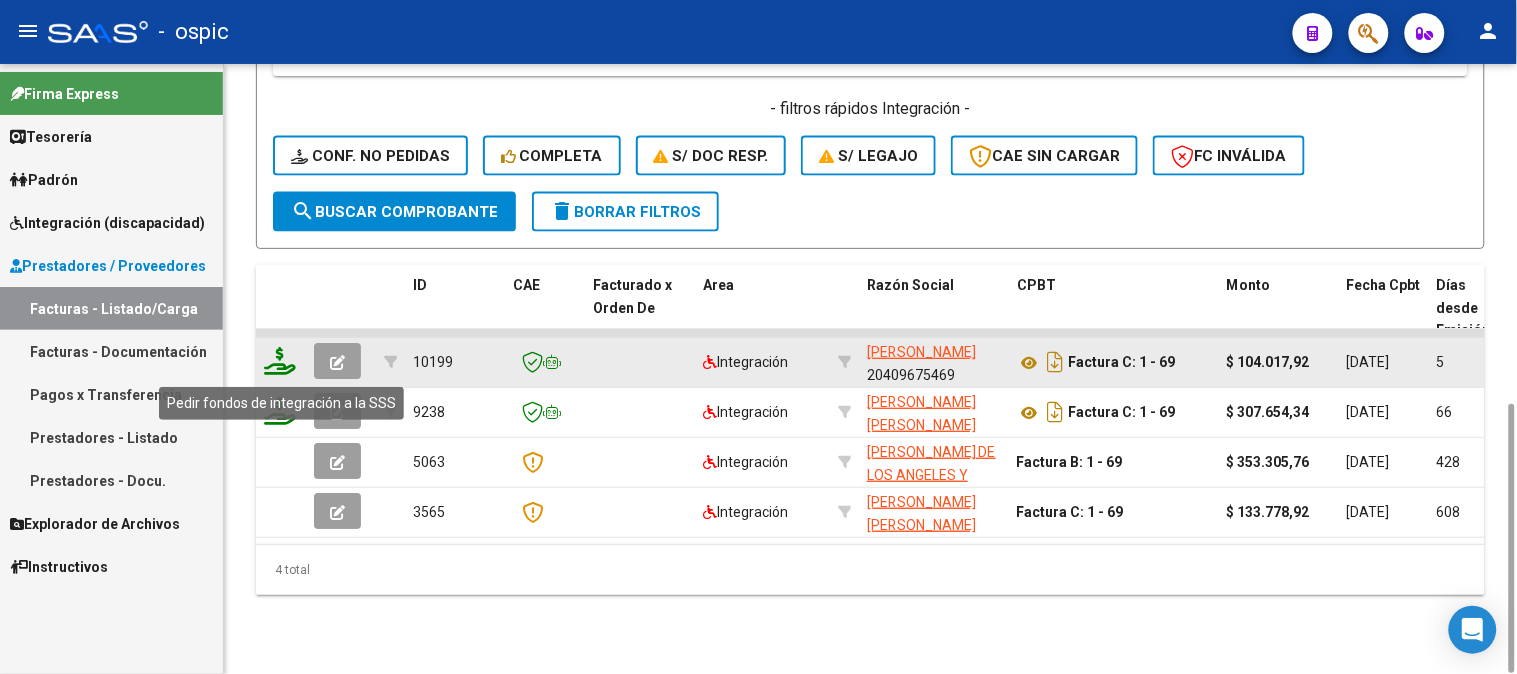 click 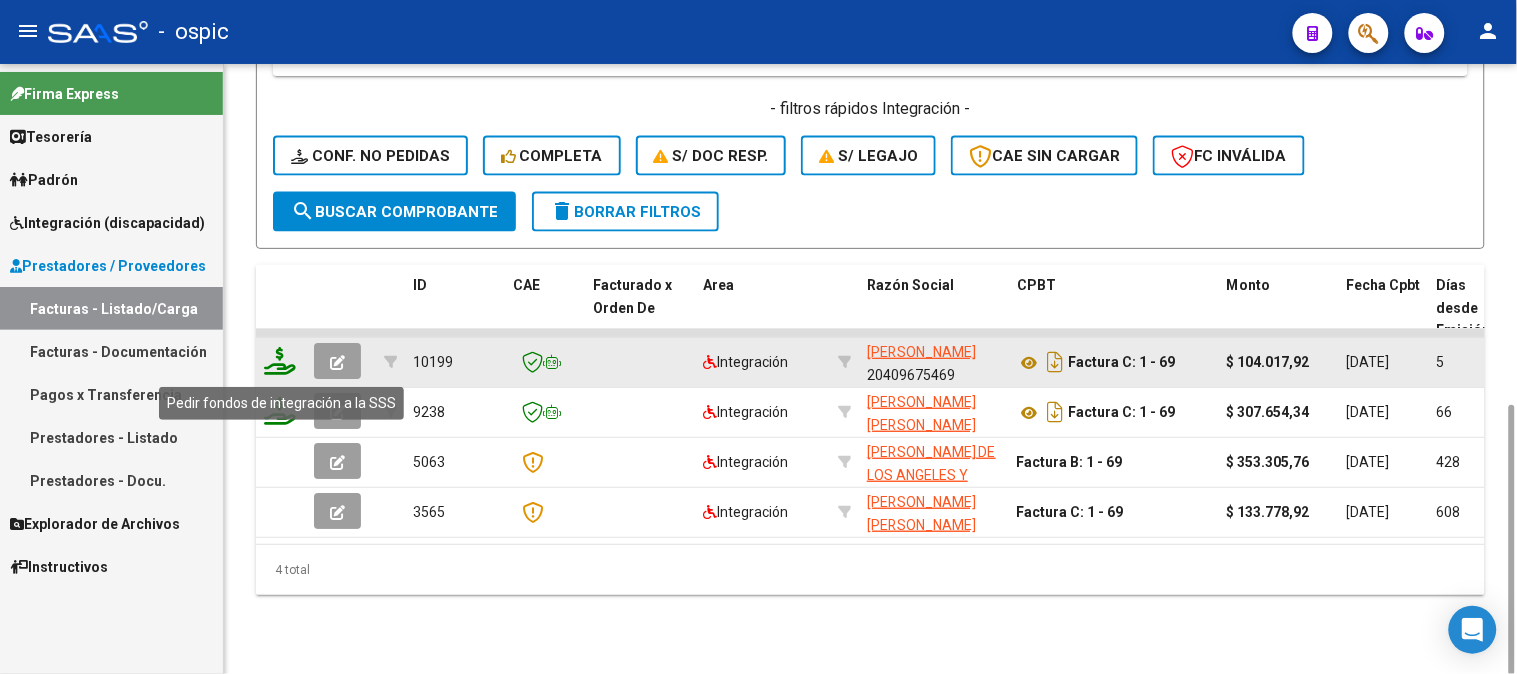 click 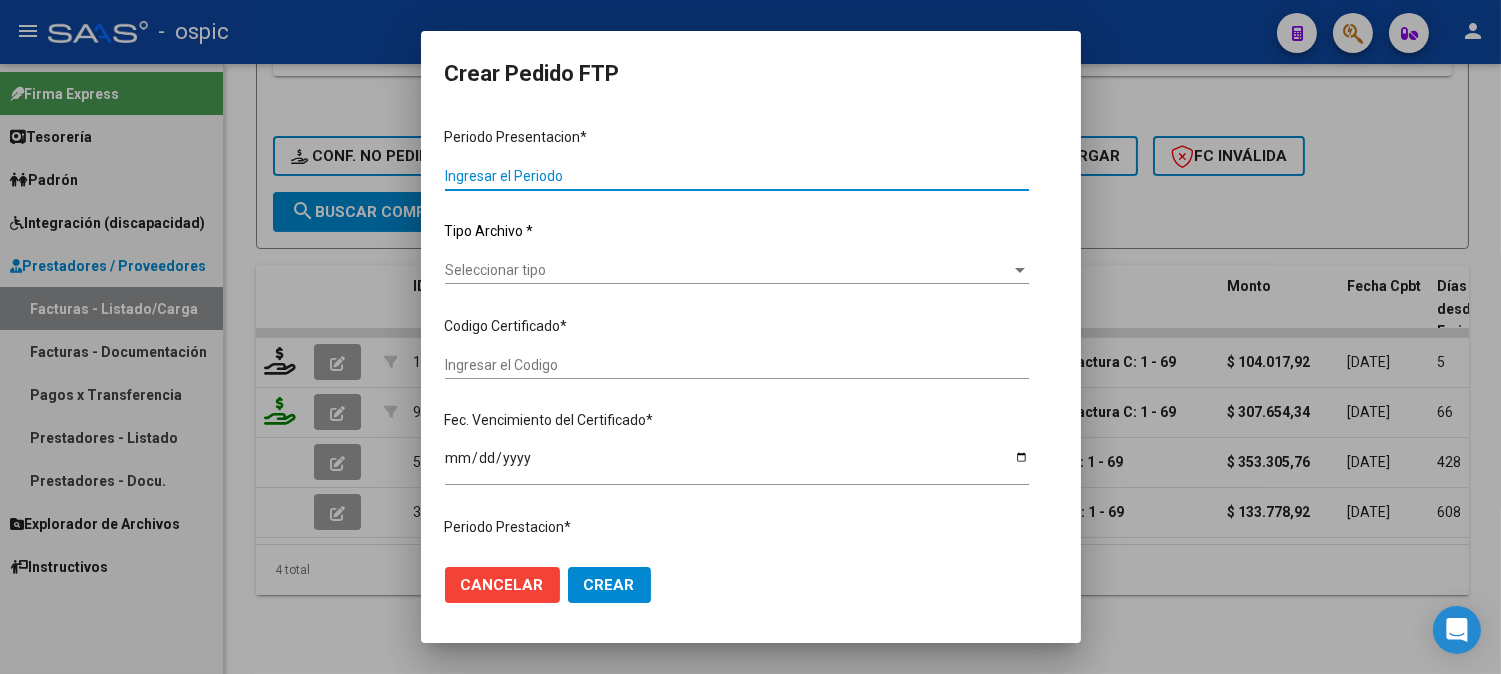 type on "202506" 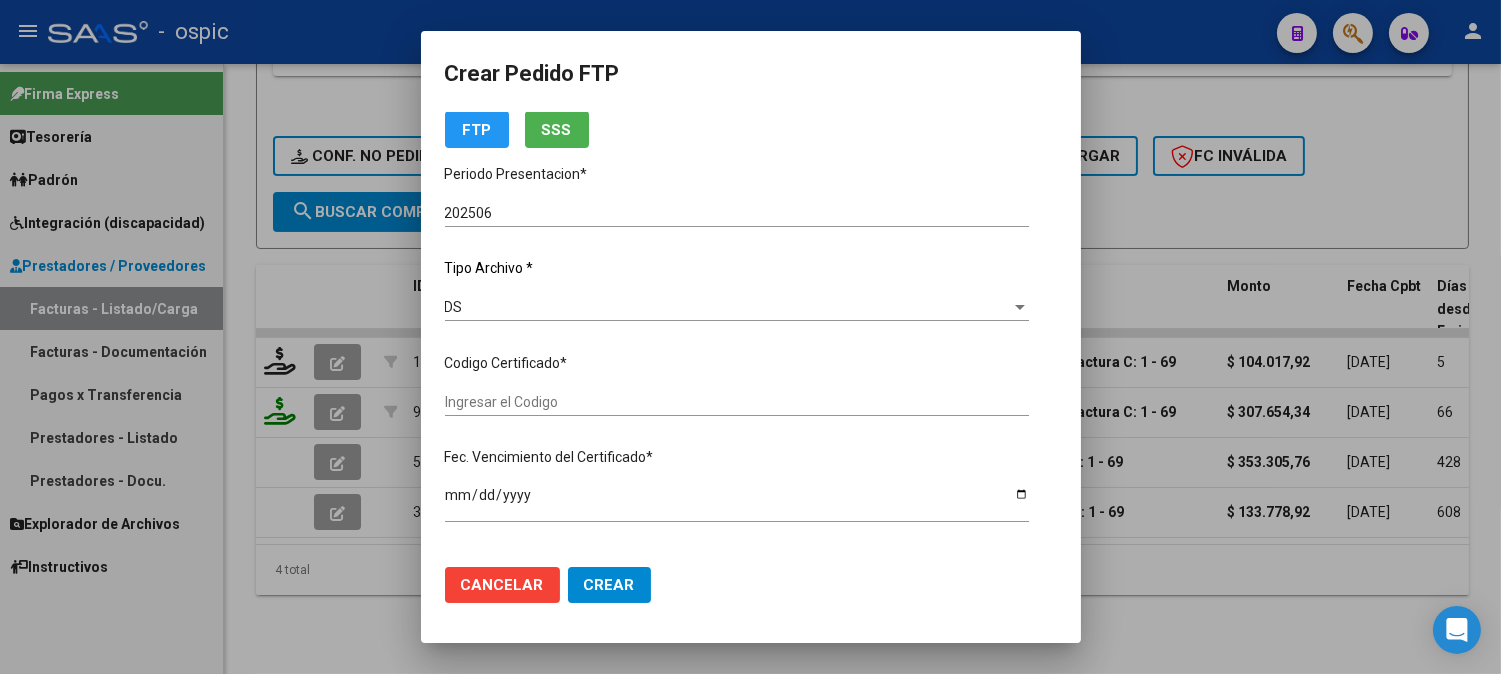 scroll, scrollTop: 0, scrollLeft: 0, axis: both 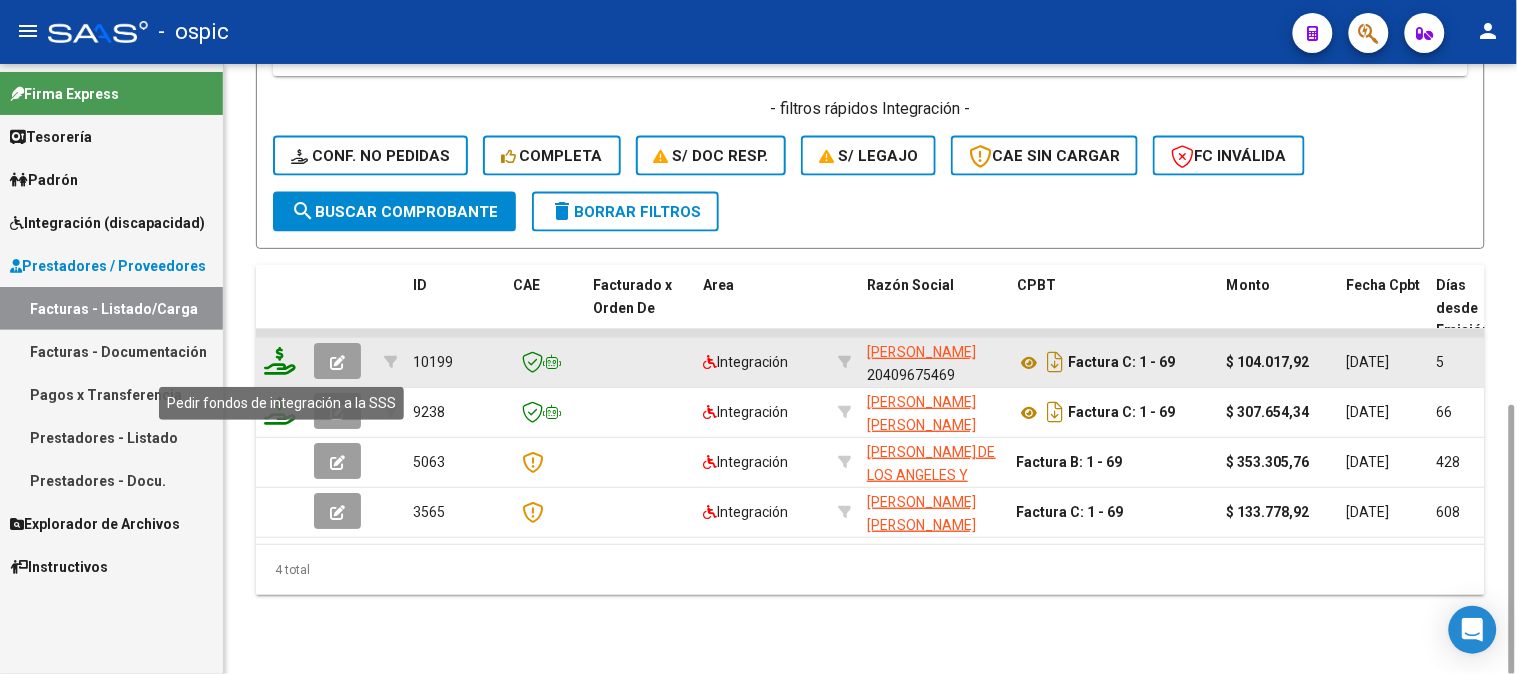 click 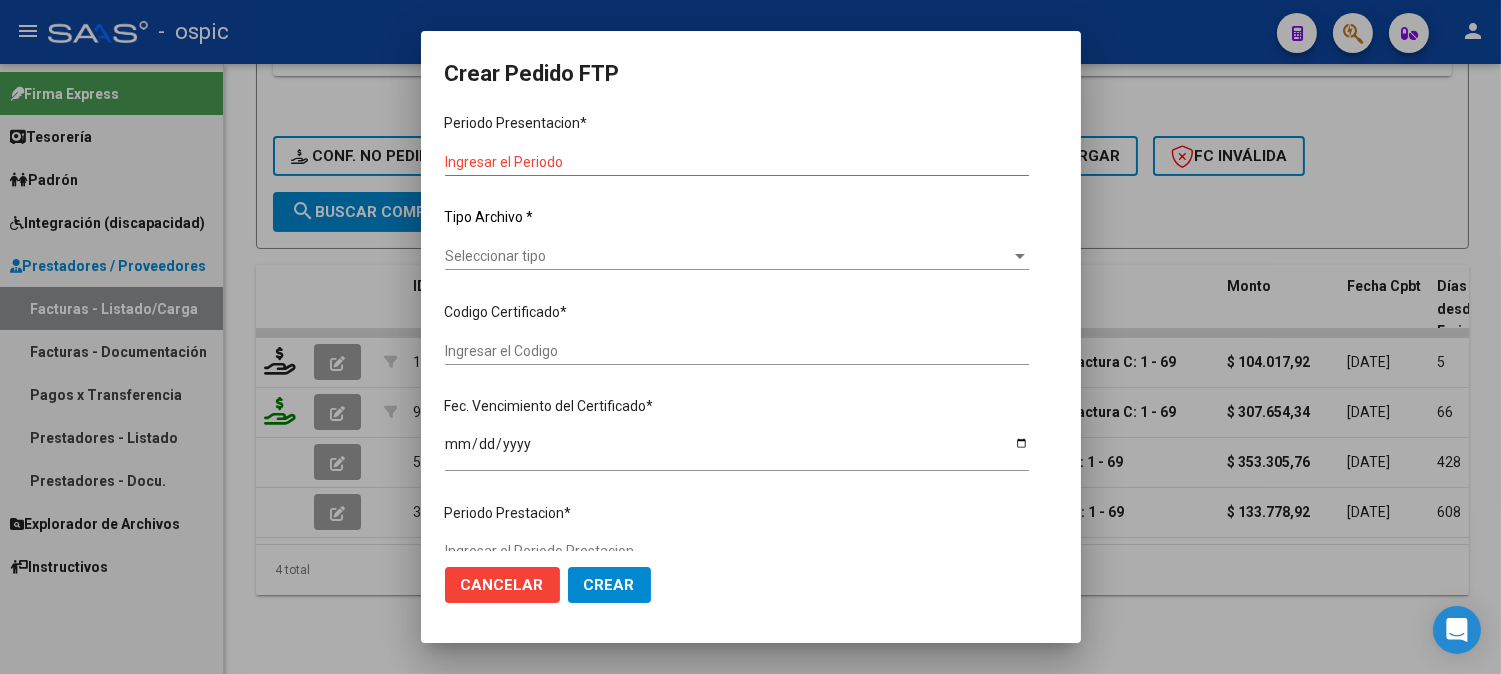 scroll, scrollTop: 0, scrollLeft: 0, axis: both 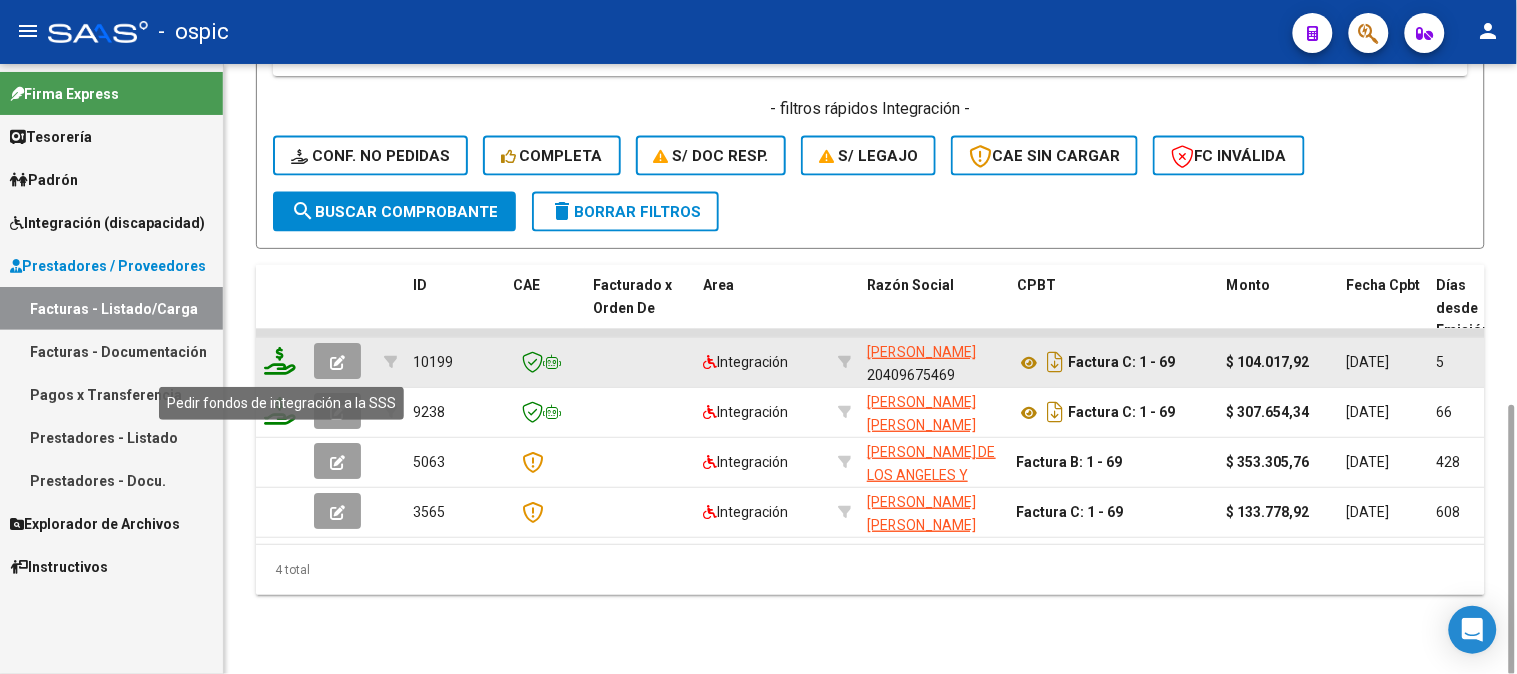 click 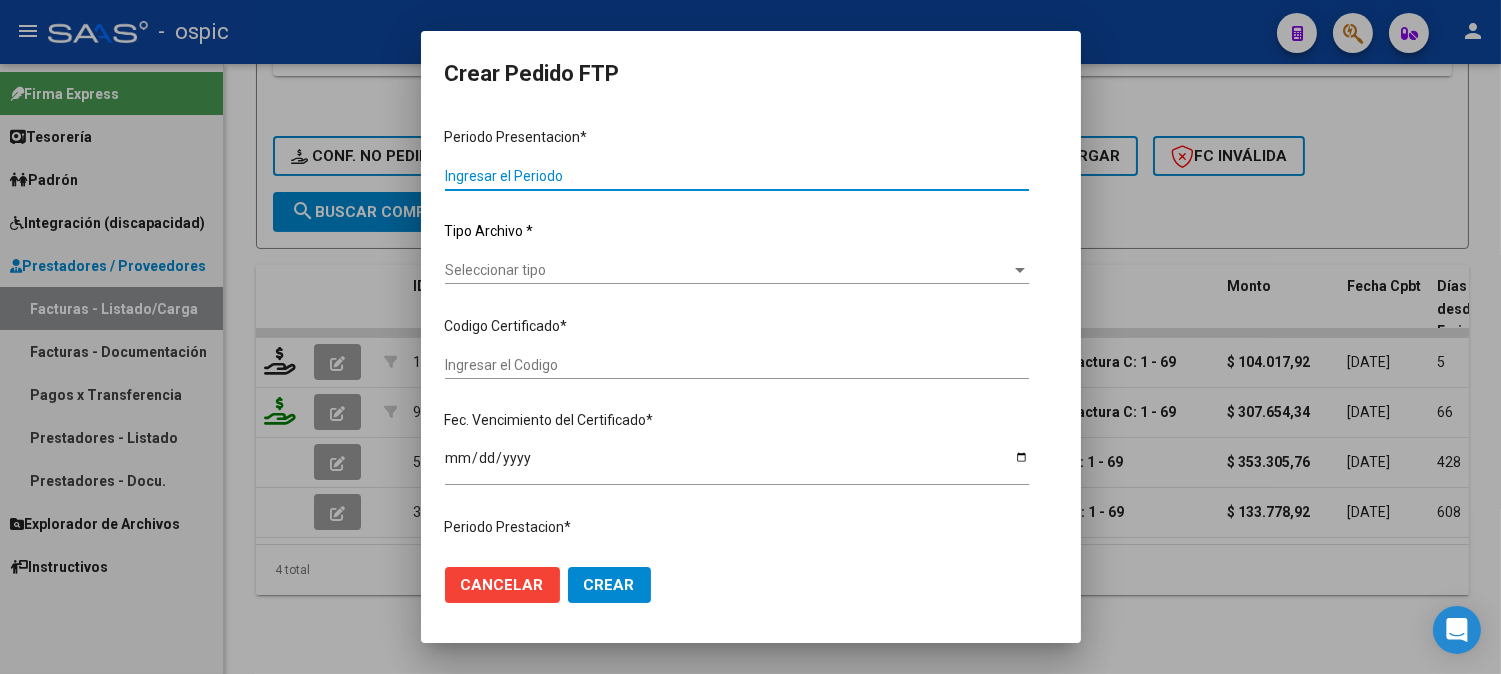 type on "3563719855" 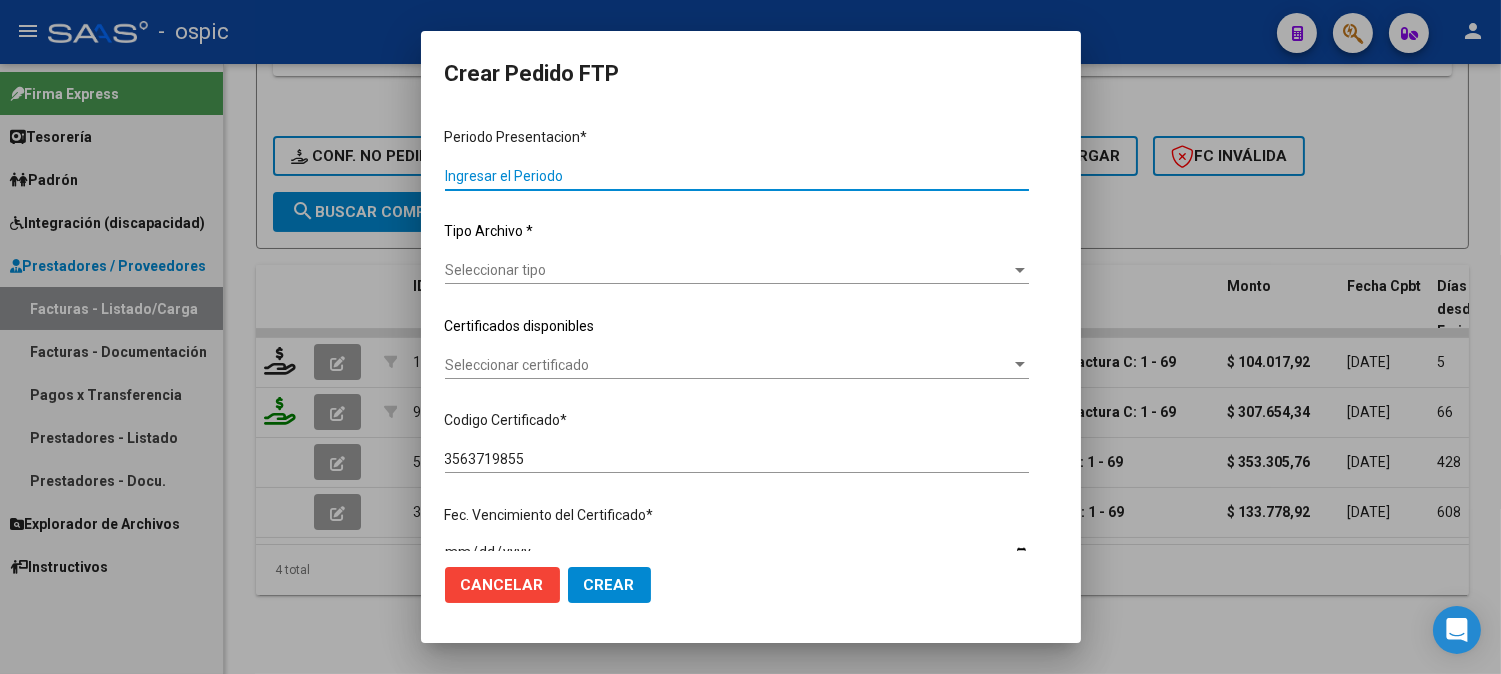 type on "202506" 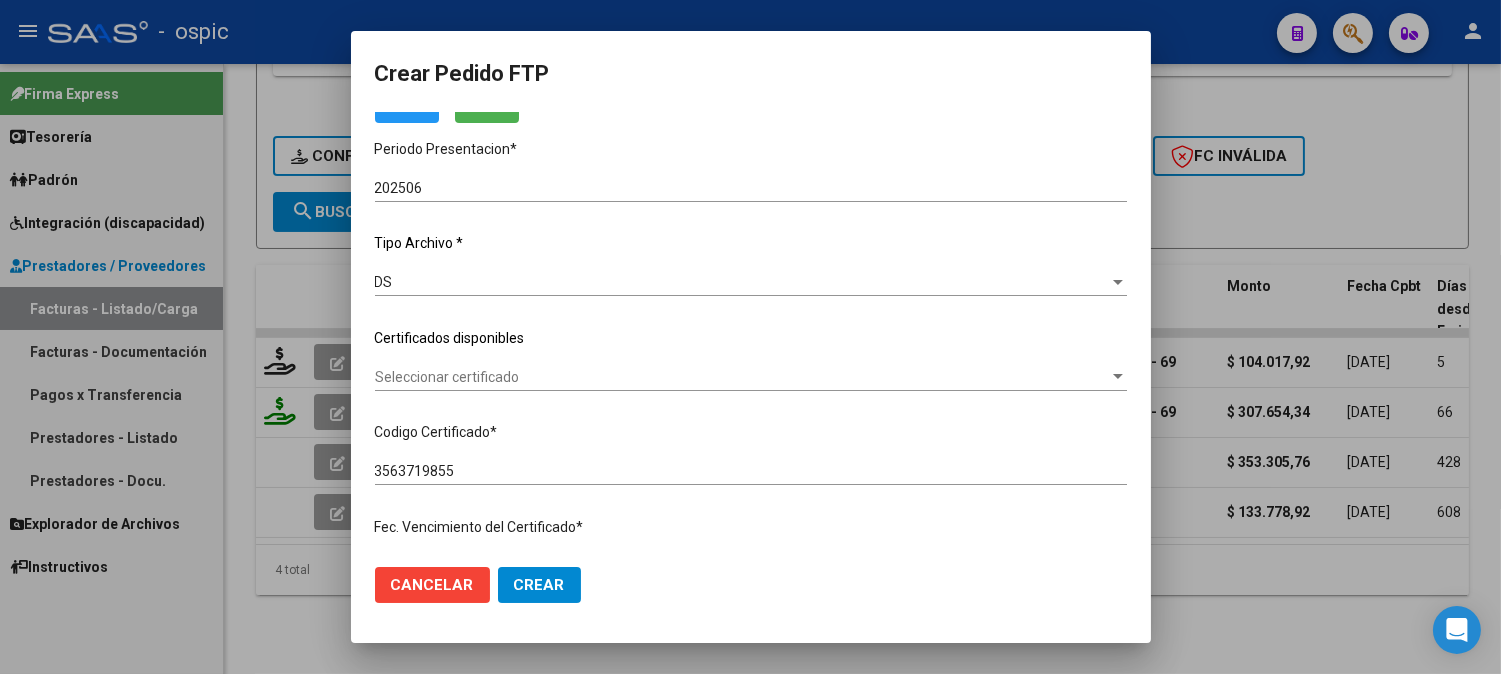 scroll, scrollTop: 88, scrollLeft: 0, axis: vertical 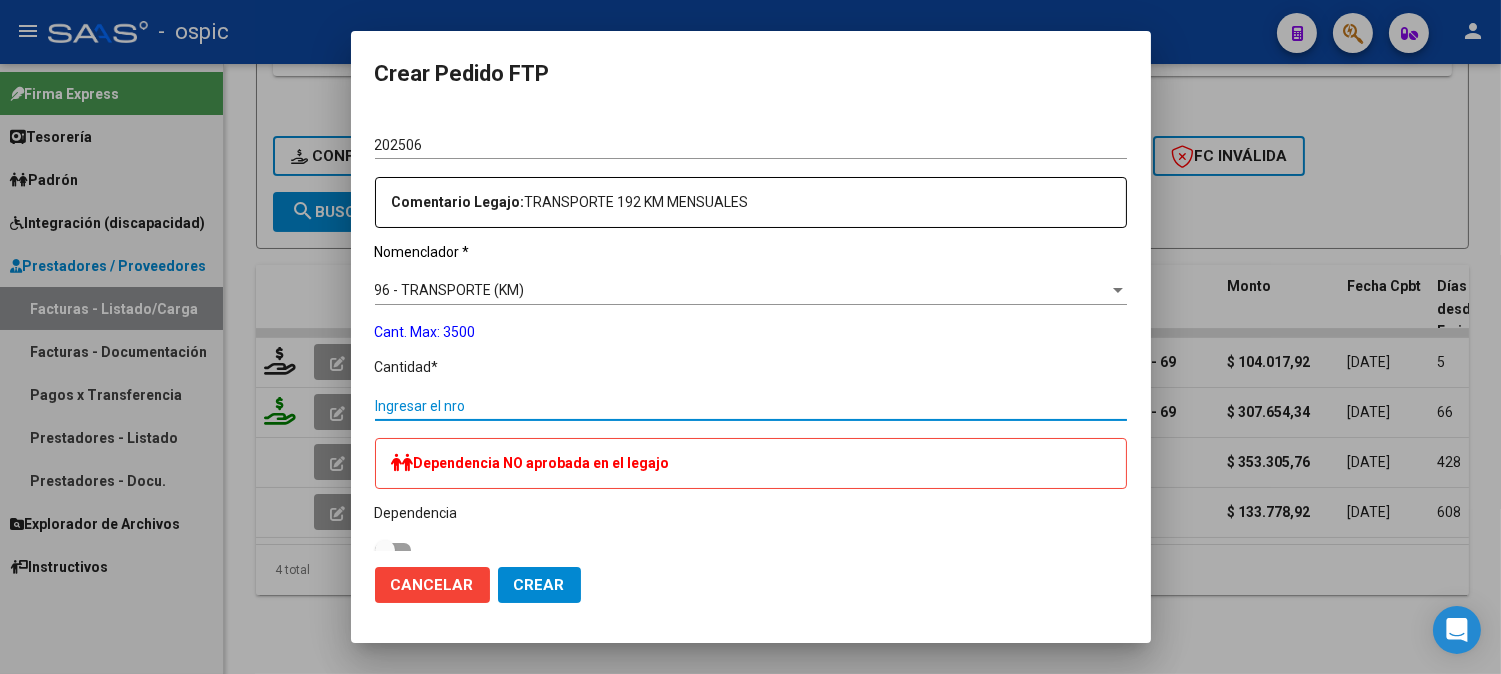 click on "Ingresar el nro" at bounding box center [751, 406] 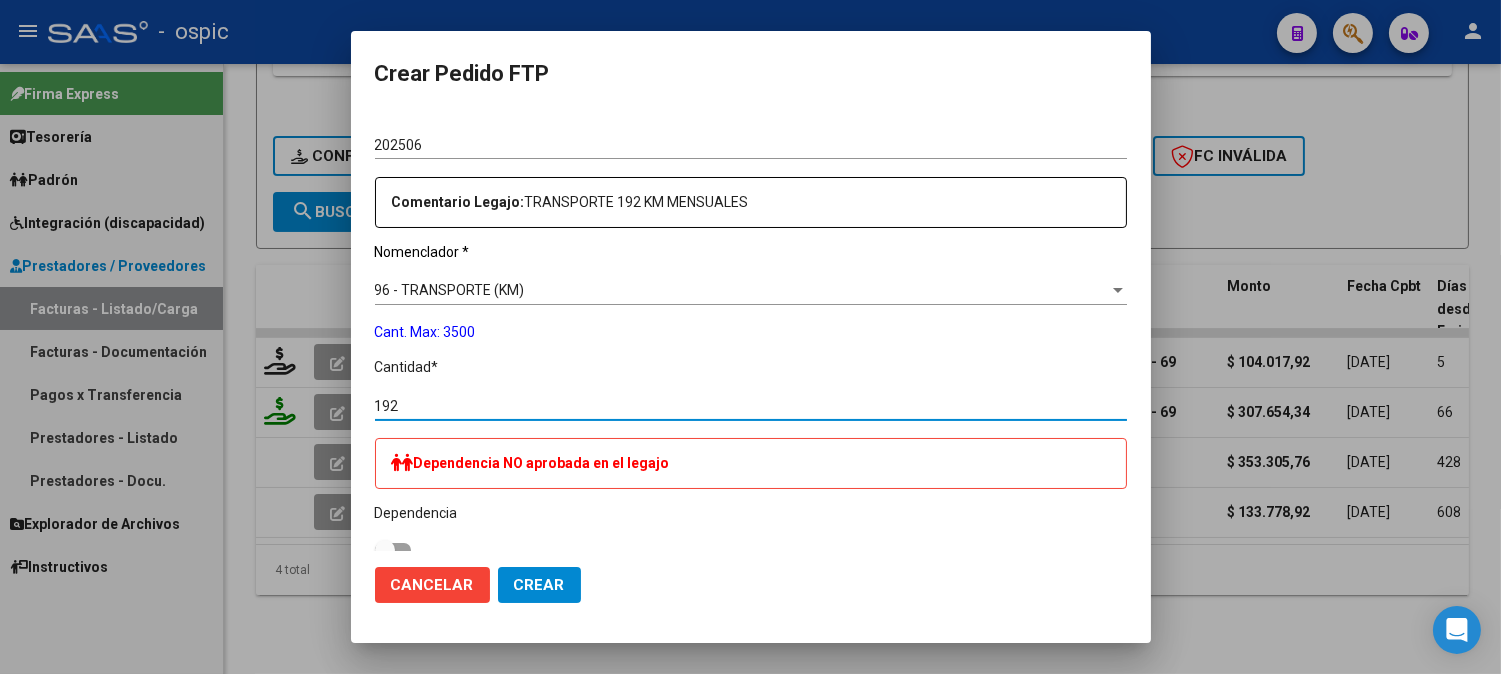 type on "192" 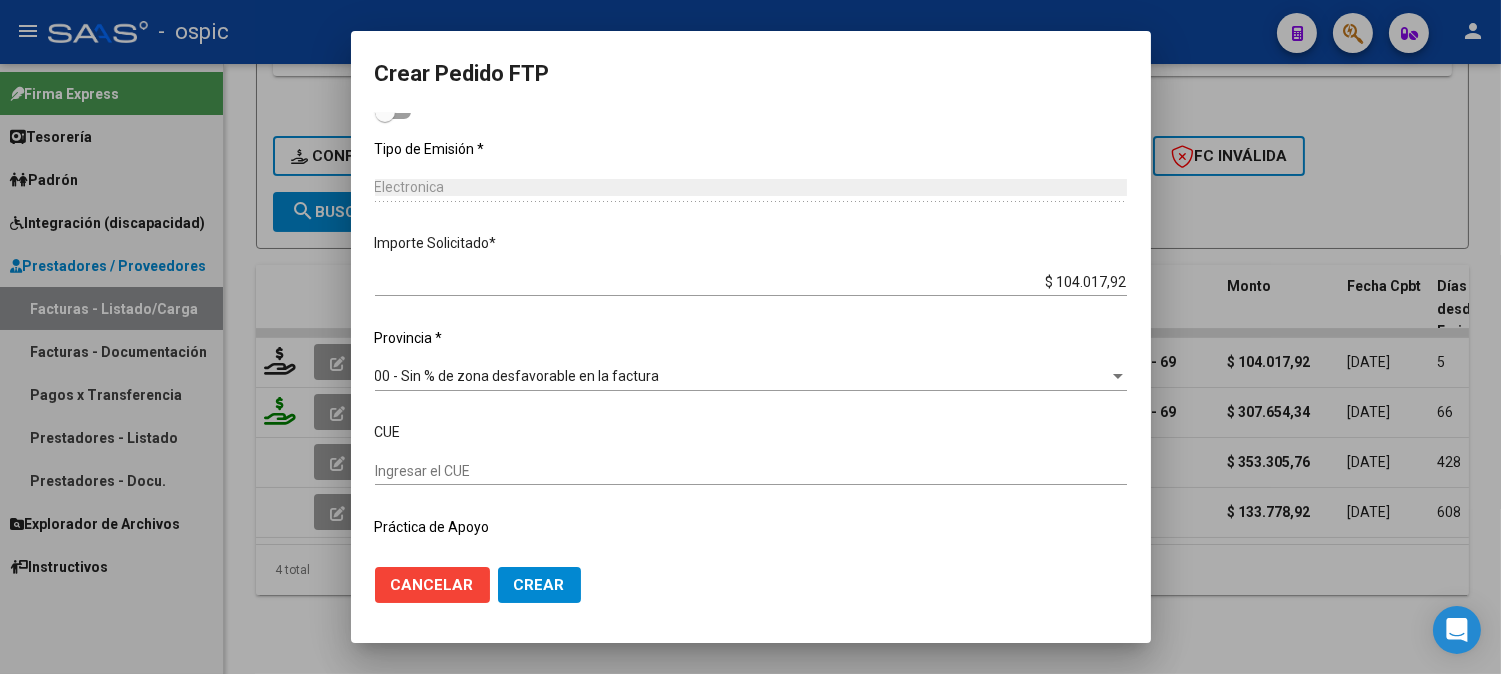 scroll, scrollTop: 1128, scrollLeft: 0, axis: vertical 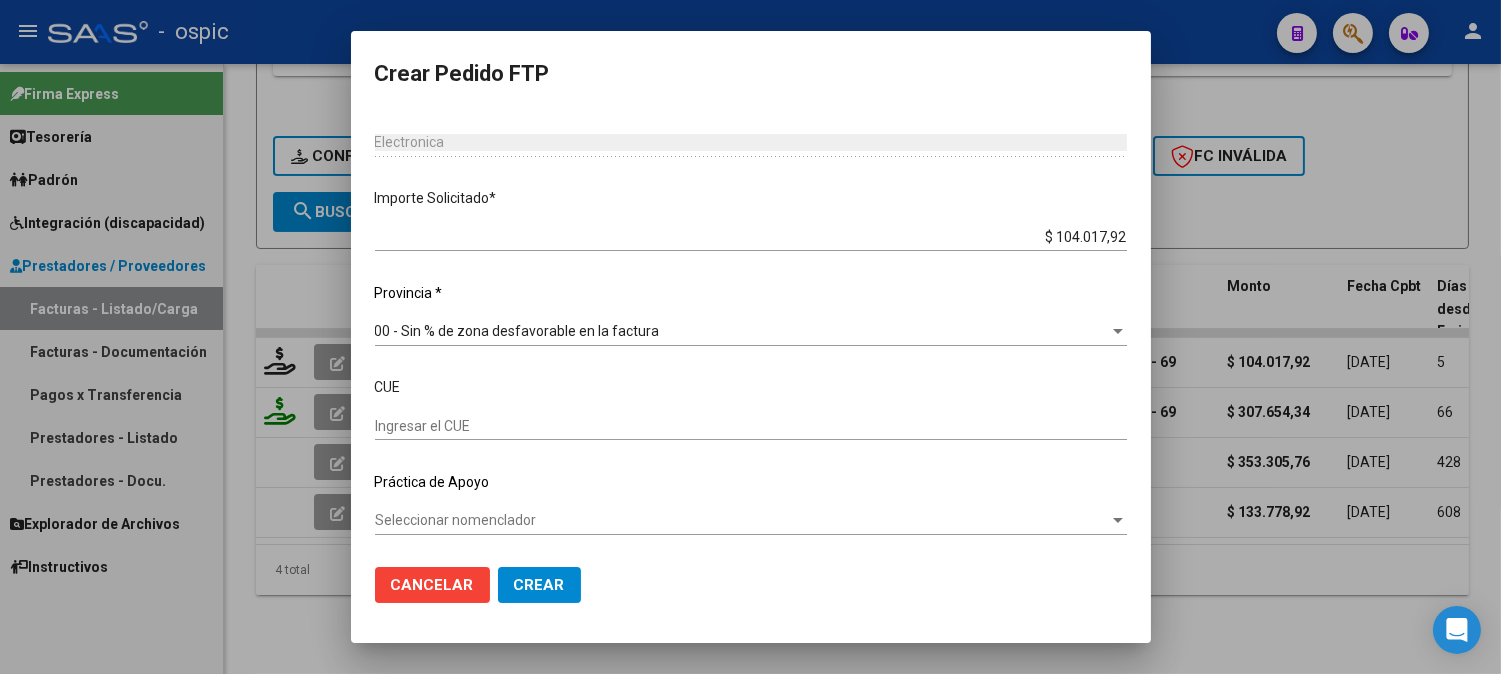 click on "Crear" 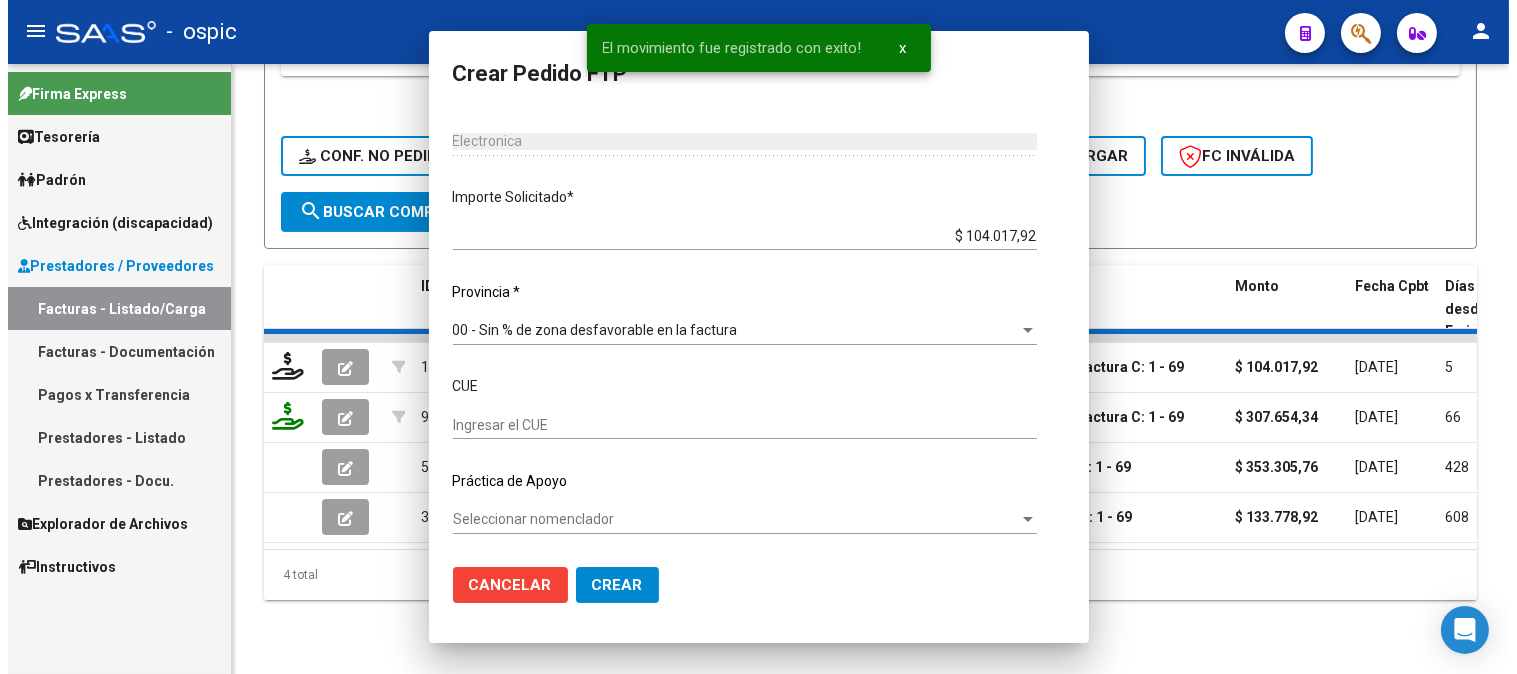 scroll, scrollTop: 0, scrollLeft: 0, axis: both 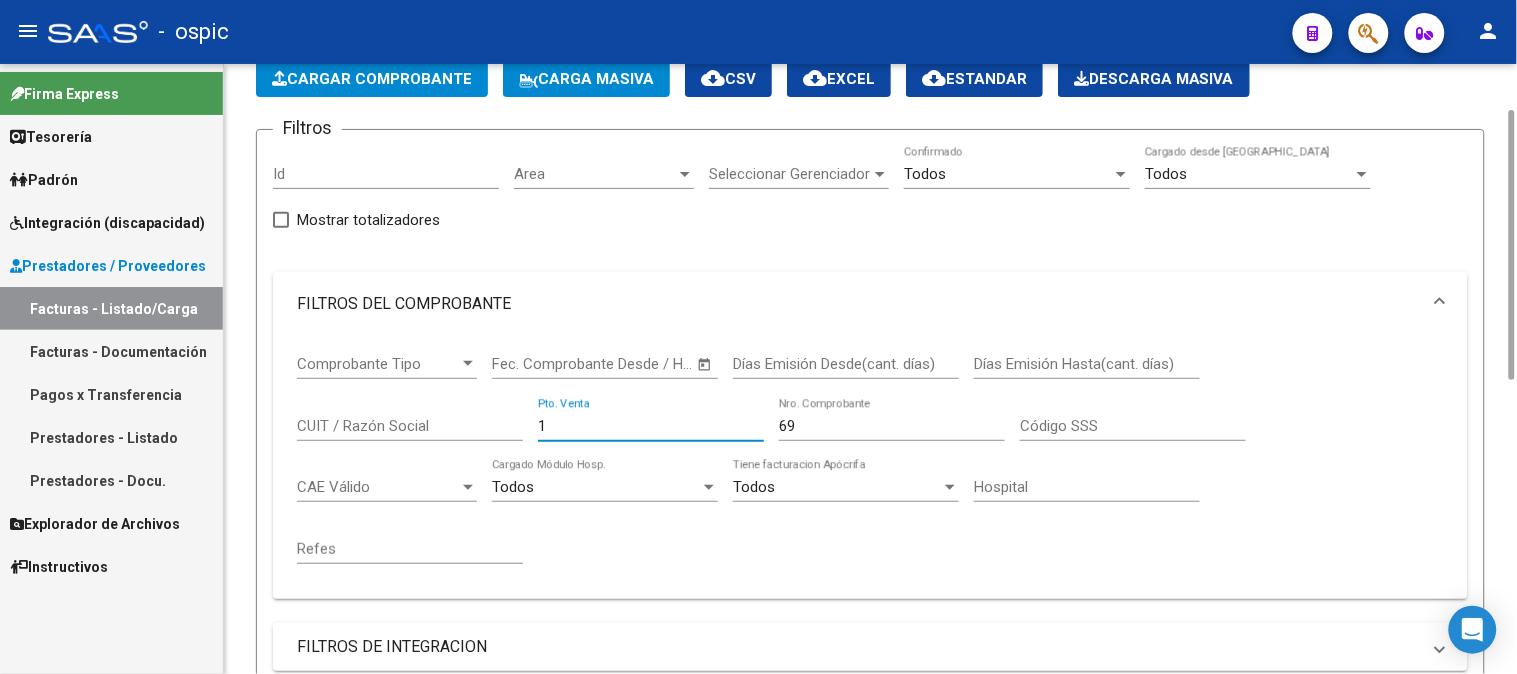 drag, startPoint x: 556, startPoint y: 422, endPoint x: 308, endPoint y: 412, distance: 248.20154 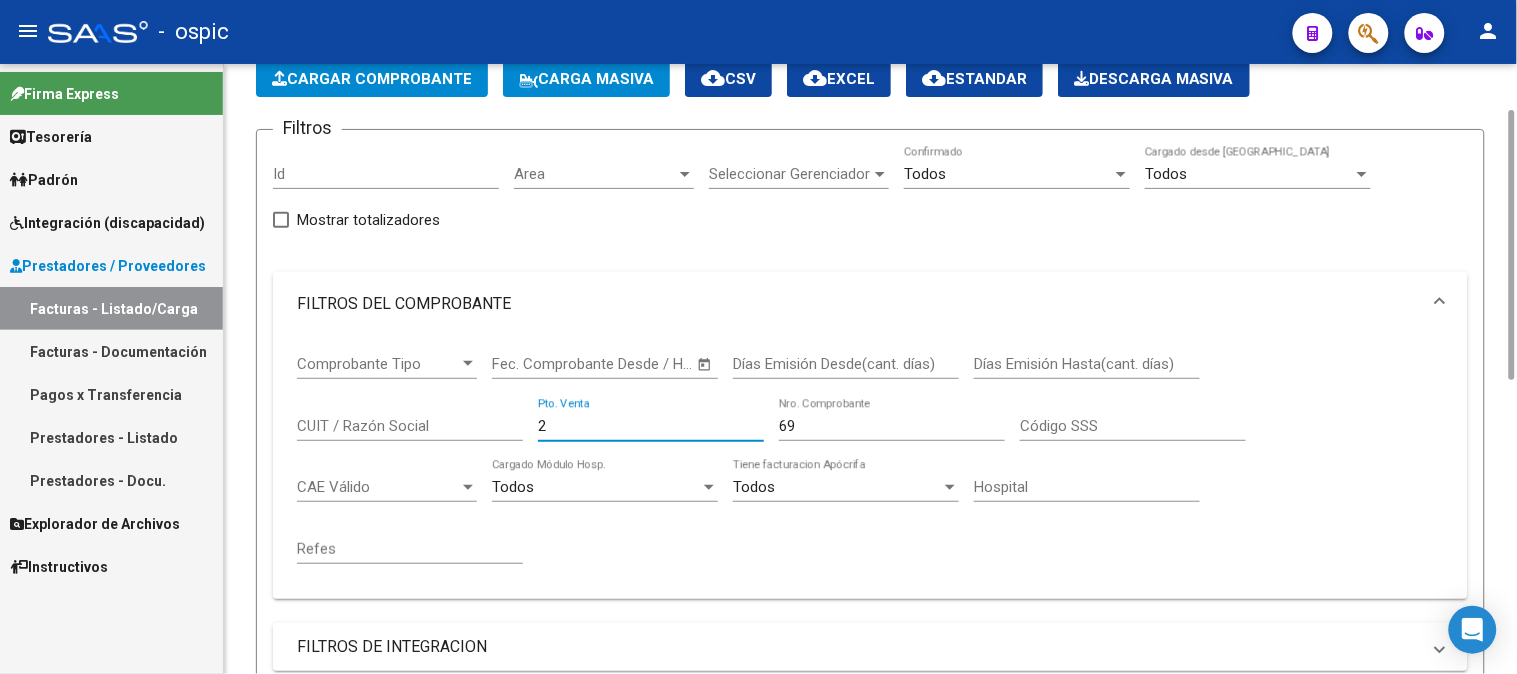 type on "2" 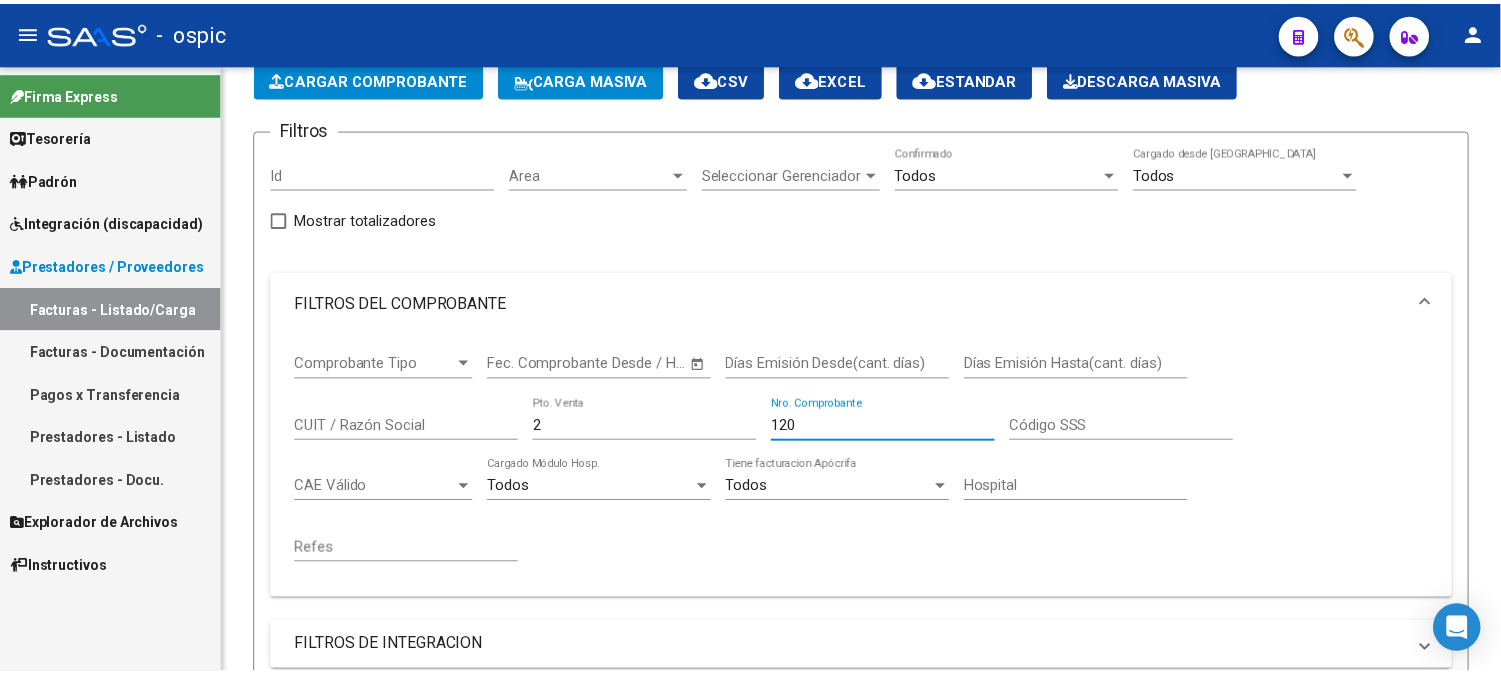 scroll, scrollTop: 773, scrollLeft: 0, axis: vertical 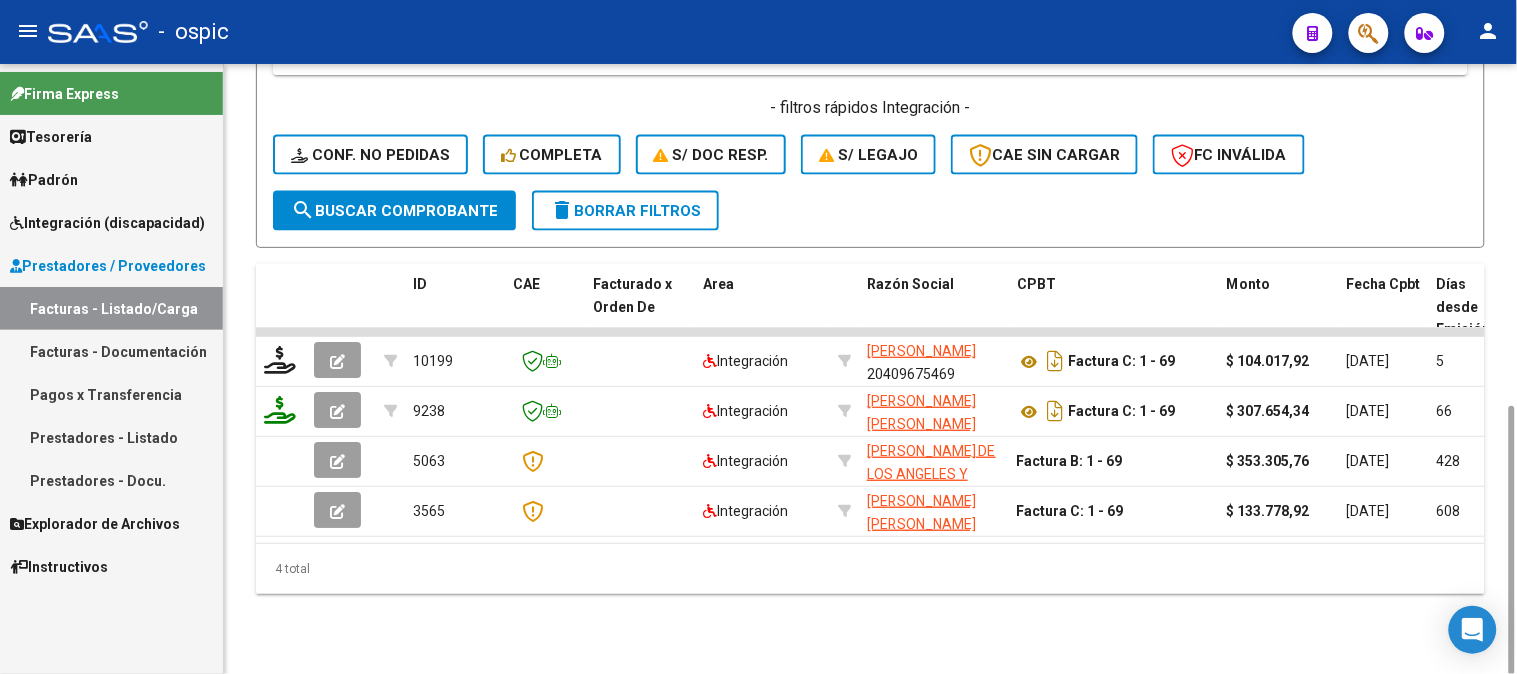 type on "120" 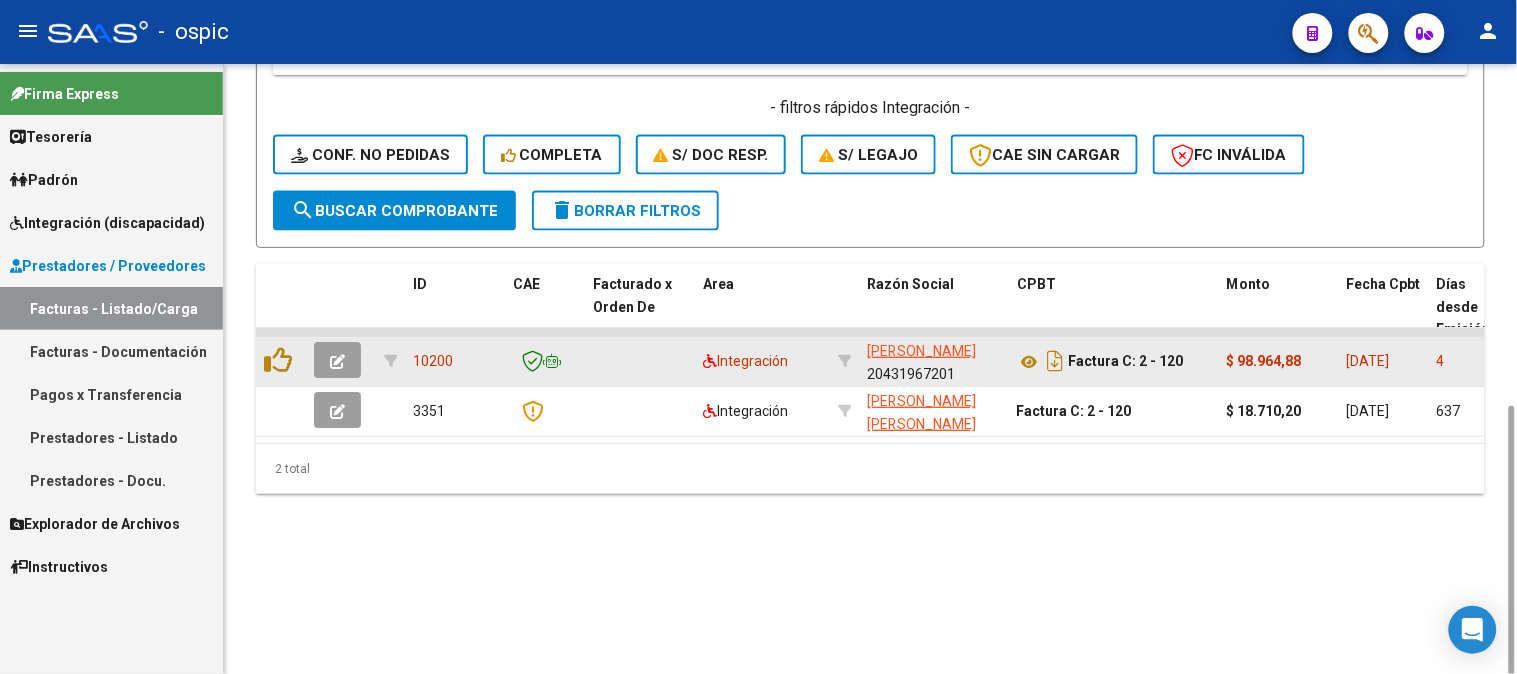 click 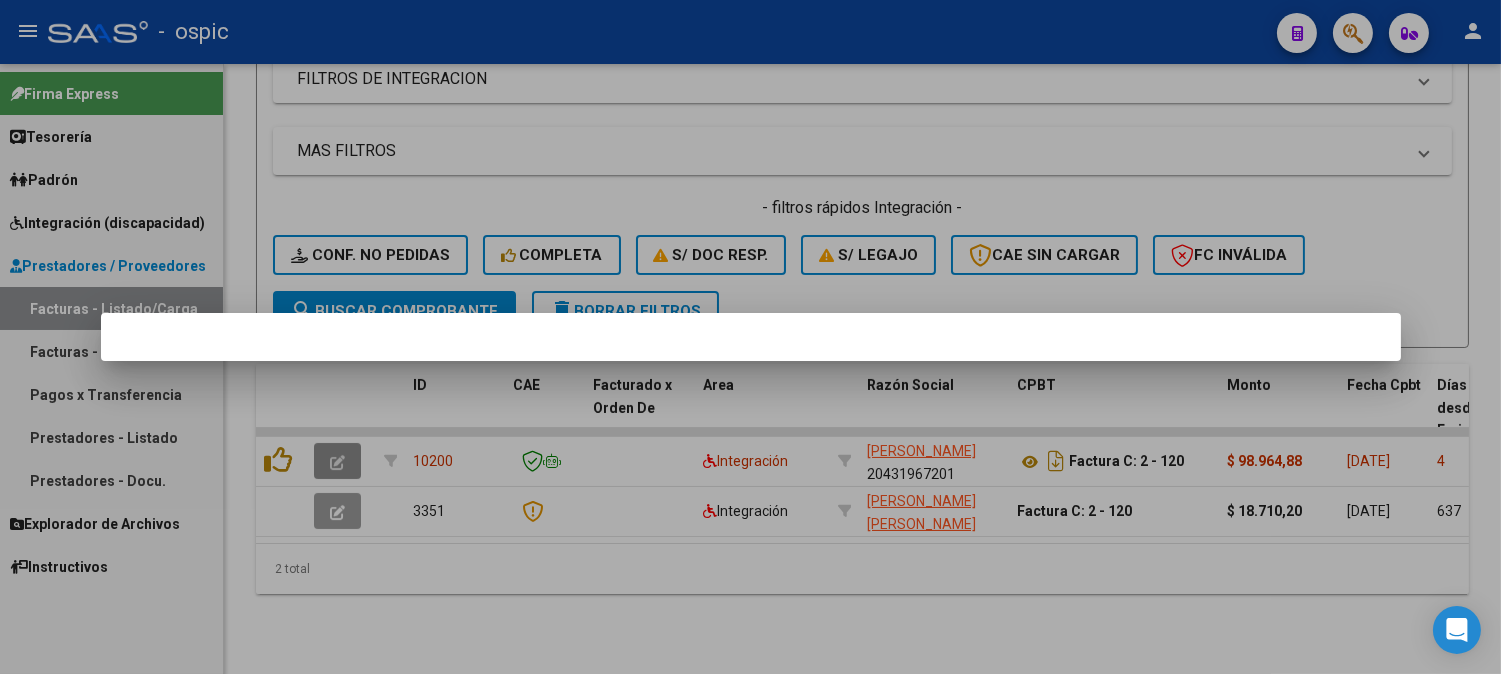scroll, scrollTop: 672, scrollLeft: 0, axis: vertical 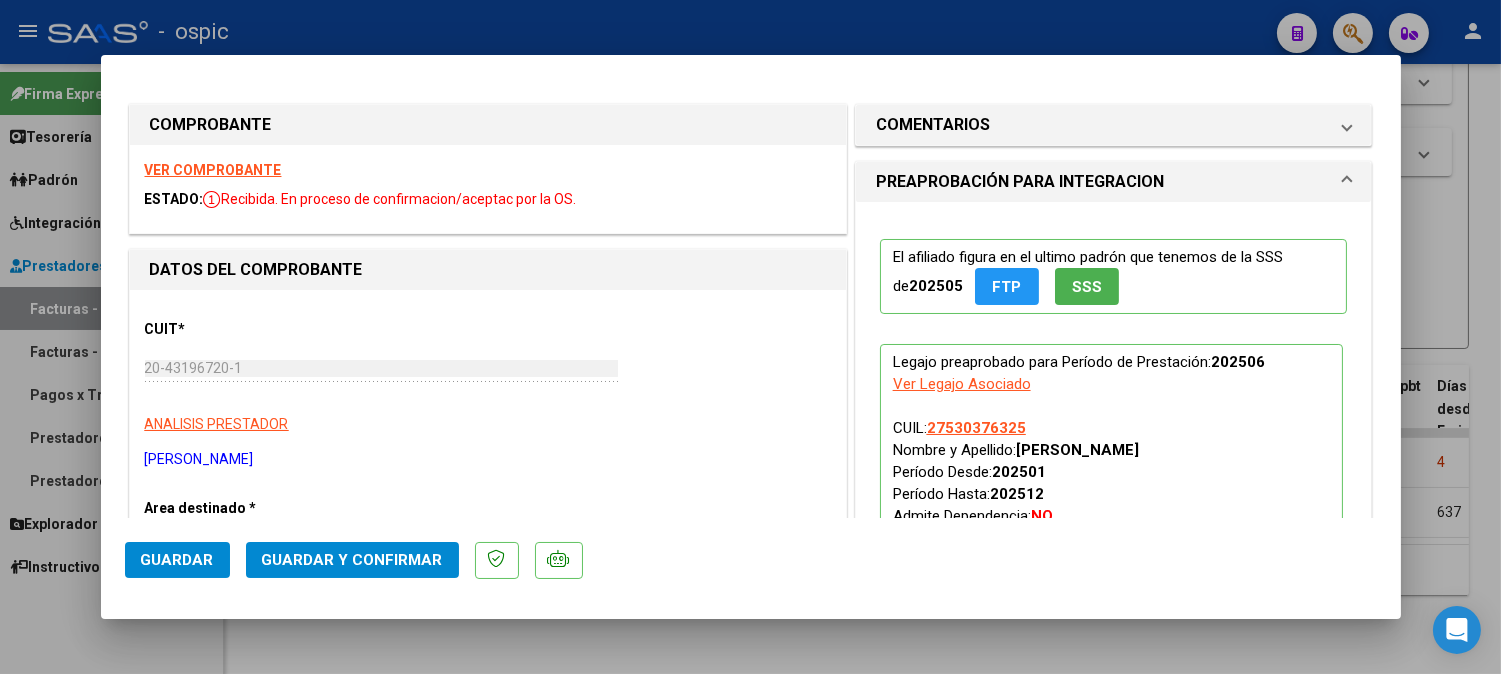 click on "COMENTARIOS" at bounding box center [933, 125] 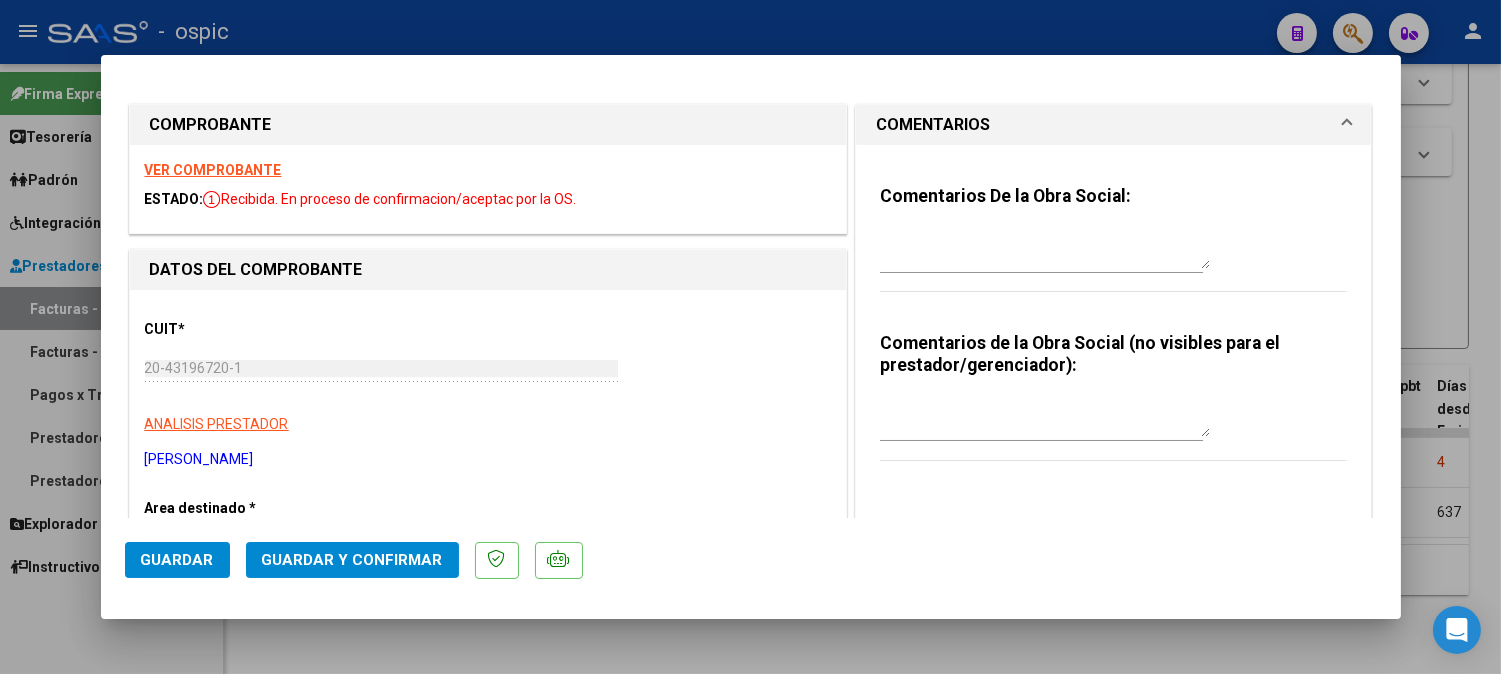 click at bounding box center [1045, 417] 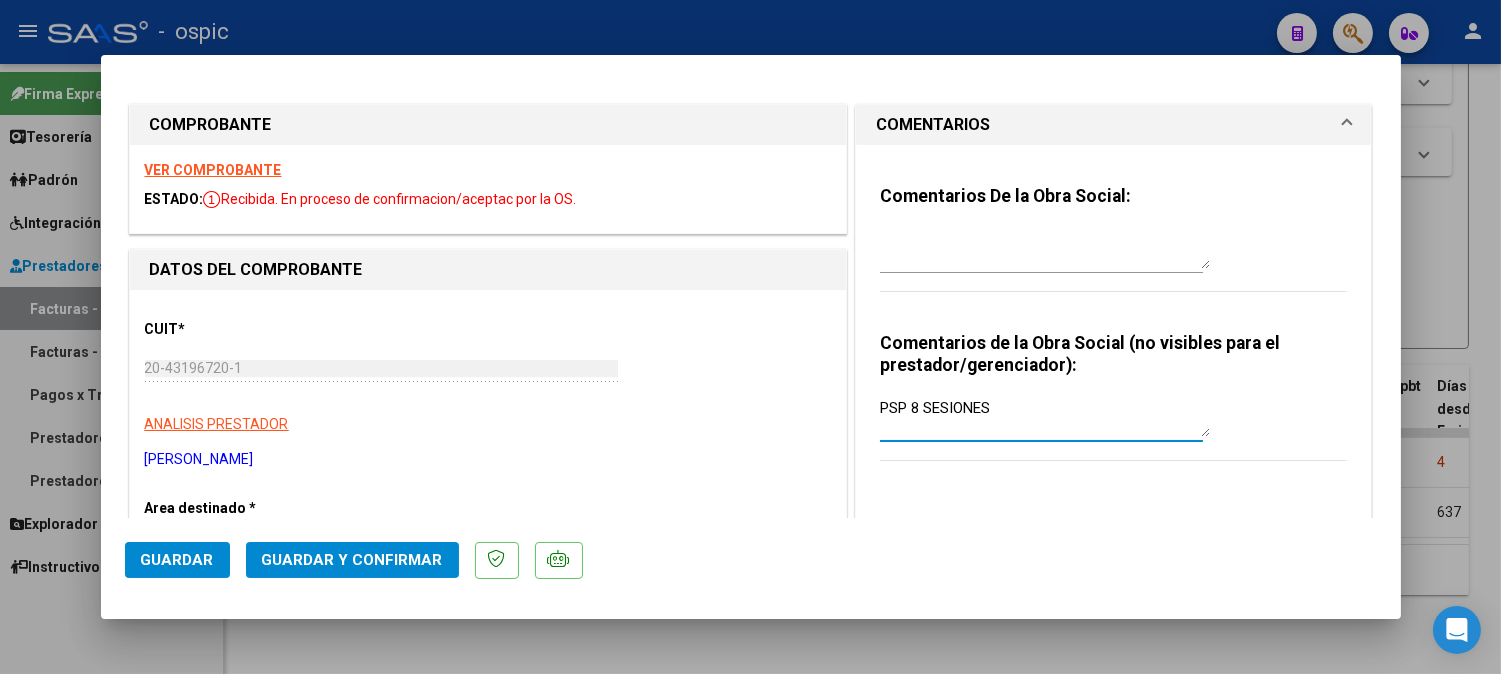 type on "PSP 8 SESIONES" 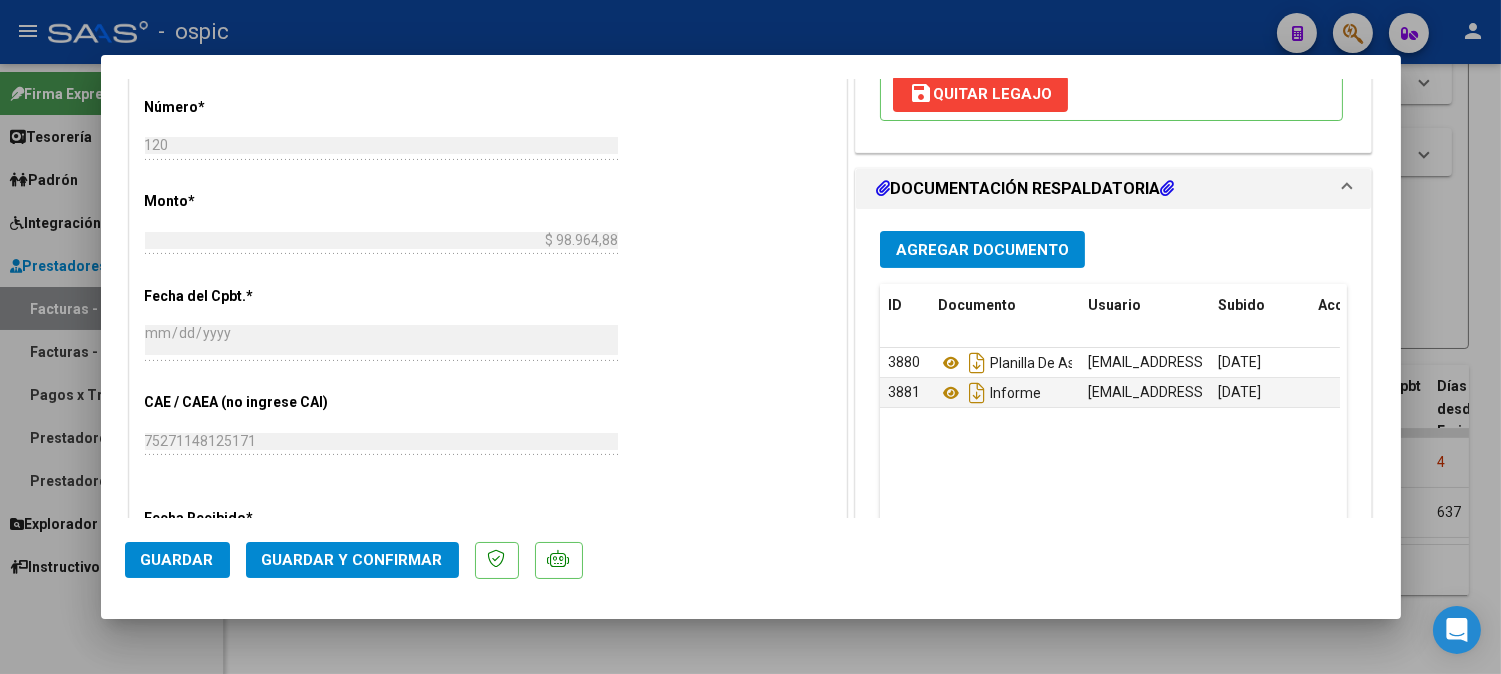 scroll, scrollTop: 874, scrollLeft: 0, axis: vertical 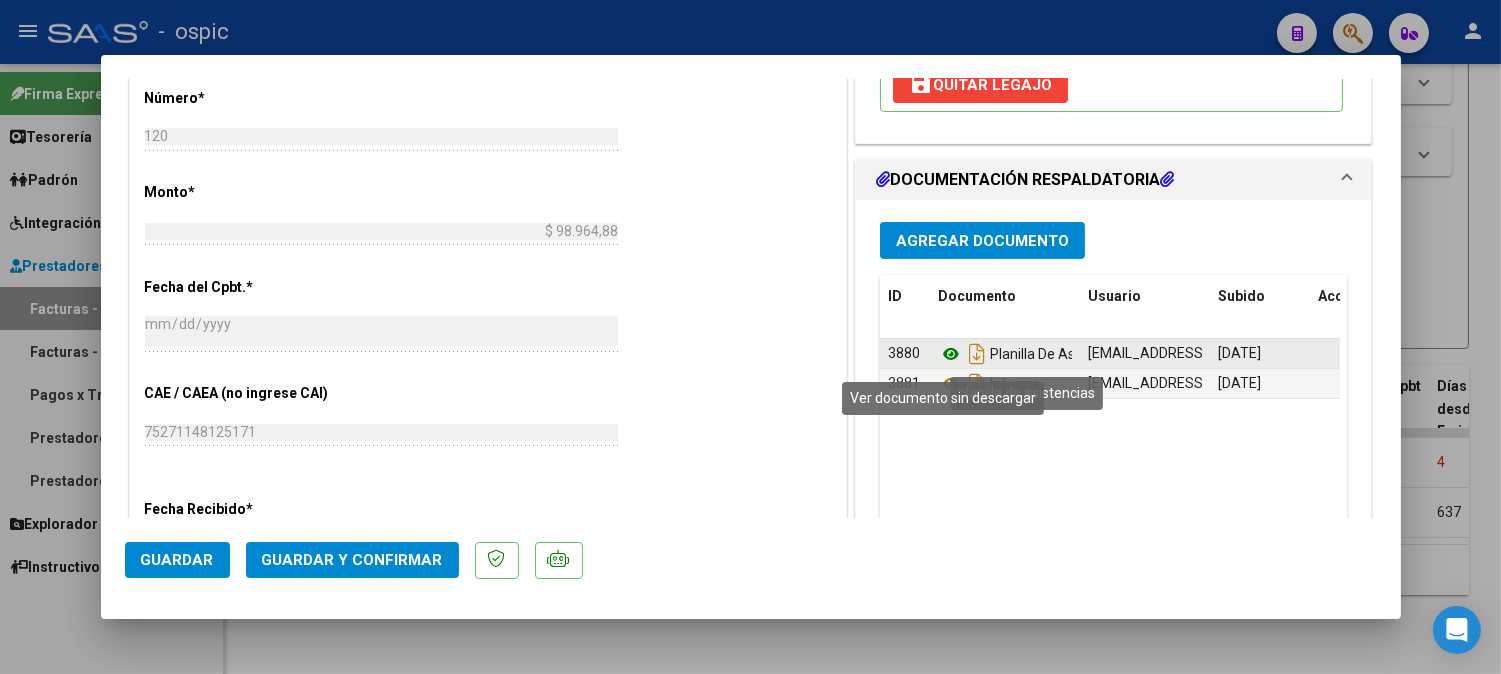 click 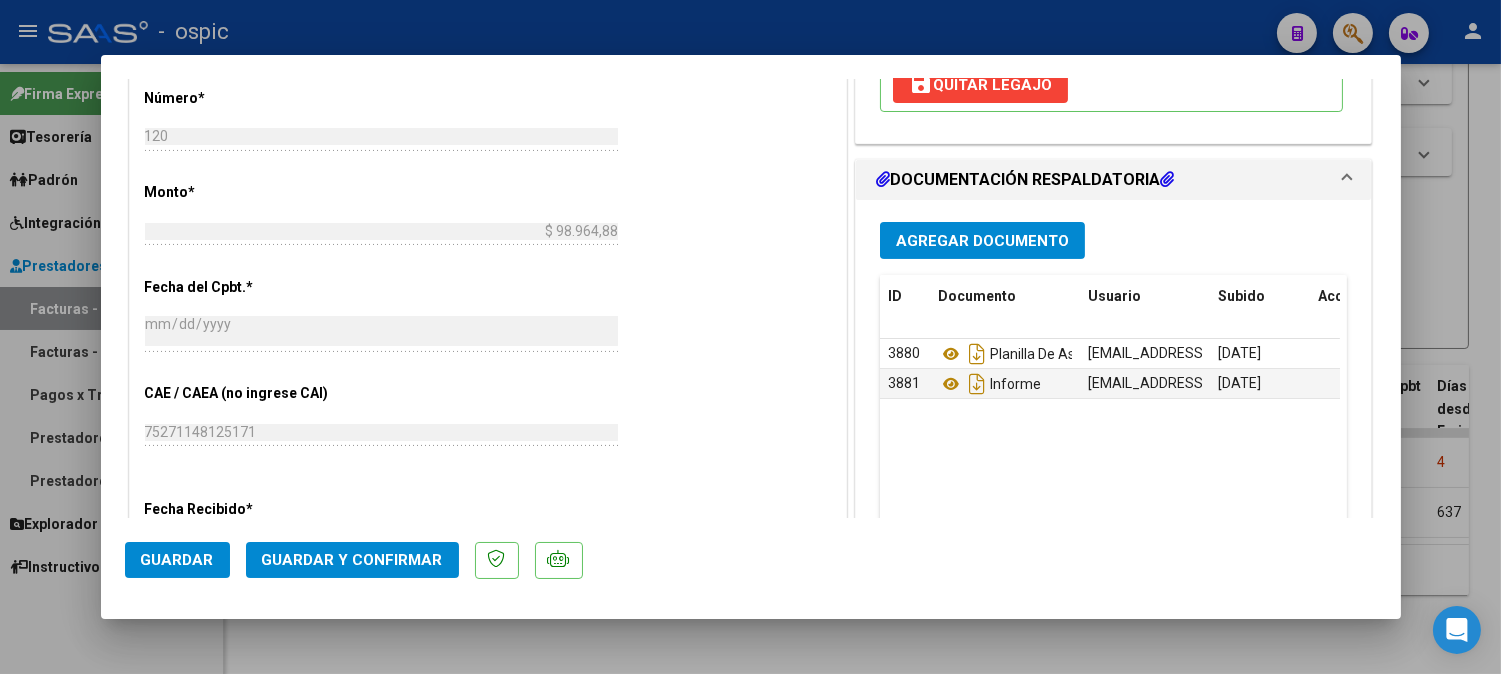 click on "Guardar y Confirmar" 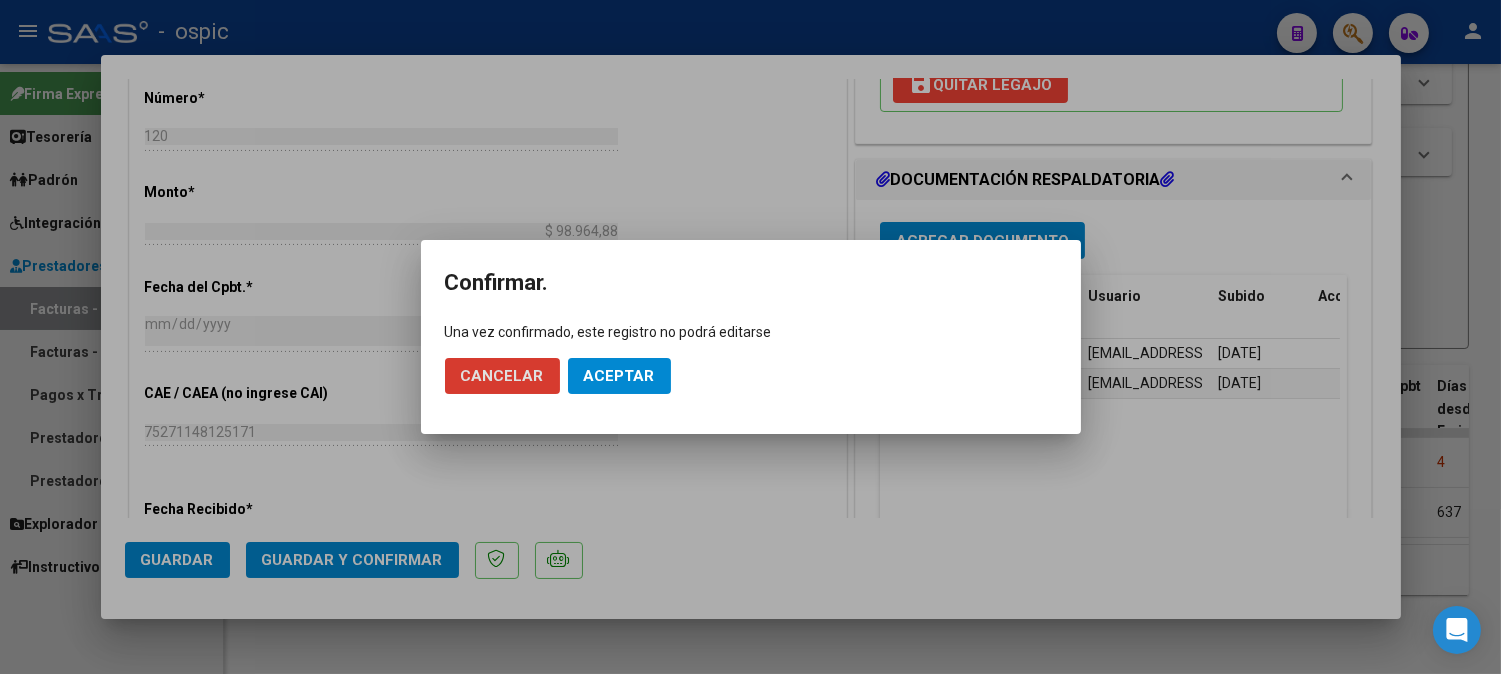 click on "Aceptar" 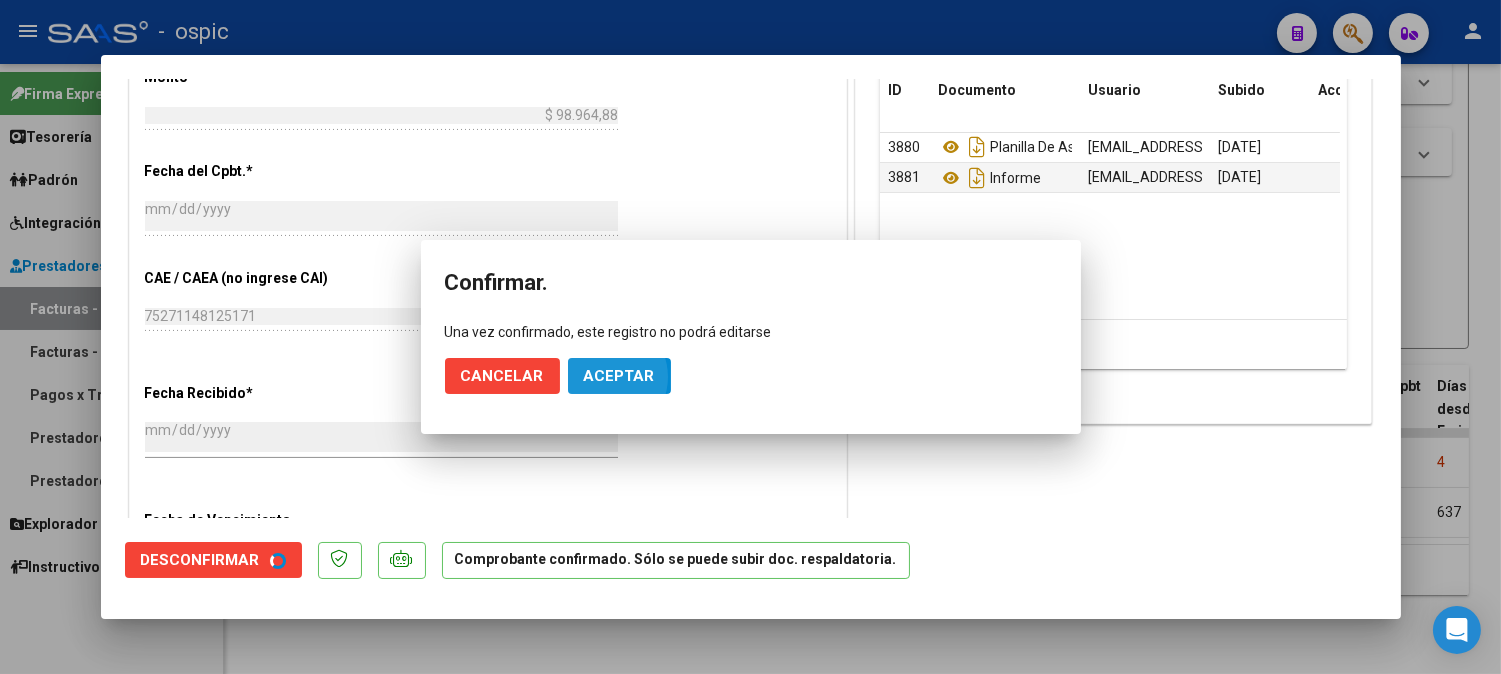 scroll, scrollTop: 758, scrollLeft: 0, axis: vertical 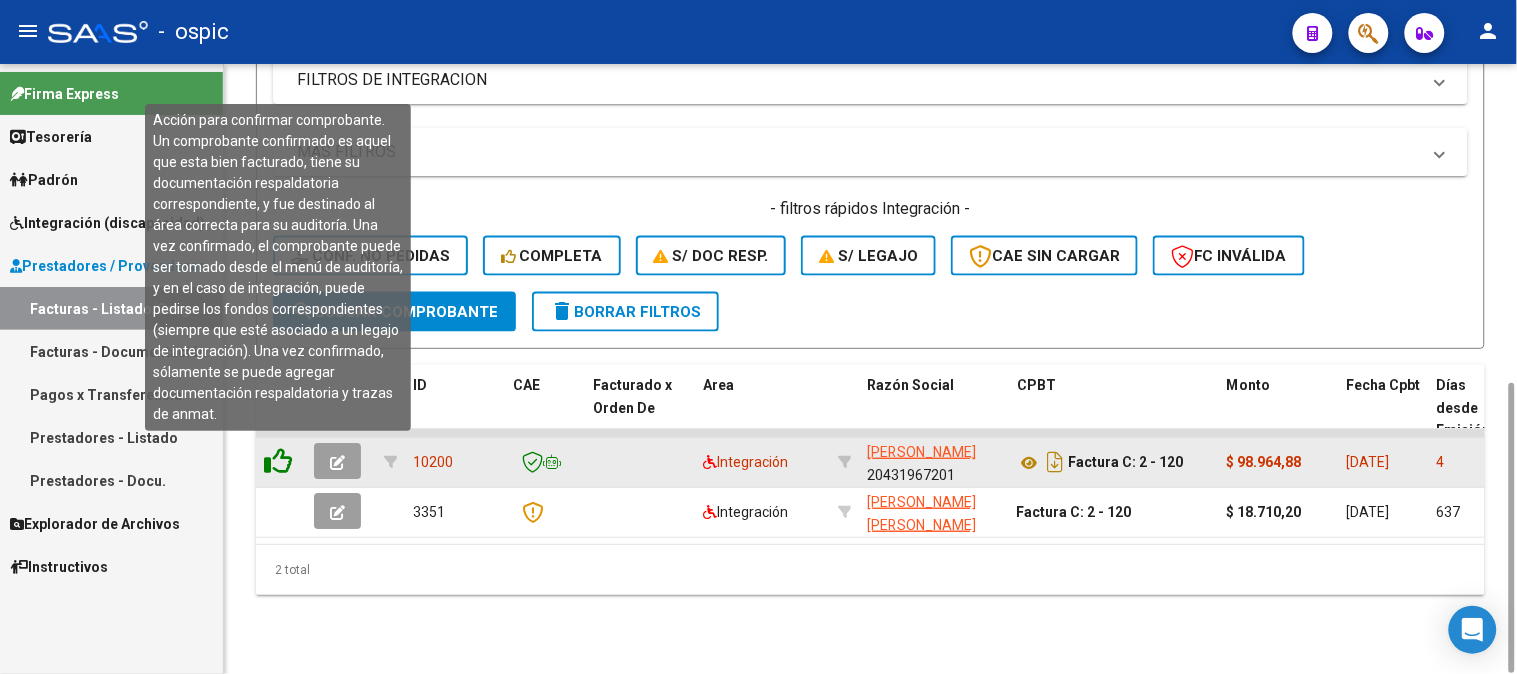 click 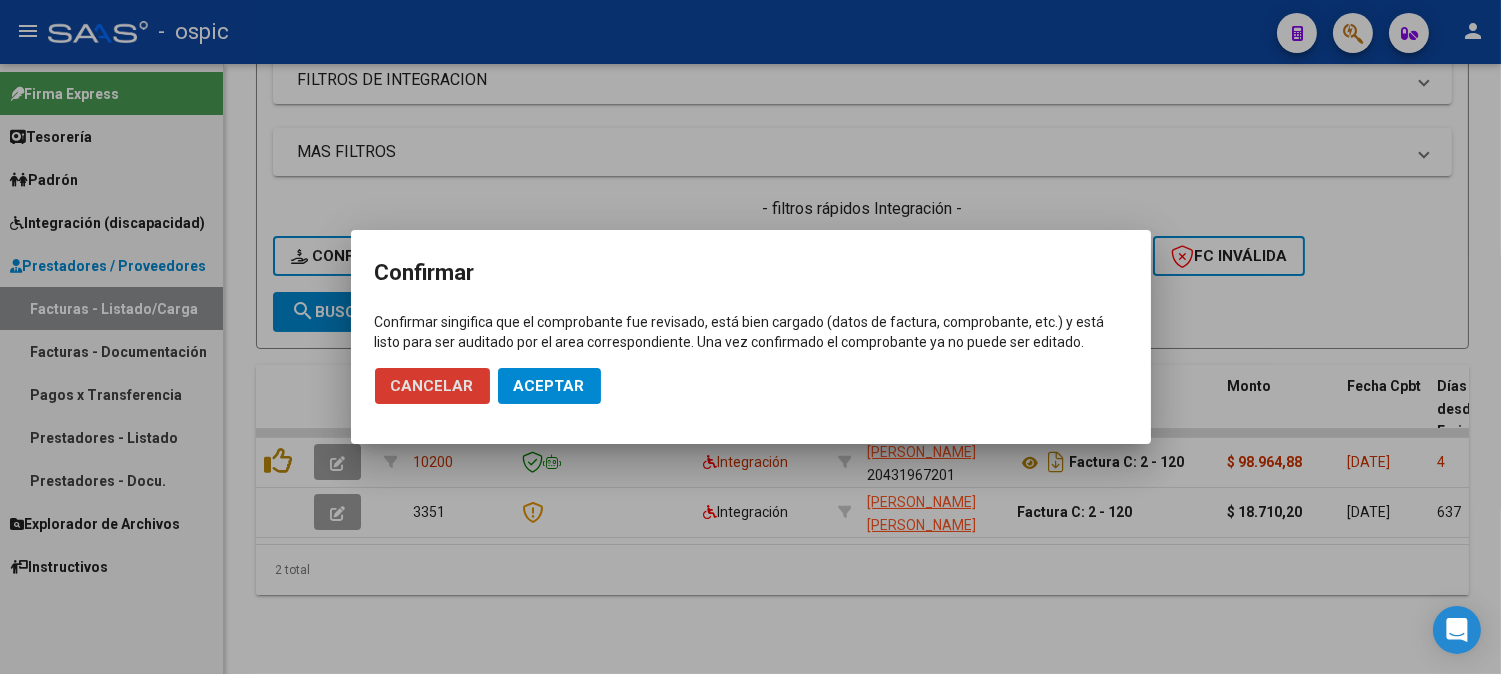 click on "Aceptar" 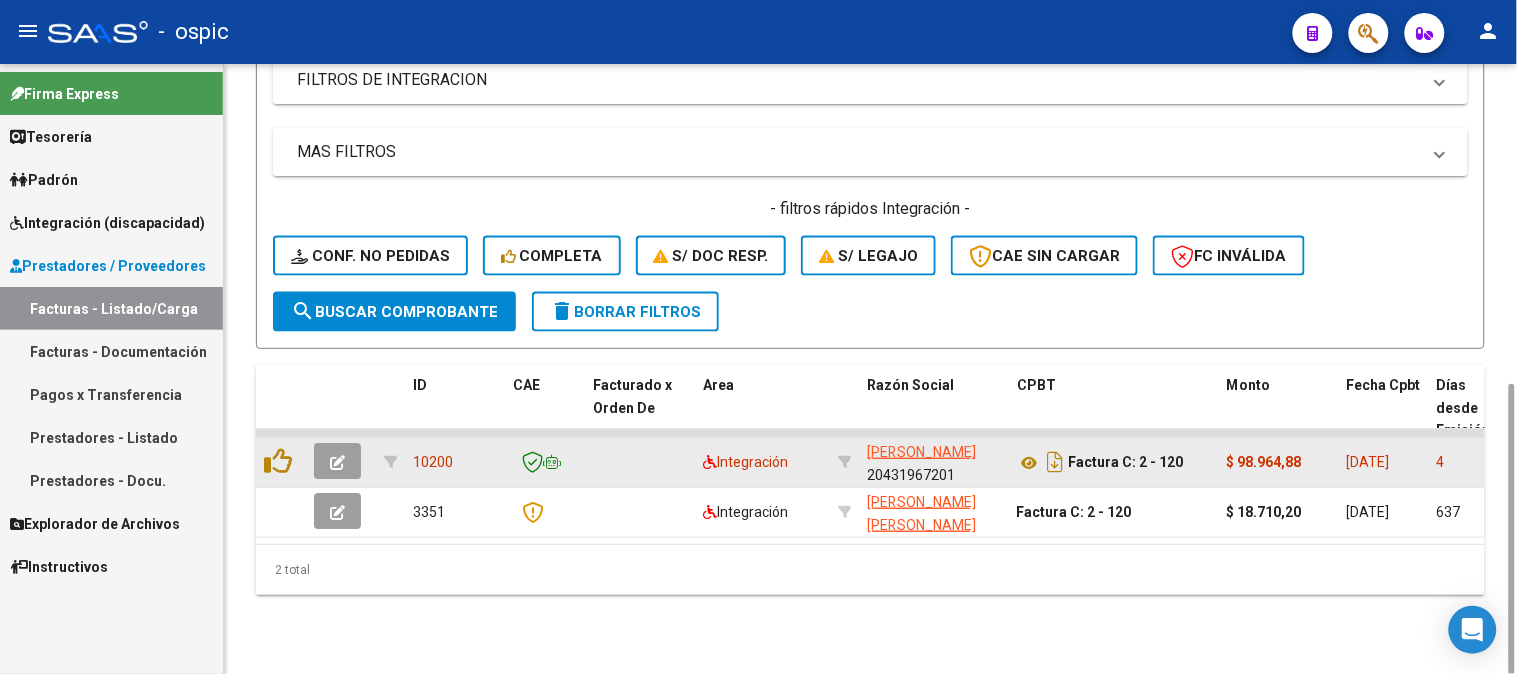click 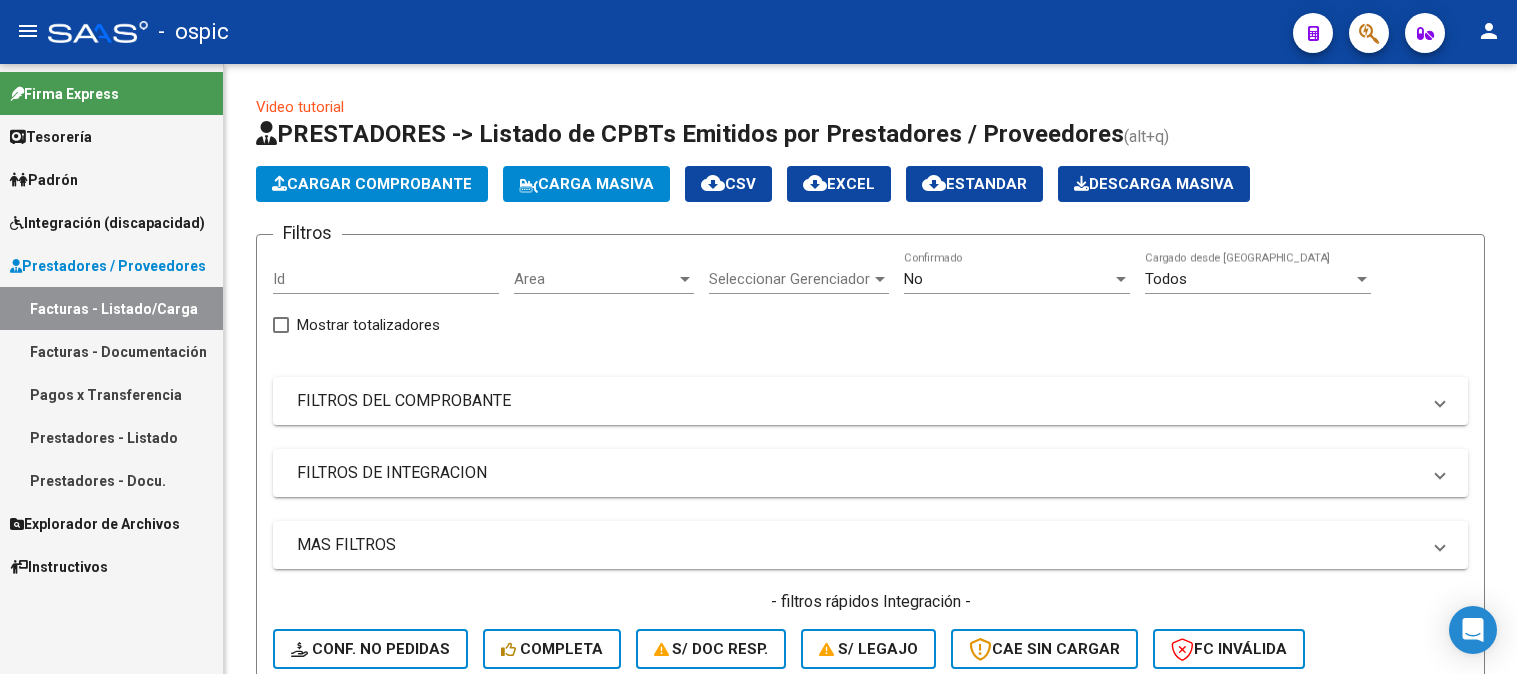 scroll, scrollTop: 0, scrollLeft: 0, axis: both 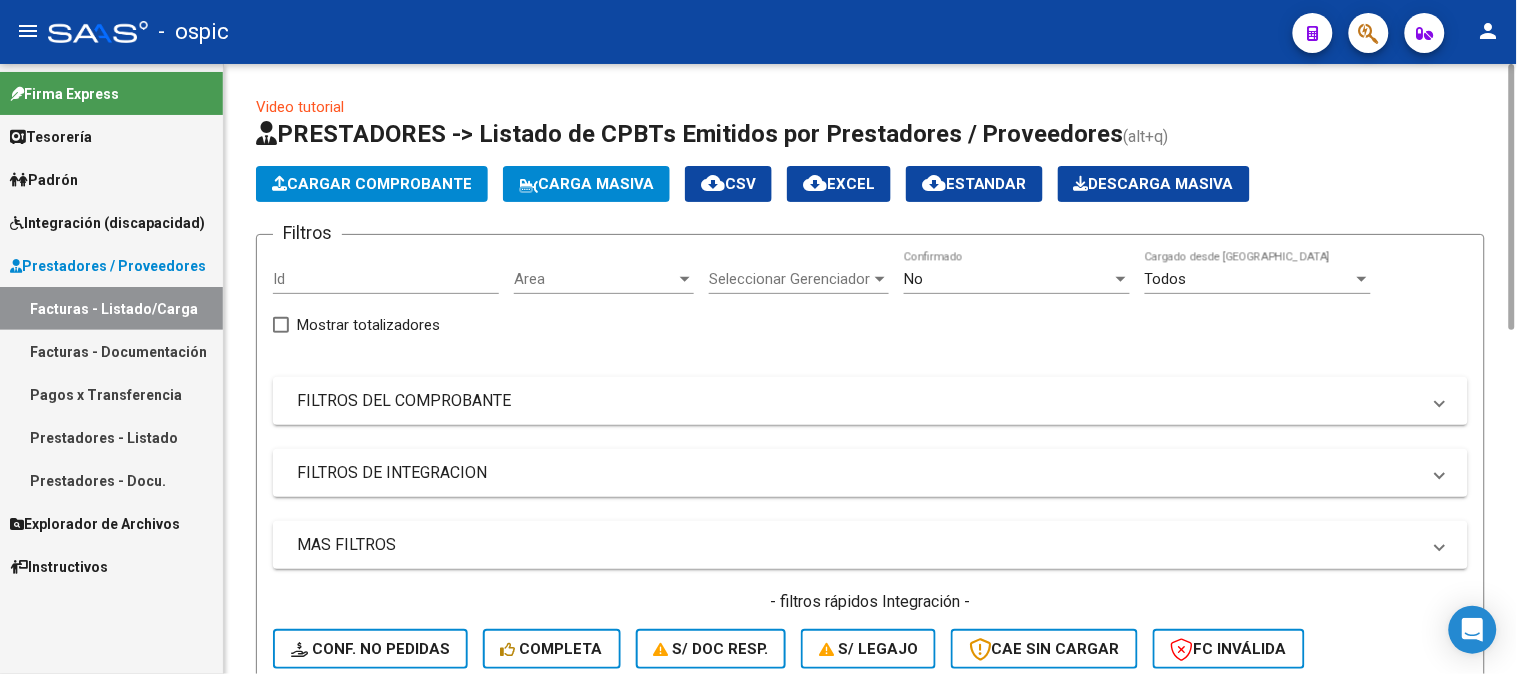 click on "No" at bounding box center (1008, 279) 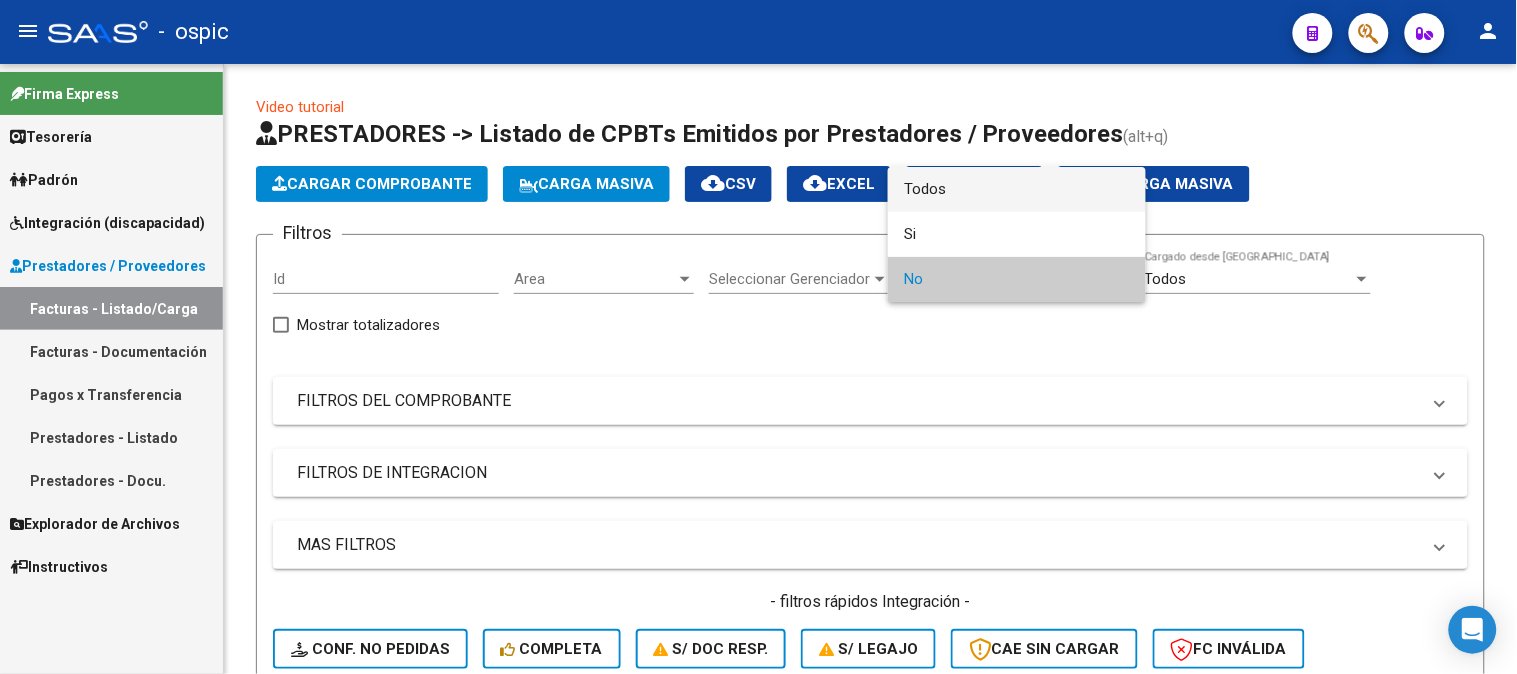 click on "Todos" at bounding box center [1017, 189] 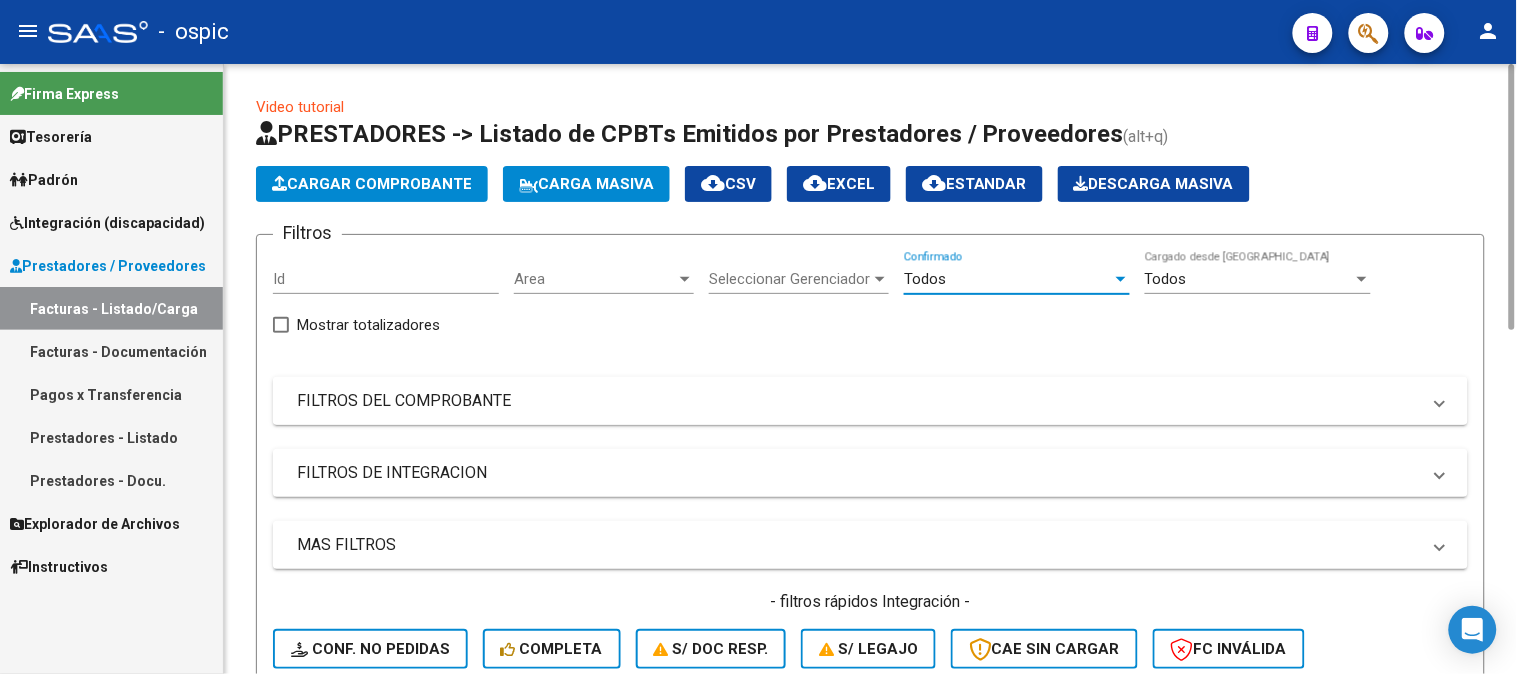 drag, startPoint x: 420, startPoint y: 395, endPoint x: 512, endPoint y: 405, distance: 92.541885 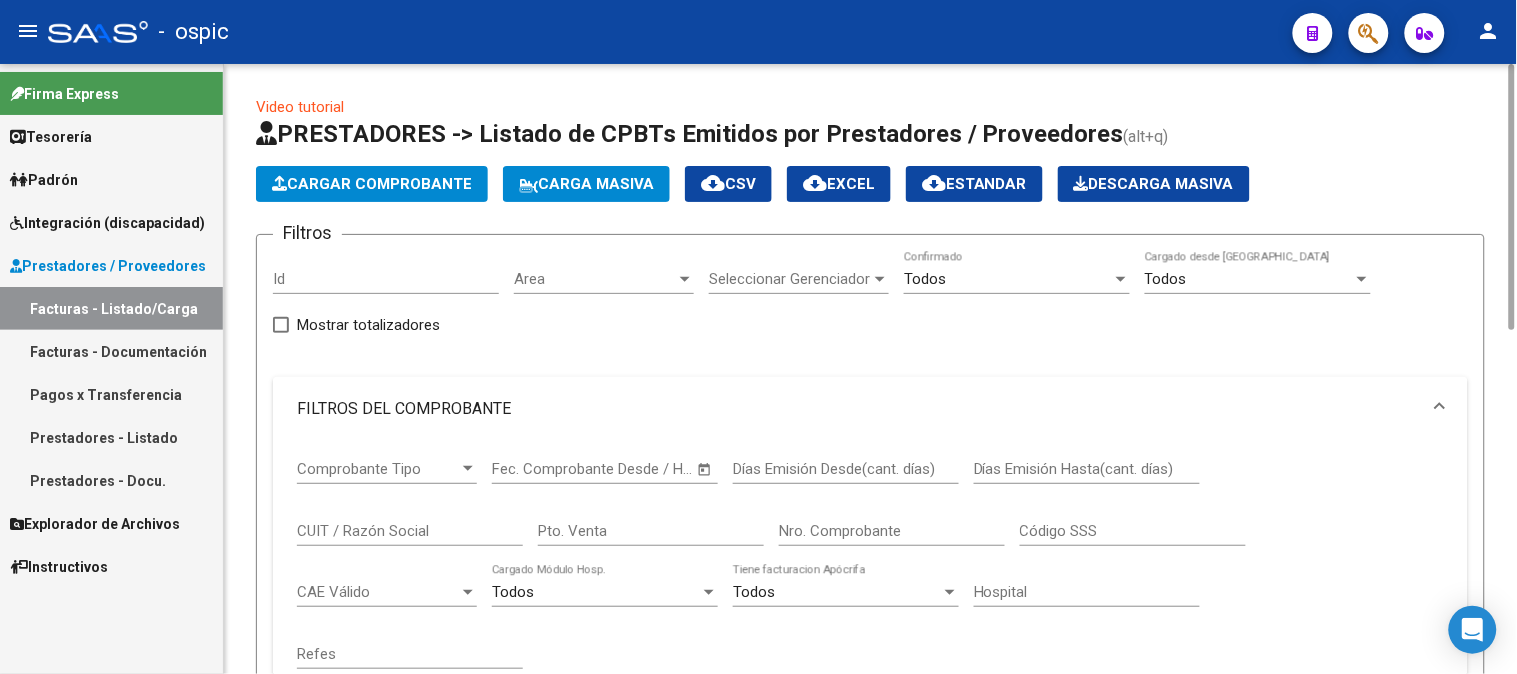 click on "Pto. Venta" at bounding box center (651, 531) 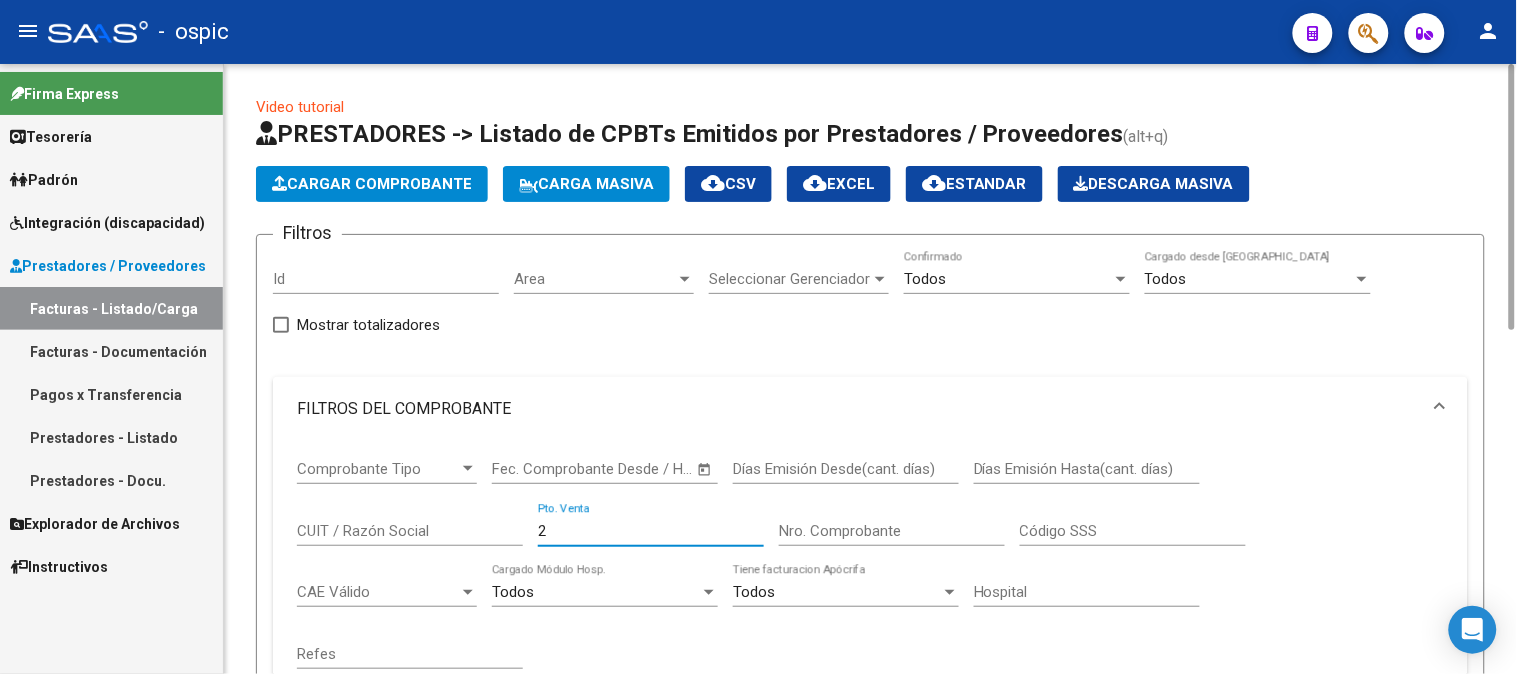 type on "2" 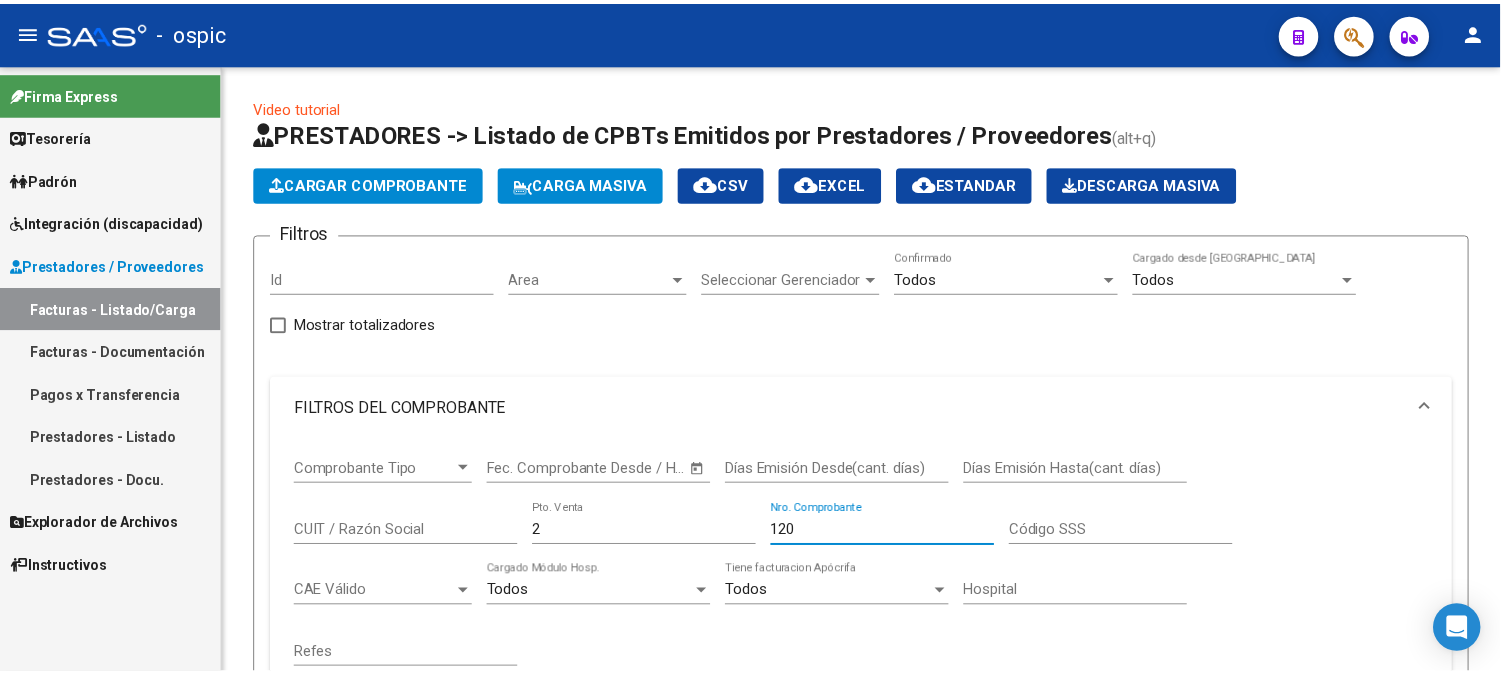 scroll, scrollTop: 666, scrollLeft: 0, axis: vertical 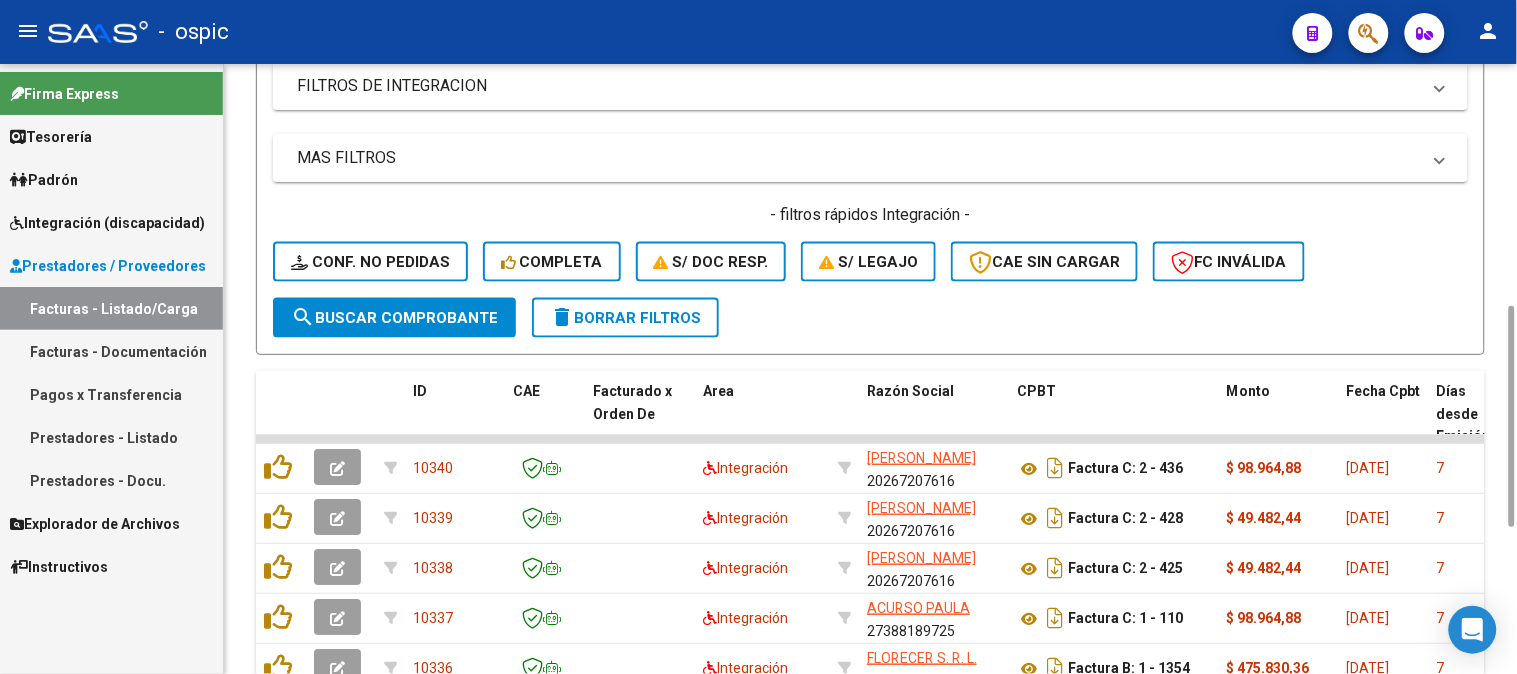 type on "120" 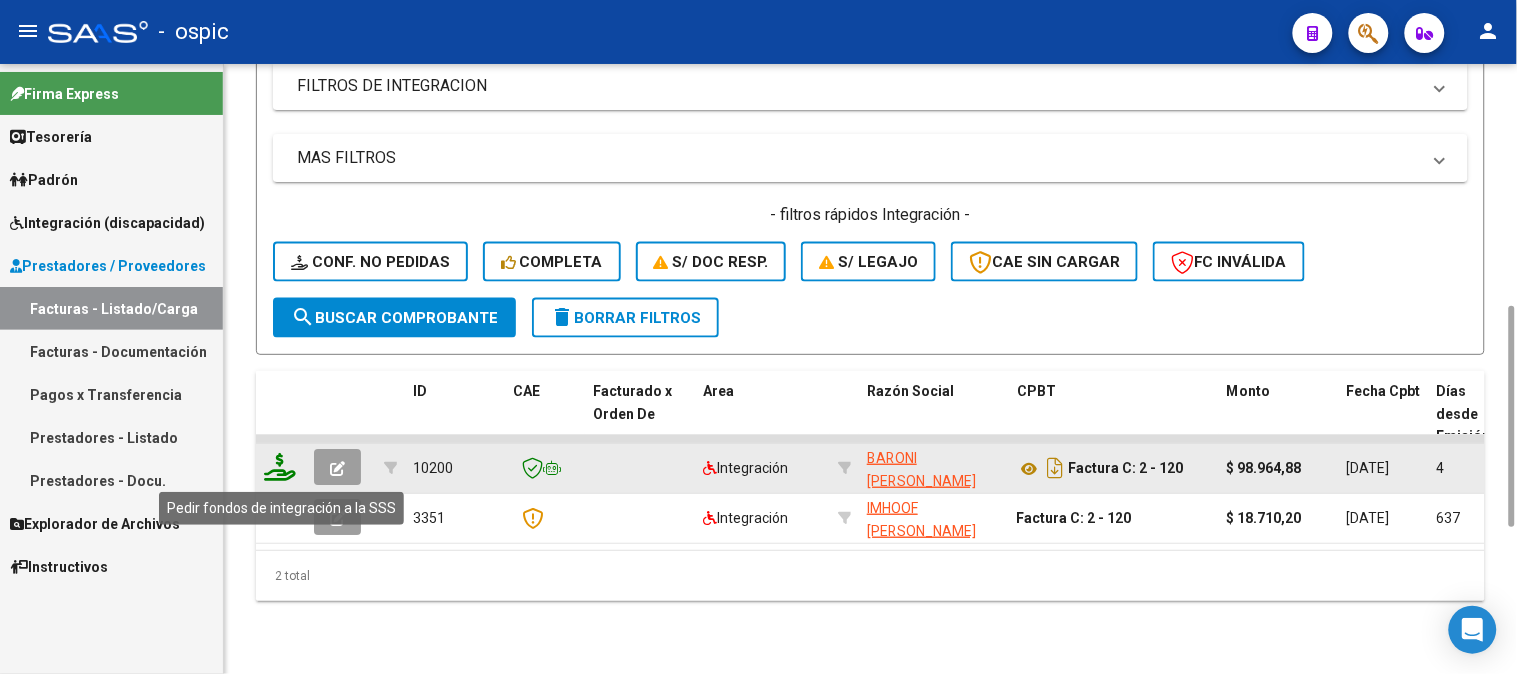 click 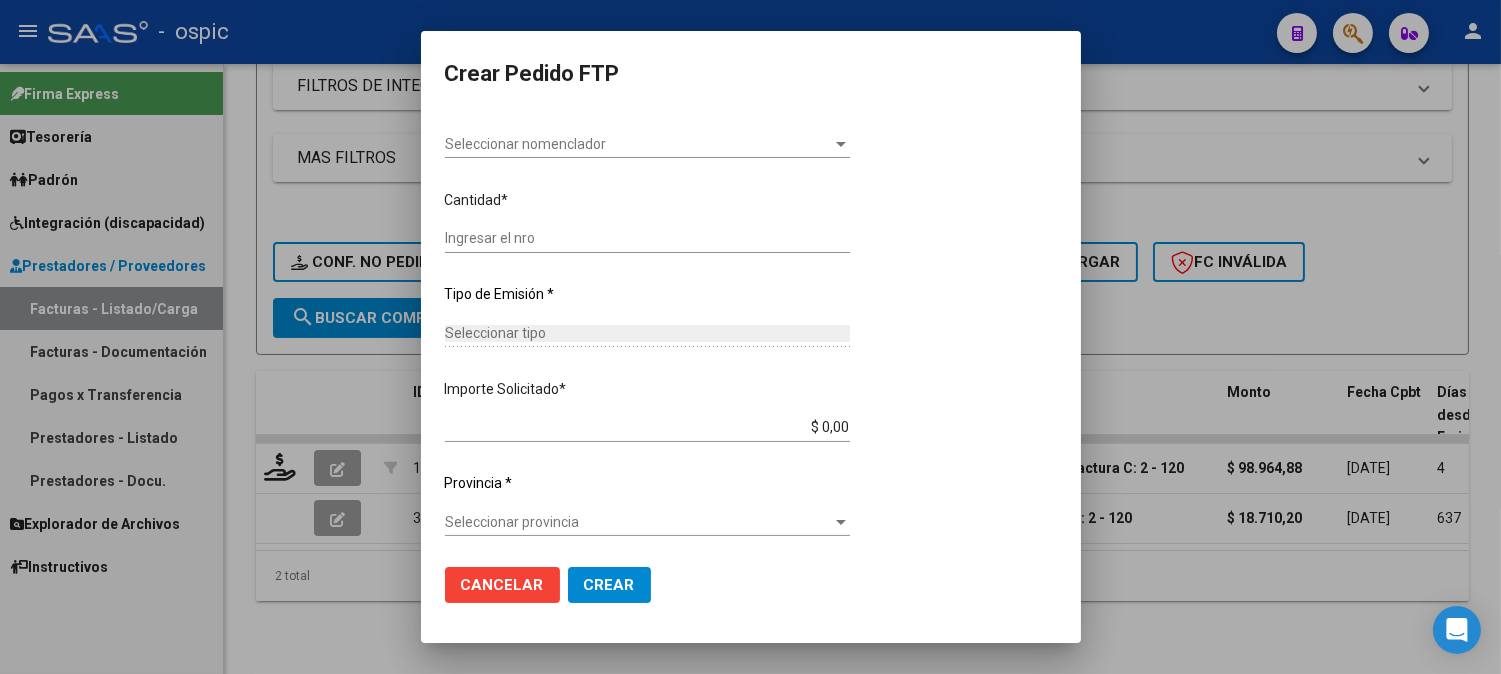scroll, scrollTop: 0, scrollLeft: 0, axis: both 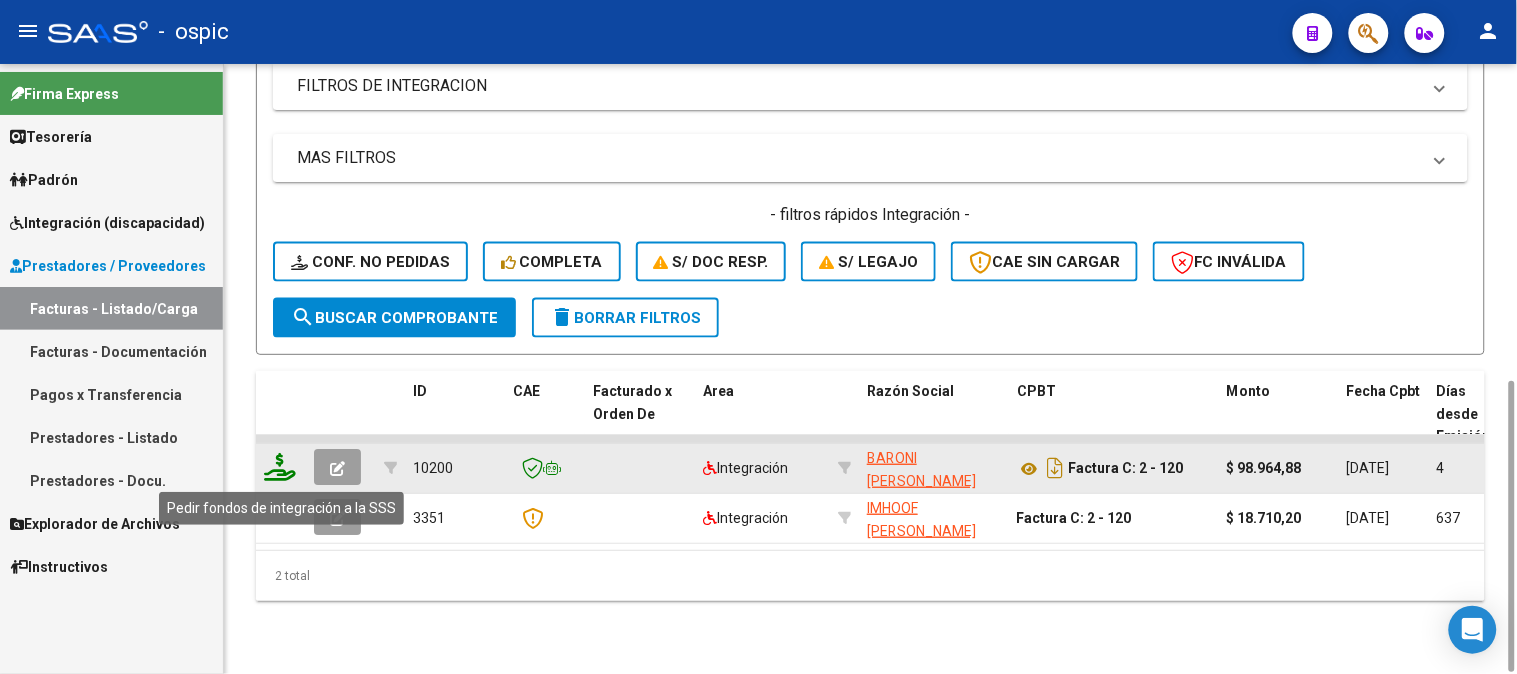 click 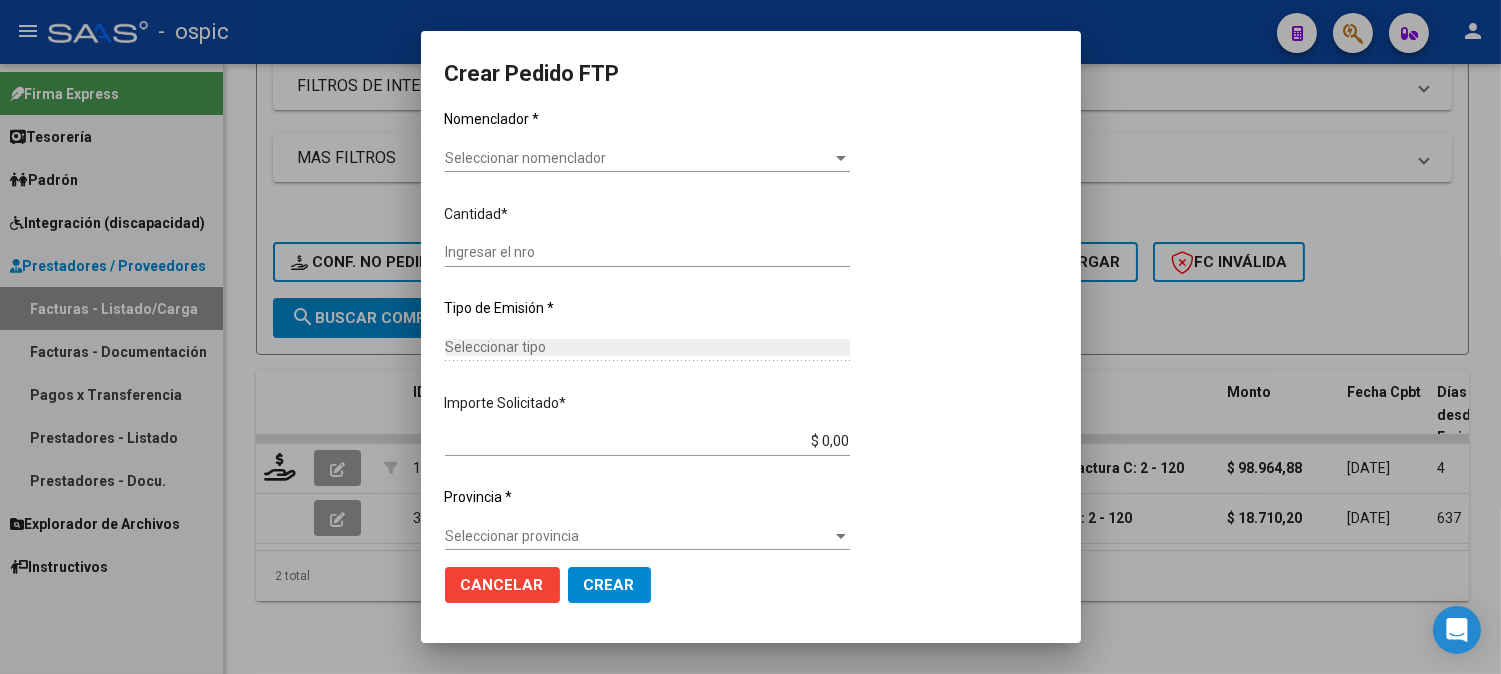 scroll, scrollTop: 516, scrollLeft: 0, axis: vertical 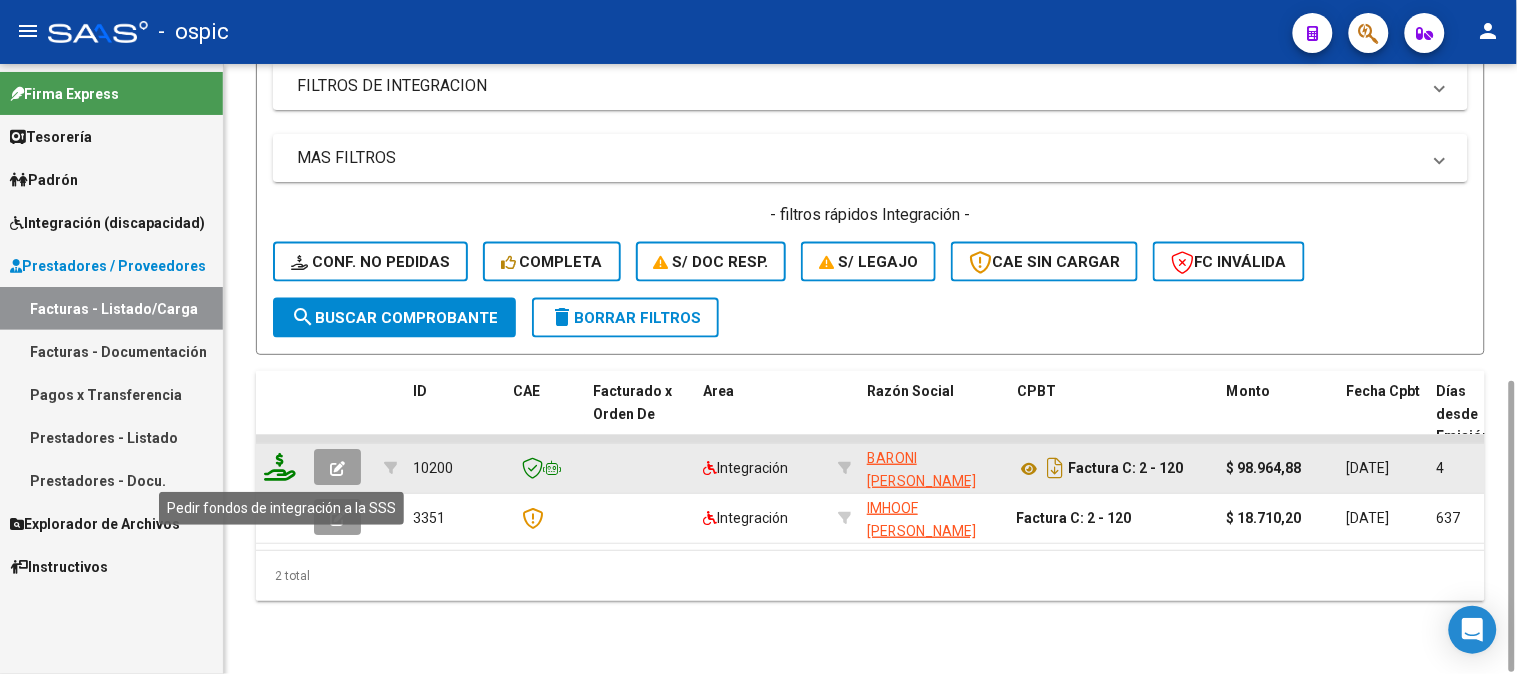 click 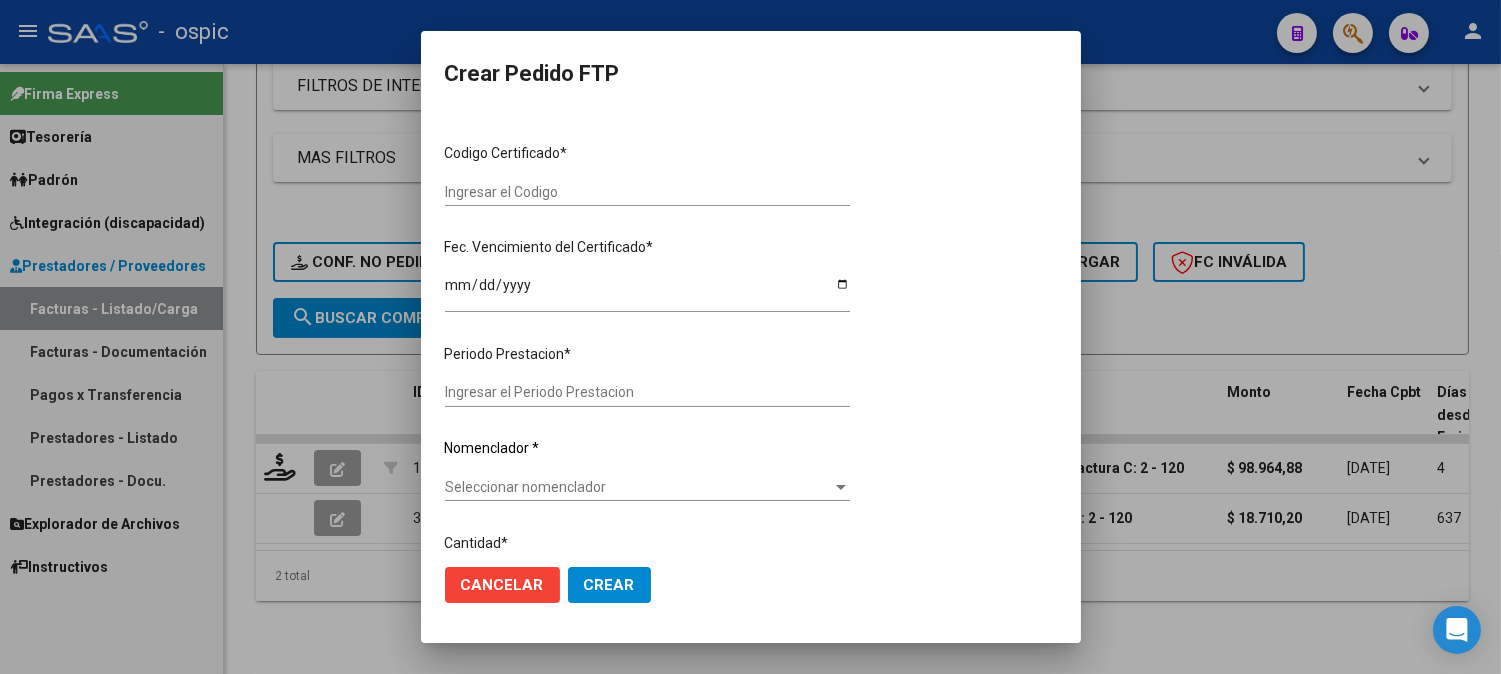 scroll, scrollTop: 0, scrollLeft: 0, axis: both 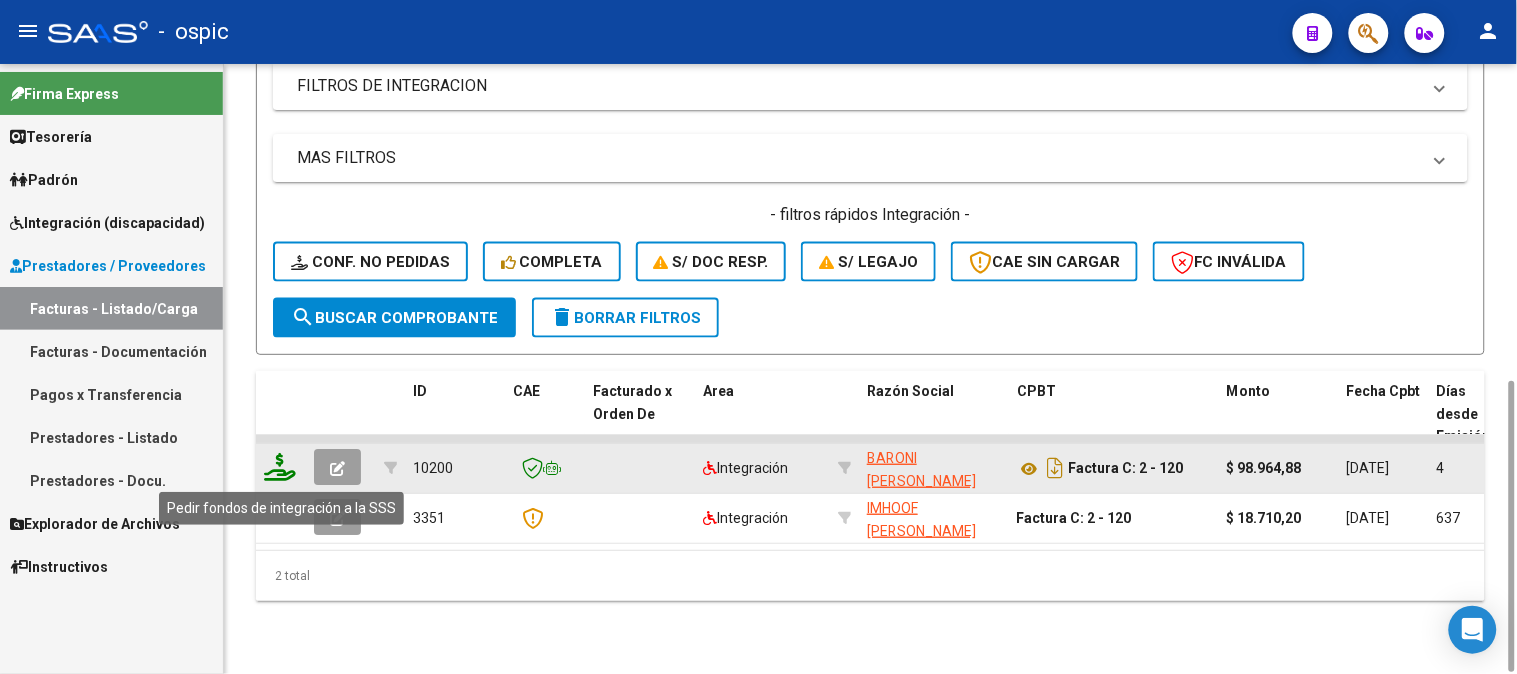 click 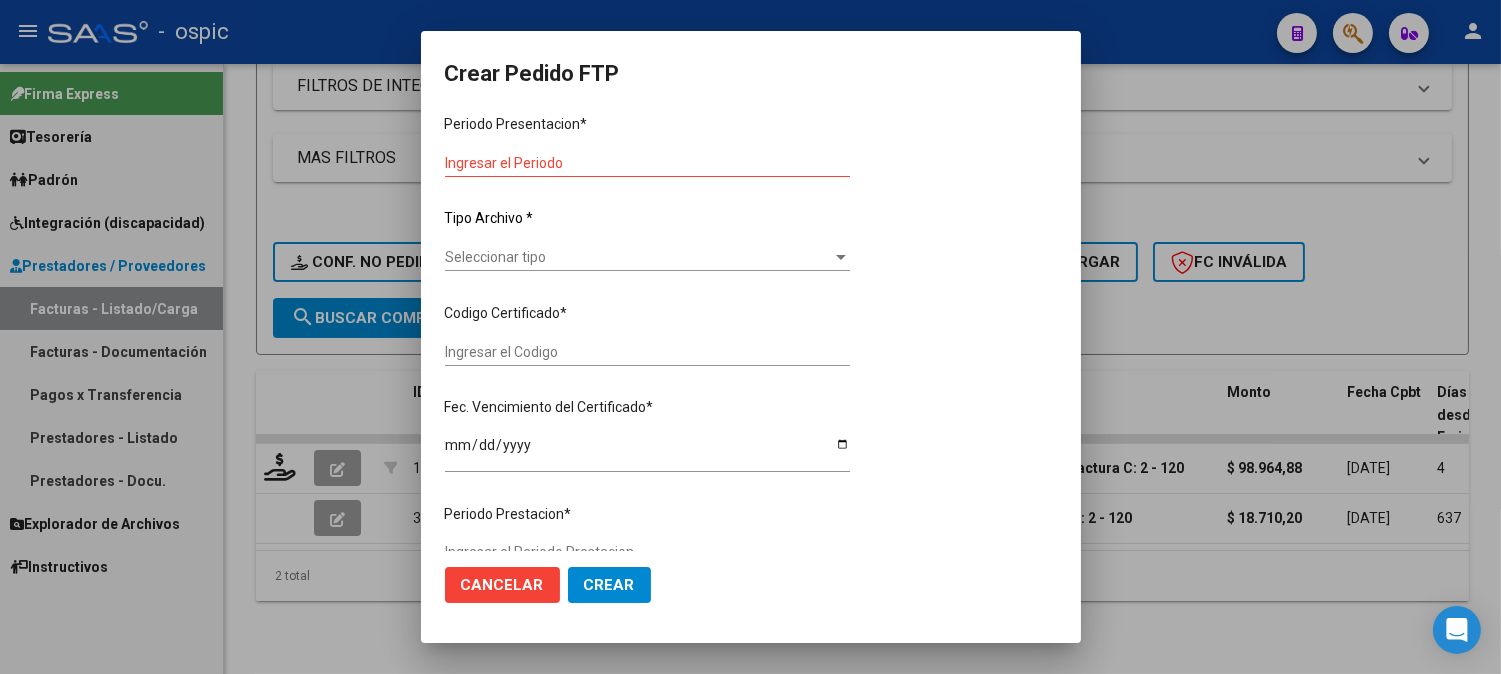 scroll, scrollTop: 0, scrollLeft: 0, axis: both 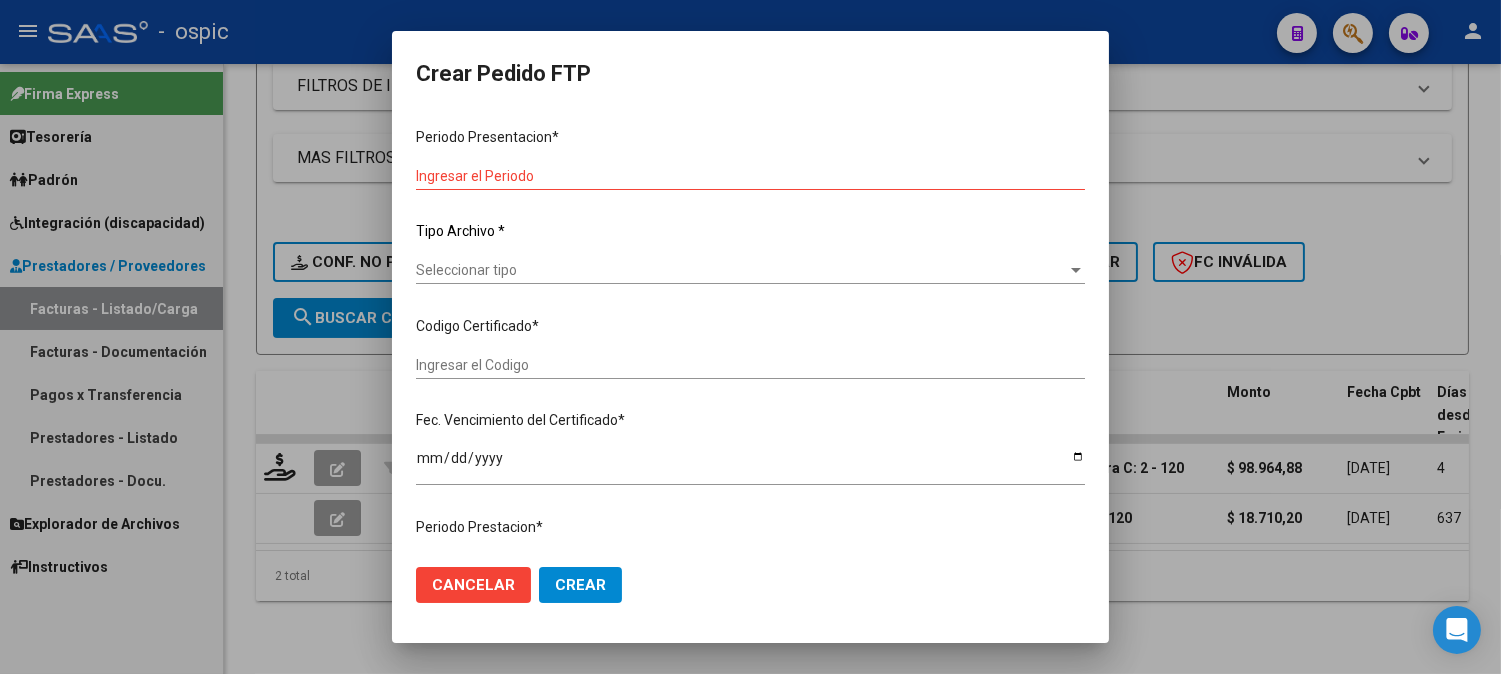 type on "202506" 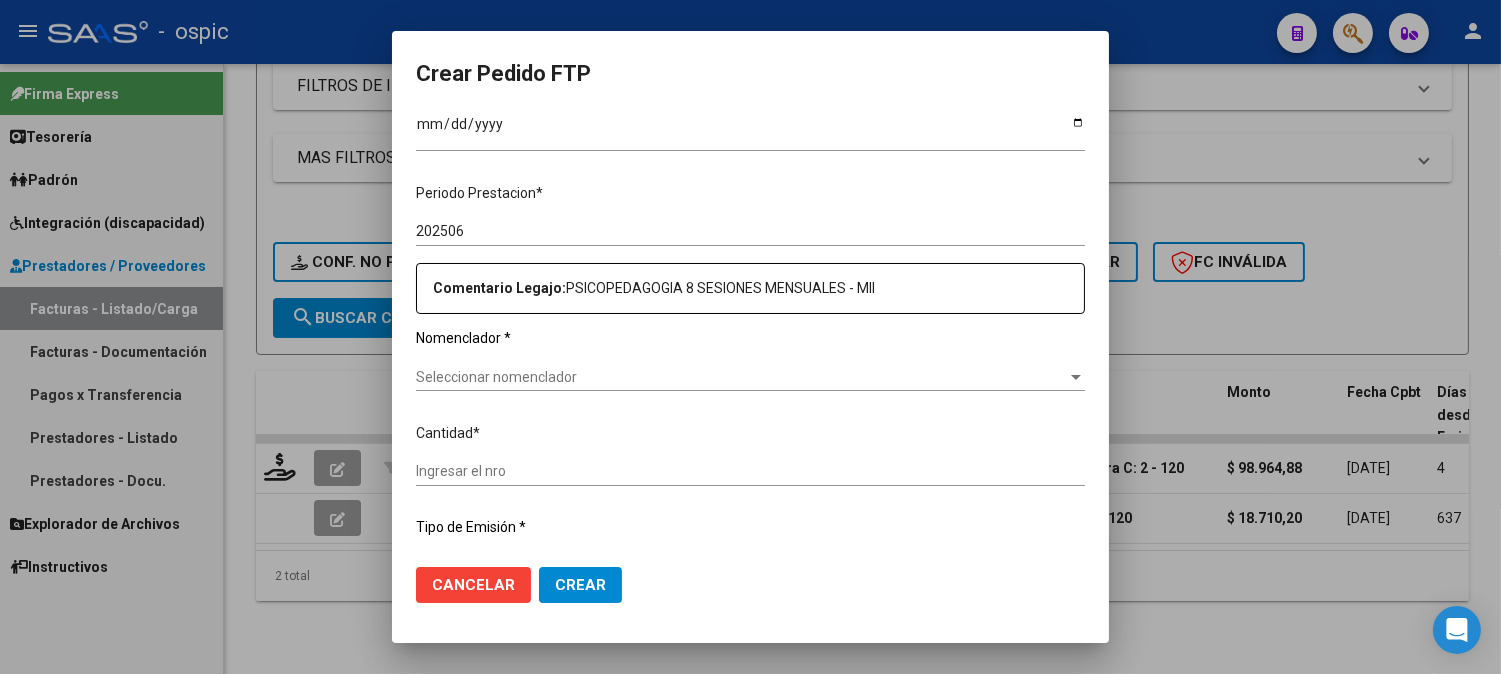 scroll, scrollTop: 421, scrollLeft: 0, axis: vertical 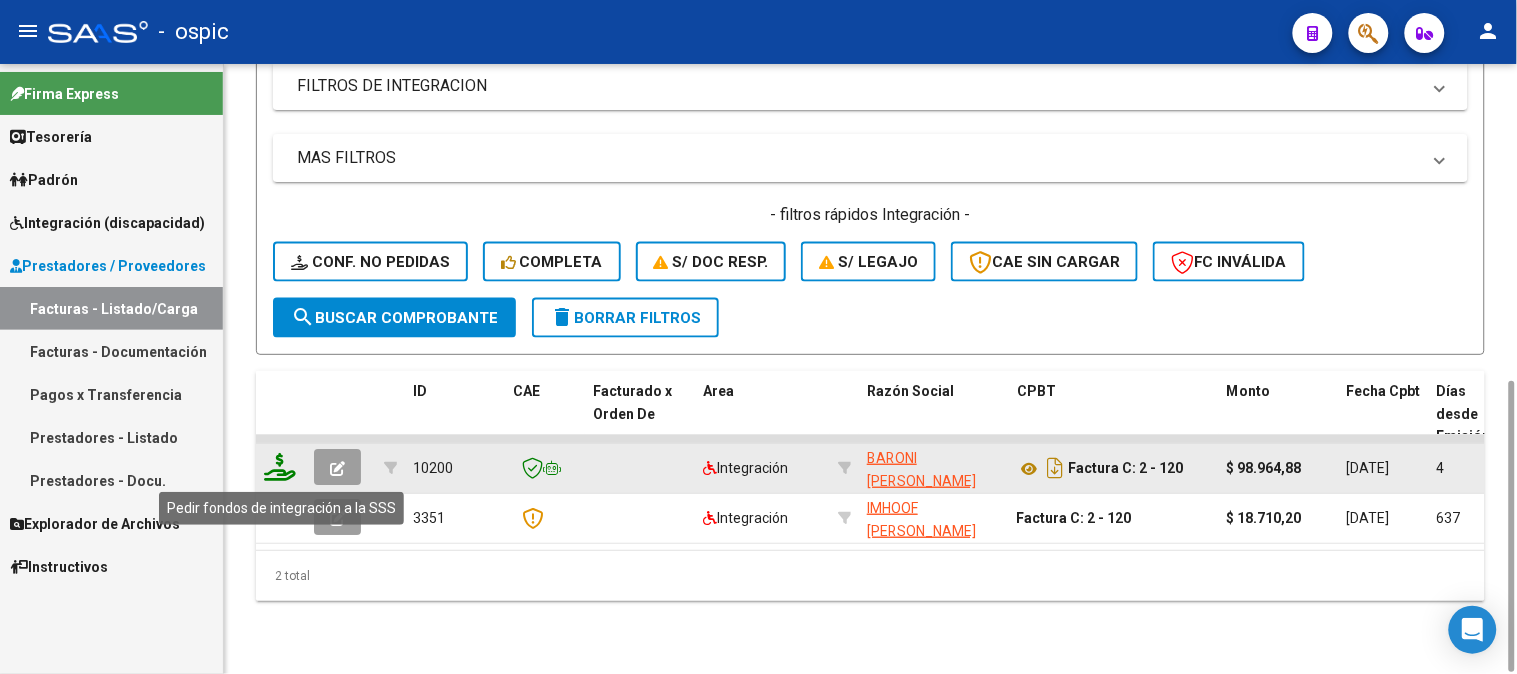 click 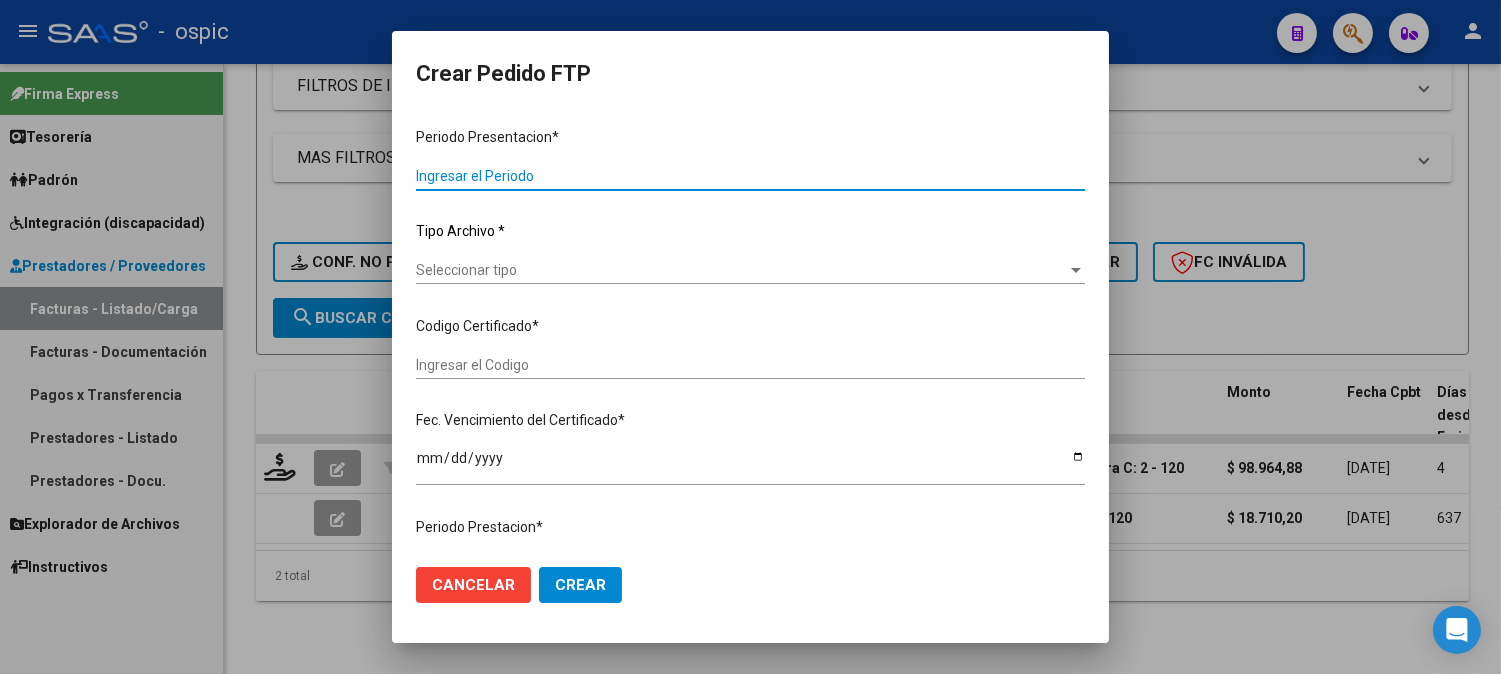 type on "202506" 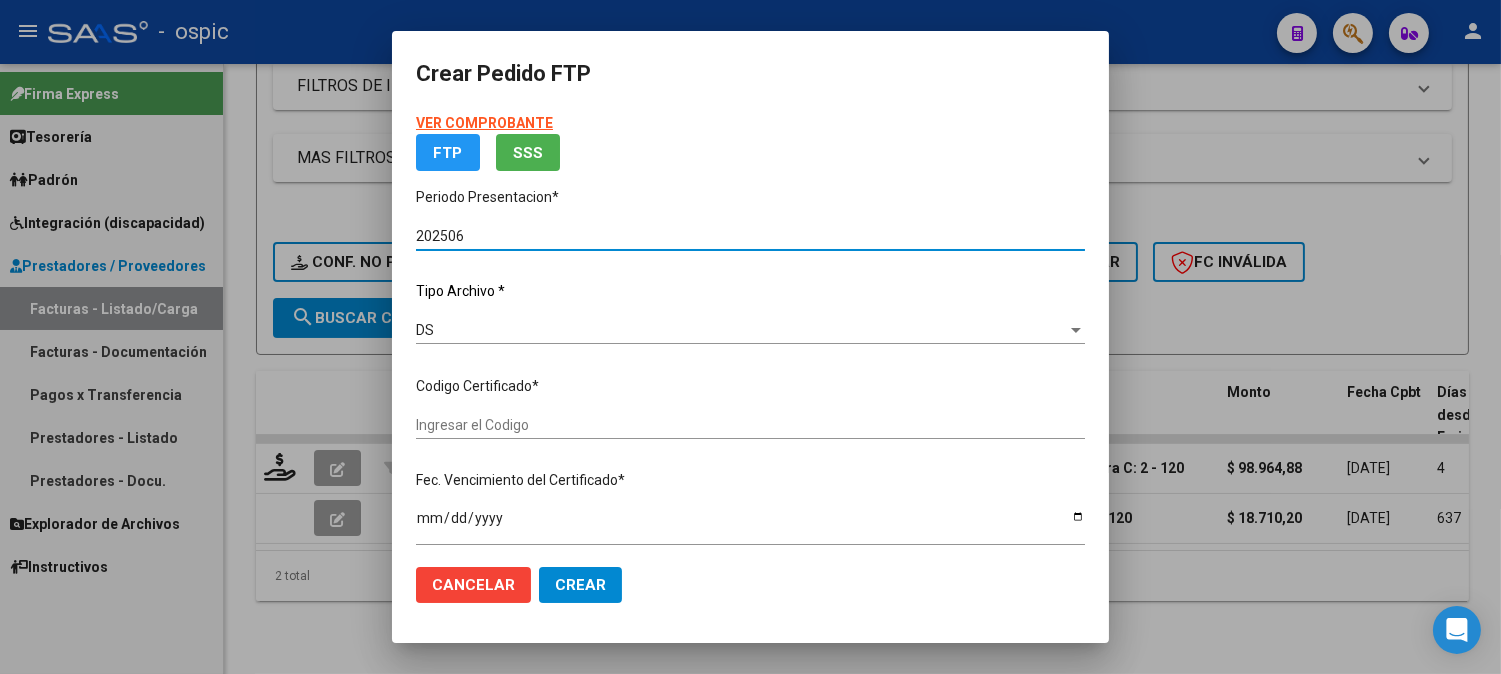 type on "4281655116" 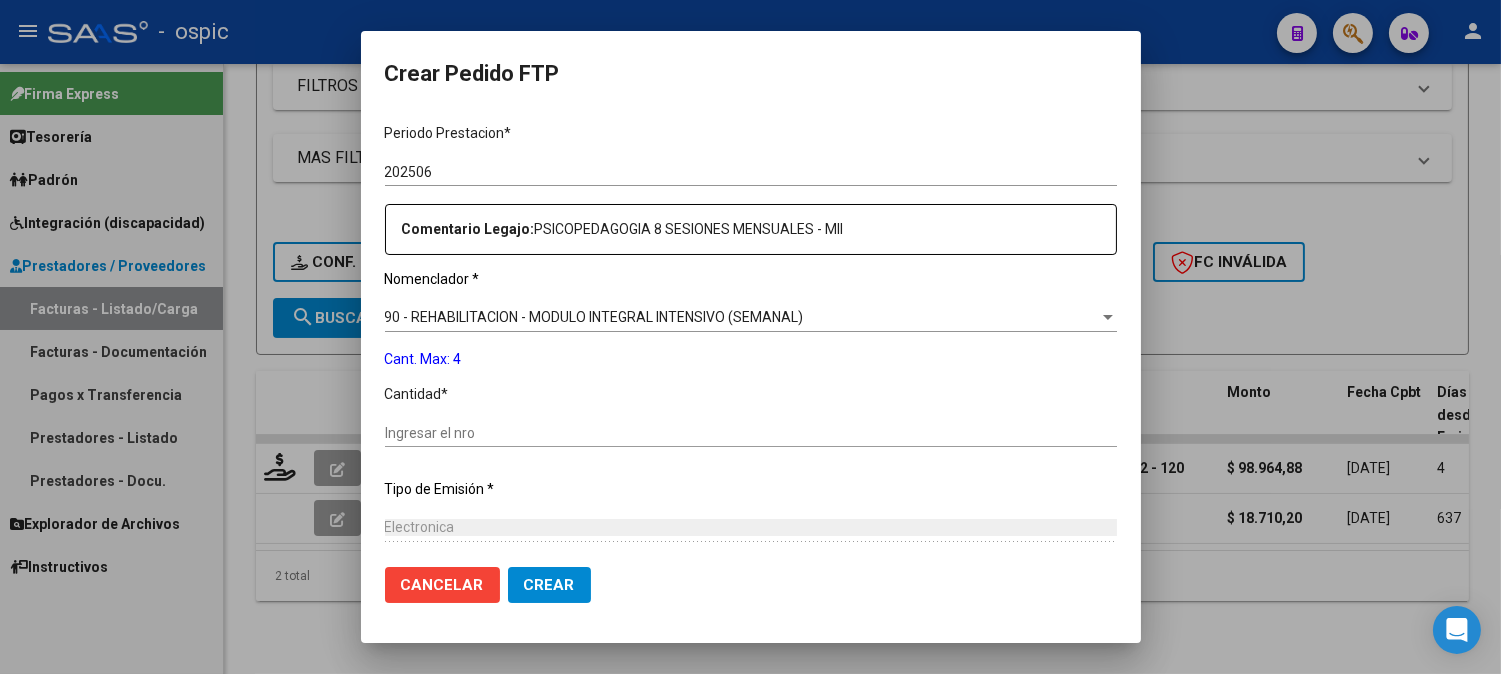 scroll, scrollTop: 628, scrollLeft: 0, axis: vertical 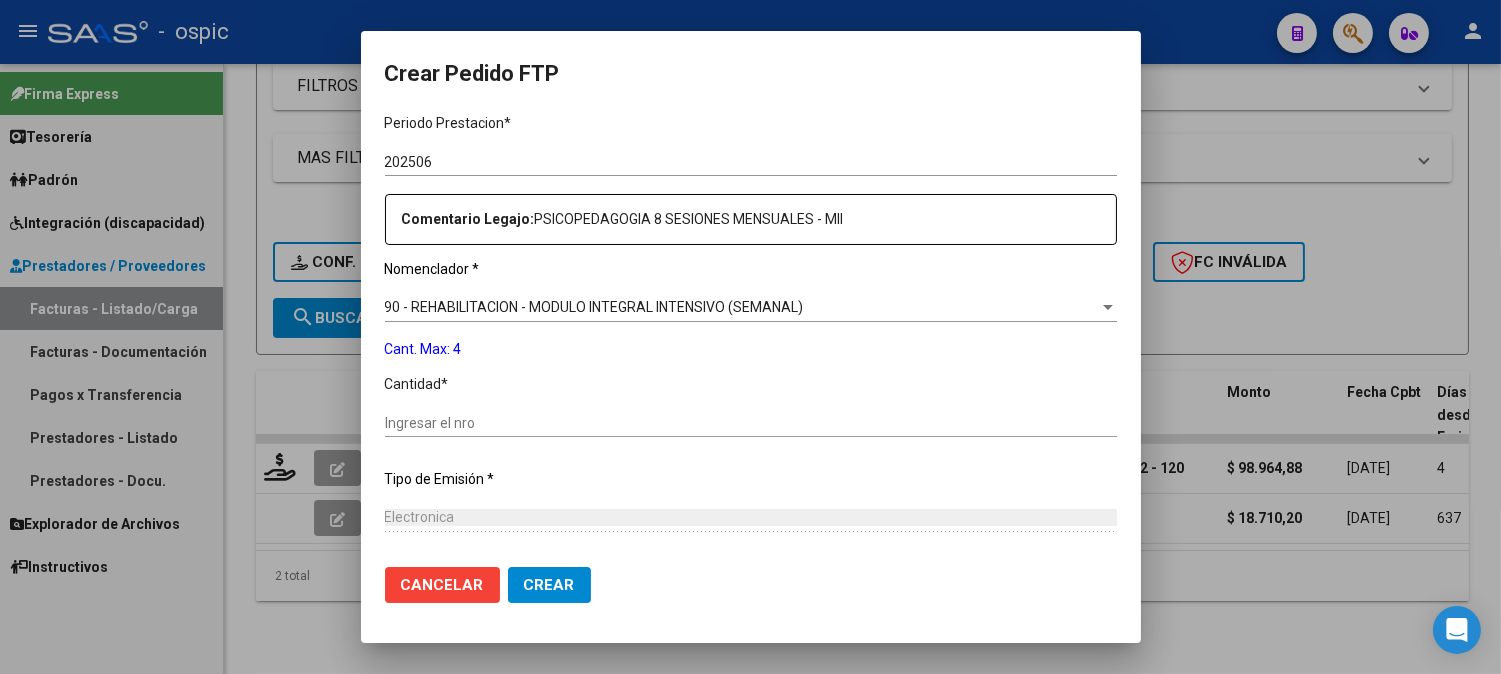 click on "Ingresar el nro" at bounding box center (751, 423) 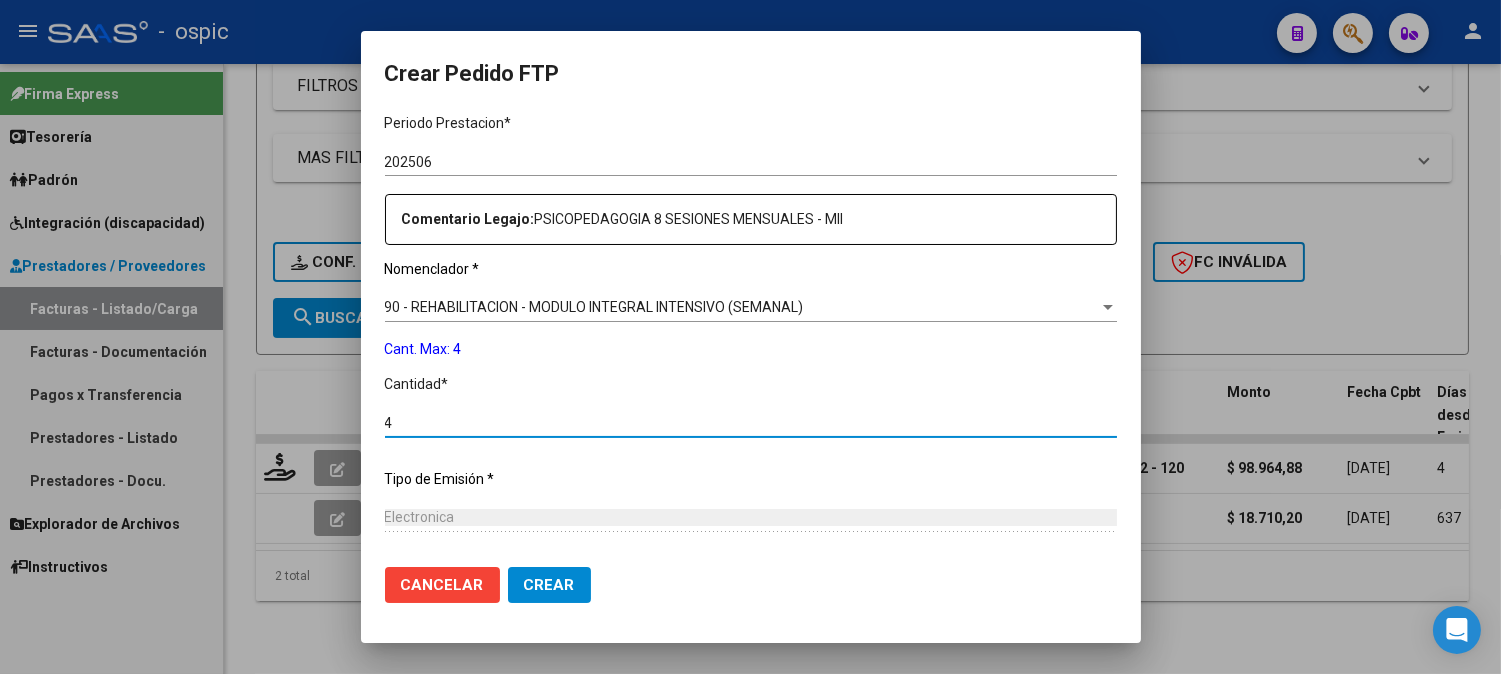 type on "4" 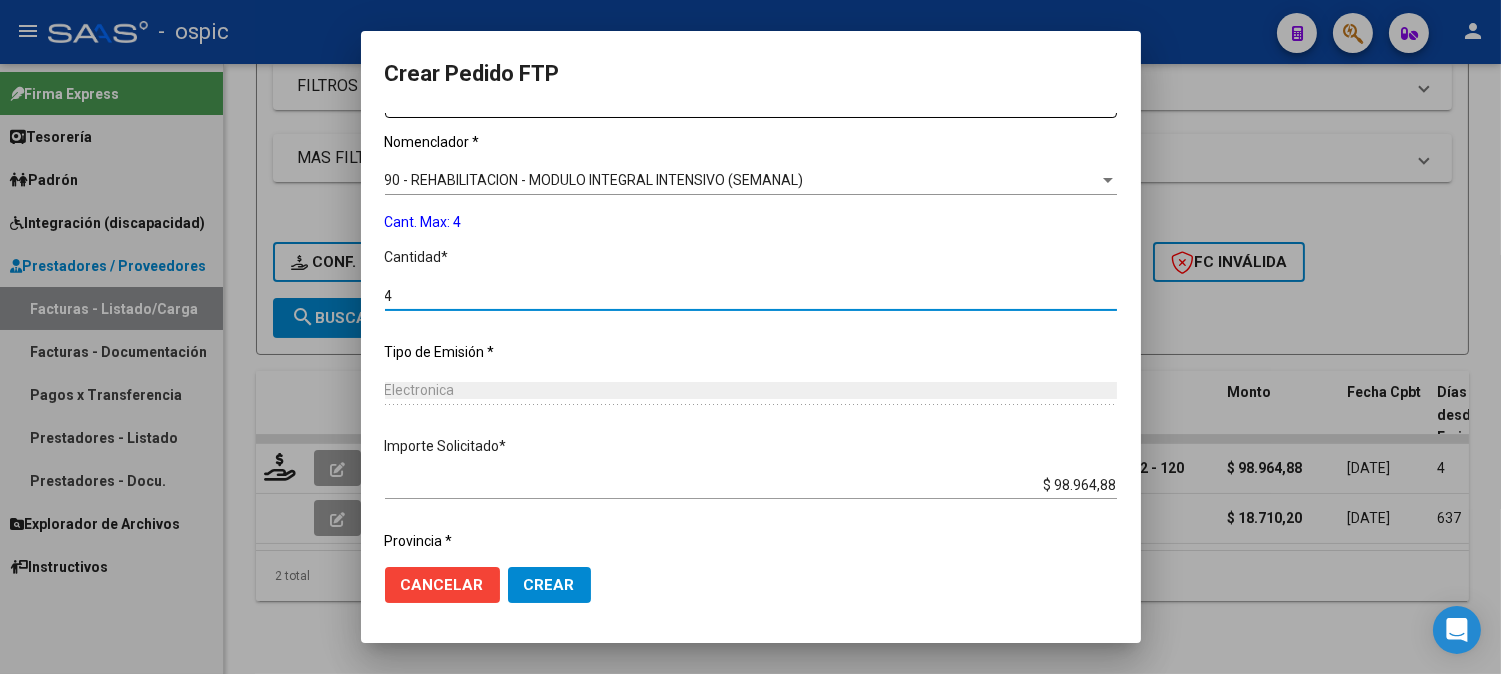 scroll, scrollTop: 814, scrollLeft: 0, axis: vertical 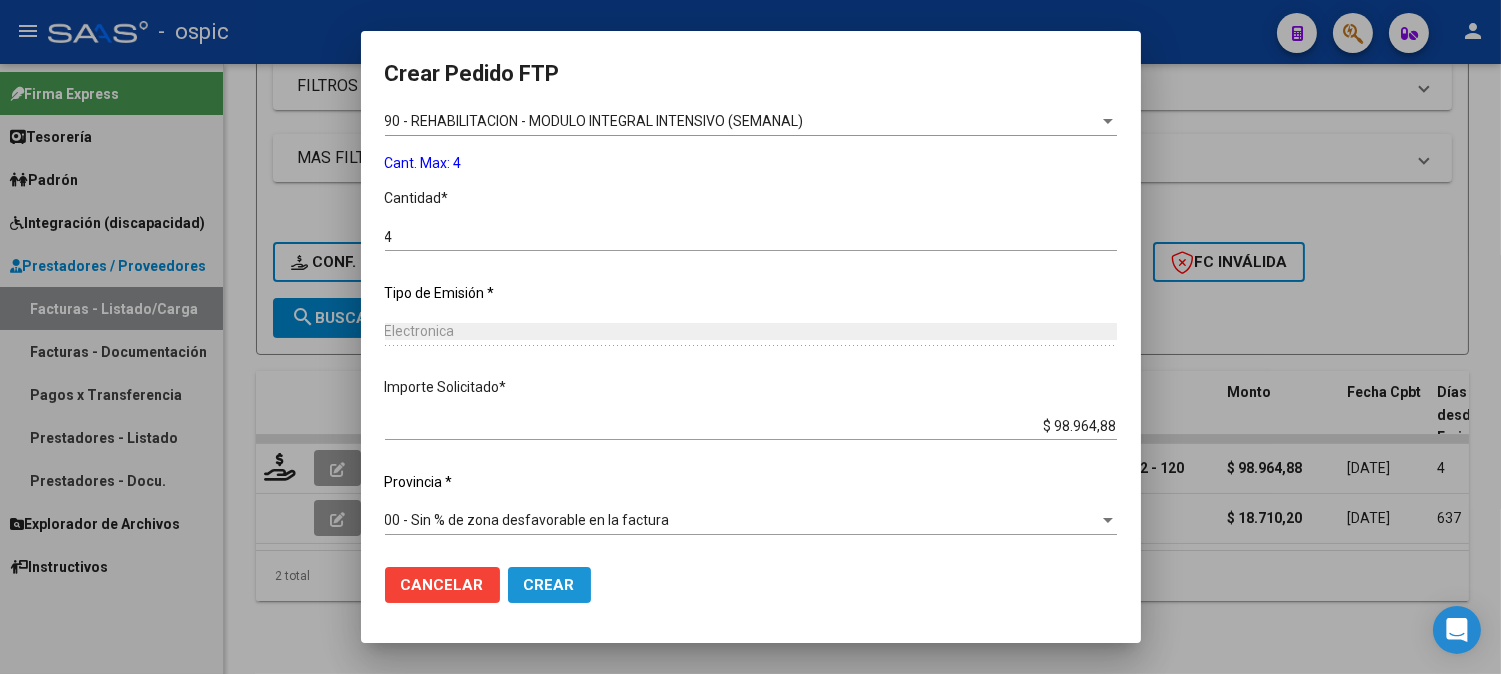 click on "Crear" 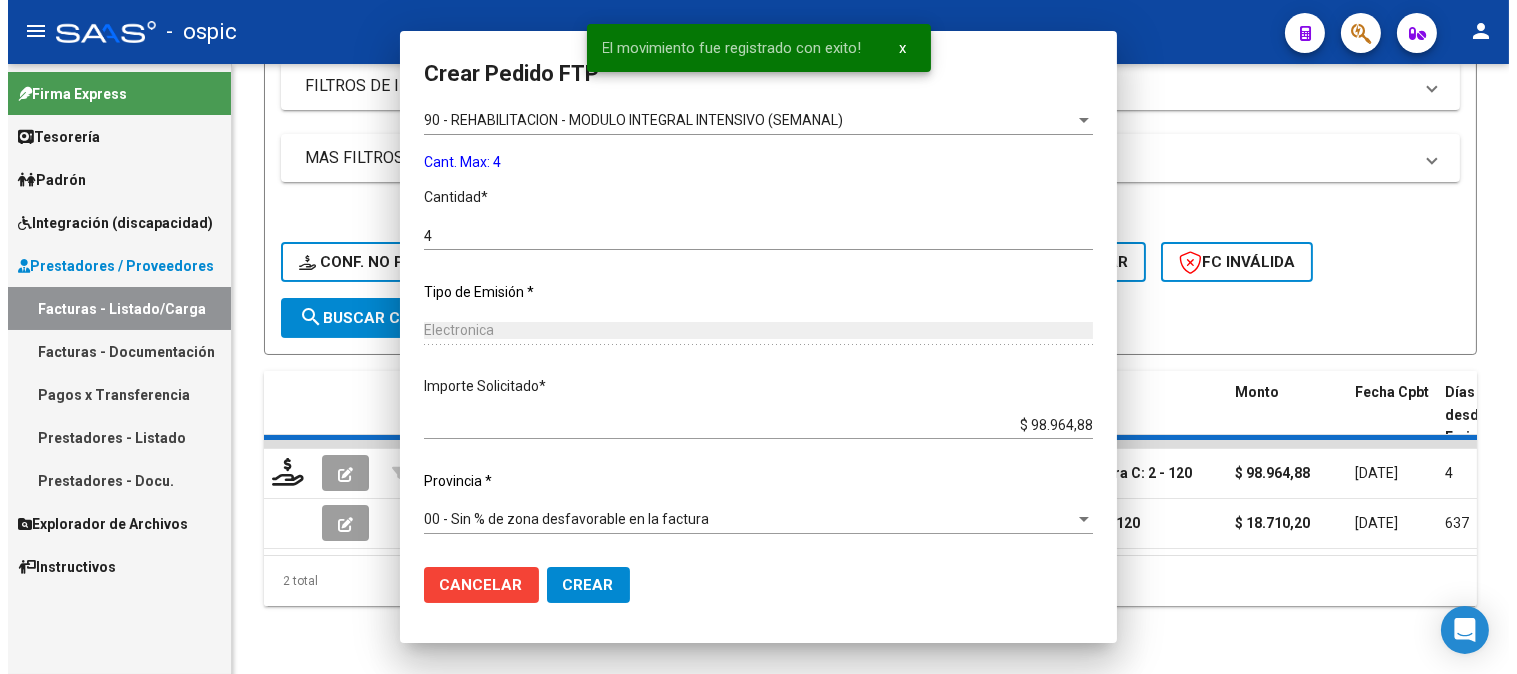 scroll, scrollTop: 704, scrollLeft: 0, axis: vertical 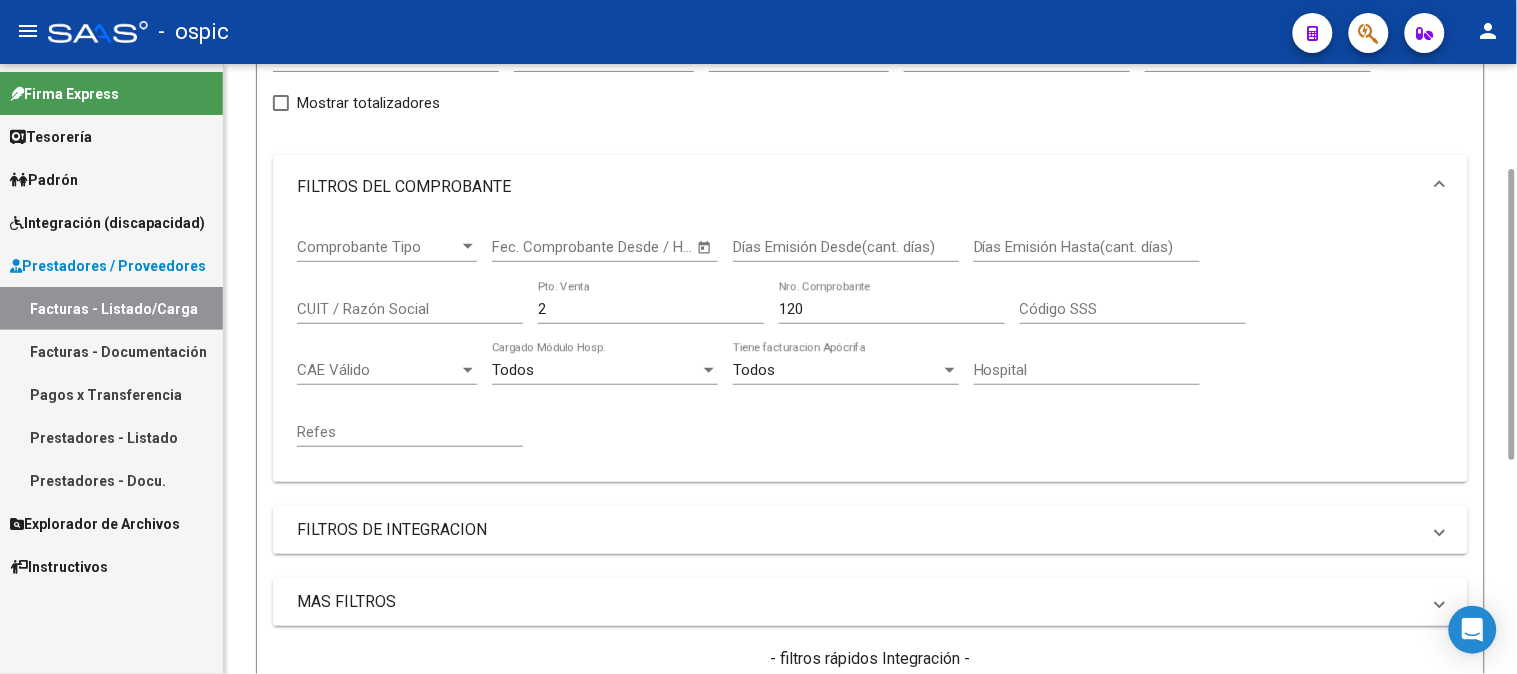 click on "Comprobante Tipo Comprobante Tipo Start date – Fec. Comprobante Desde / Hasta Días Emisión Desde(cant. días) Días Emisión Hasta(cant. días) CUIT / Razón Social 2 Pto. Venta 120 Nro. Comprobante Código SSS CAE Válido CAE Válido Todos  Cargado Módulo Hosp. Todos  Tiene facturacion Apócrifa Hospital Refes" at bounding box center [870, 342] 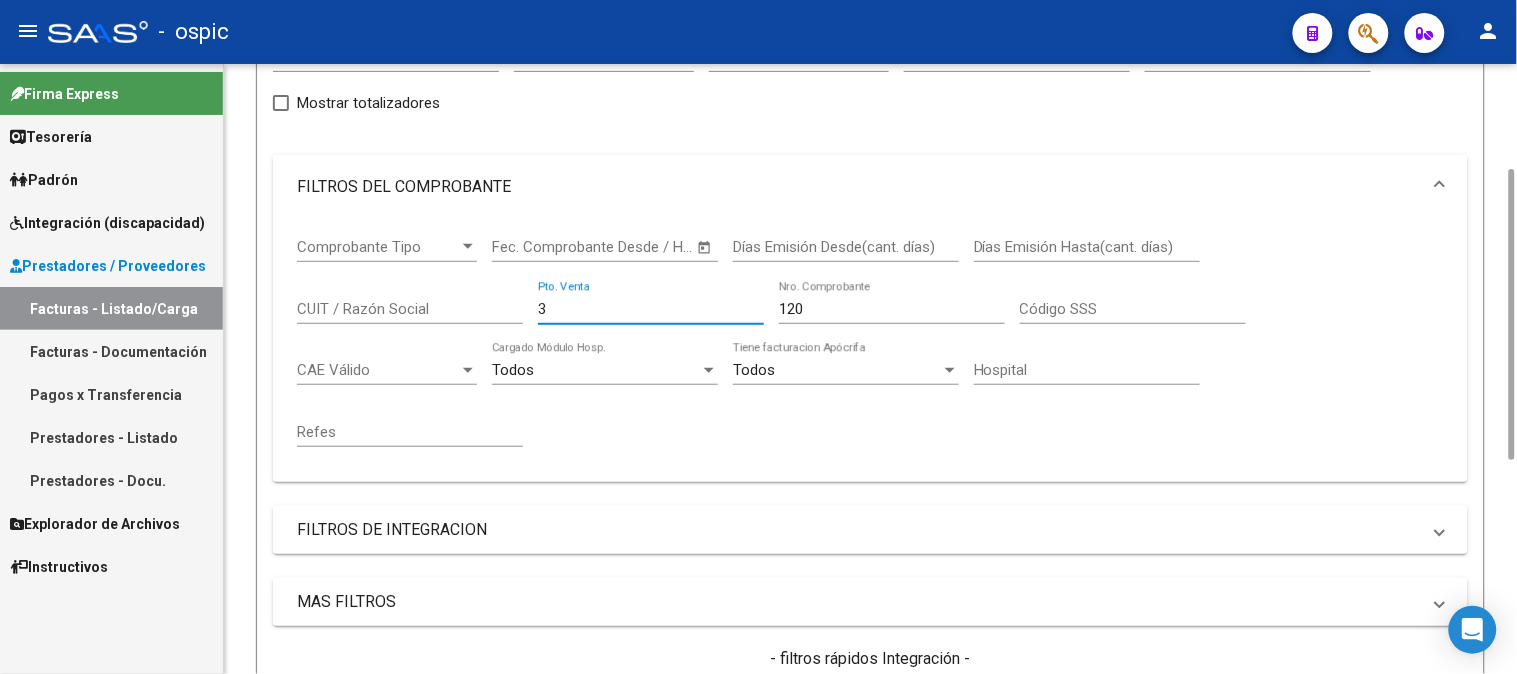 type on "3" 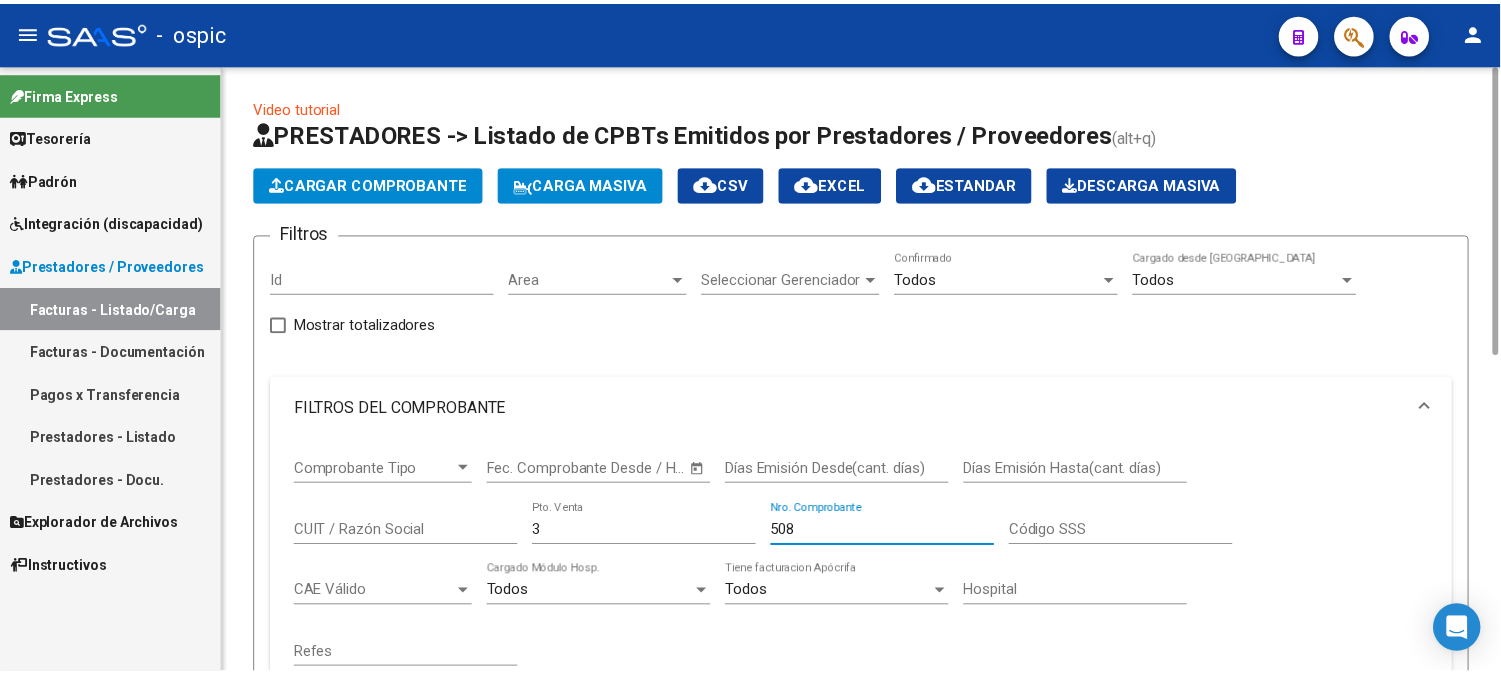 scroll, scrollTop: 666, scrollLeft: 0, axis: vertical 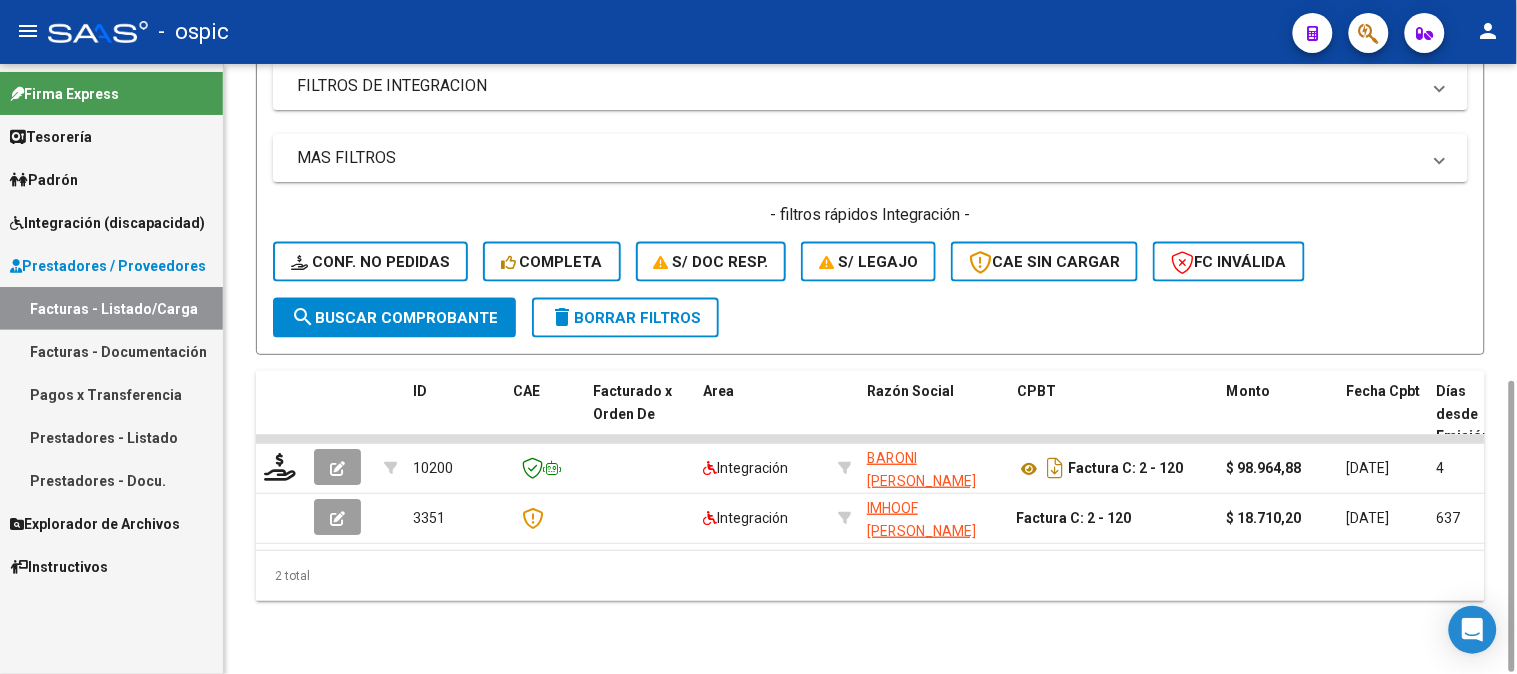 type on "508" 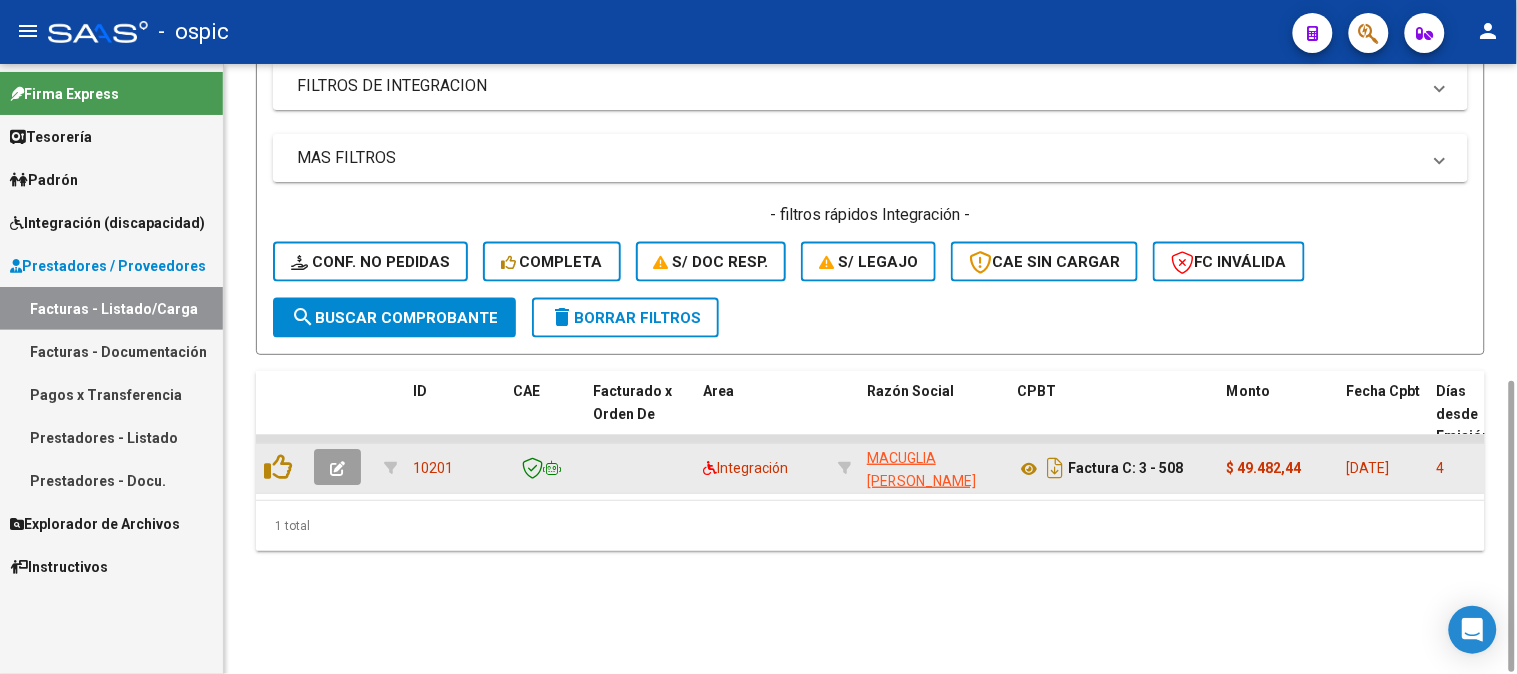 click 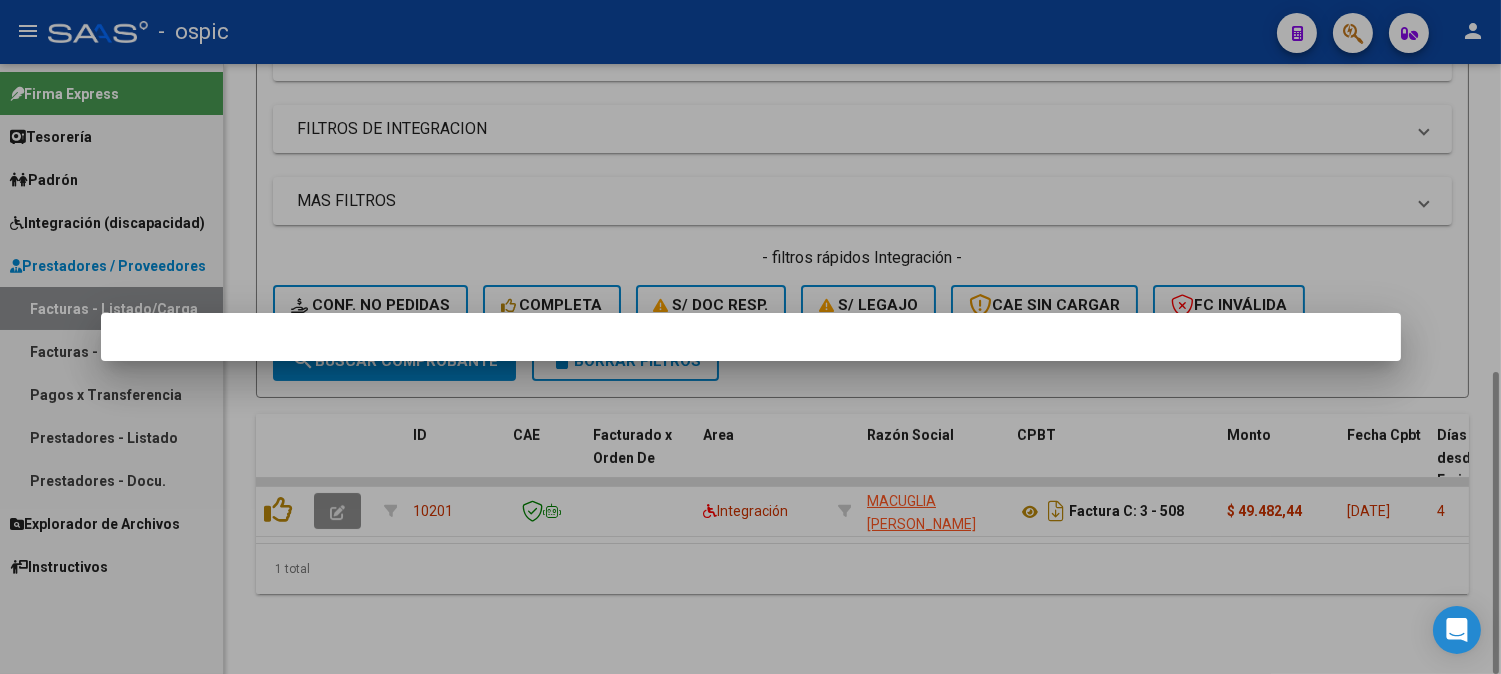scroll, scrollTop: 622, scrollLeft: 0, axis: vertical 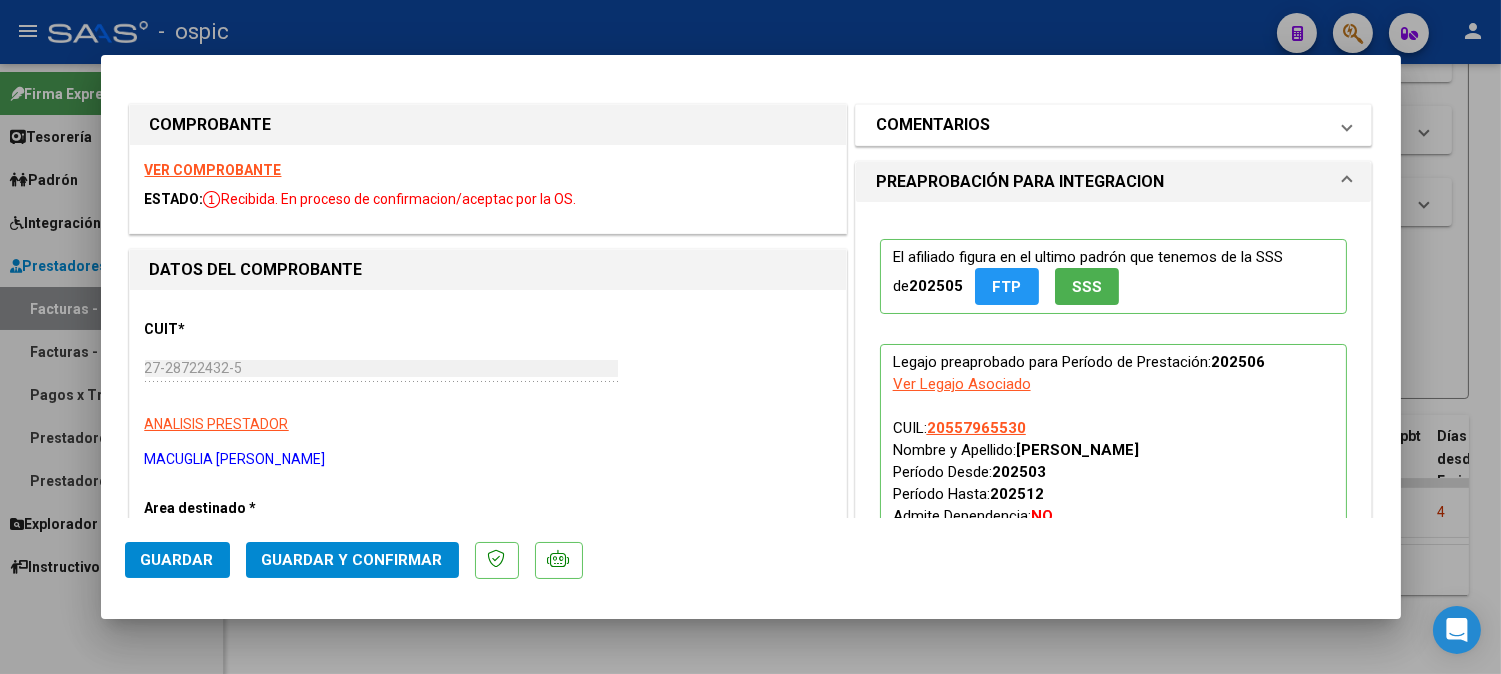 click on "COMENTARIOS" at bounding box center (933, 125) 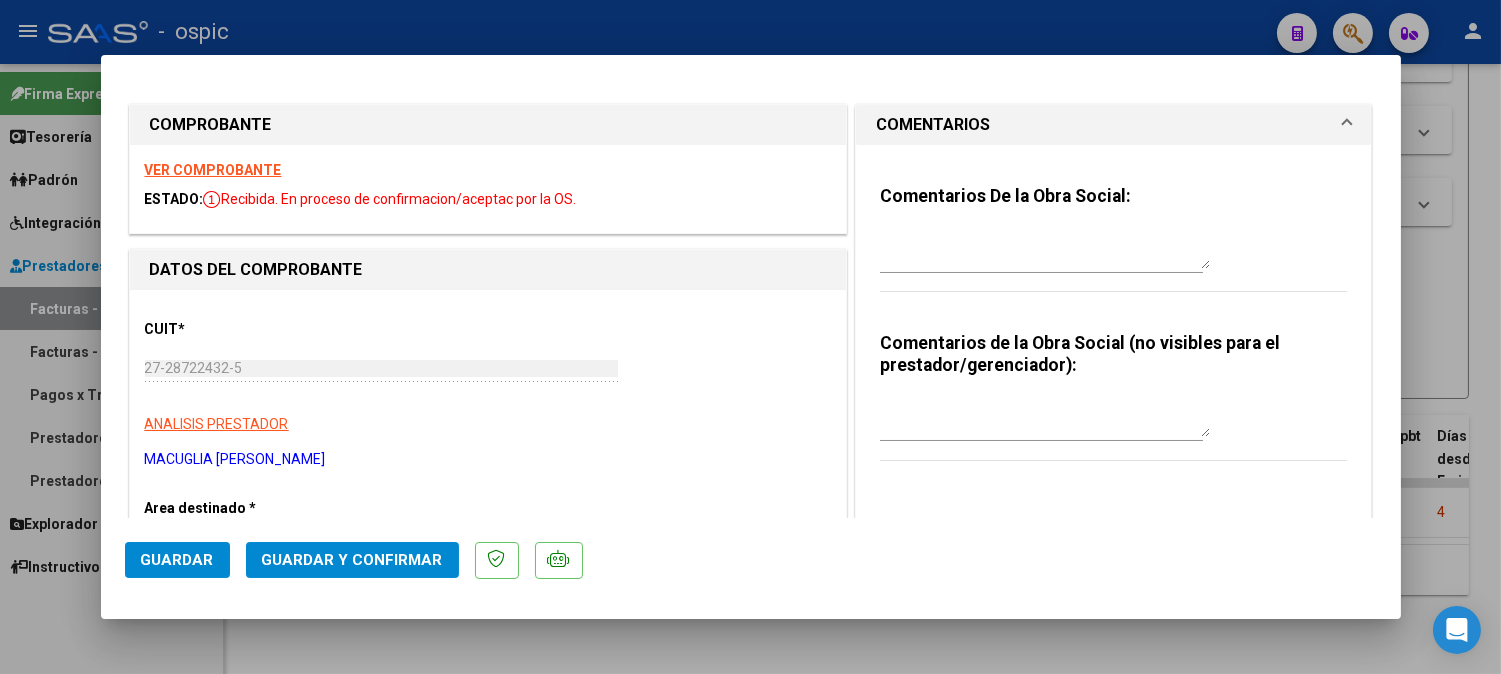 click at bounding box center [1045, 417] 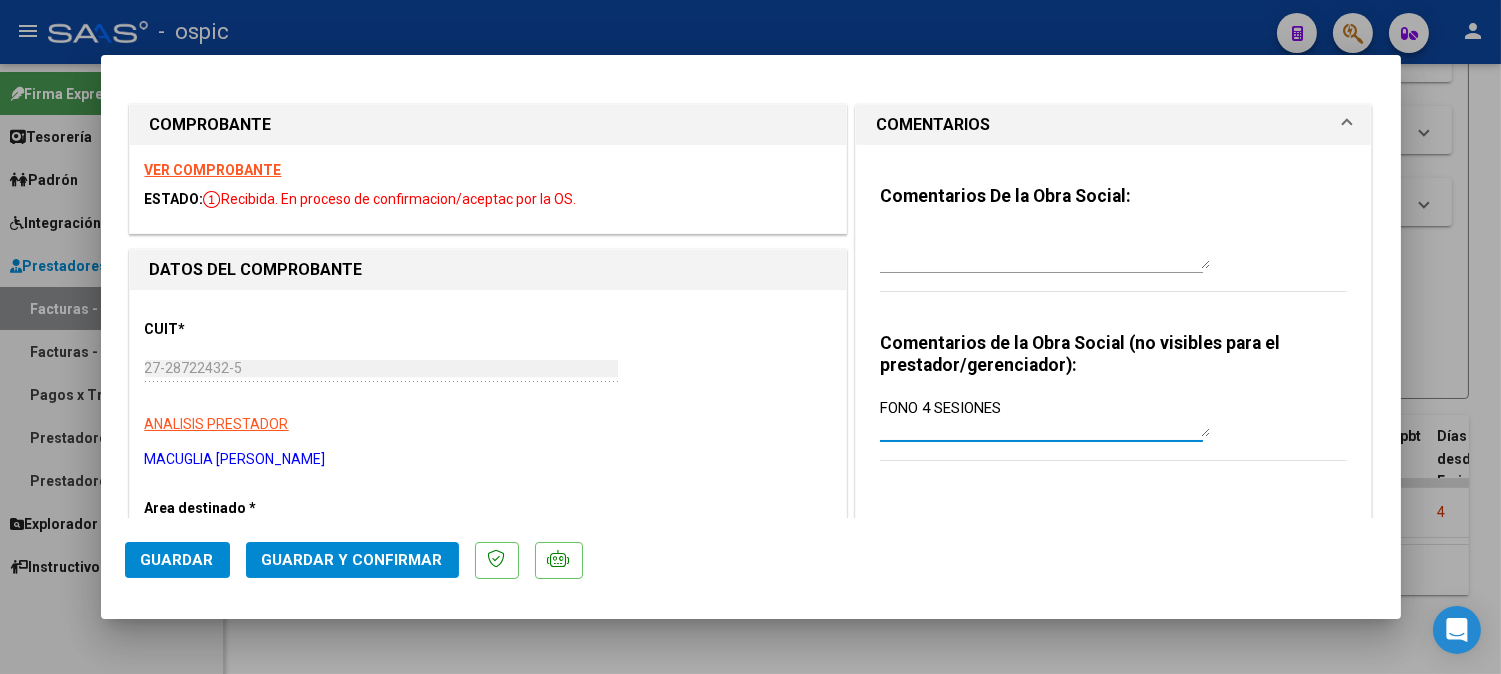 type on "FONO 4 SESIONES" 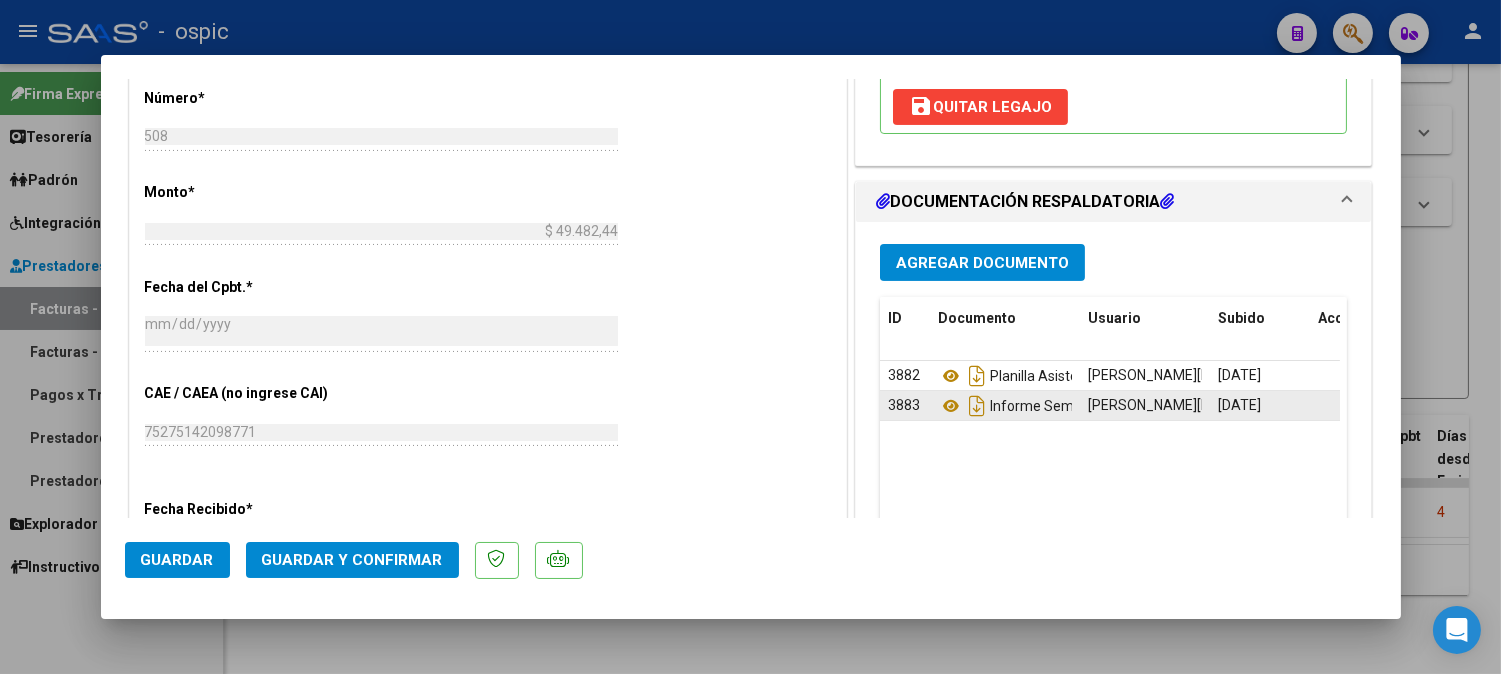 scroll, scrollTop: 884, scrollLeft: 0, axis: vertical 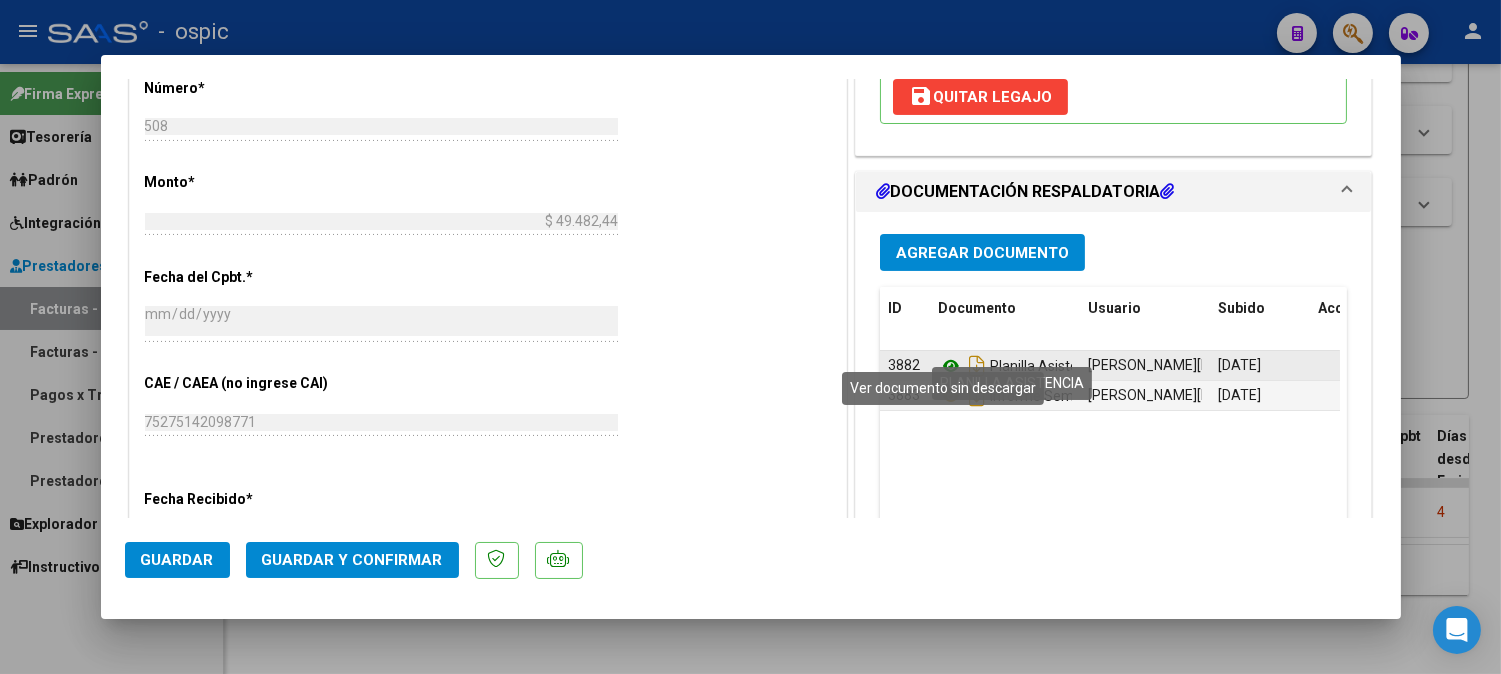 click 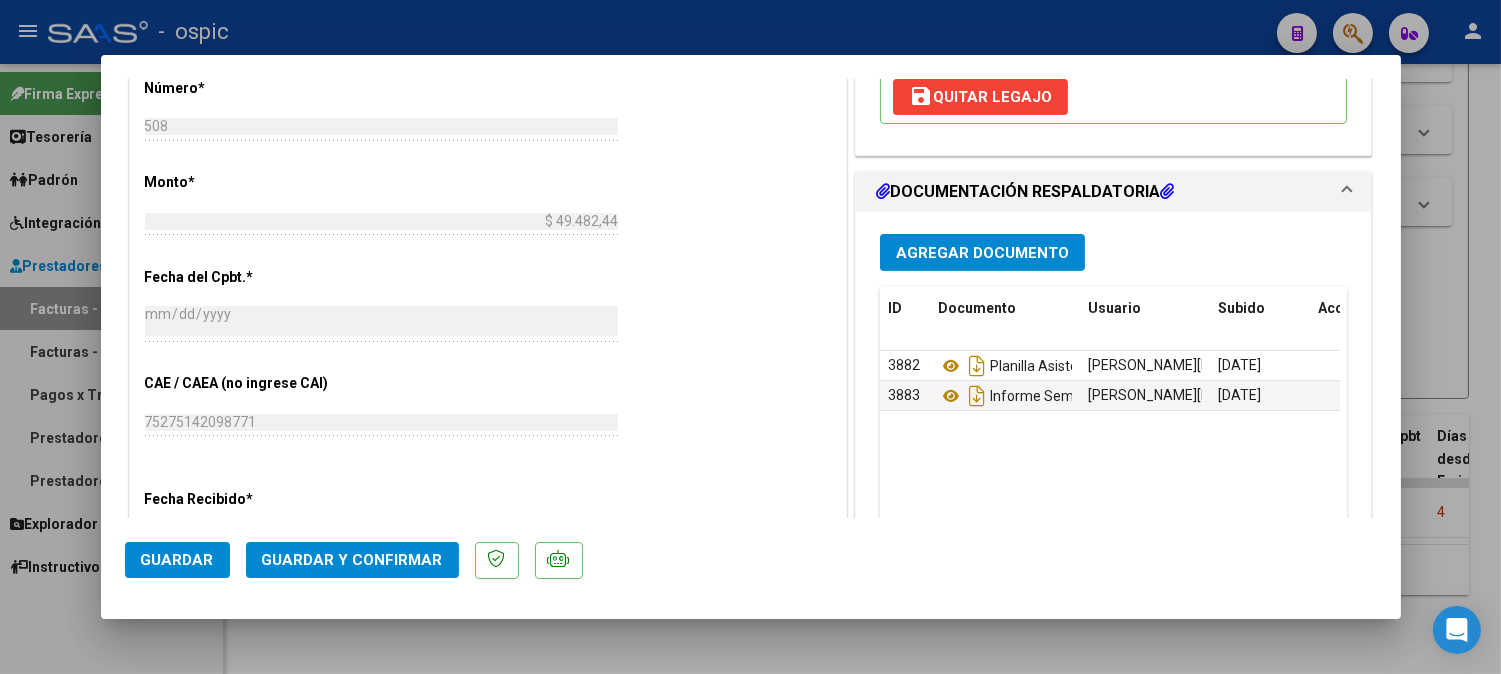 click on "Guardar y Confirmar" 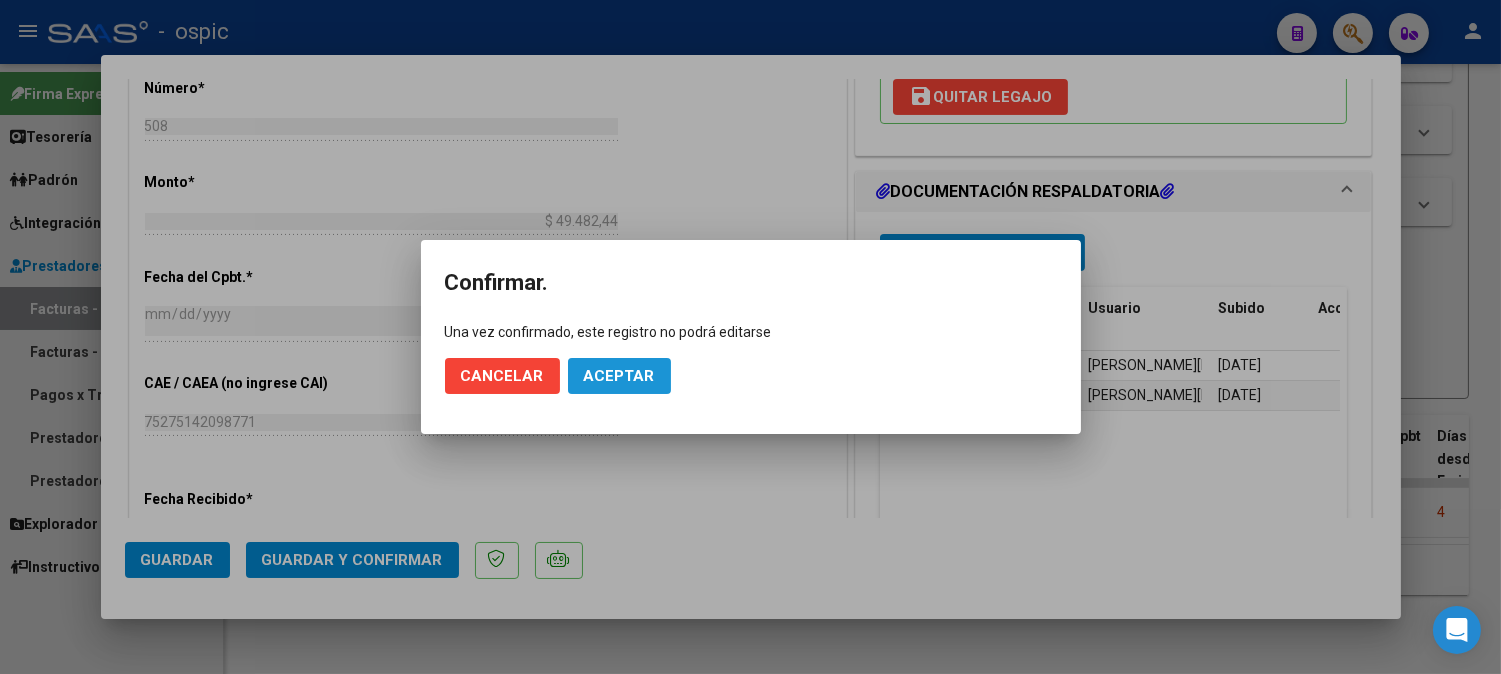 click on "Aceptar" 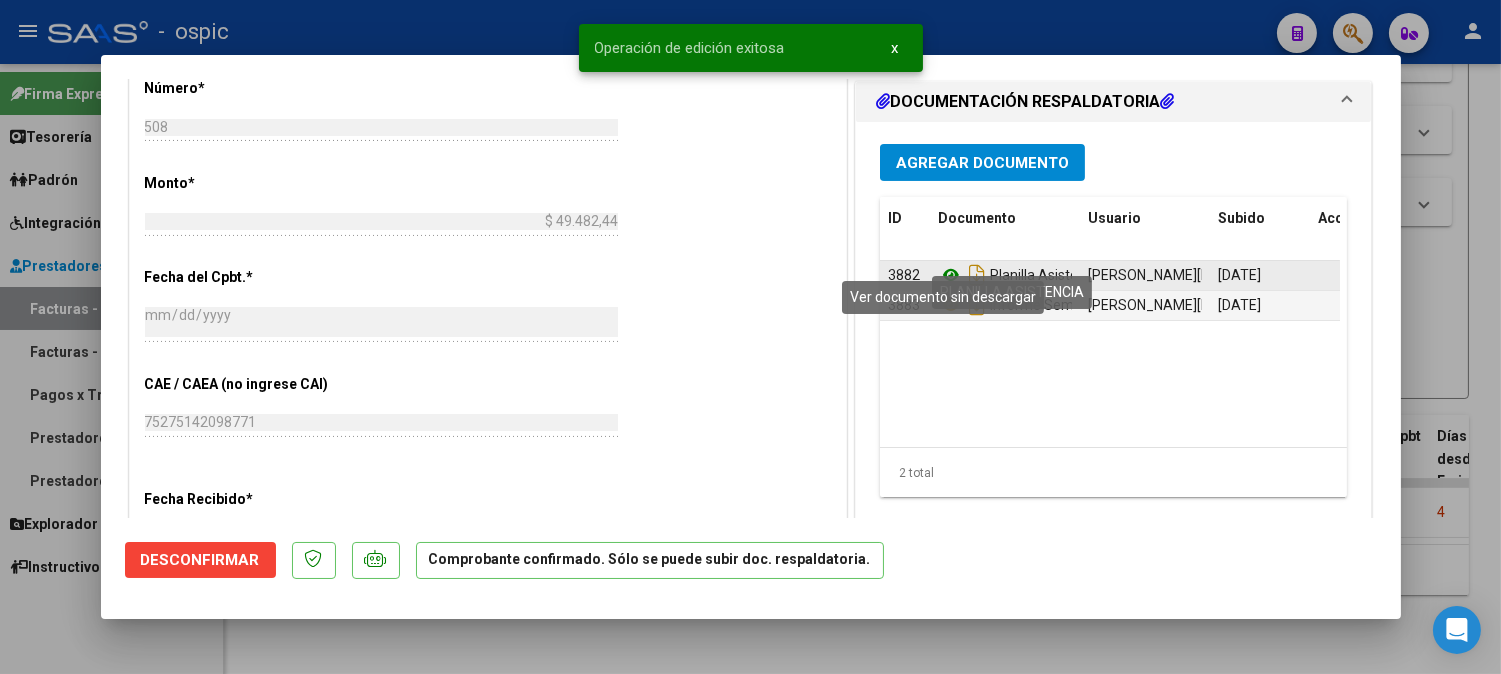 click 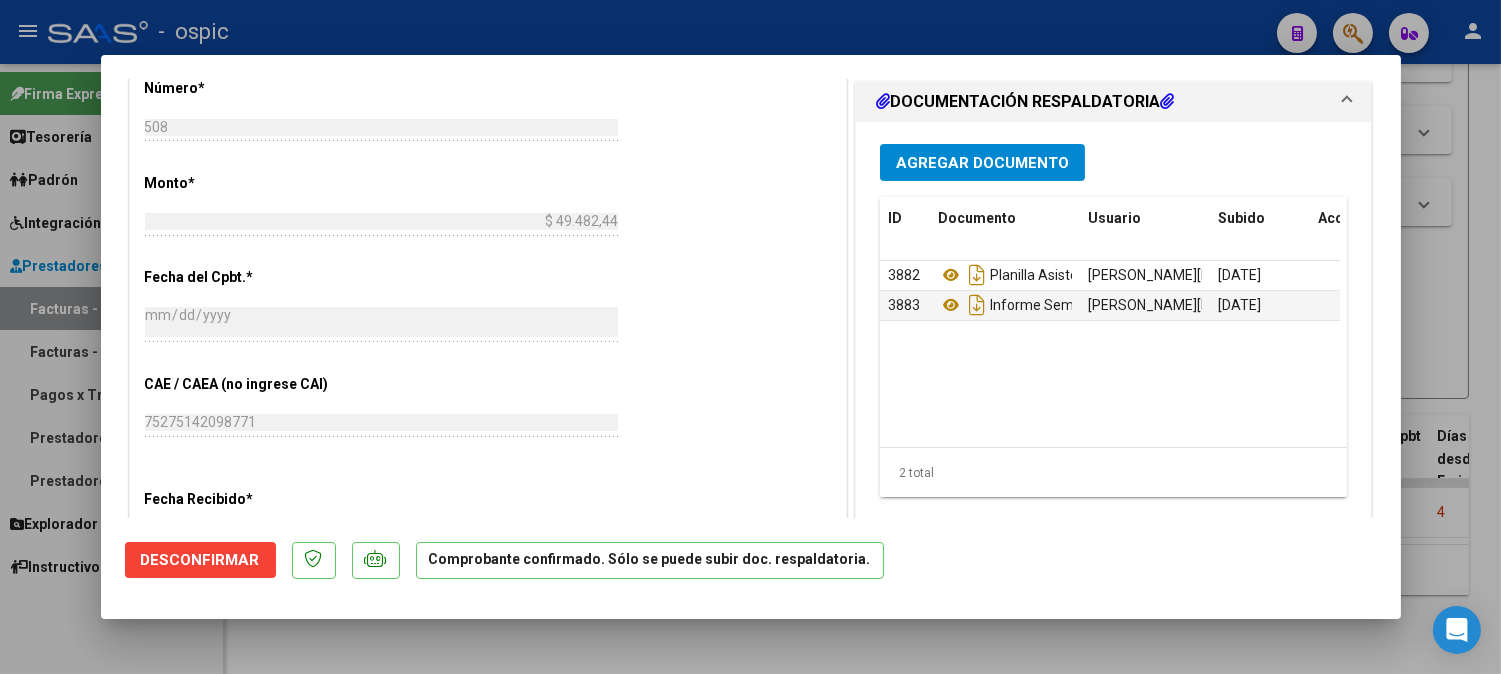 type 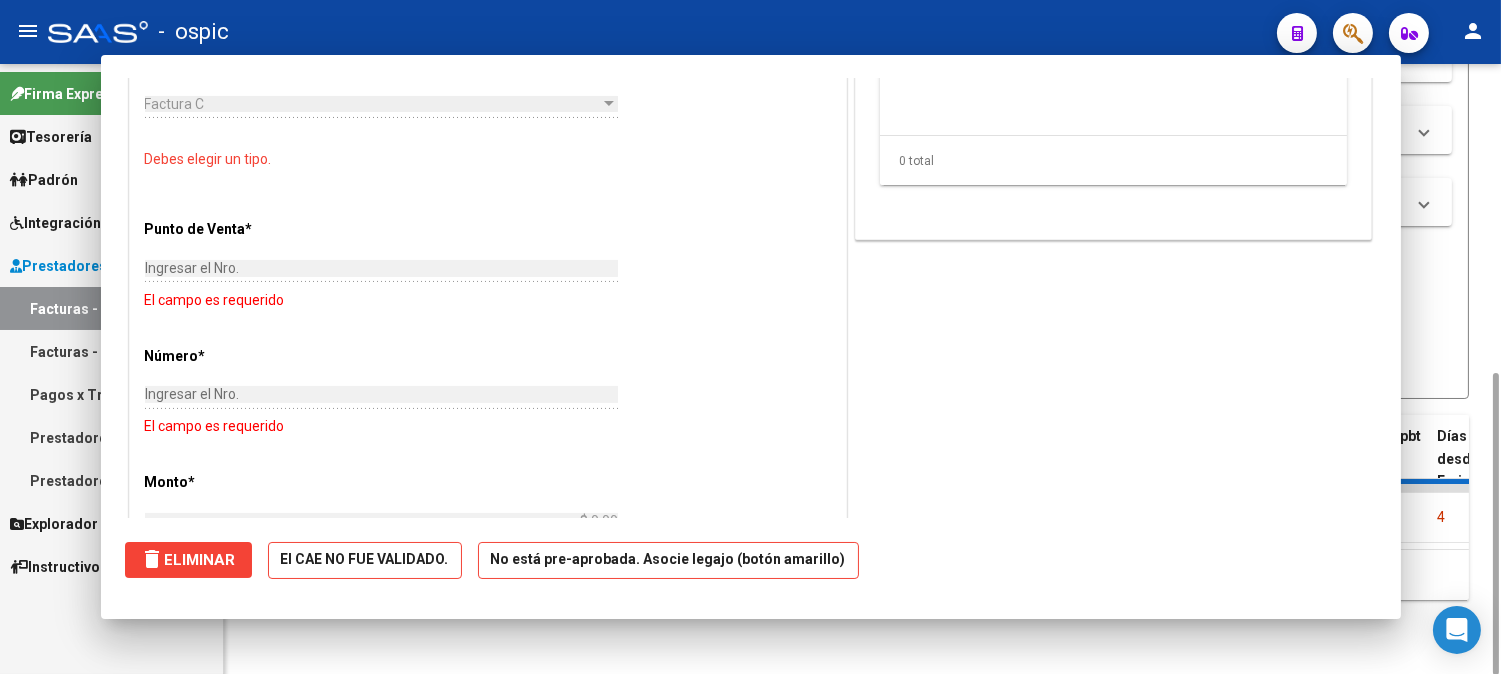 scroll, scrollTop: 0, scrollLeft: 0, axis: both 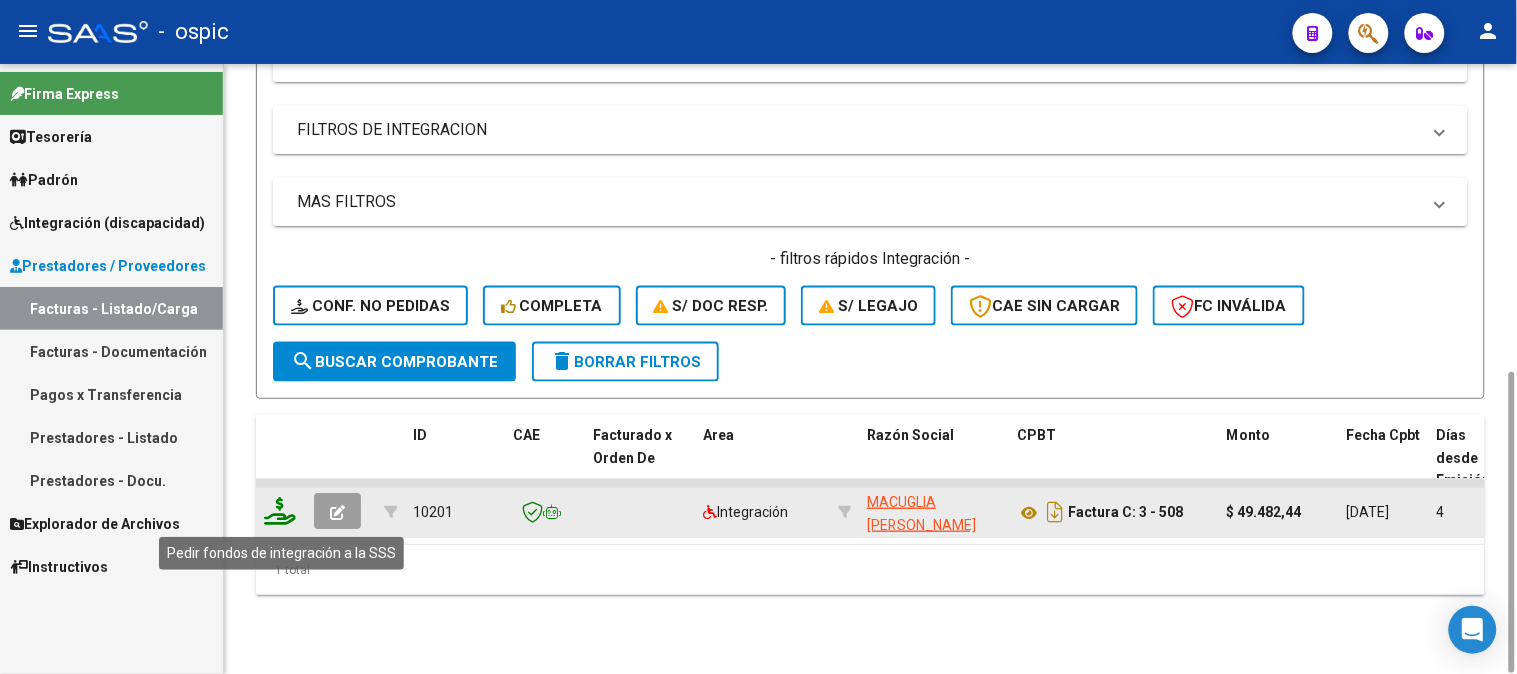 click 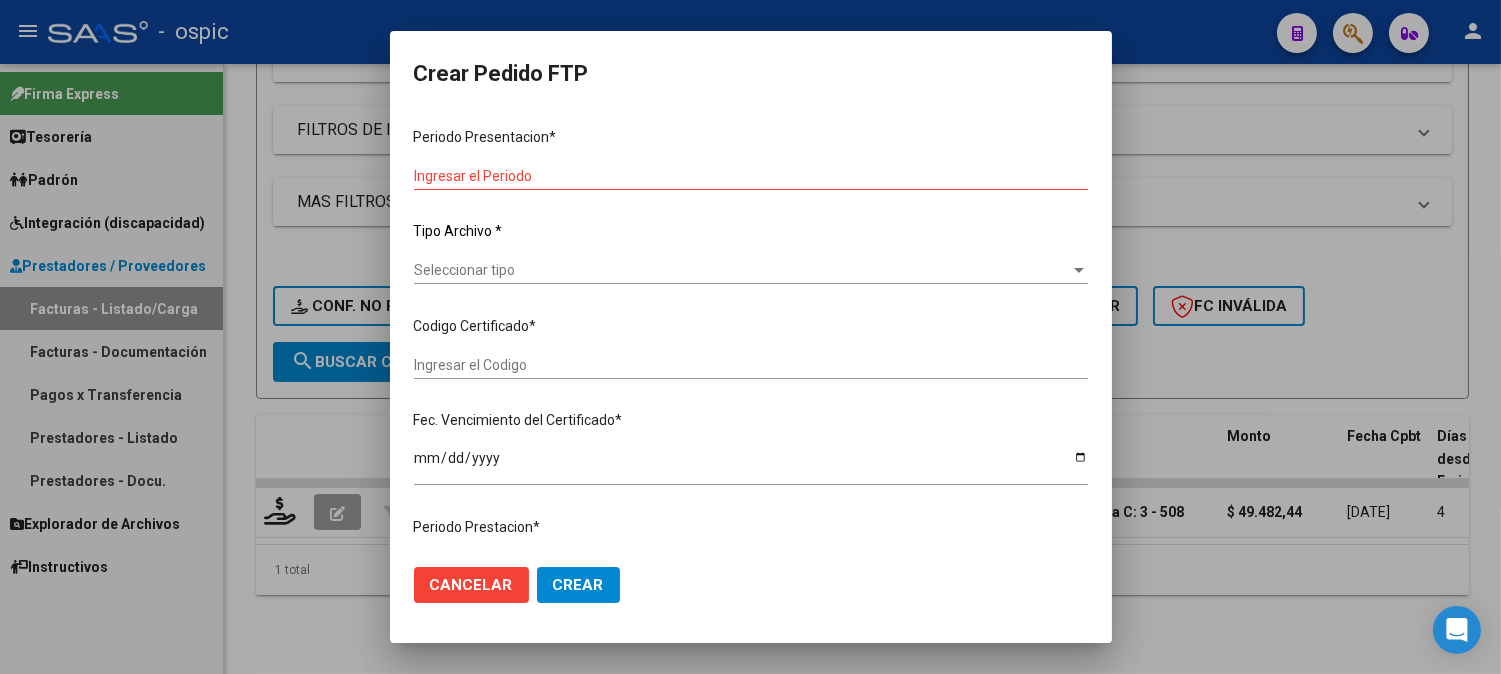 type on "202506" 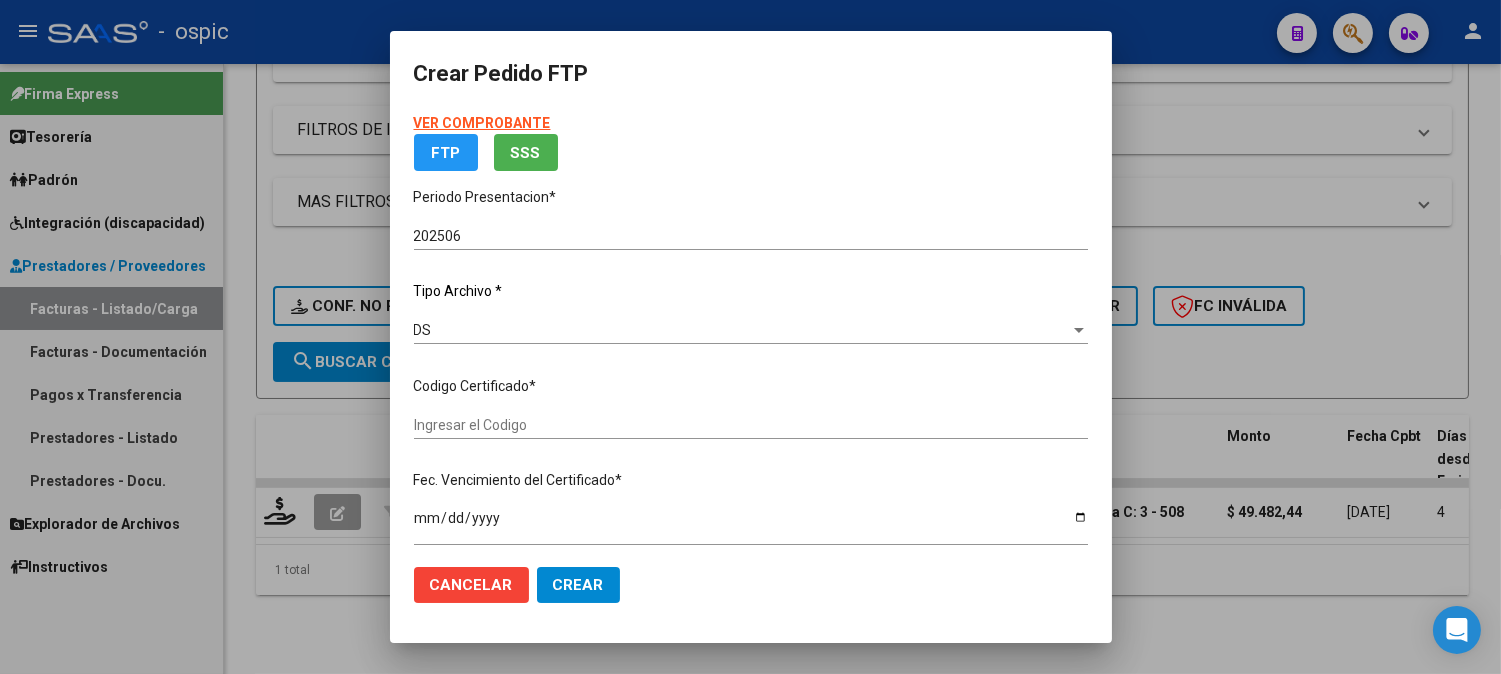 type on "9786904444" 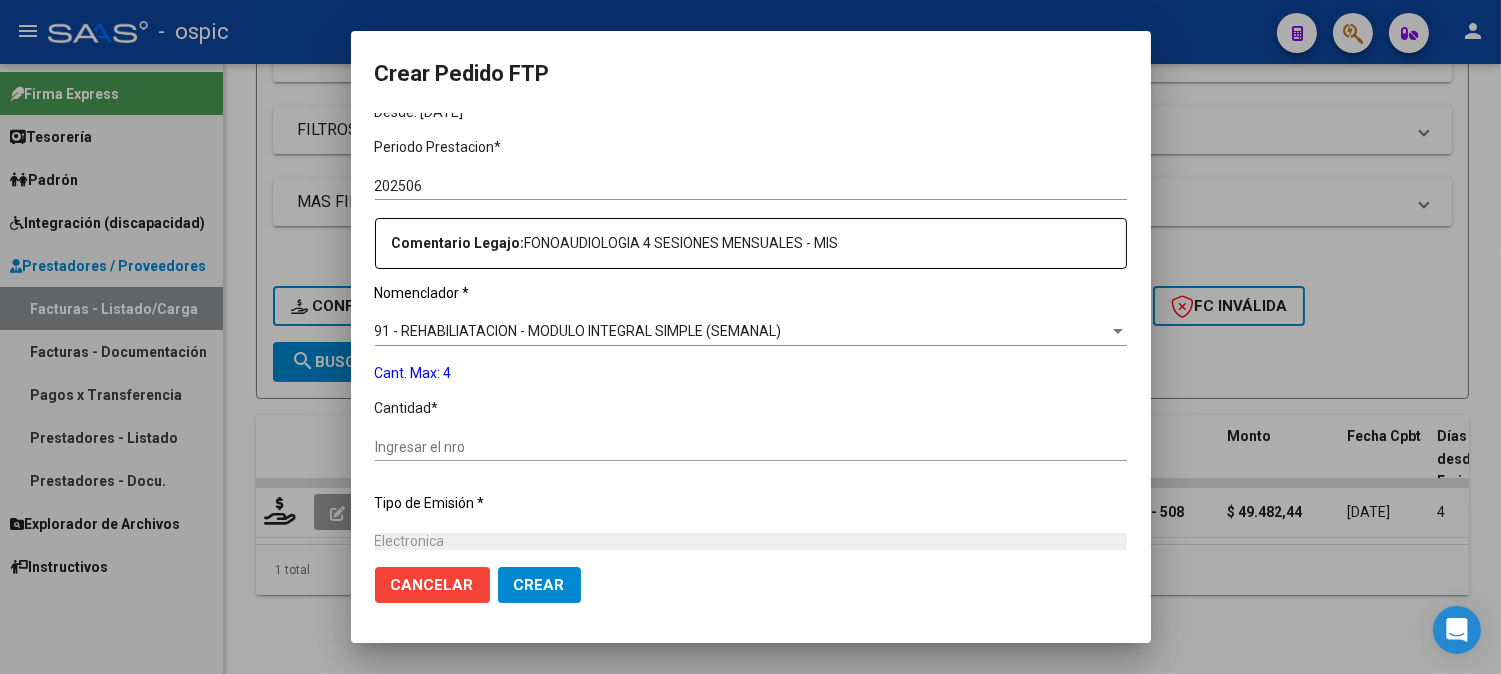 scroll, scrollTop: 618, scrollLeft: 0, axis: vertical 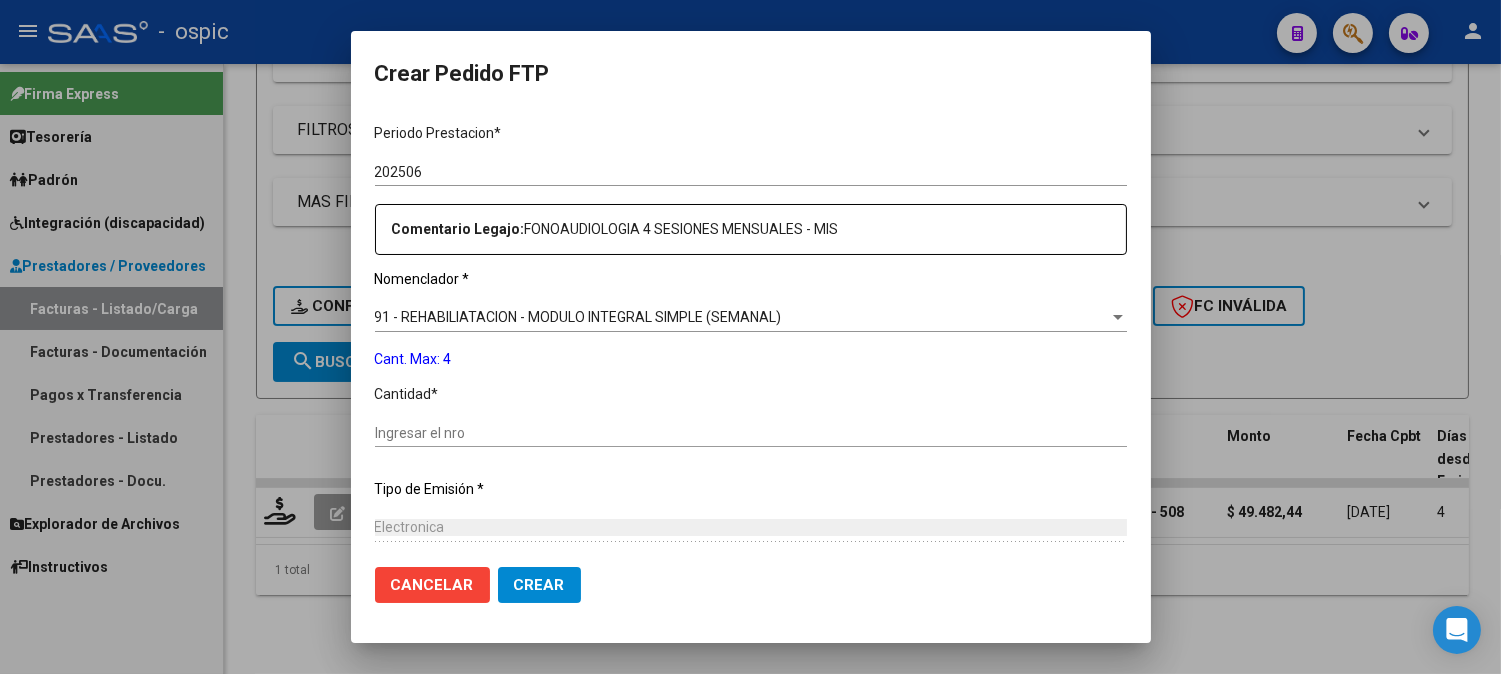click on "Ingresar el nro" 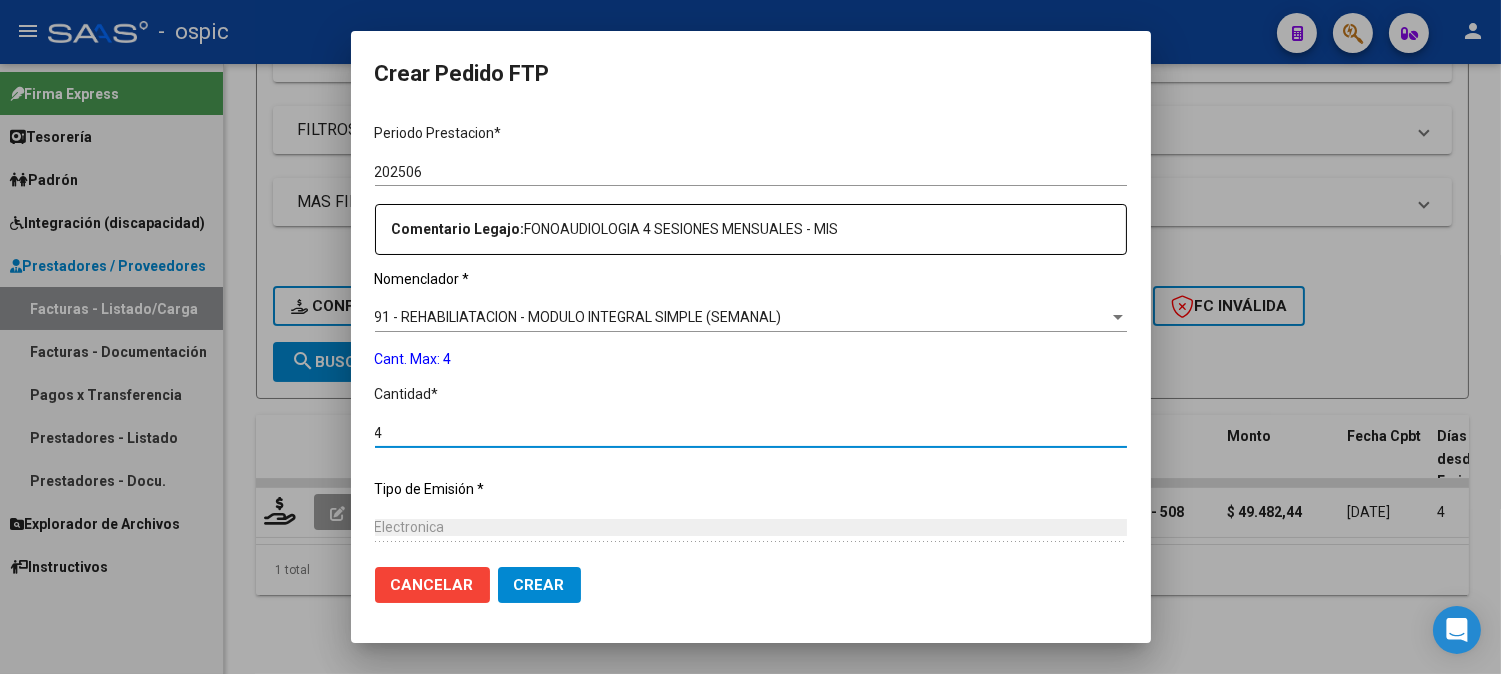 type on "4" 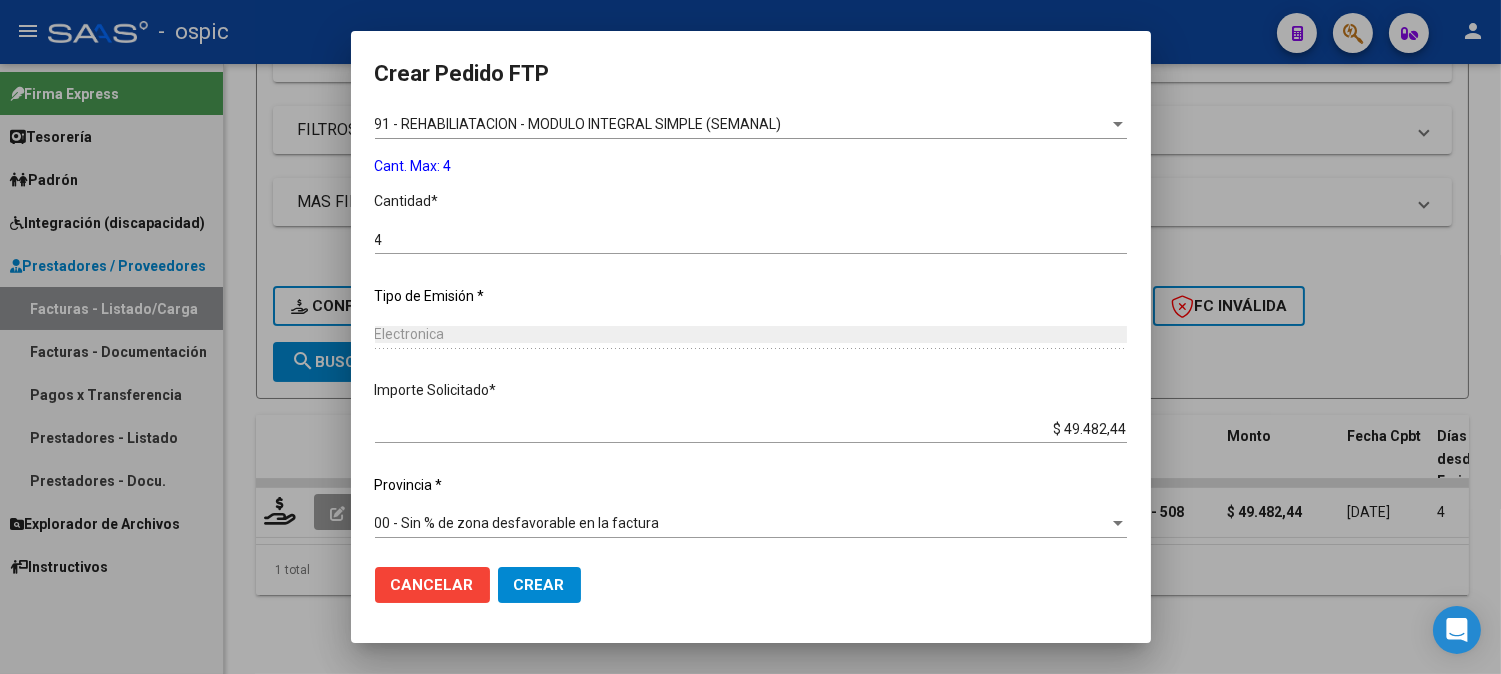 scroll, scrollTop: 814, scrollLeft: 0, axis: vertical 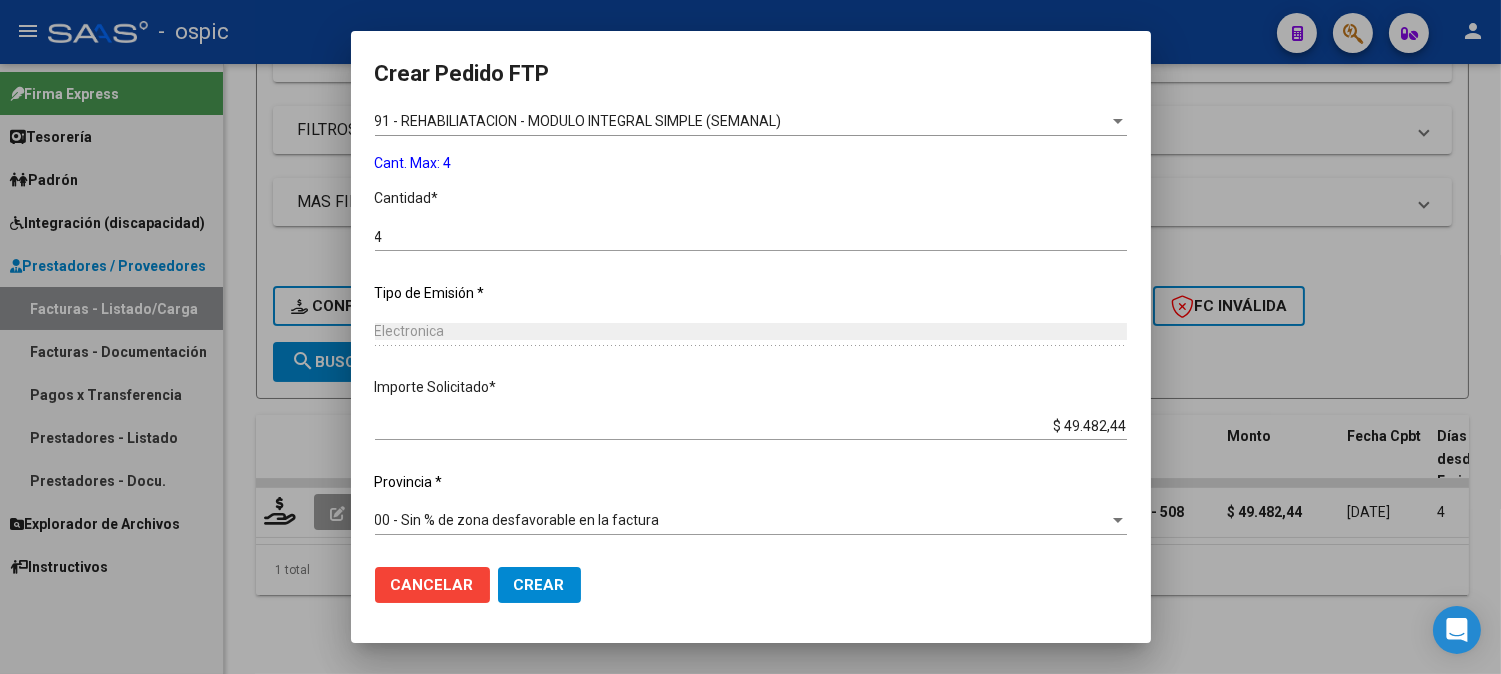 click on "Crear" 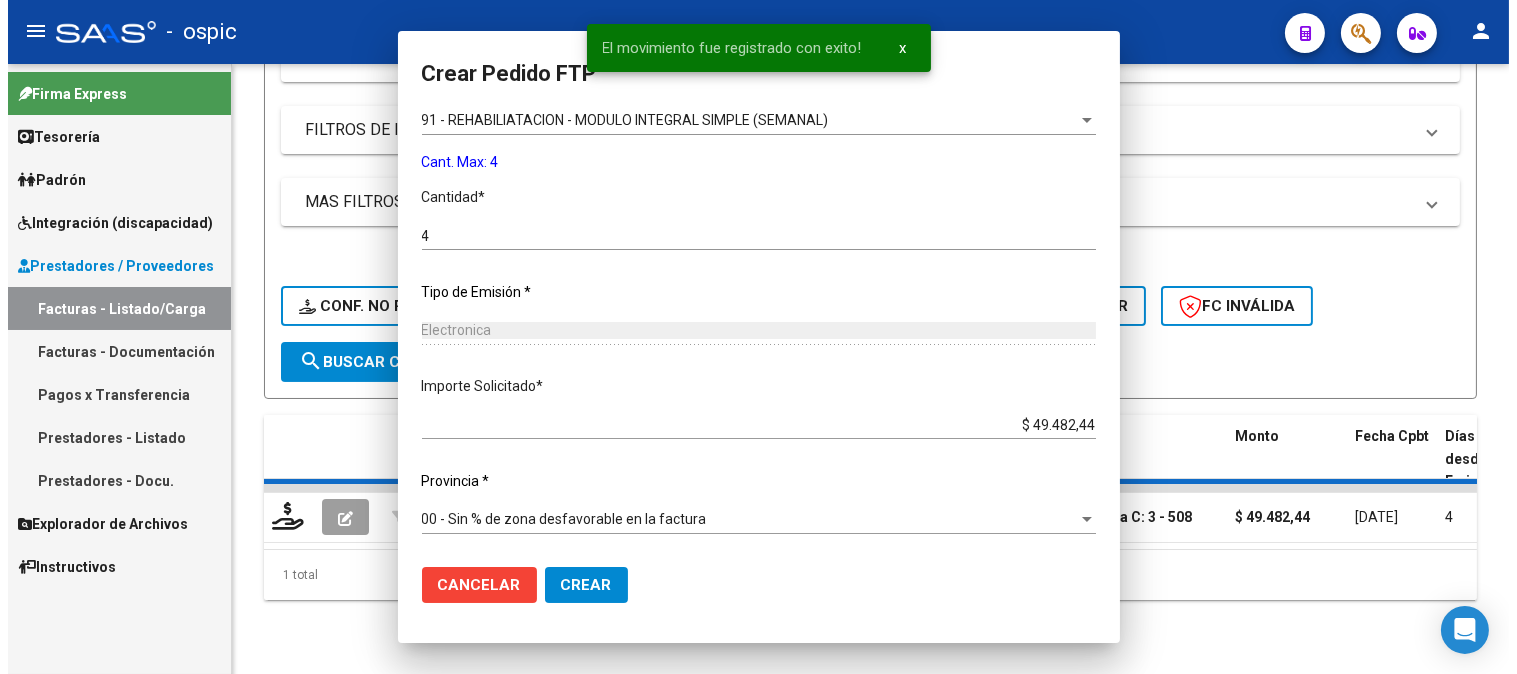 scroll, scrollTop: 704, scrollLeft: 0, axis: vertical 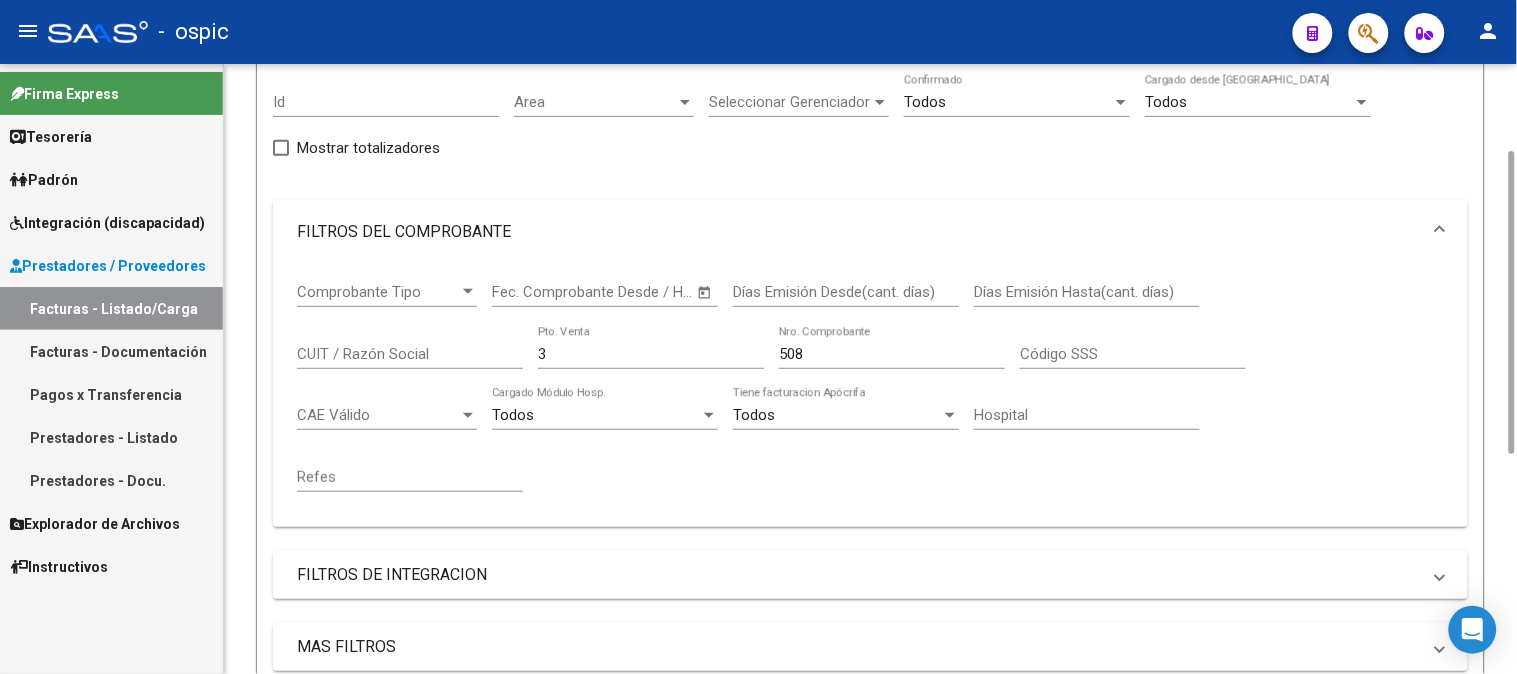 drag, startPoint x: 544, startPoint y: 357, endPoint x: 468, endPoint y: 356, distance: 76.00658 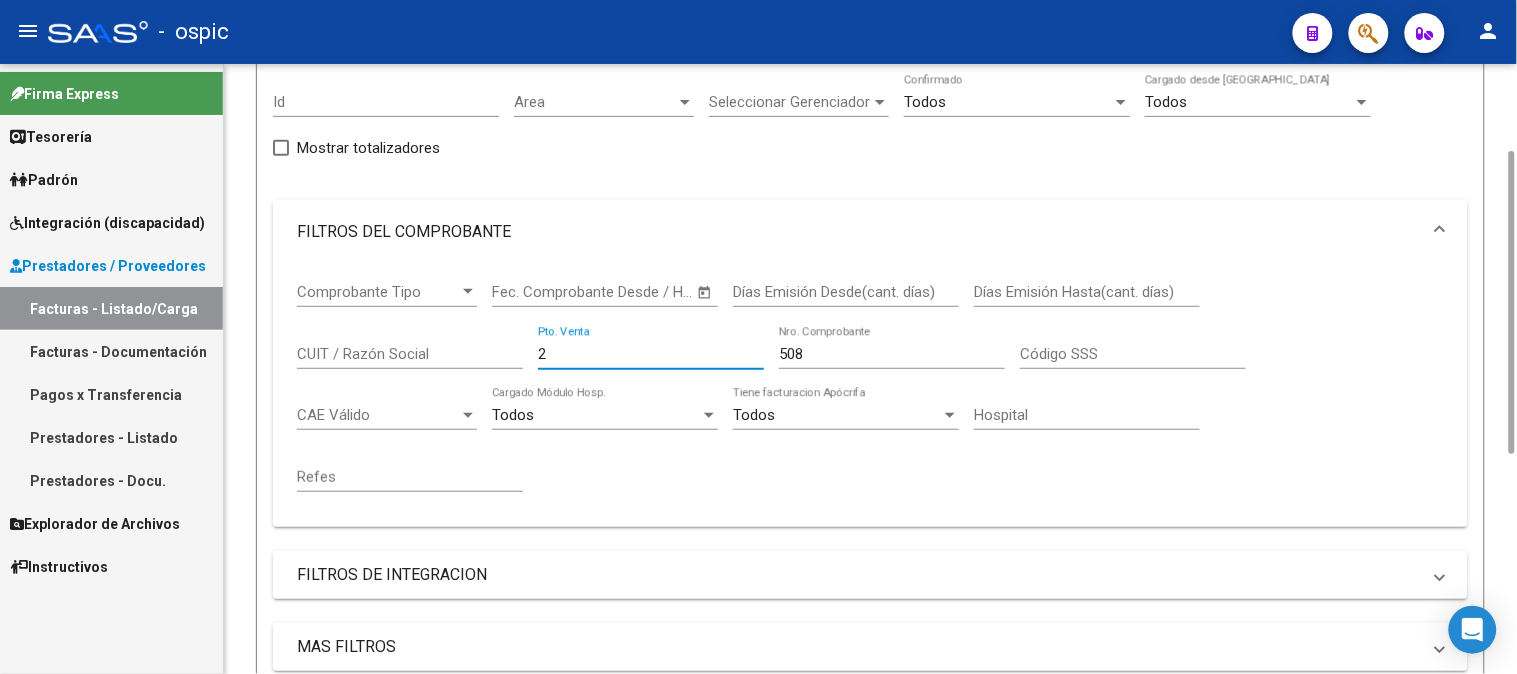 type on "2" 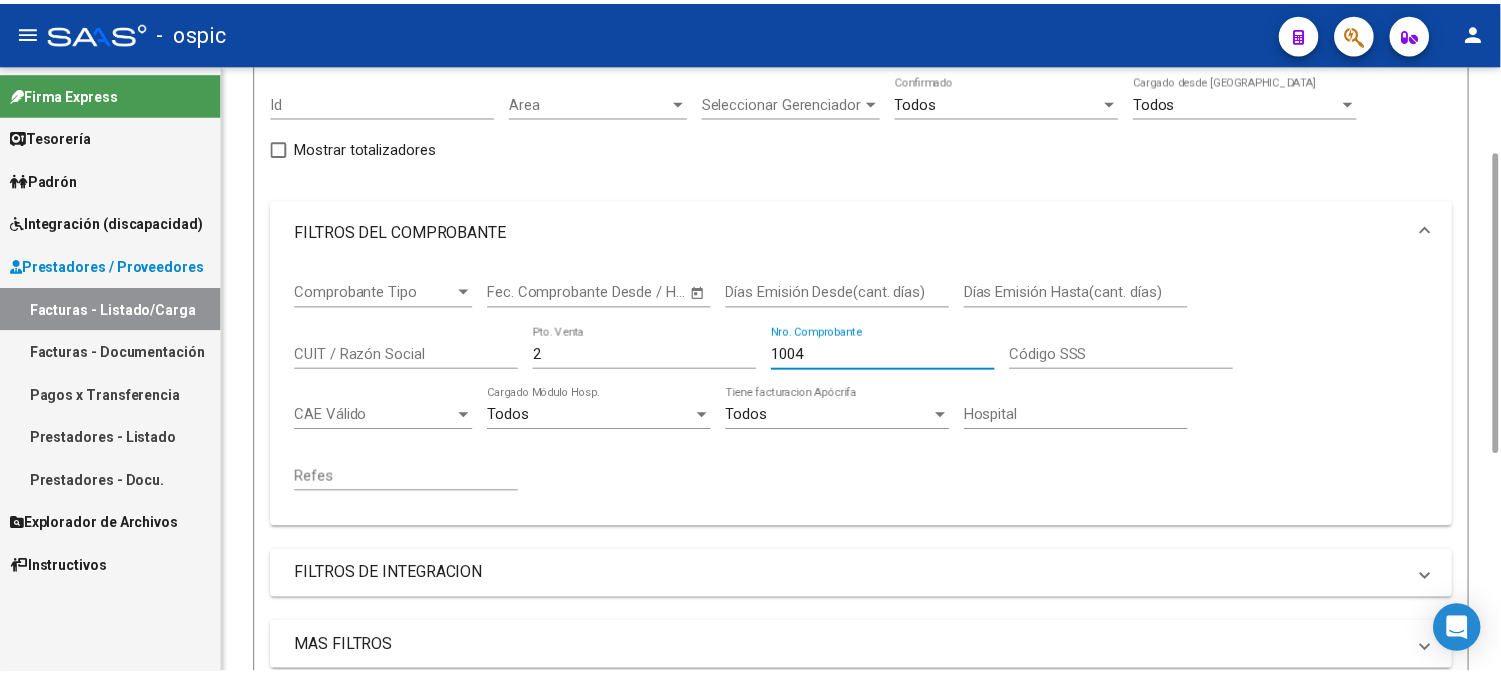 scroll, scrollTop: 623, scrollLeft: 0, axis: vertical 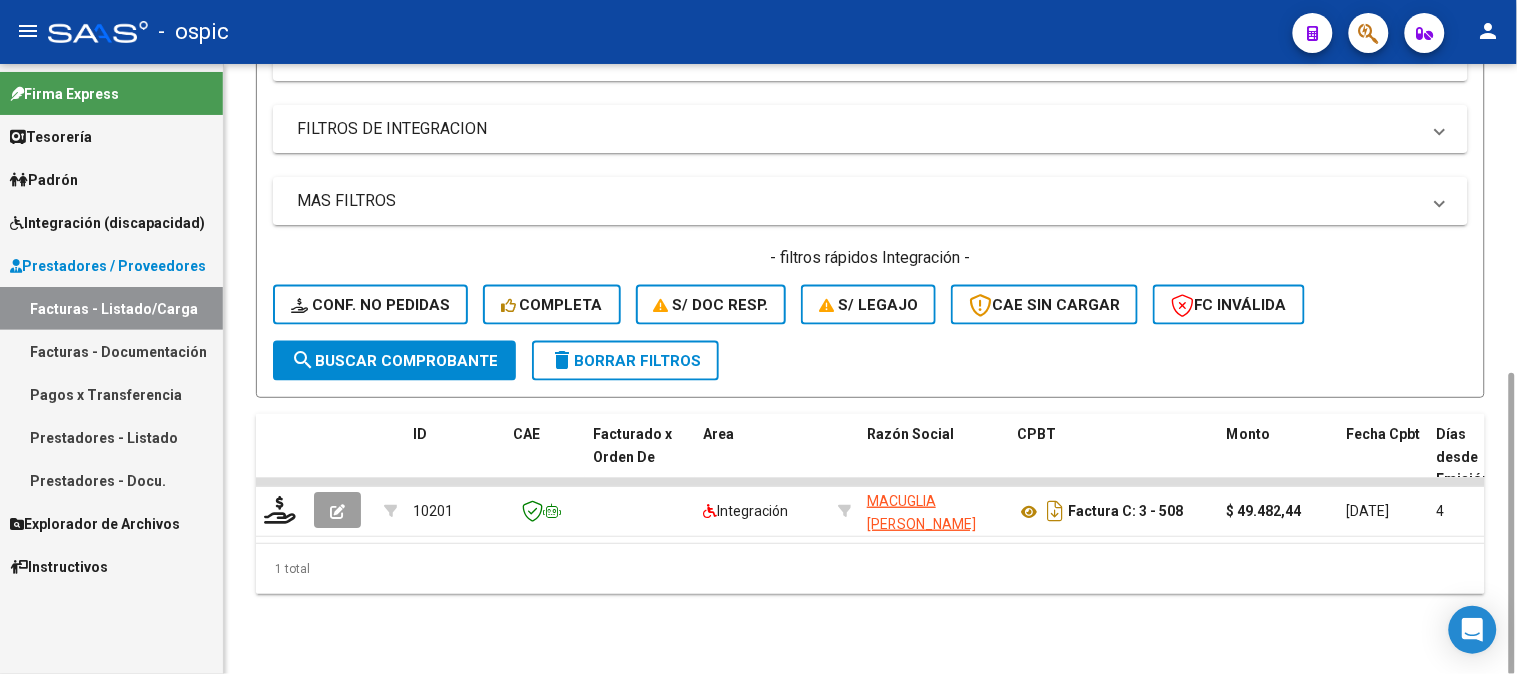 type on "1004" 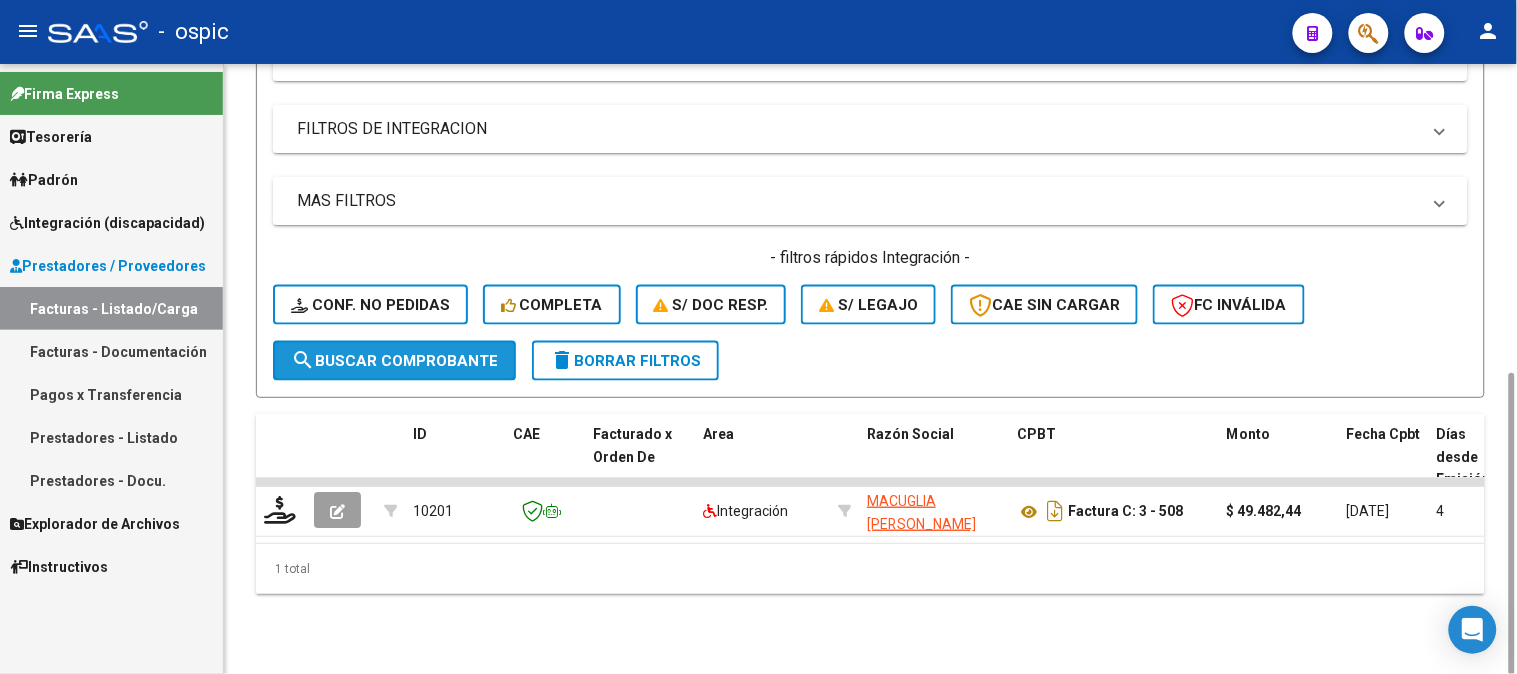 click on "search  Buscar Comprobante" 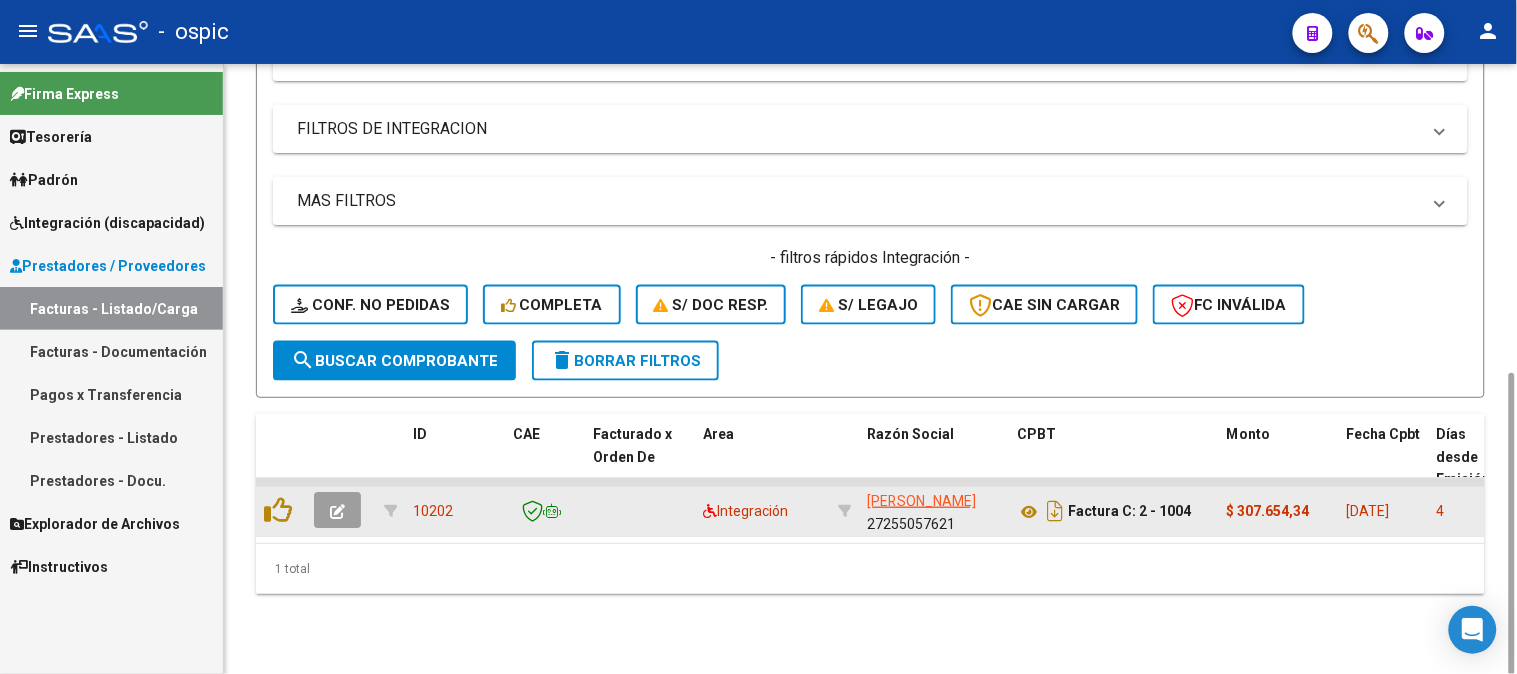 click 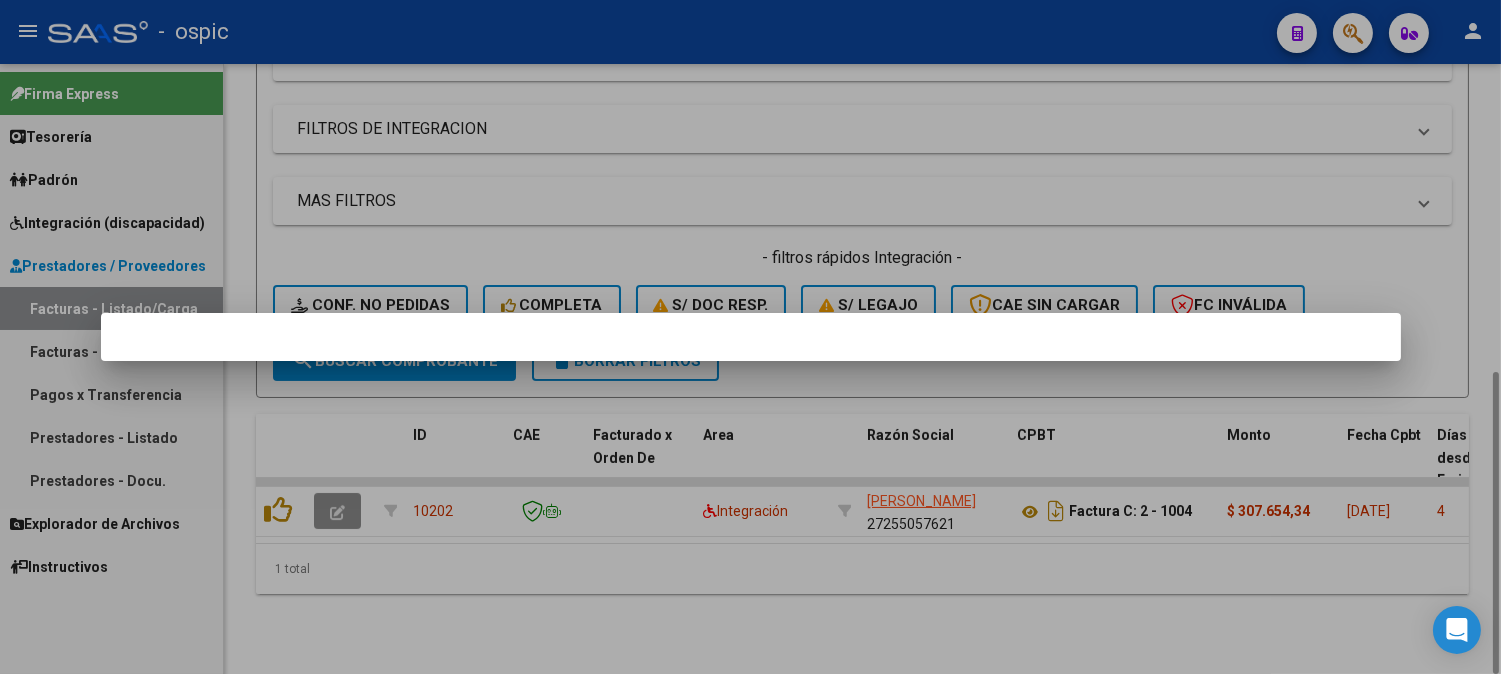 scroll, scrollTop: 622, scrollLeft: 0, axis: vertical 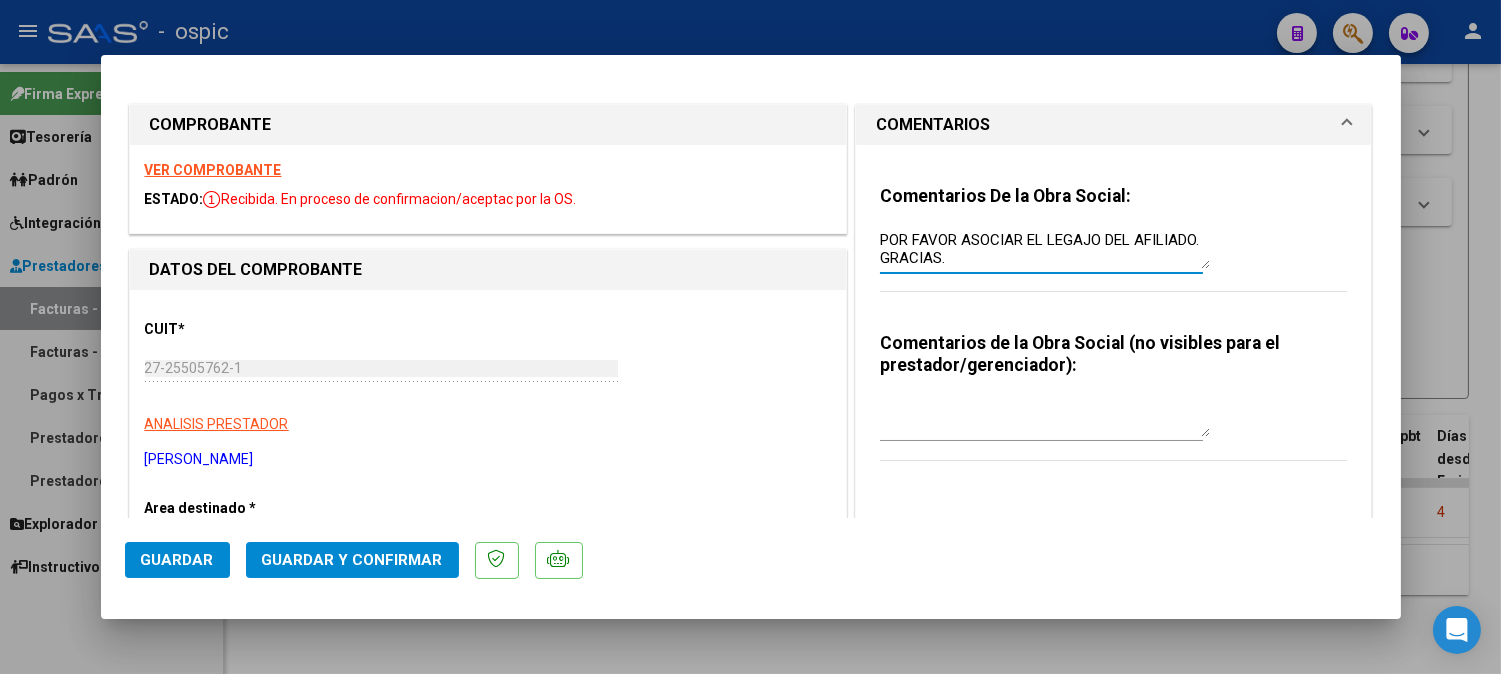 drag, startPoint x: 873, startPoint y: 238, endPoint x: 943, endPoint y: 256, distance: 72.277245 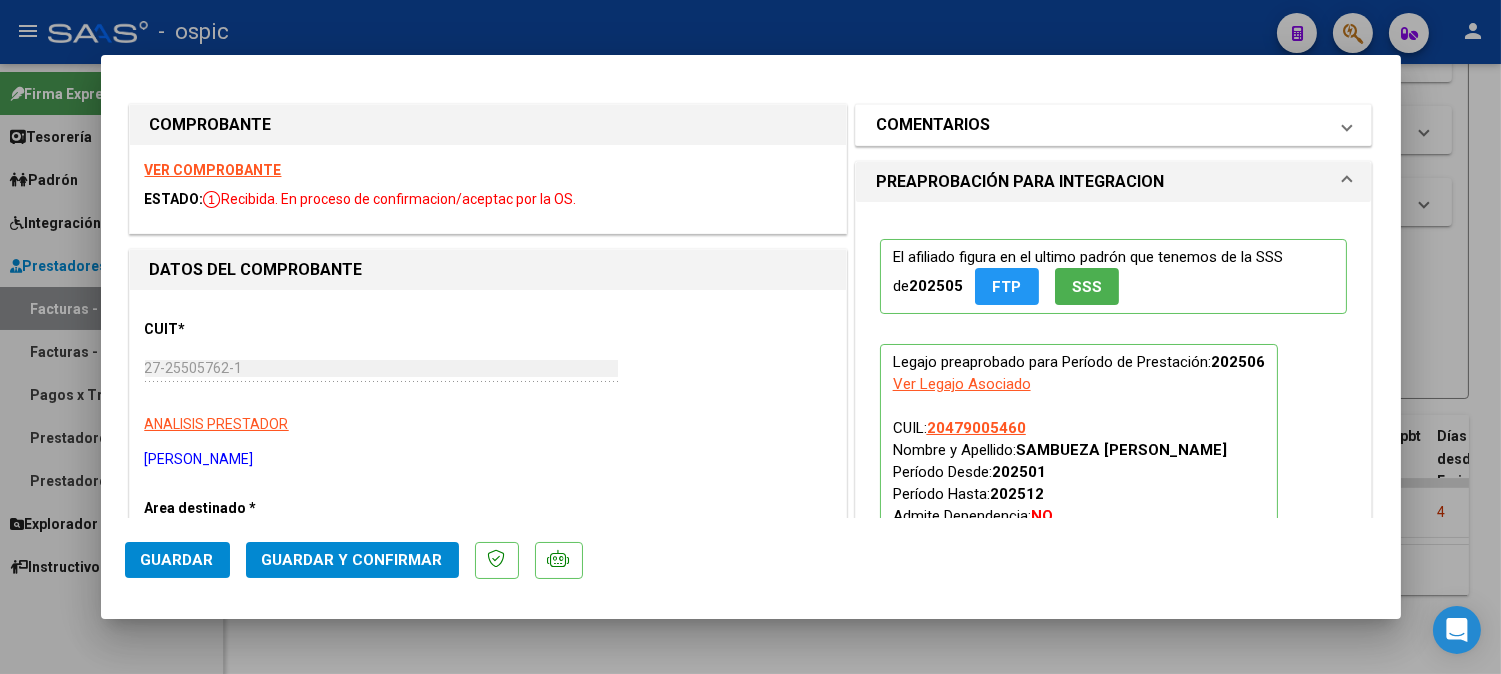 click on "COMENTARIOS" at bounding box center (933, 125) 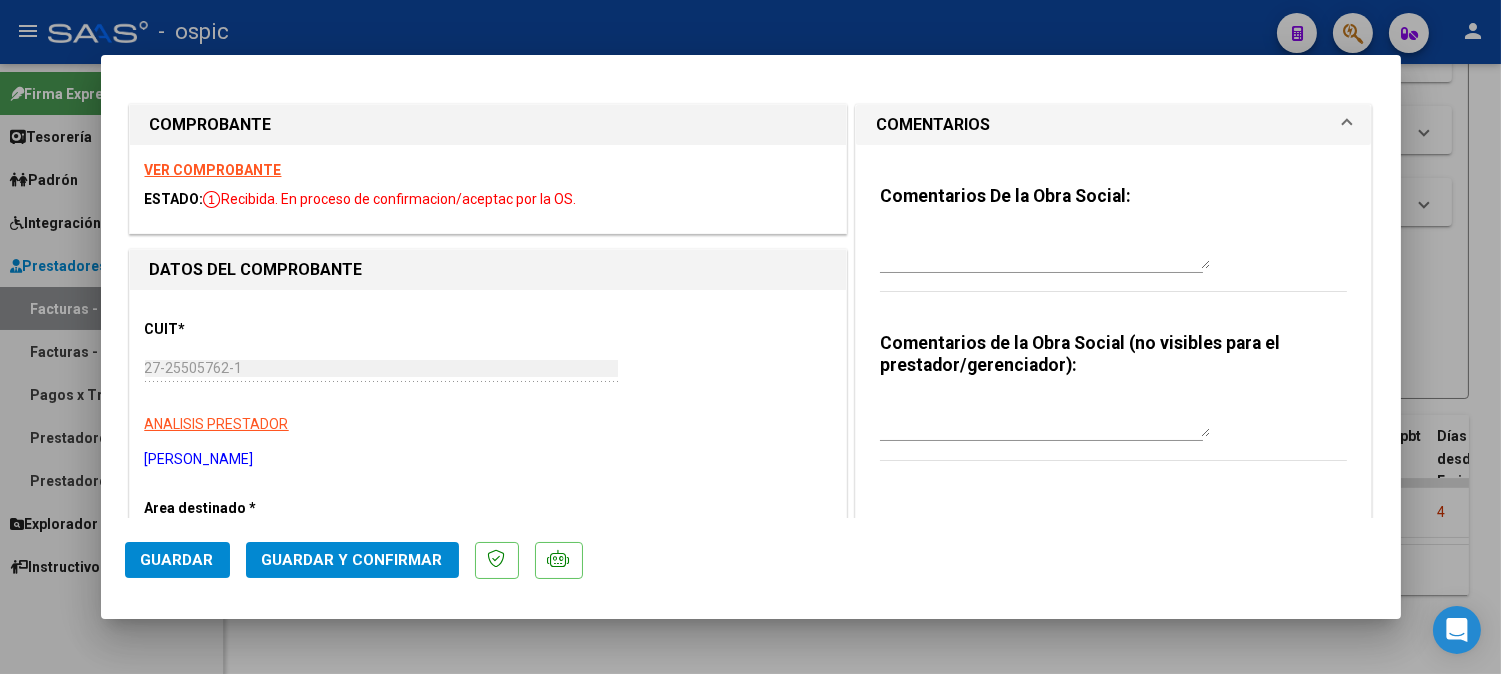 click at bounding box center (1045, 417) 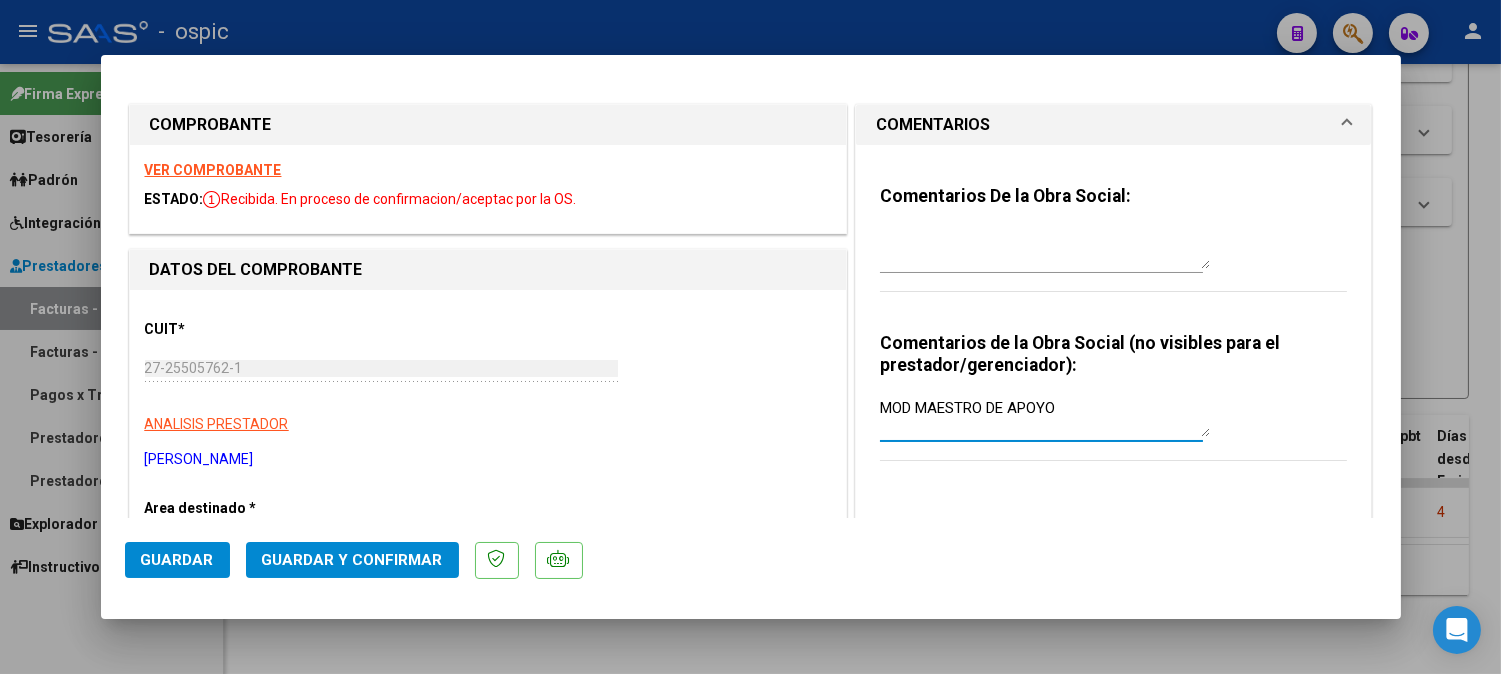 type on "MOD MAESTRO DE APOYO" 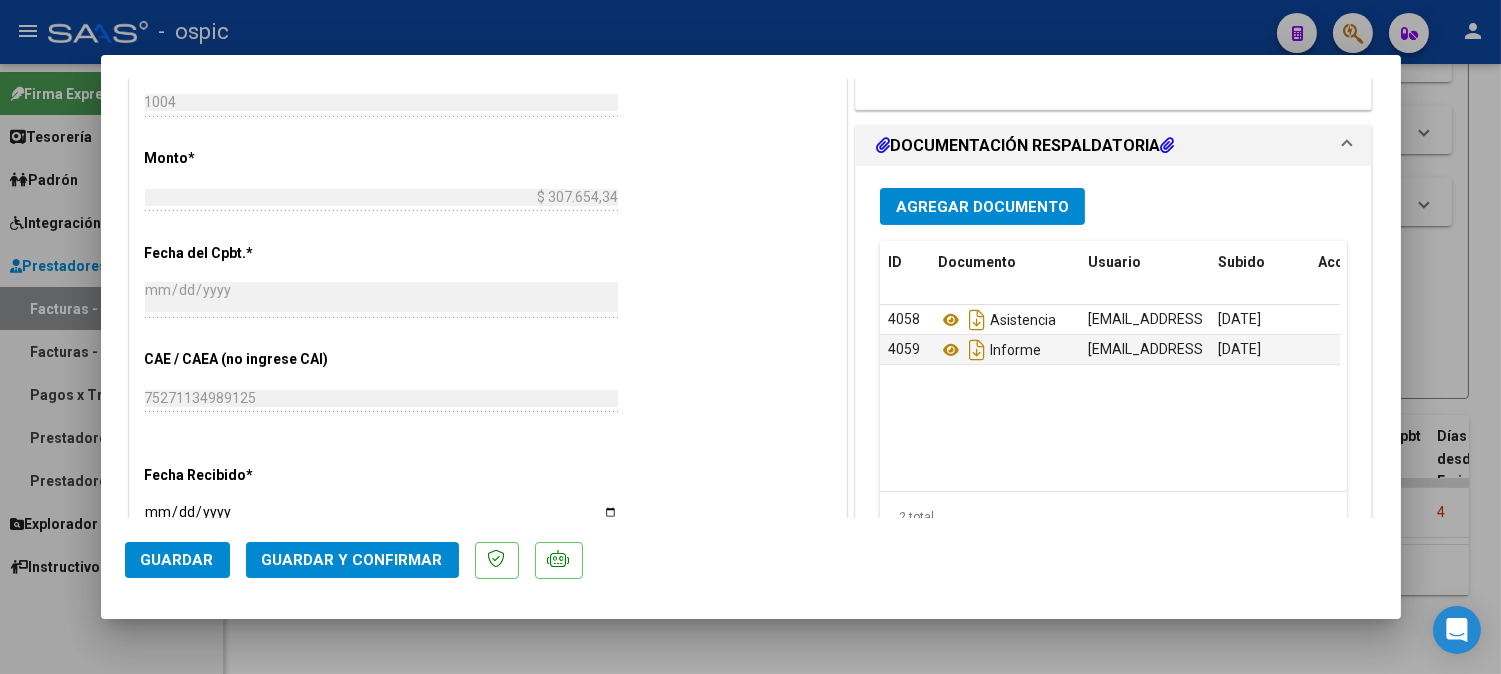 scroll, scrollTop: 917, scrollLeft: 0, axis: vertical 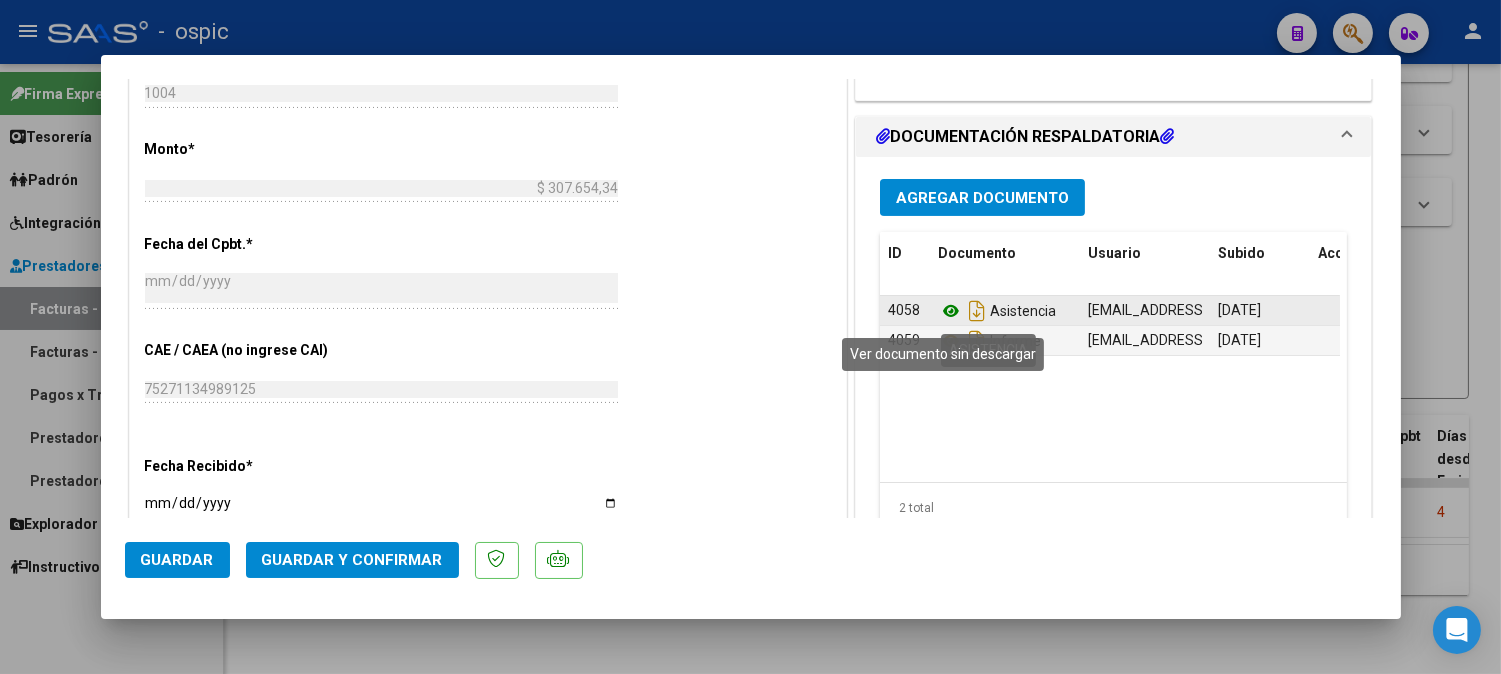 click 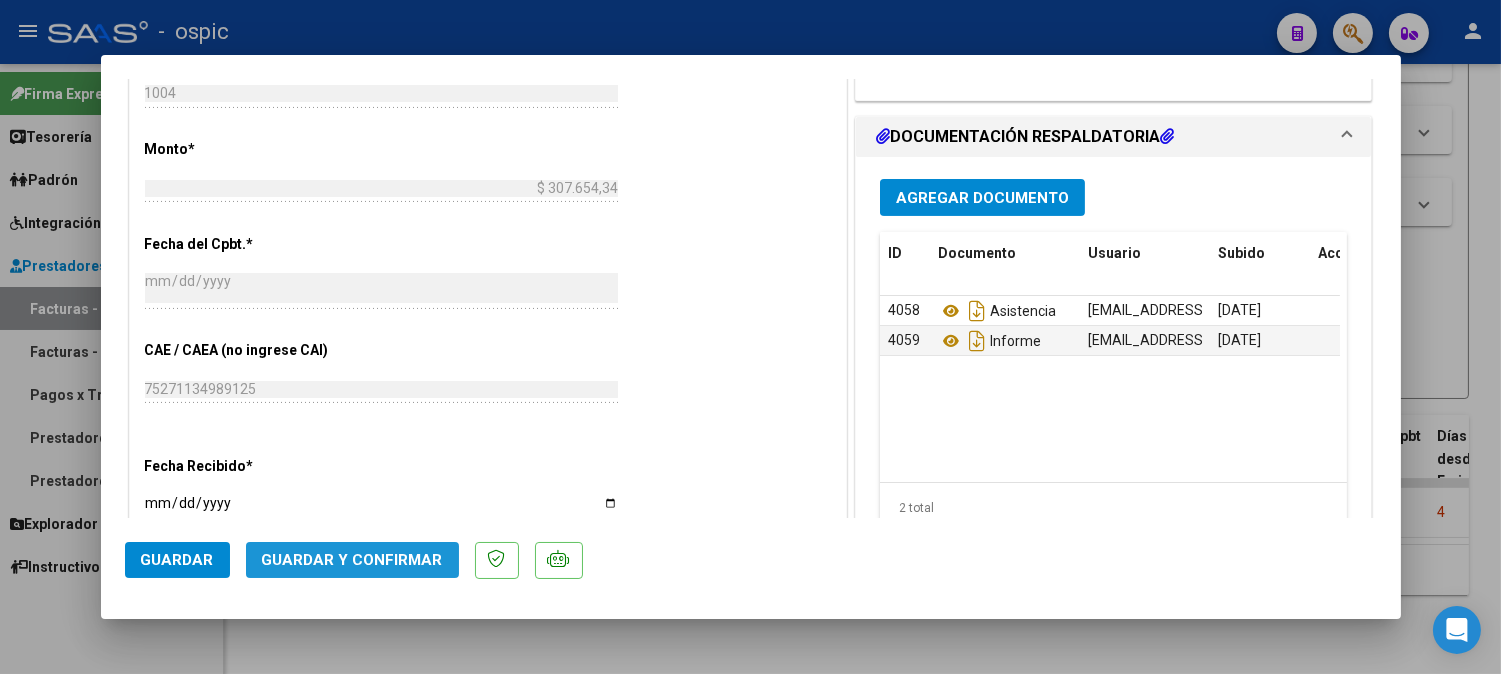 click on "Guardar y Confirmar" 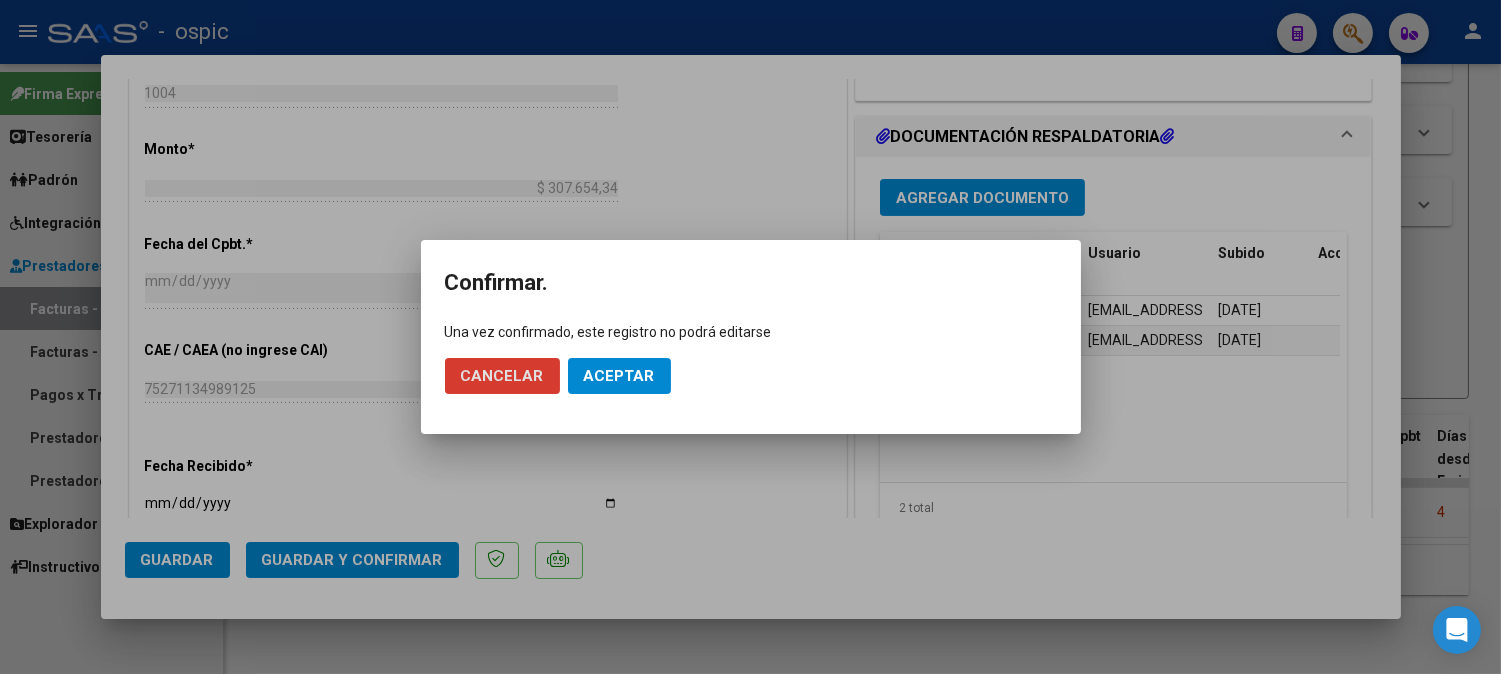 click on "Aceptar" 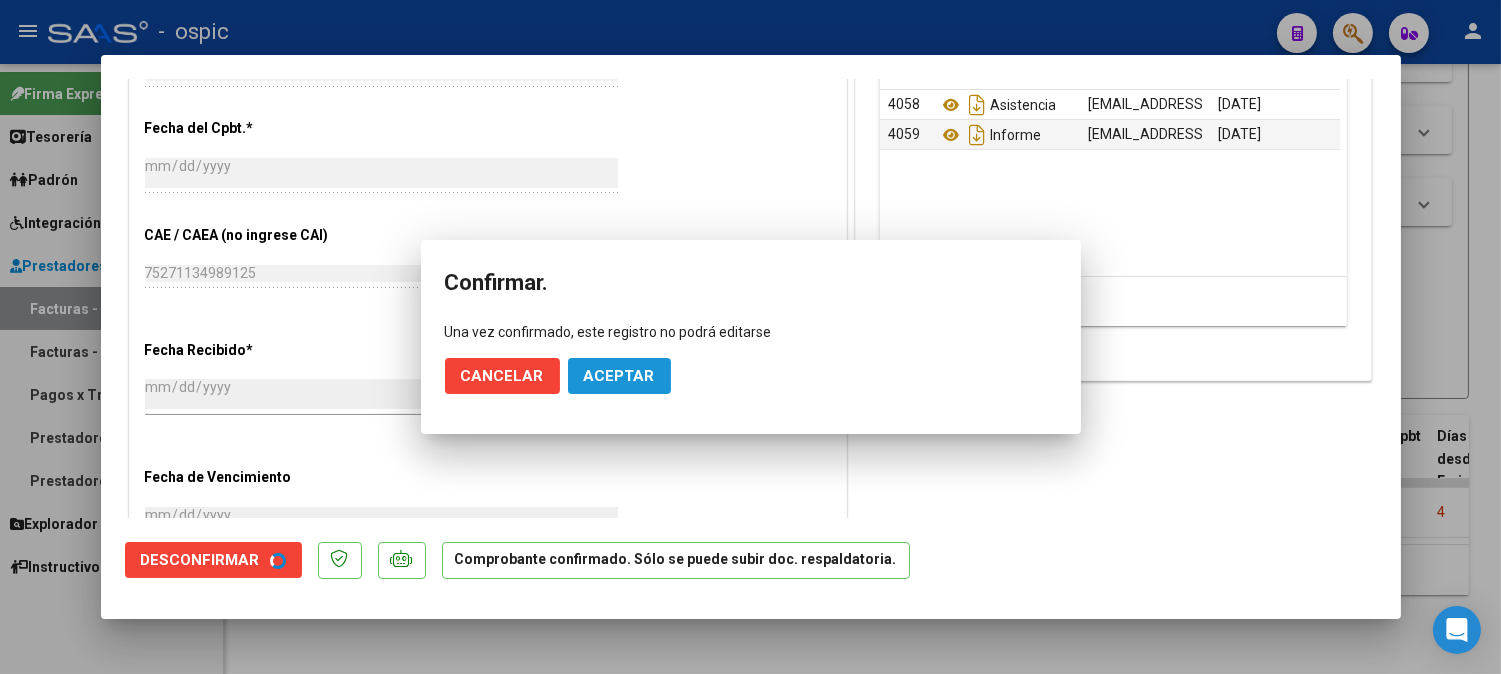 scroll, scrollTop: 802, scrollLeft: 0, axis: vertical 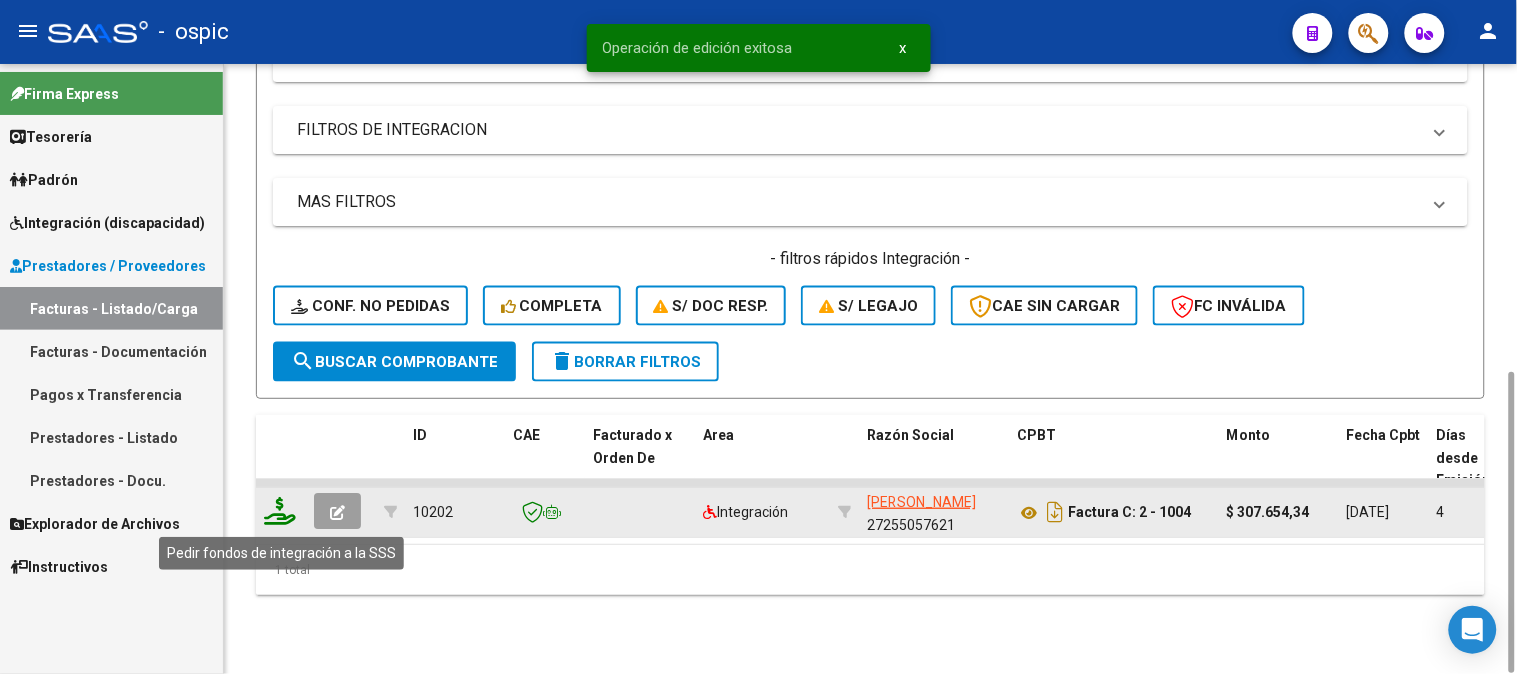click 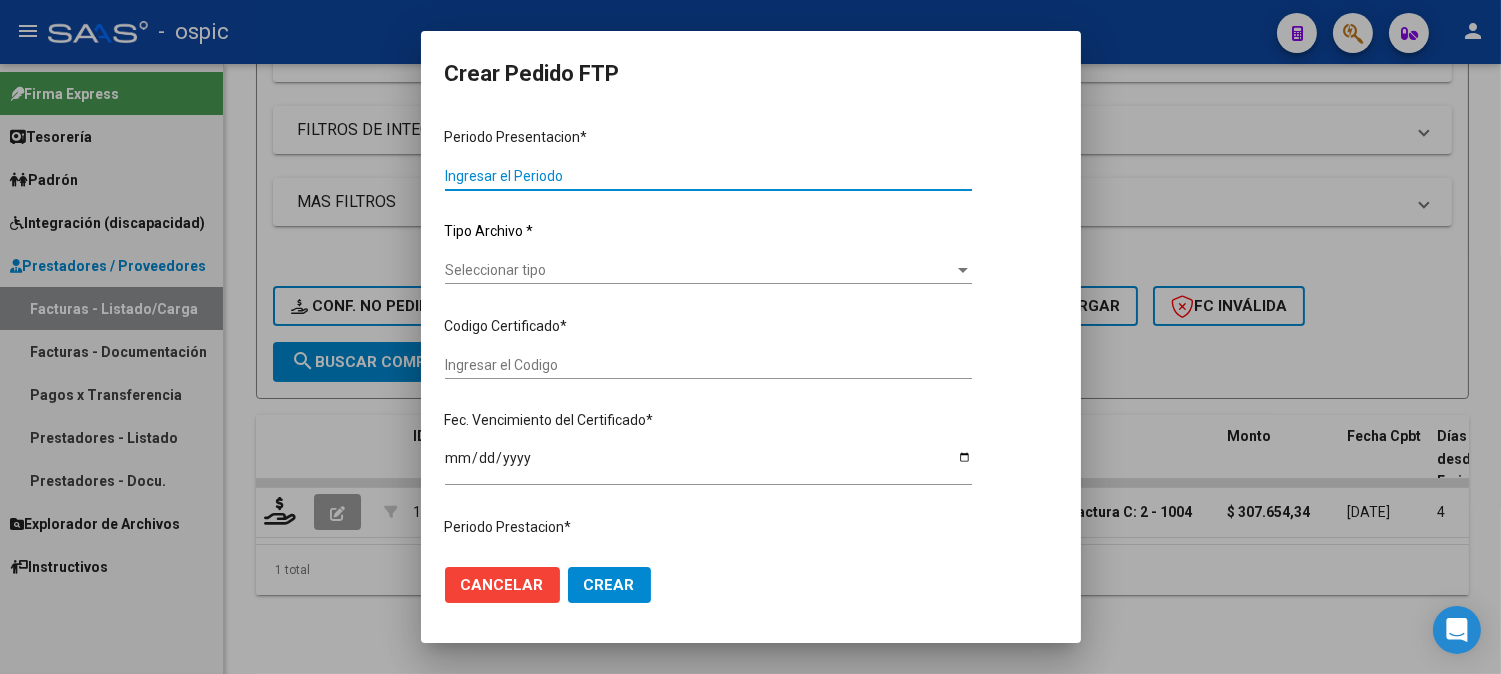 type on "202506" 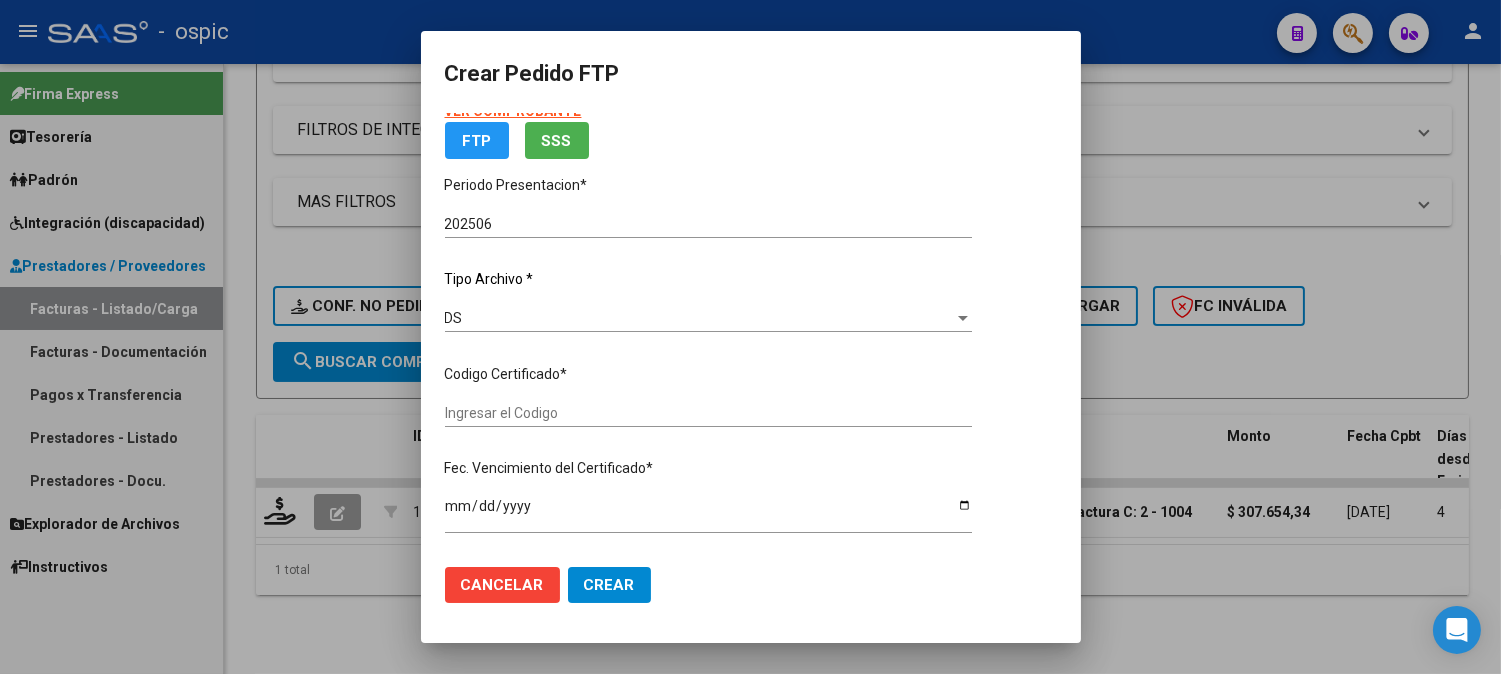 scroll, scrollTop: 0, scrollLeft: 0, axis: both 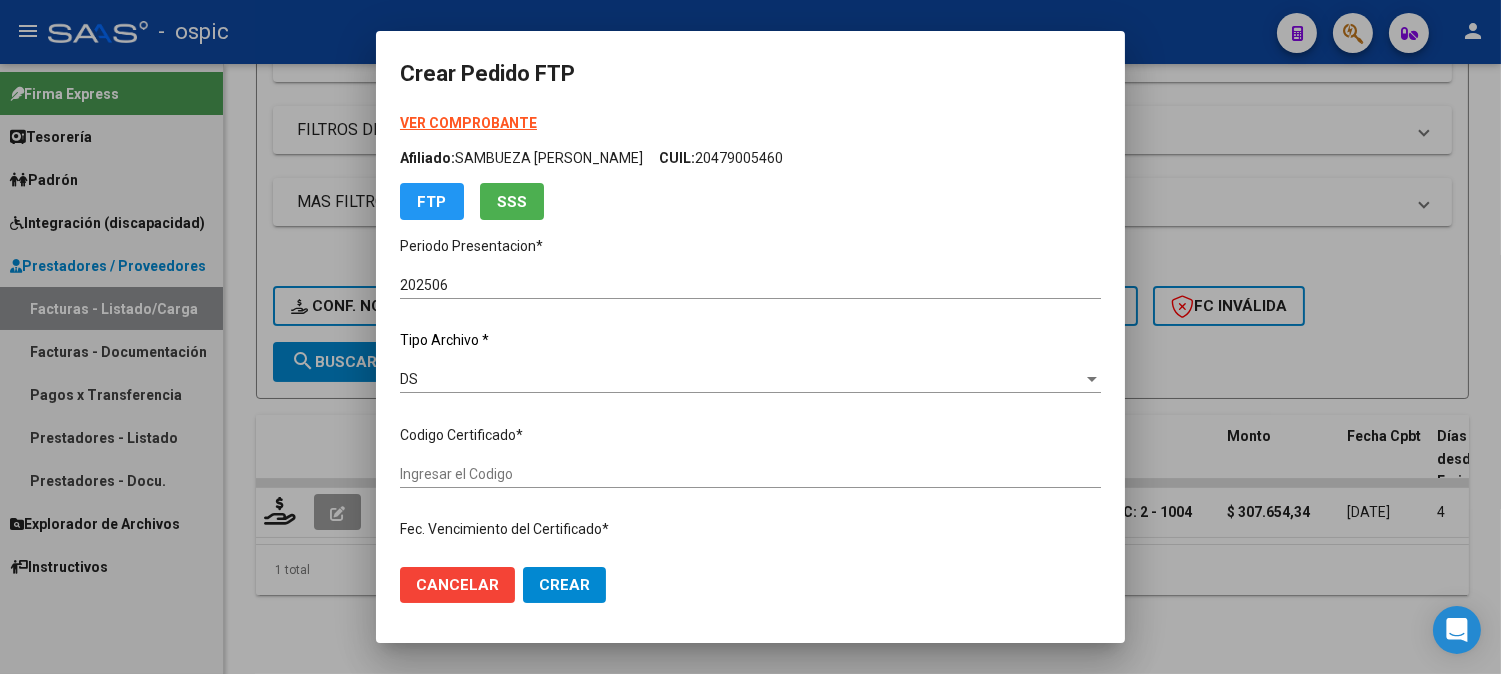 type on "0000000000000000000000000000007143936950" 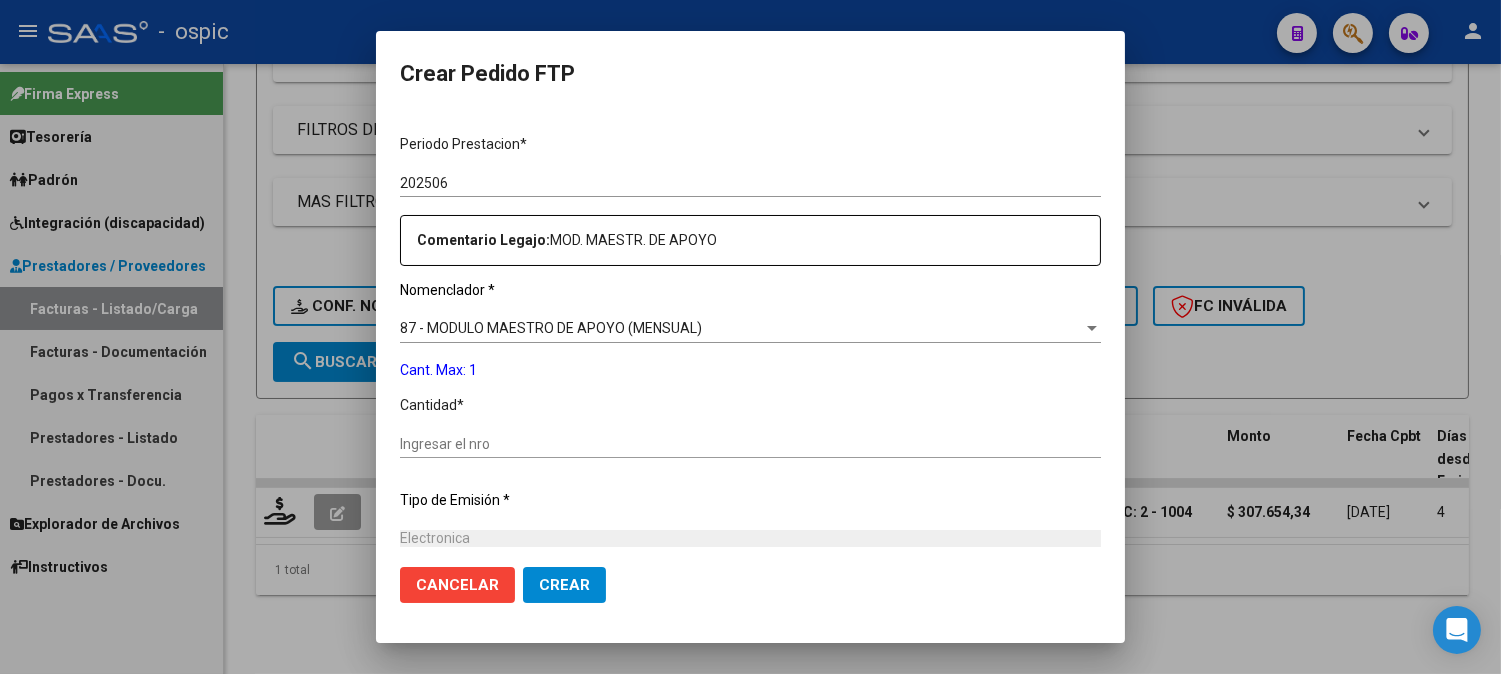 scroll, scrollTop: 591, scrollLeft: 0, axis: vertical 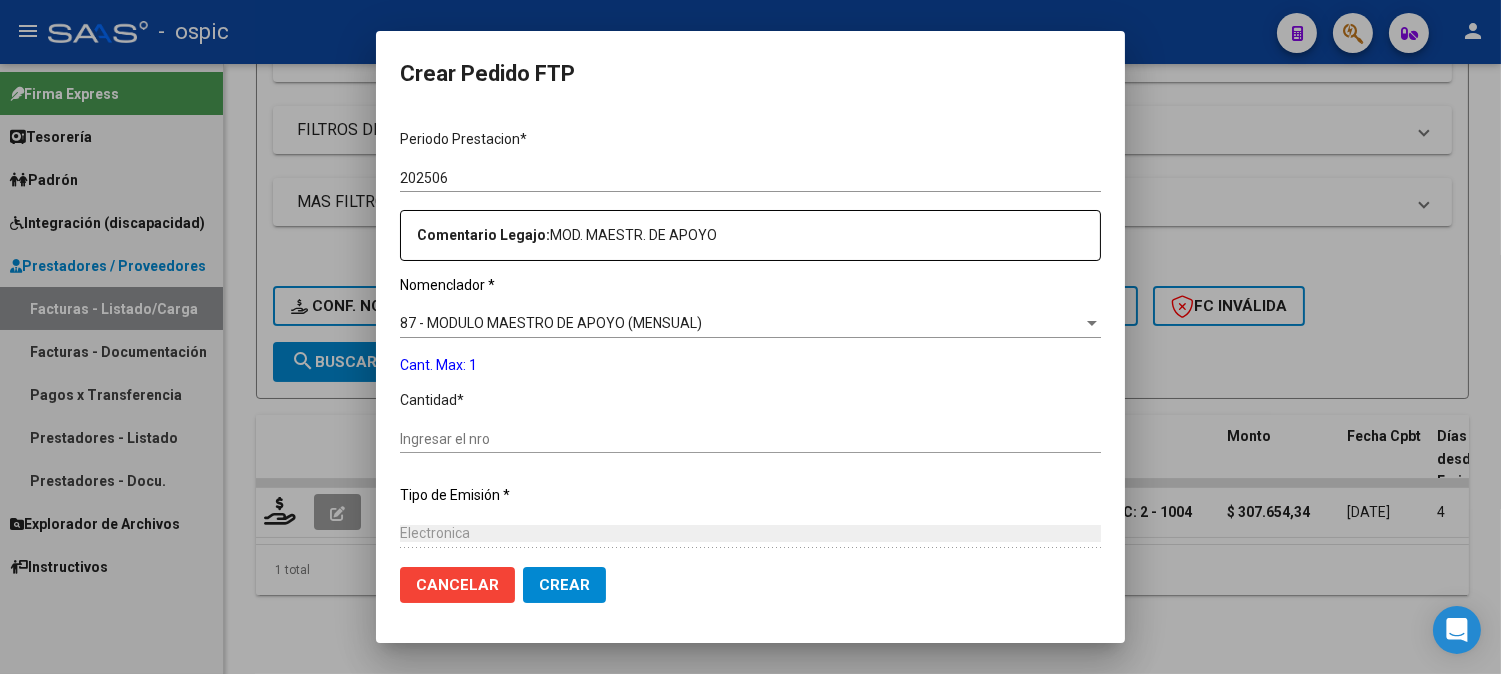 click on "Ingresar el nro" at bounding box center [750, 439] 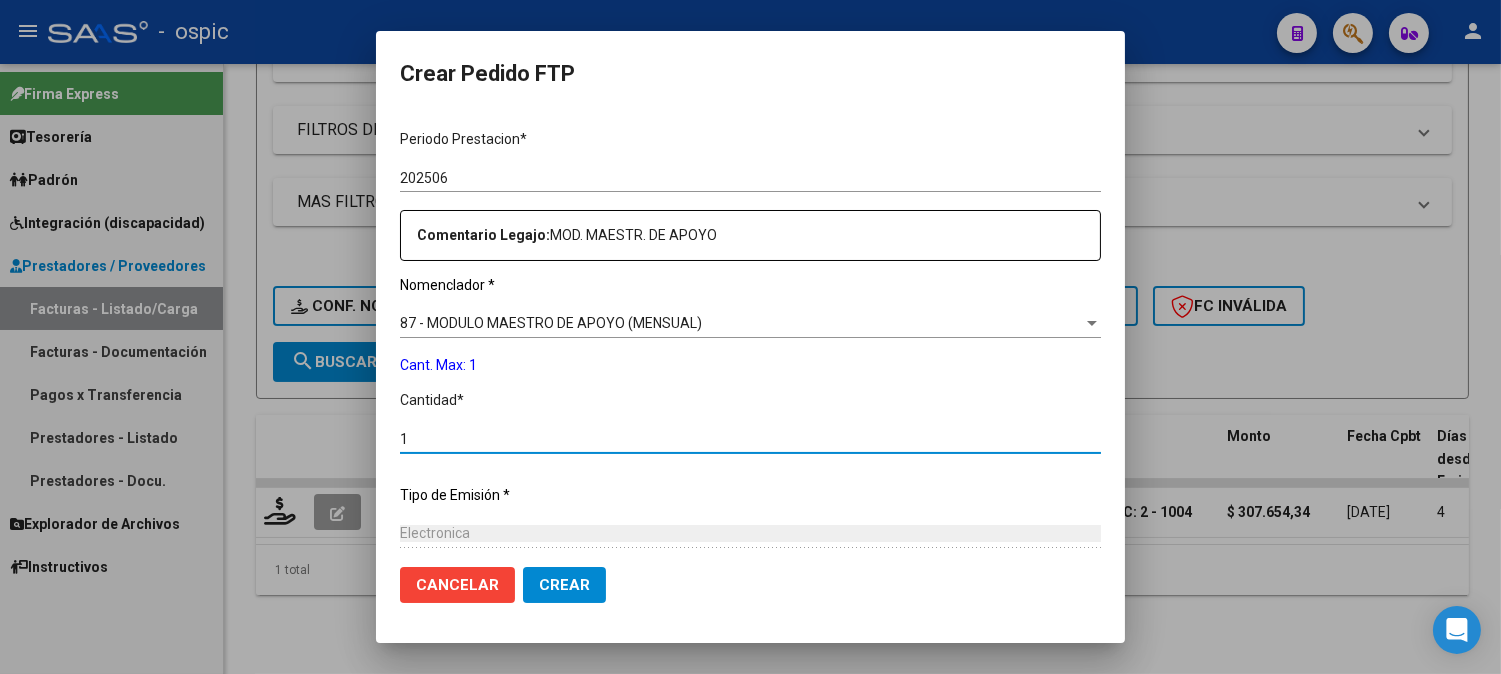 type on "1" 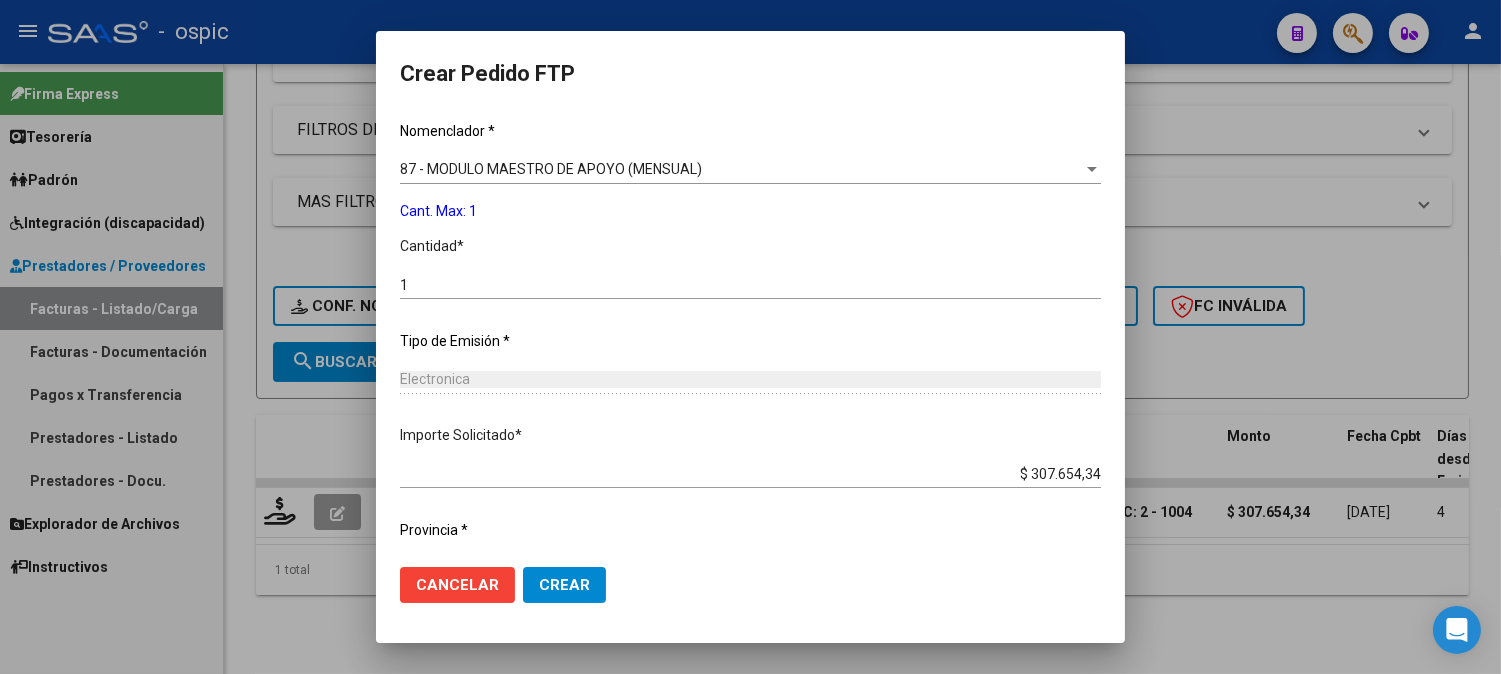 scroll, scrollTop: 793, scrollLeft: 0, axis: vertical 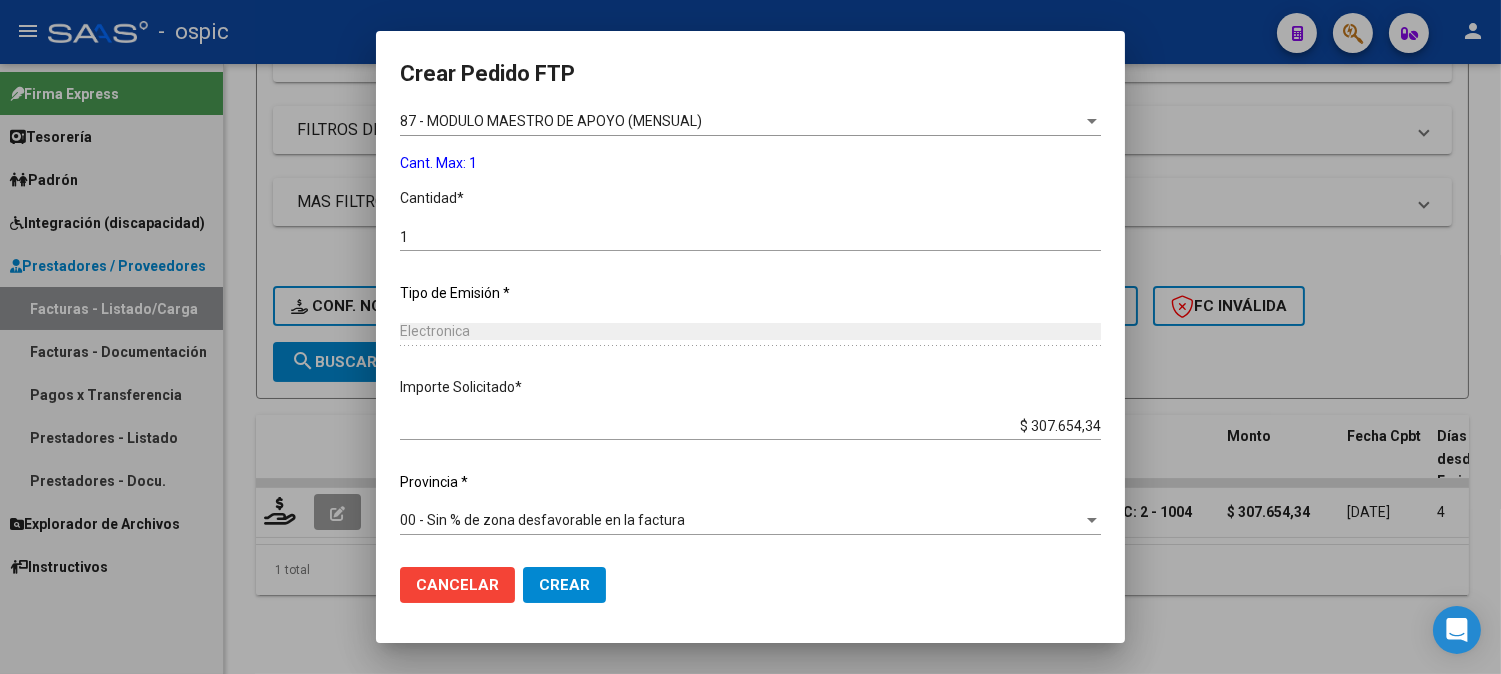 click on "Crear" 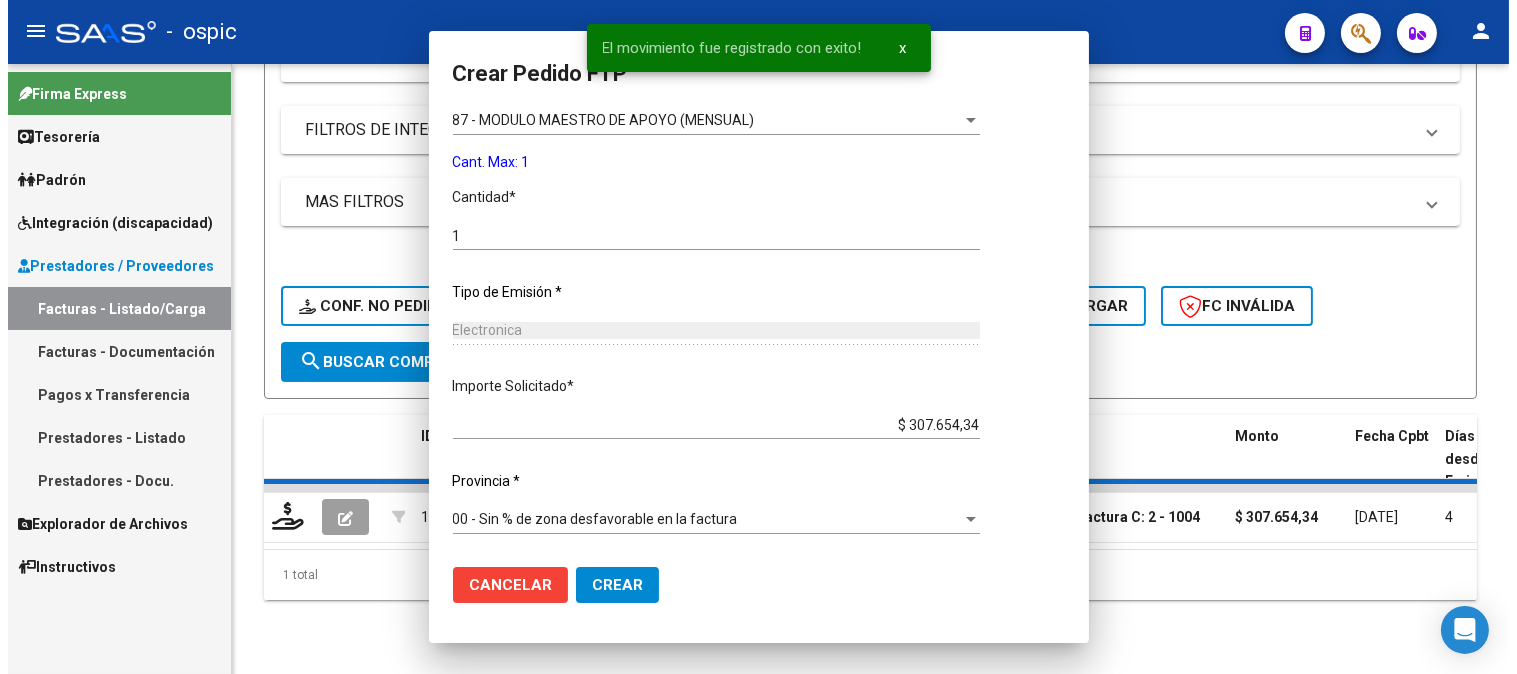 scroll, scrollTop: 0, scrollLeft: 0, axis: both 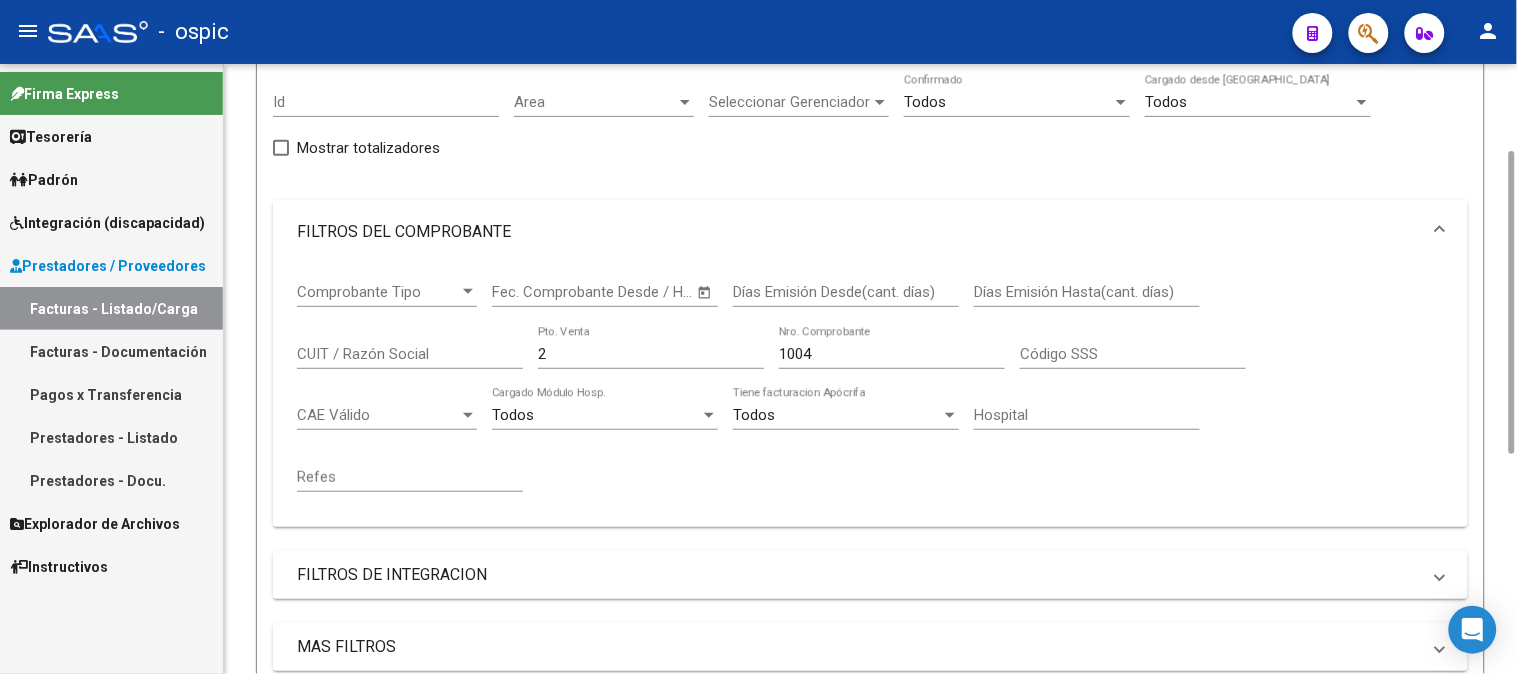 drag, startPoint x: 318, startPoint y: 326, endPoint x: 257, endPoint y: 296, distance: 67.977936 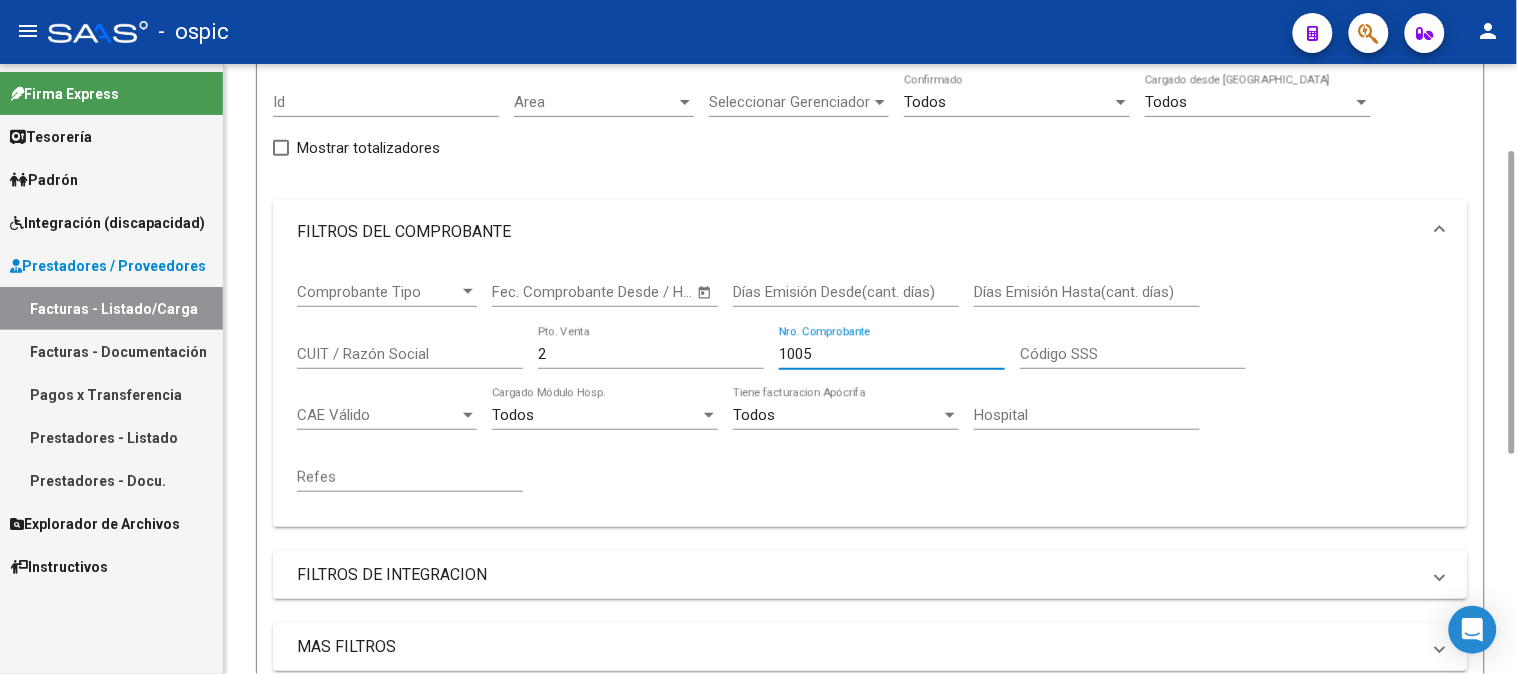scroll, scrollTop: 623, scrollLeft: 0, axis: vertical 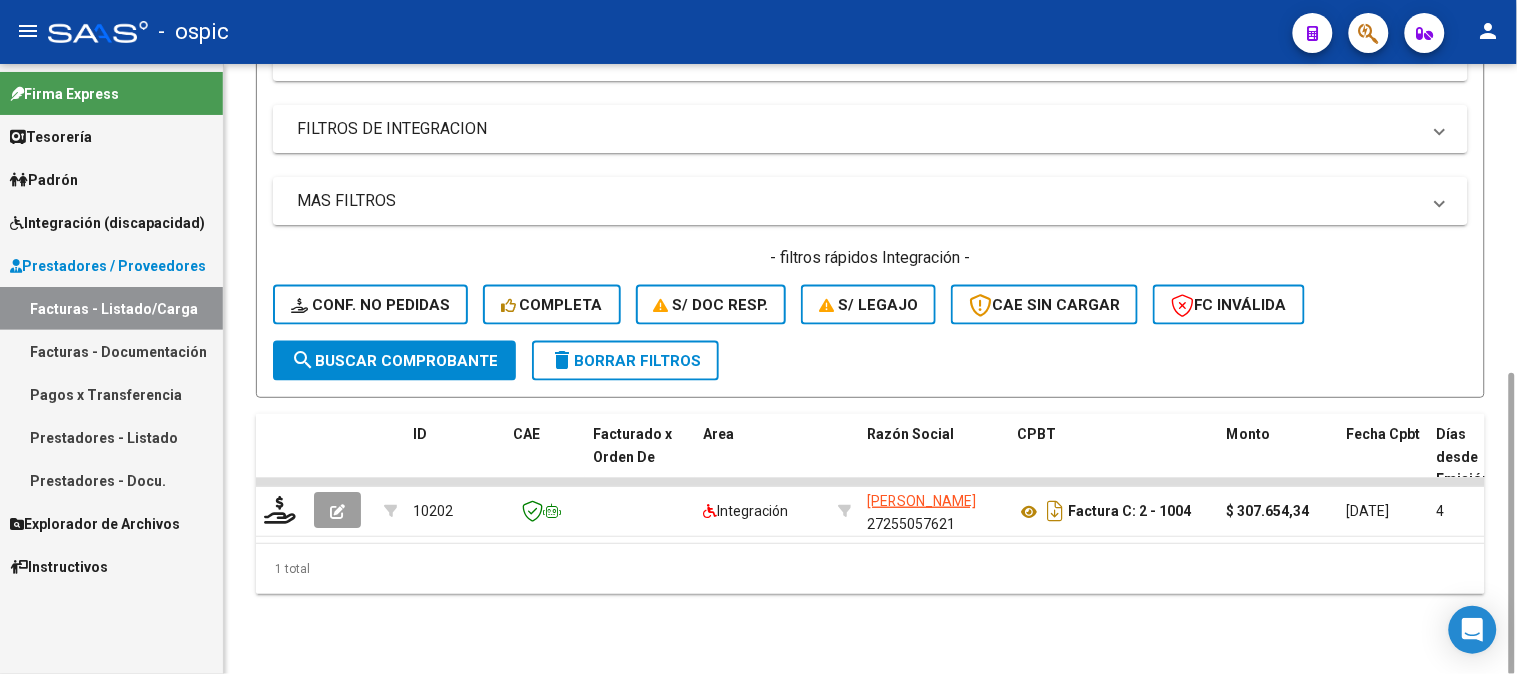 type on "1005" 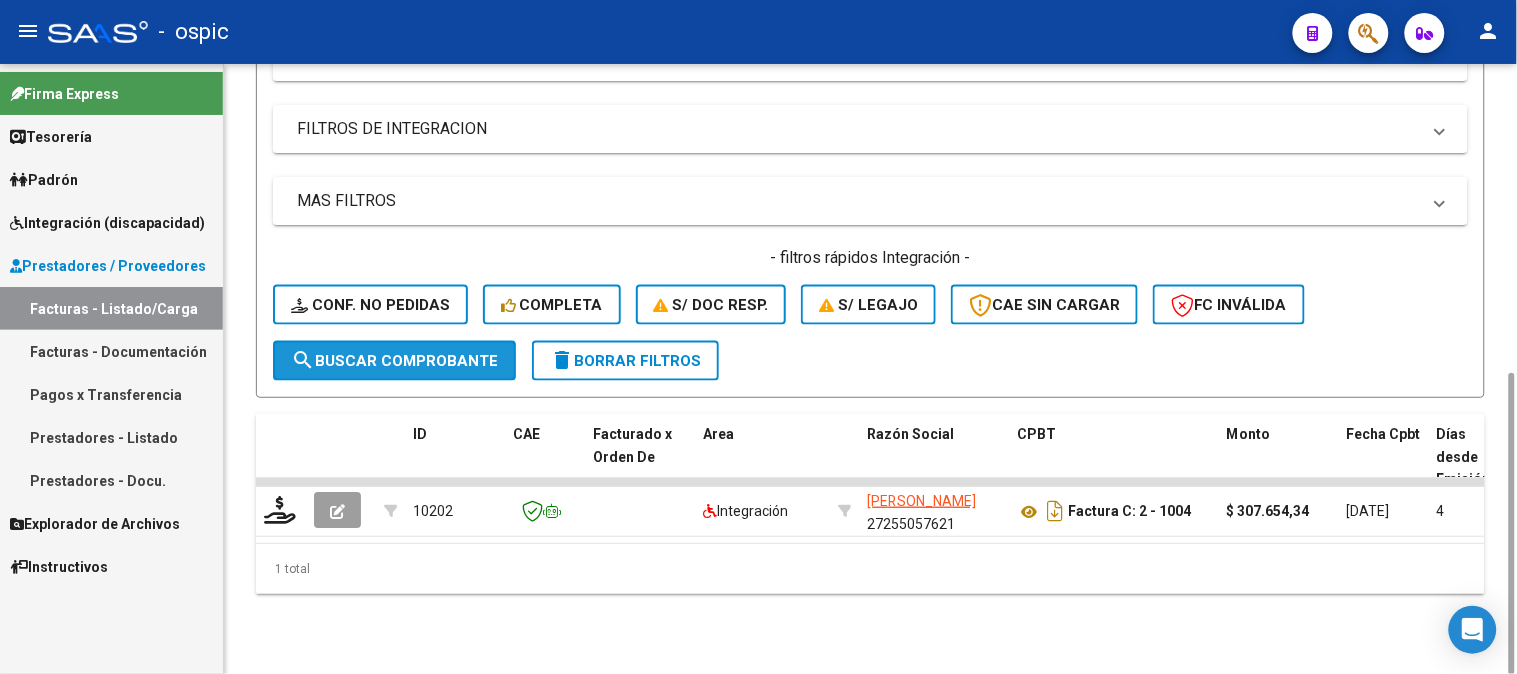 click on "search  Buscar Comprobante" 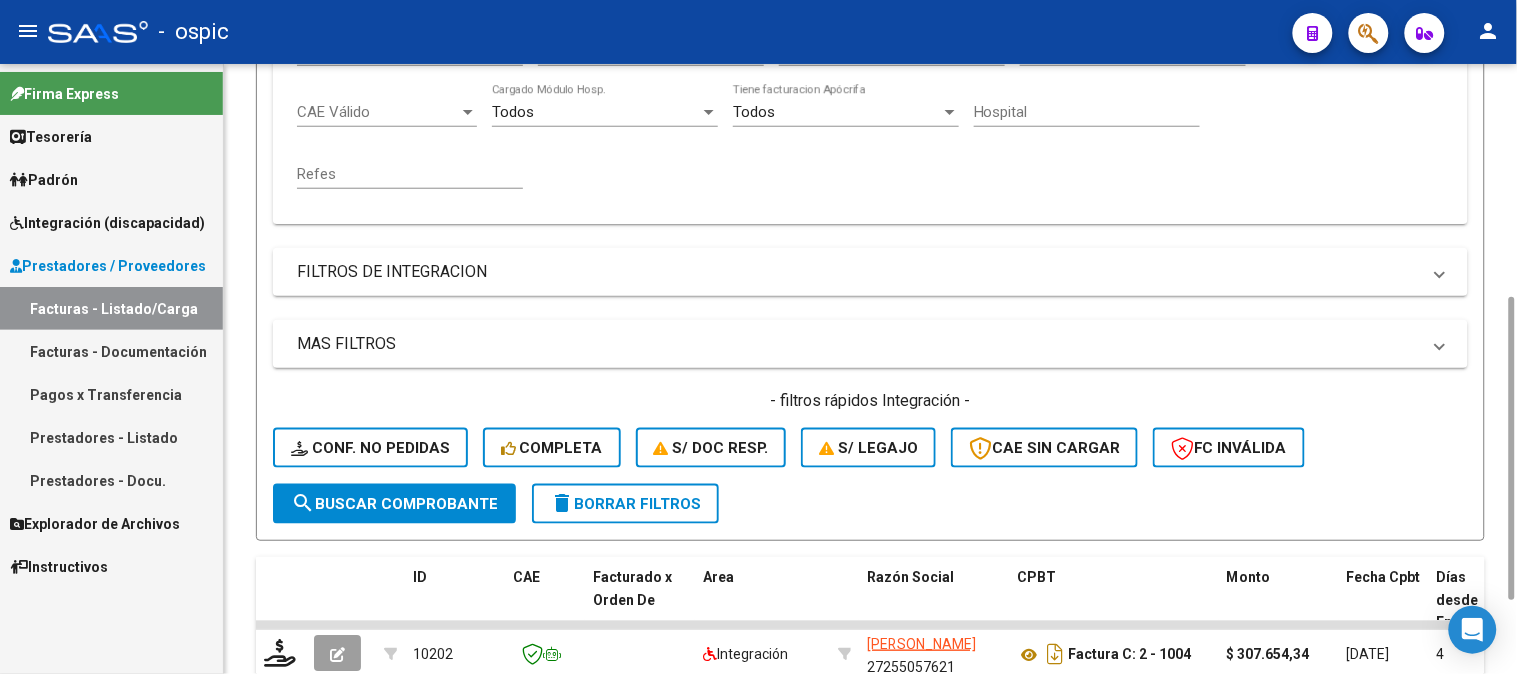 drag, startPoint x: 1508, startPoint y: 425, endPoint x: 1231, endPoint y: 452, distance: 278.31277 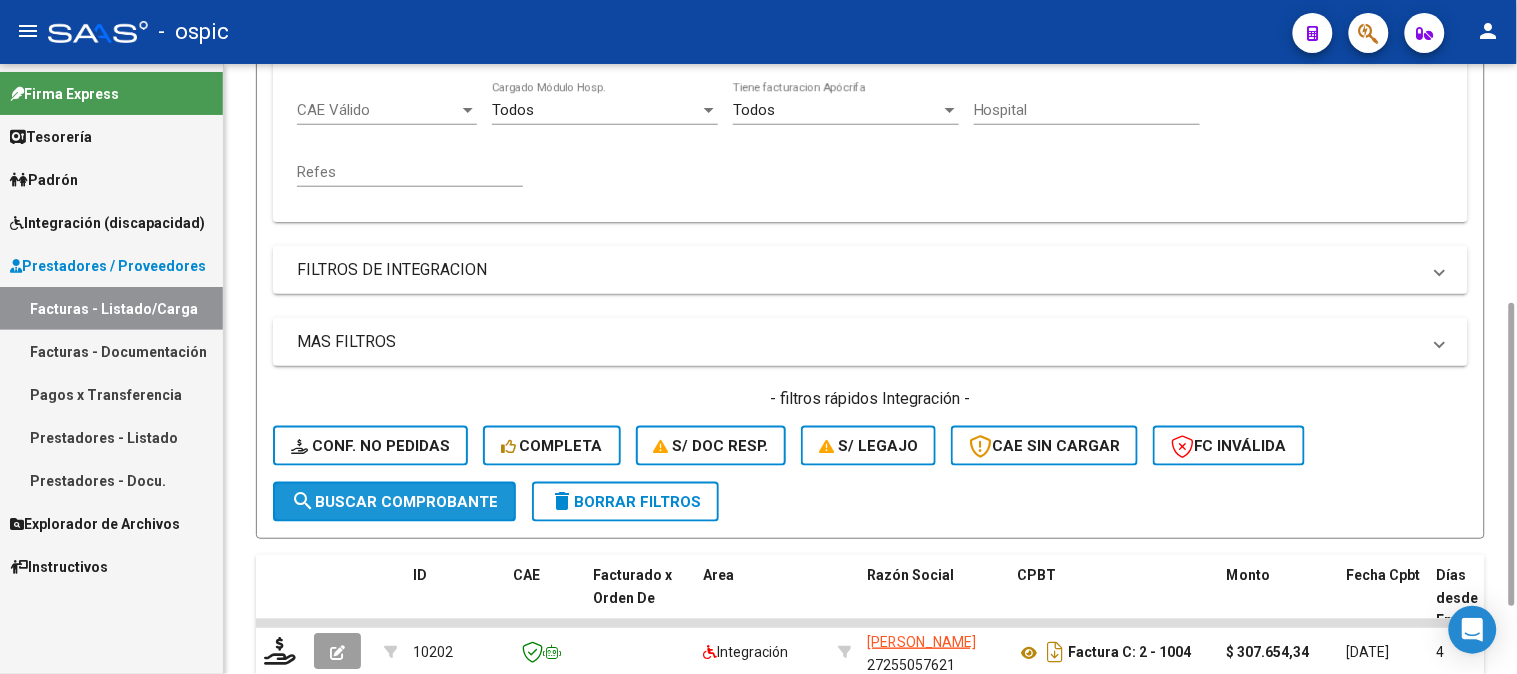 click on "search  Buscar Comprobante" 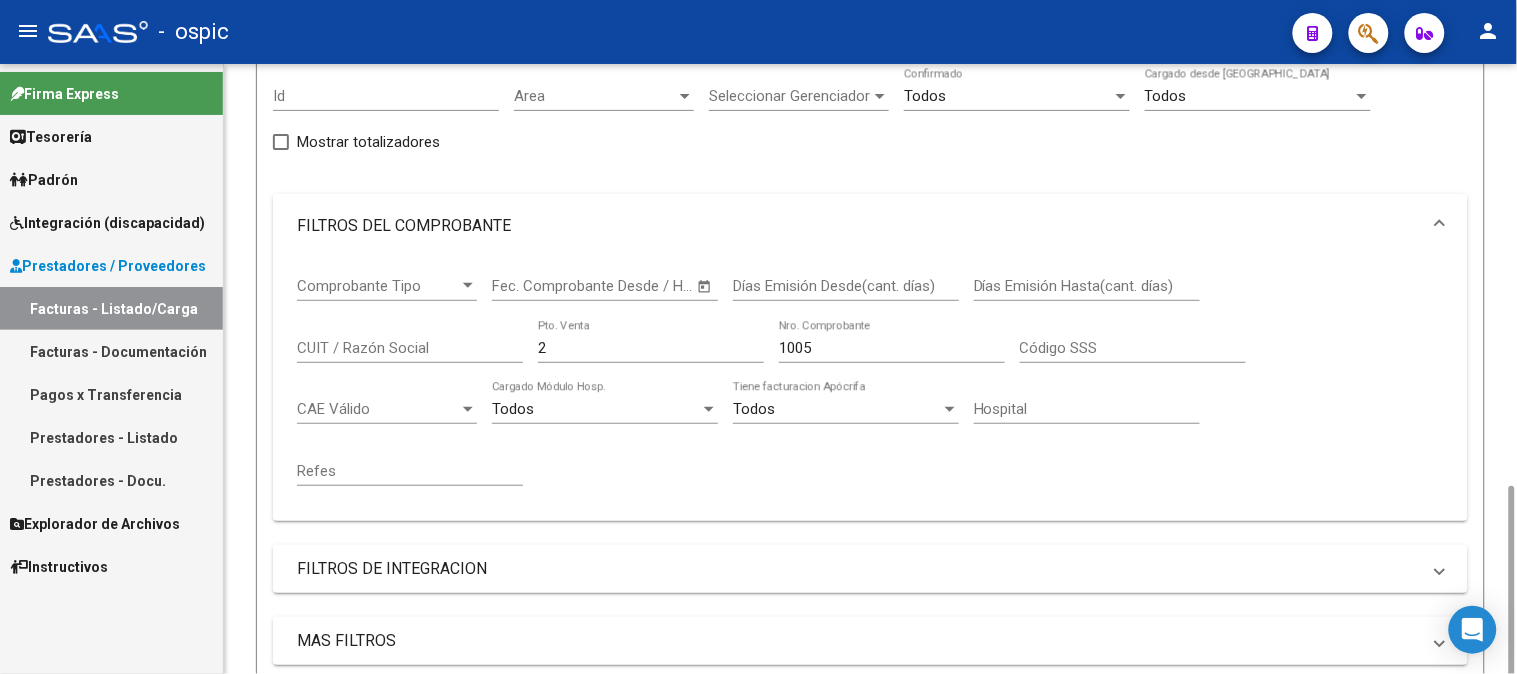 scroll, scrollTop: 622, scrollLeft: 0, axis: vertical 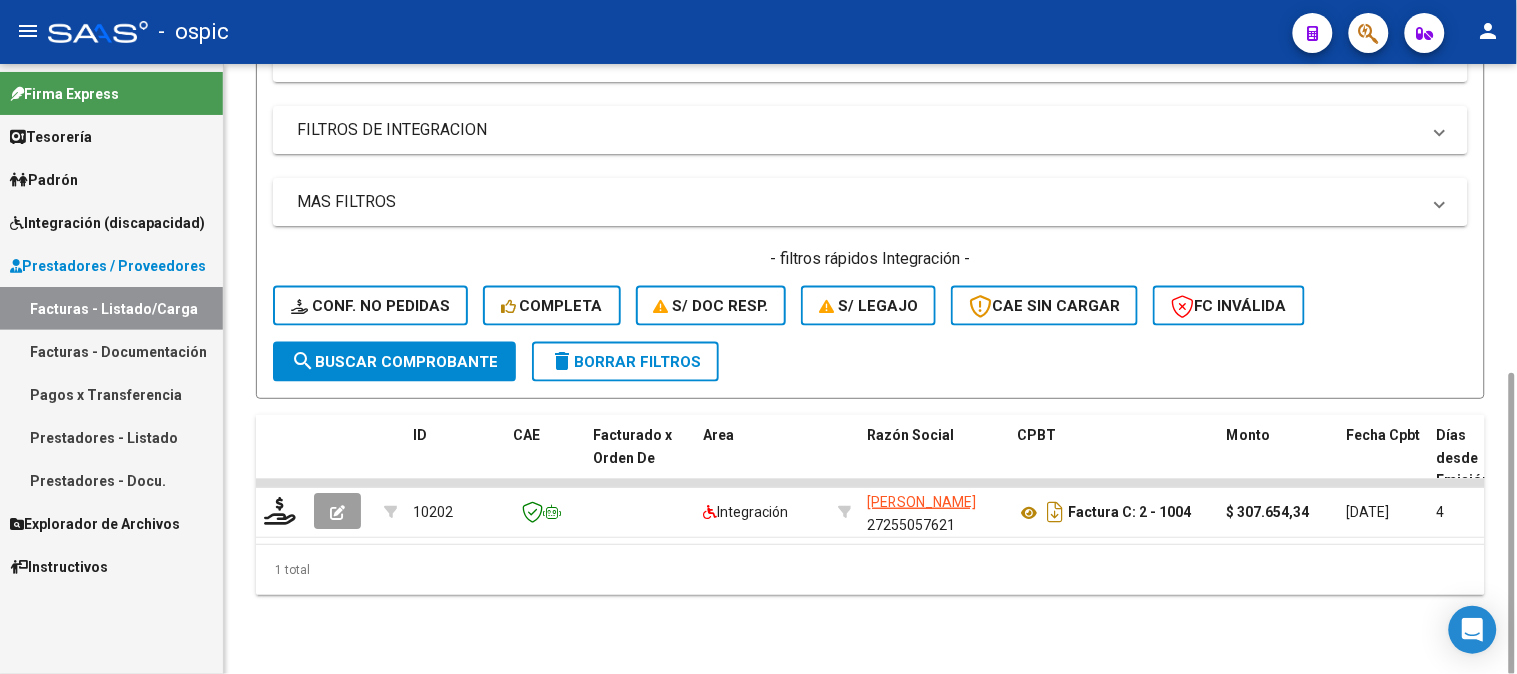 click on "search  Buscar Comprobante" 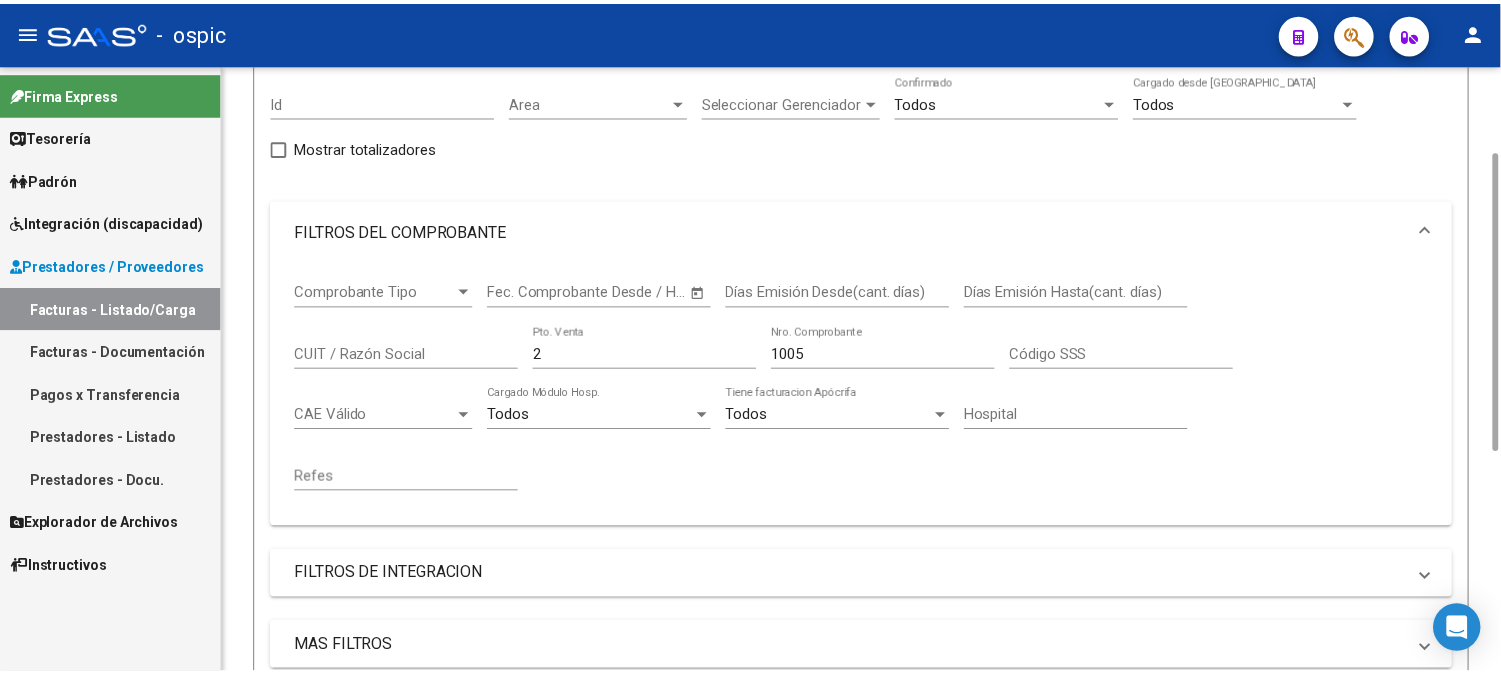 scroll, scrollTop: 622, scrollLeft: 0, axis: vertical 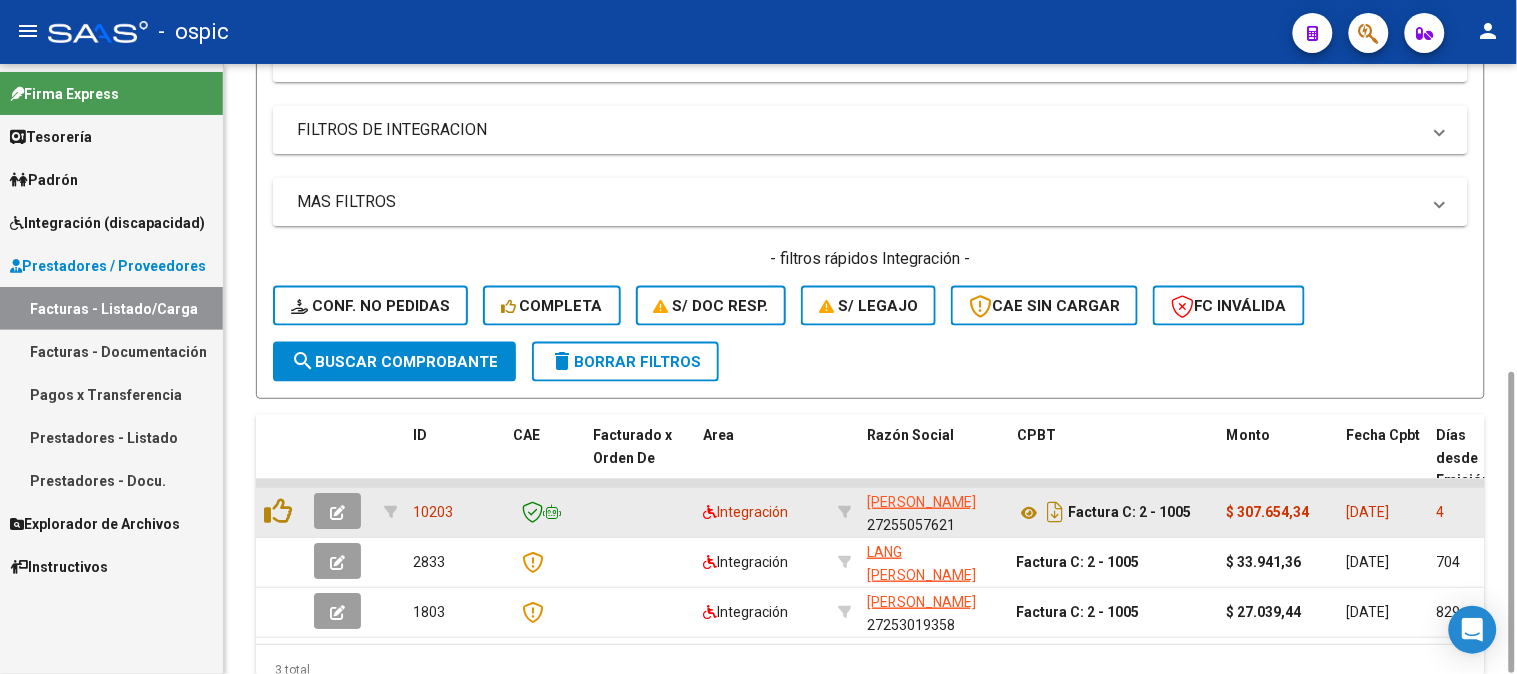 click 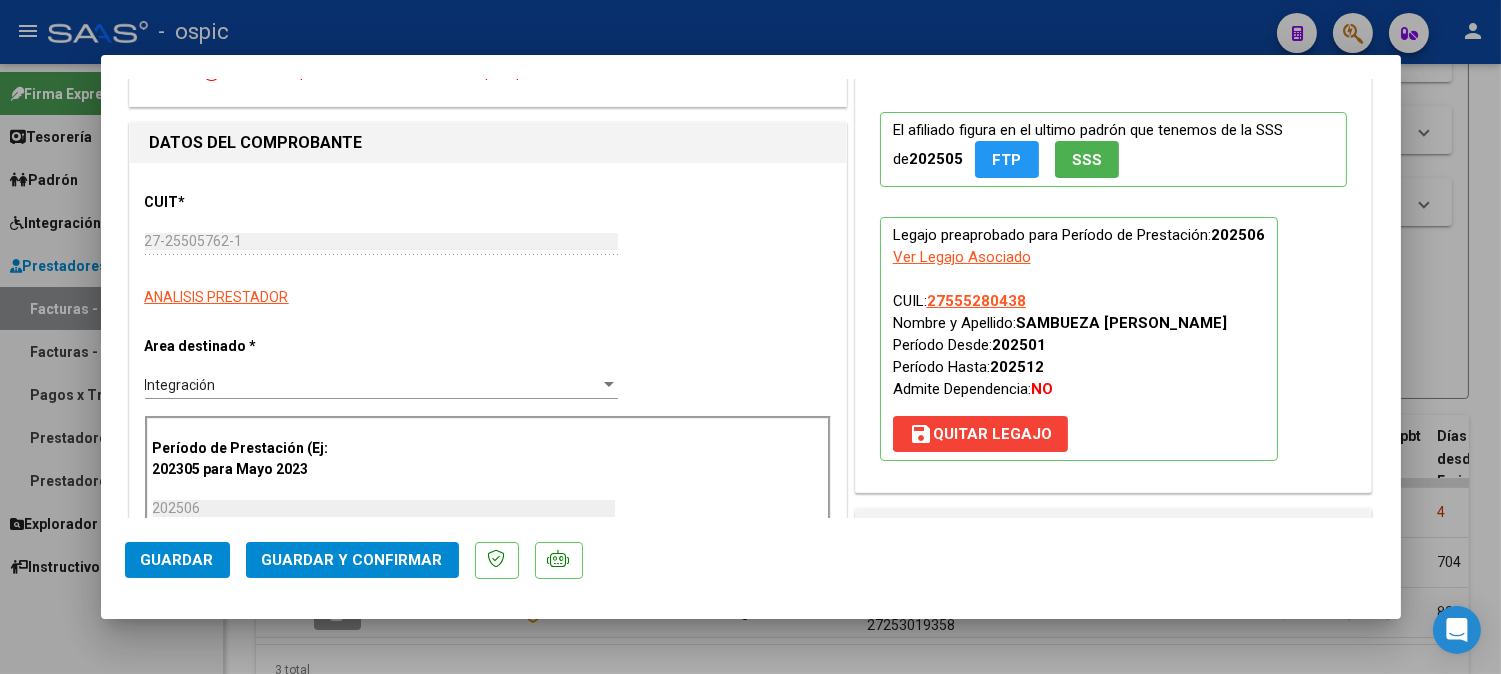 scroll, scrollTop: 174, scrollLeft: 0, axis: vertical 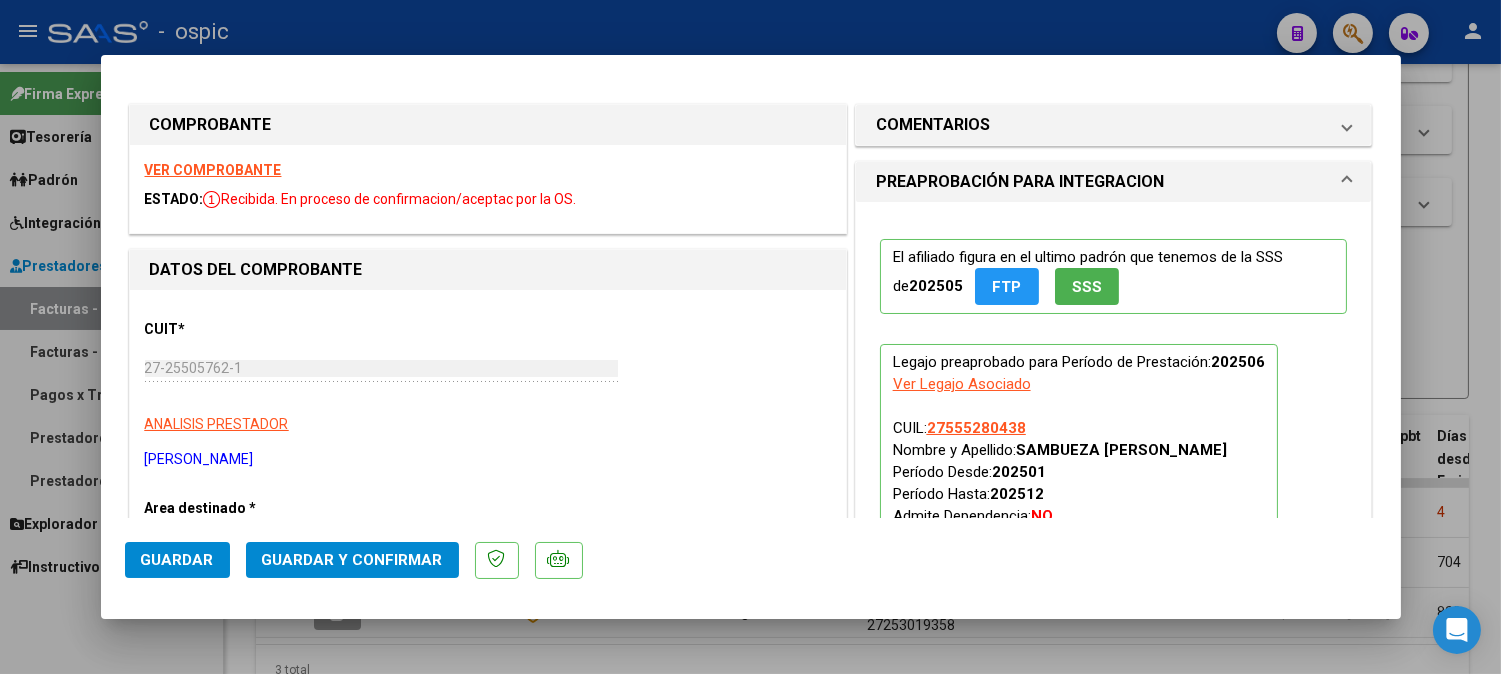 drag, startPoint x: 1037, startPoint y: 105, endPoint x: 1062, endPoint y: 226, distance: 123.55566 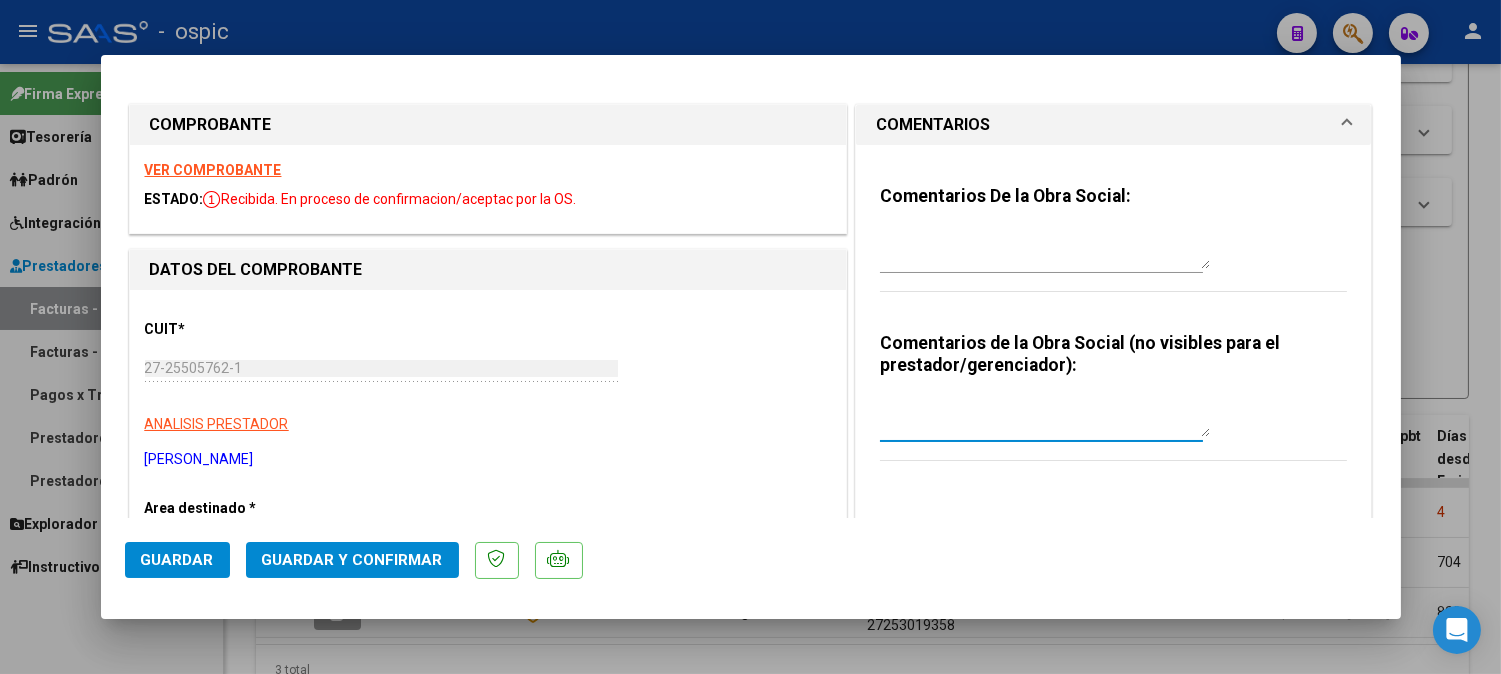 click at bounding box center (1045, 417) 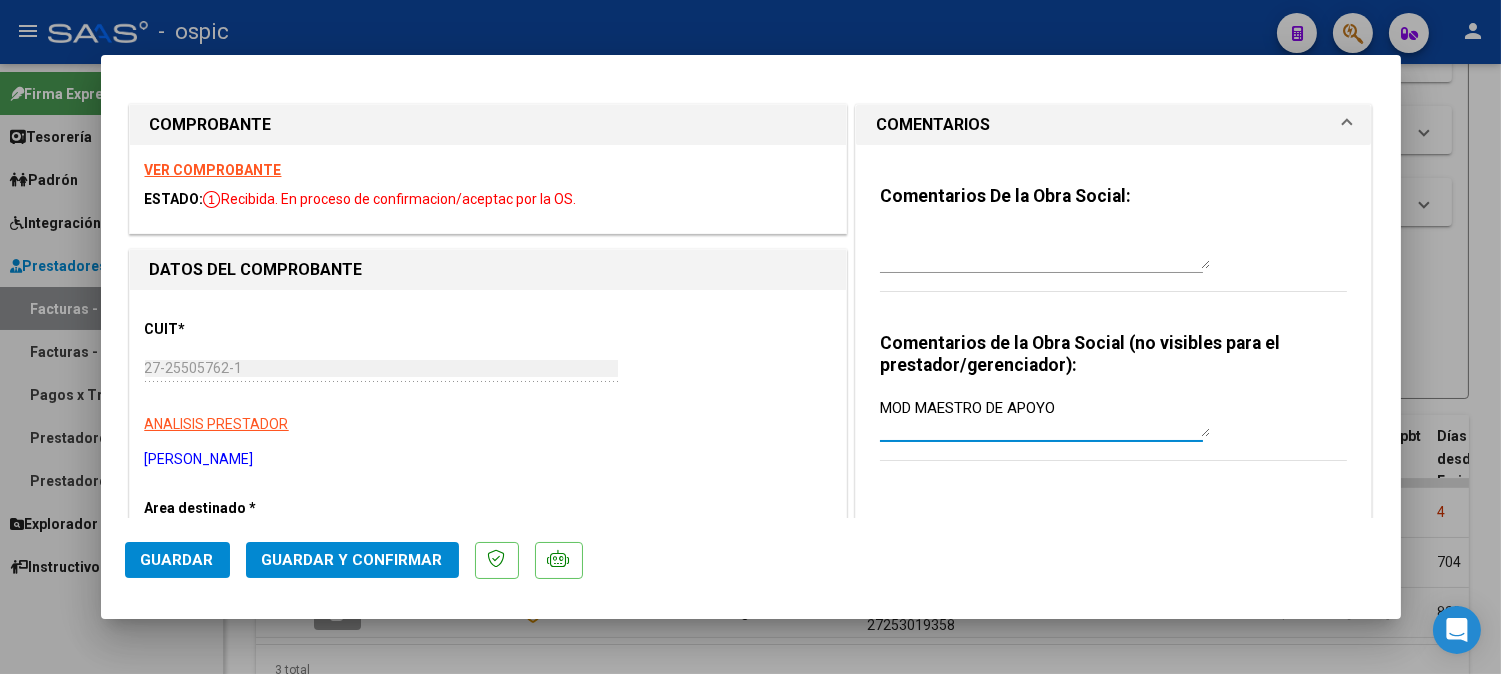 type on "MOD MAESTRO DE APOYO" 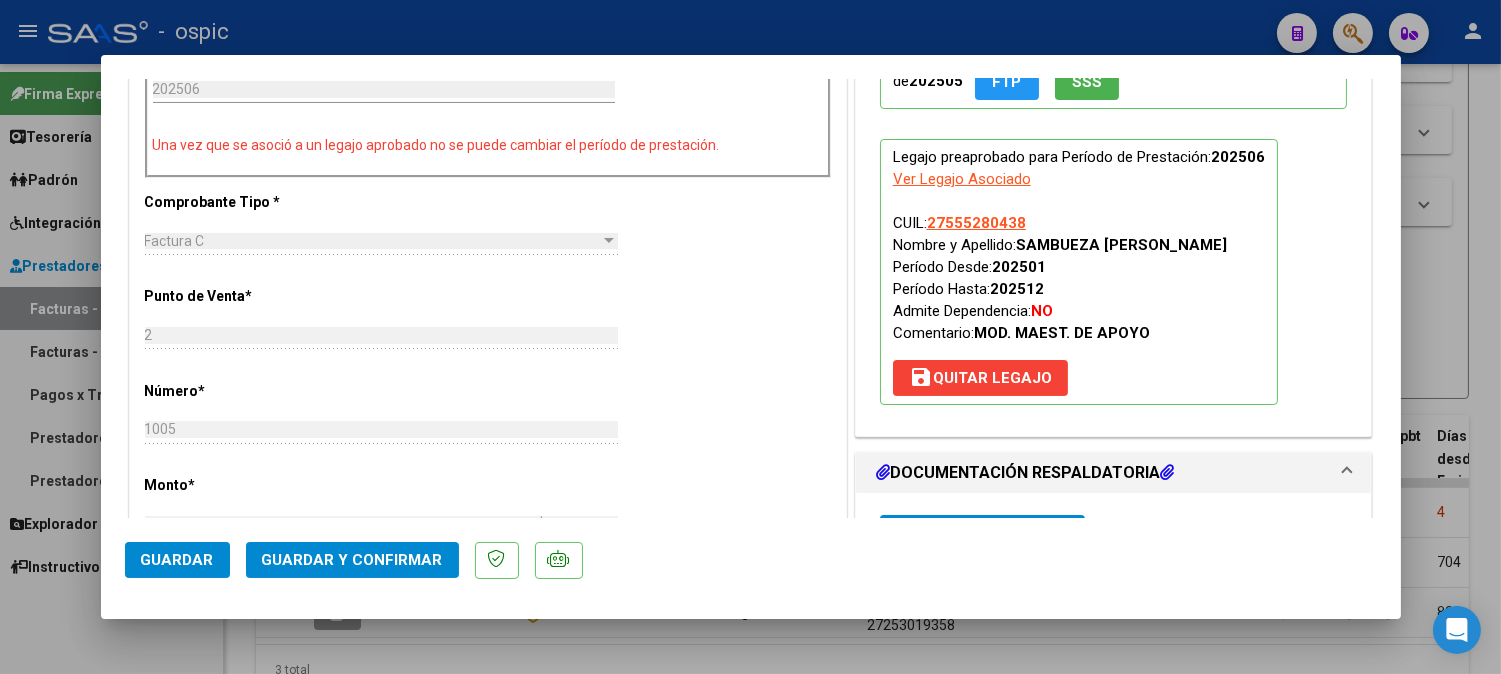 scroll, scrollTop: 605, scrollLeft: 0, axis: vertical 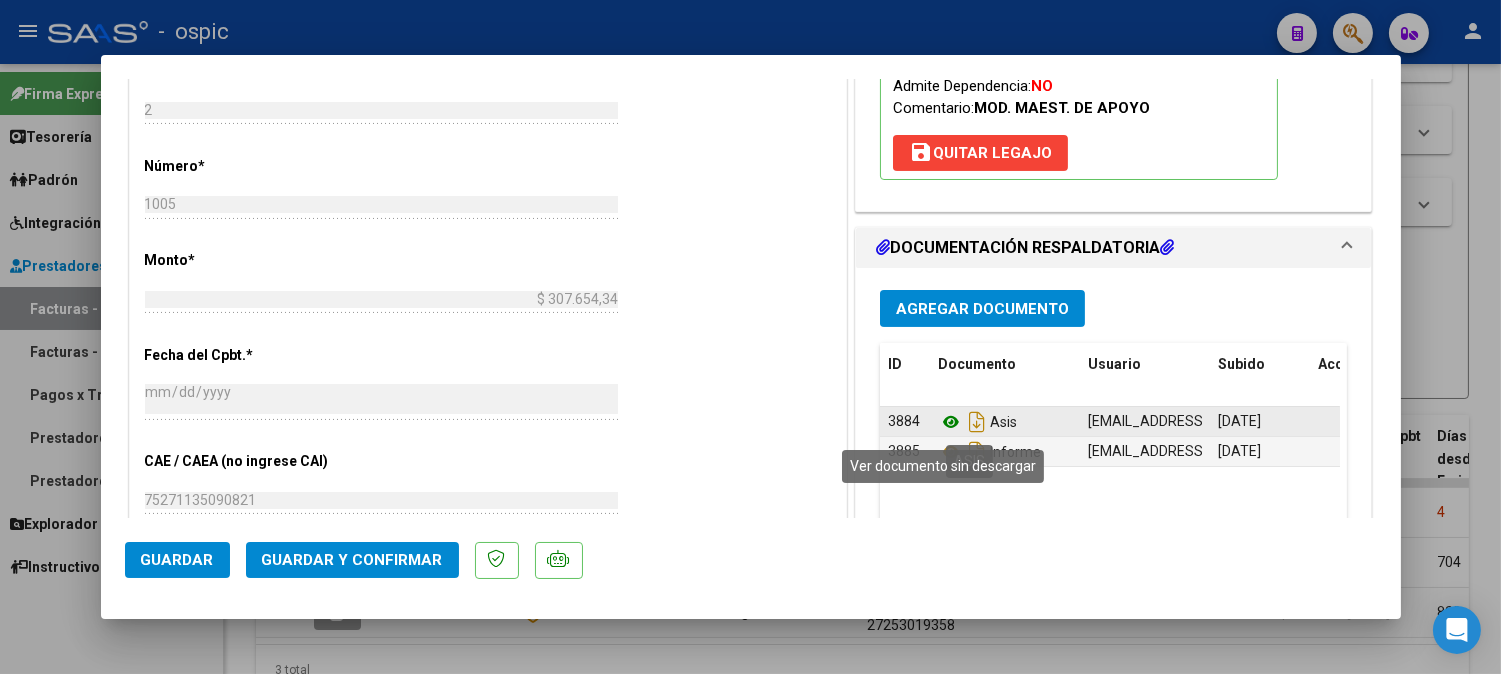 click 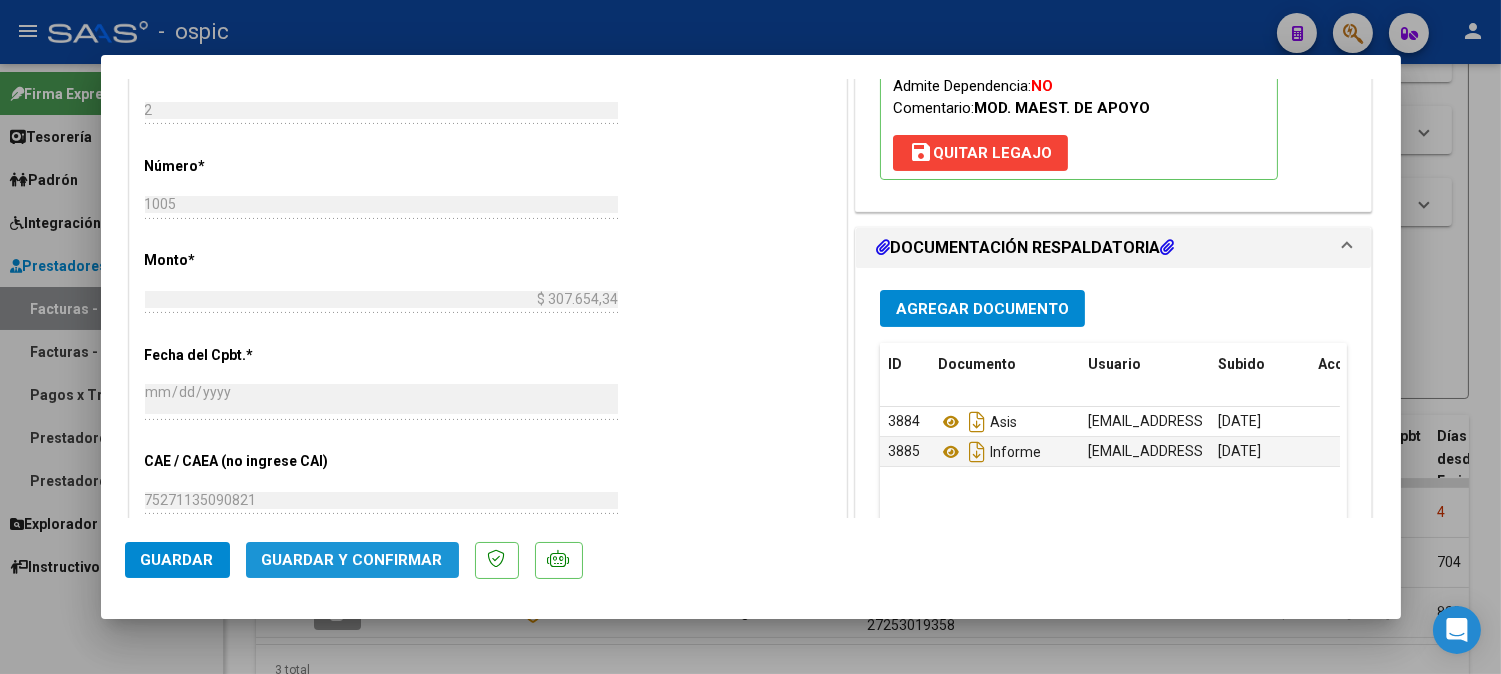 click on "Guardar y Confirmar" 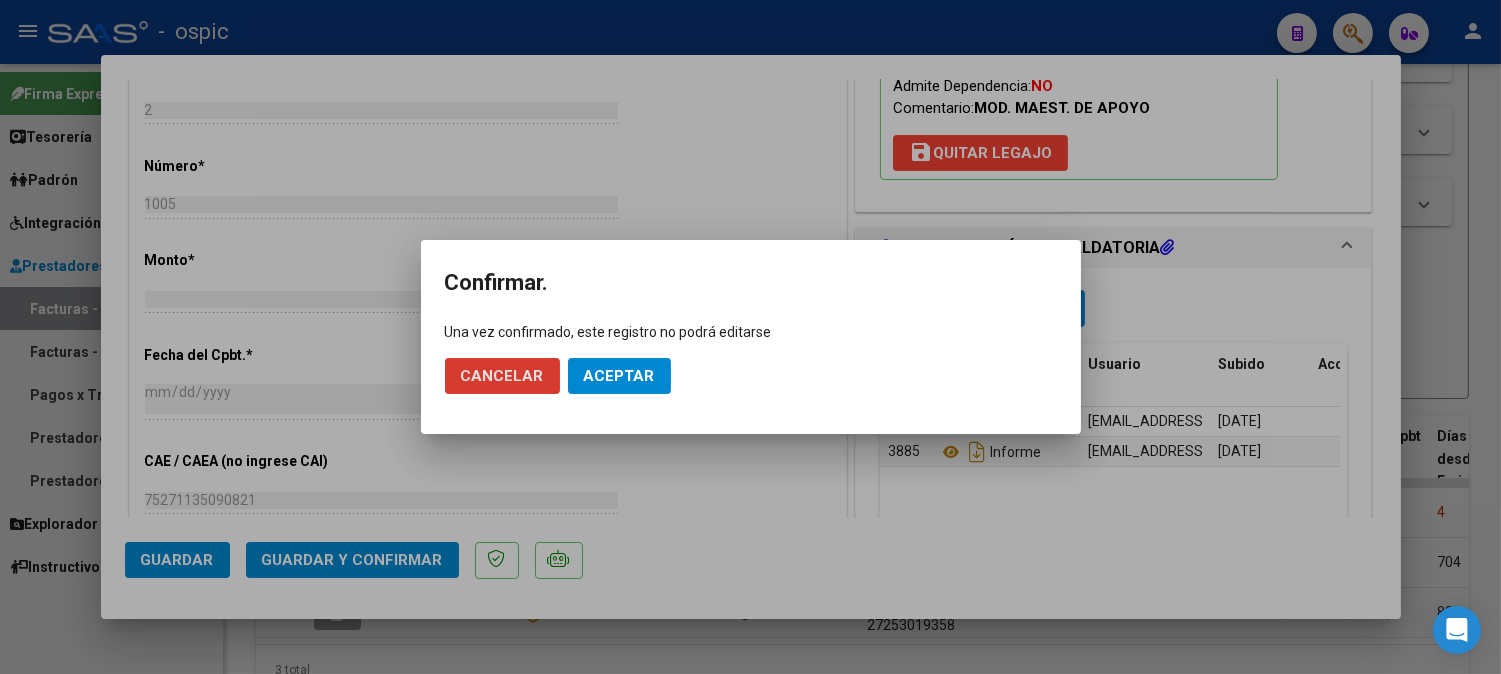 click on "Aceptar" 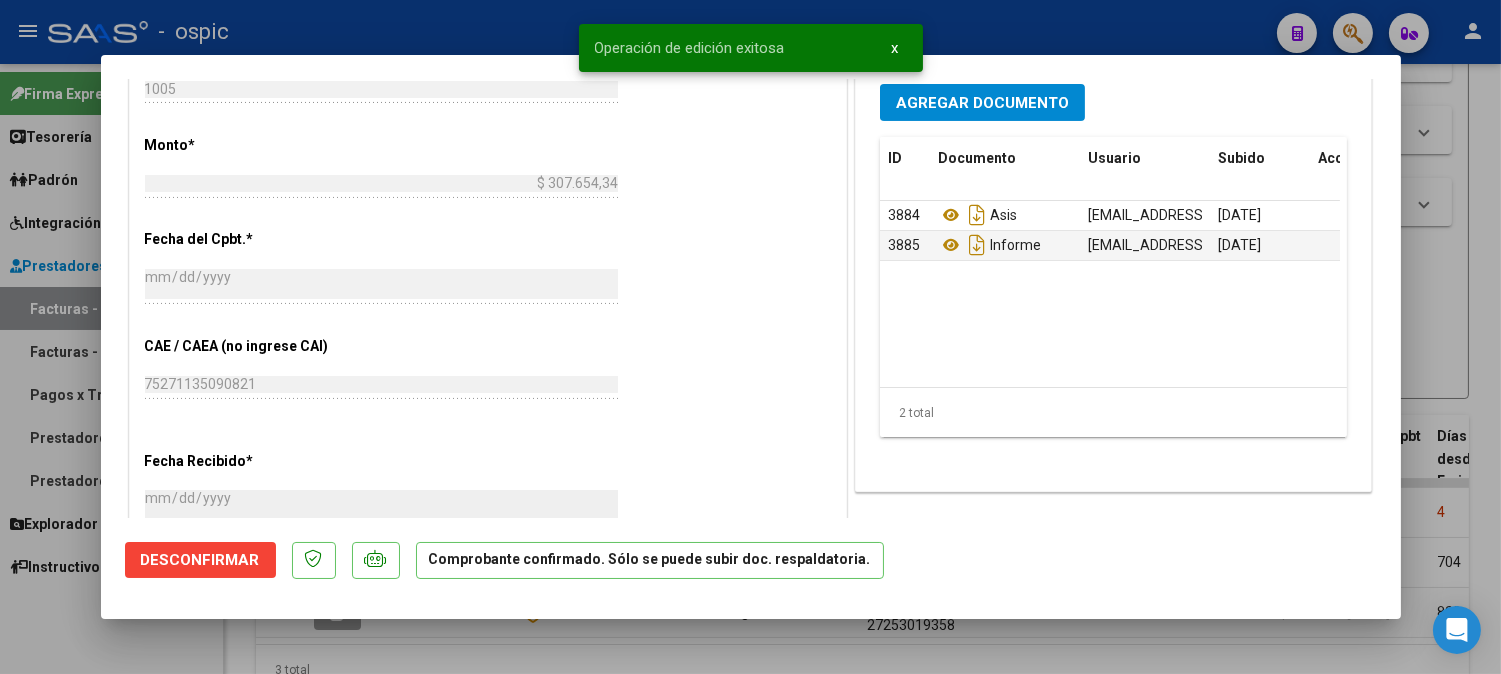 type 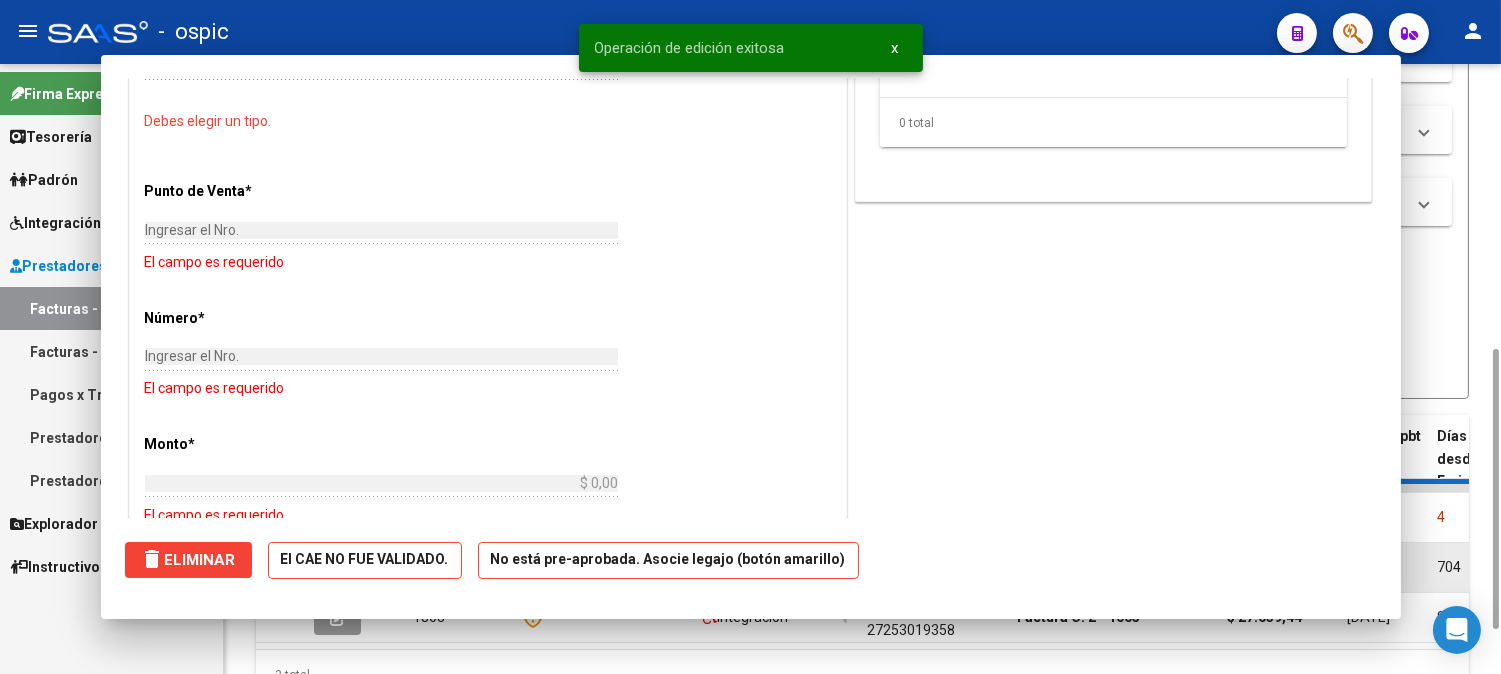 scroll, scrollTop: 0, scrollLeft: 0, axis: both 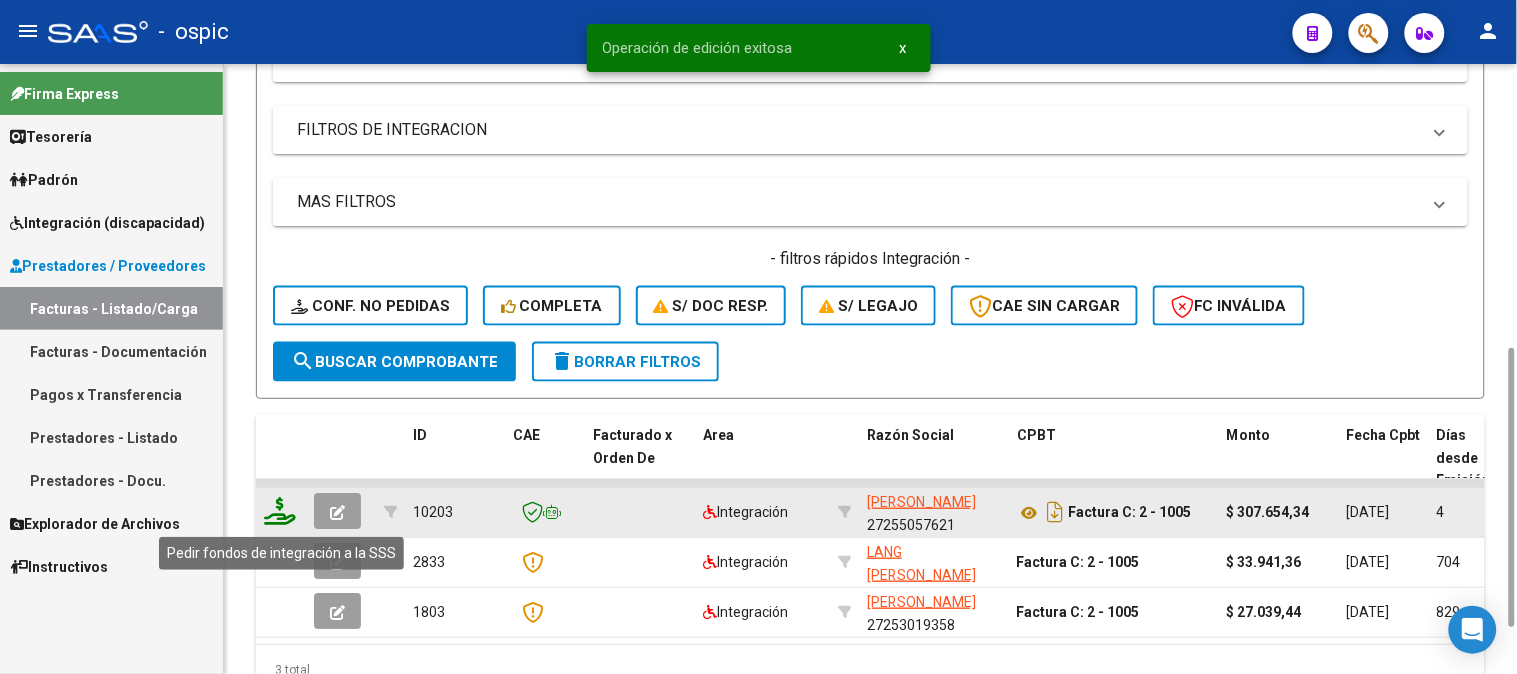 click 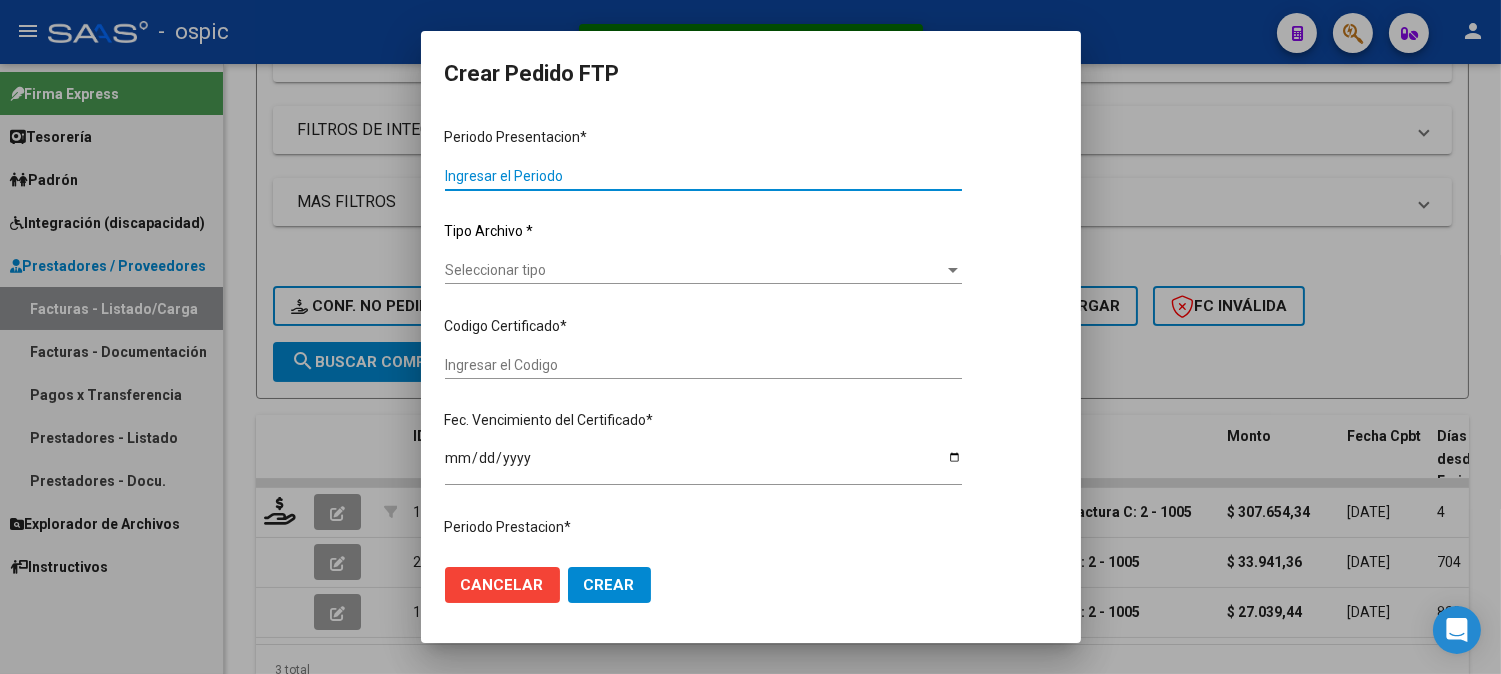 type on "202506" 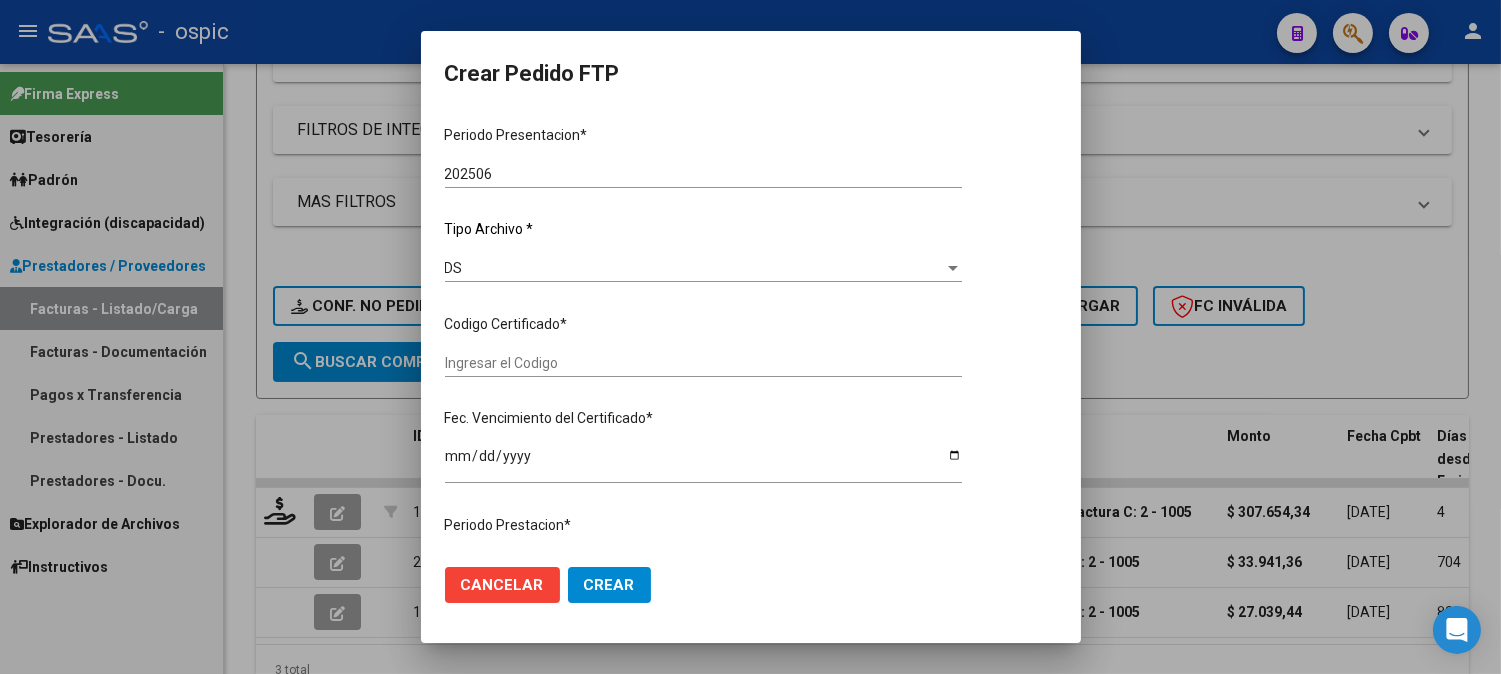 scroll, scrollTop: 0, scrollLeft: 0, axis: both 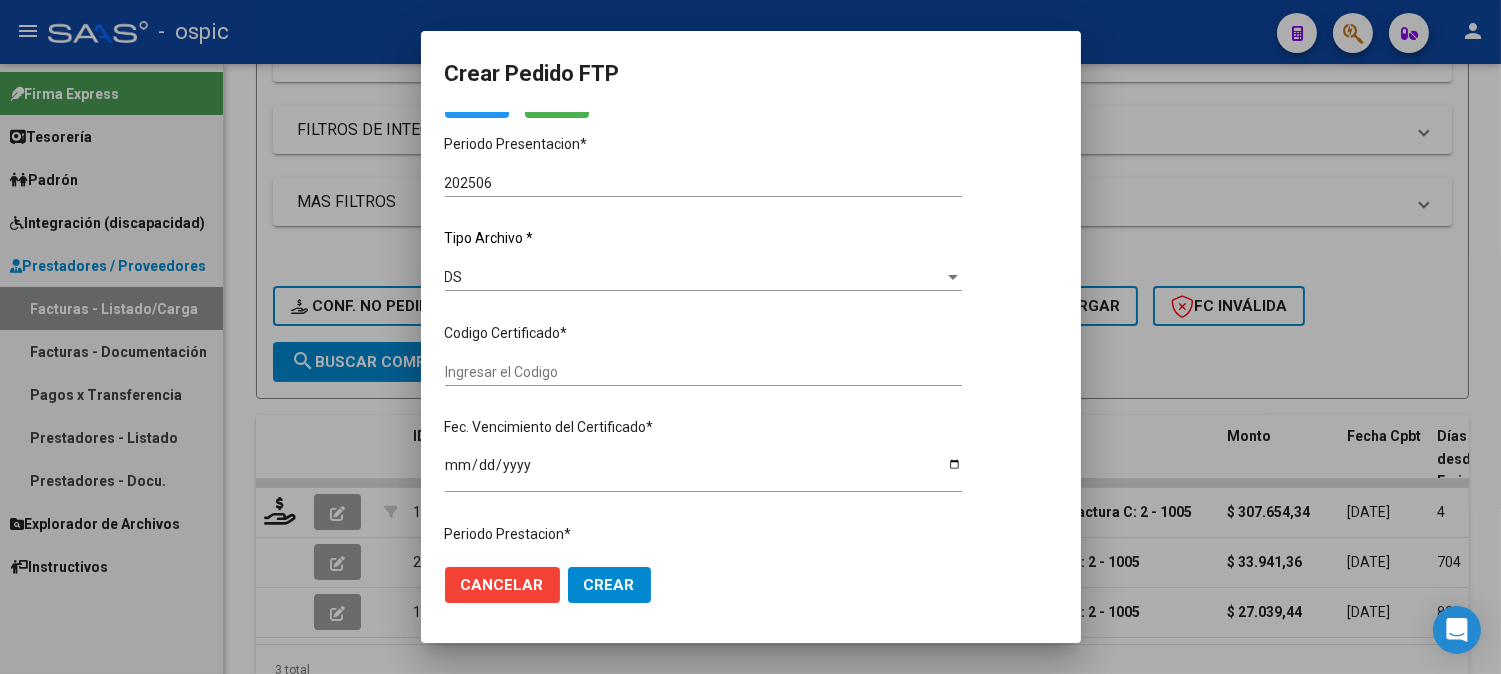 type on "0000000000000000000000000000004643947182" 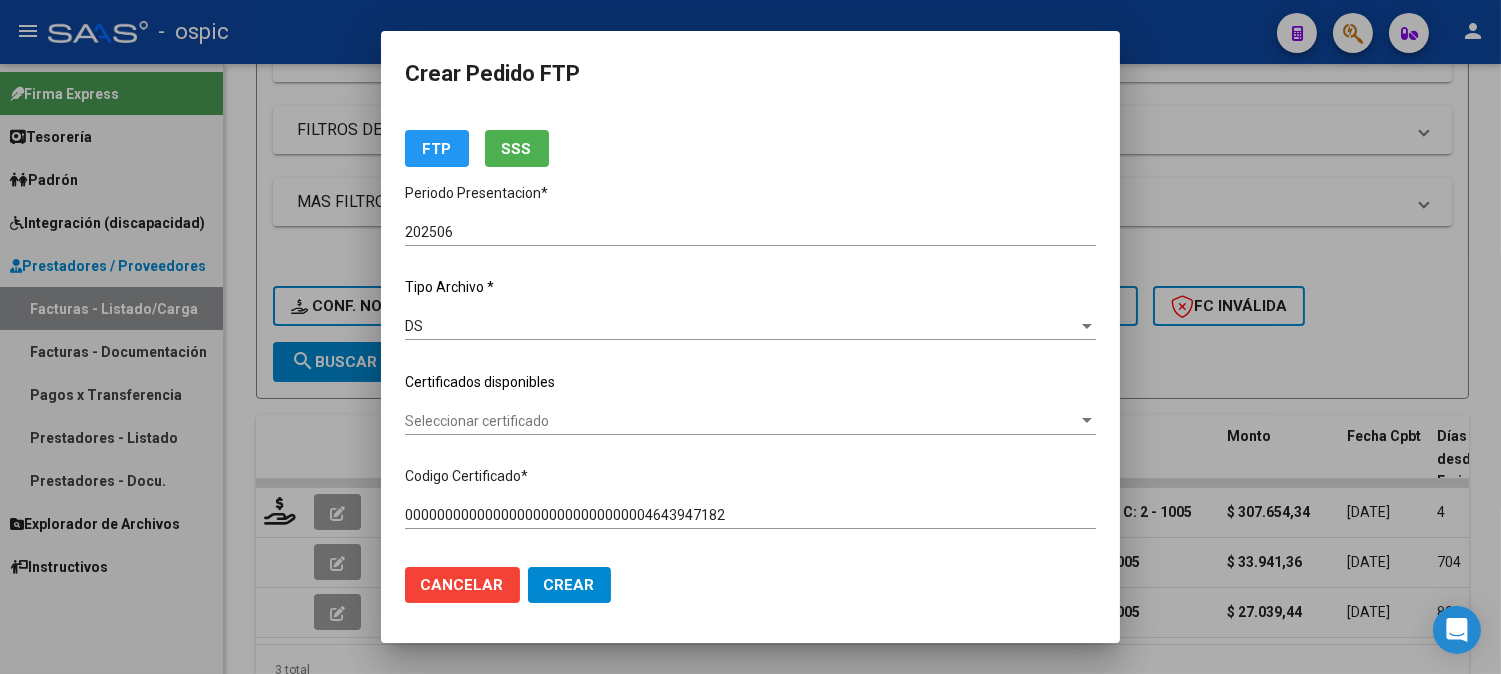 scroll, scrollTop: 0, scrollLeft: 0, axis: both 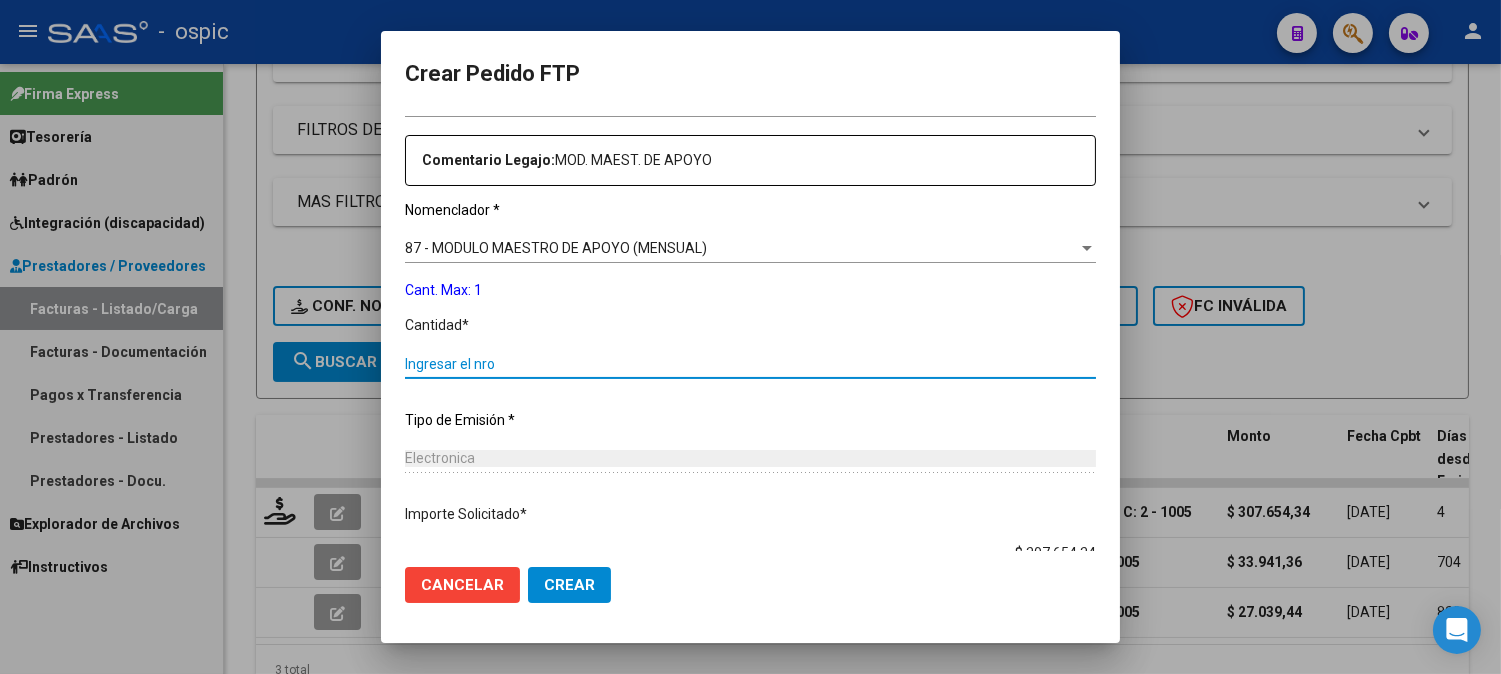 click on "Ingresar el nro" at bounding box center (750, 364) 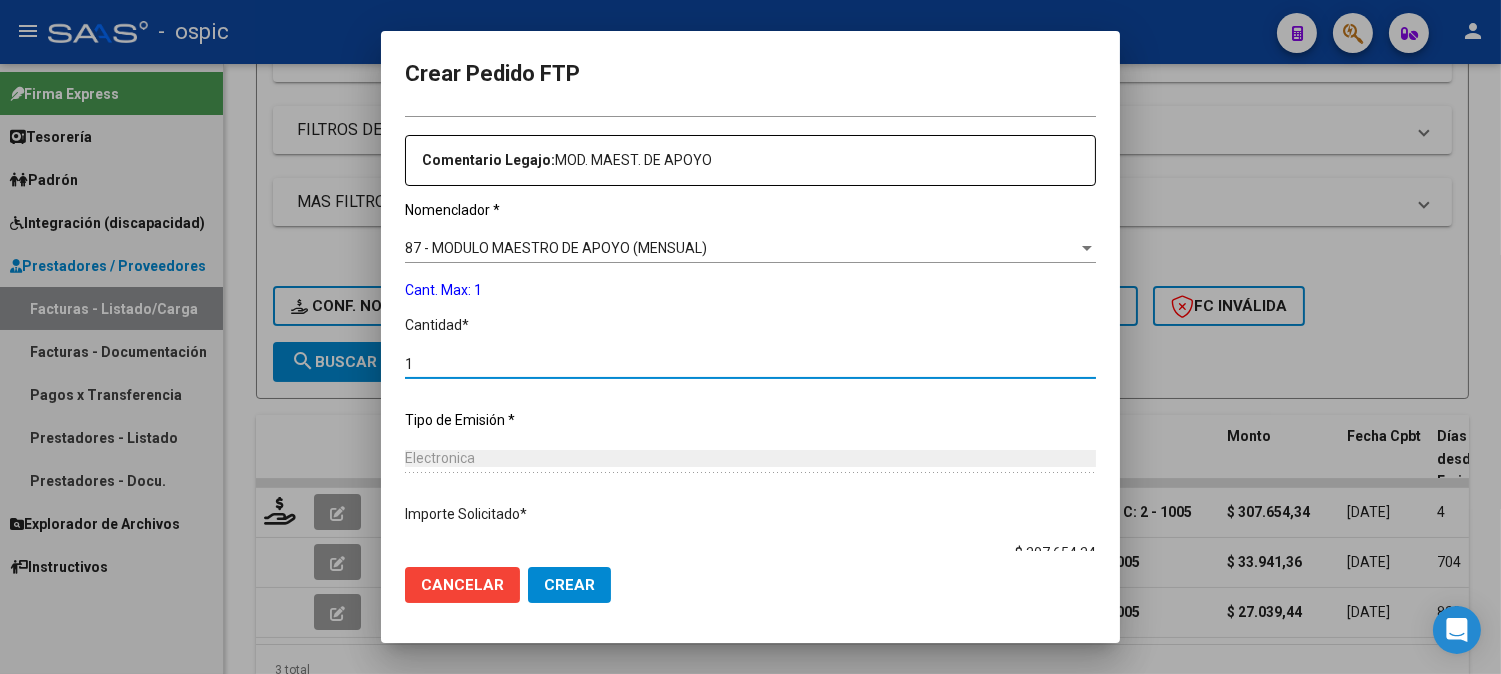 type on "1" 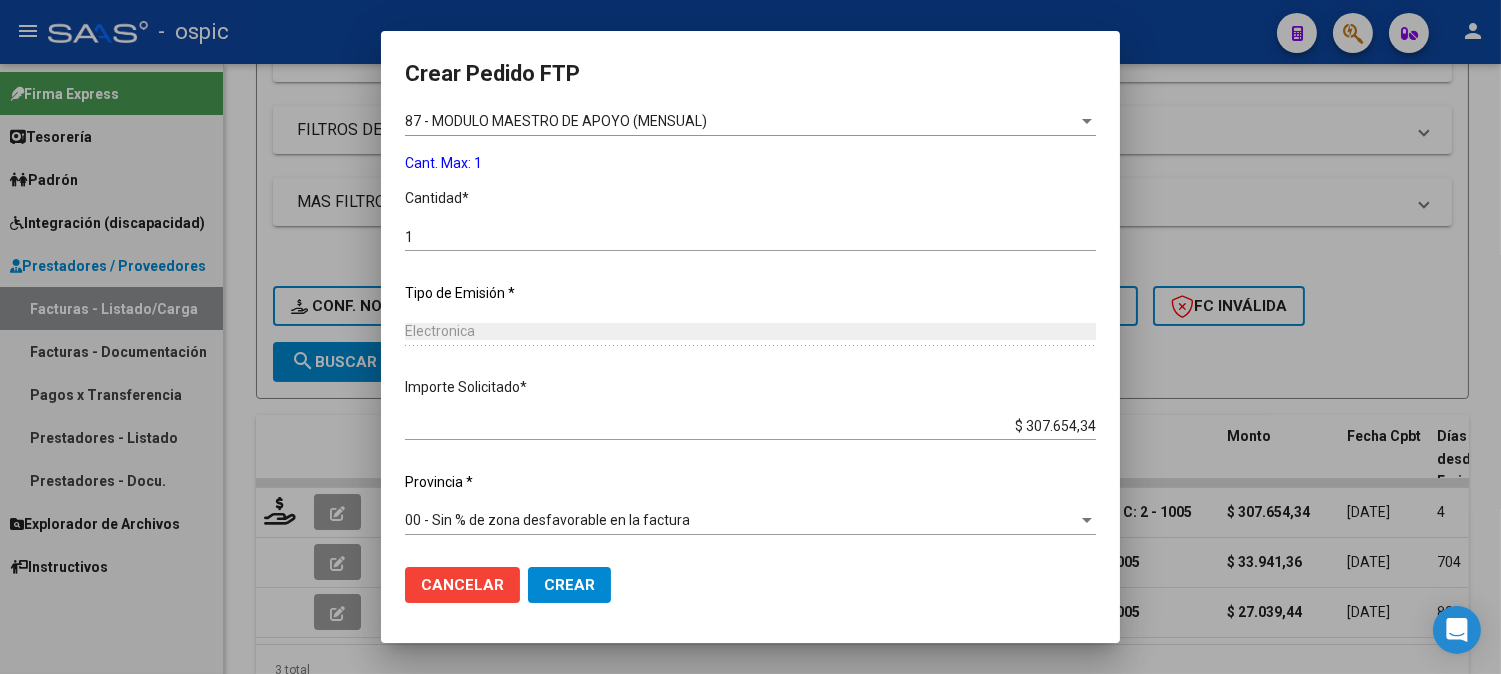 drag, startPoint x: 545, startPoint y: 578, endPoint x: 1000, endPoint y: 503, distance: 461.1399 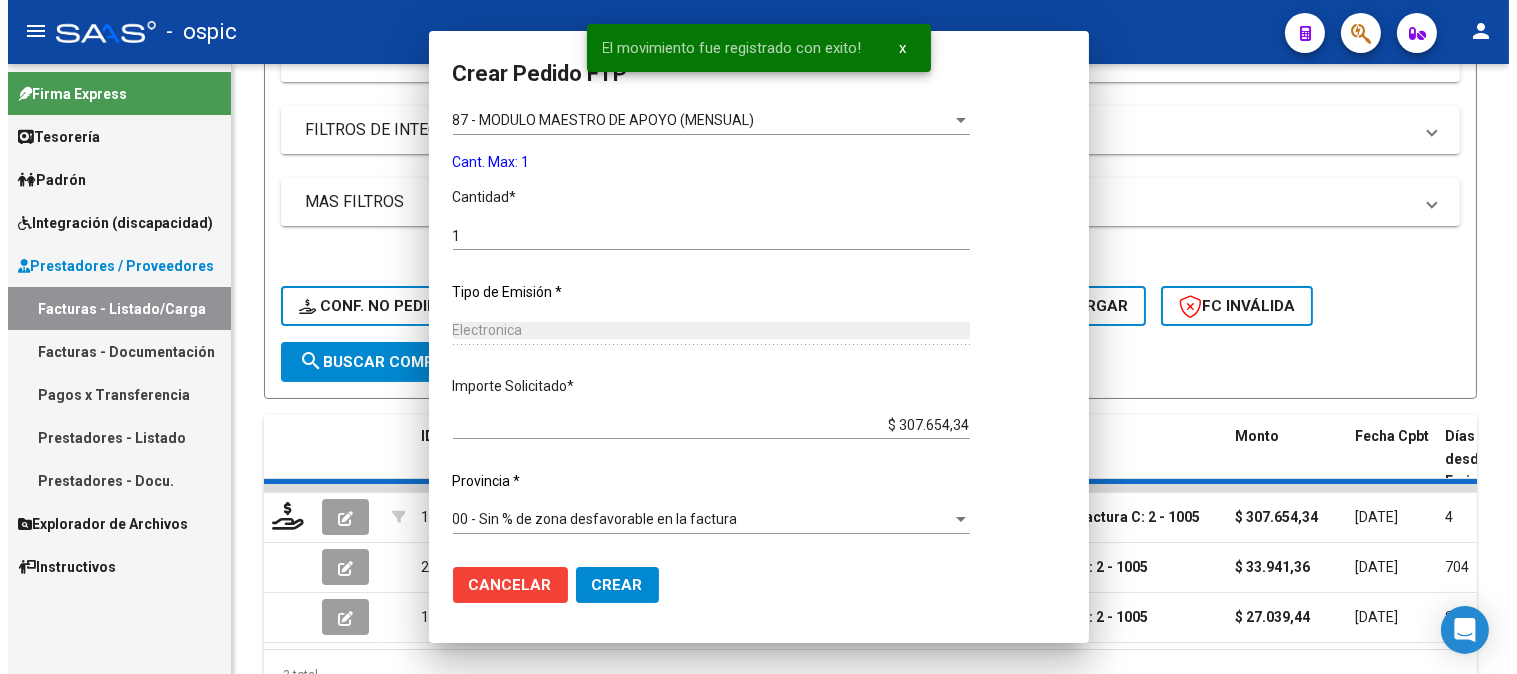 scroll, scrollTop: 0, scrollLeft: 0, axis: both 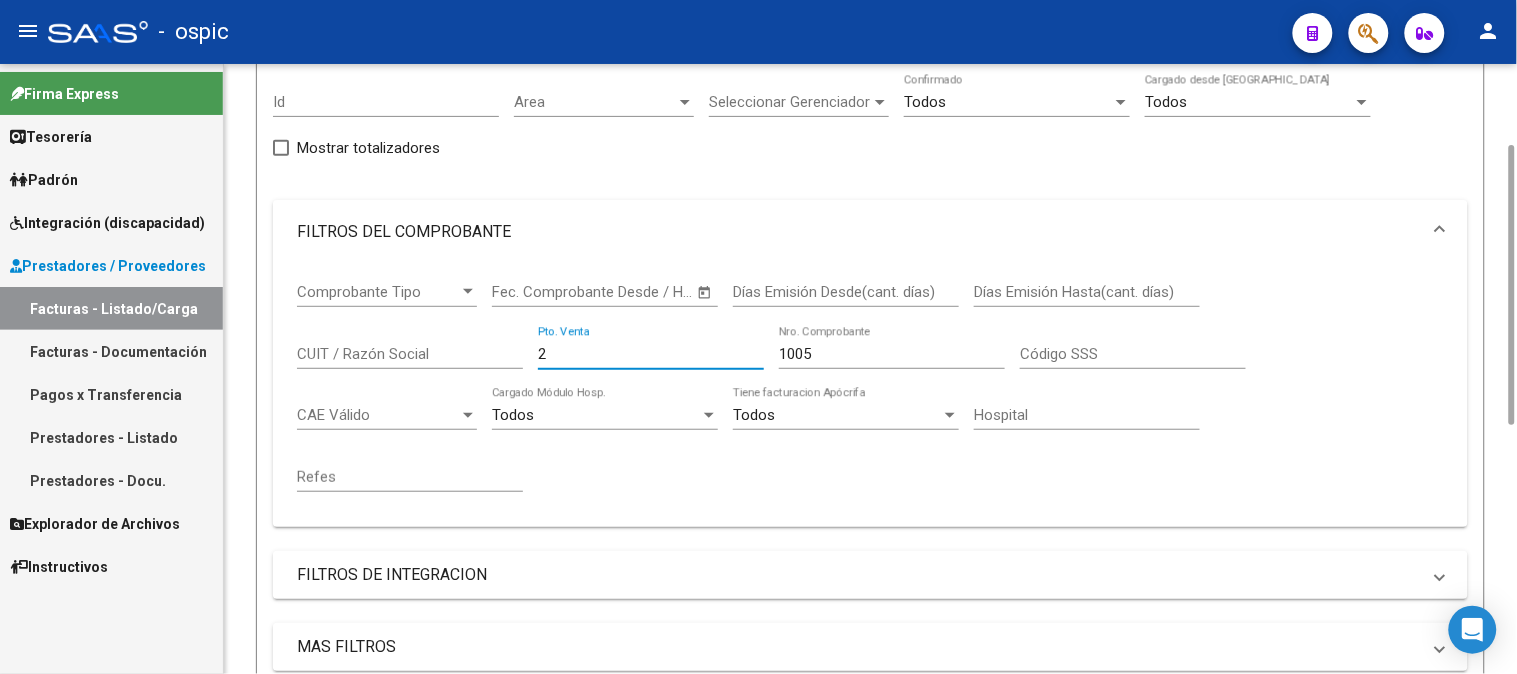 drag, startPoint x: 523, startPoint y: 350, endPoint x: 403, endPoint y: 326, distance: 122.376465 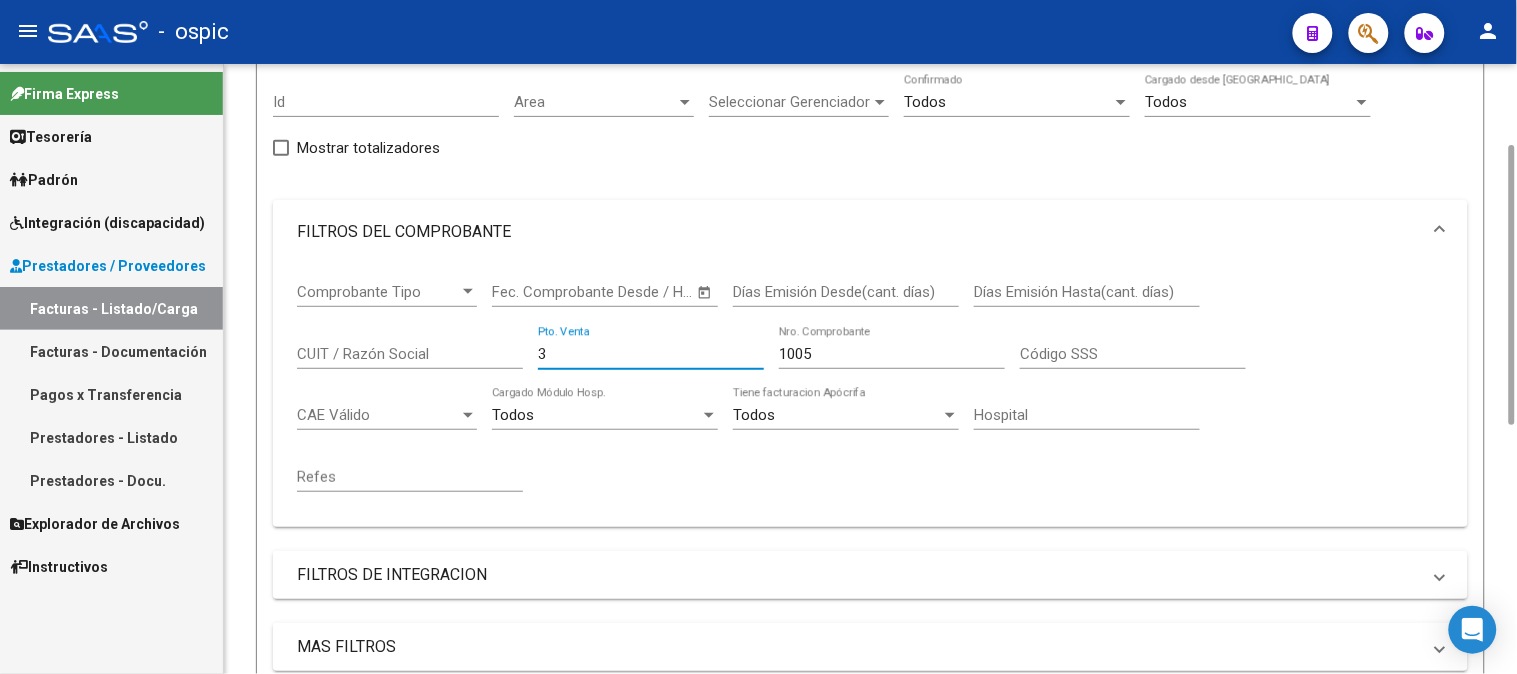type on "3" 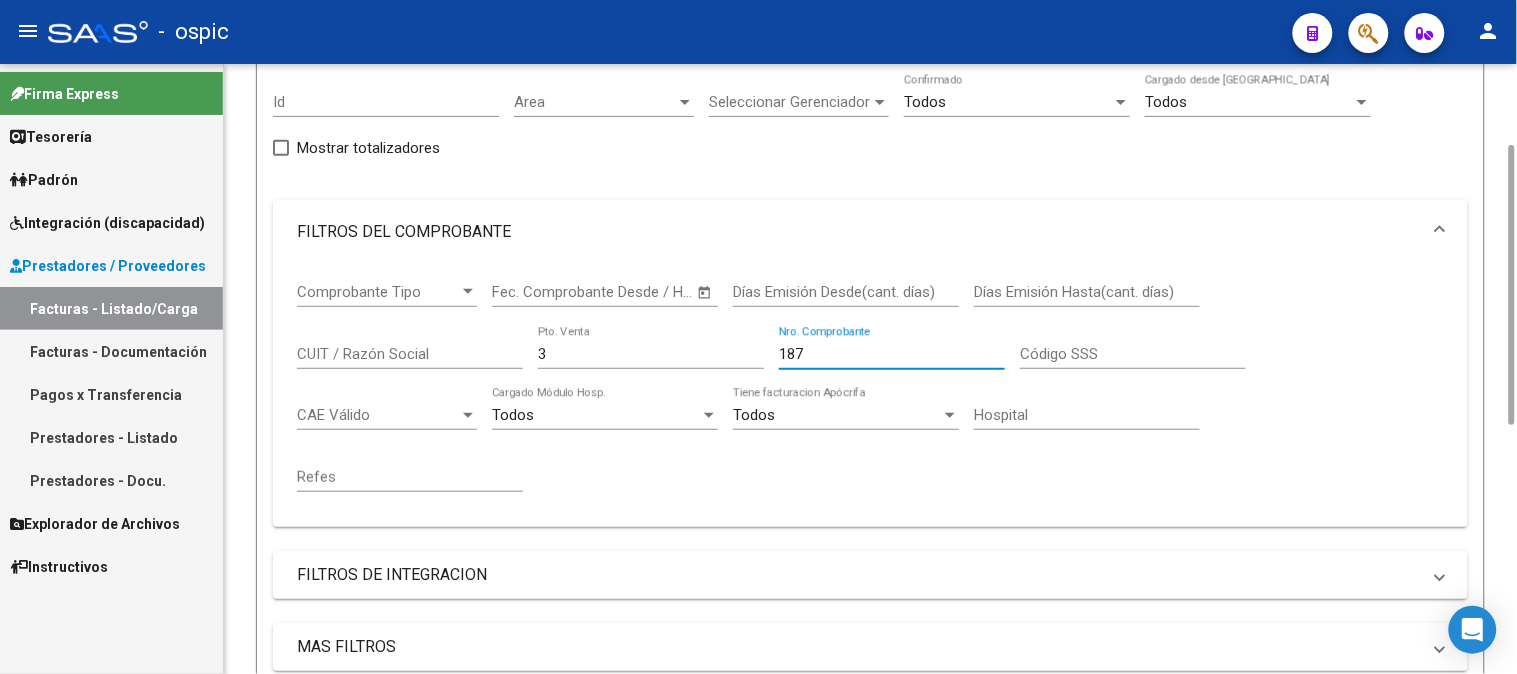 scroll, scrollTop: 723, scrollLeft: 0, axis: vertical 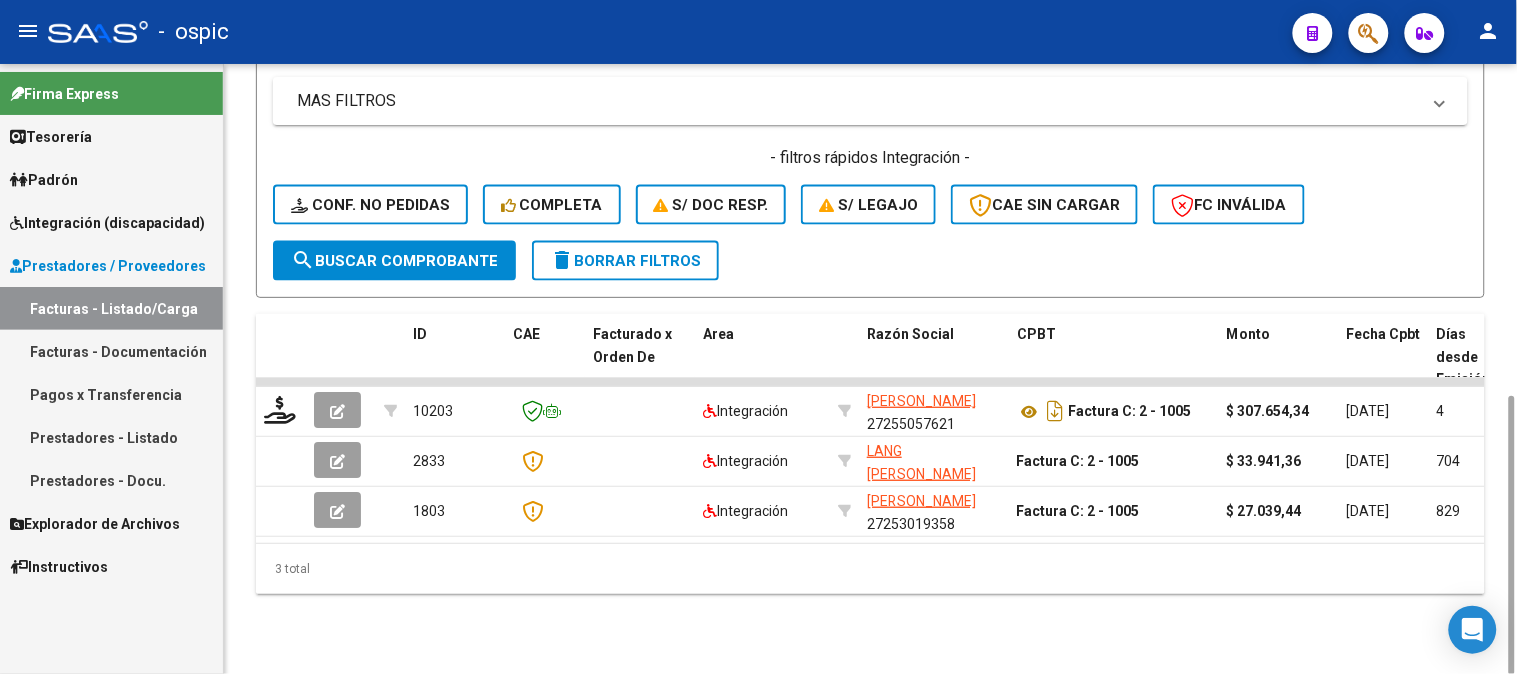 type on "187" 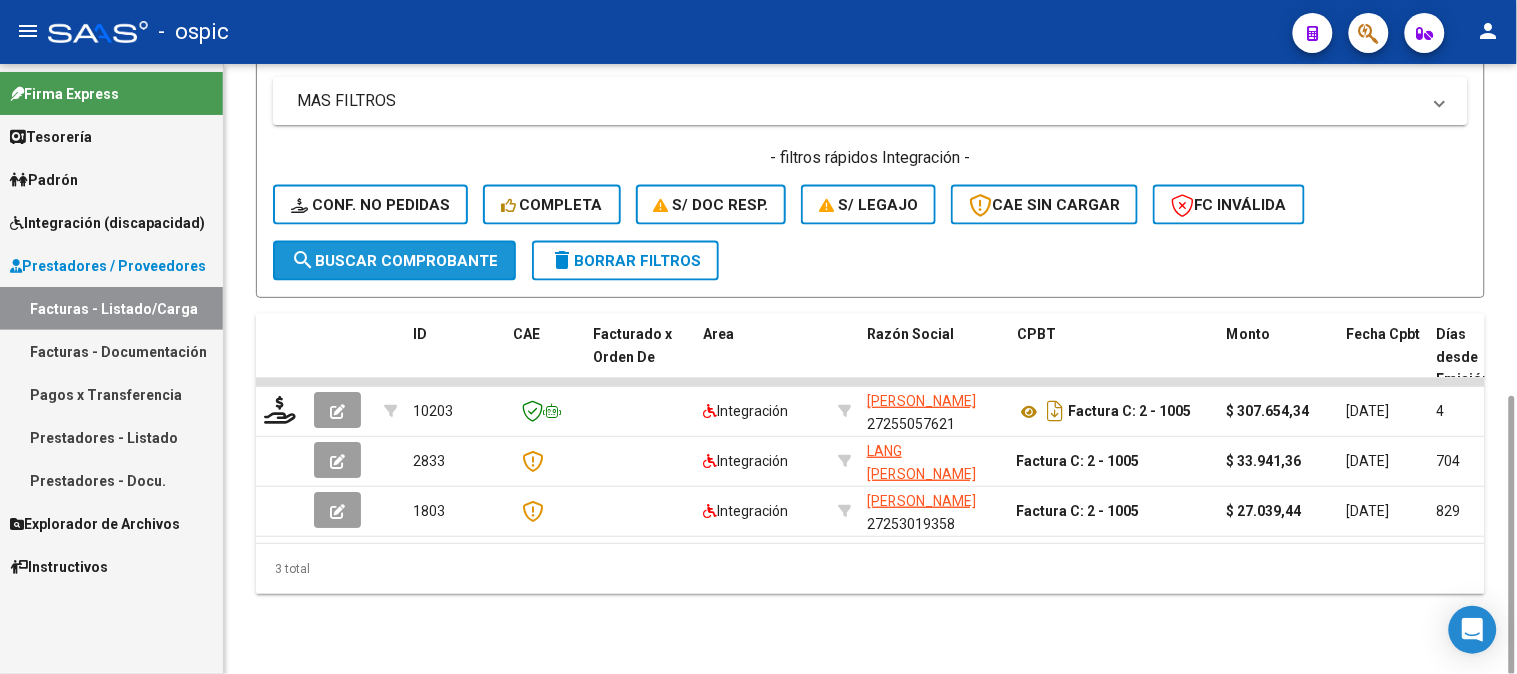 drag, startPoint x: 416, startPoint y: 260, endPoint x: 398, endPoint y: 245, distance: 23.43075 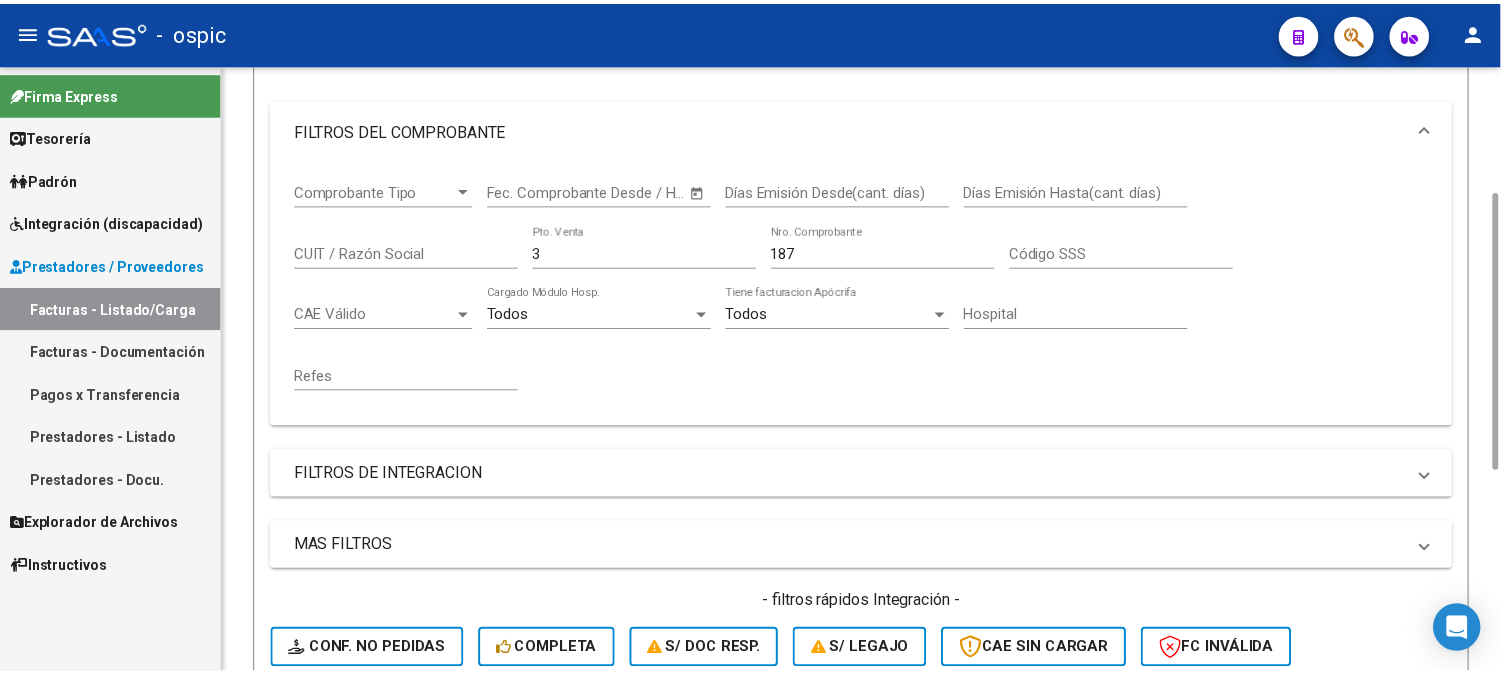 scroll, scrollTop: 722, scrollLeft: 0, axis: vertical 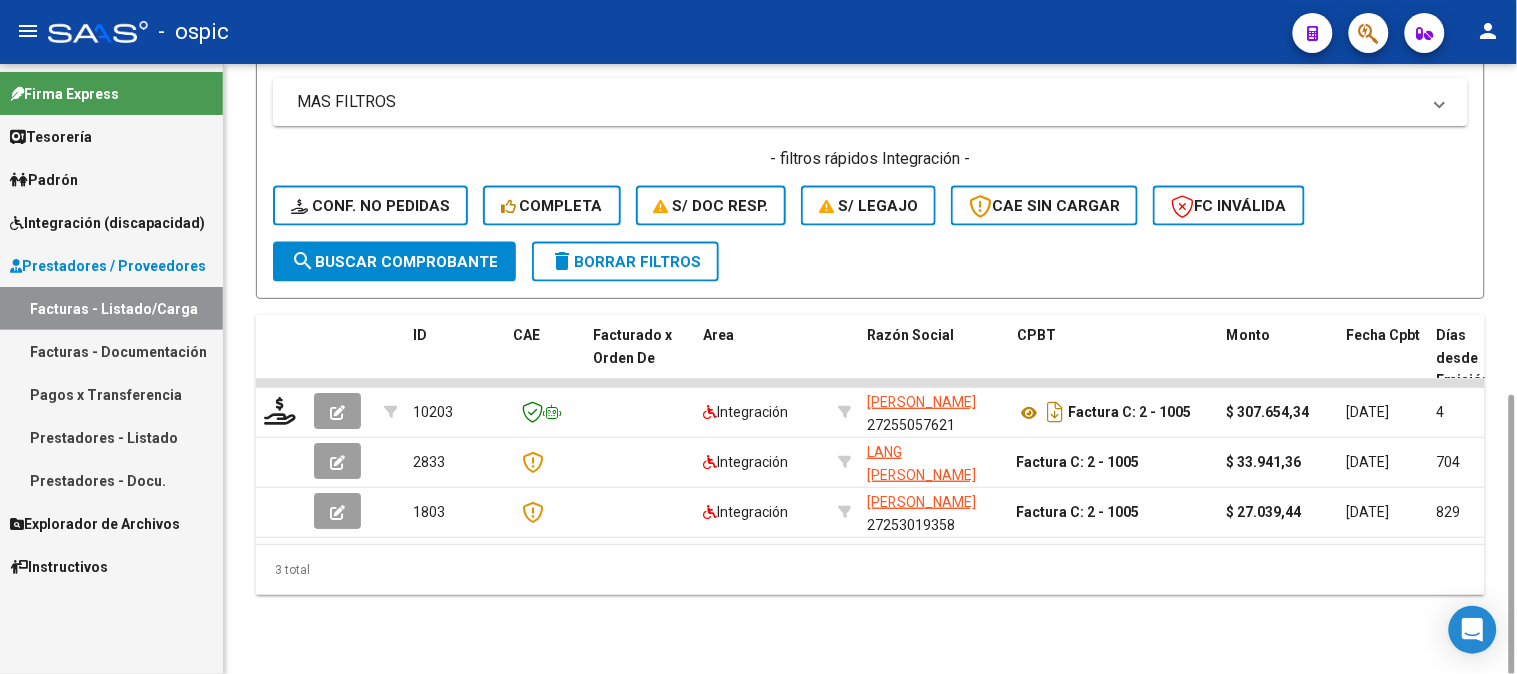 click on "search  Buscar Comprobante" 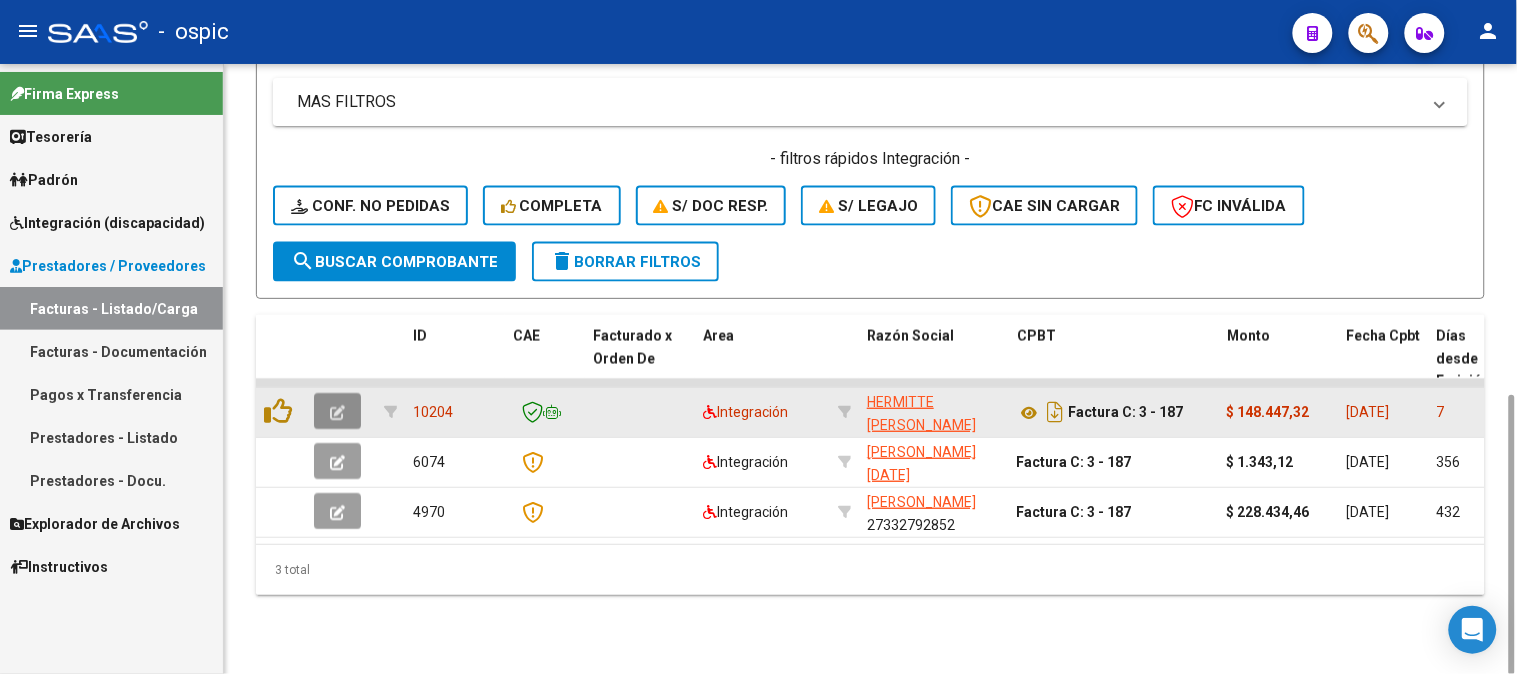 click 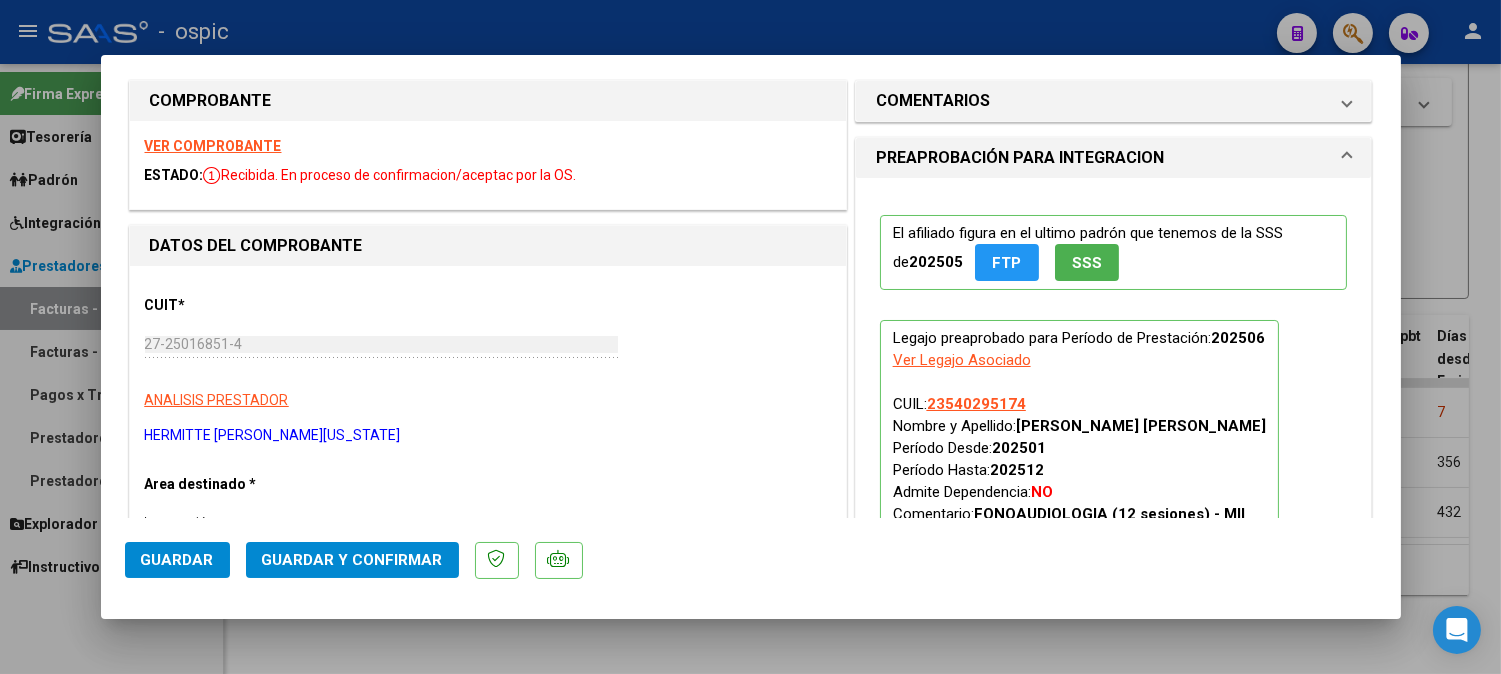 scroll, scrollTop: 0, scrollLeft: 0, axis: both 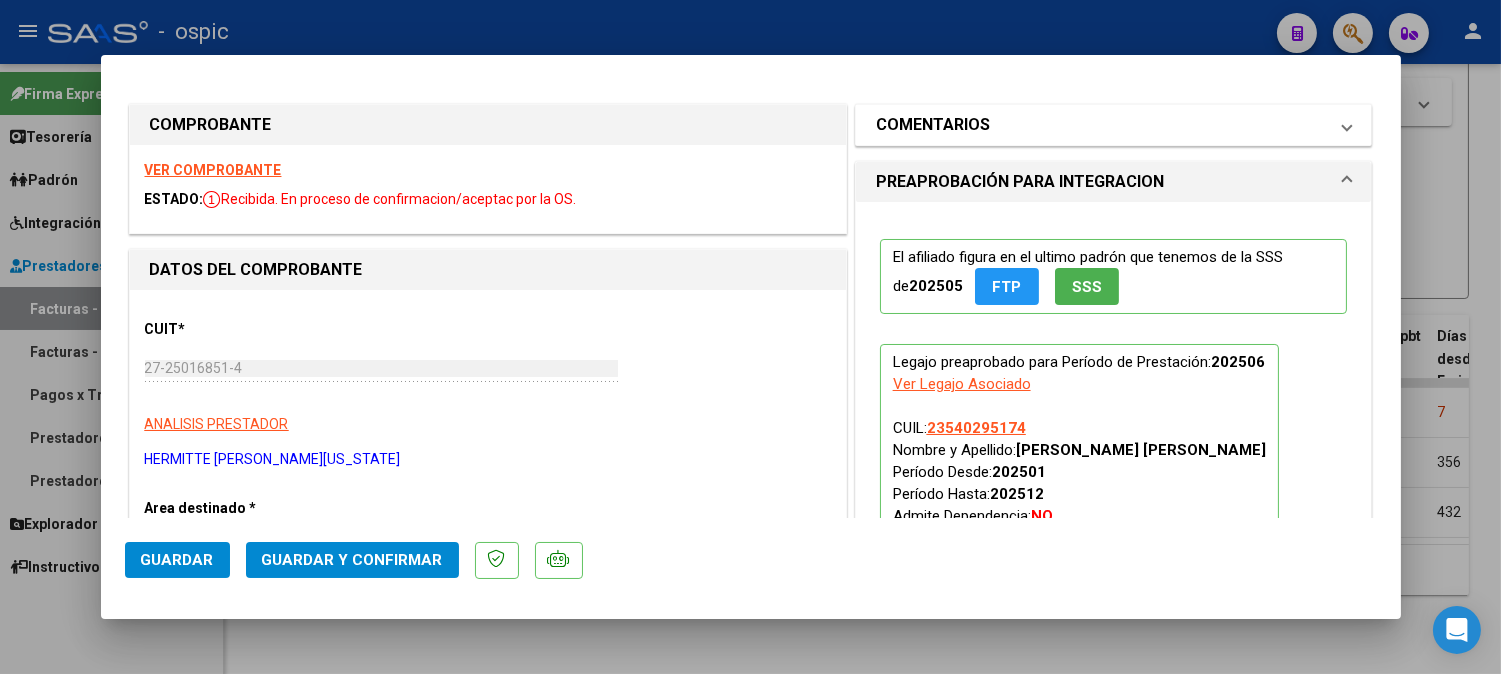 click on "COMENTARIOS" at bounding box center (933, 125) 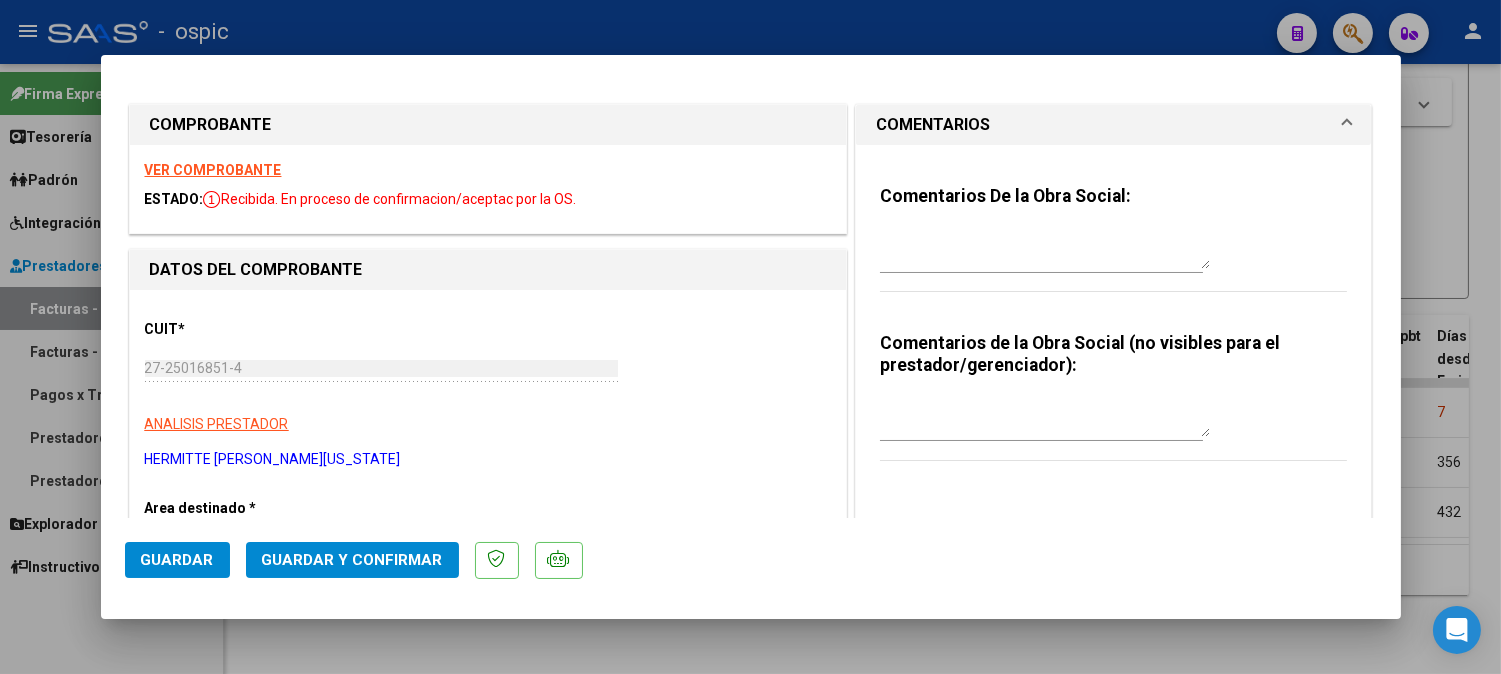 click at bounding box center (1045, 417) 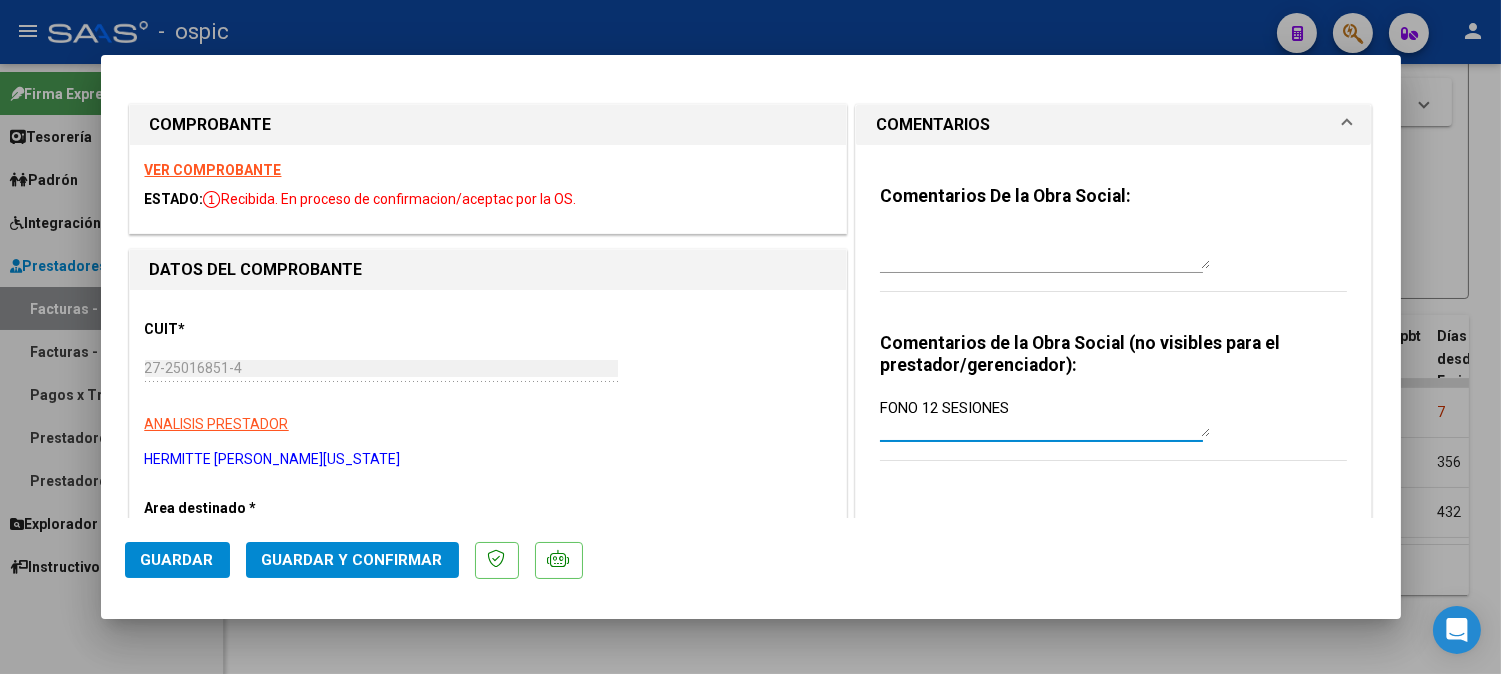type on "FONO 12 SESIONES" 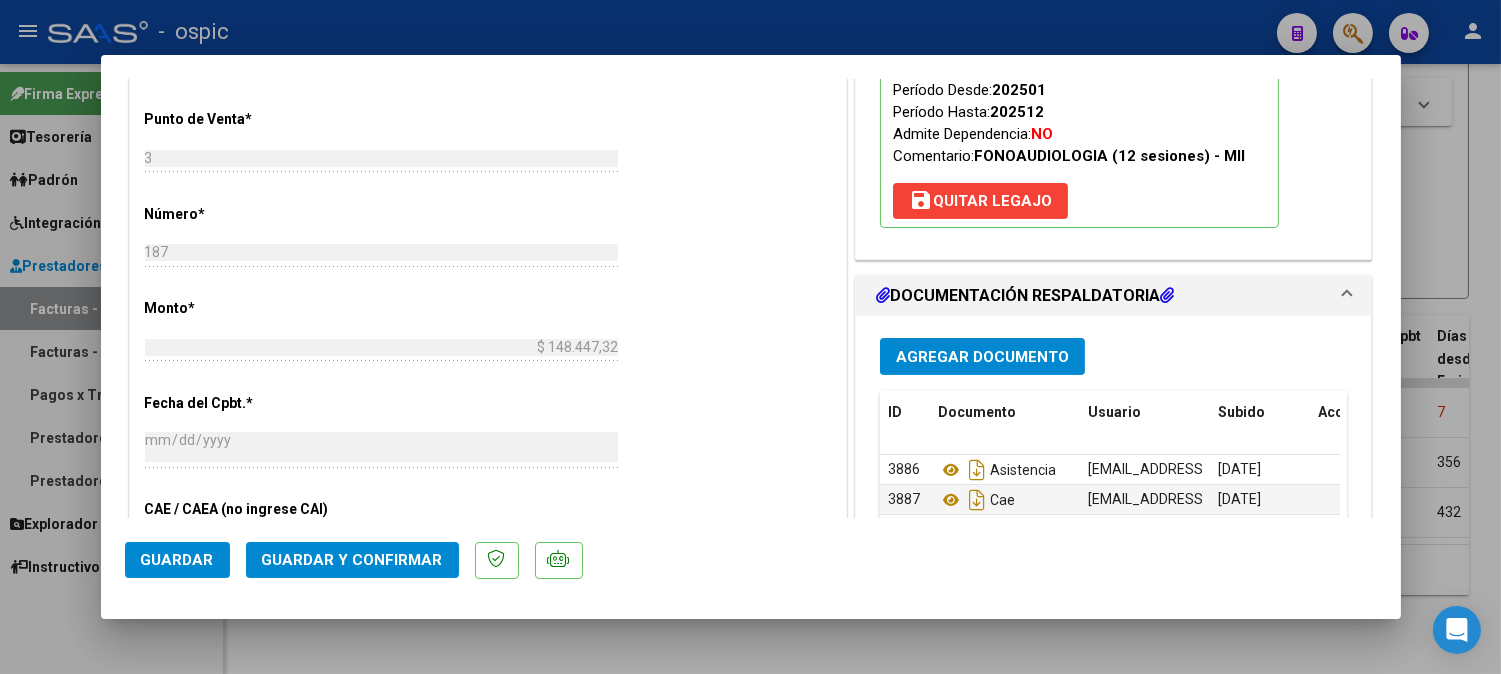 scroll, scrollTop: 816, scrollLeft: 0, axis: vertical 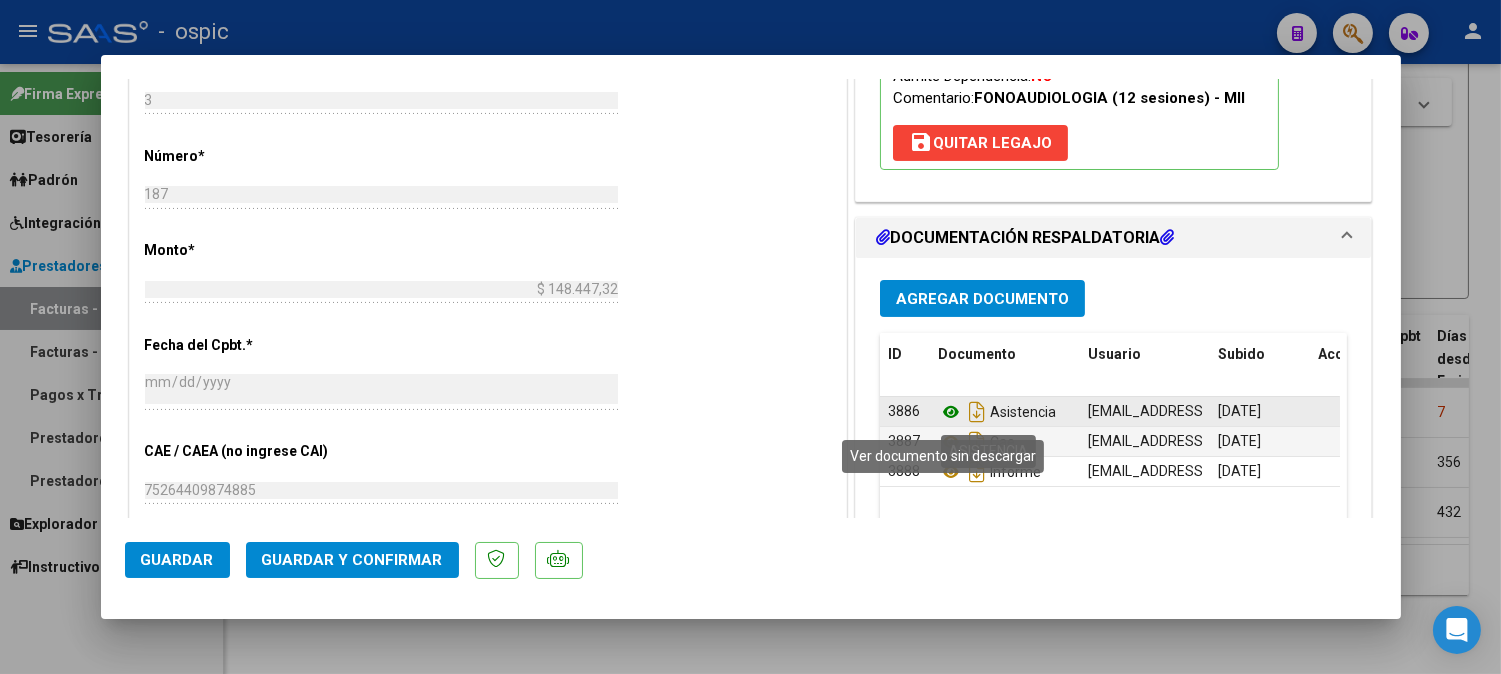 click 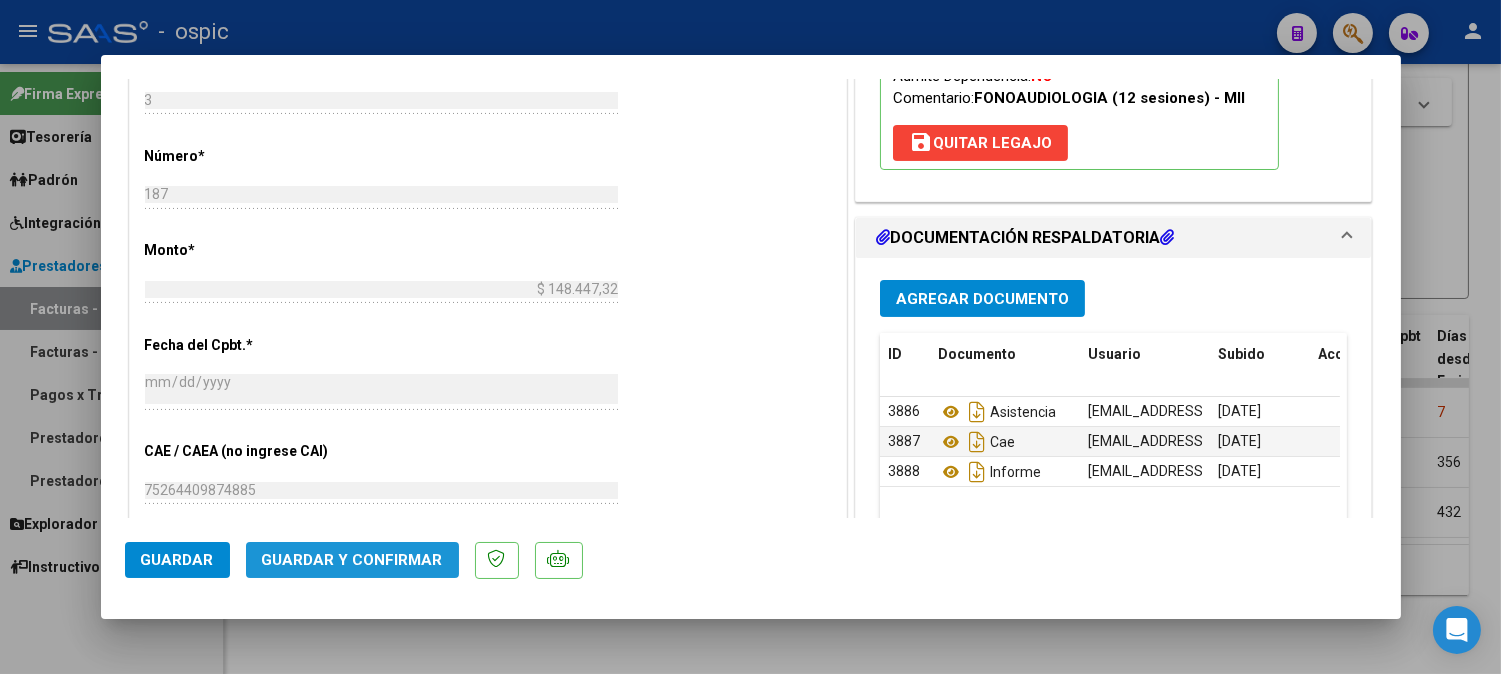 click on "Guardar y Confirmar" 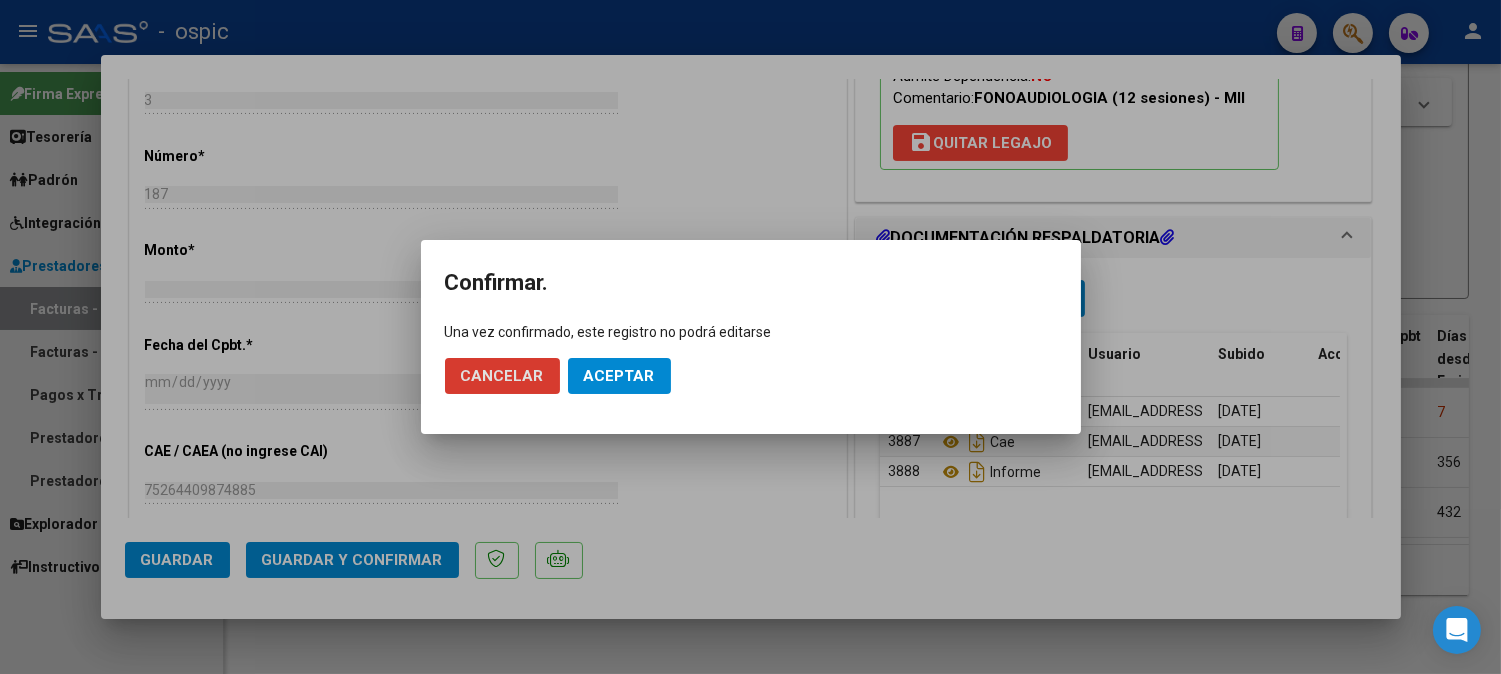 click on "Aceptar" 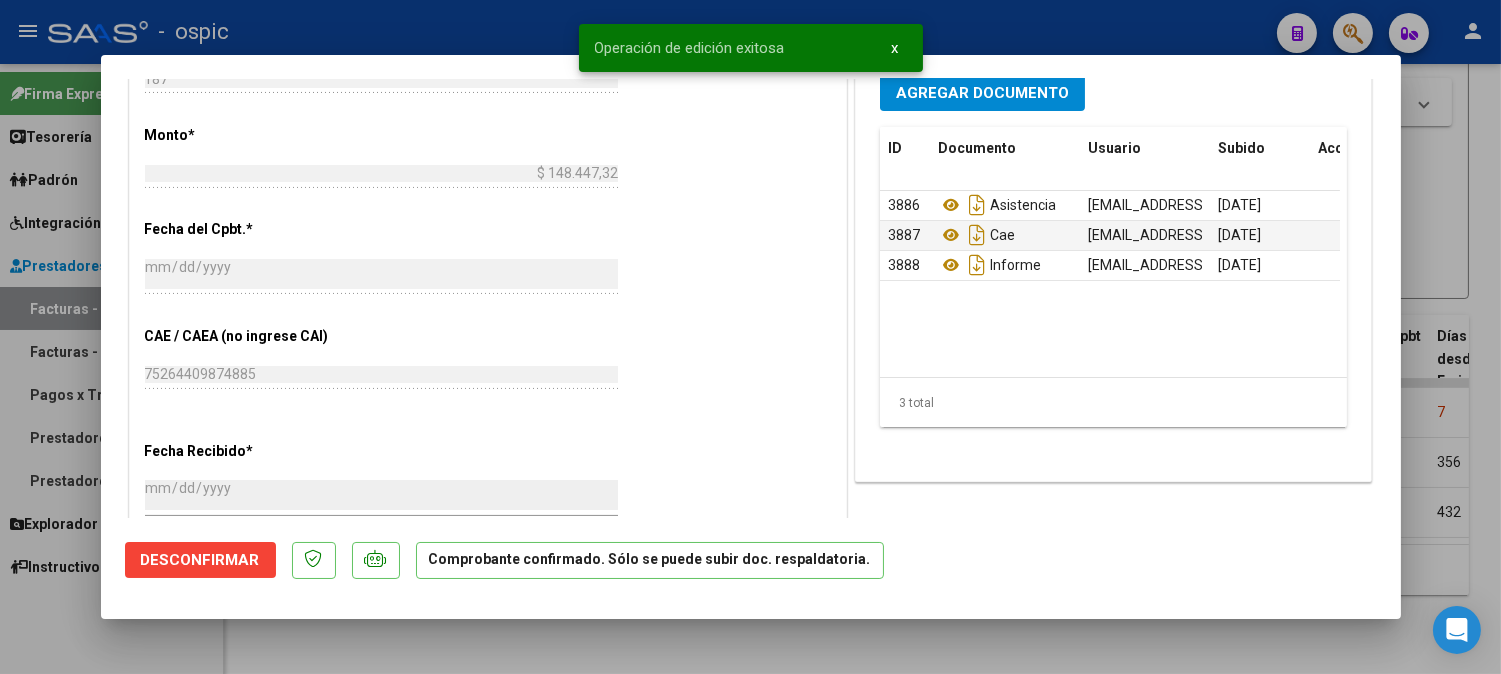 type 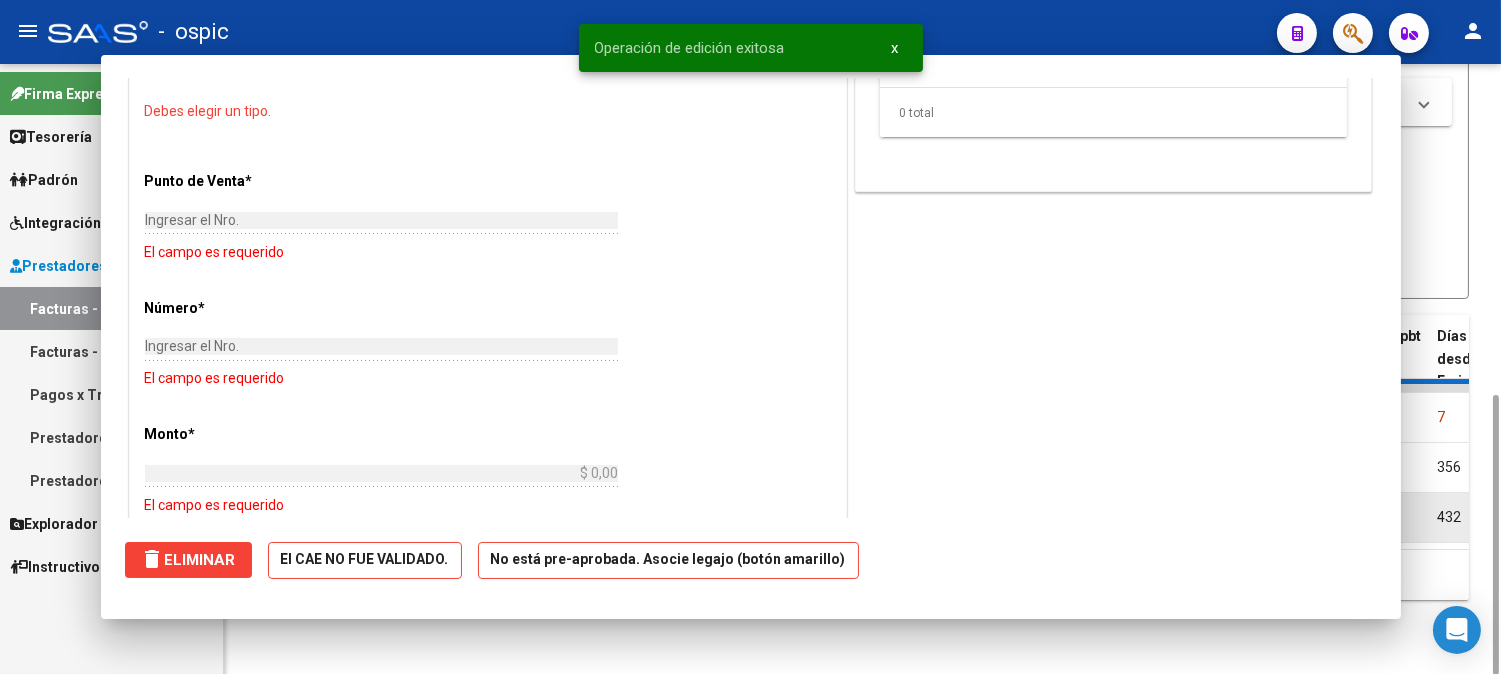 scroll, scrollTop: 0, scrollLeft: 0, axis: both 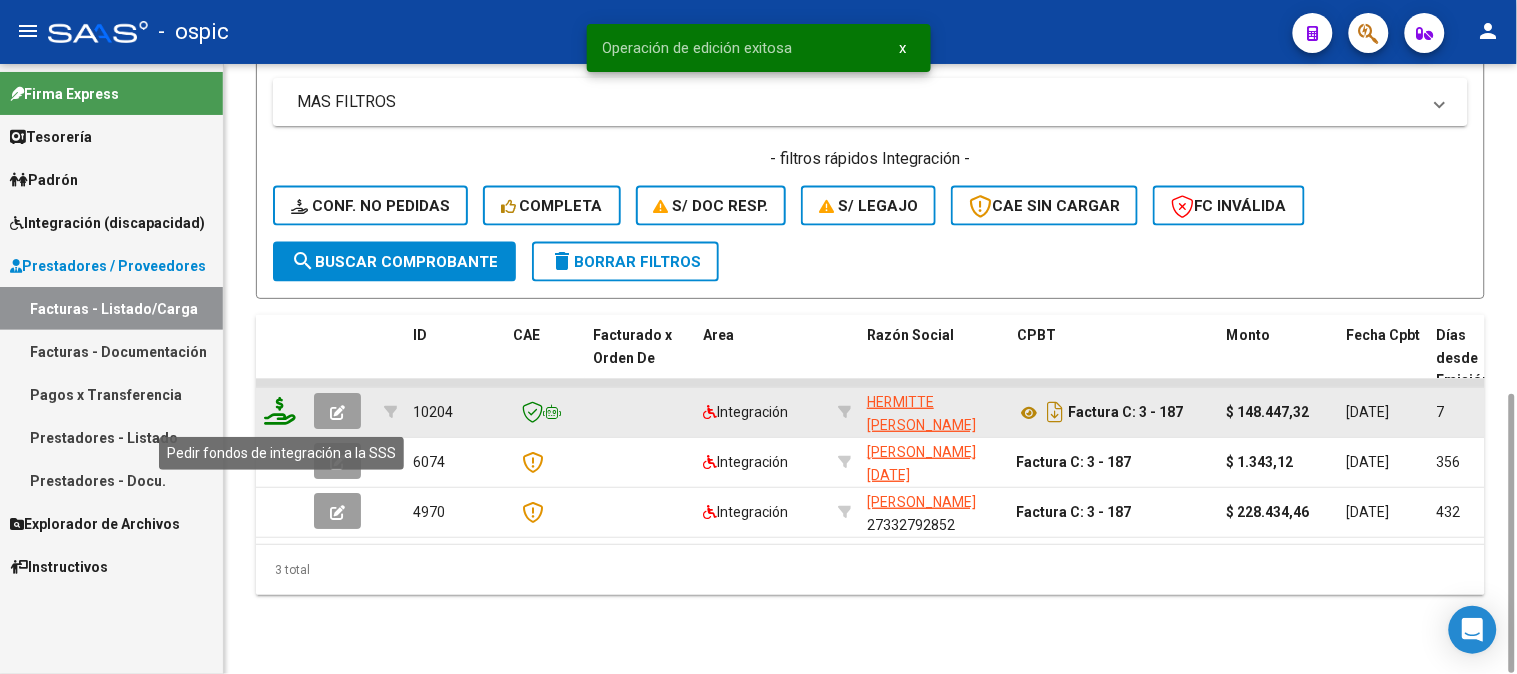 click 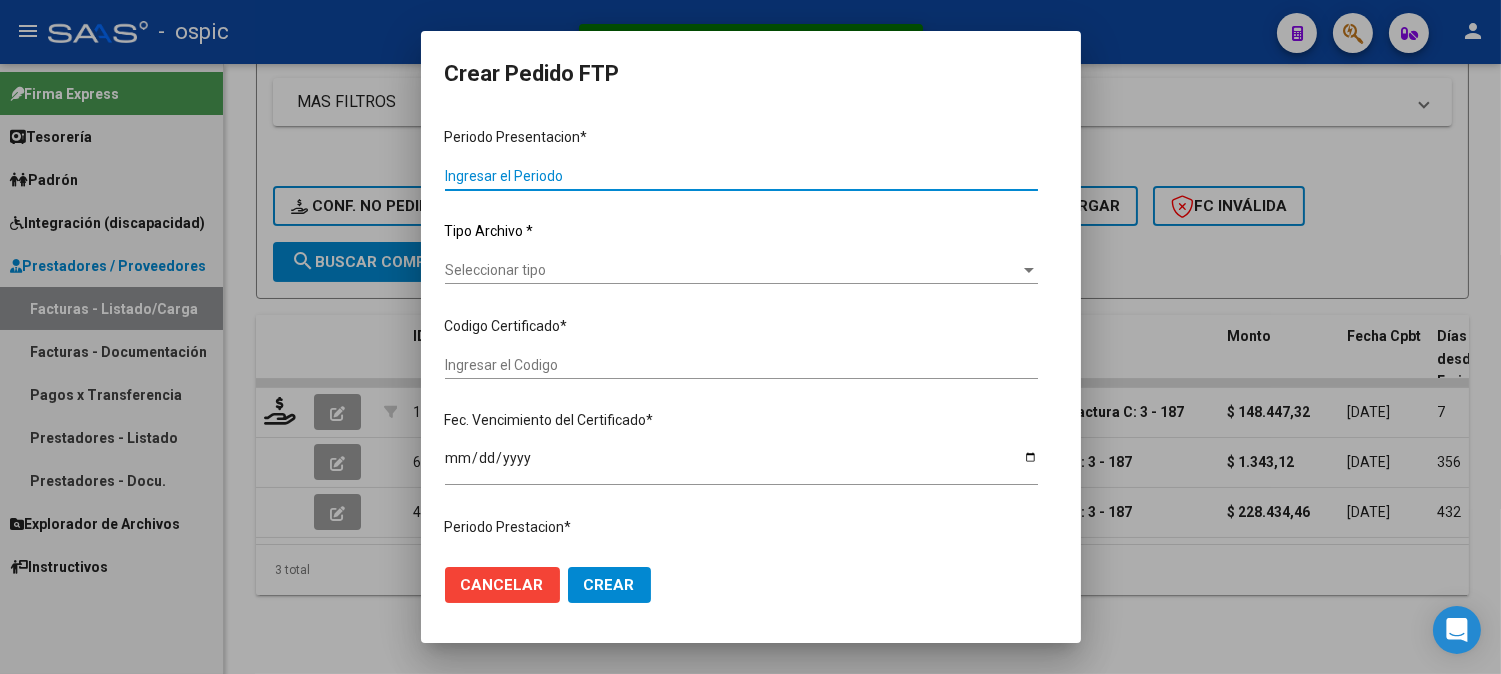 type on "202506" 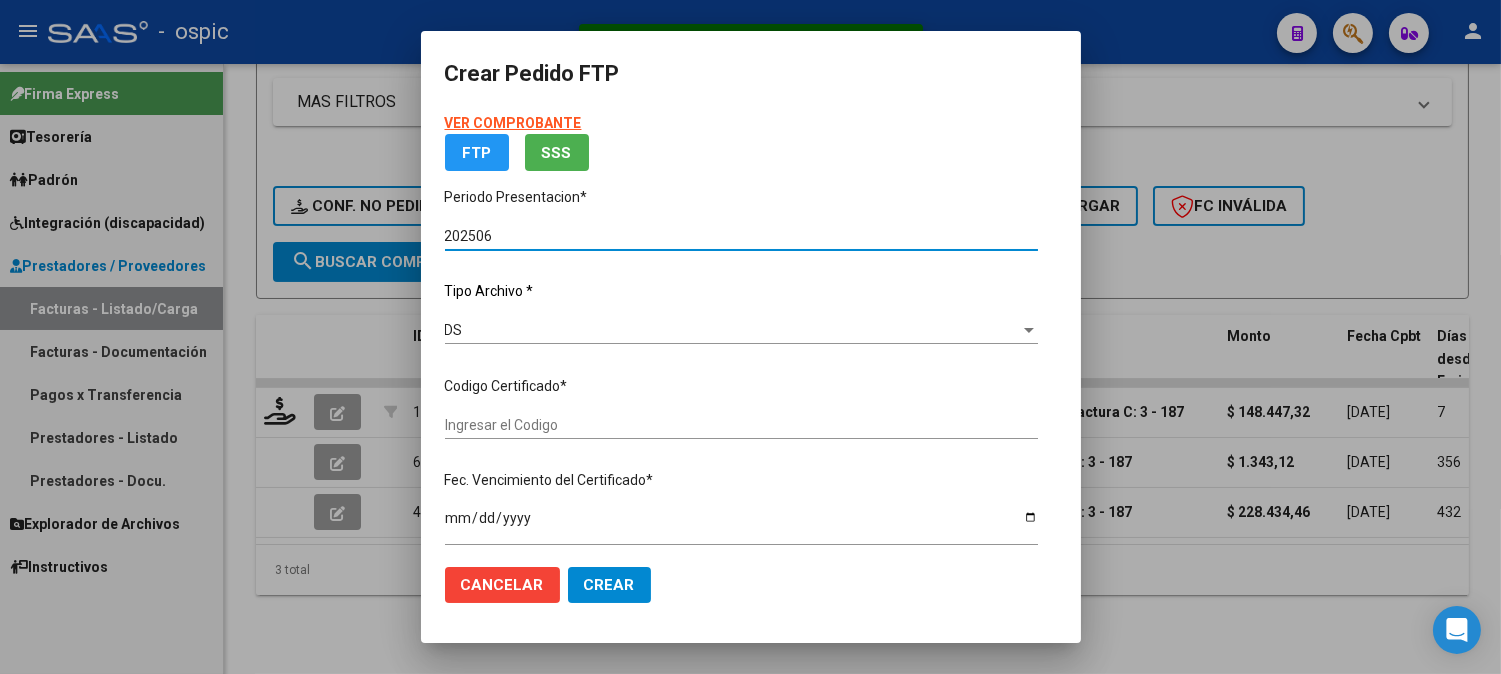 type on "0000000000000000000000000000008092096437" 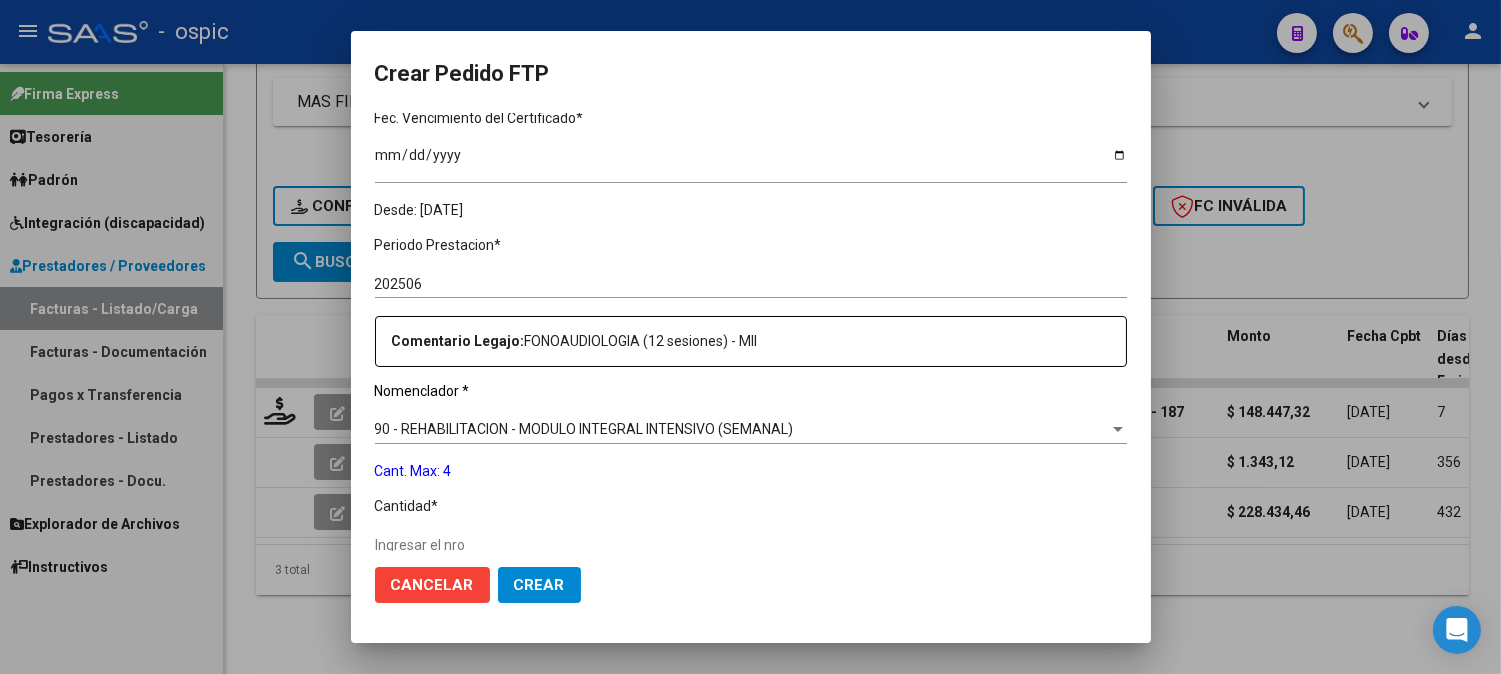 scroll, scrollTop: 521, scrollLeft: 0, axis: vertical 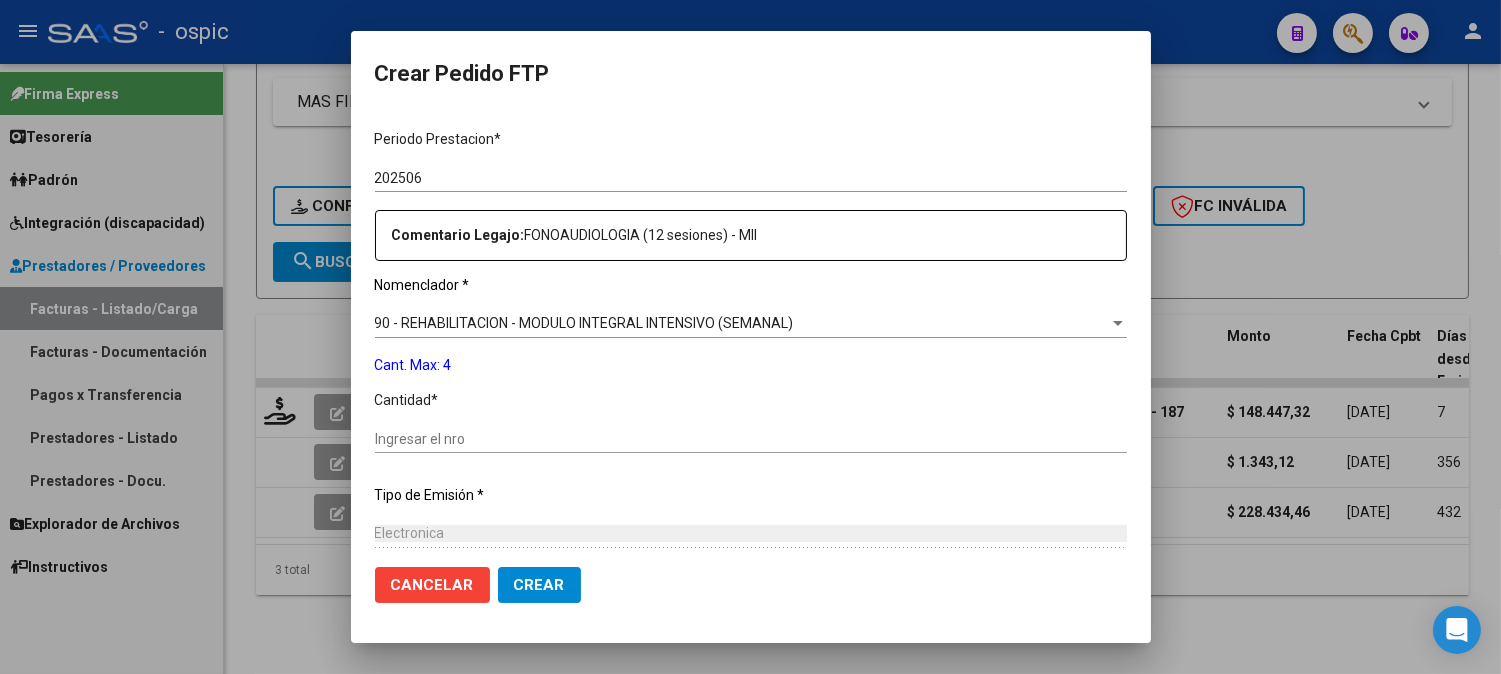 click on "Ingresar el nro" at bounding box center (751, 439) 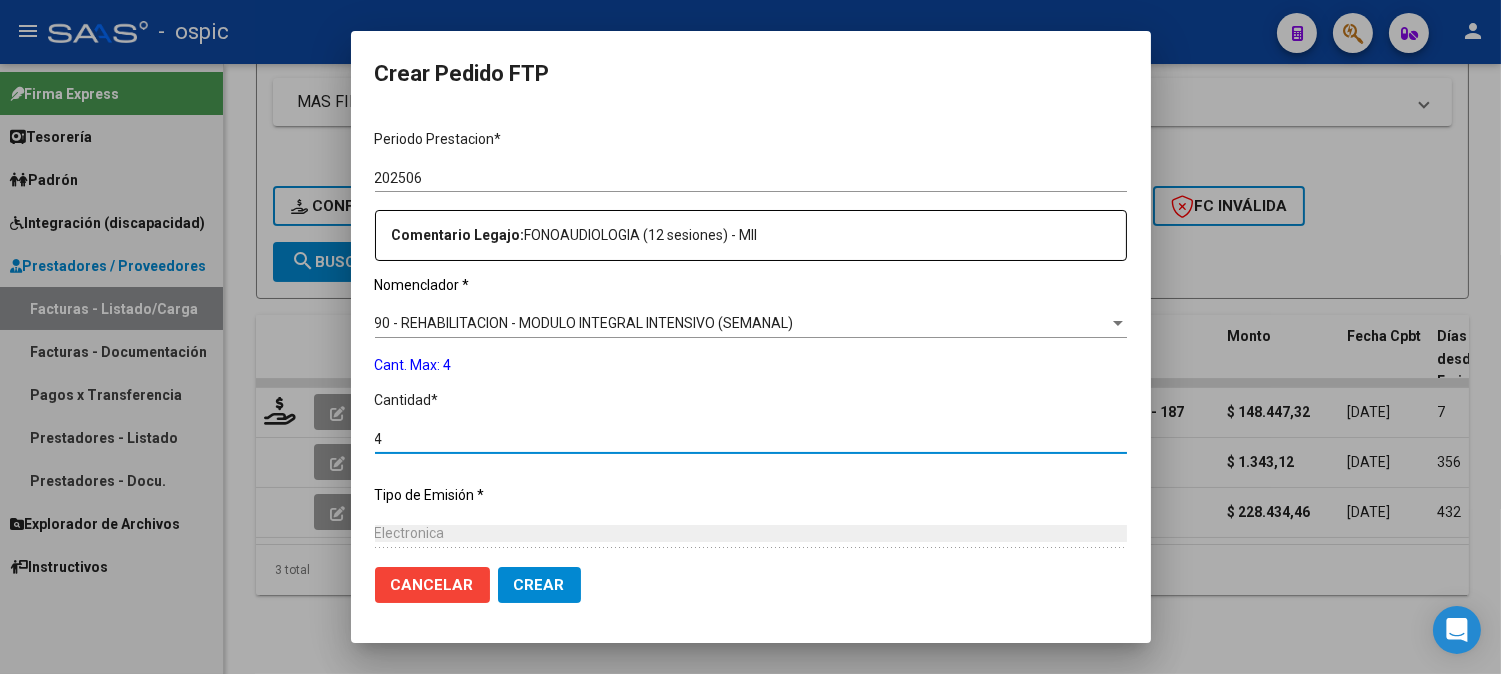 type on "4" 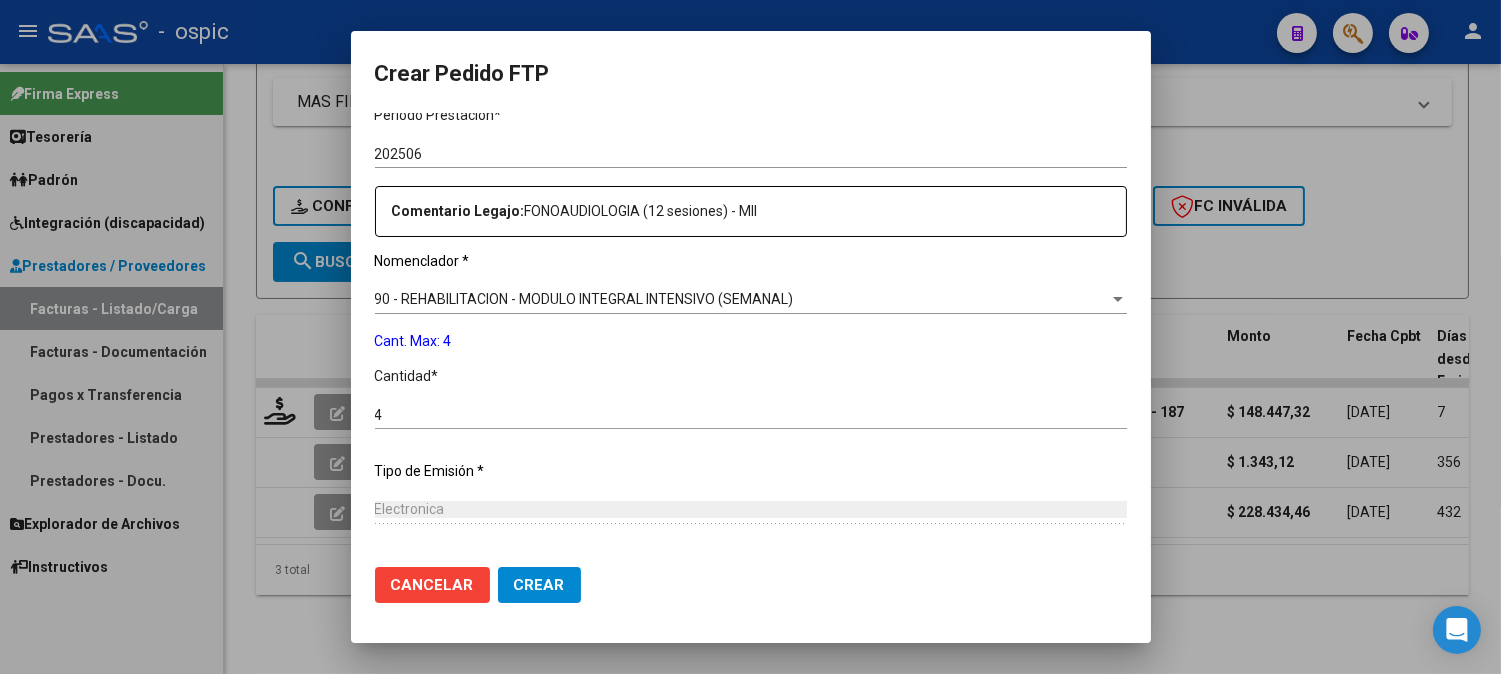 scroll, scrollTop: 814, scrollLeft: 0, axis: vertical 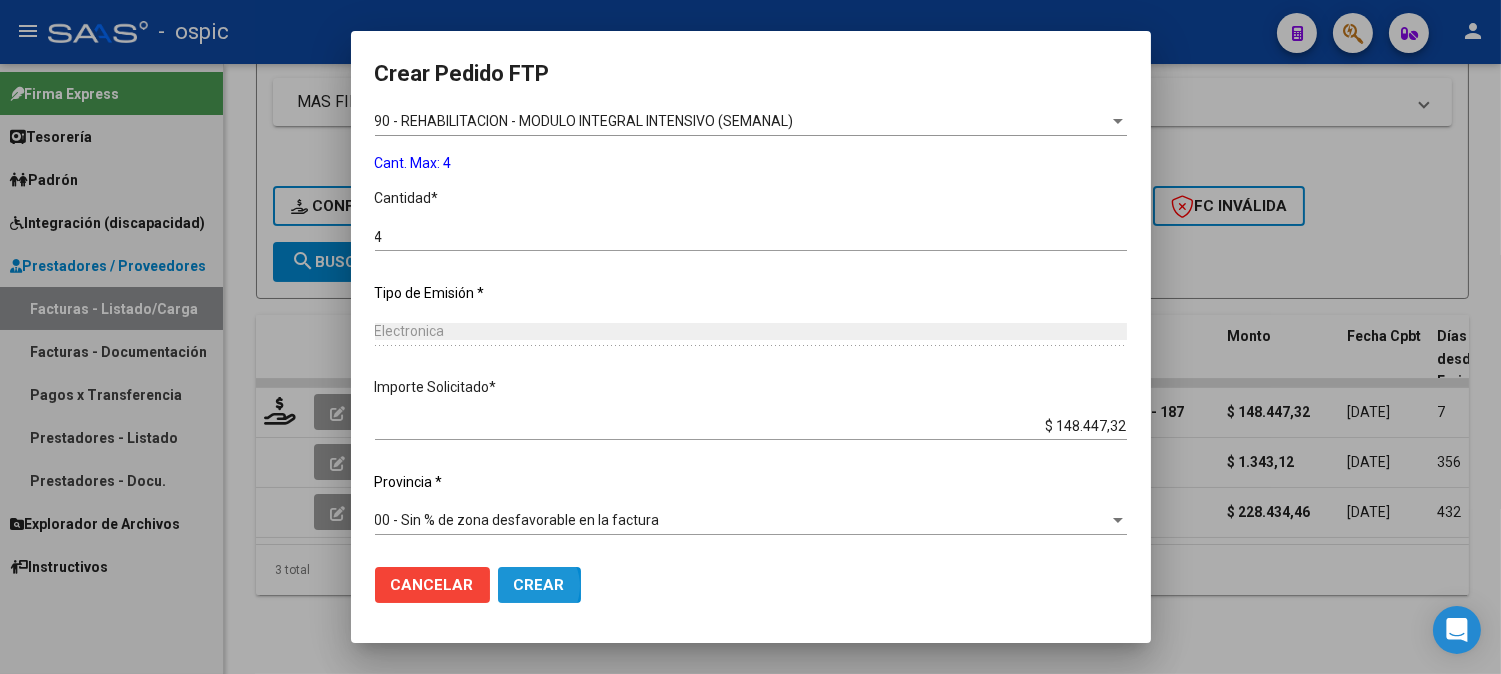 click on "Crear" 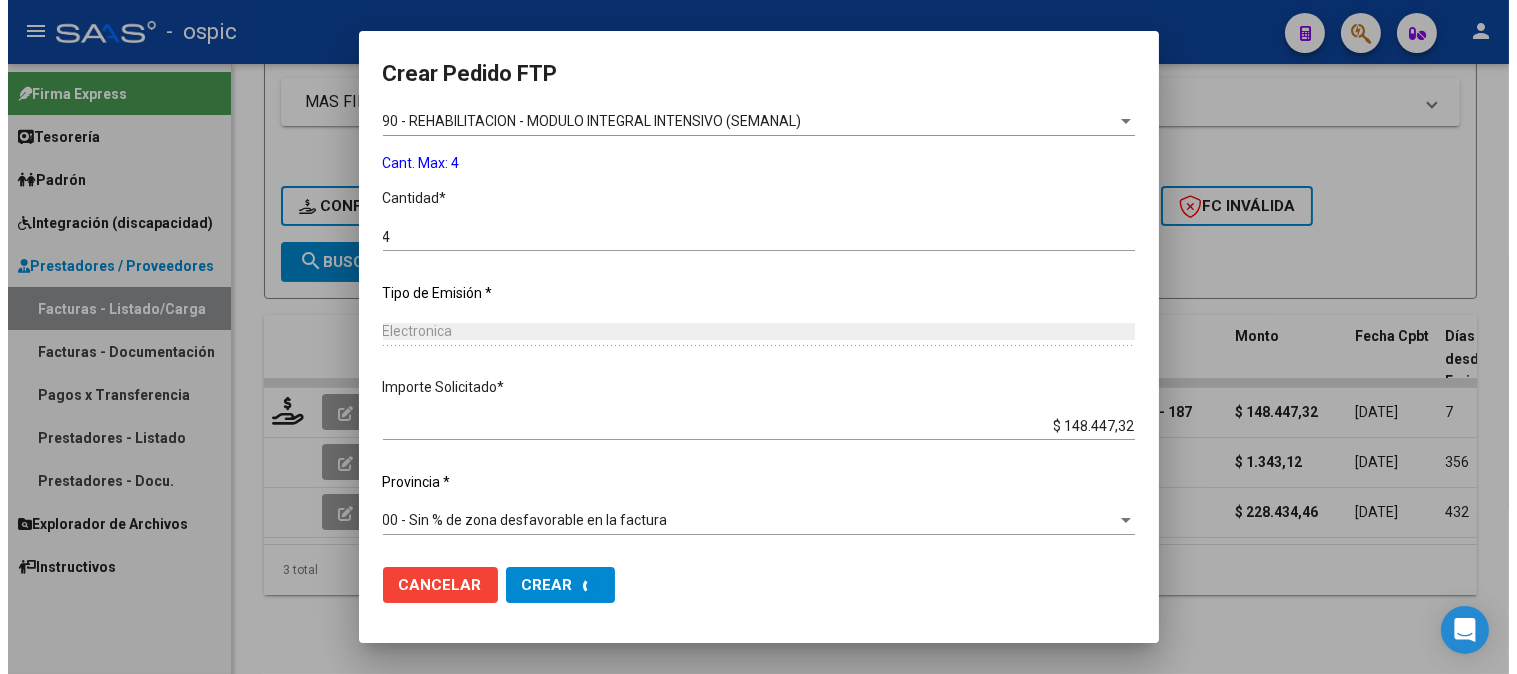 scroll, scrollTop: 0, scrollLeft: 0, axis: both 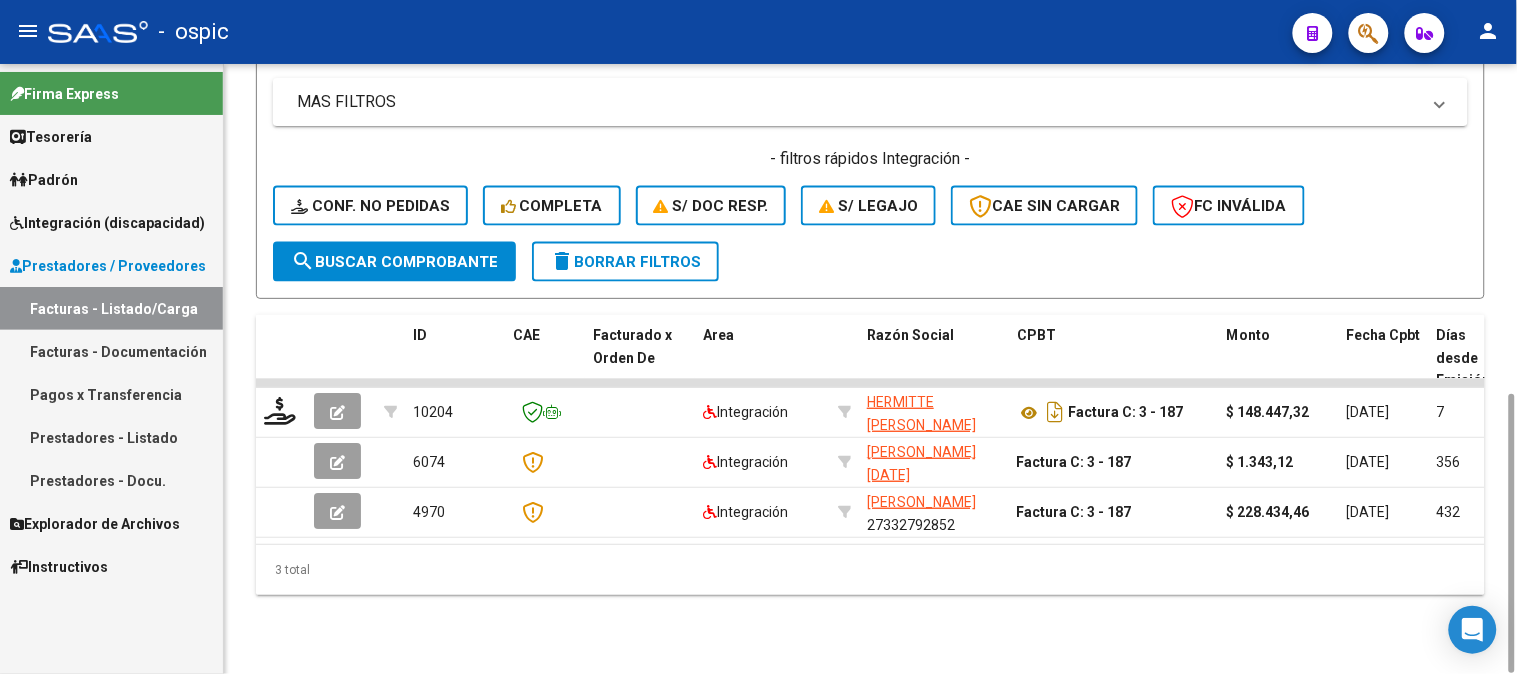 click on "delete  Borrar Filtros" 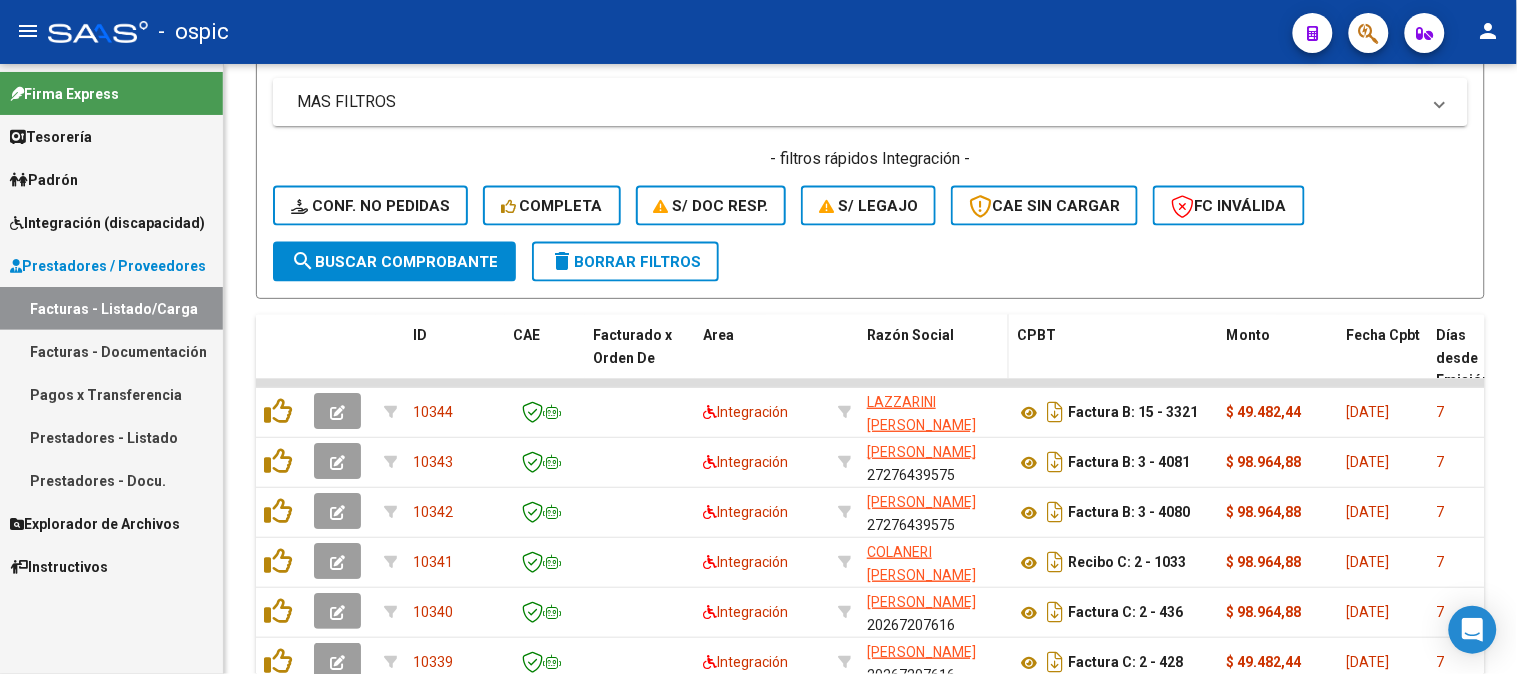 scroll, scrollTop: 1073, scrollLeft: 0, axis: vertical 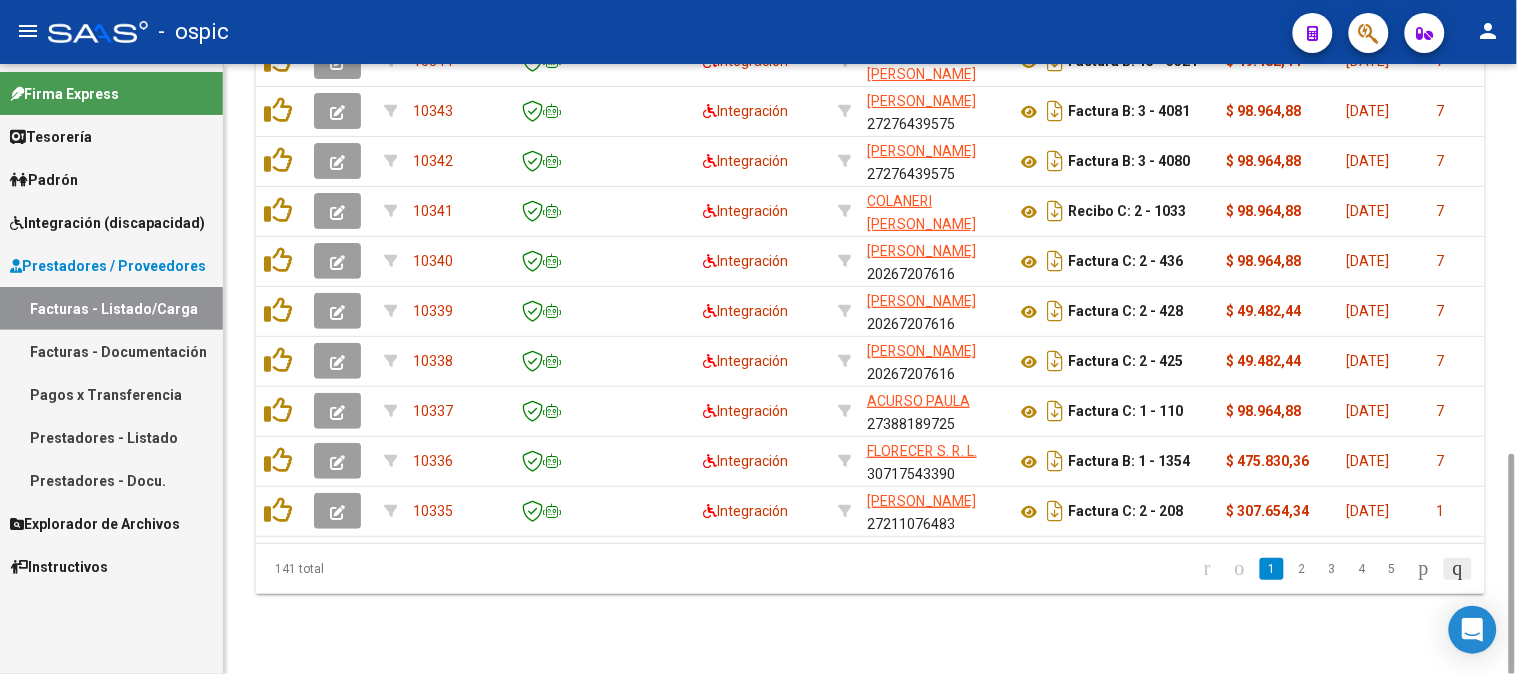 click 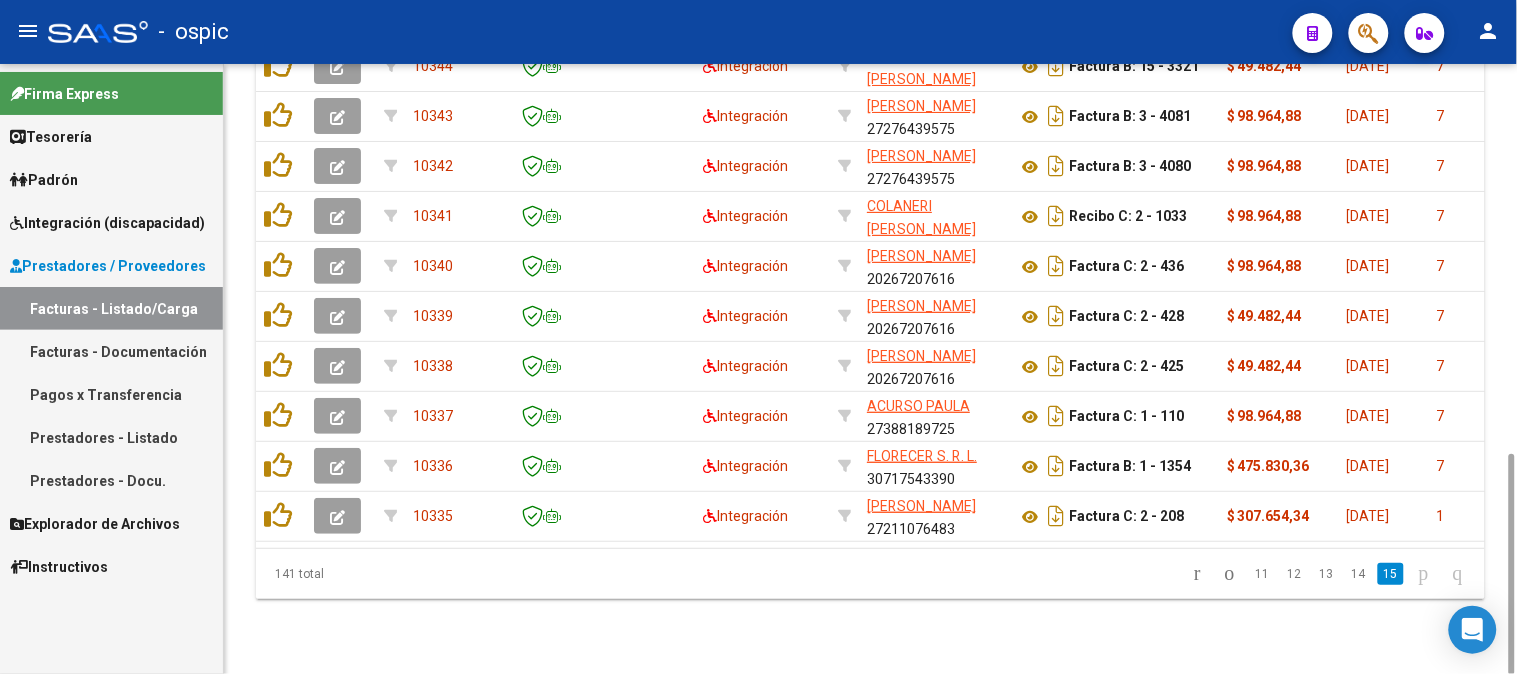click on "141 total   11   12   13   14   15" 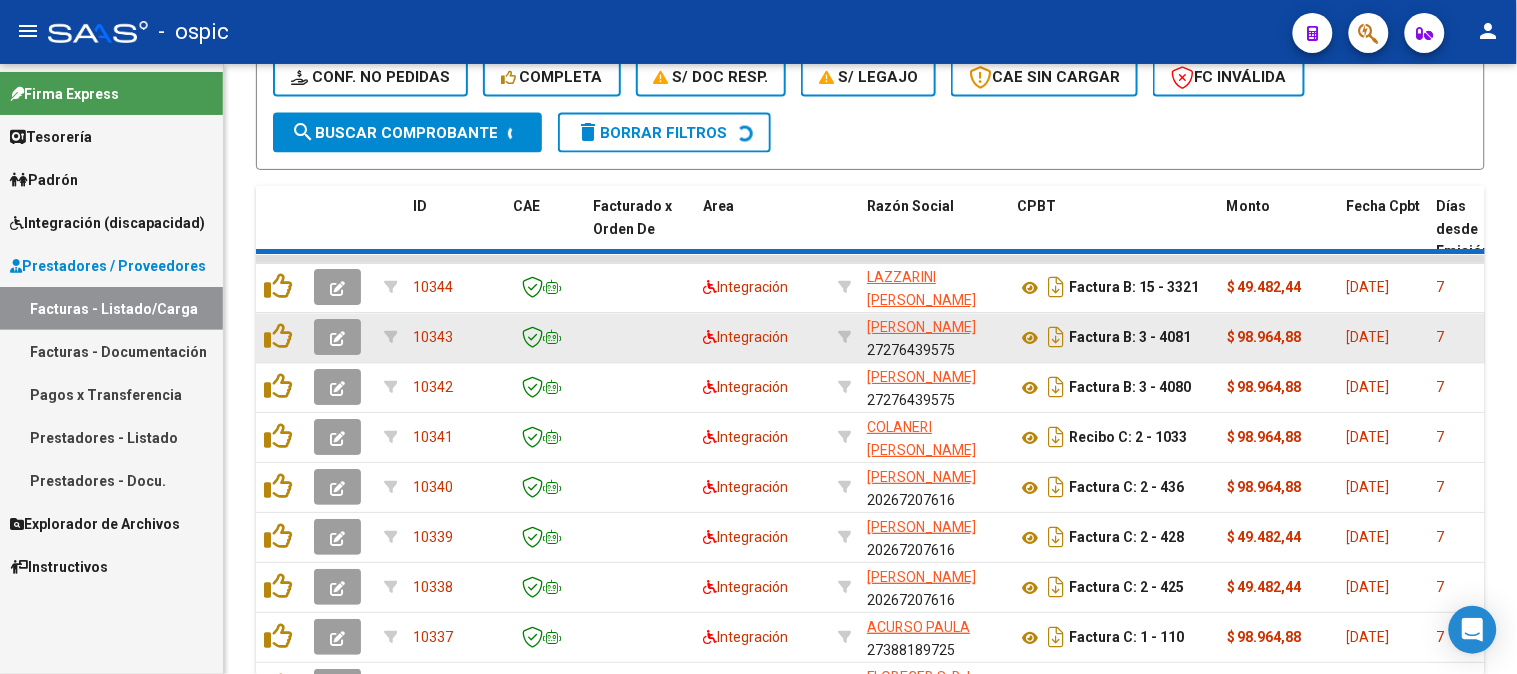 scroll, scrollTop: 1077, scrollLeft: 0, axis: vertical 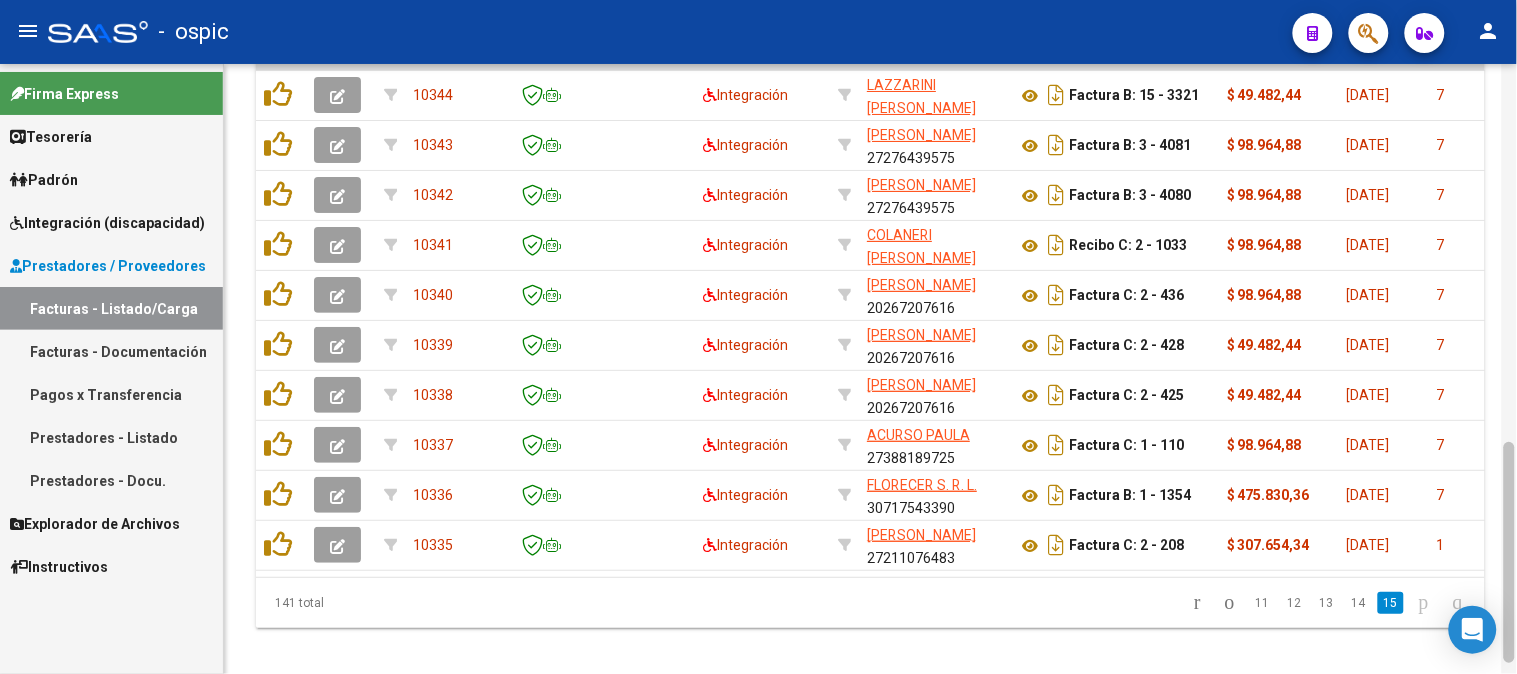 drag, startPoint x: 1510, startPoint y: 493, endPoint x: 1508, endPoint y: 481, distance: 12.165525 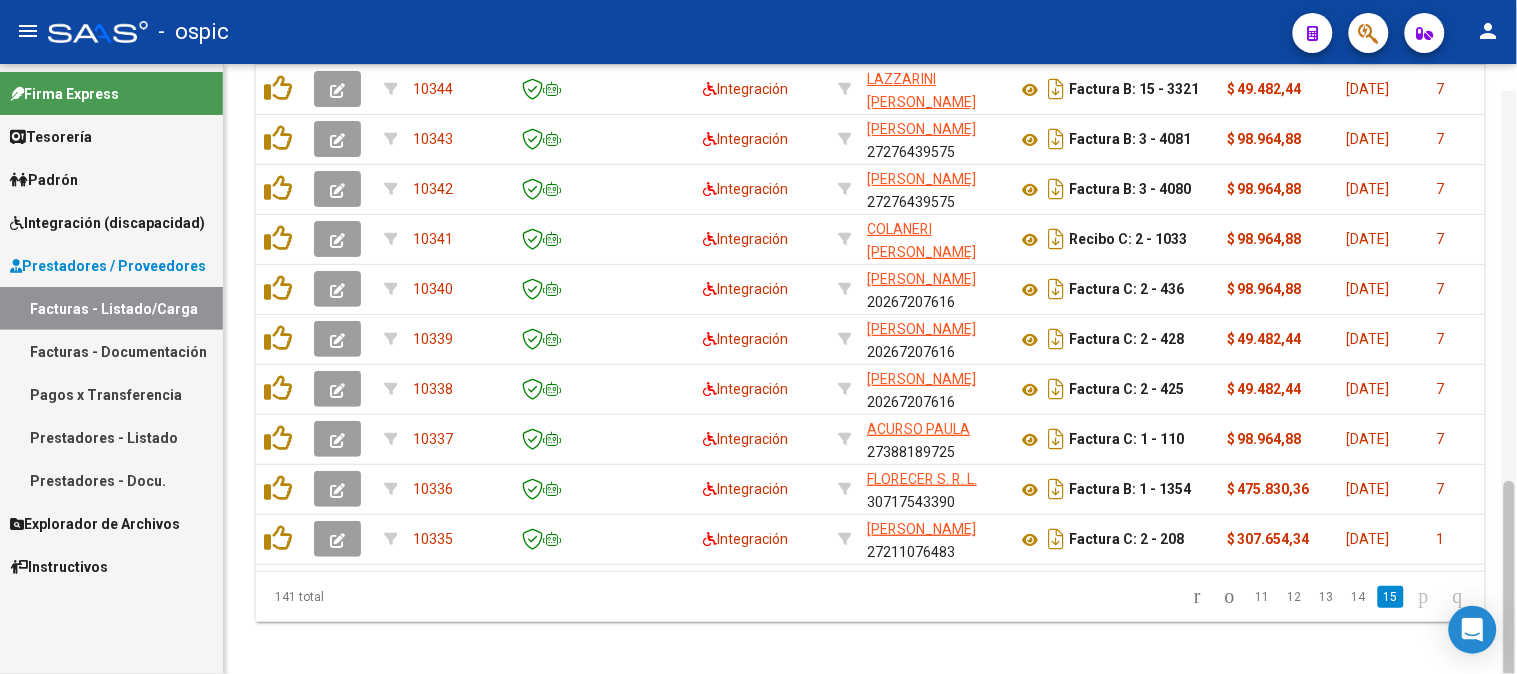 scroll, scrollTop: 1077, scrollLeft: 0, axis: vertical 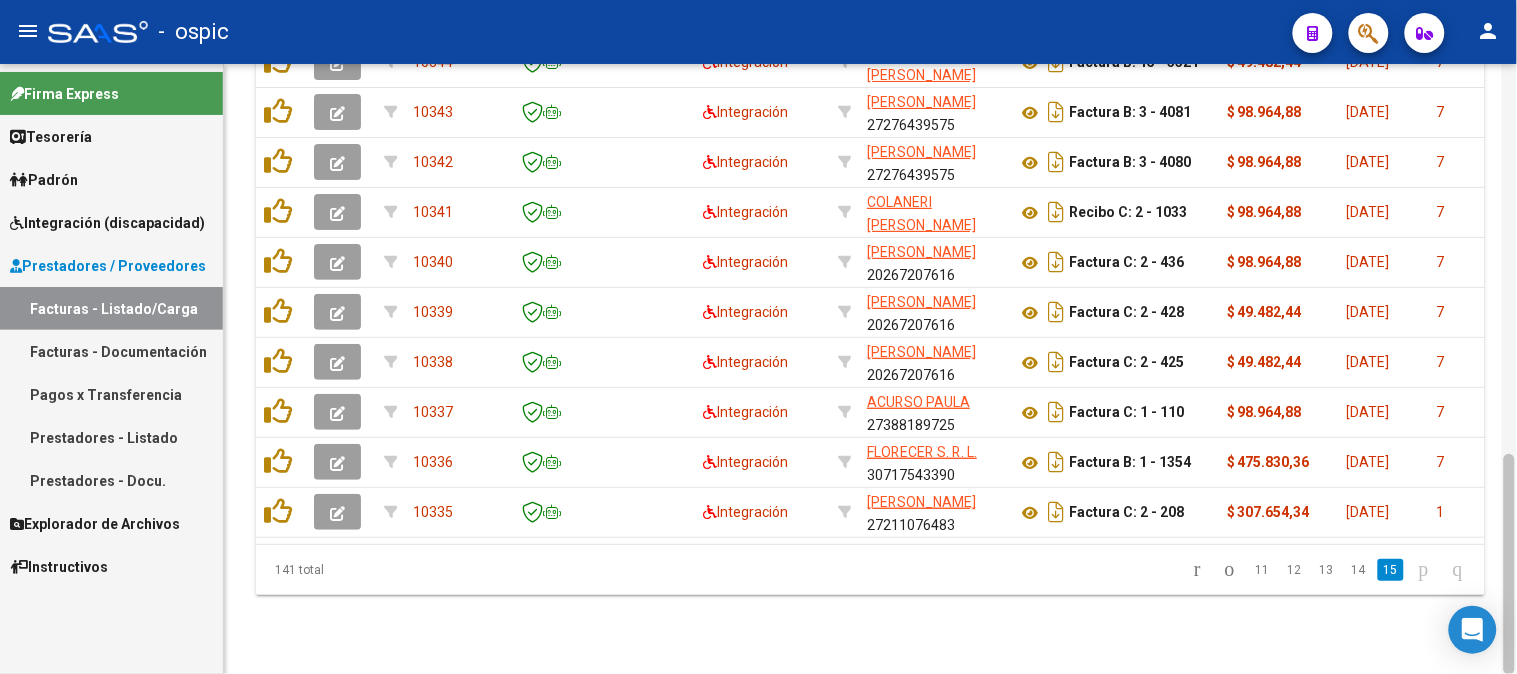 drag, startPoint x: 1508, startPoint y: 524, endPoint x: 1511, endPoint y: 546, distance: 22.203604 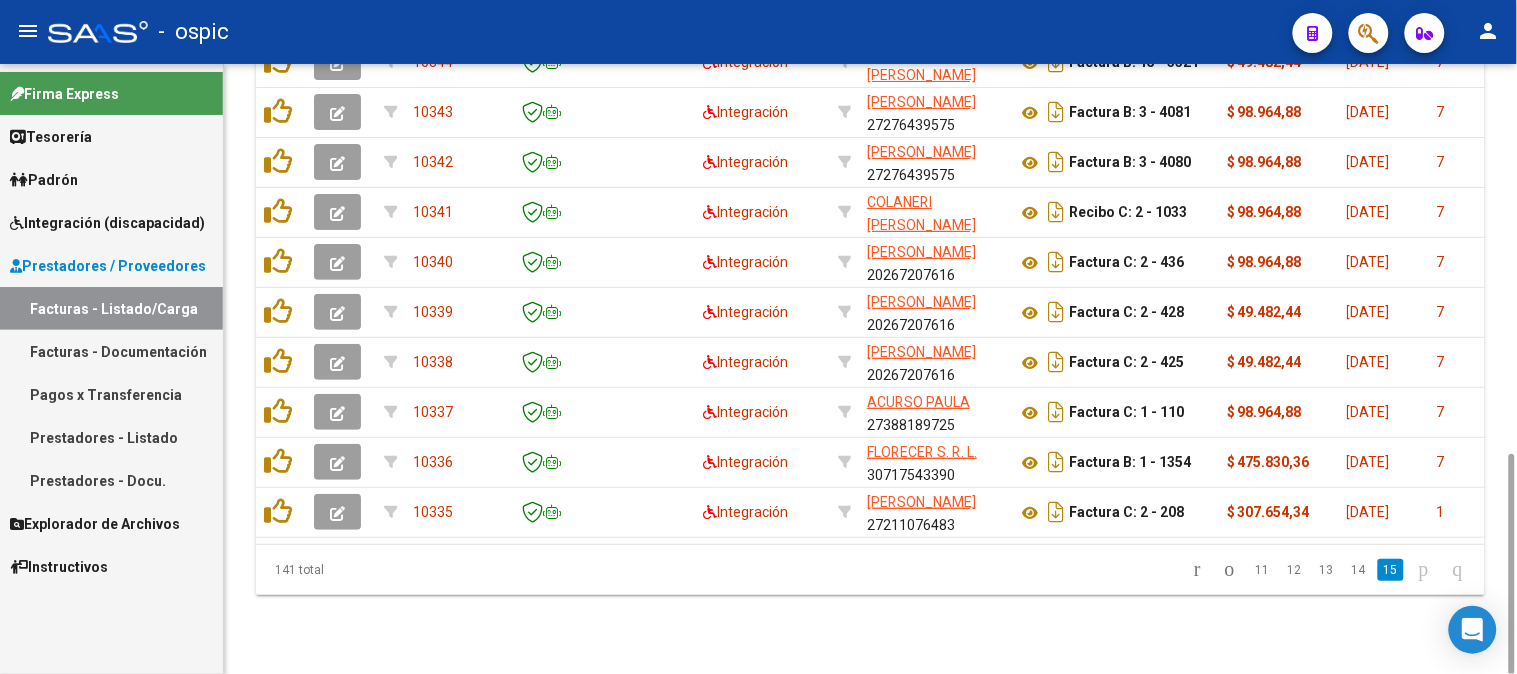 click on "141 total   11   12   13   14   15" 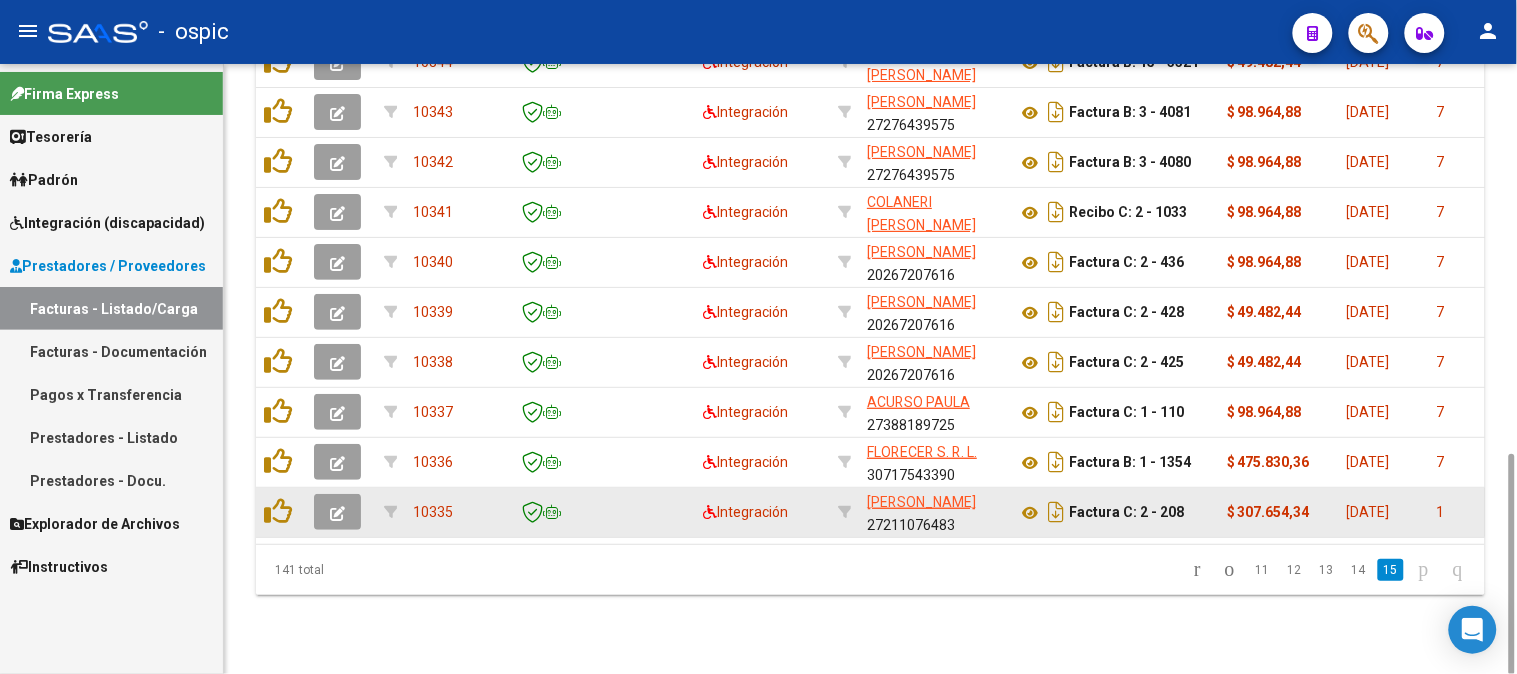 scroll, scrollTop: 633, scrollLeft: 0, axis: vertical 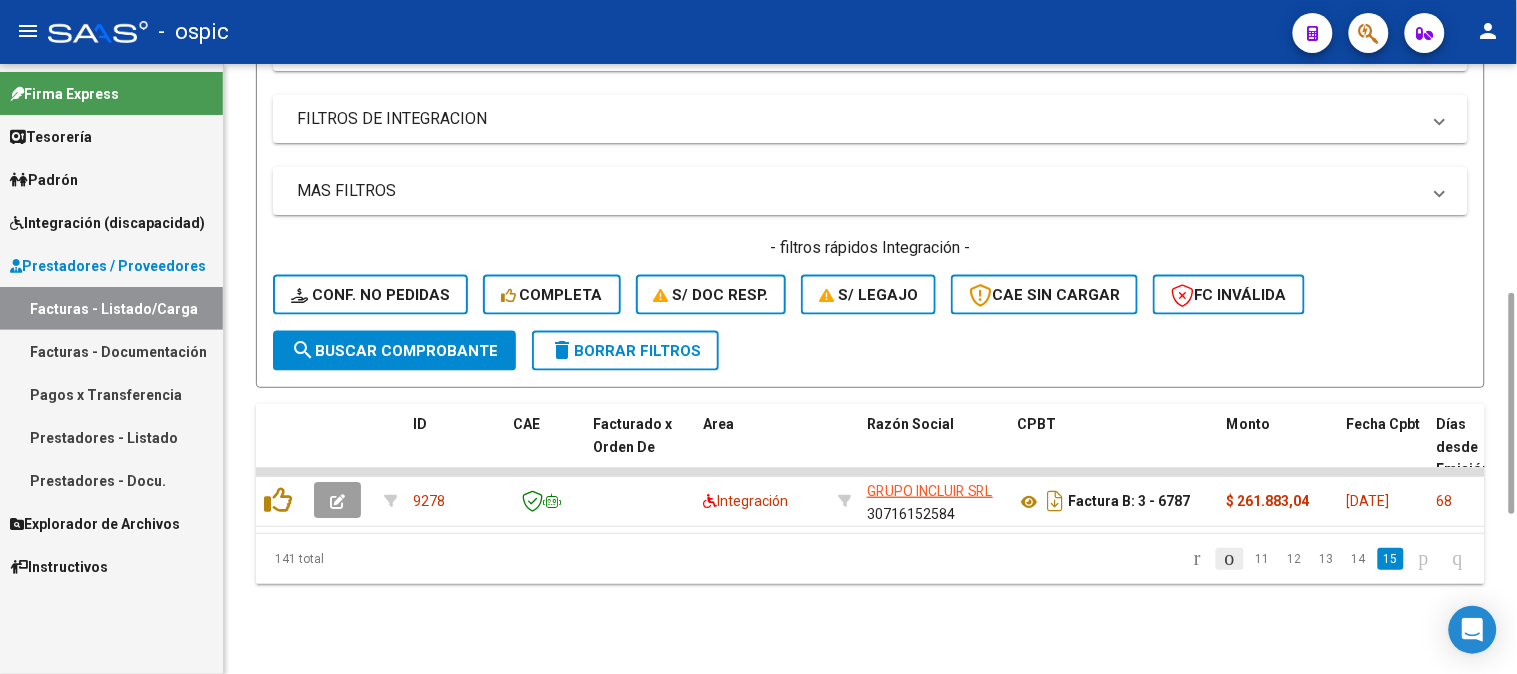 click 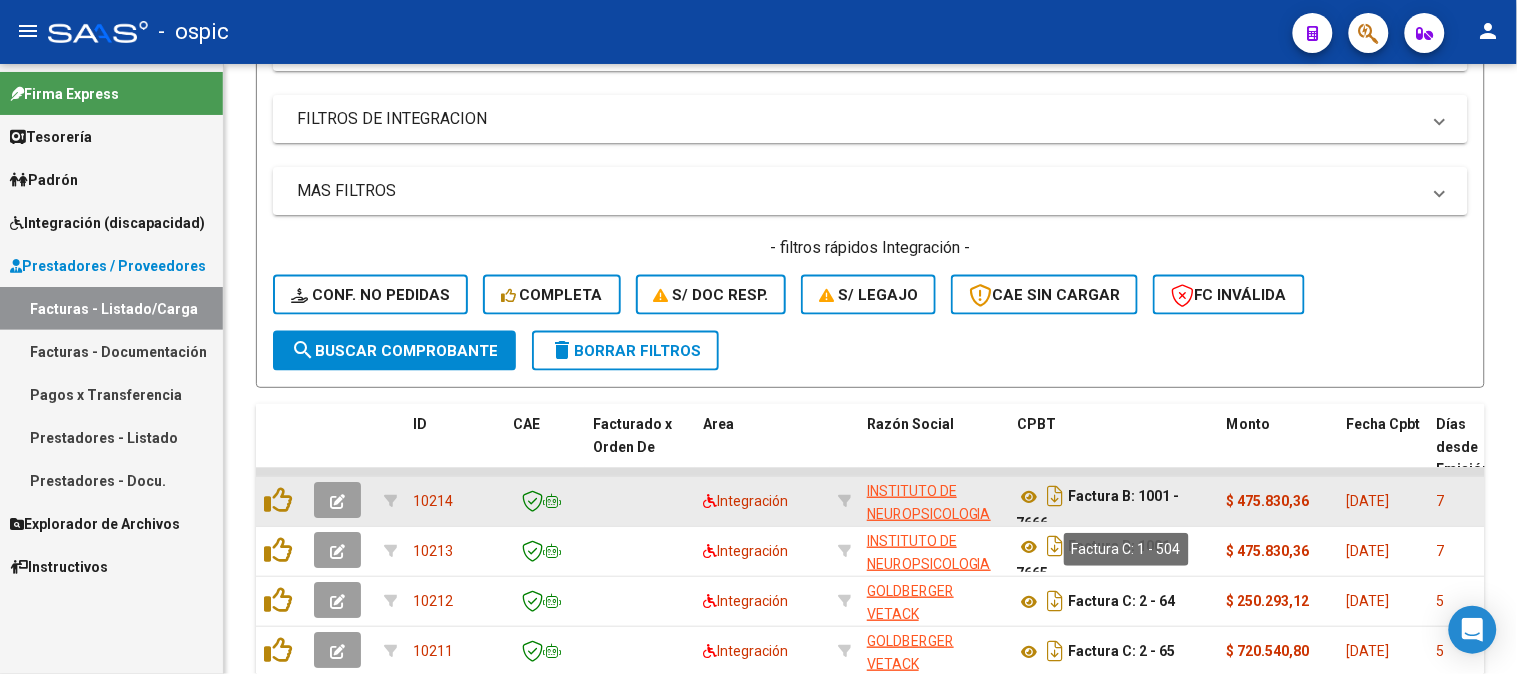 scroll, scrollTop: 1072, scrollLeft: 0, axis: vertical 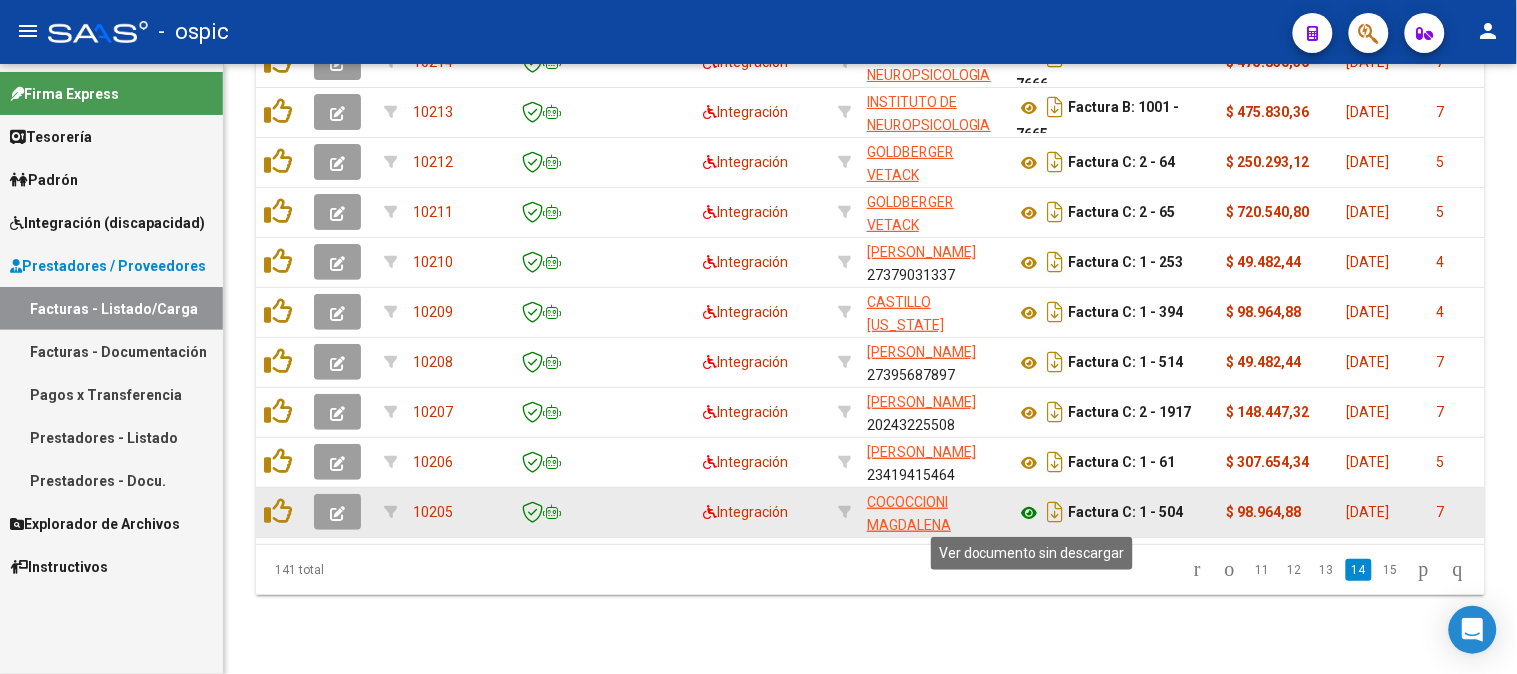 click 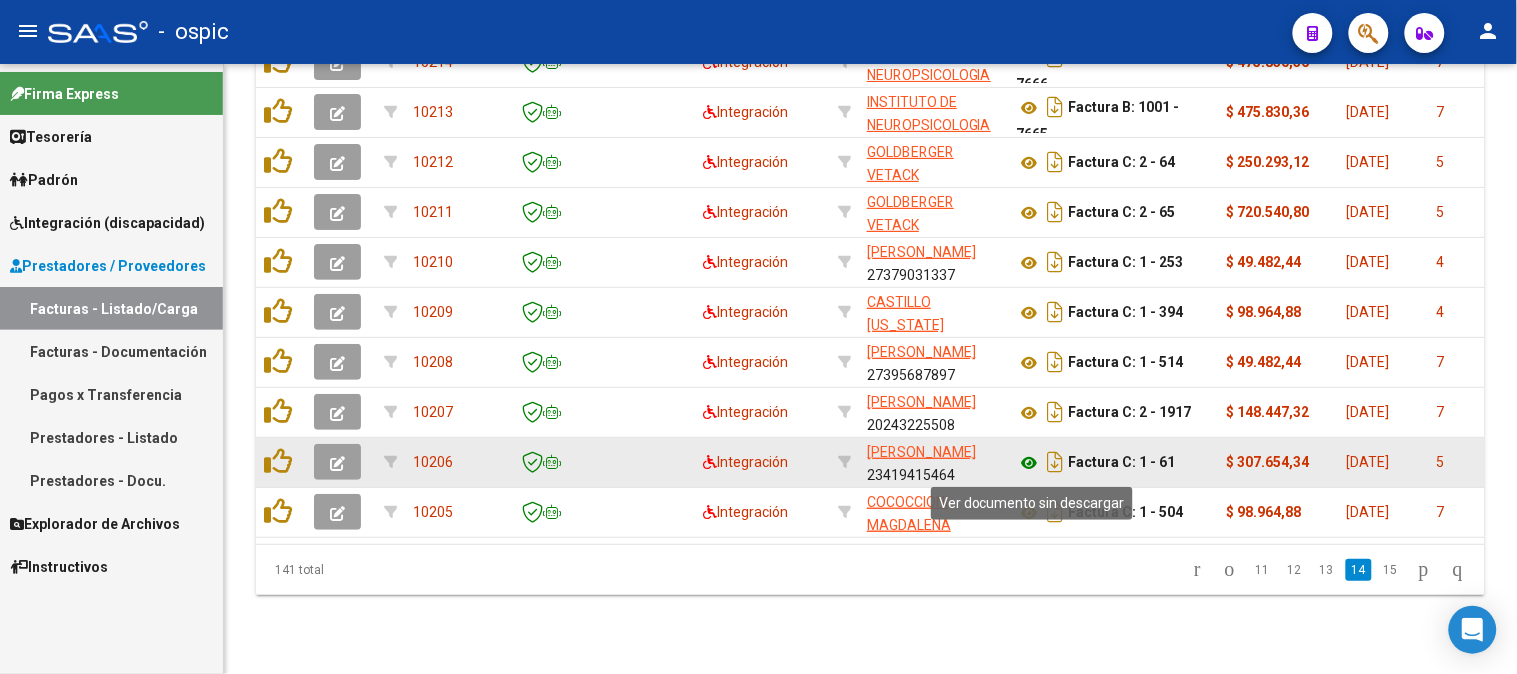 click 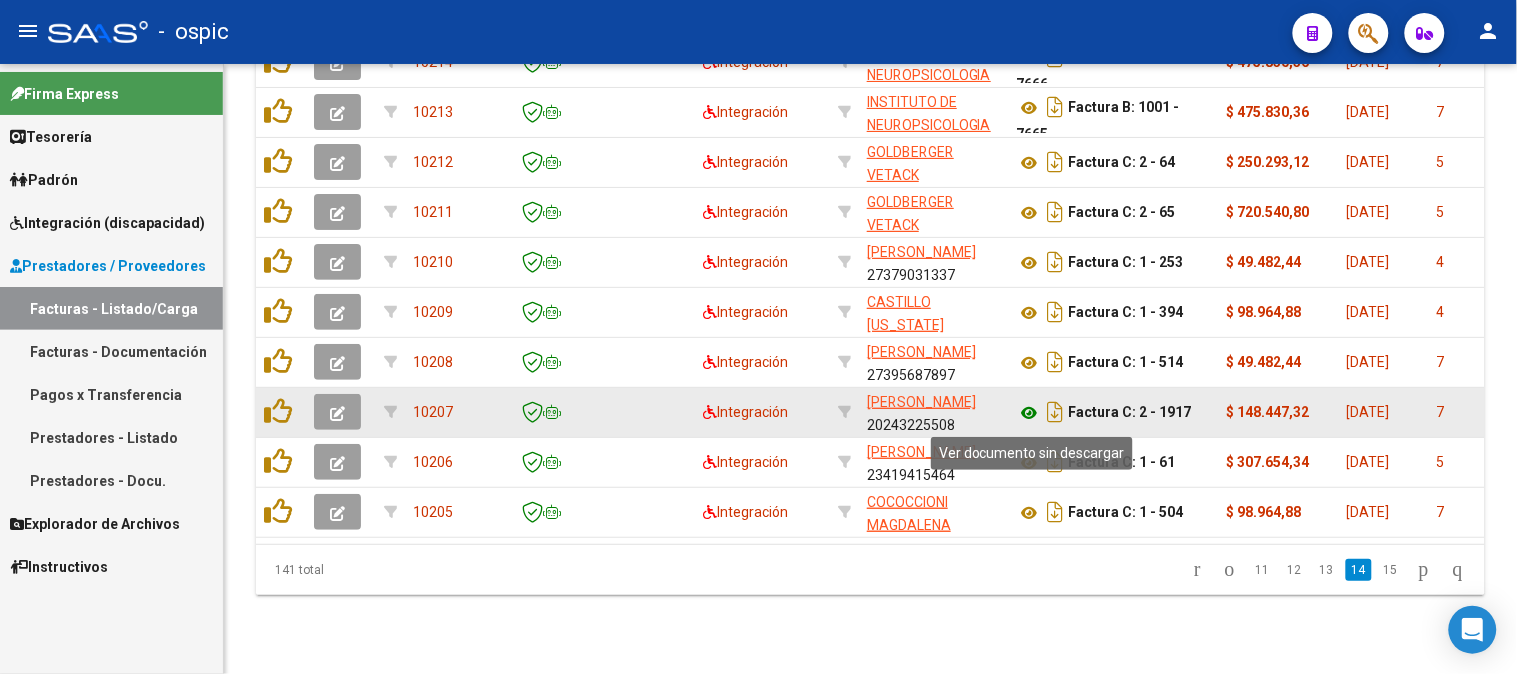 click 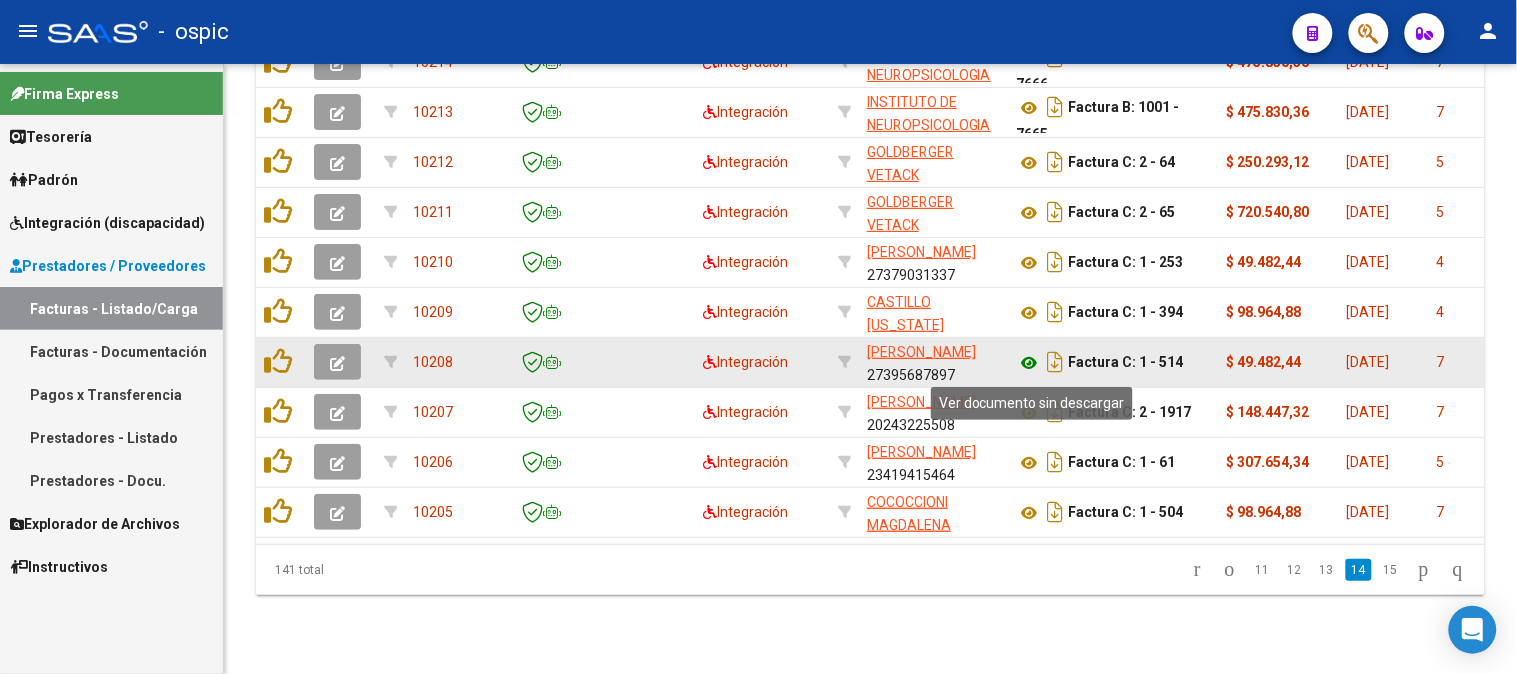 click 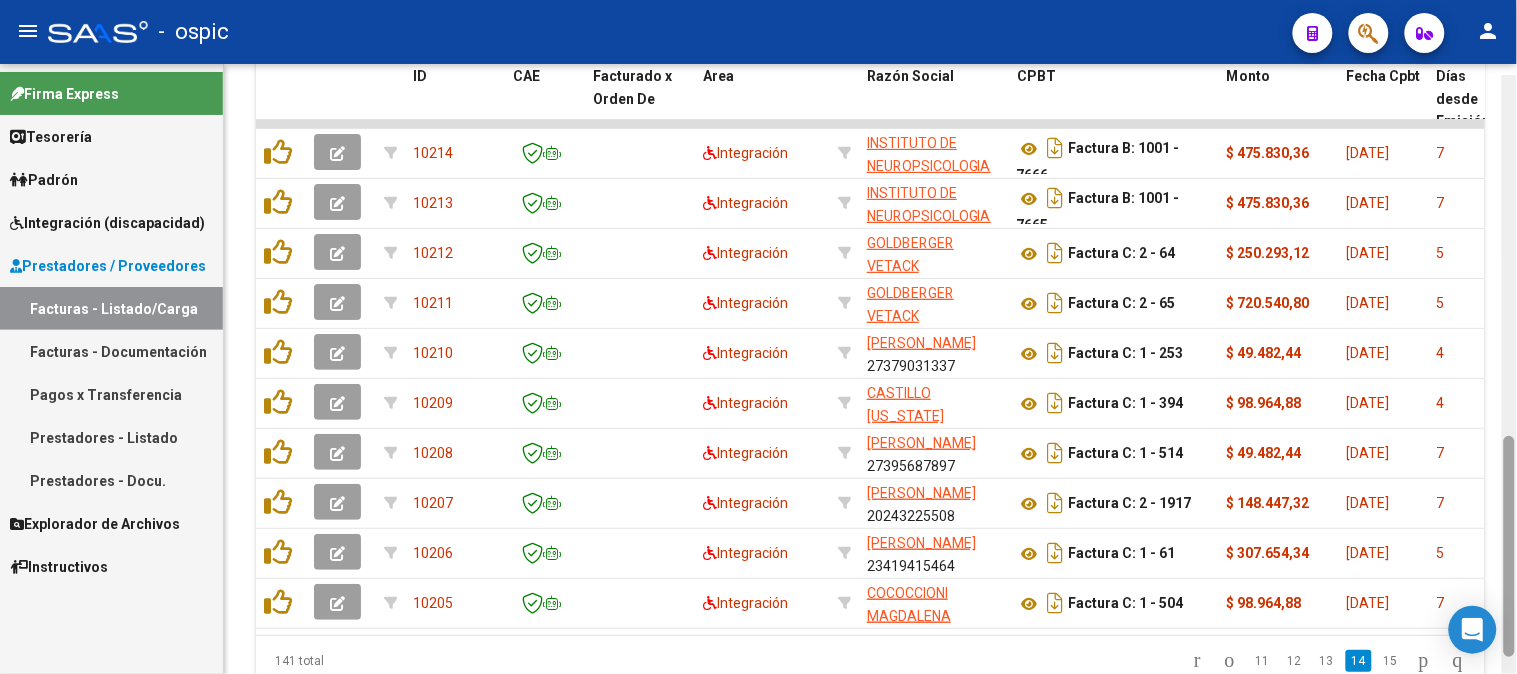scroll, scrollTop: 978, scrollLeft: 0, axis: vertical 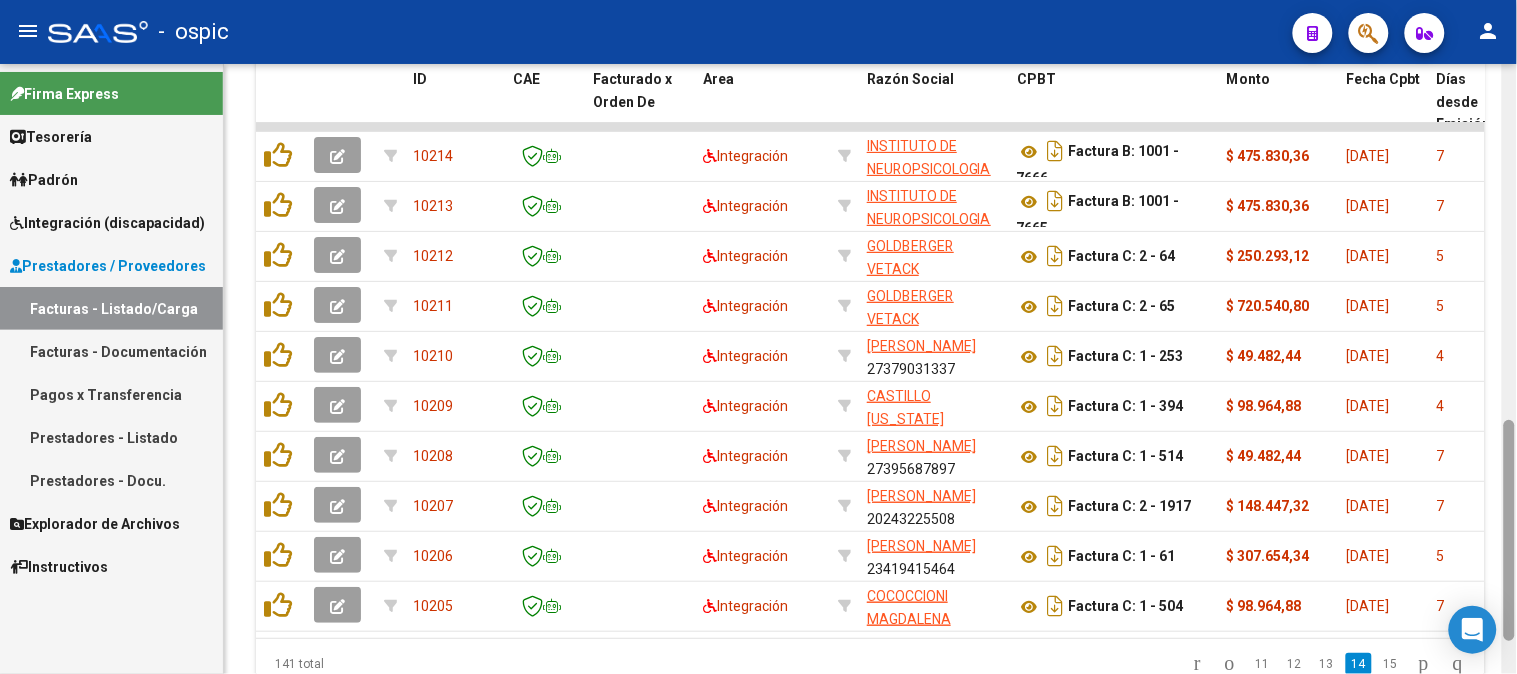 drag, startPoint x: 1505, startPoint y: 507, endPoint x: 1335, endPoint y: 487, distance: 171.17242 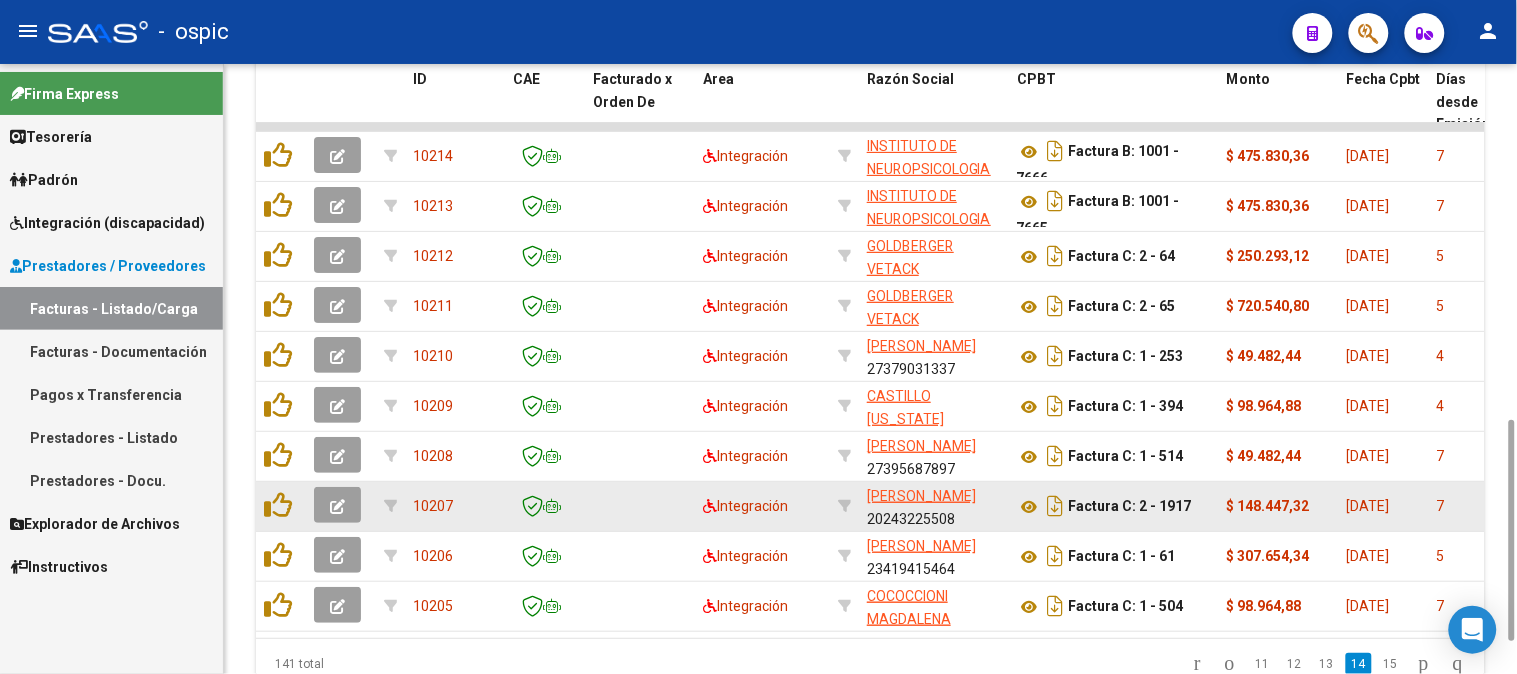 click 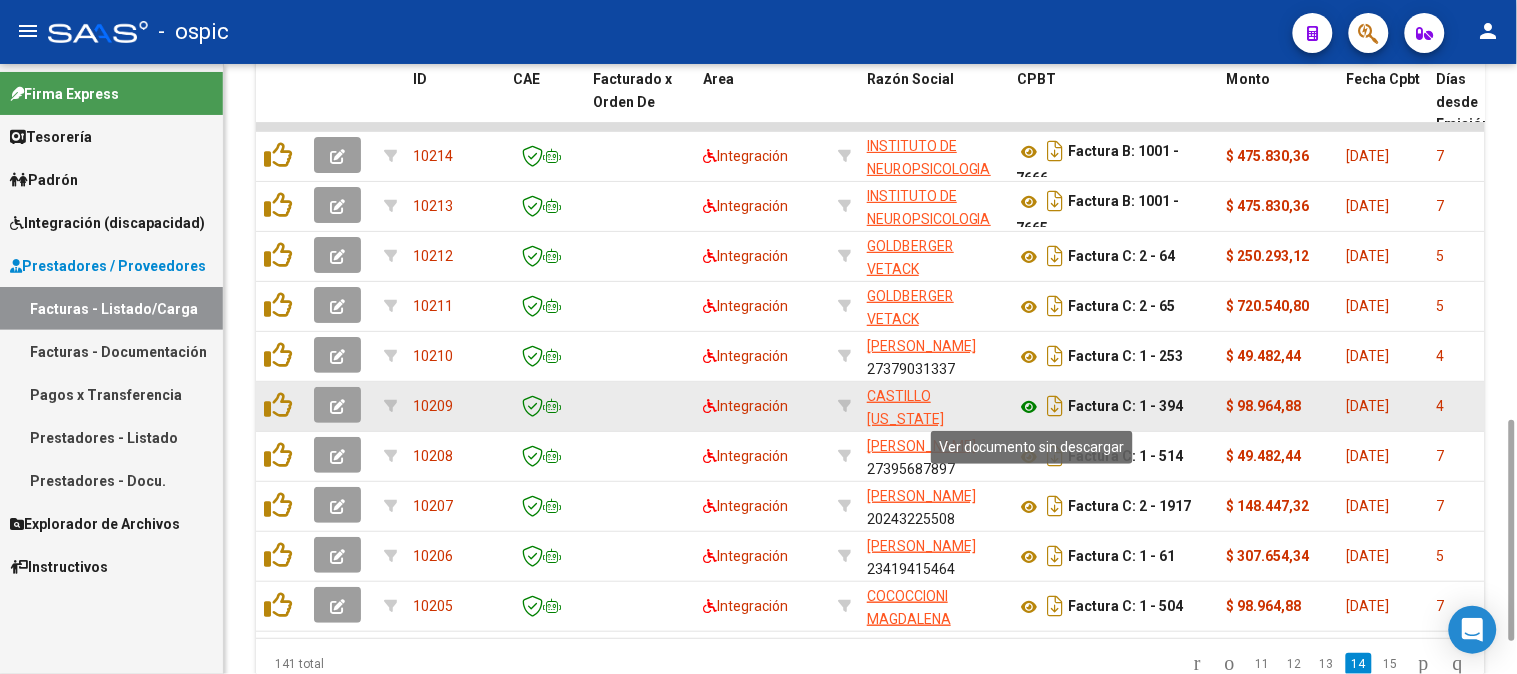 click 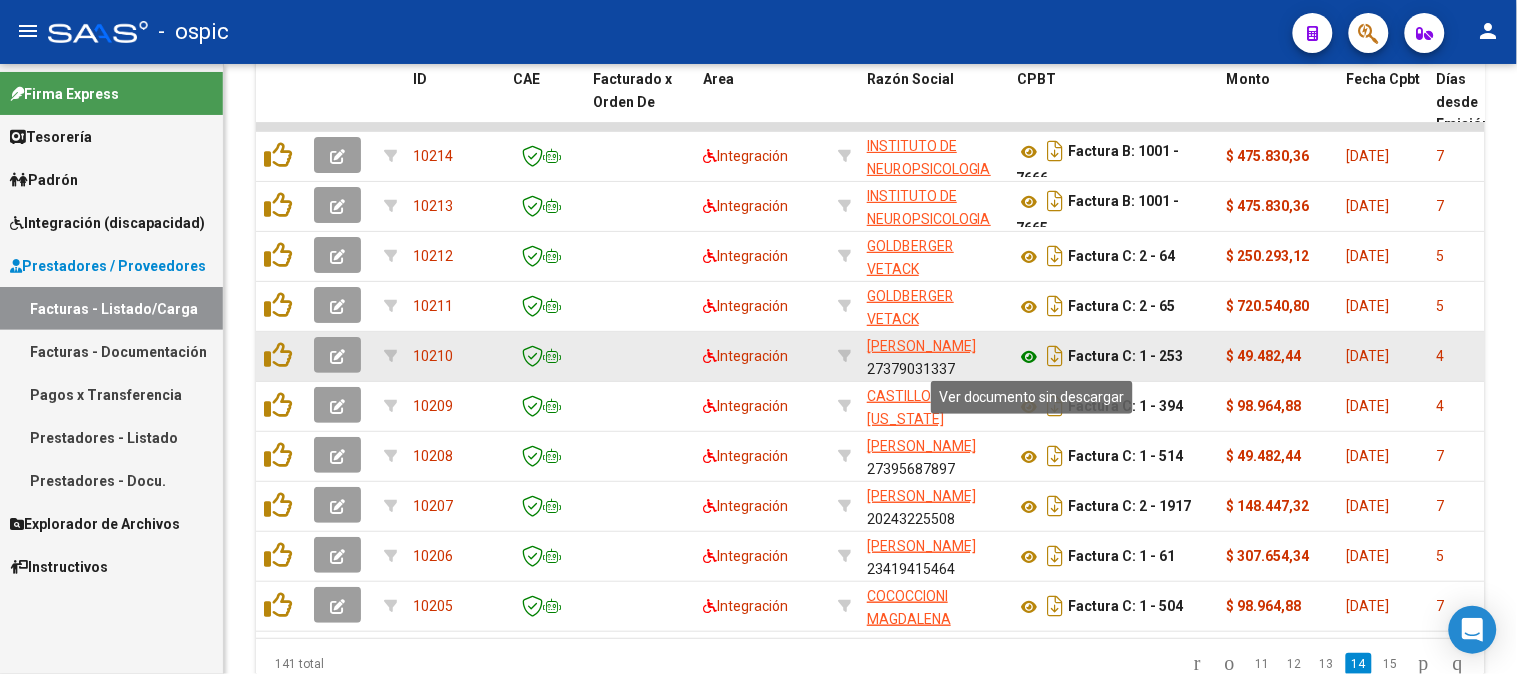 click 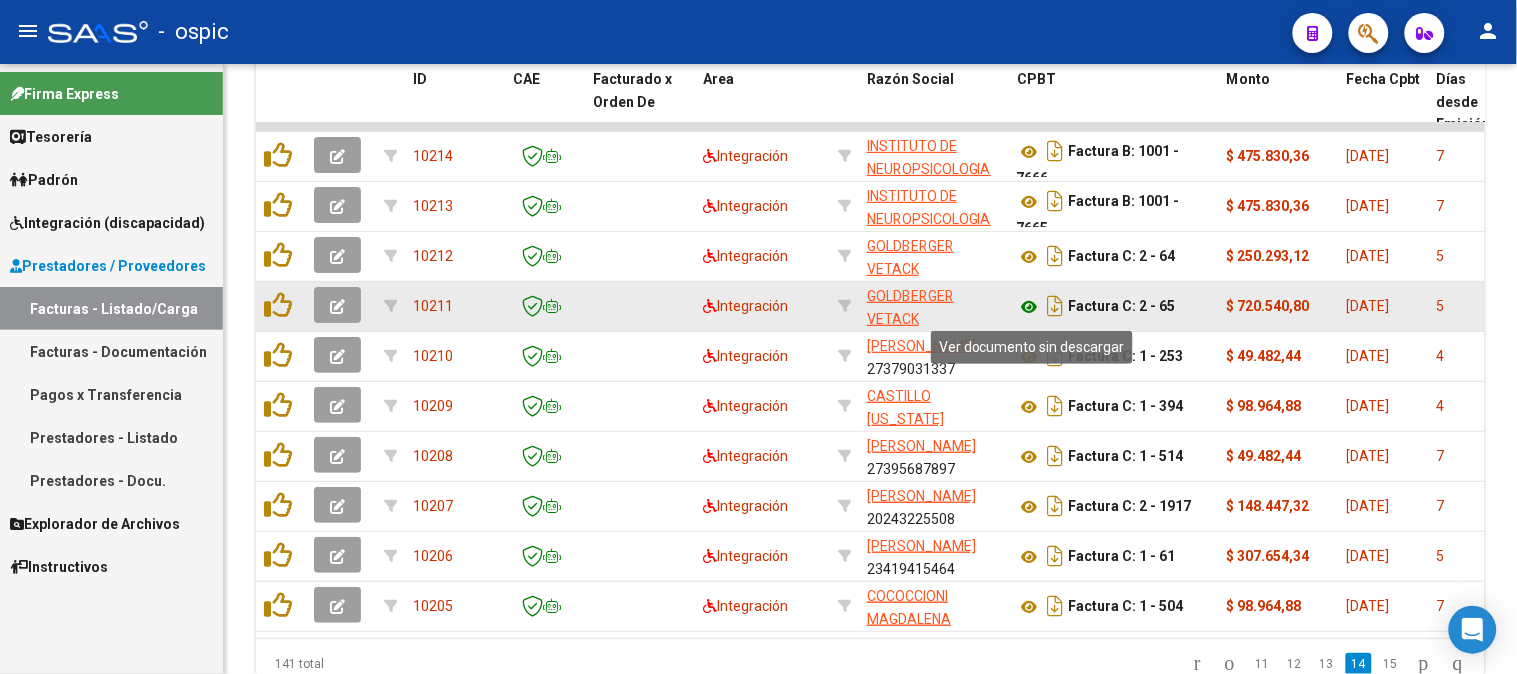click 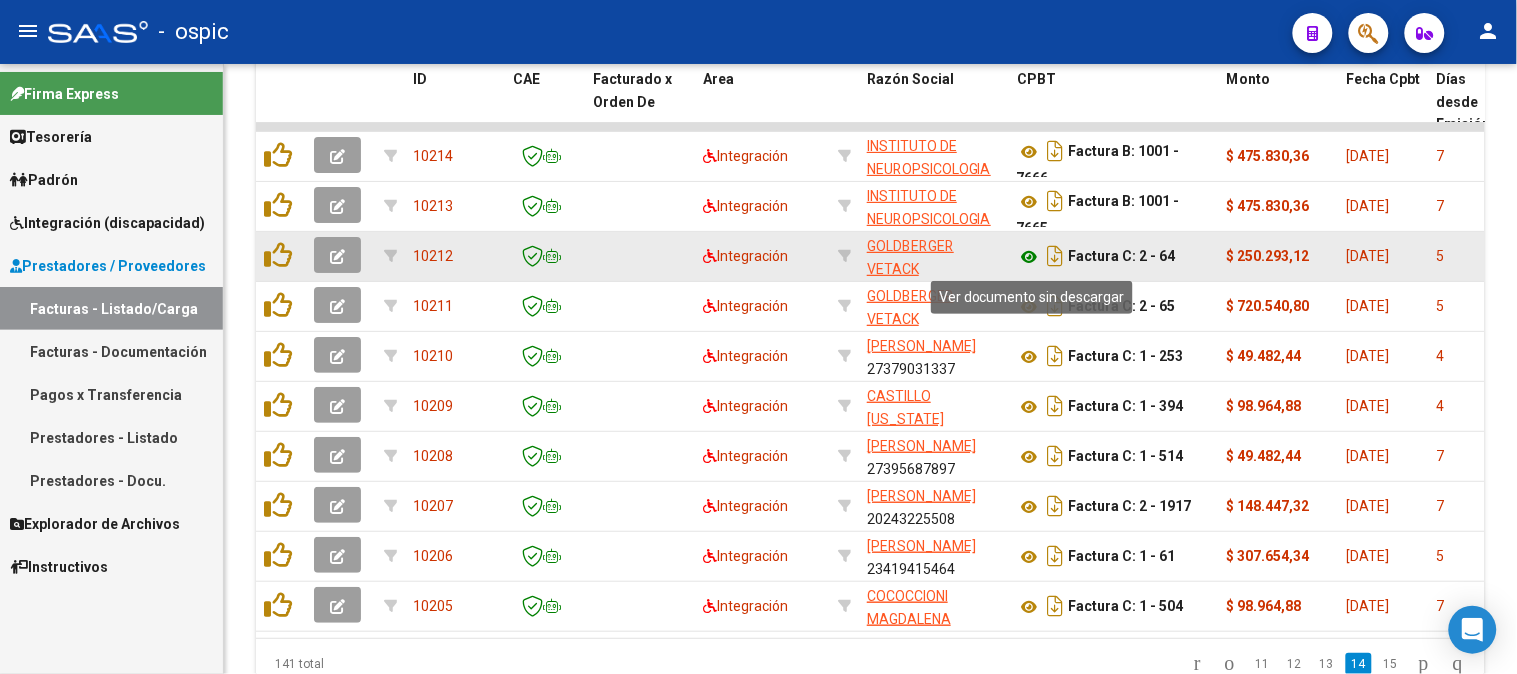 click 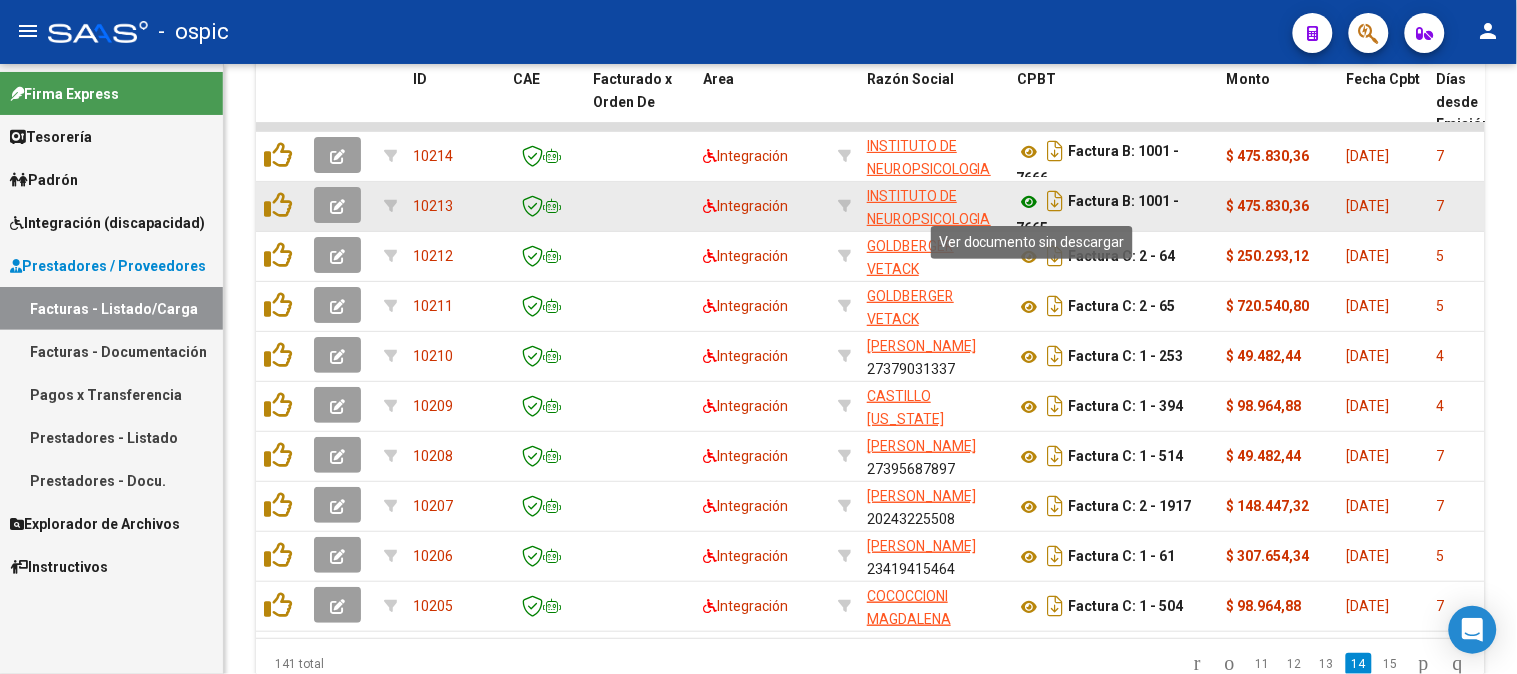 click 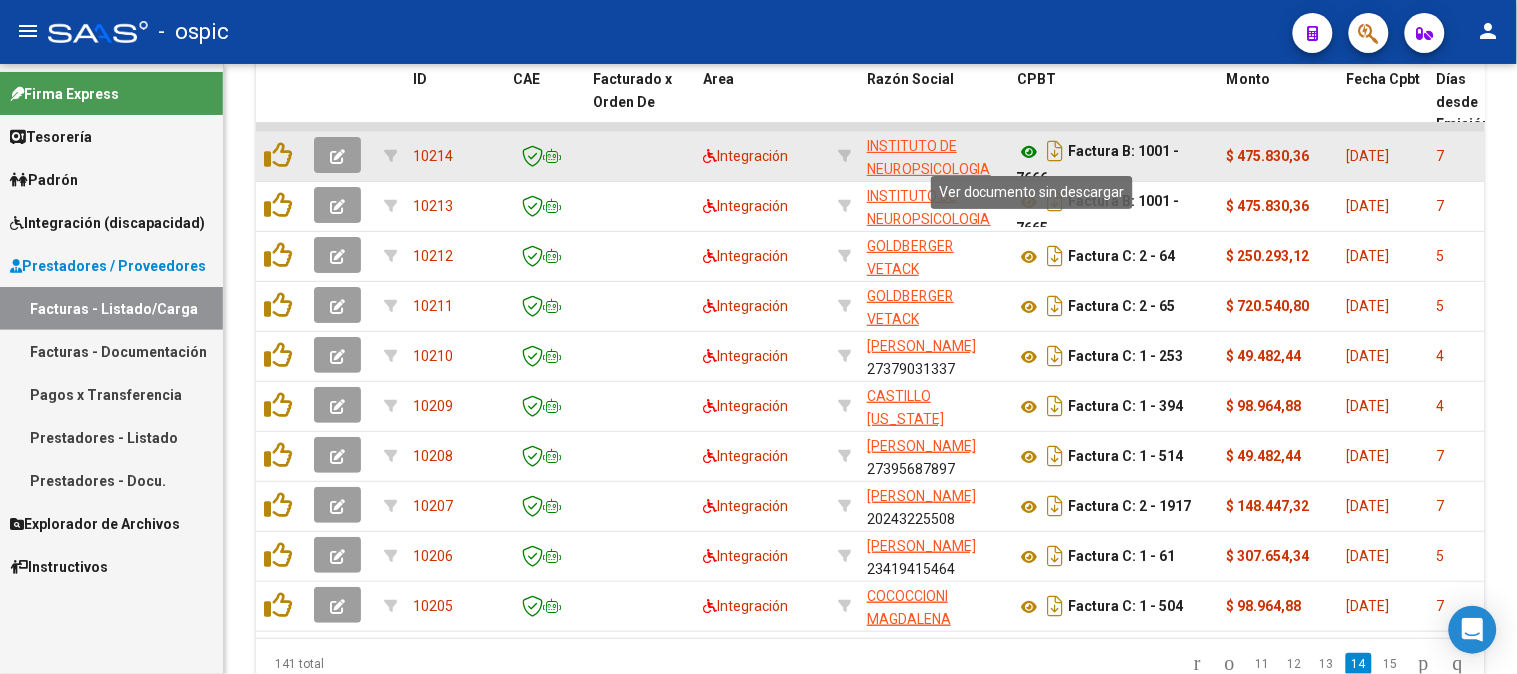 click 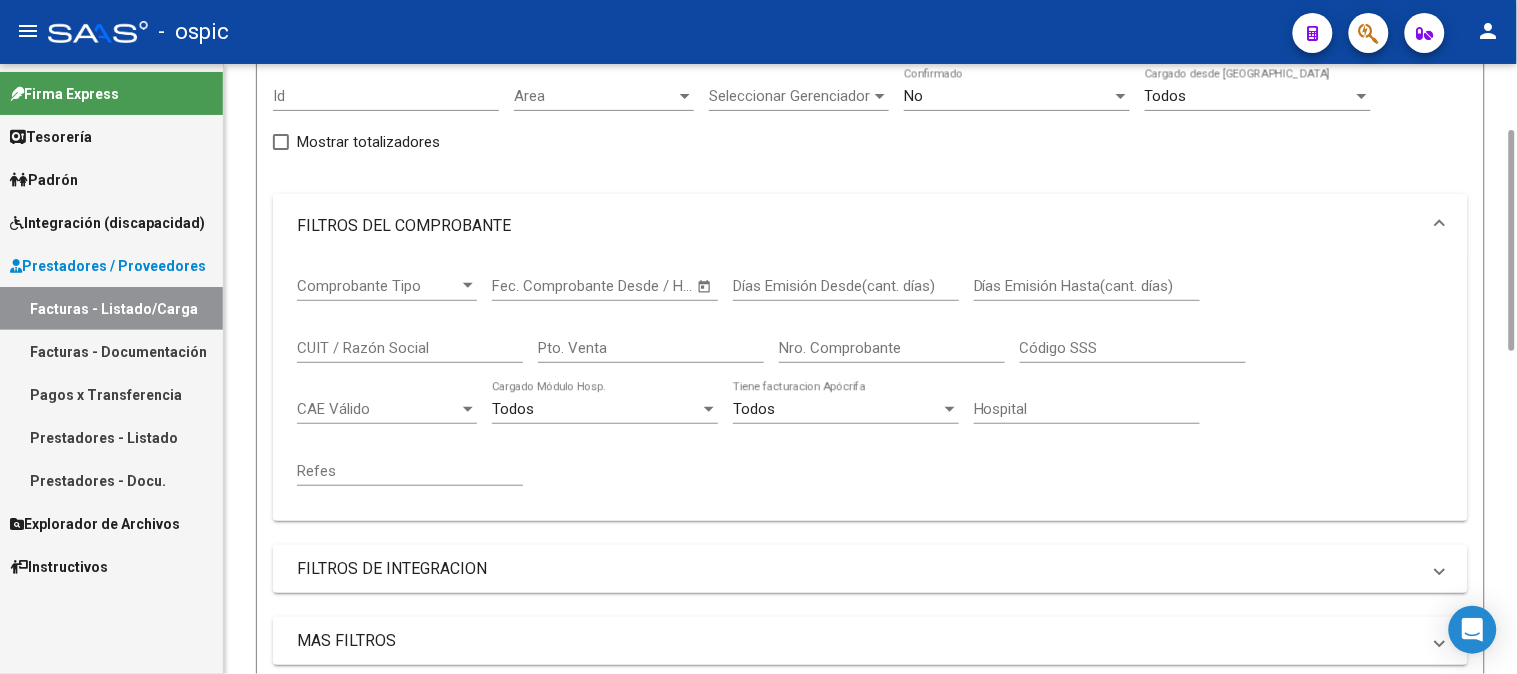scroll, scrollTop: 0, scrollLeft: 0, axis: both 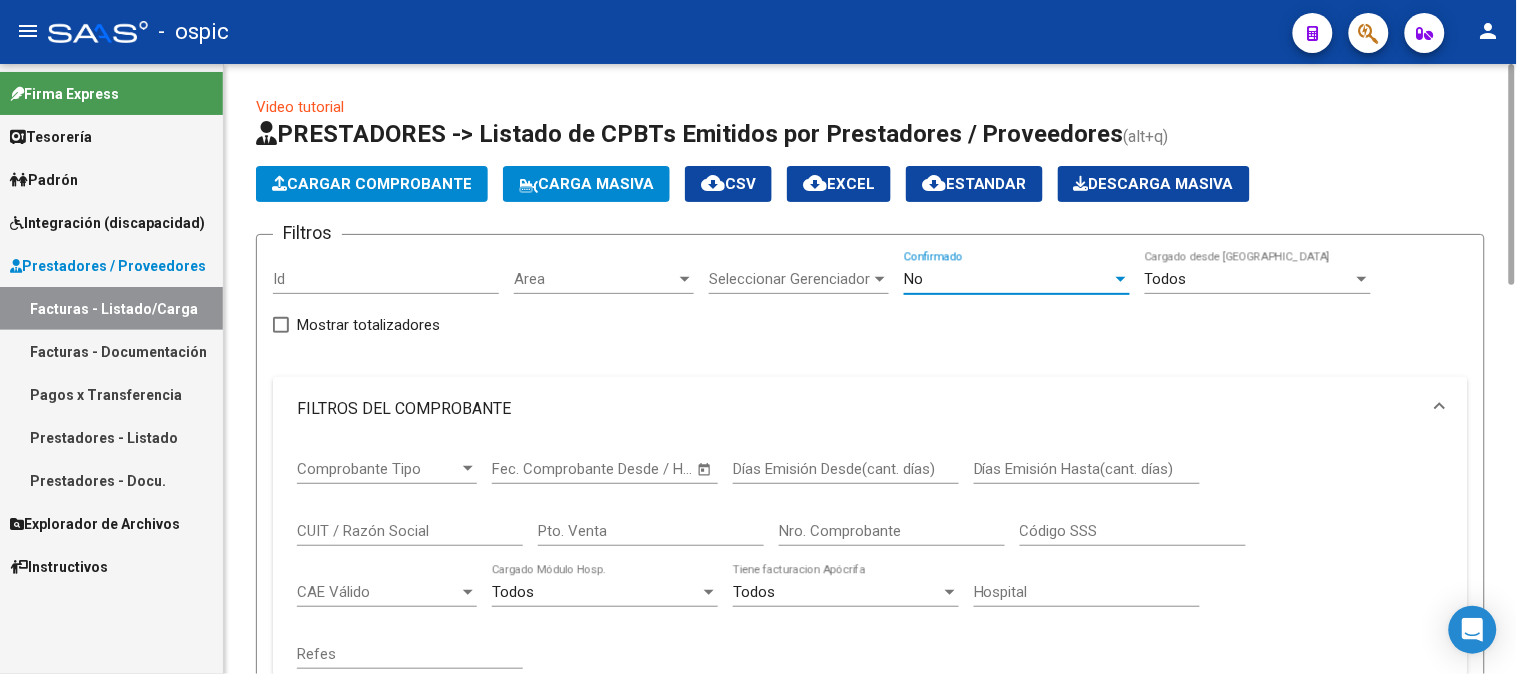 click on "No" at bounding box center (913, 279) 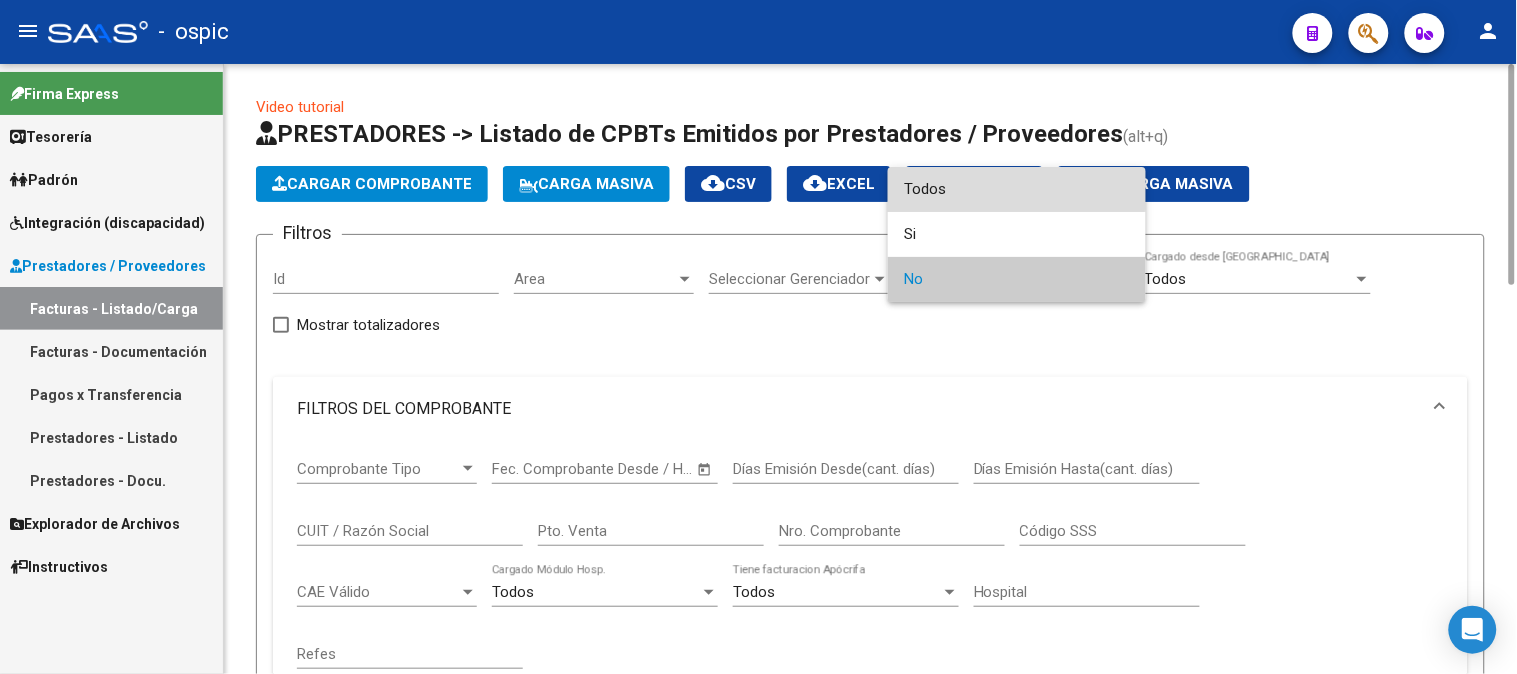 drag, startPoint x: 936, startPoint y: 182, endPoint x: 623, endPoint y: 408, distance: 386.06348 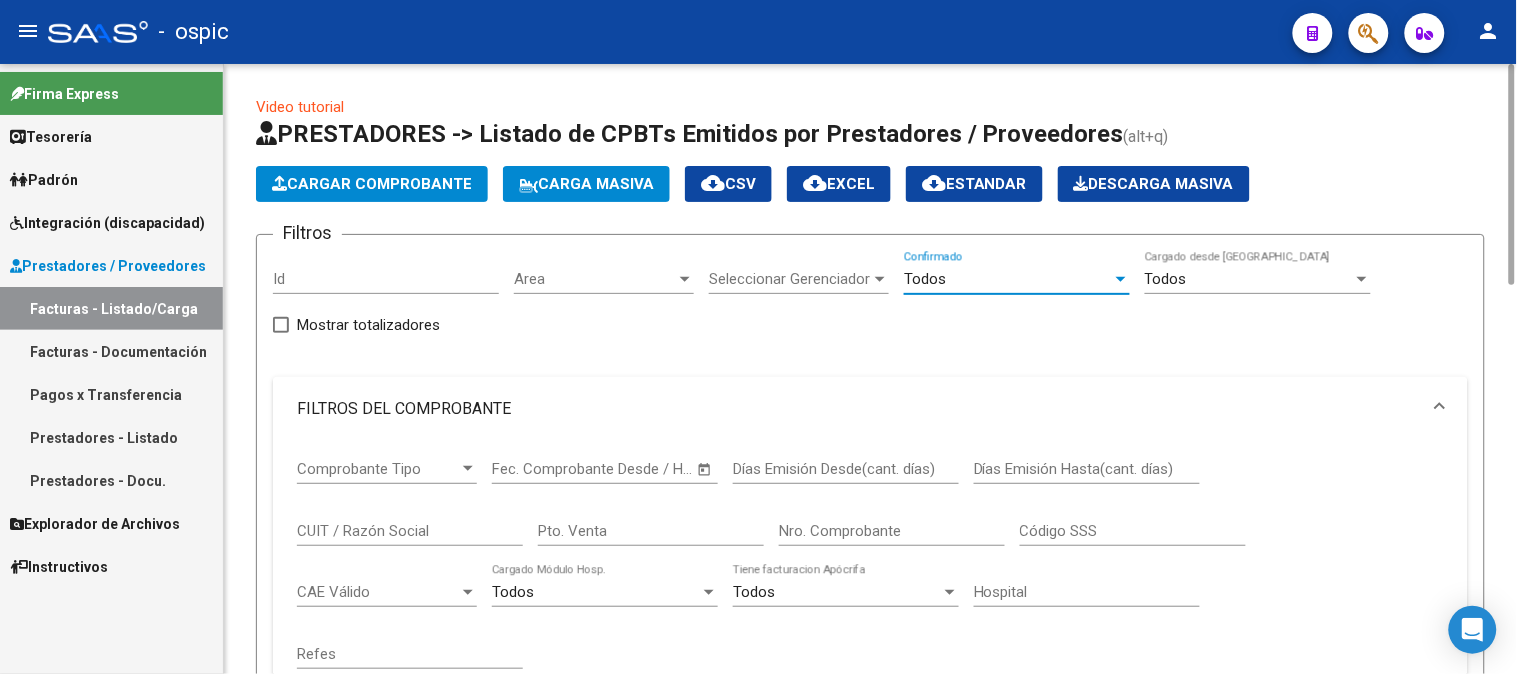 click on "Pto. Venta" 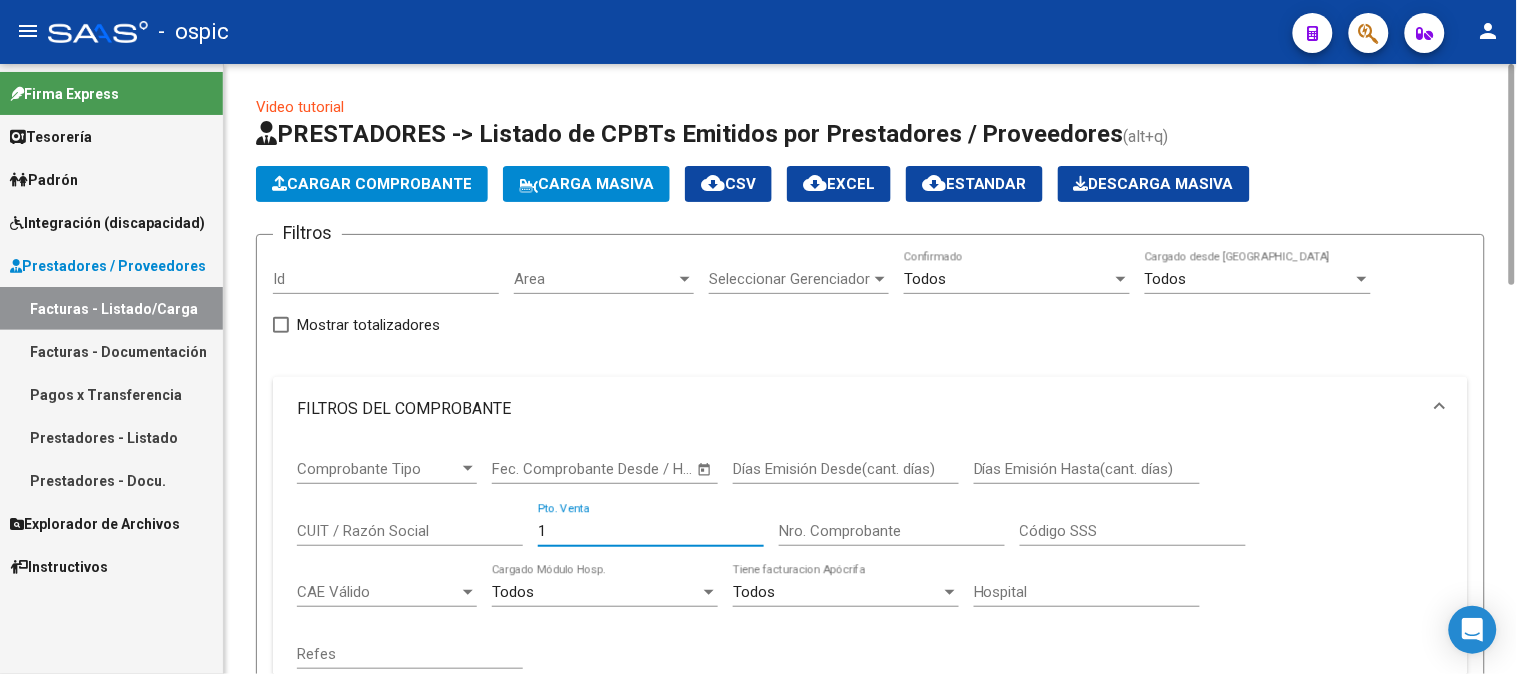 type on "1" 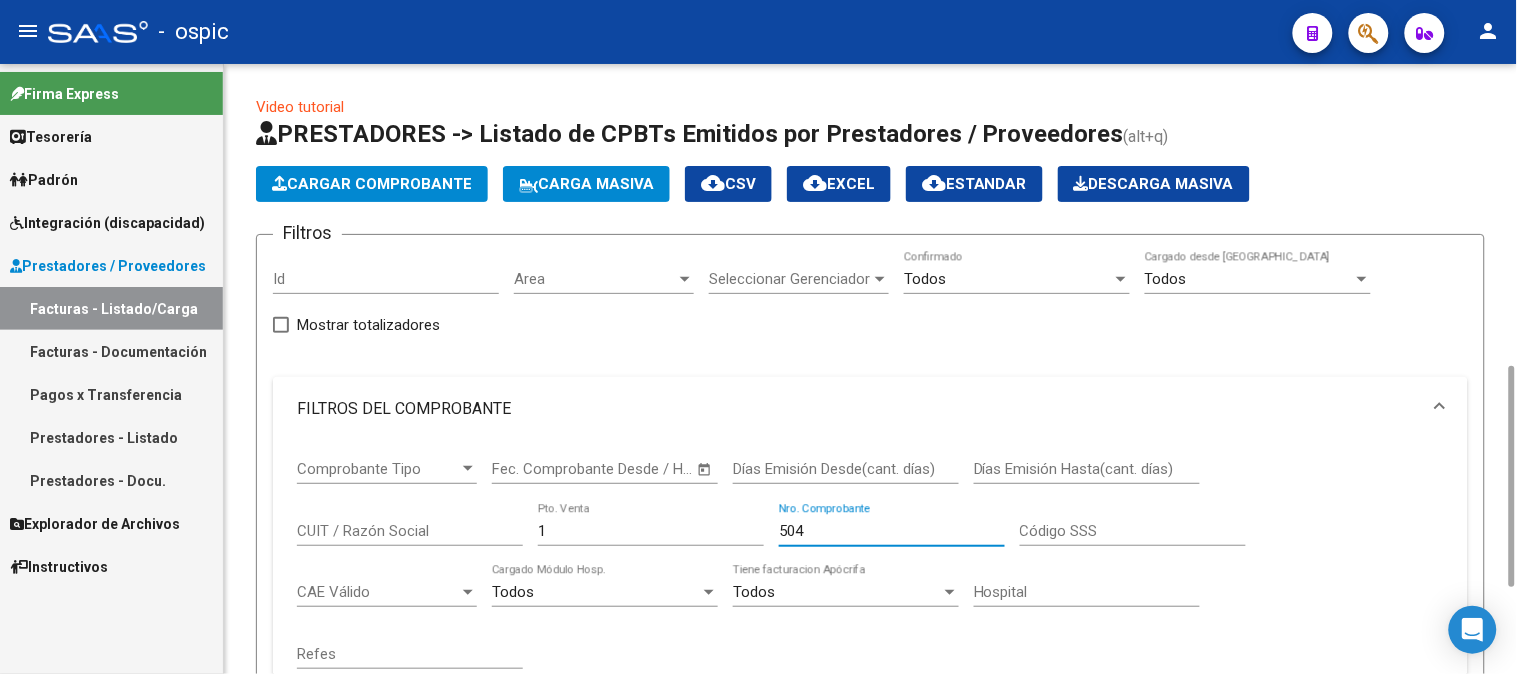 scroll, scrollTop: 666, scrollLeft: 0, axis: vertical 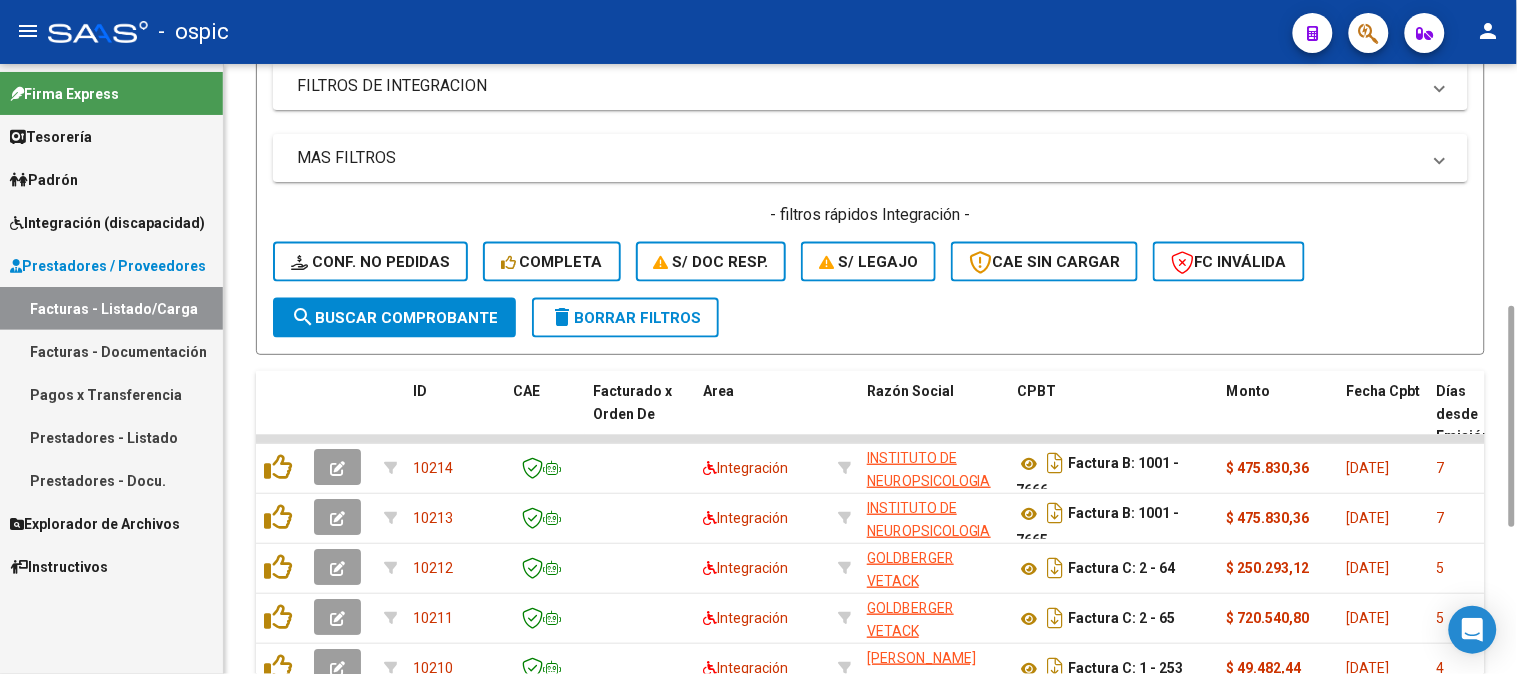type on "504" 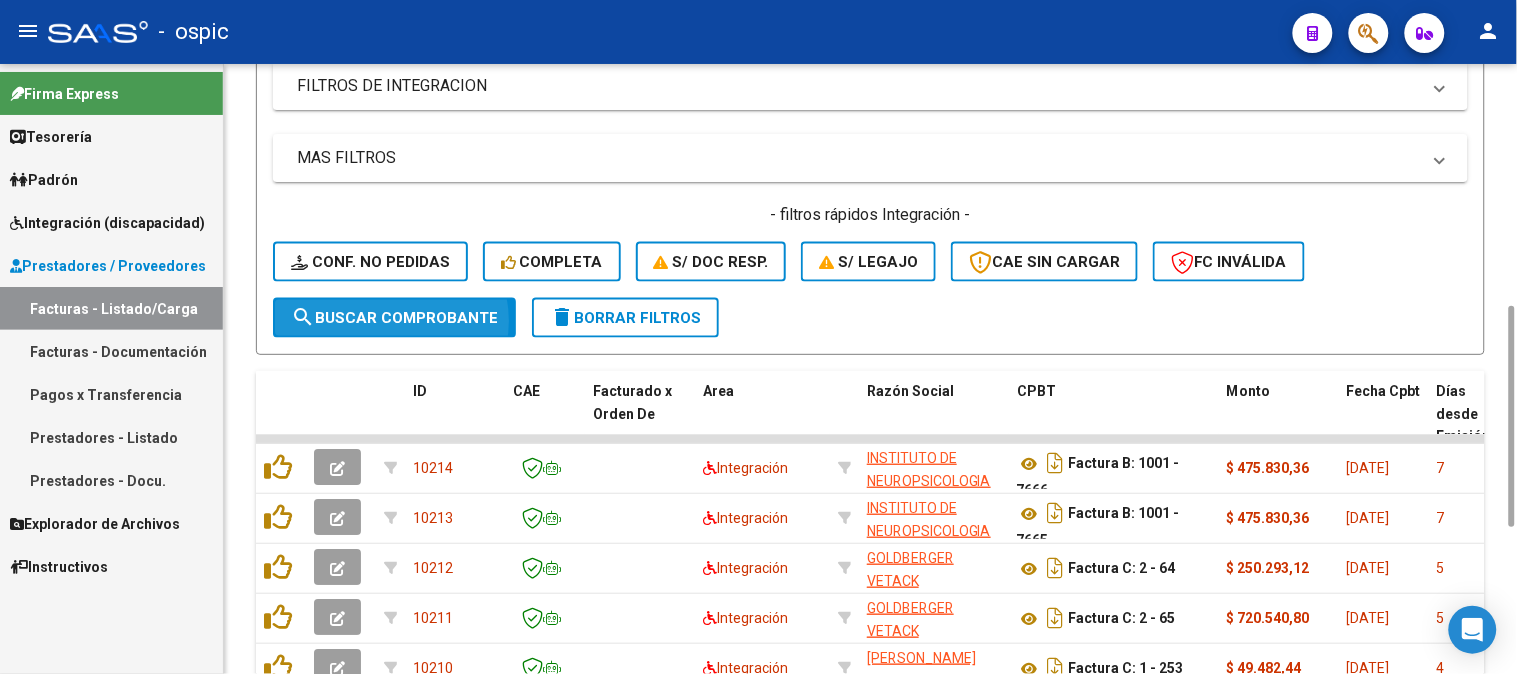 click on "search  Buscar Comprobante" 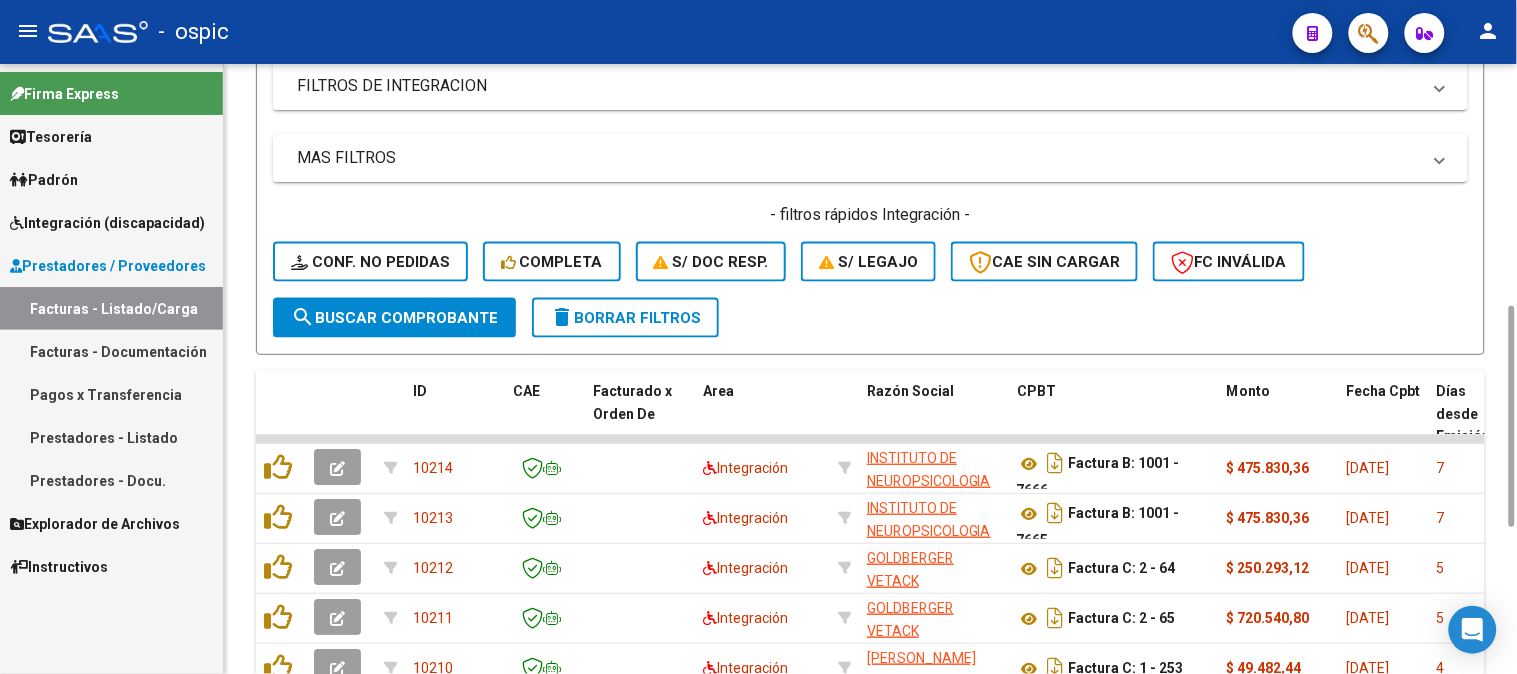 click on "delete  Borrar Filtros" 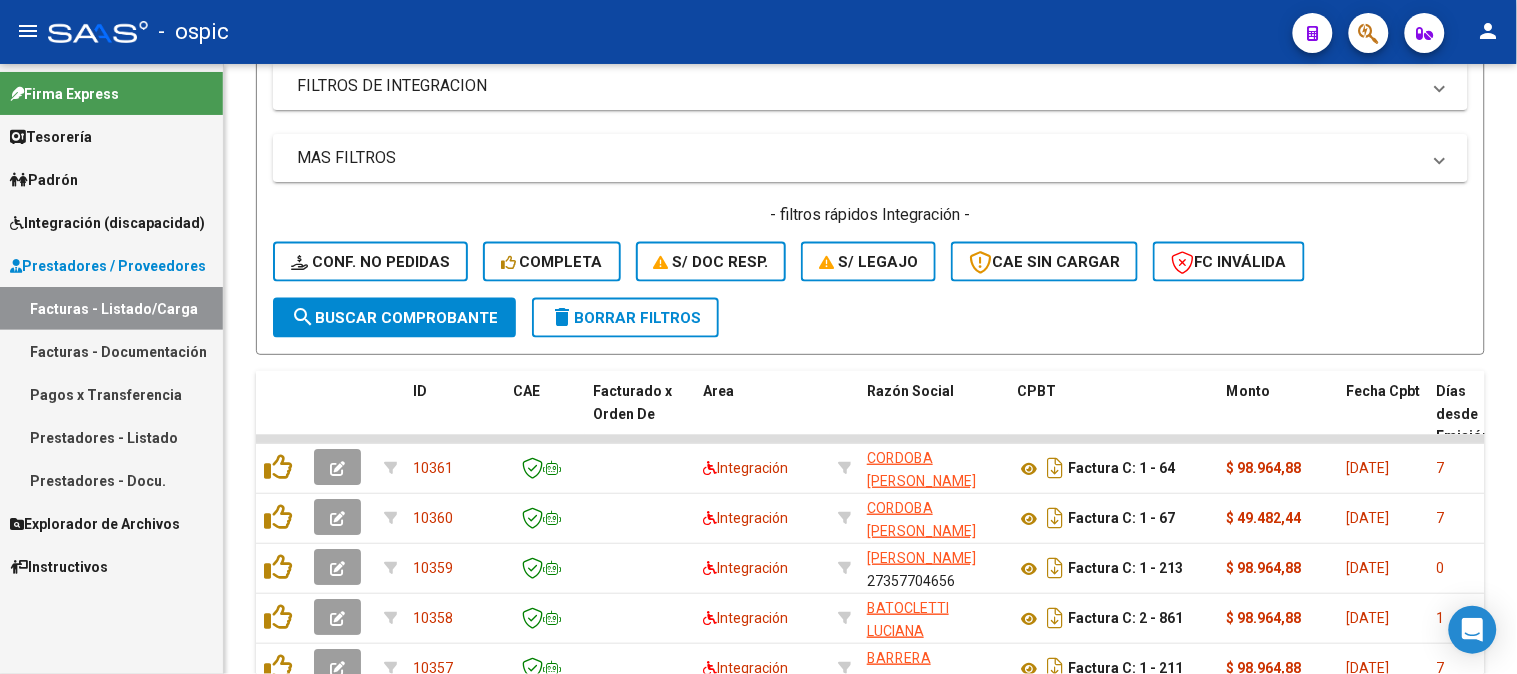 scroll, scrollTop: 1073, scrollLeft: 0, axis: vertical 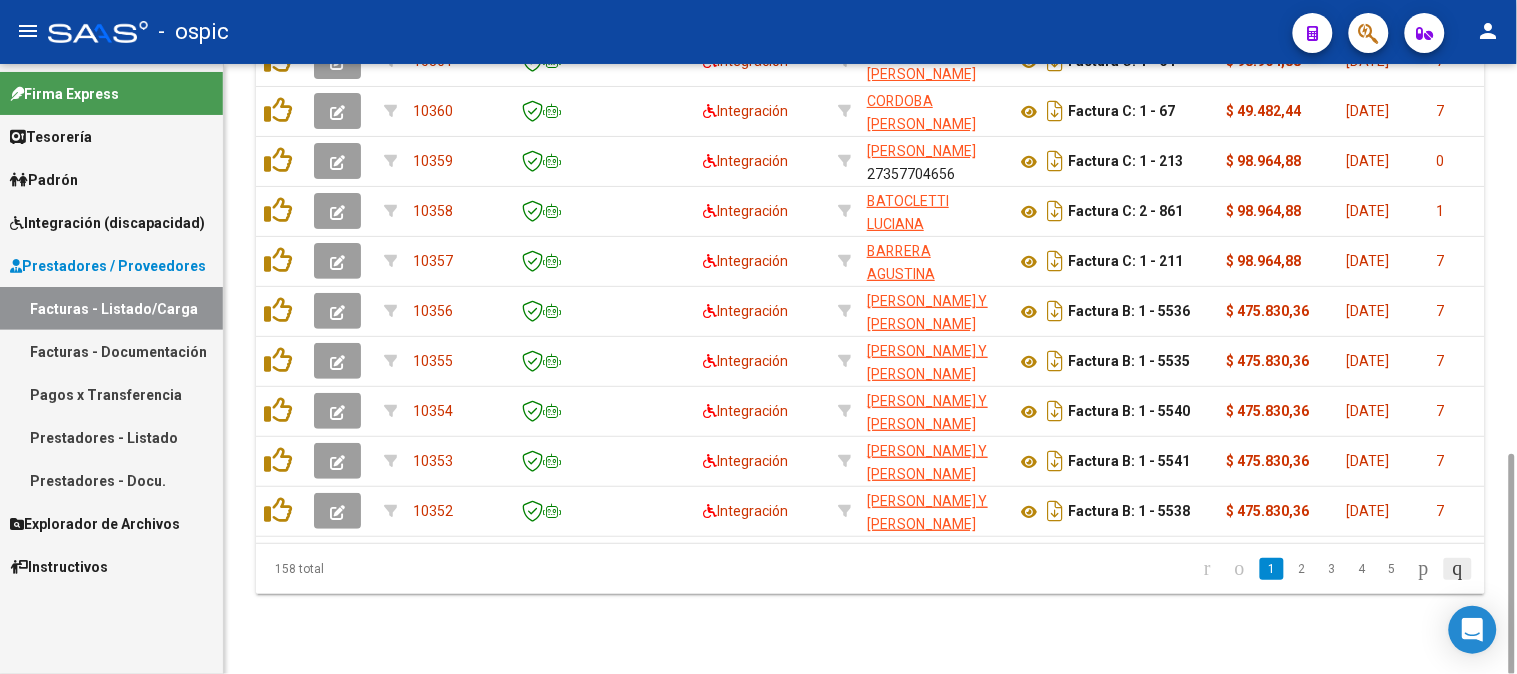 click 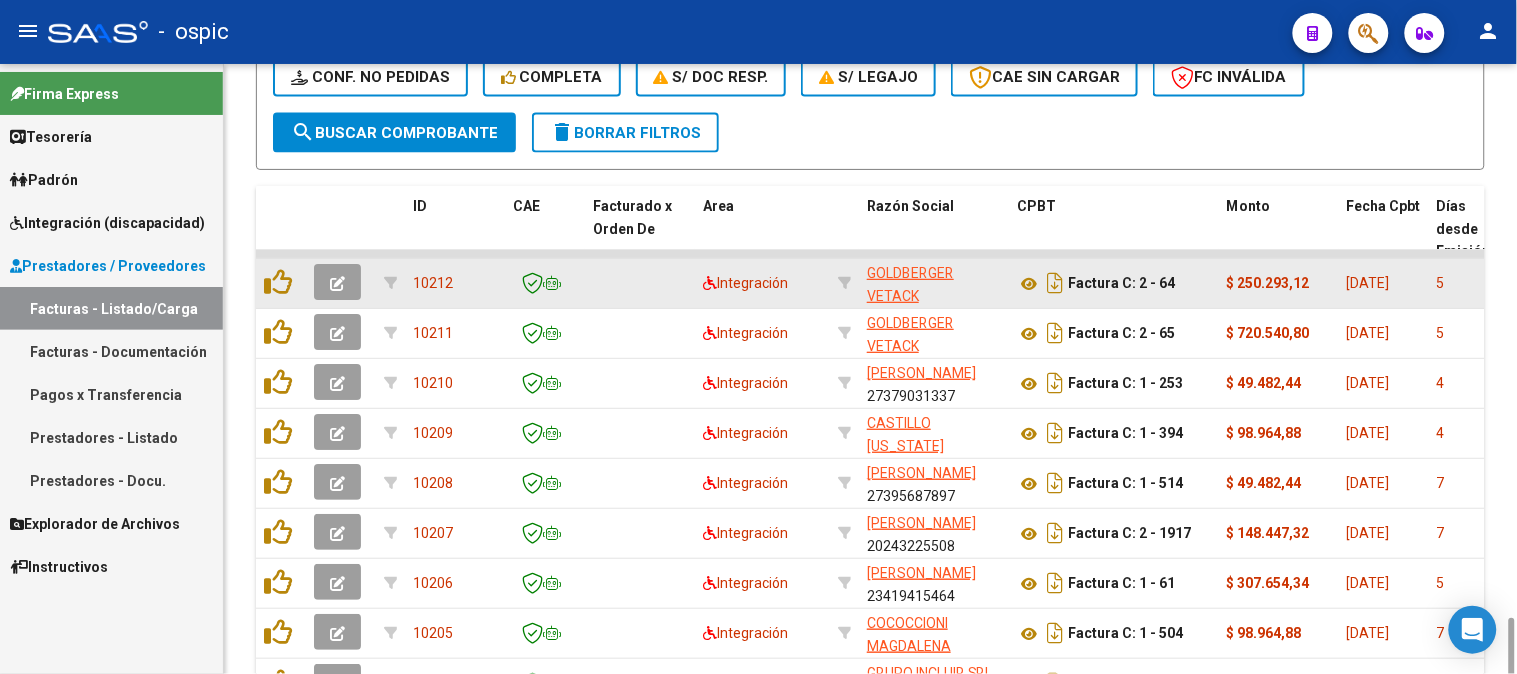 scroll, scrollTop: 1022, scrollLeft: 0, axis: vertical 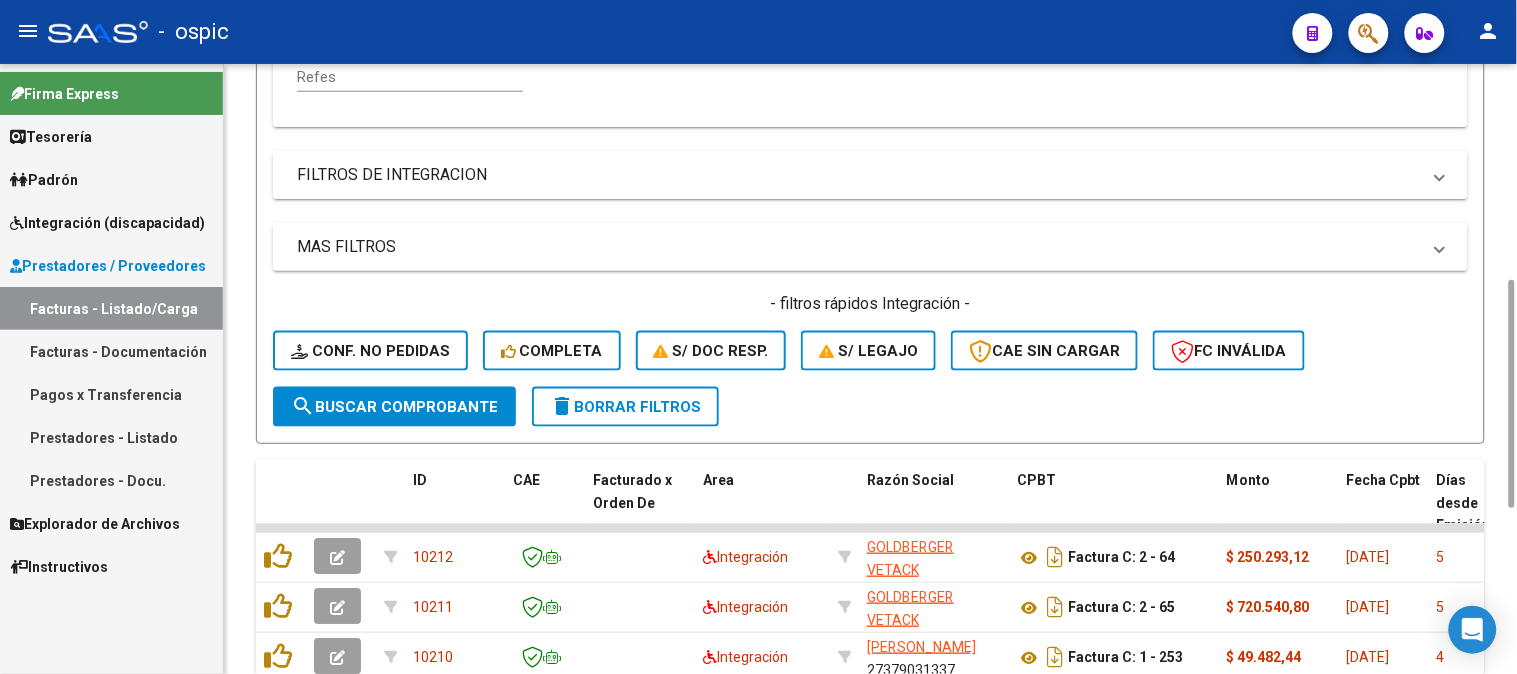 click on "delete  Borrar Filtros" 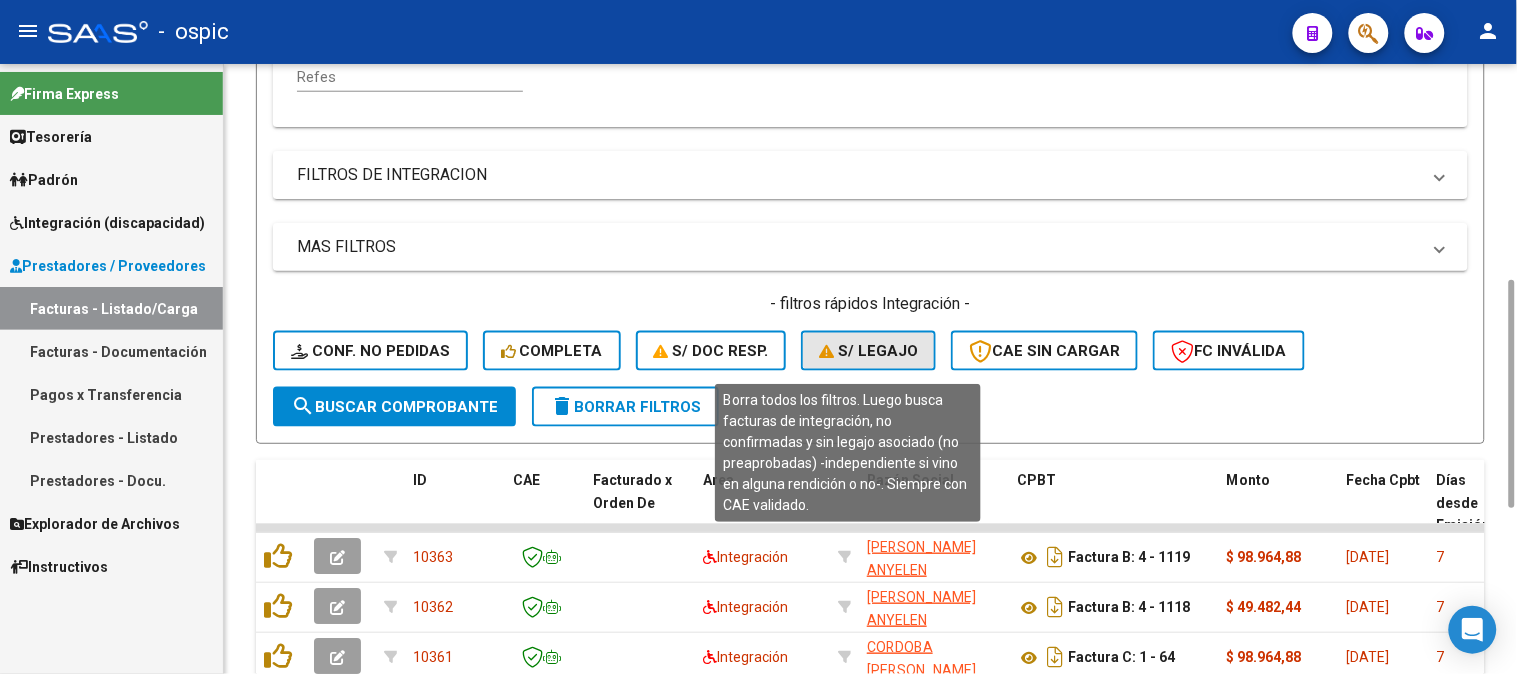 click on "S/ legajo" 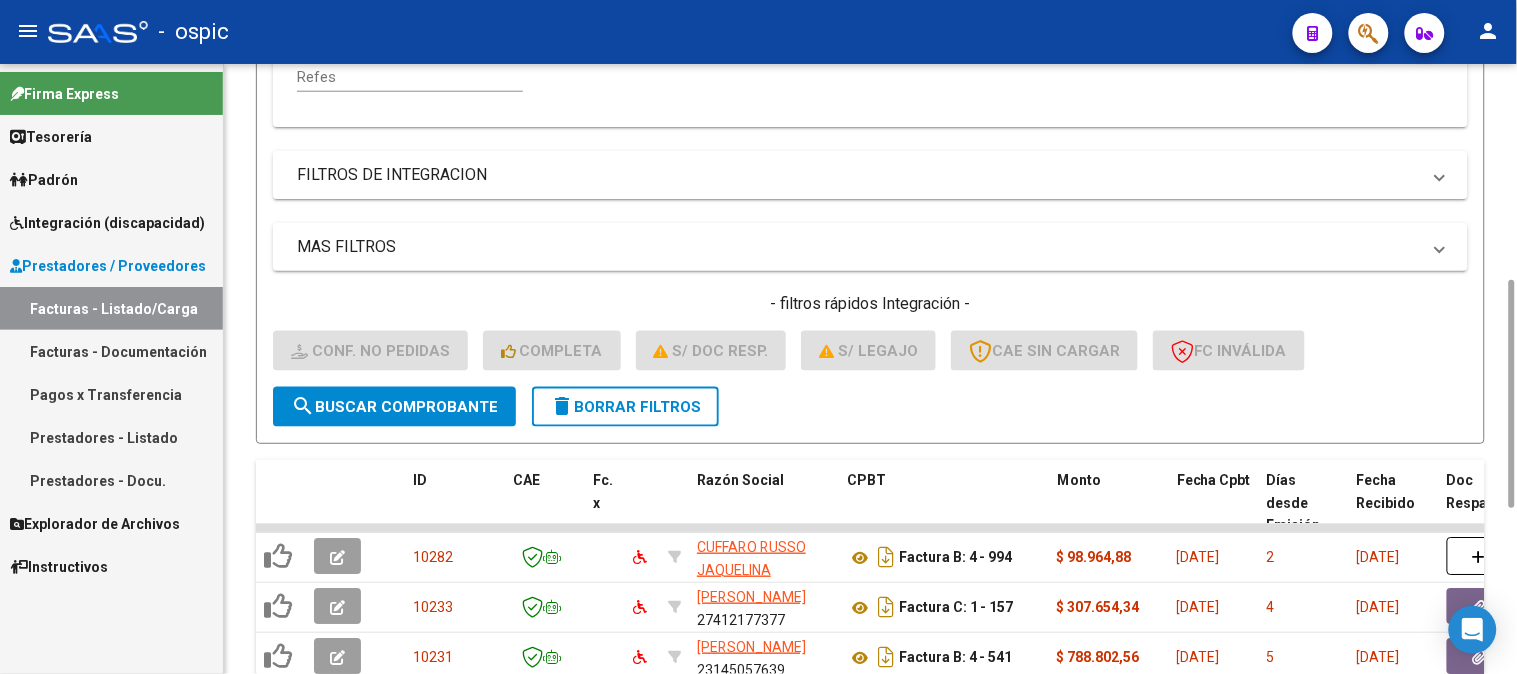 scroll, scrollTop: 723, scrollLeft: 0, axis: vertical 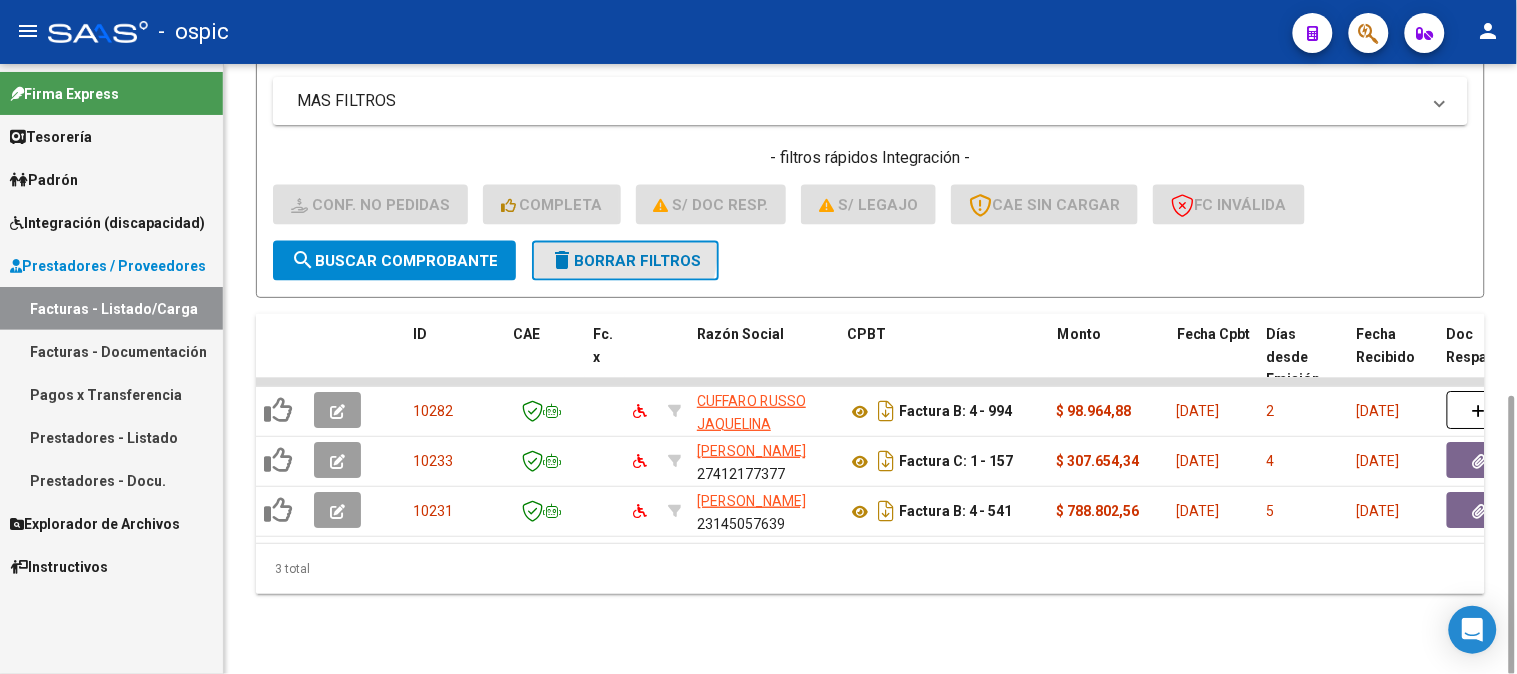click on "delete  Borrar Filtros" 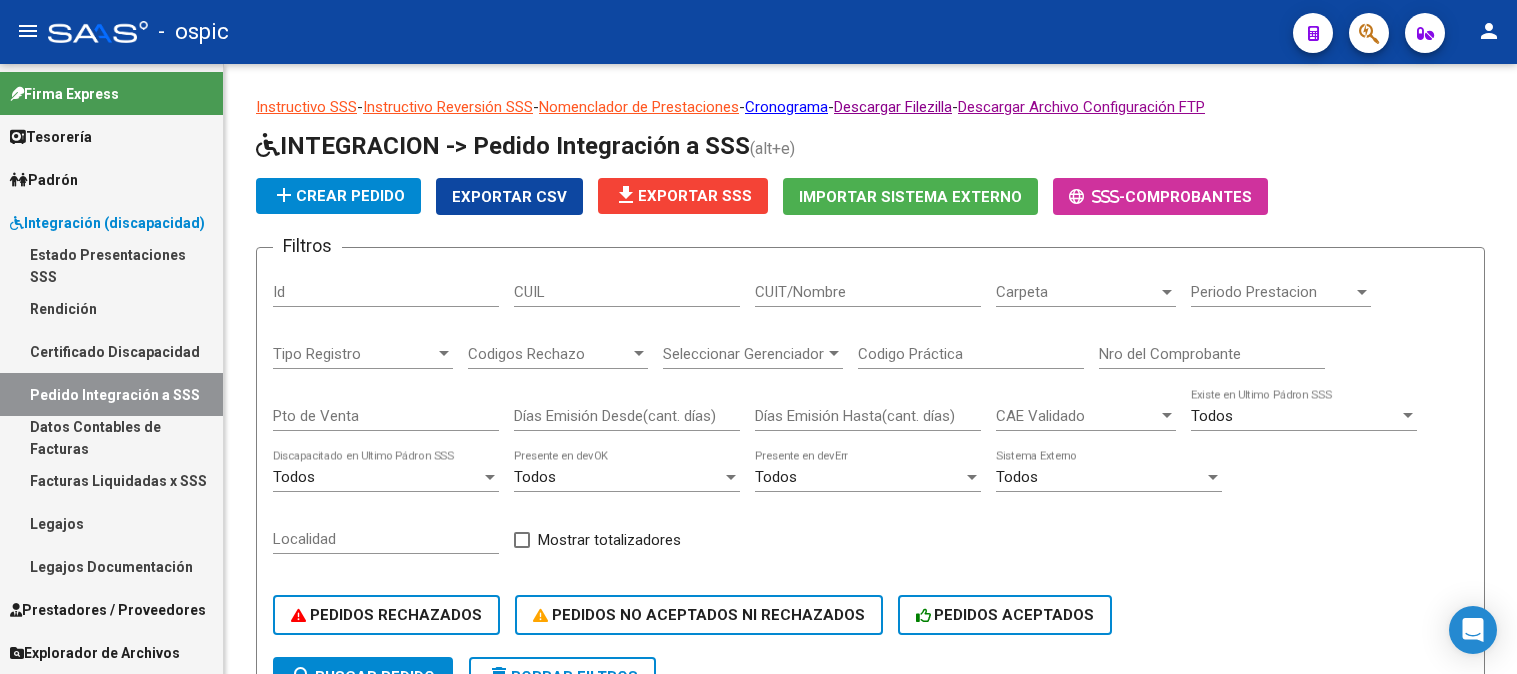 scroll, scrollTop: 0, scrollLeft: 0, axis: both 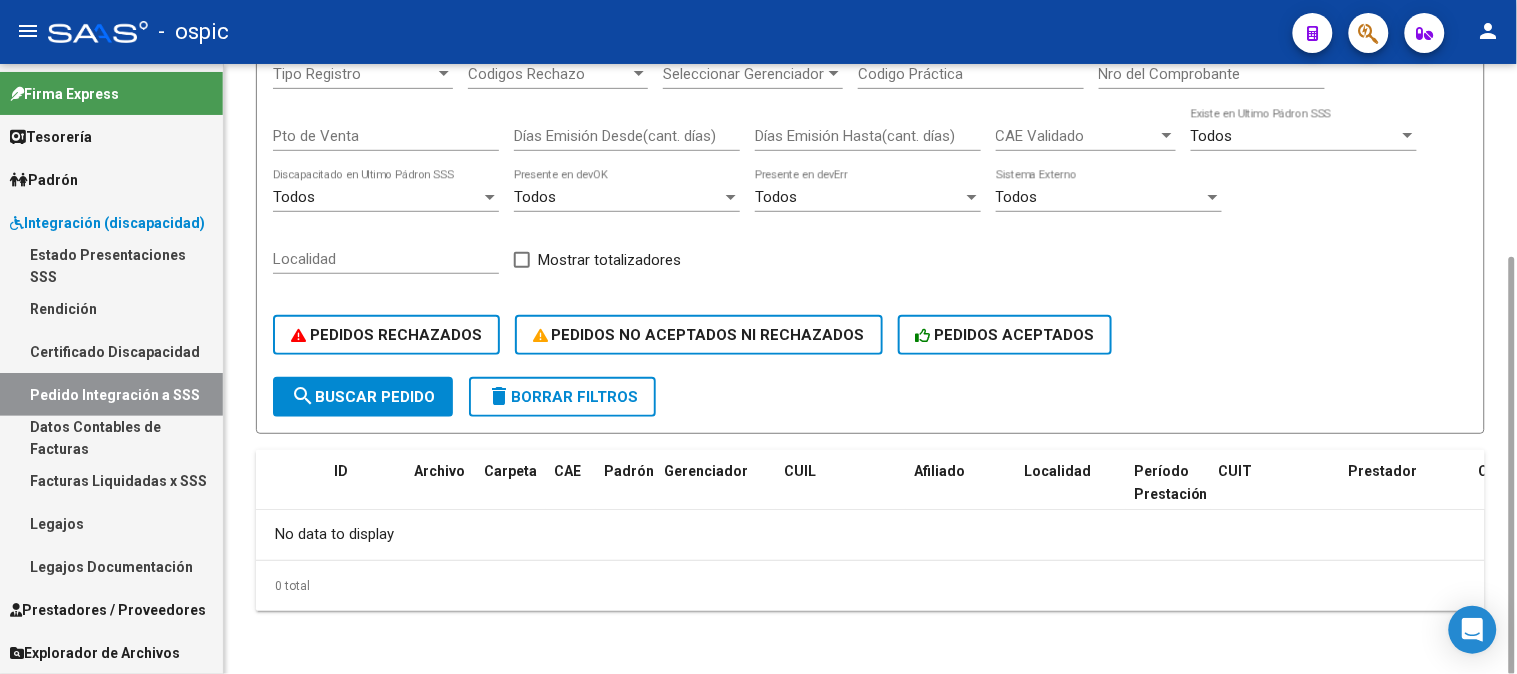 click on "delete  Borrar Filtros" 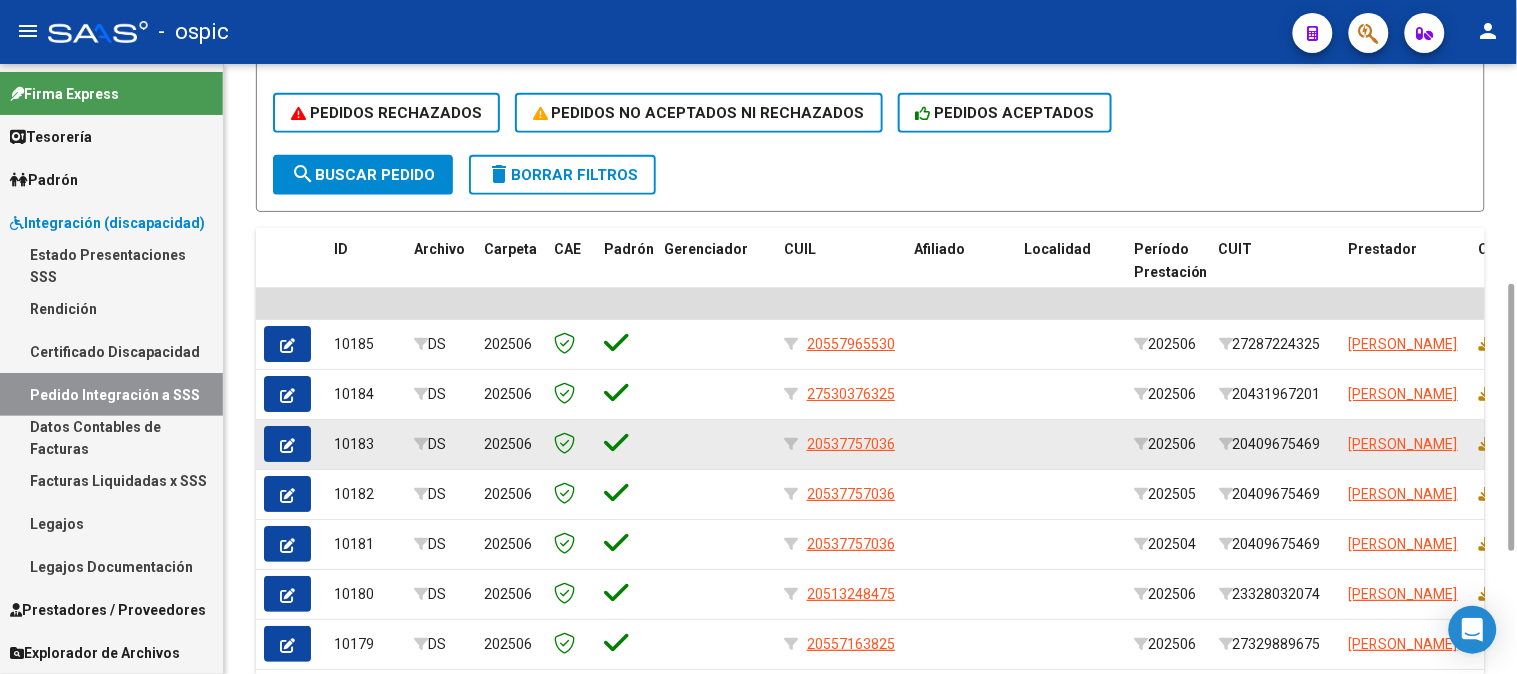 scroll, scrollTop: 724, scrollLeft: 0, axis: vertical 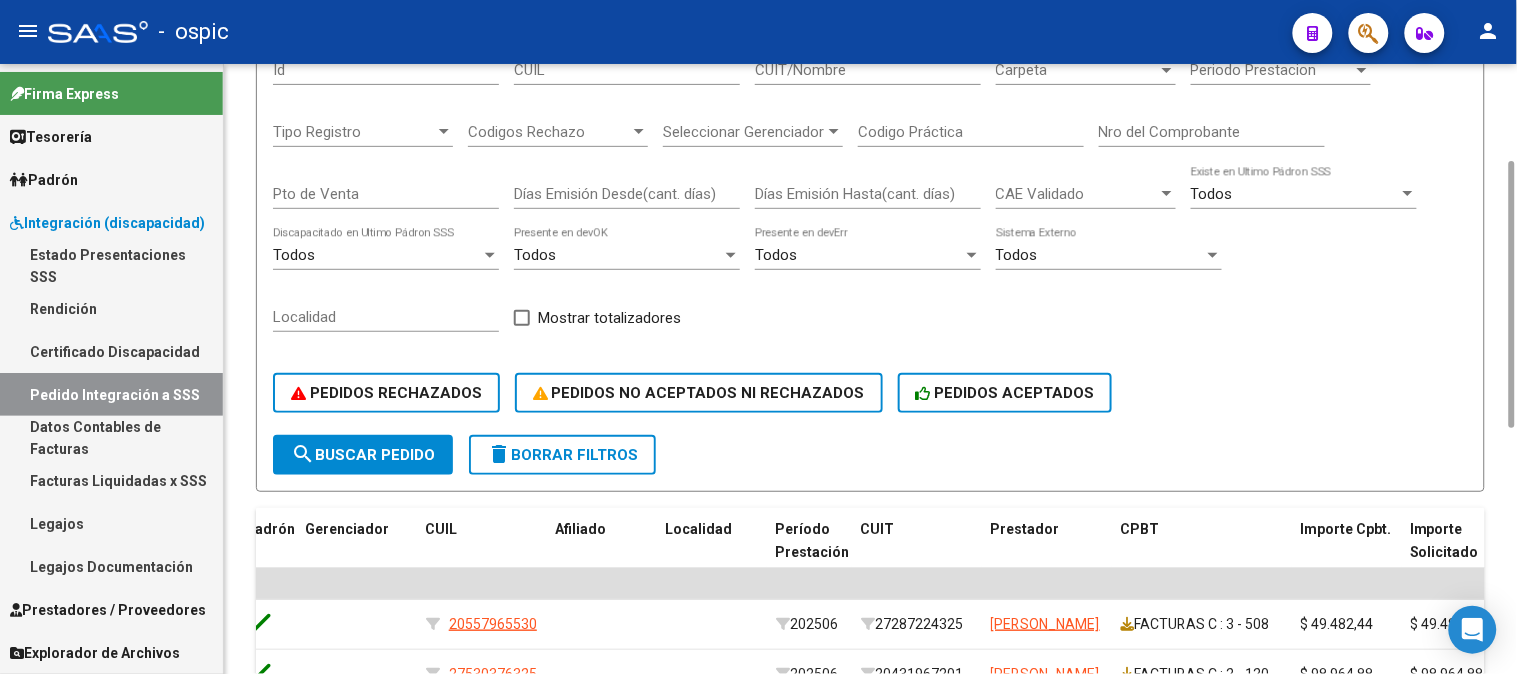 click on "delete  Borrar Filtros" 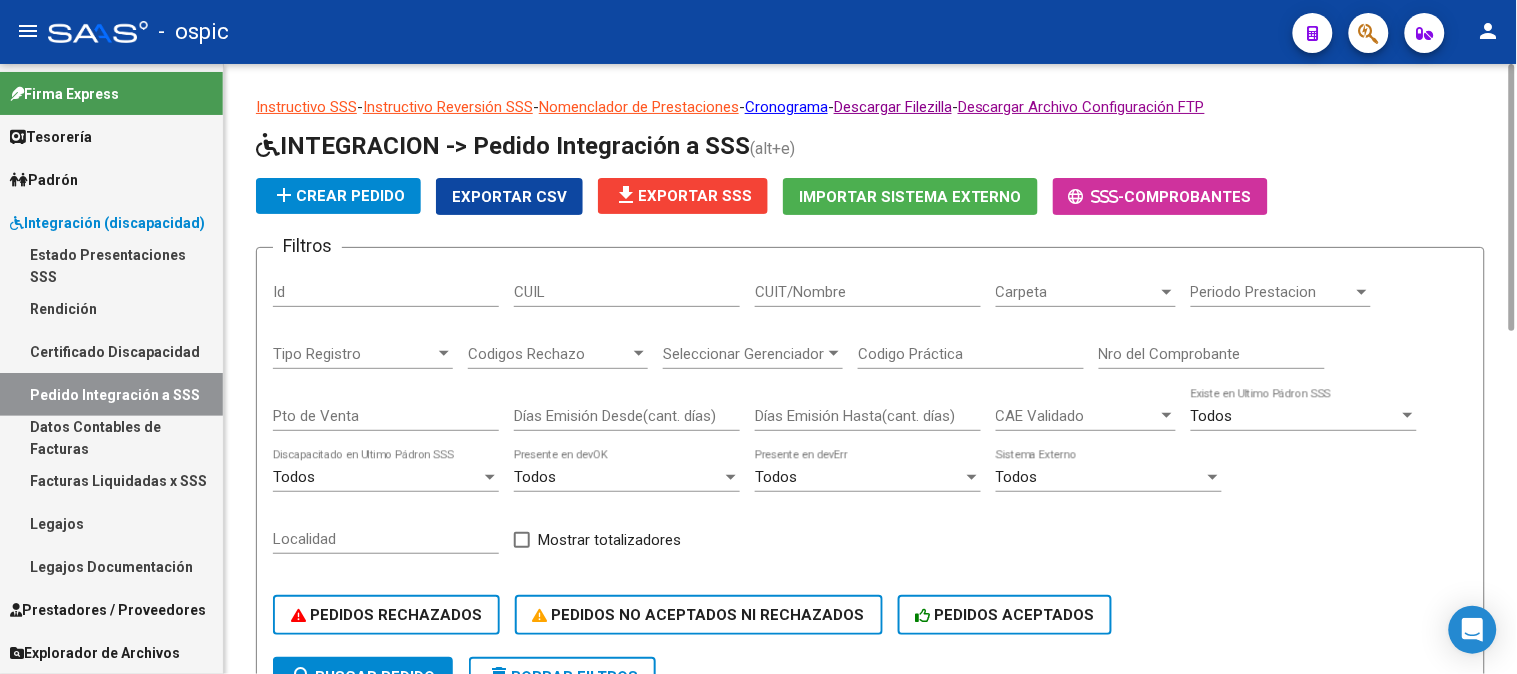 scroll, scrollTop: 222, scrollLeft: 0, axis: vertical 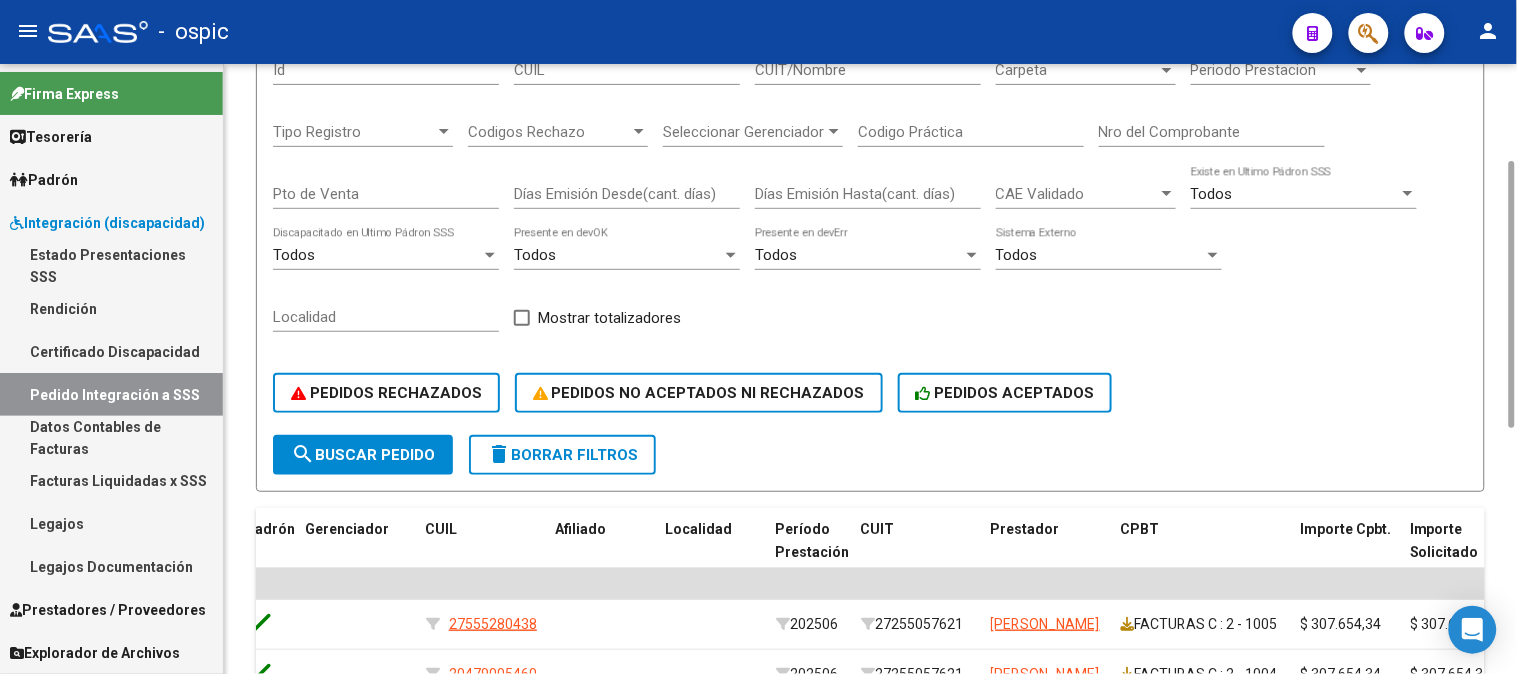 click on "delete  Borrar Filtros" 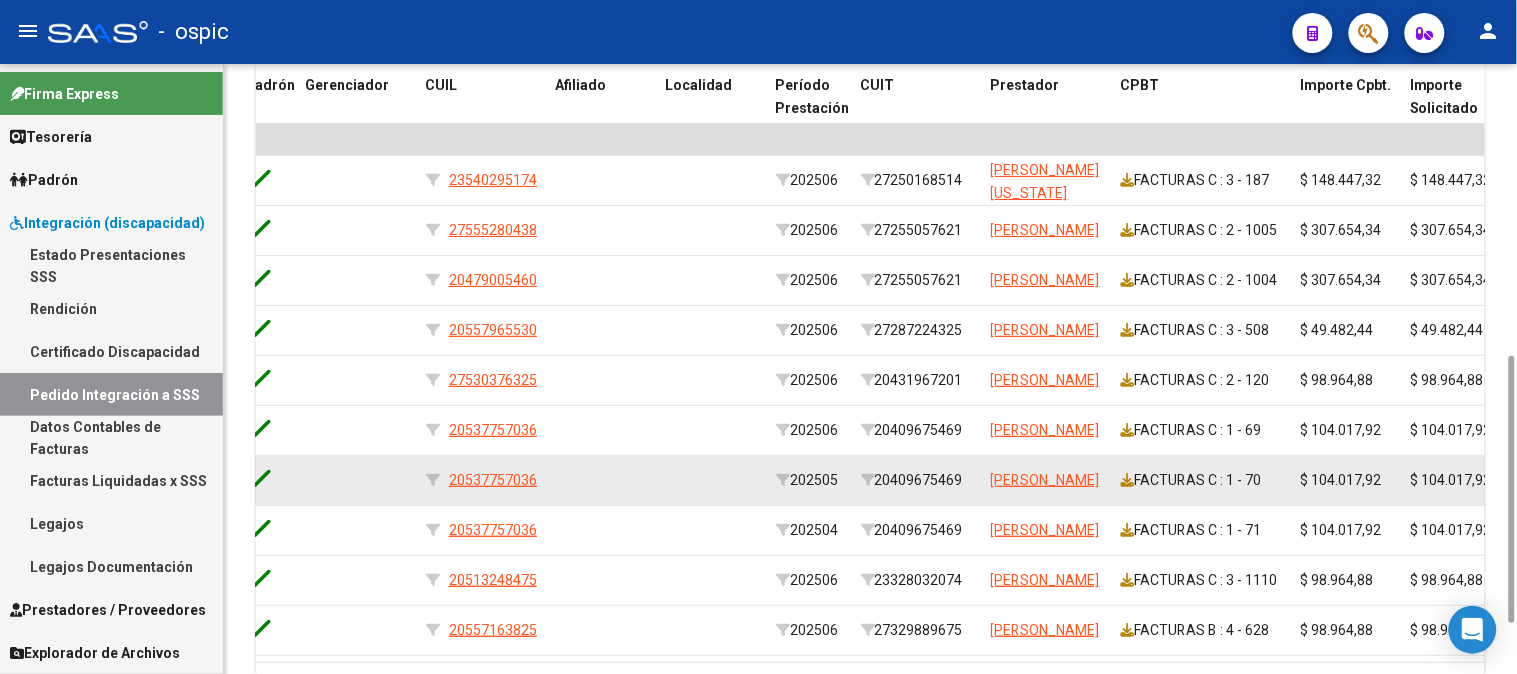 scroll, scrollTop: 784, scrollLeft: 0, axis: vertical 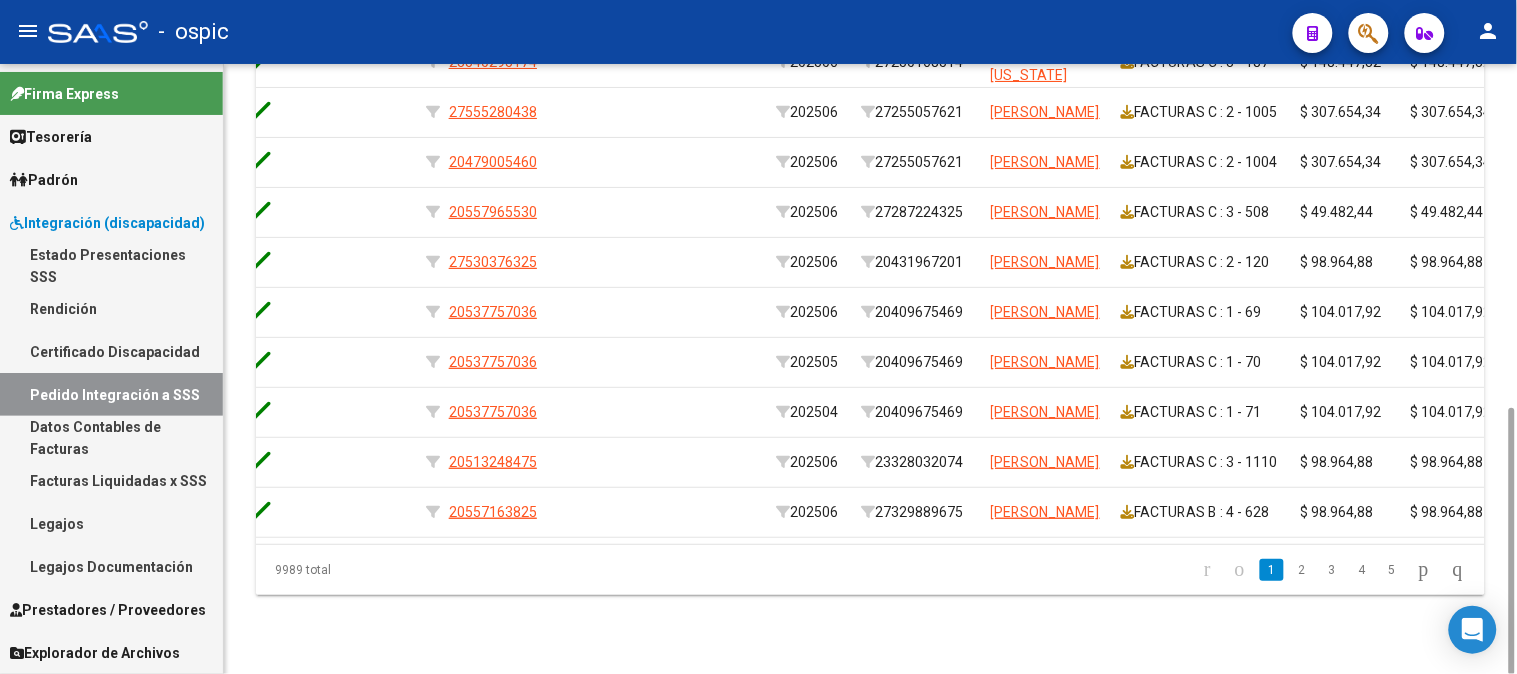 click 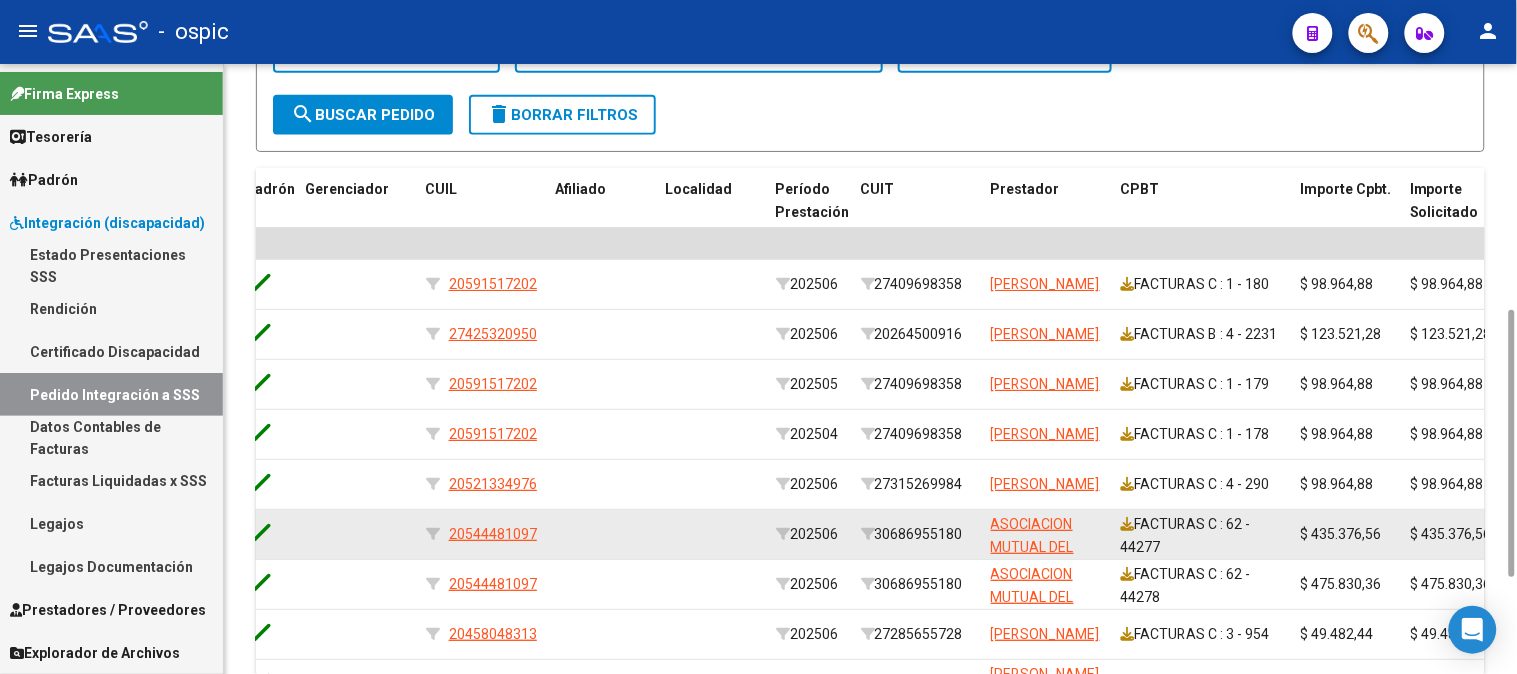 scroll, scrollTop: 784, scrollLeft: 0, axis: vertical 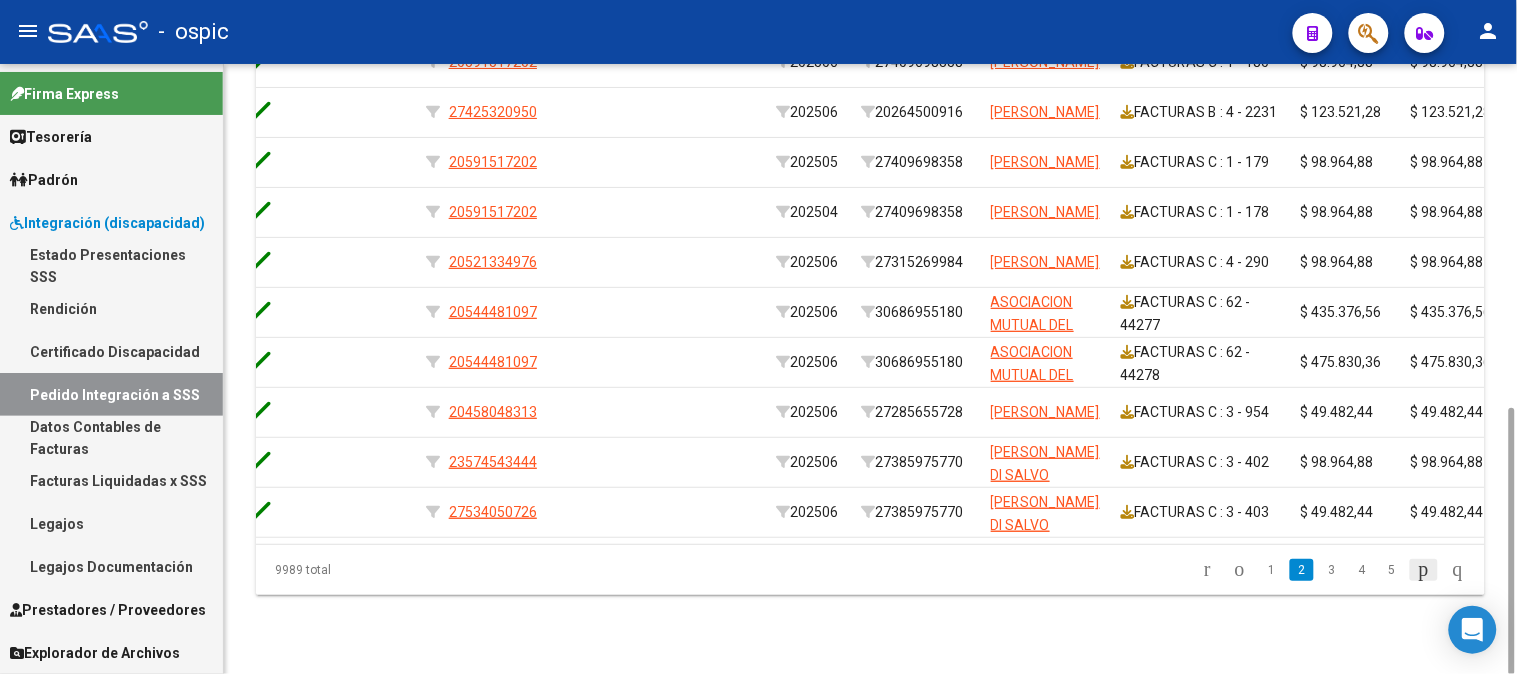 click 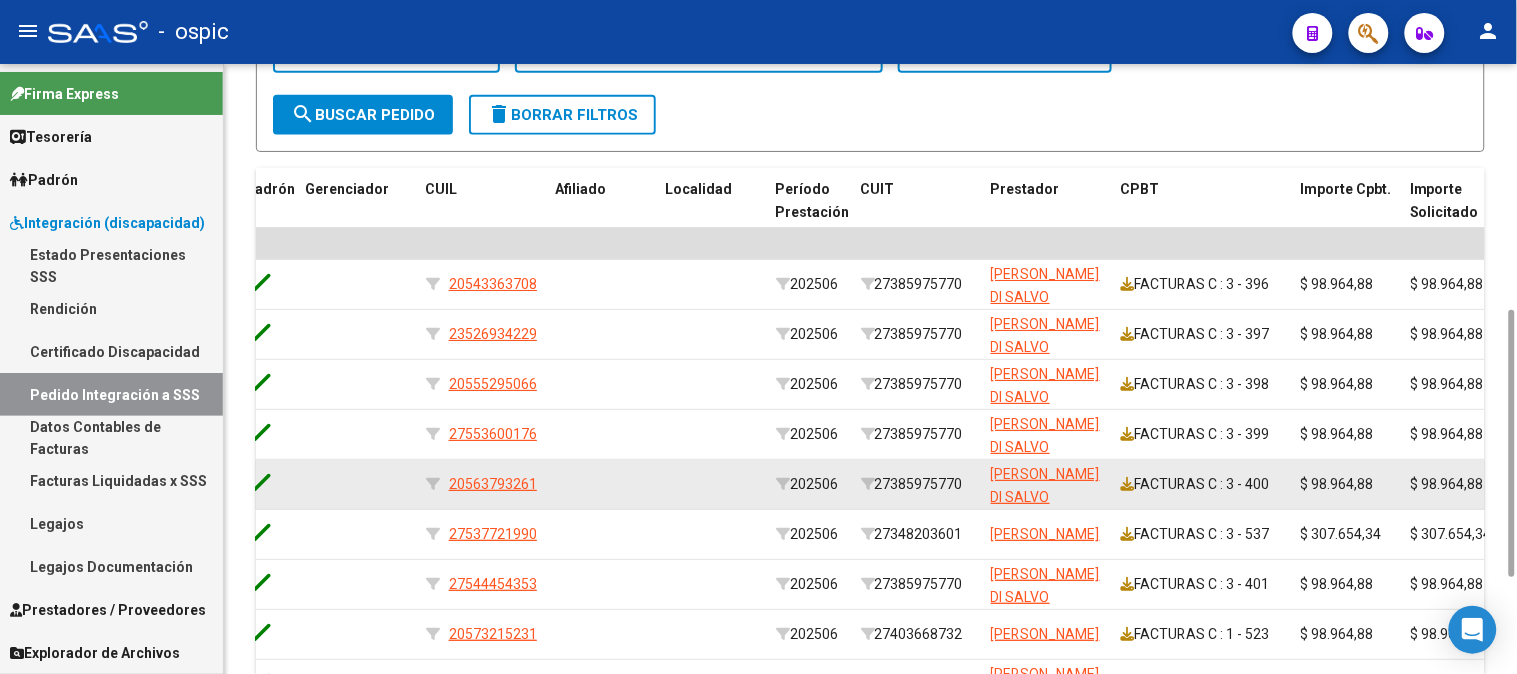 scroll, scrollTop: 784, scrollLeft: 0, axis: vertical 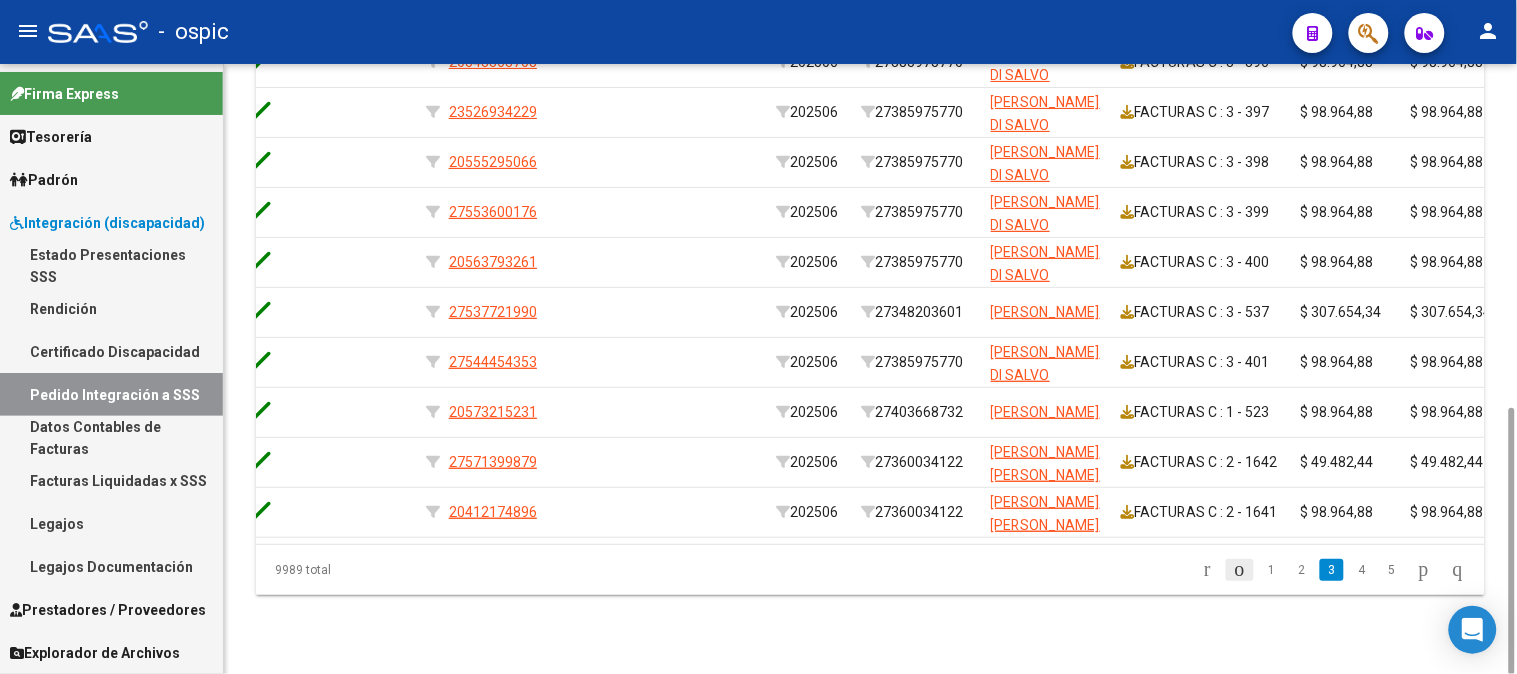 click 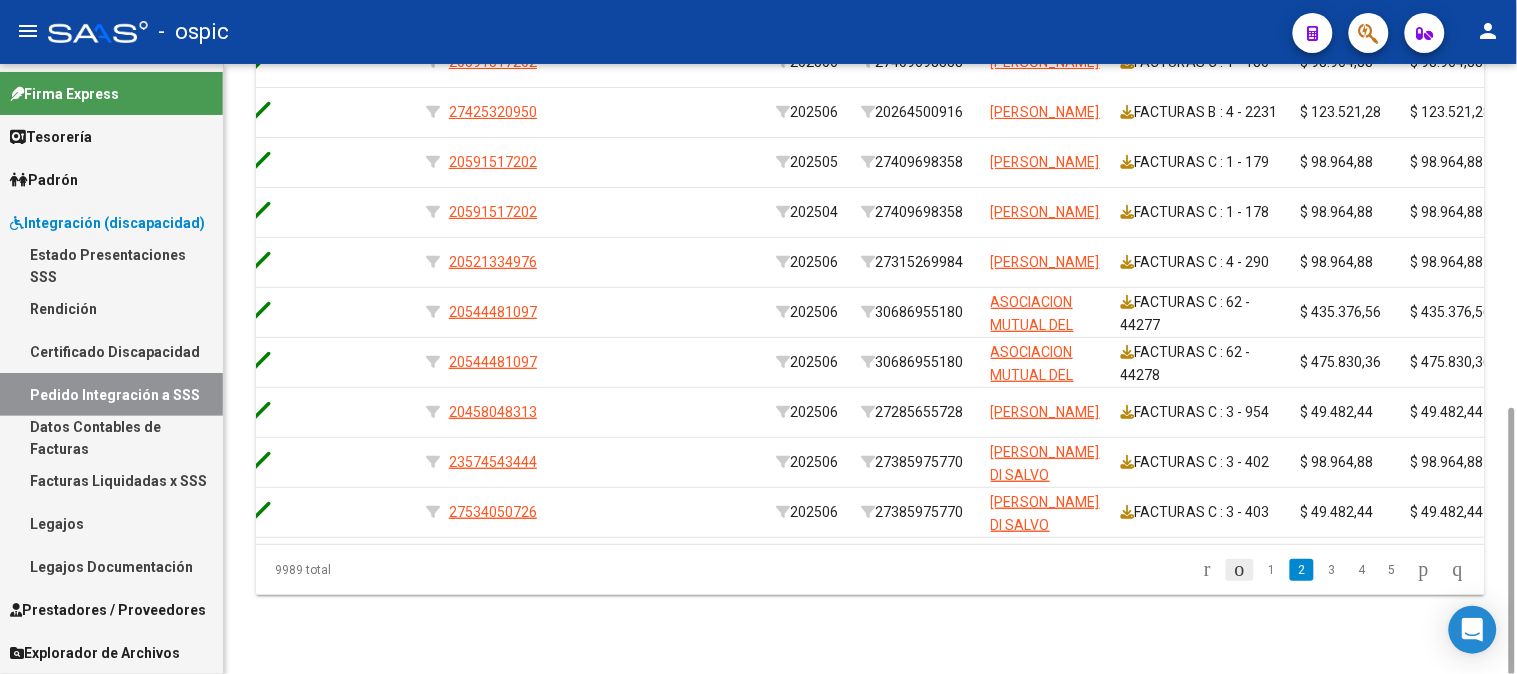 click 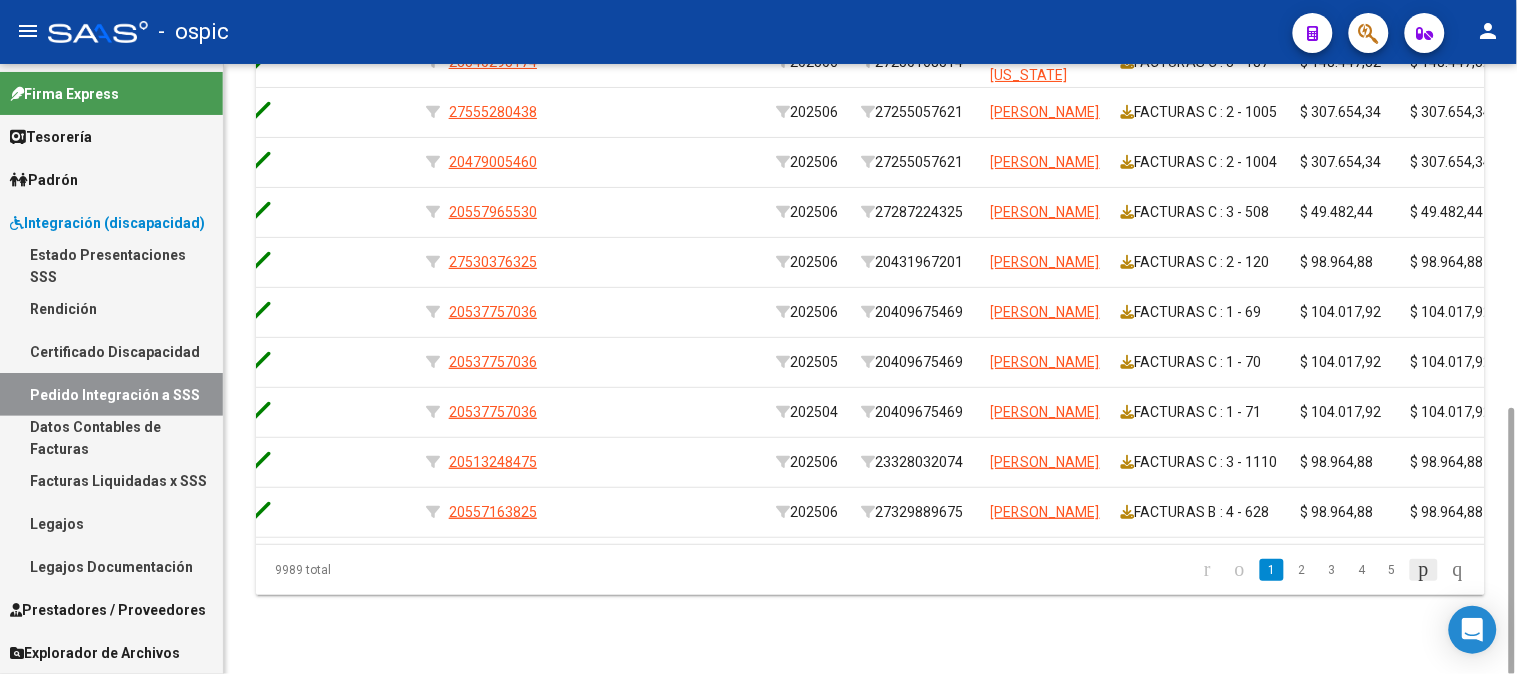 click 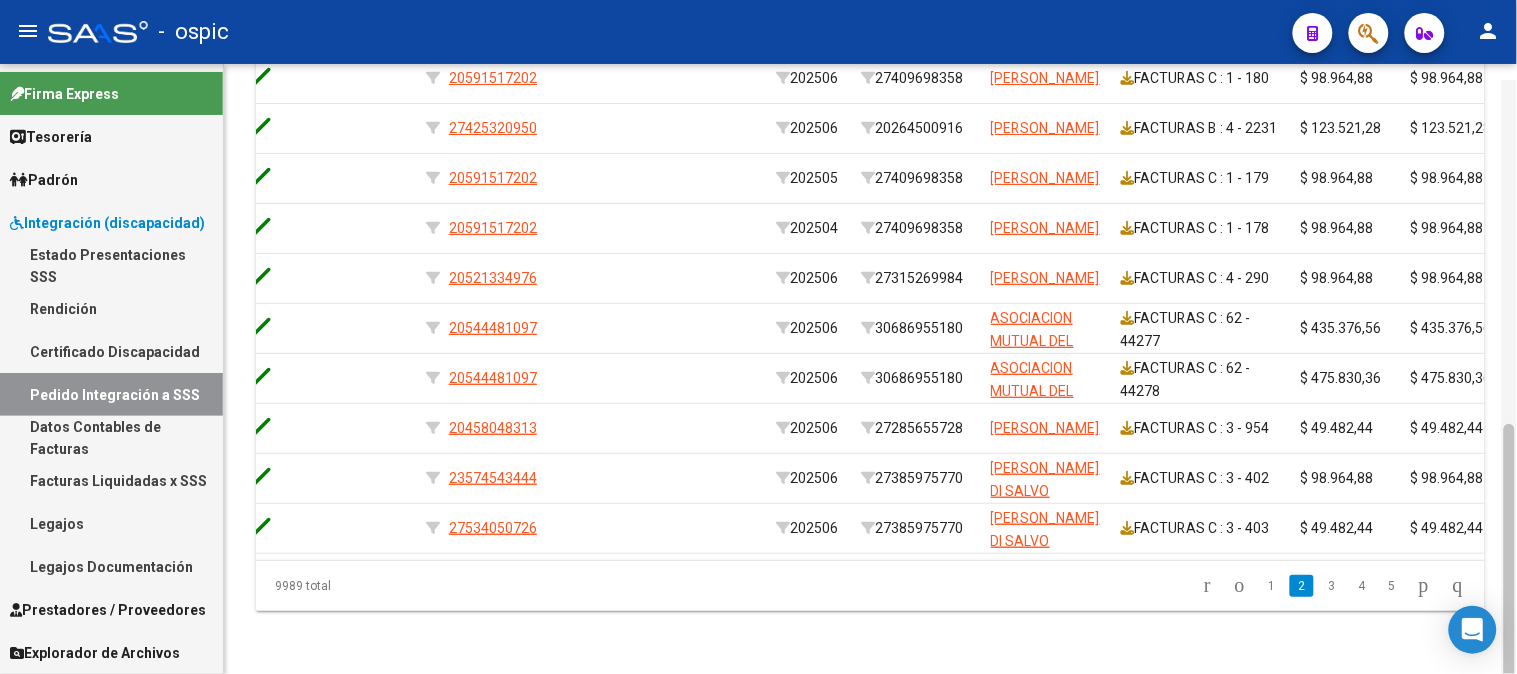 scroll, scrollTop: 784, scrollLeft: 0, axis: vertical 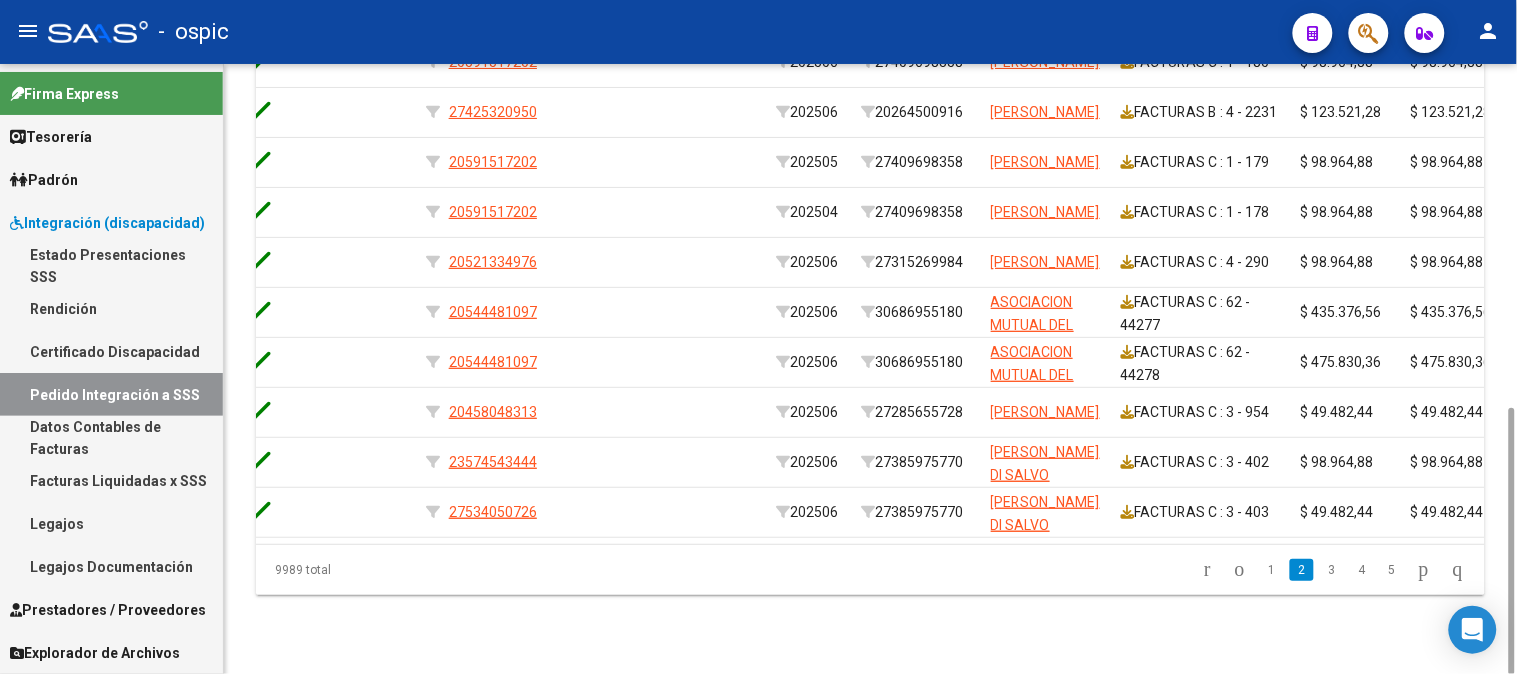 drag, startPoint x: 1510, startPoint y: 517, endPoint x: 1357, endPoint y: 586, distance: 167.8392 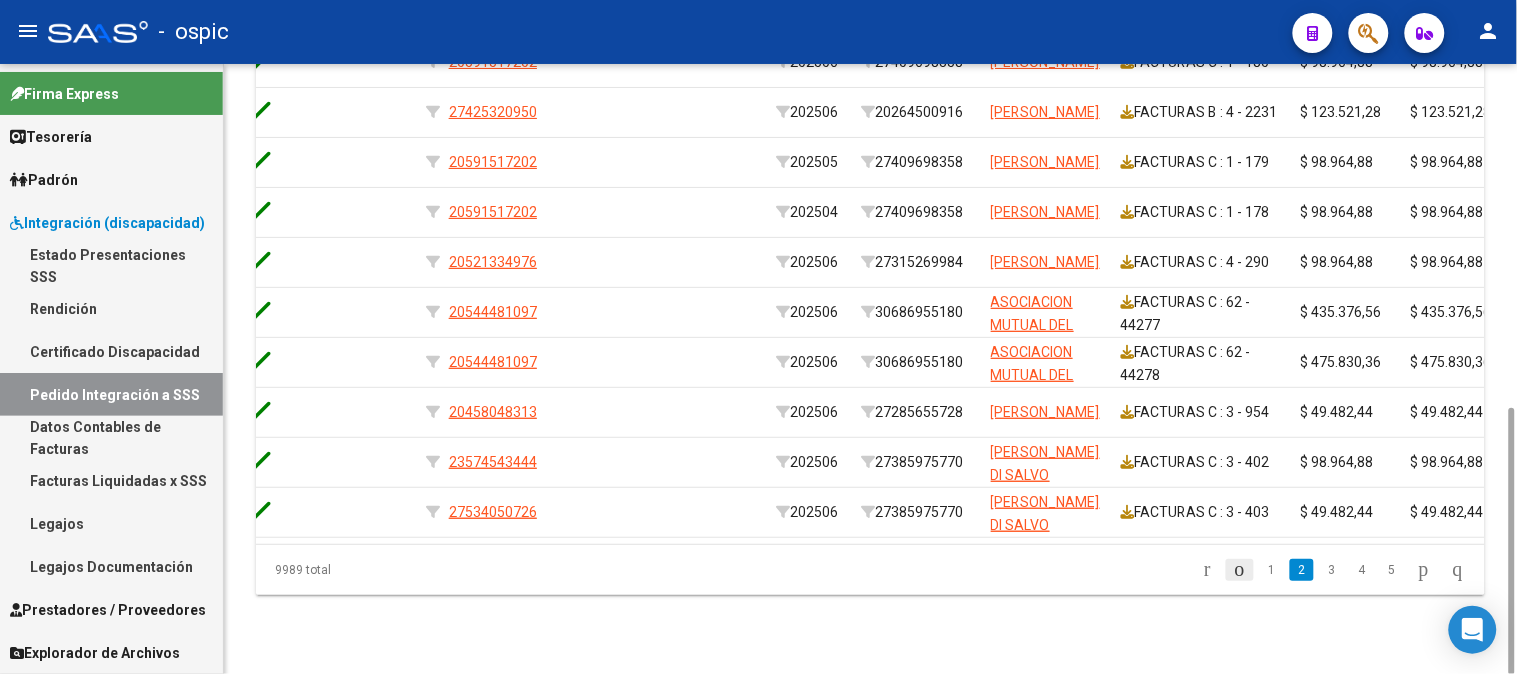 click 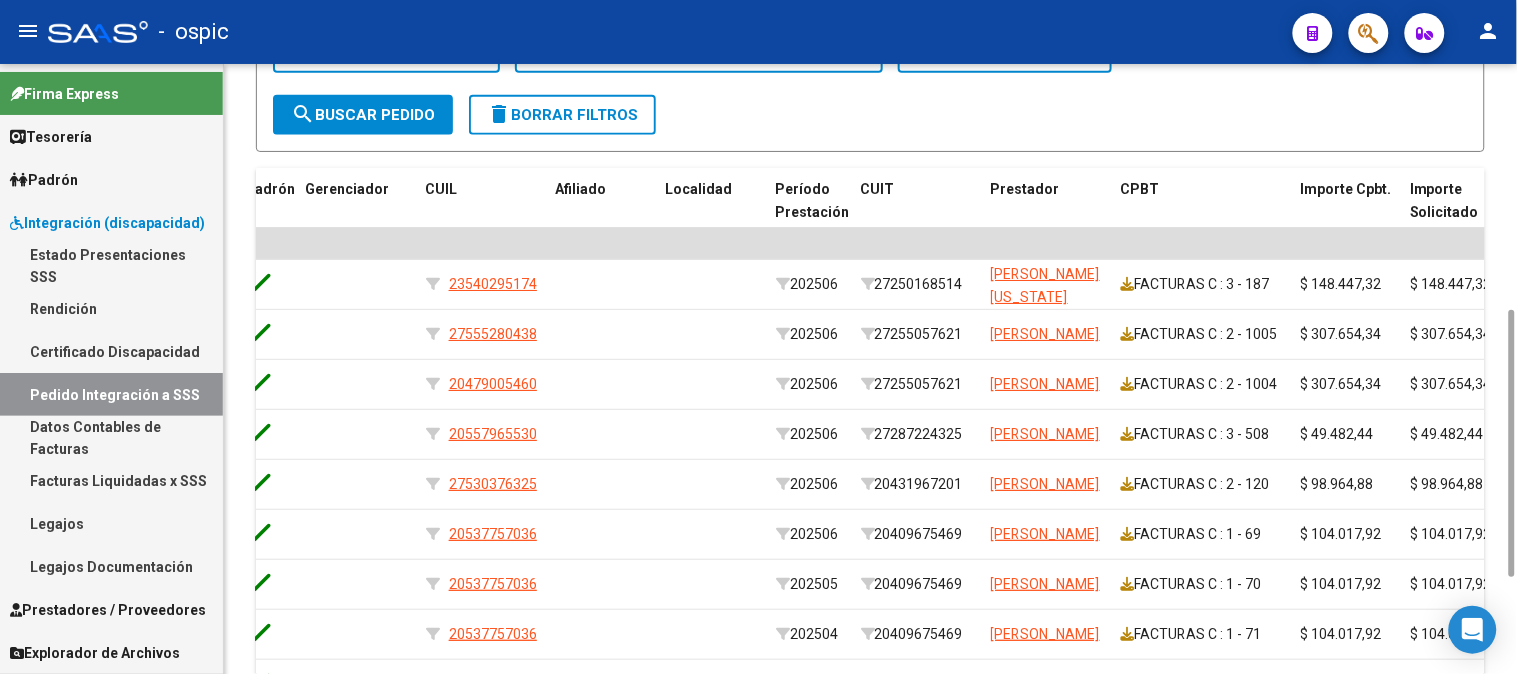 scroll, scrollTop: 784, scrollLeft: 0, axis: vertical 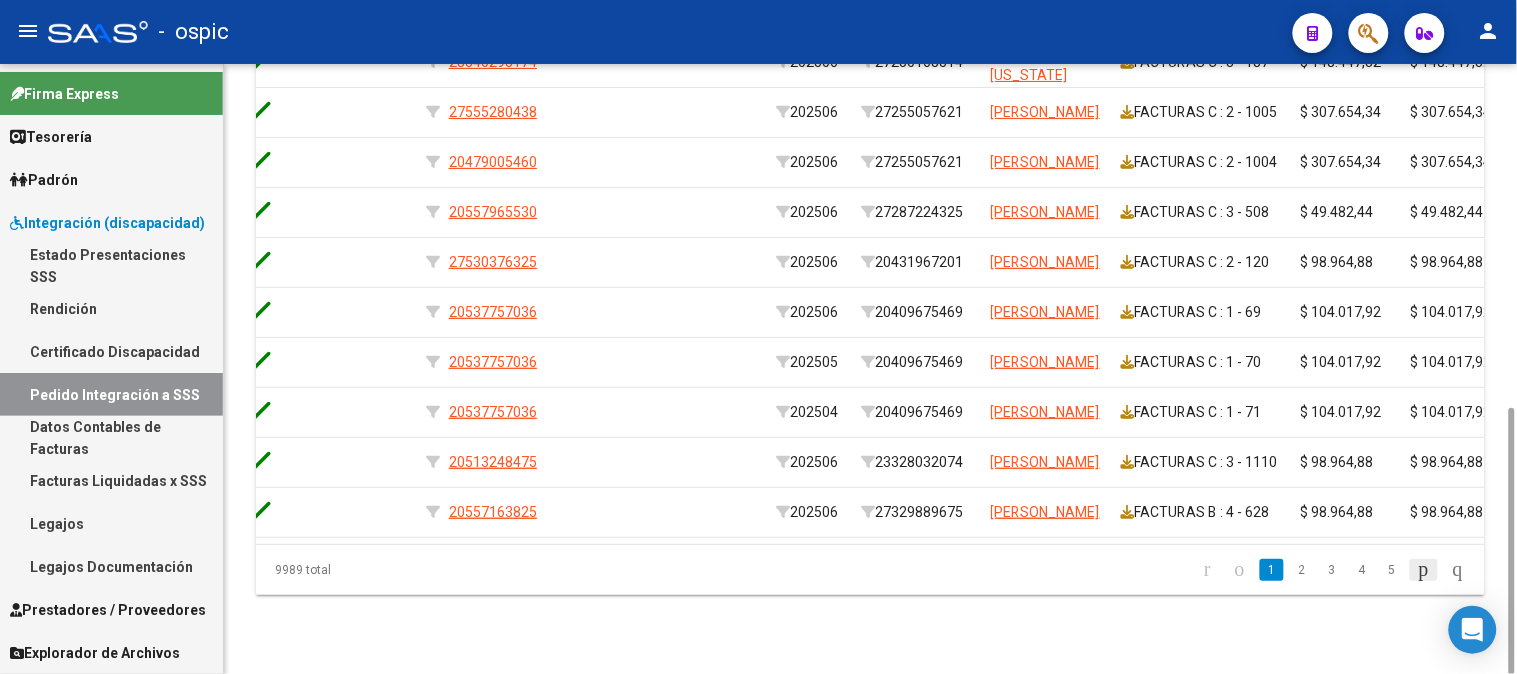 click 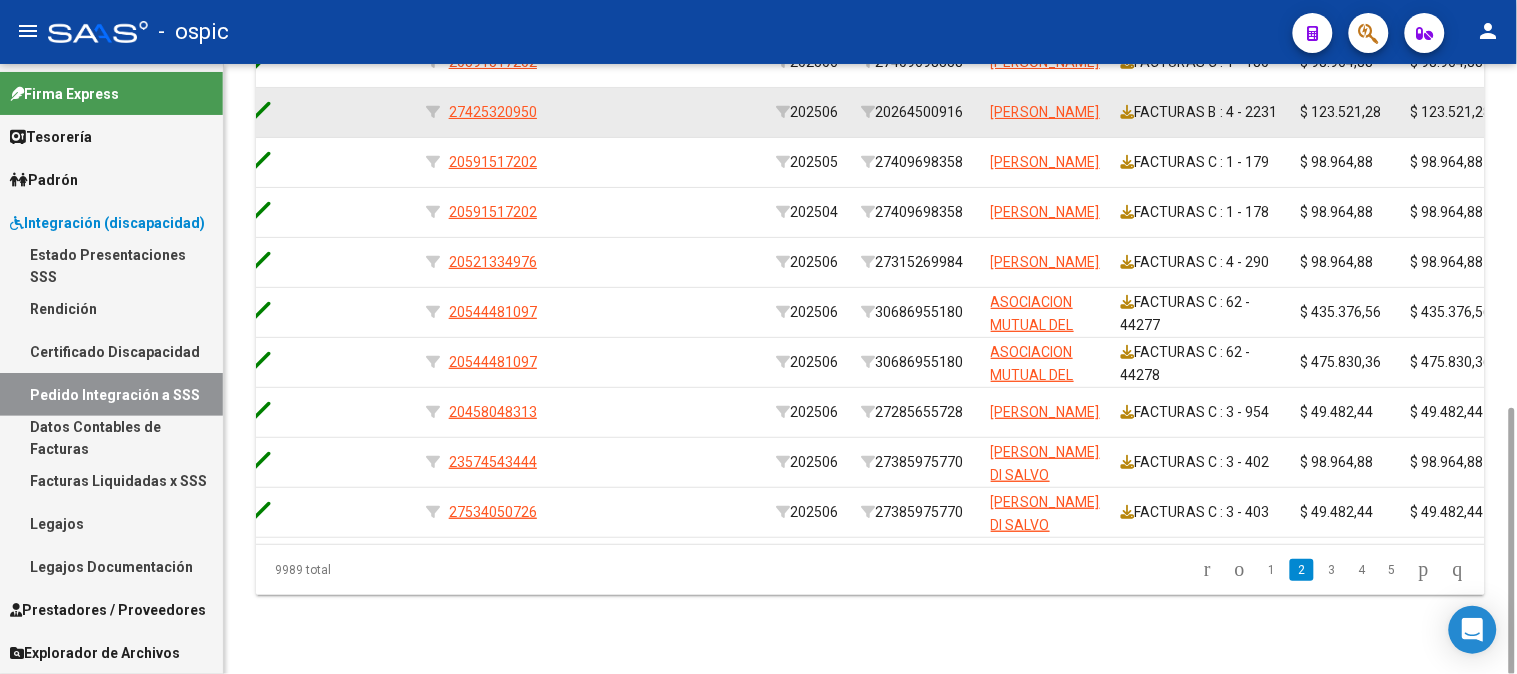 click on "FACTURAS B : 4 - 2231" 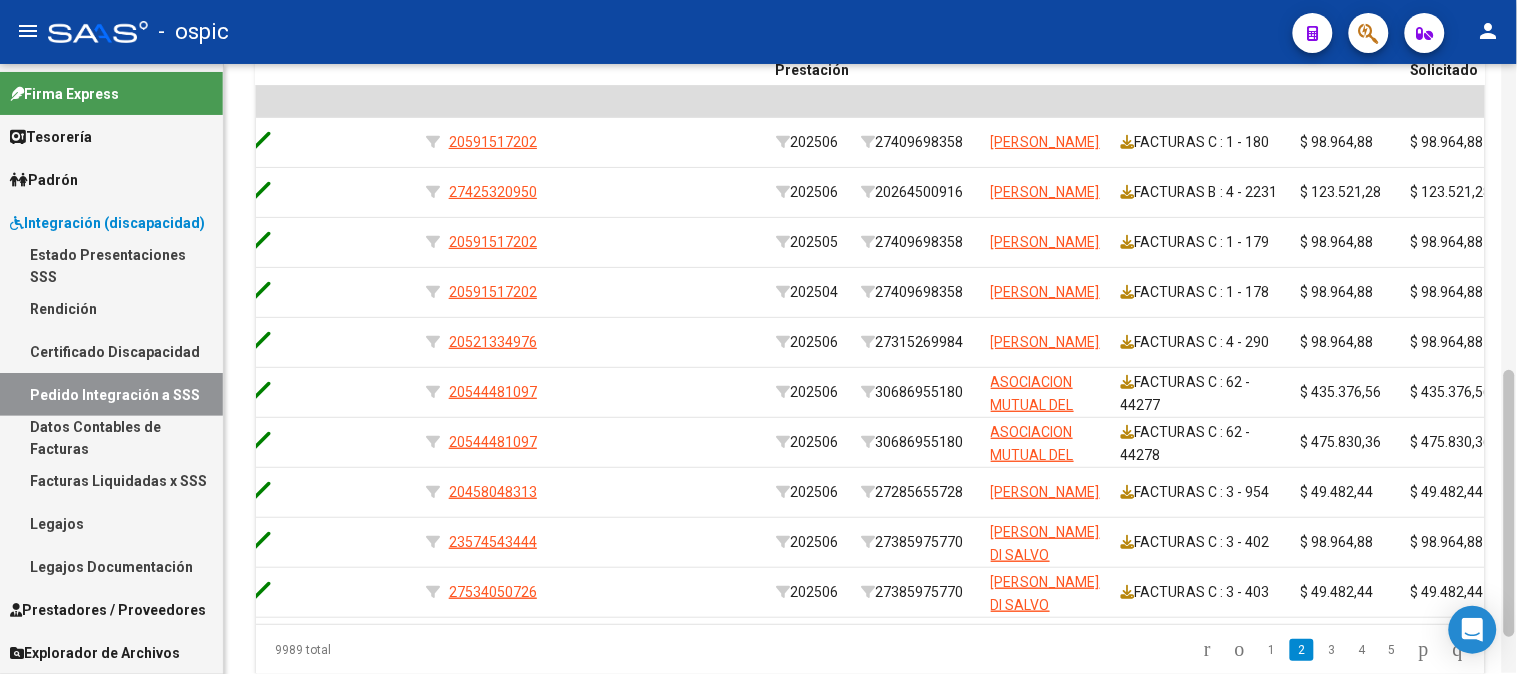 scroll, scrollTop: 702, scrollLeft: 0, axis: vertical 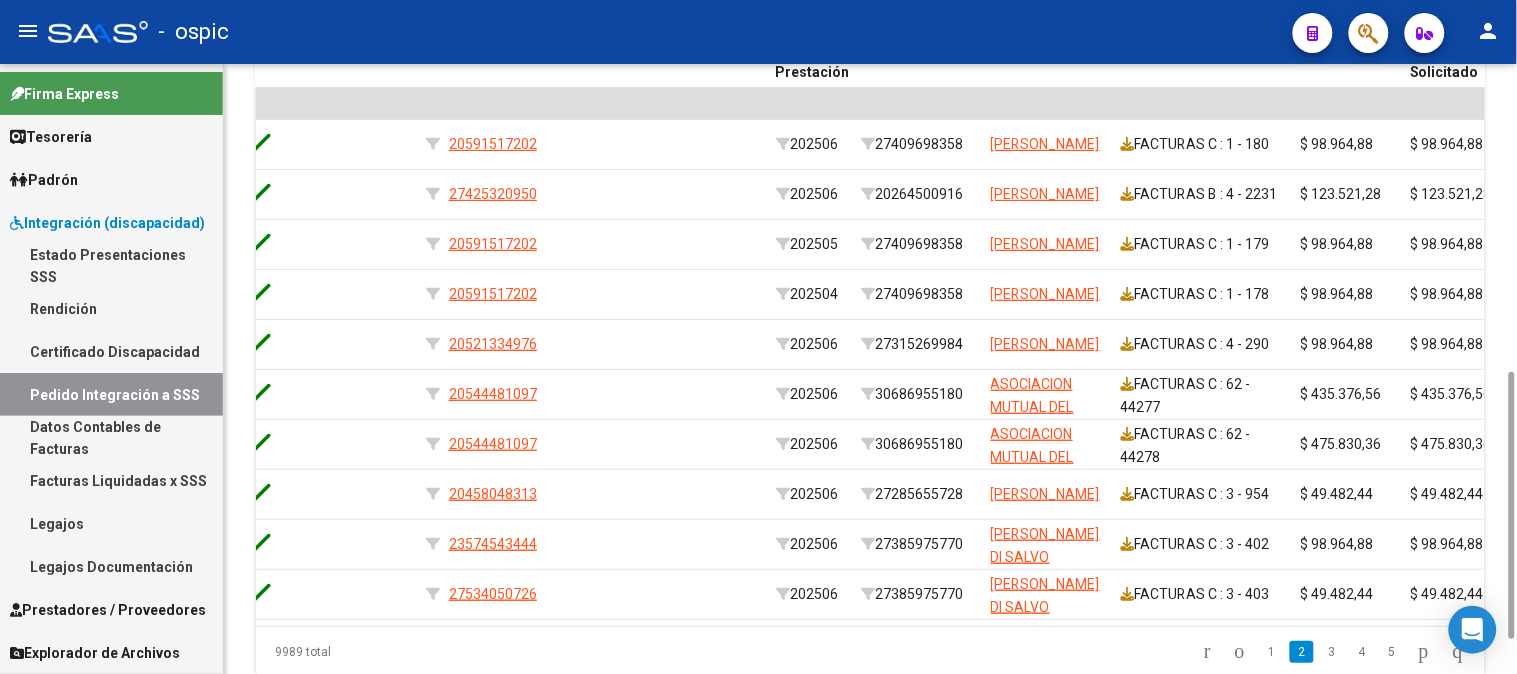 drag, startPoint x: 1507, startPoint y: 467, endPoint x: 1498, endPoint y: 418, distance: 49.819675 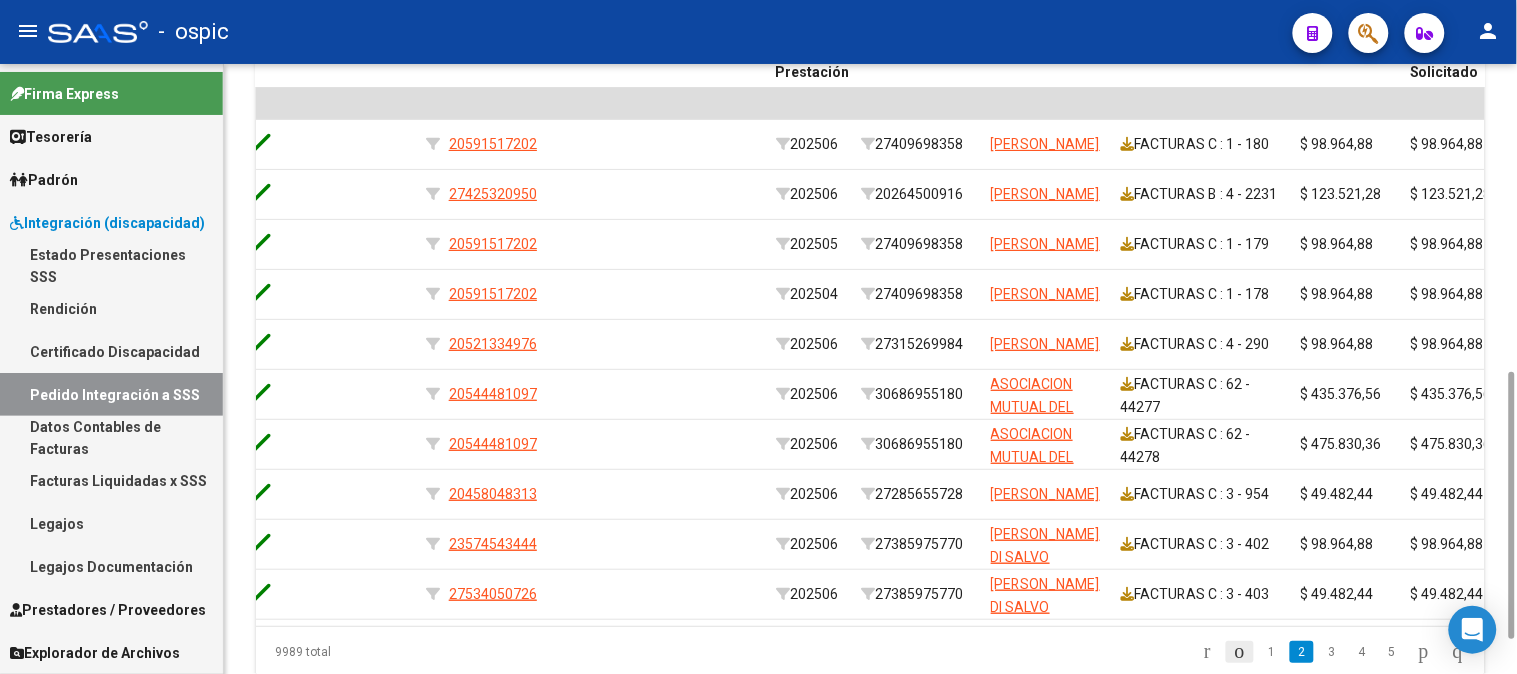click 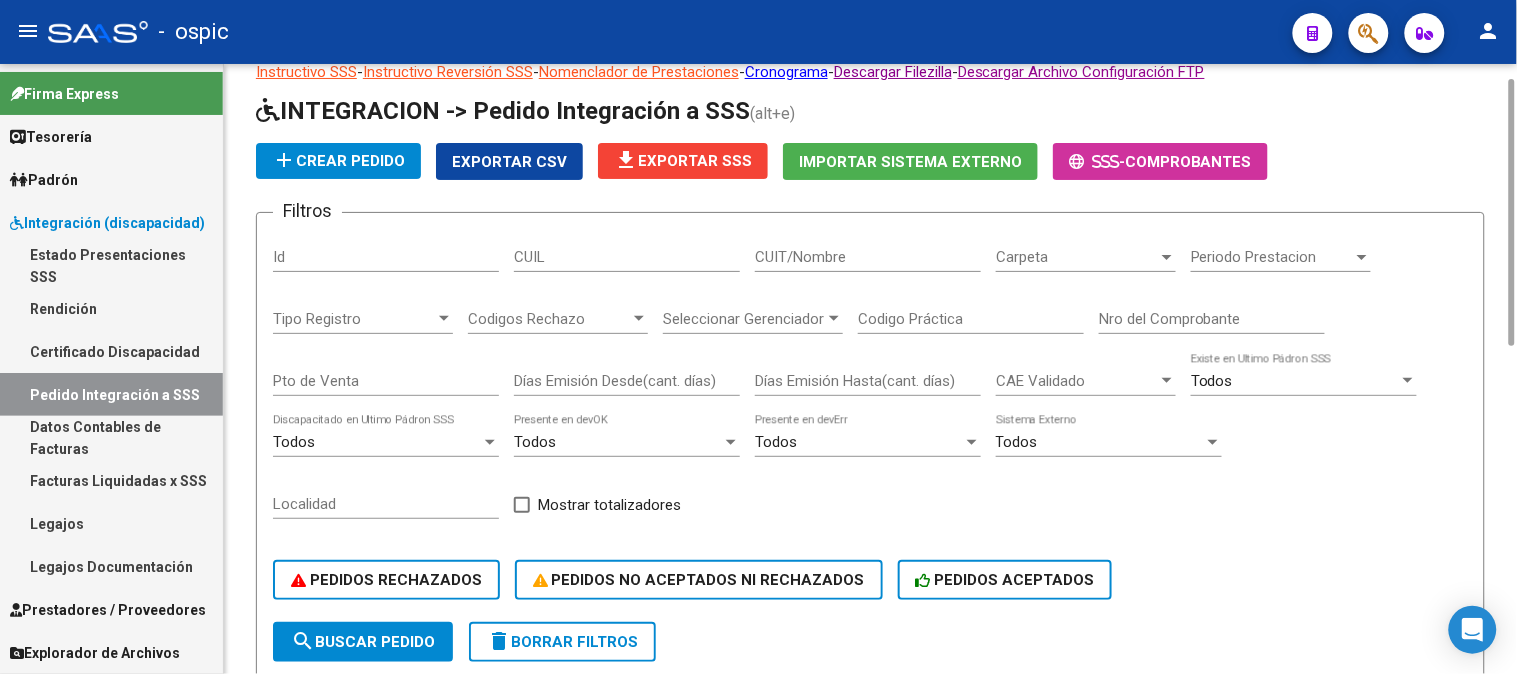 scroll, scrollTop: 257, scrollLeft: 0, axis: vertical 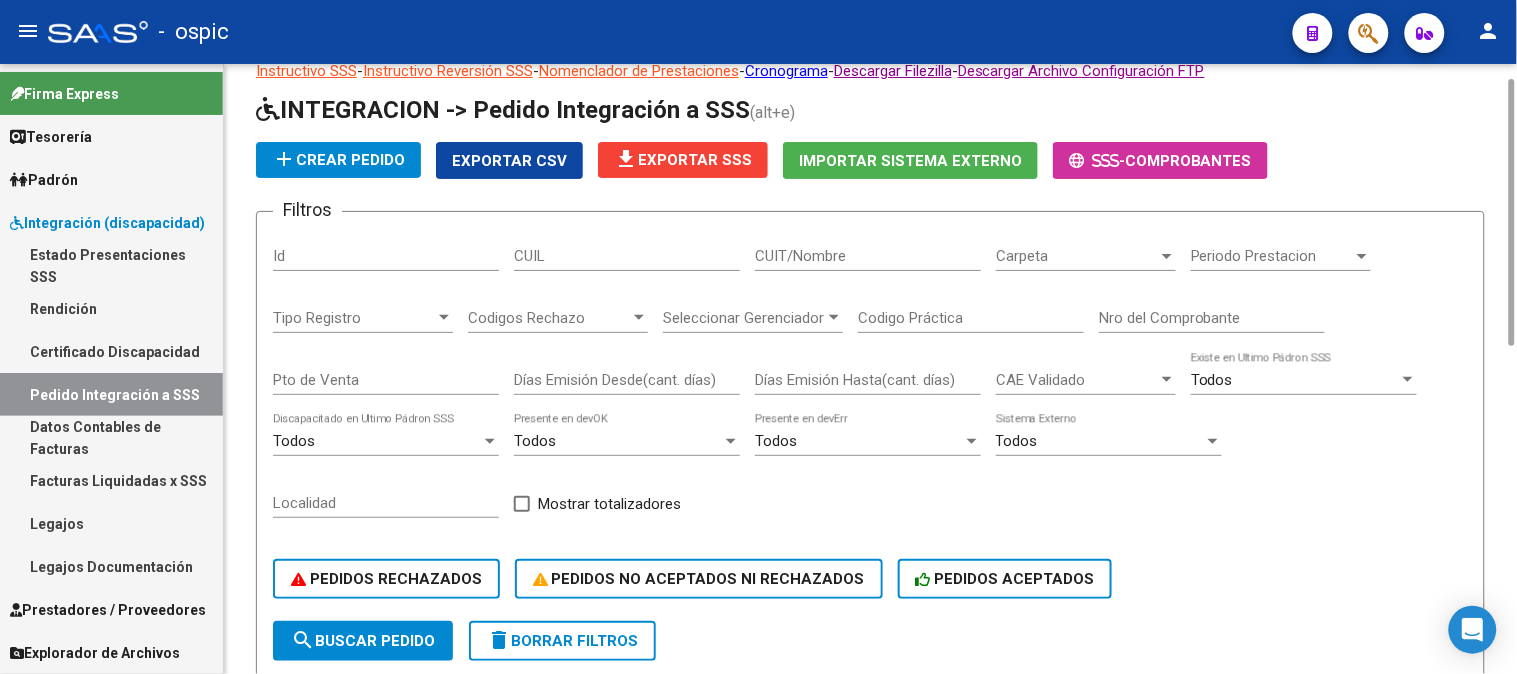 drag, startPoint x: 1507, startPoint y: 374, endPoint x: 335, endPoint y: 238, distance: 1179.8644 